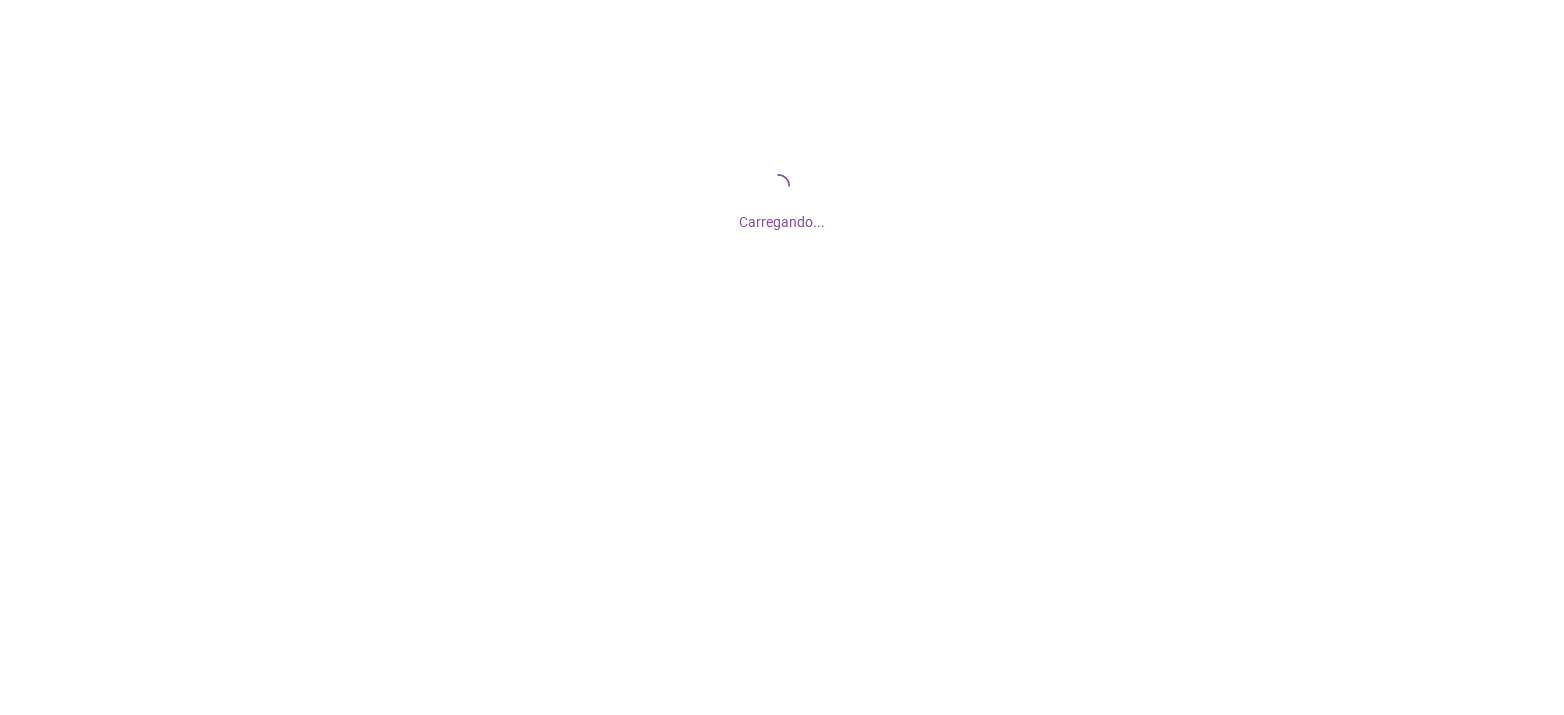 scroll, scrollTop: 0, scrollLeft: 0, axis: both 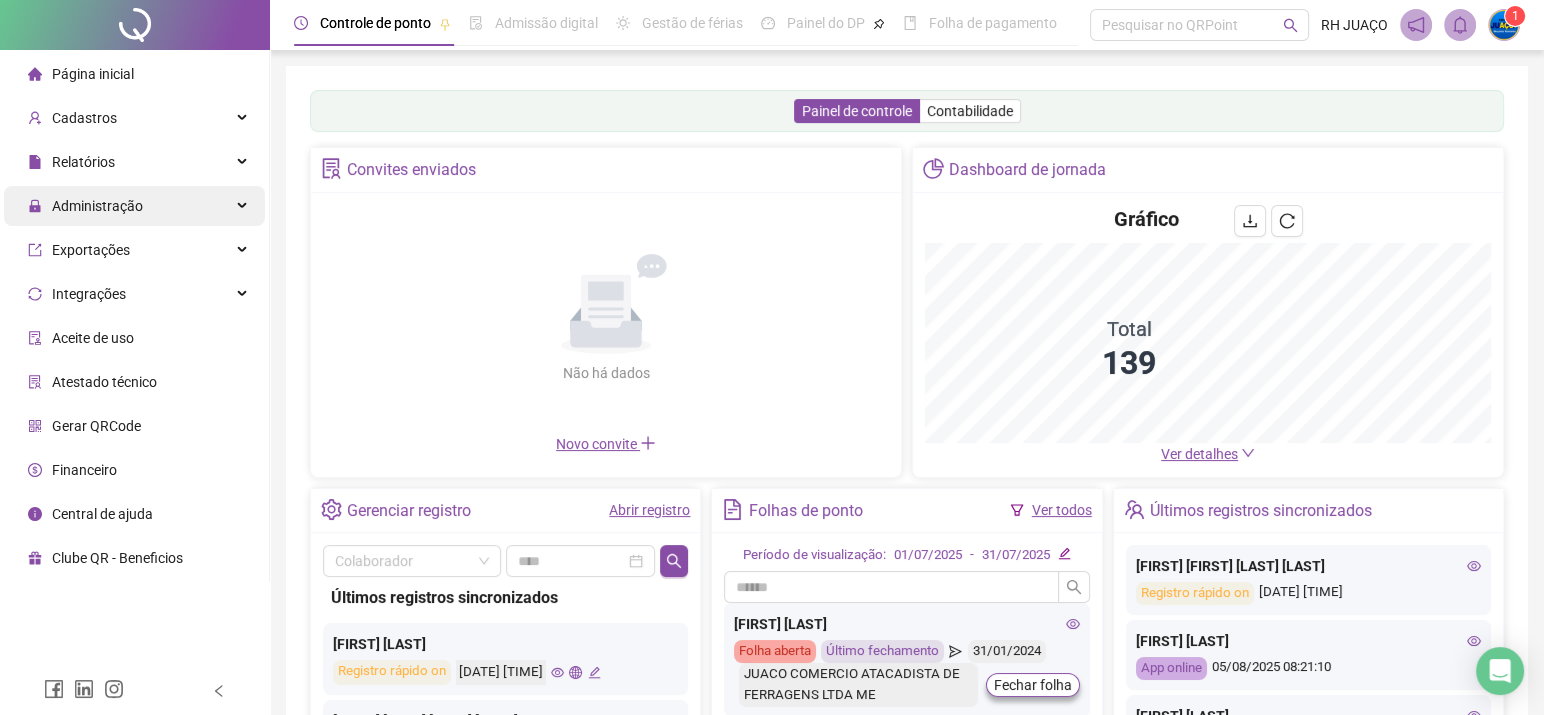 click on "Administração" at bounding box center [134, 206] 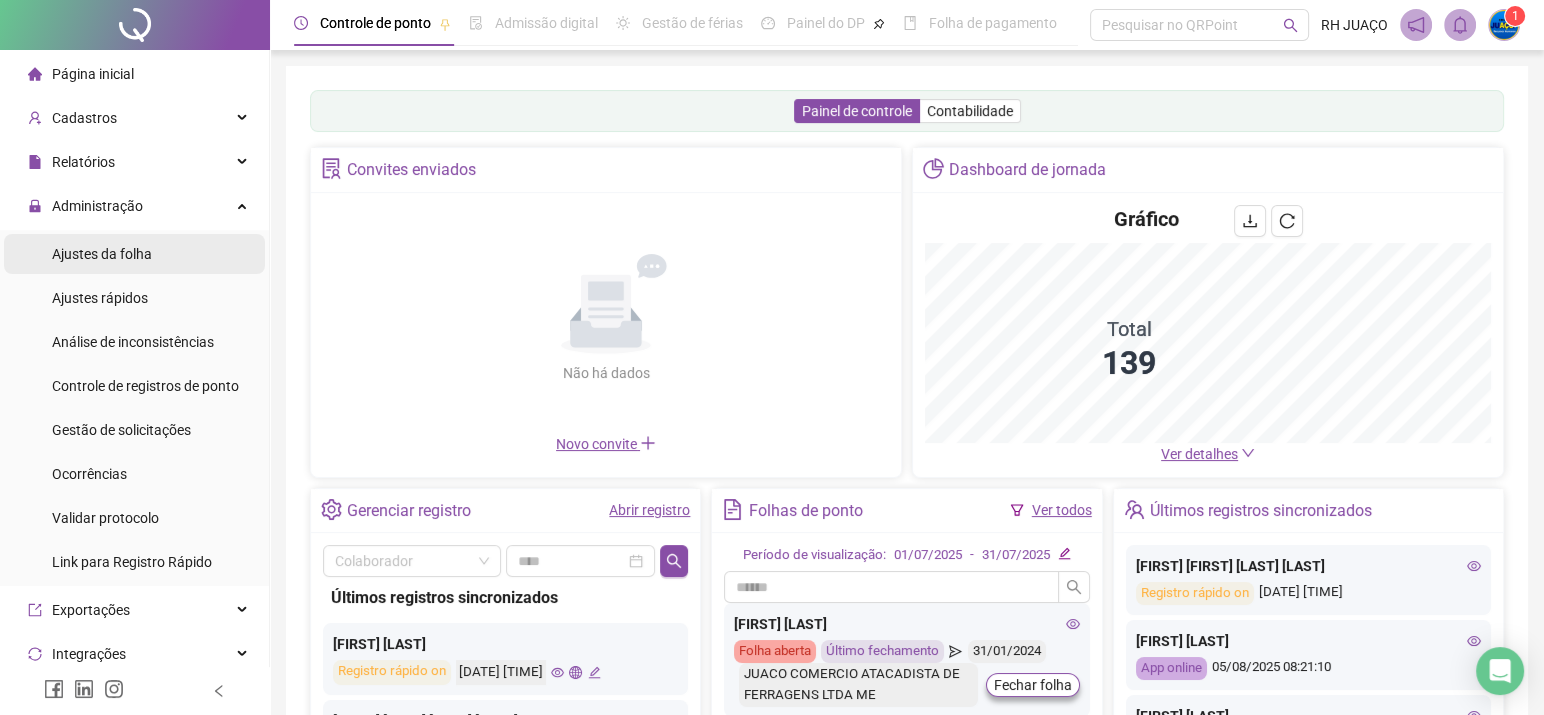 click on "Ajustes da folha" at bounding box center [102, 254] 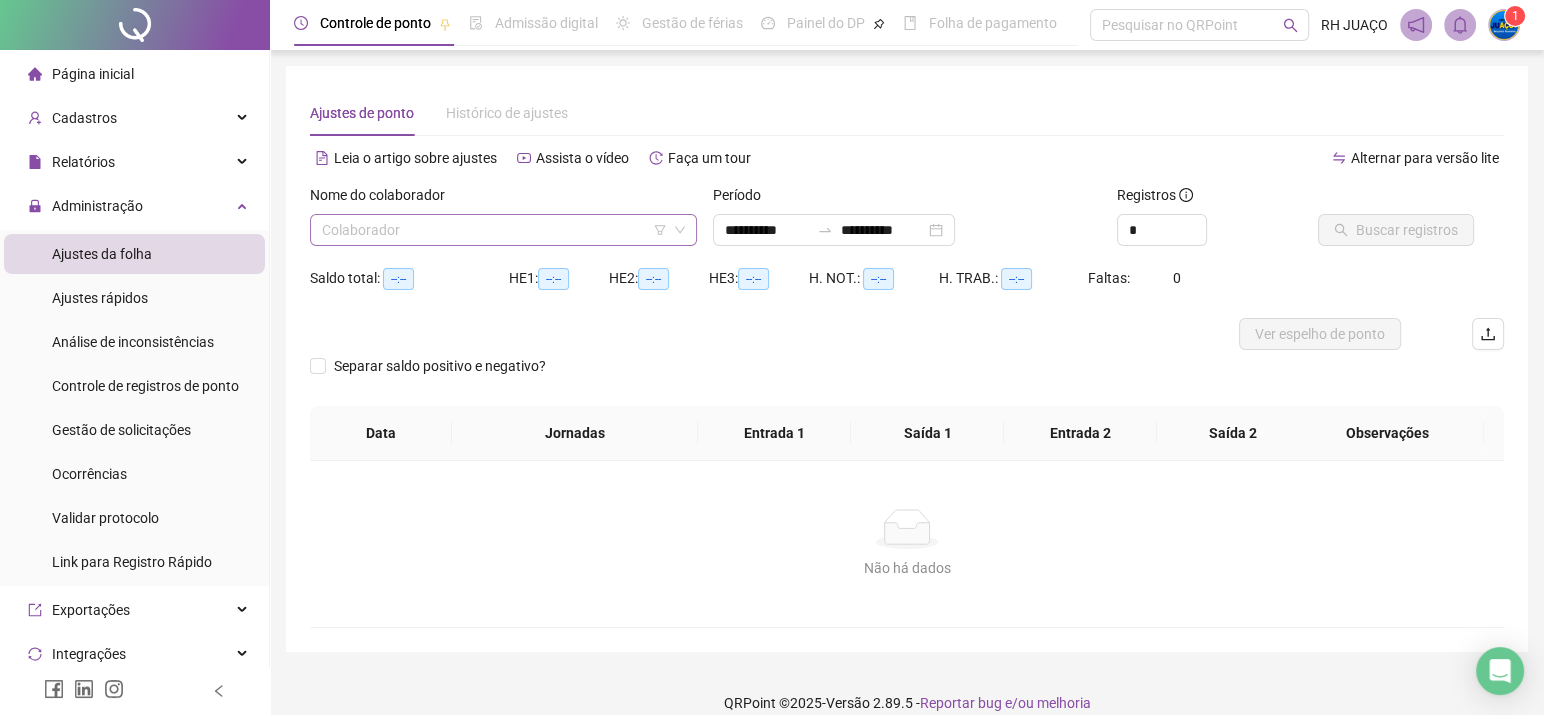 click at bounding box center (494, 230) 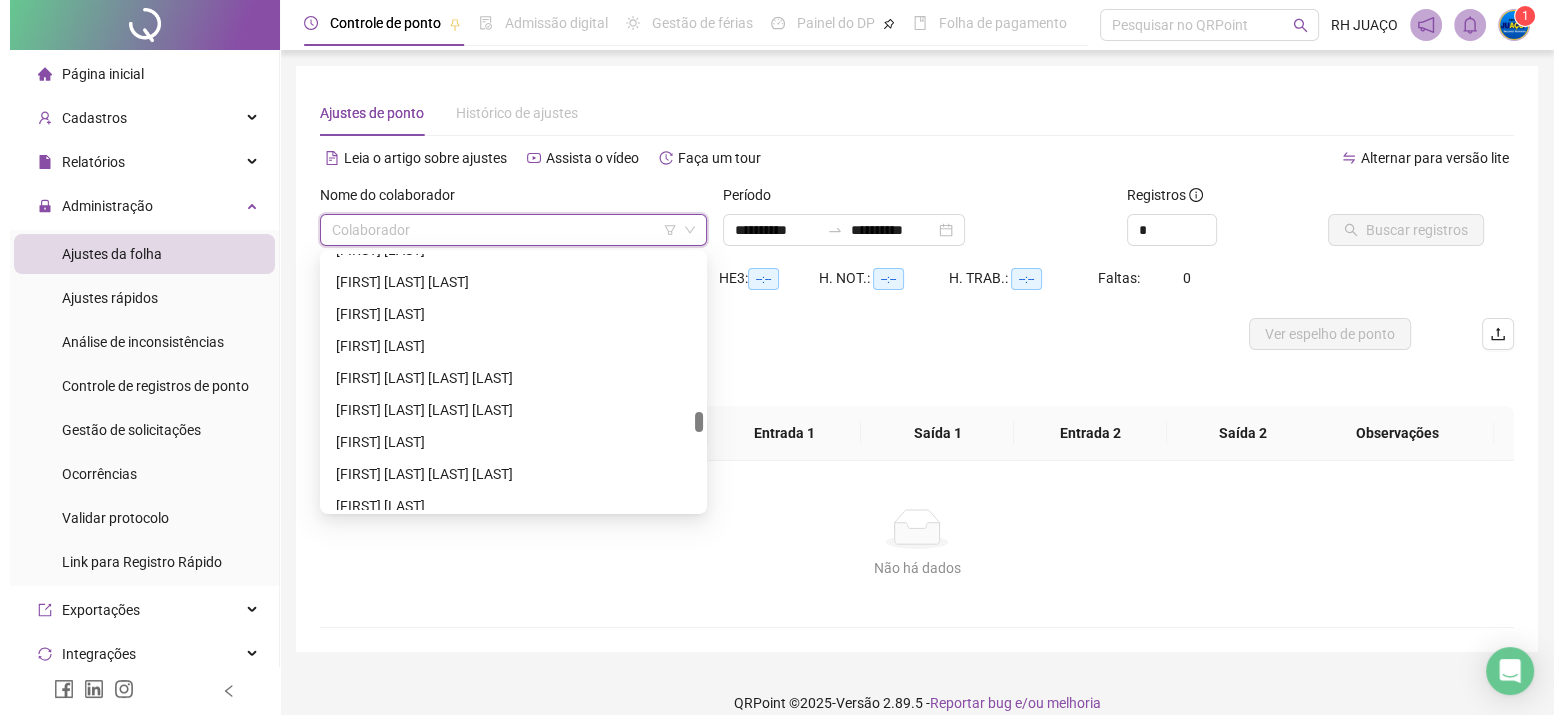 scroll, scrollTop: 3338, scrollLeft: 0, axis: vertical 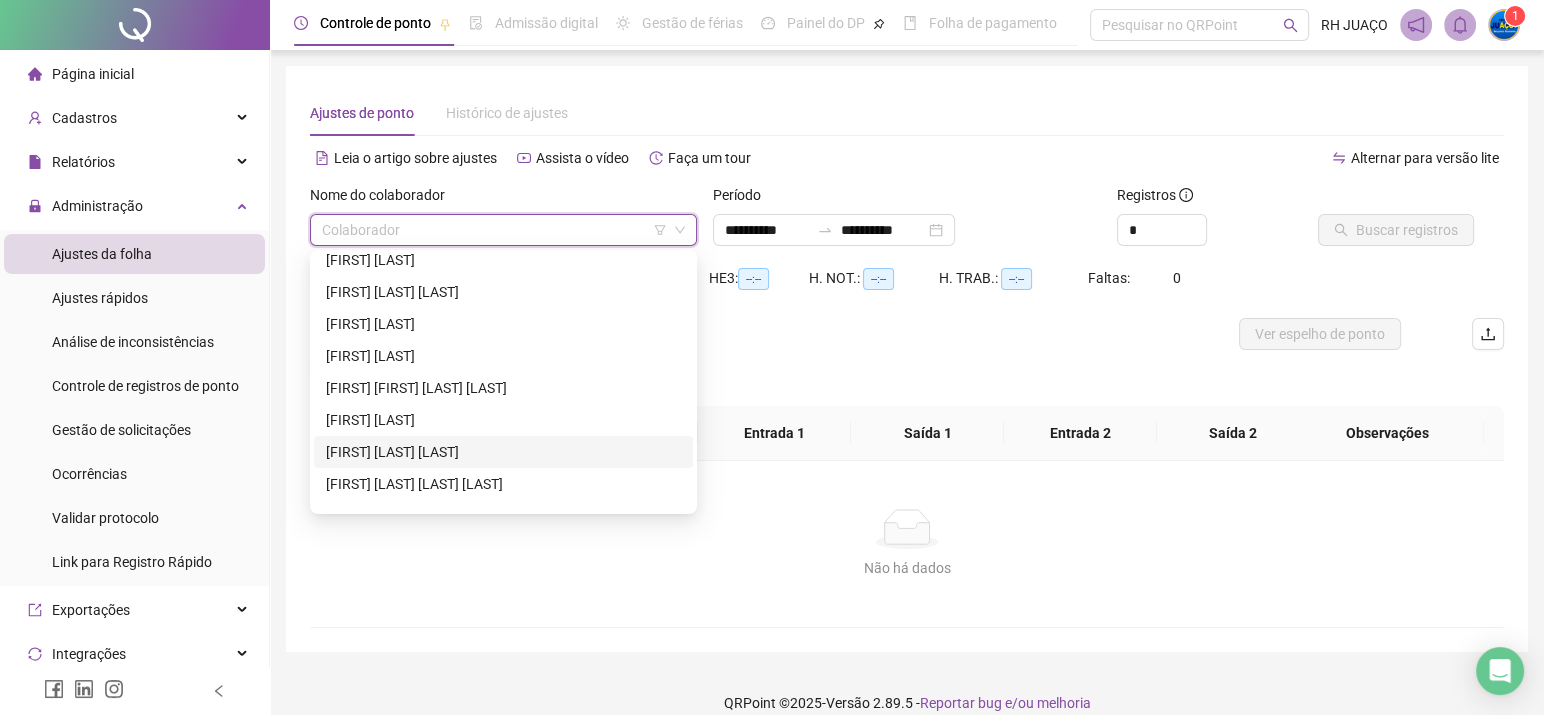 click on "[FIRST] [LAST] [LAST]" at bounding box center [503, 452] 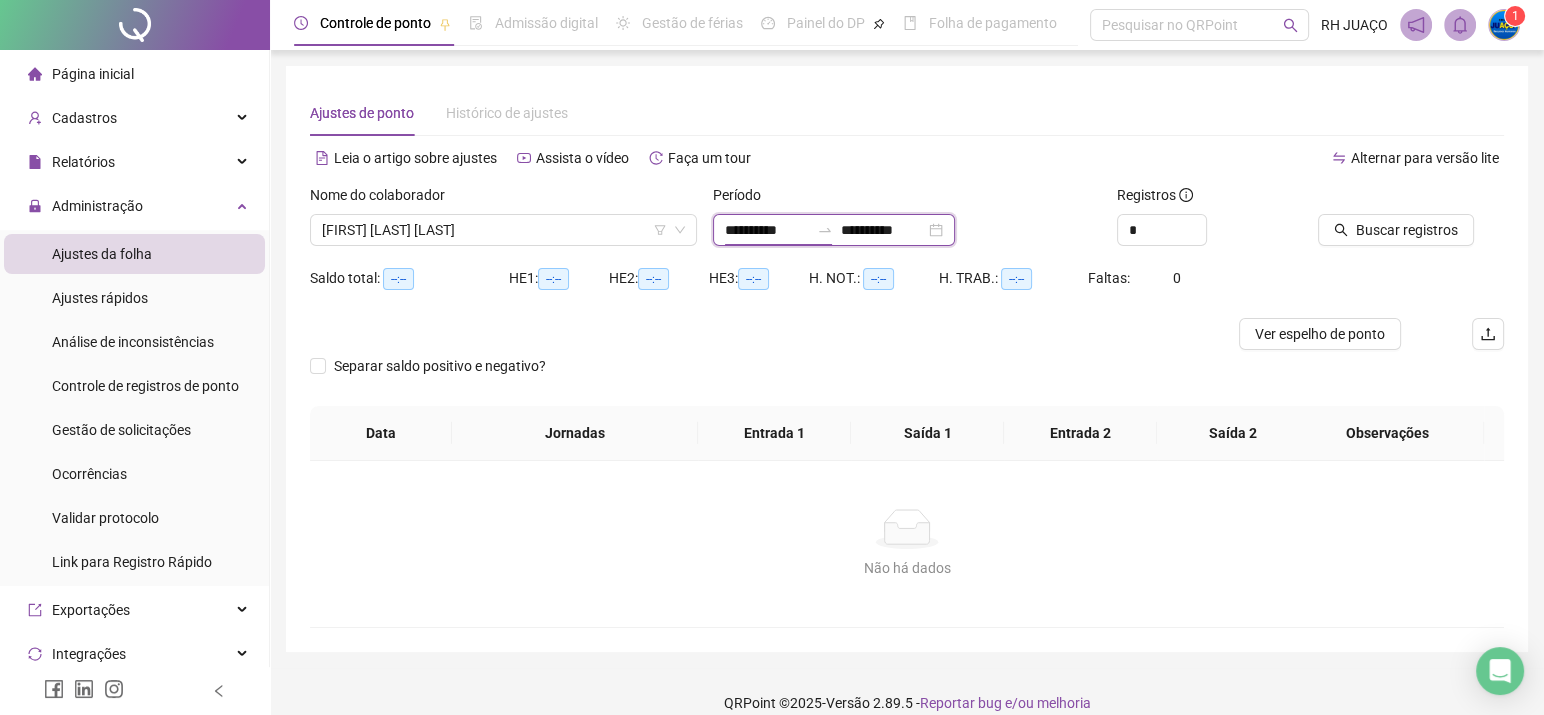 click on "**********" at bounding box center (767, 230) 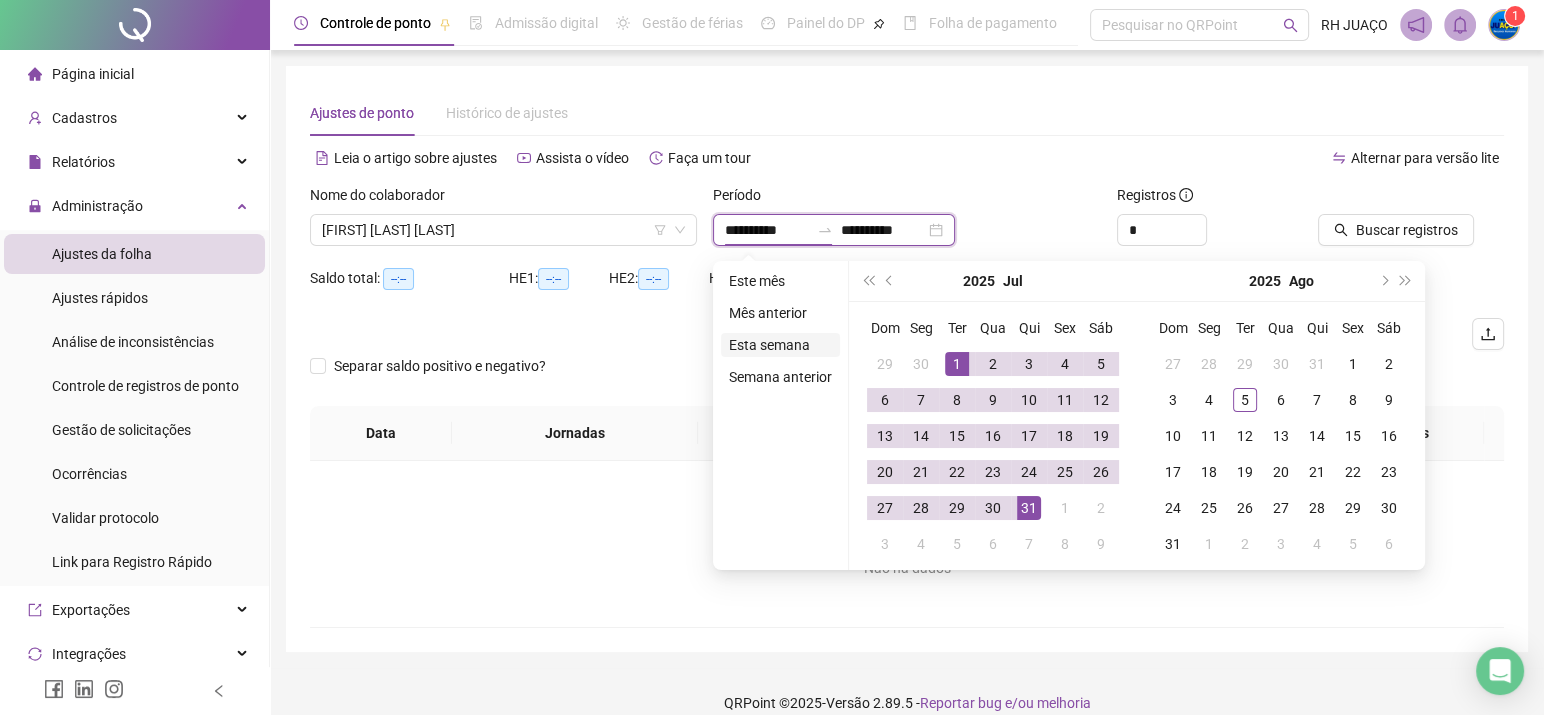 type on "**********" 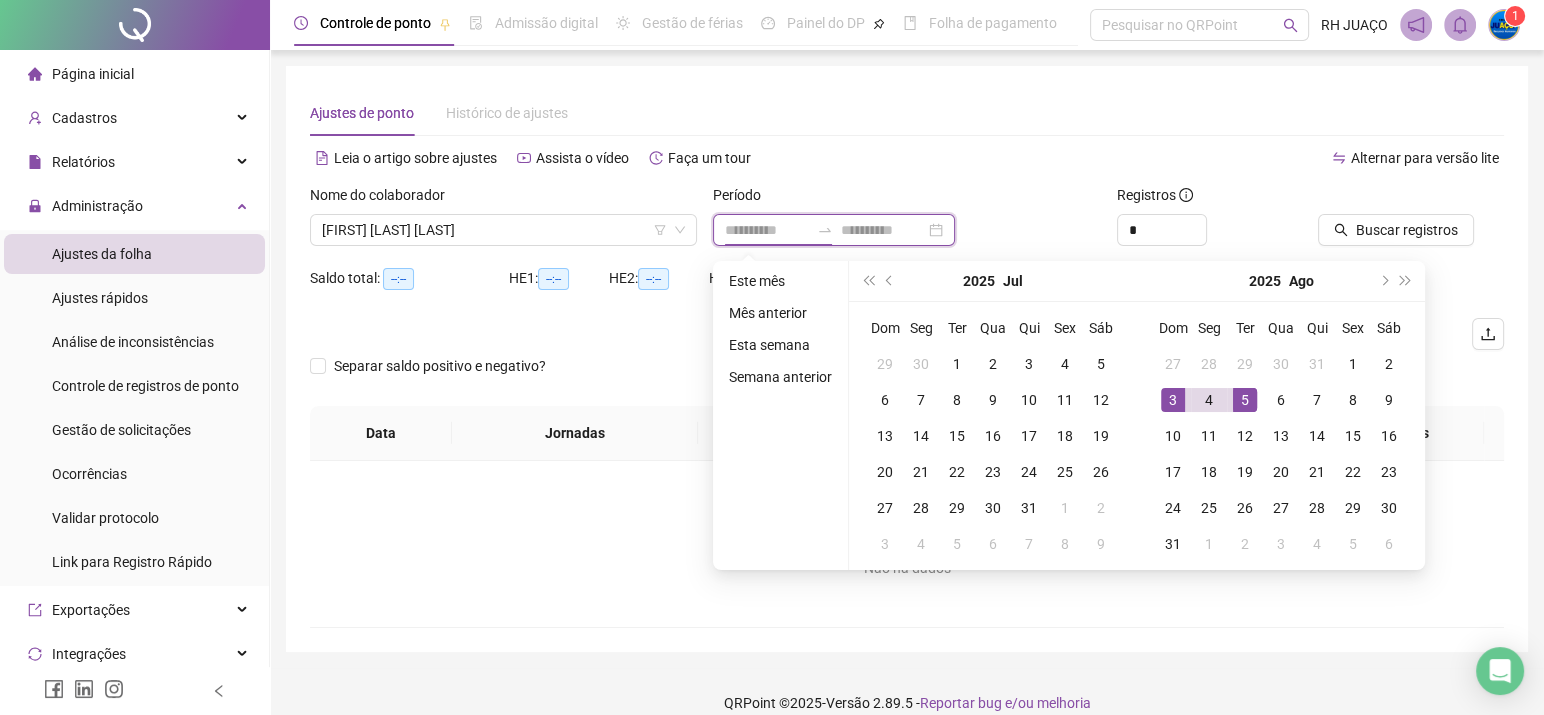 type on "**********" 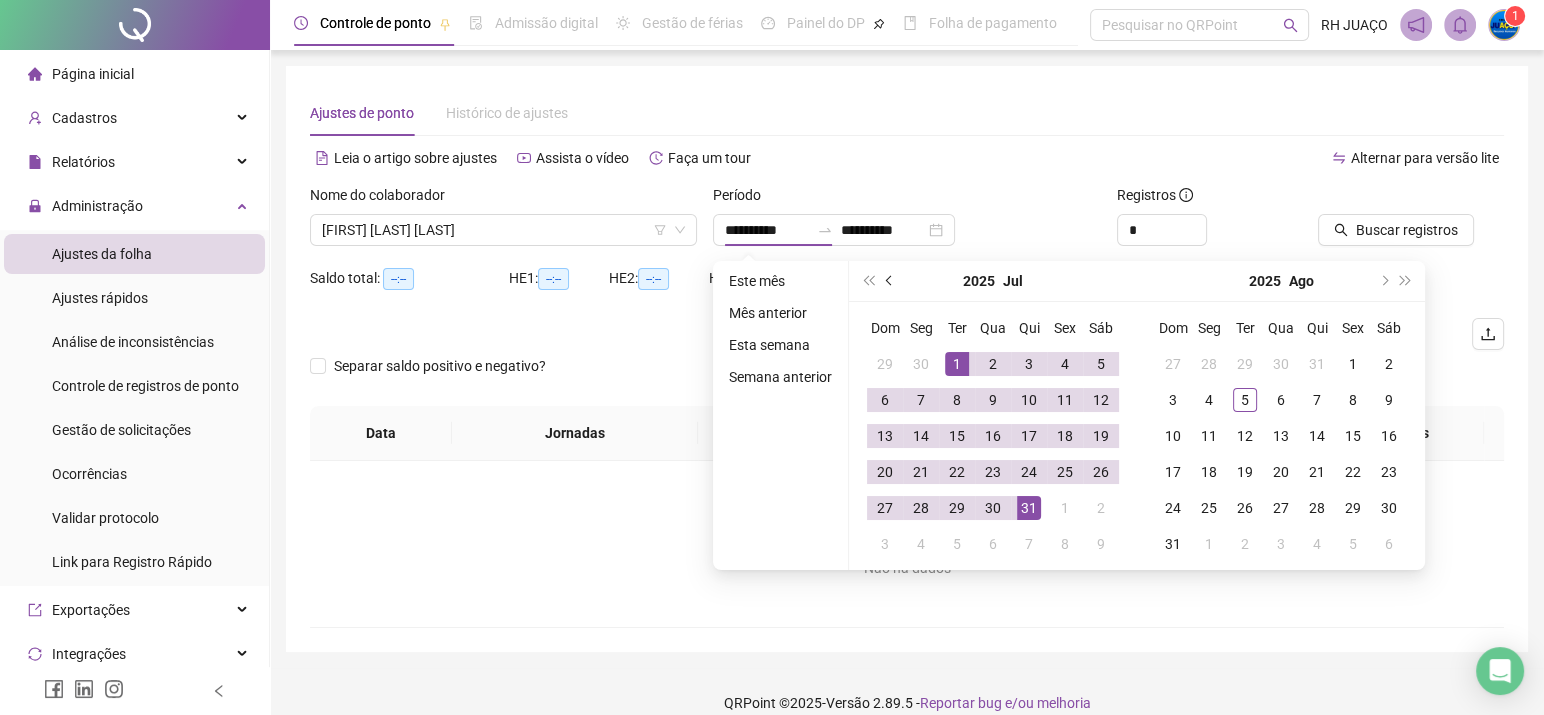 click at bounding box center [890, 281] 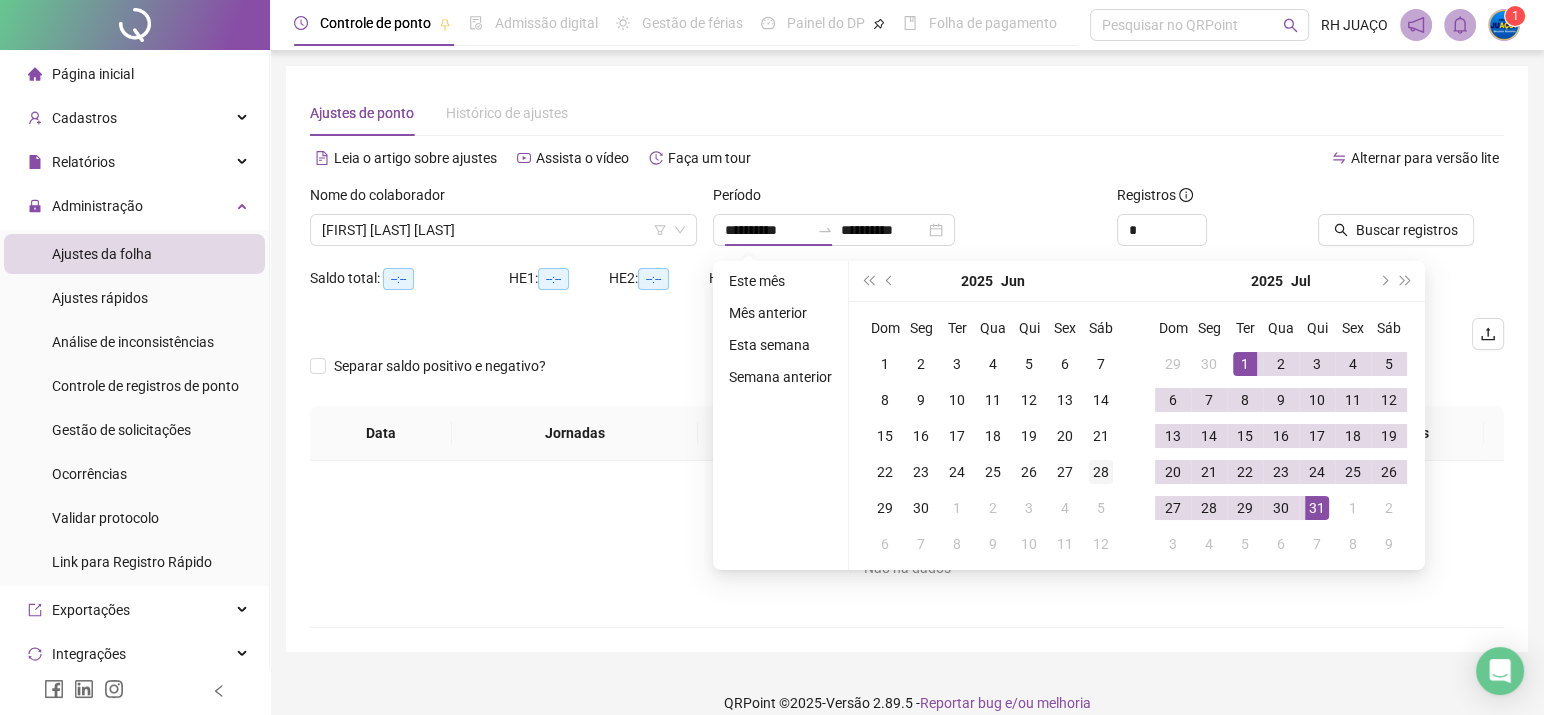 type on "**********" 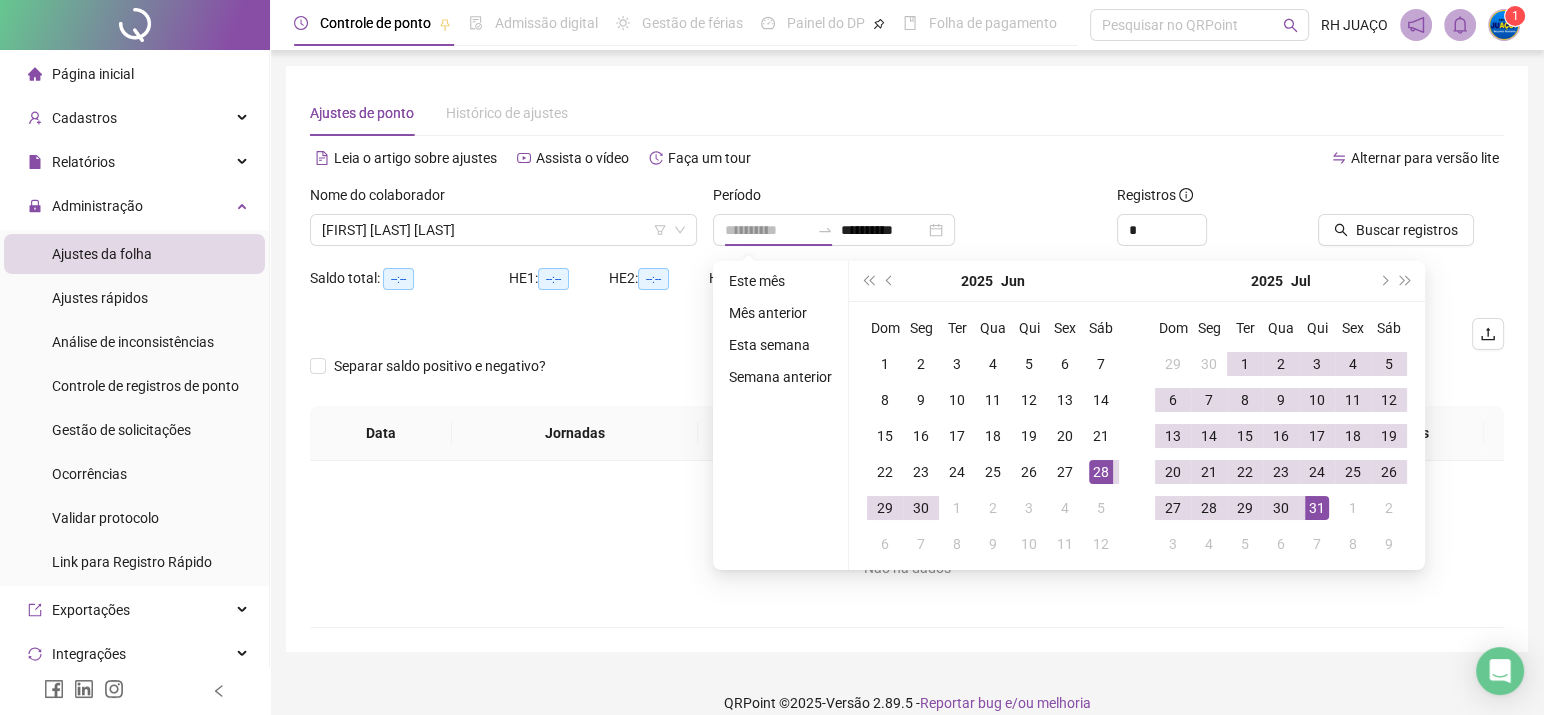 click on "28" at bounding box center (1101, 472) 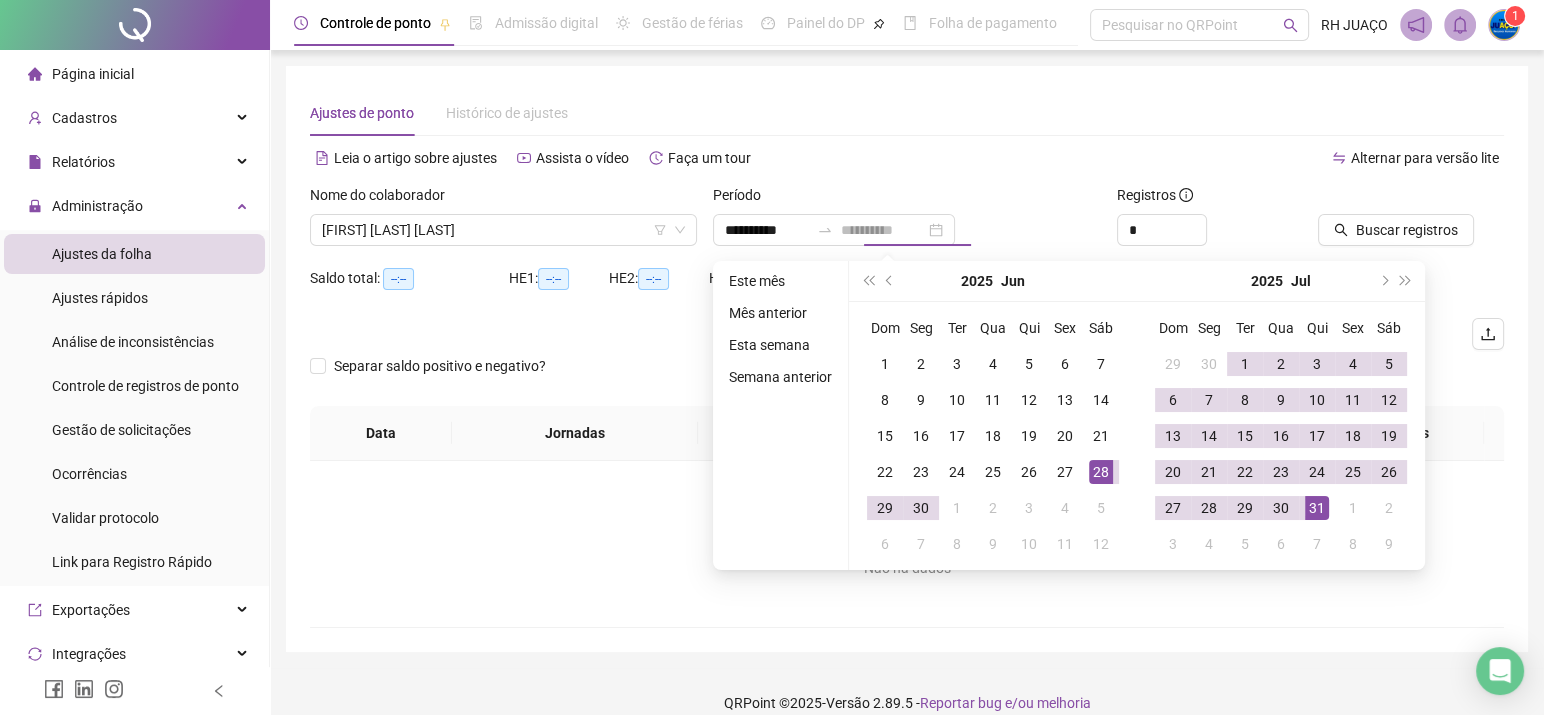 click on "28" at bounding box center [1101, 472] 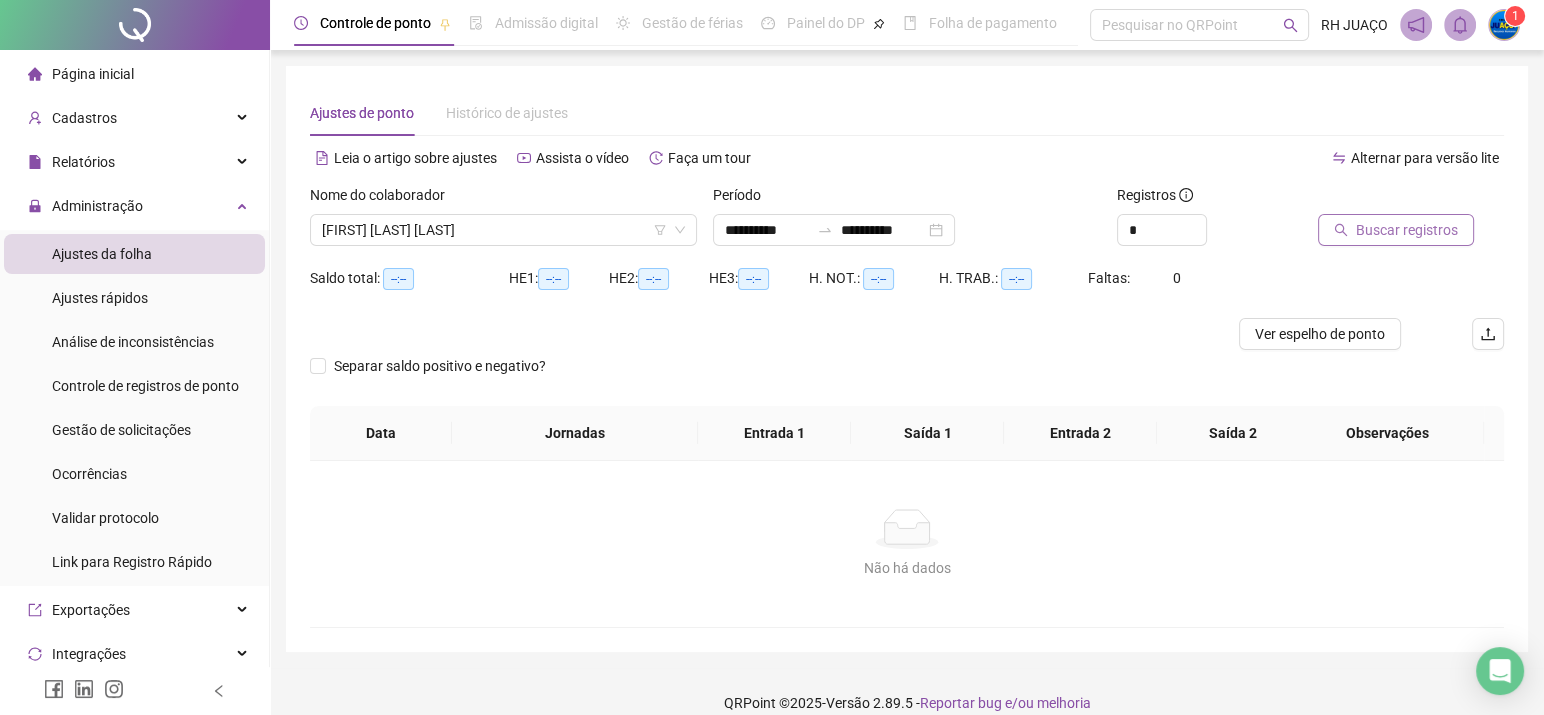click on "Buscar registros" at bounding box center (1396, 230) 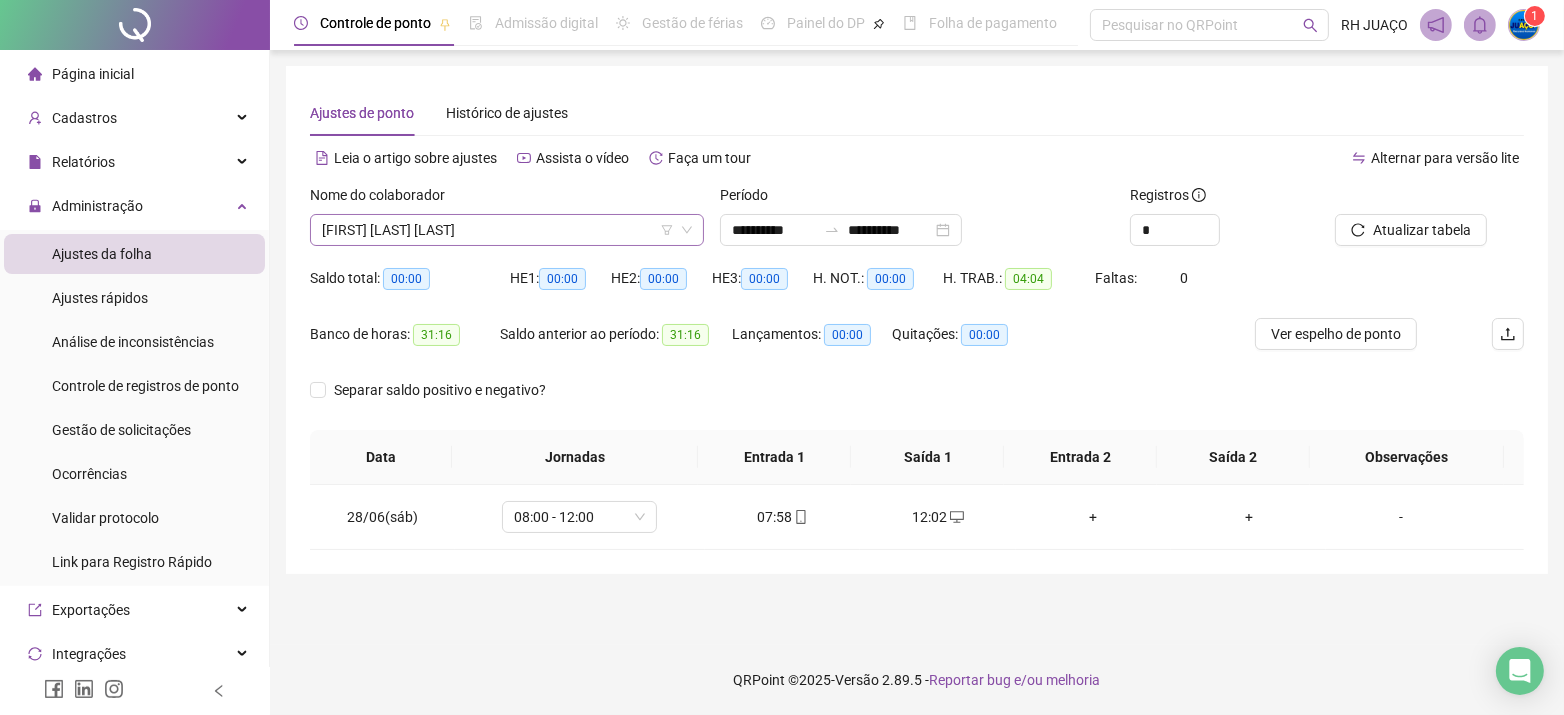 click on "[FIRST] [LAST] [LAST]" at bounding box center (507, 230) 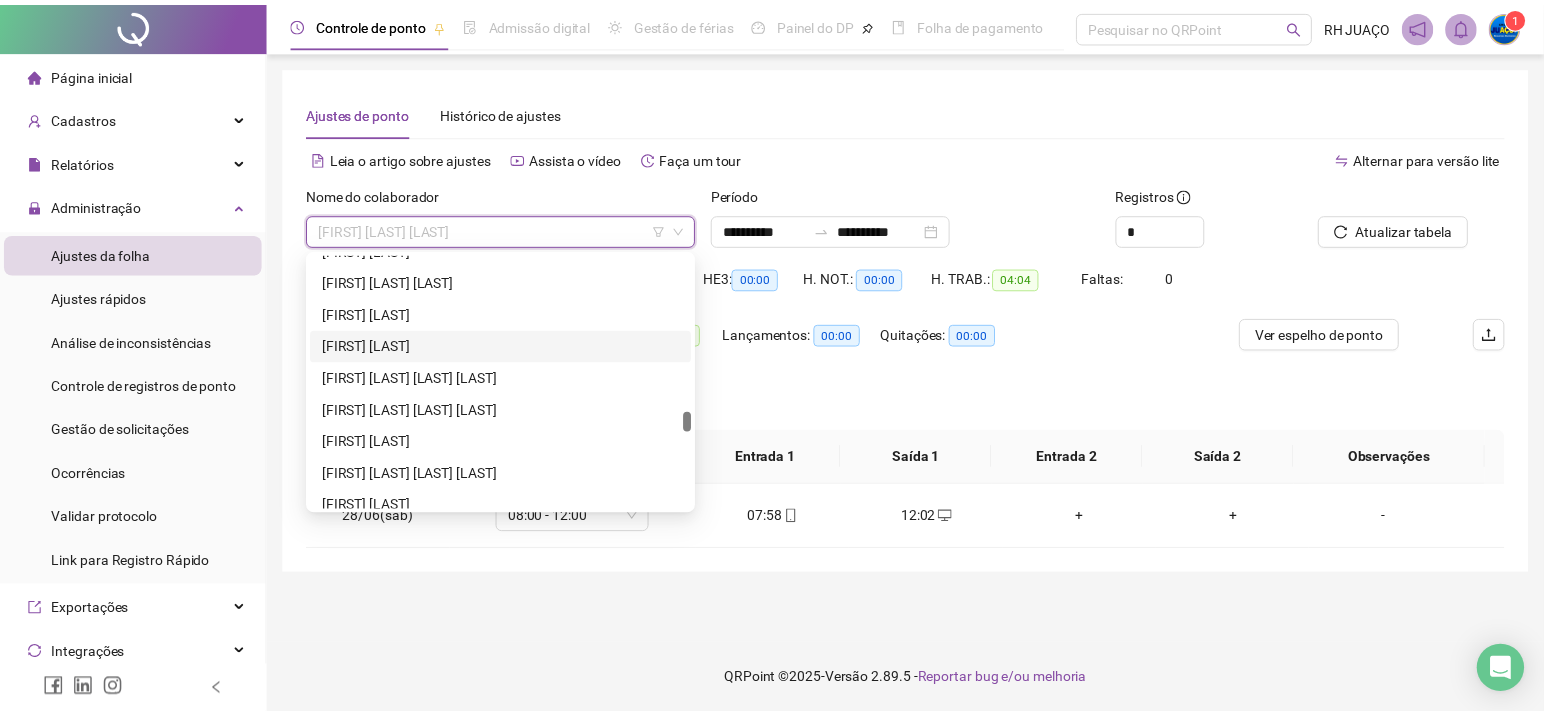 scroll, scrollTop: 2670, scrollLeft: 0, axis: vertical 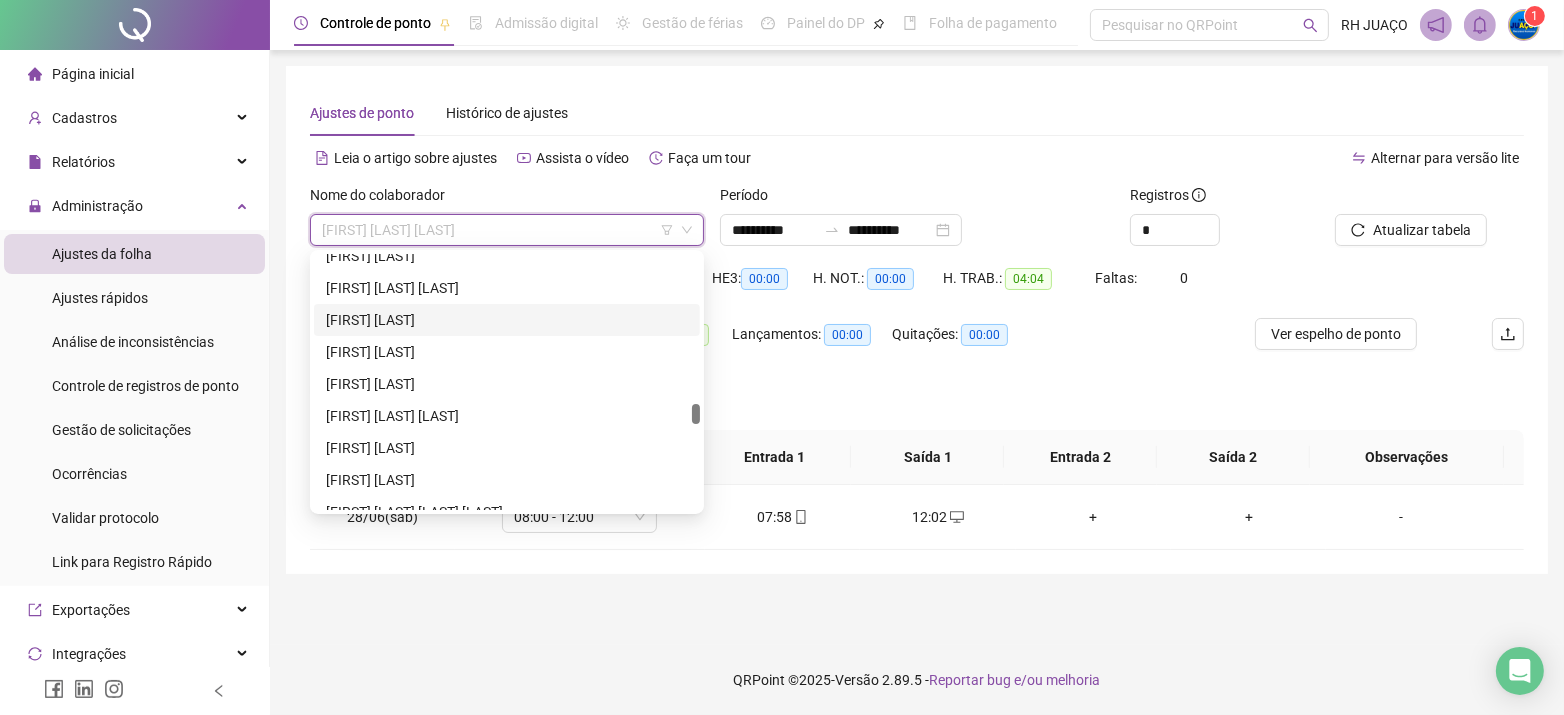 click on "[FIRST] [LAST]" at bounding box center [507, 320] 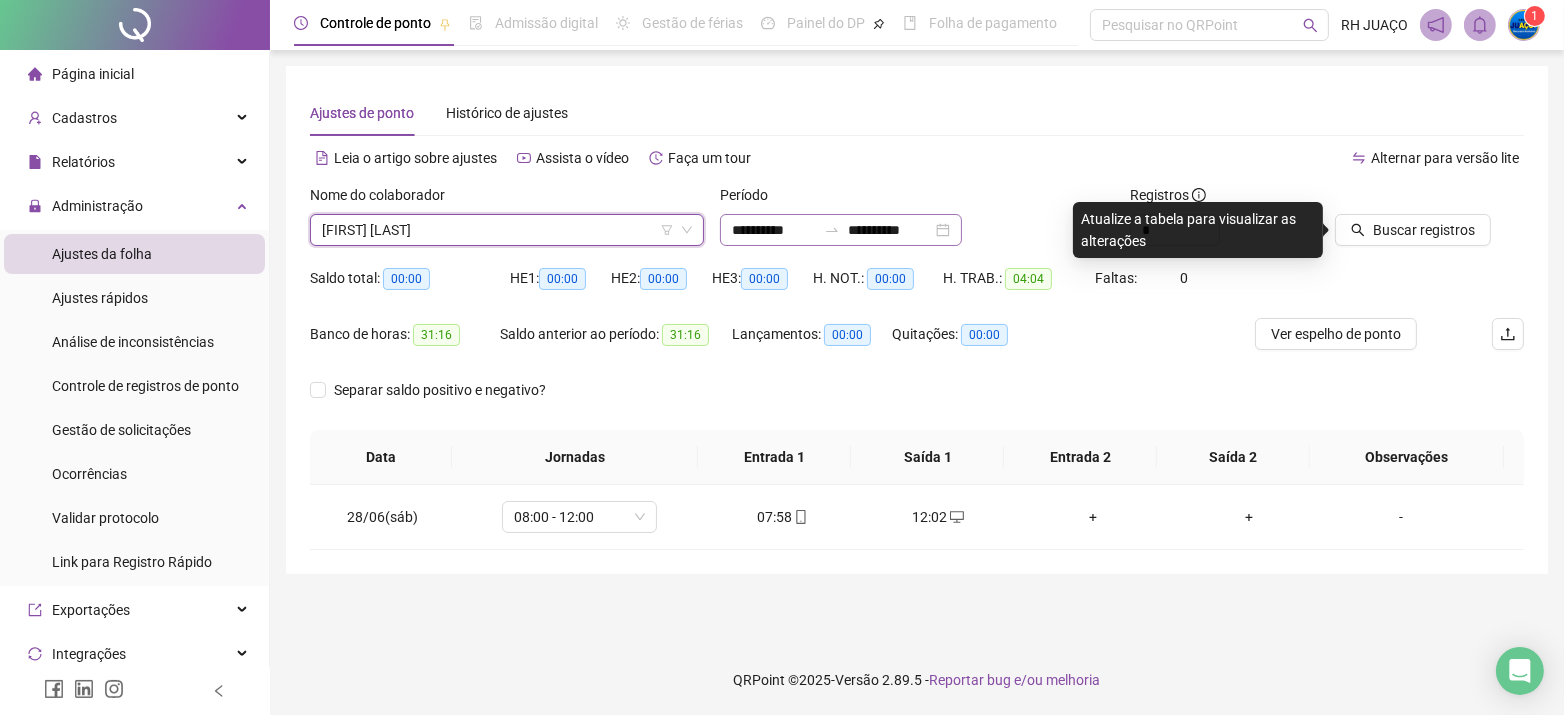 click on "**********" at bounding box center [841, 230] 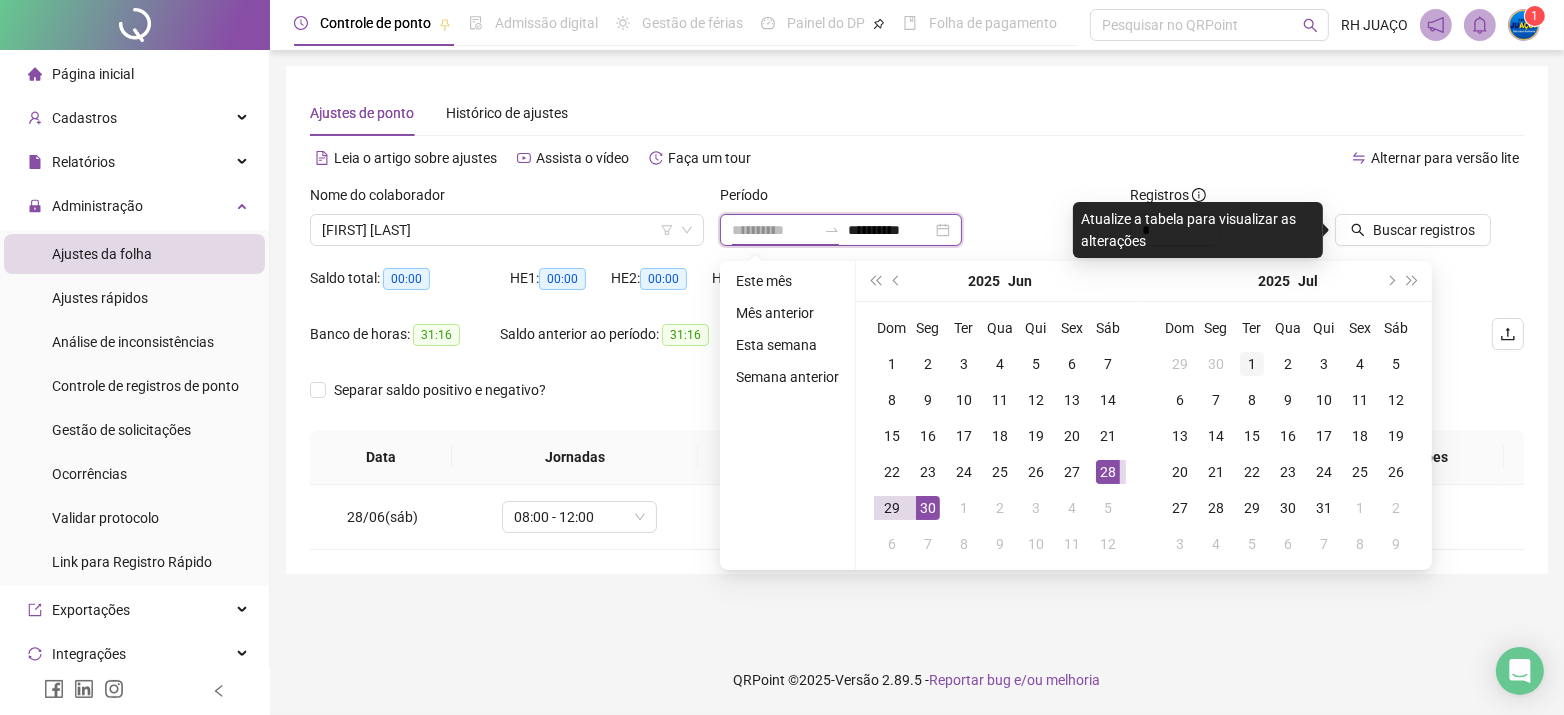 type on "**********" 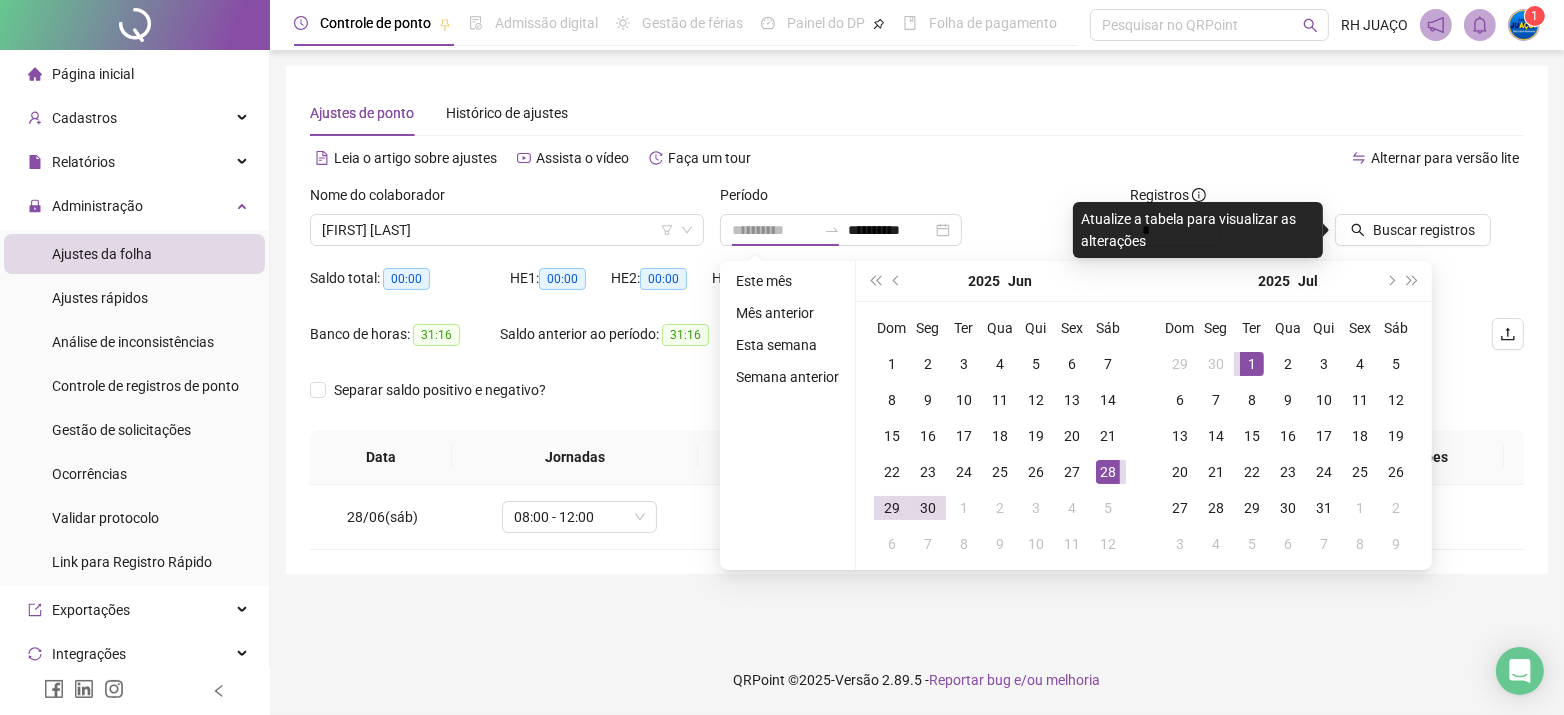 click on "1" at bounding box center [1252, 364] 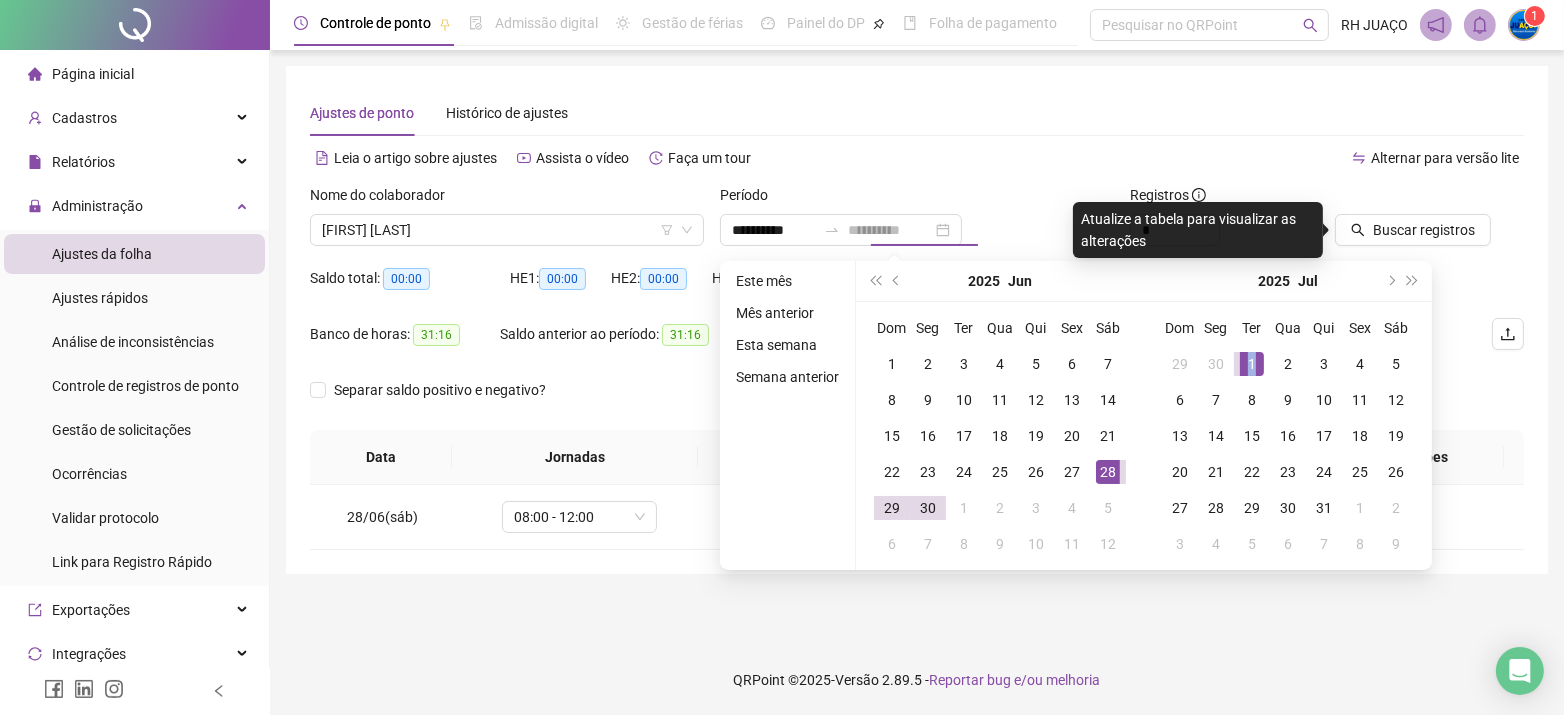 click on "1" at bounding box center (1252, 364) 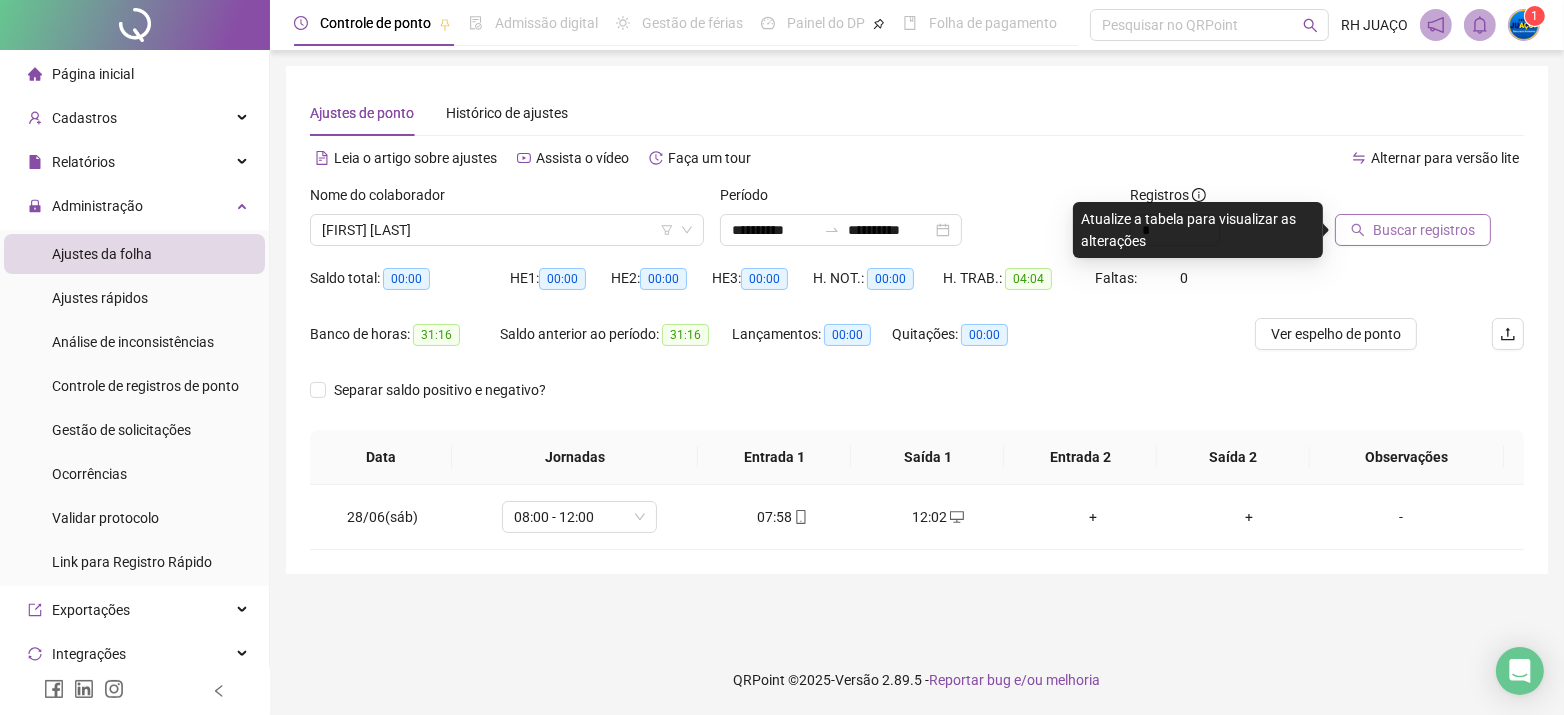 click 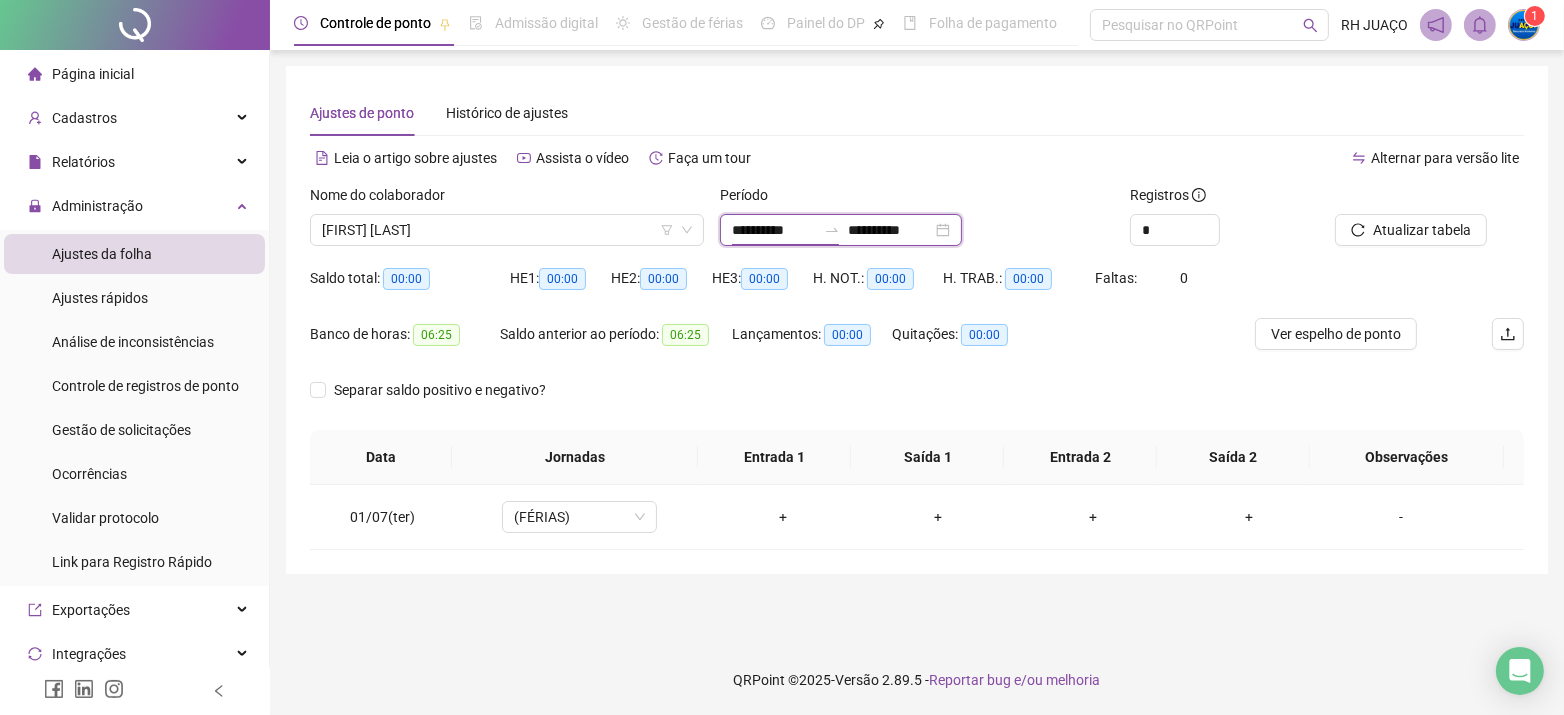 click on "**********" at bounding box center (774, 230) 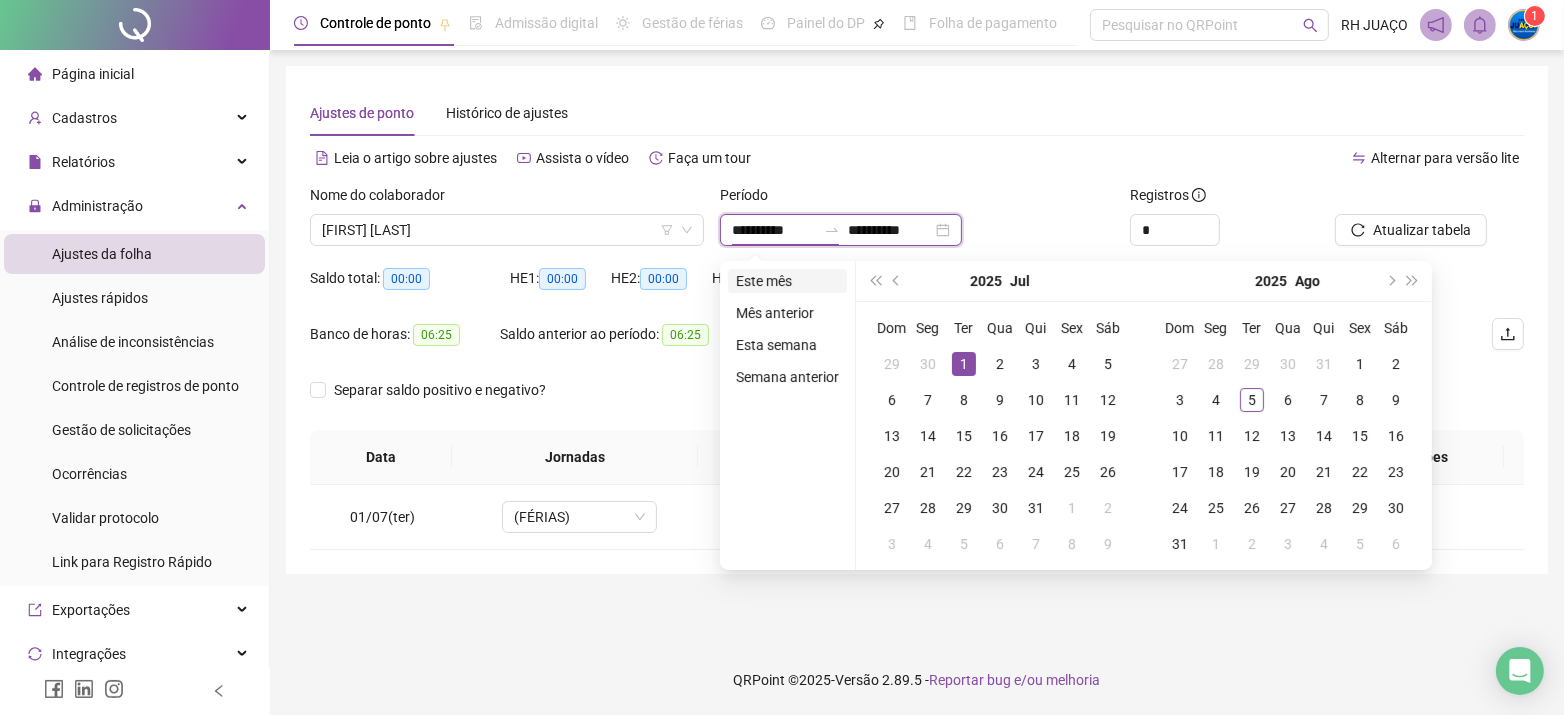 type on "**********" 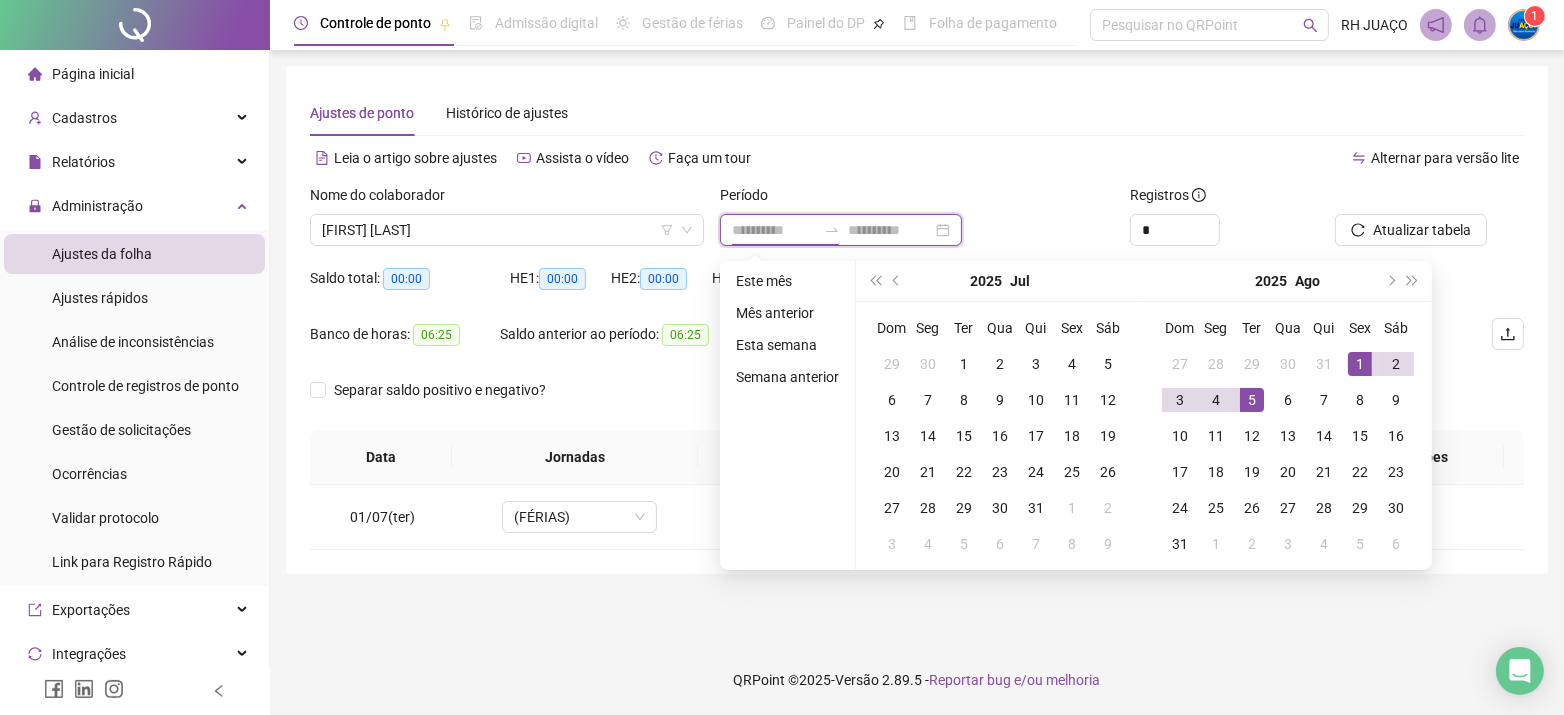 type on "**********" 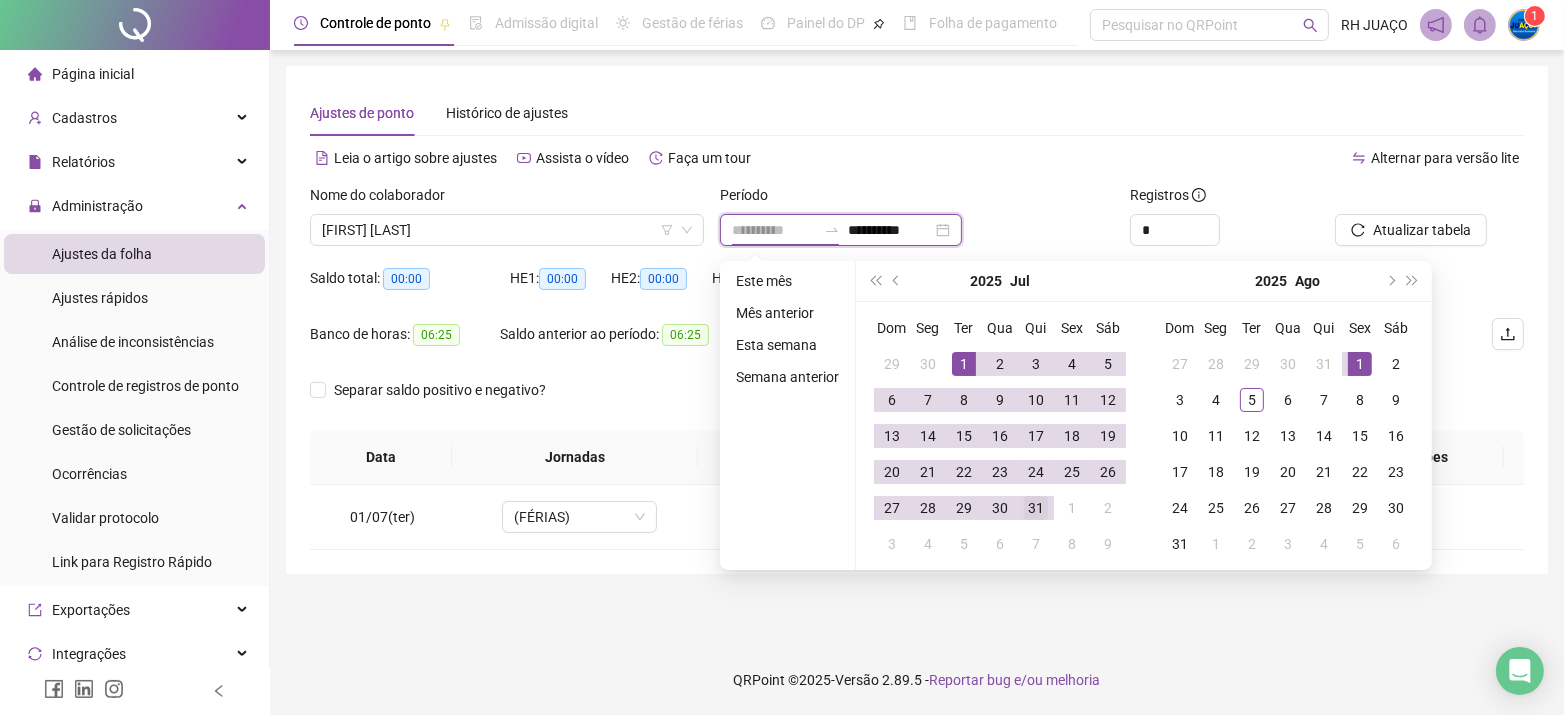 type on "**********" 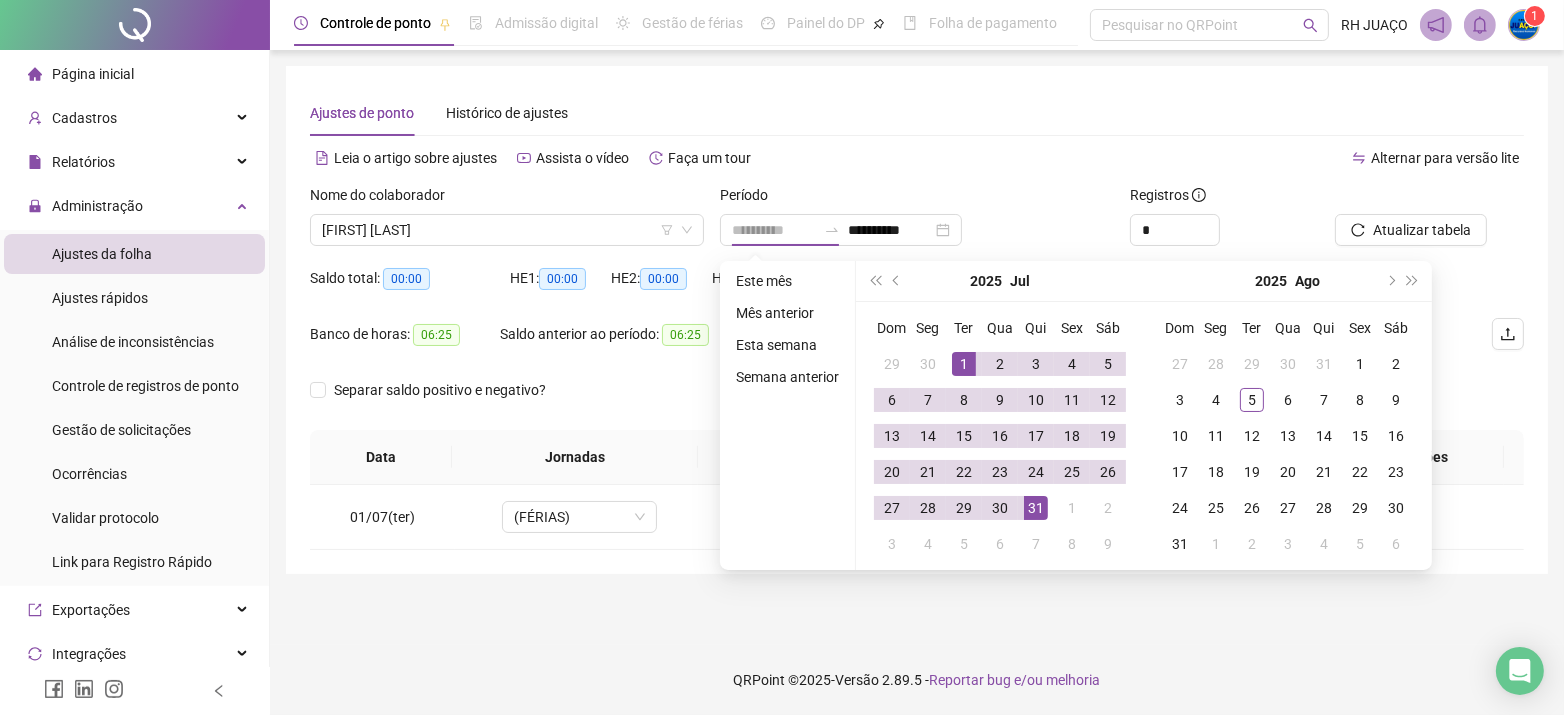 click on "31" at bounding box center [1036, 508] 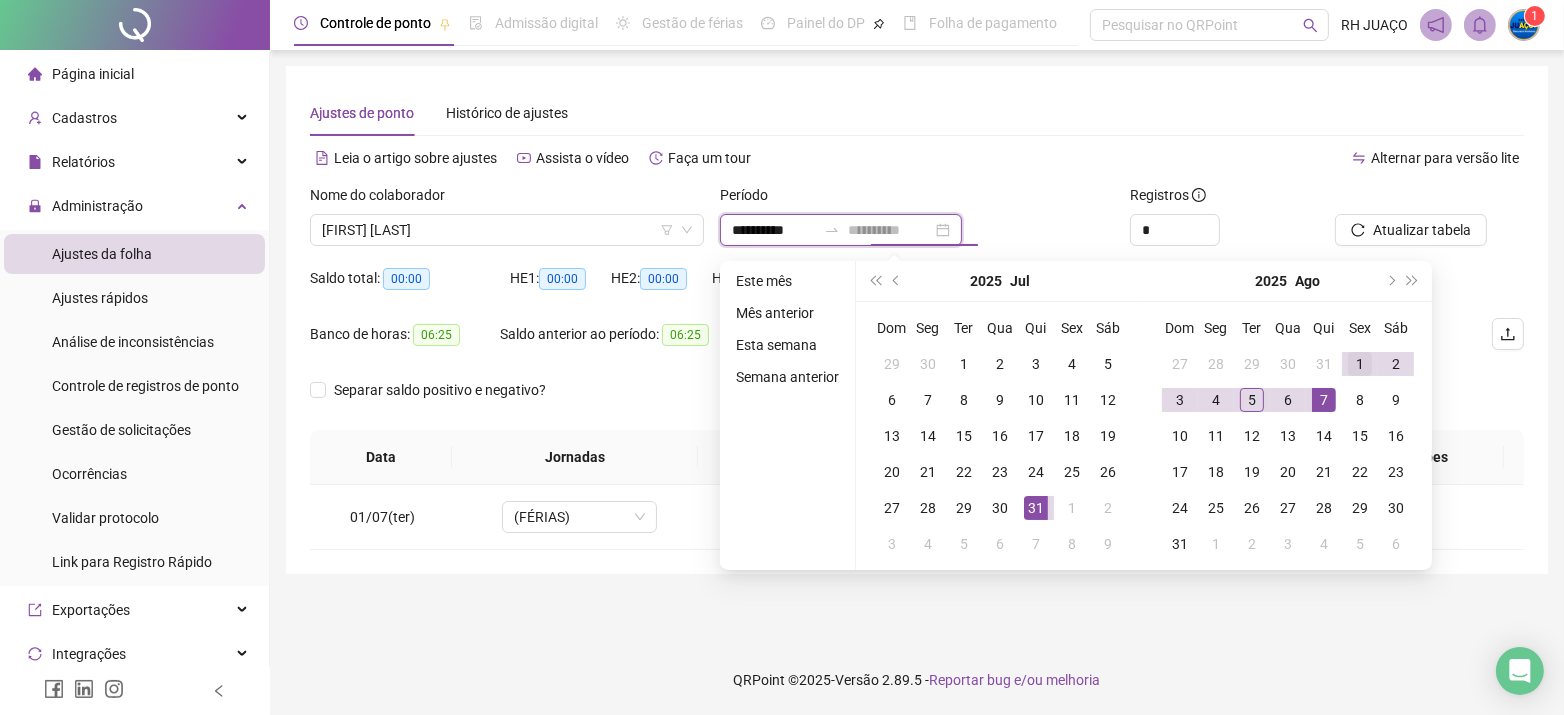 type on "**********" 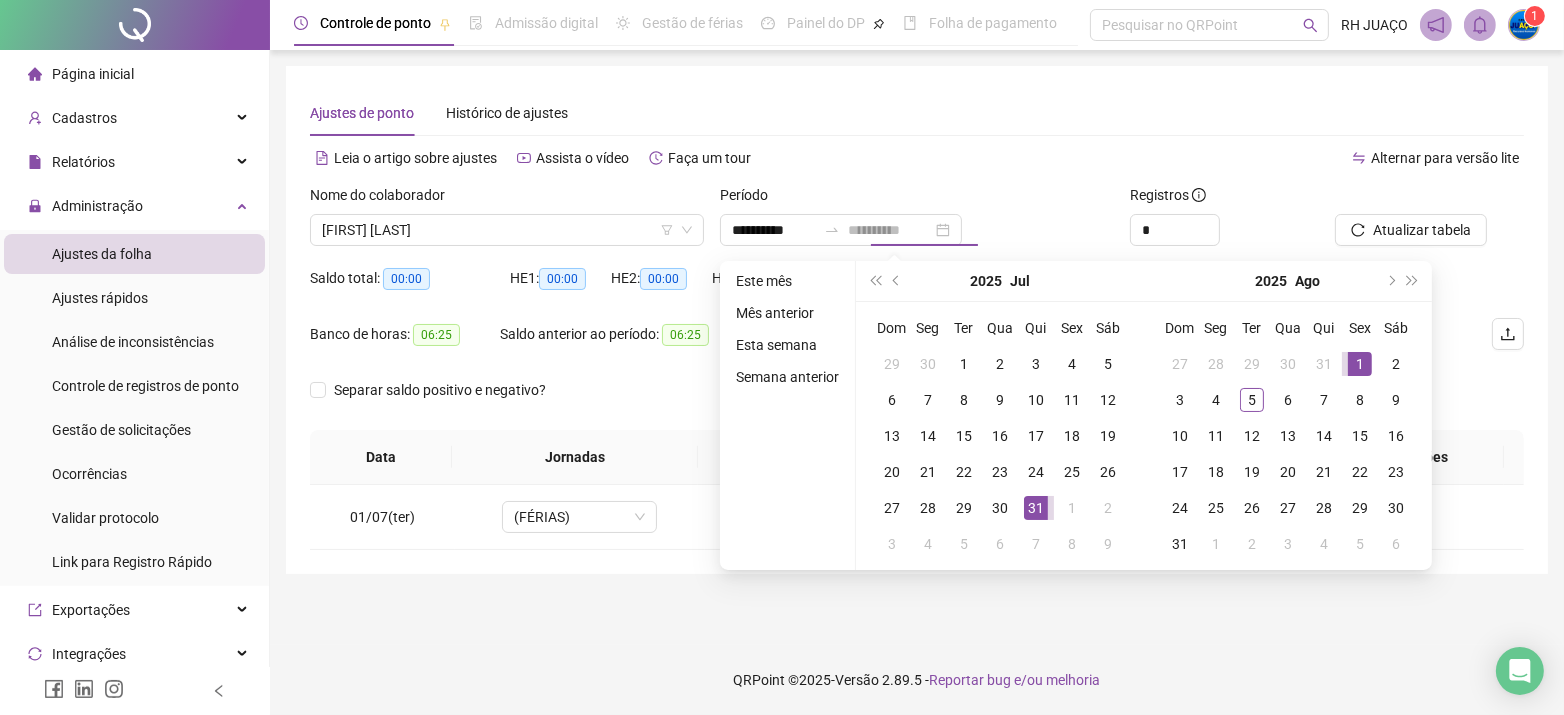 click on "1" at bounding box center (1360, 364) 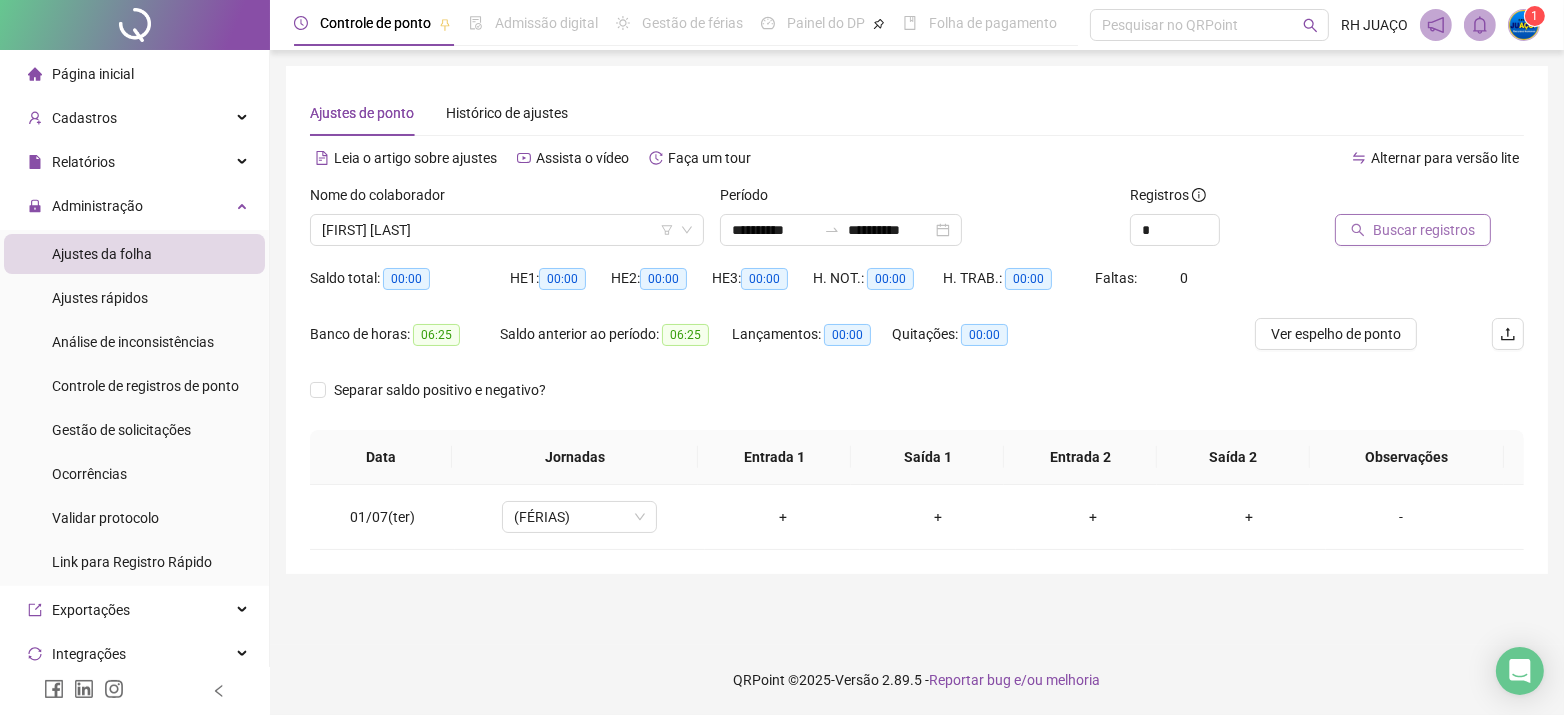 click on "Buscar registros" at bounding box center [1424, 230] 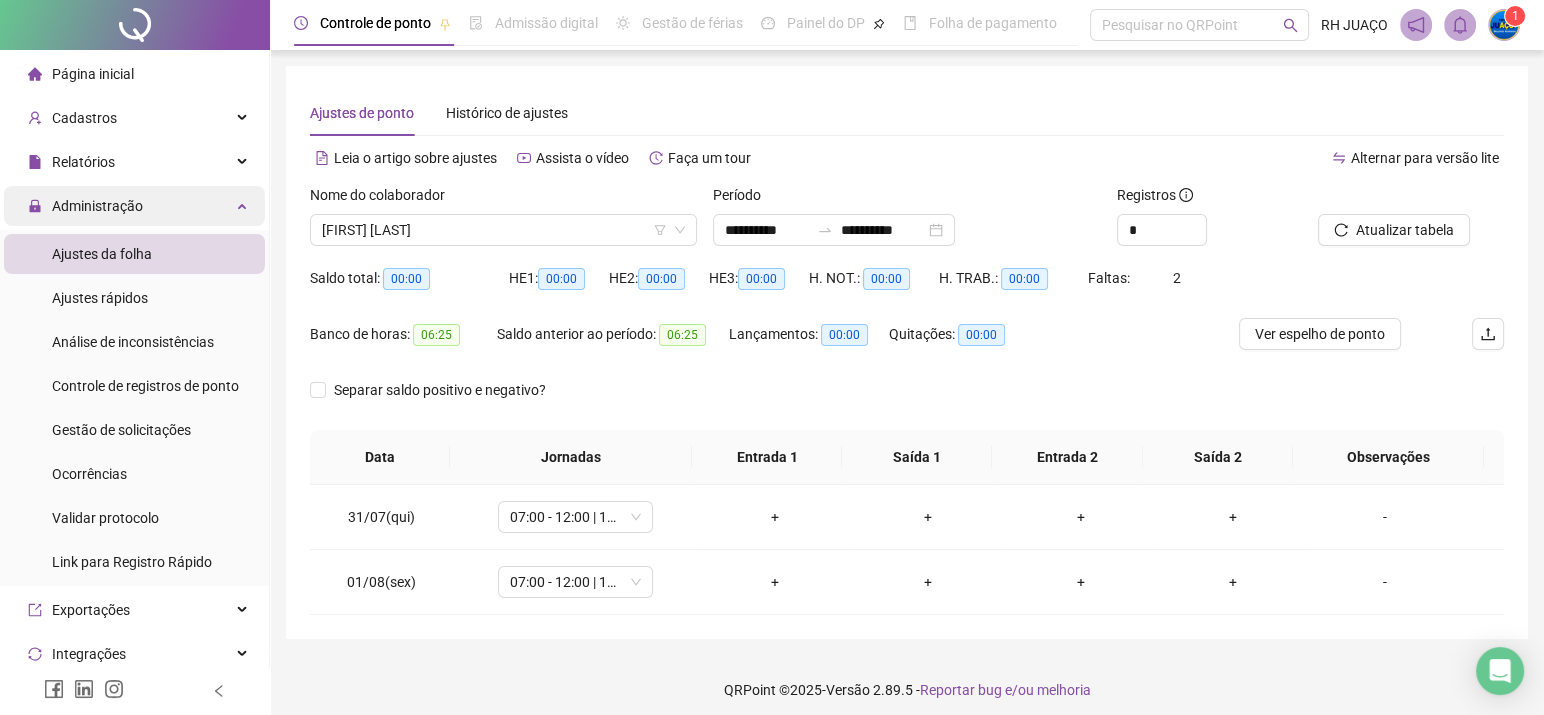 click on "Administração" at bounding box center (97, 206) 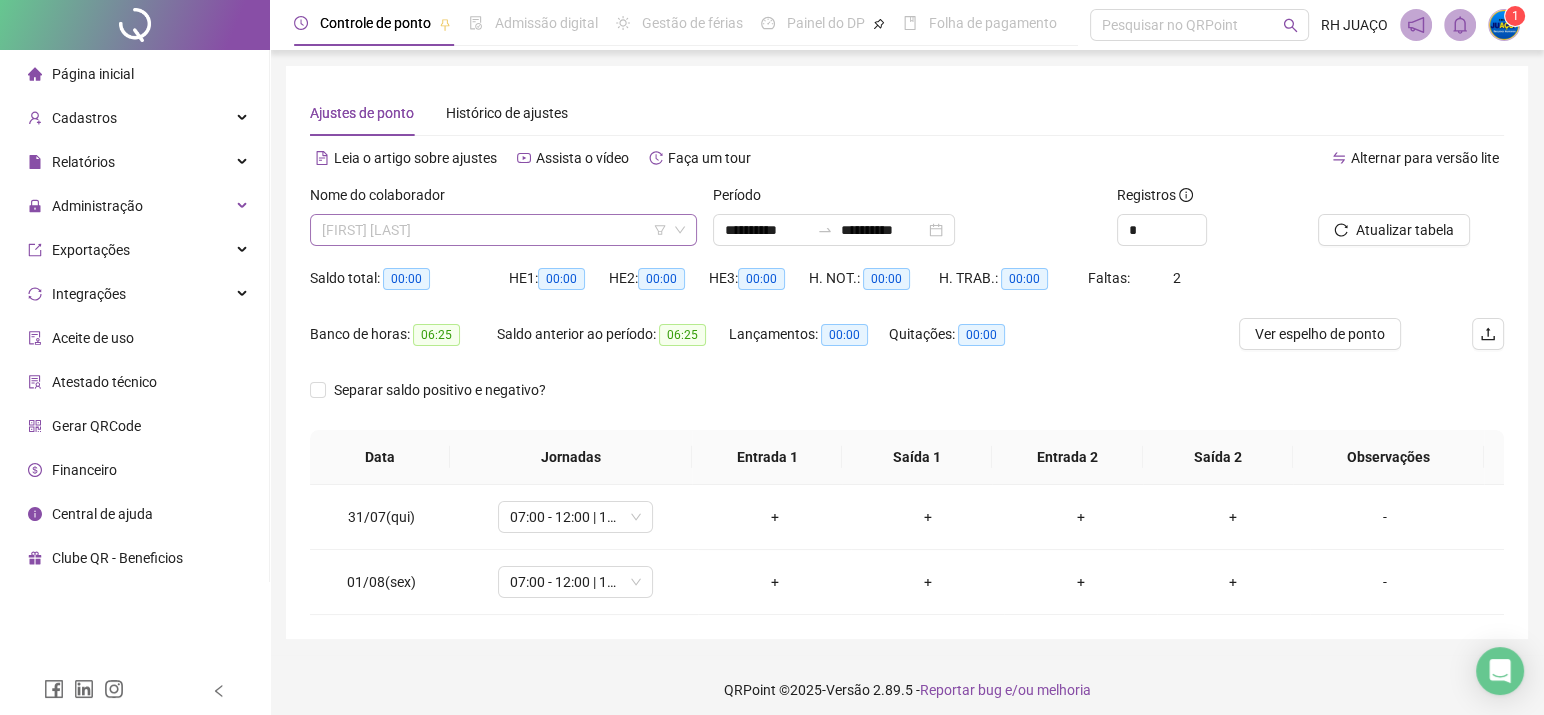 click on "[FIRST] [LAST]" at bounding box center [503, 230] 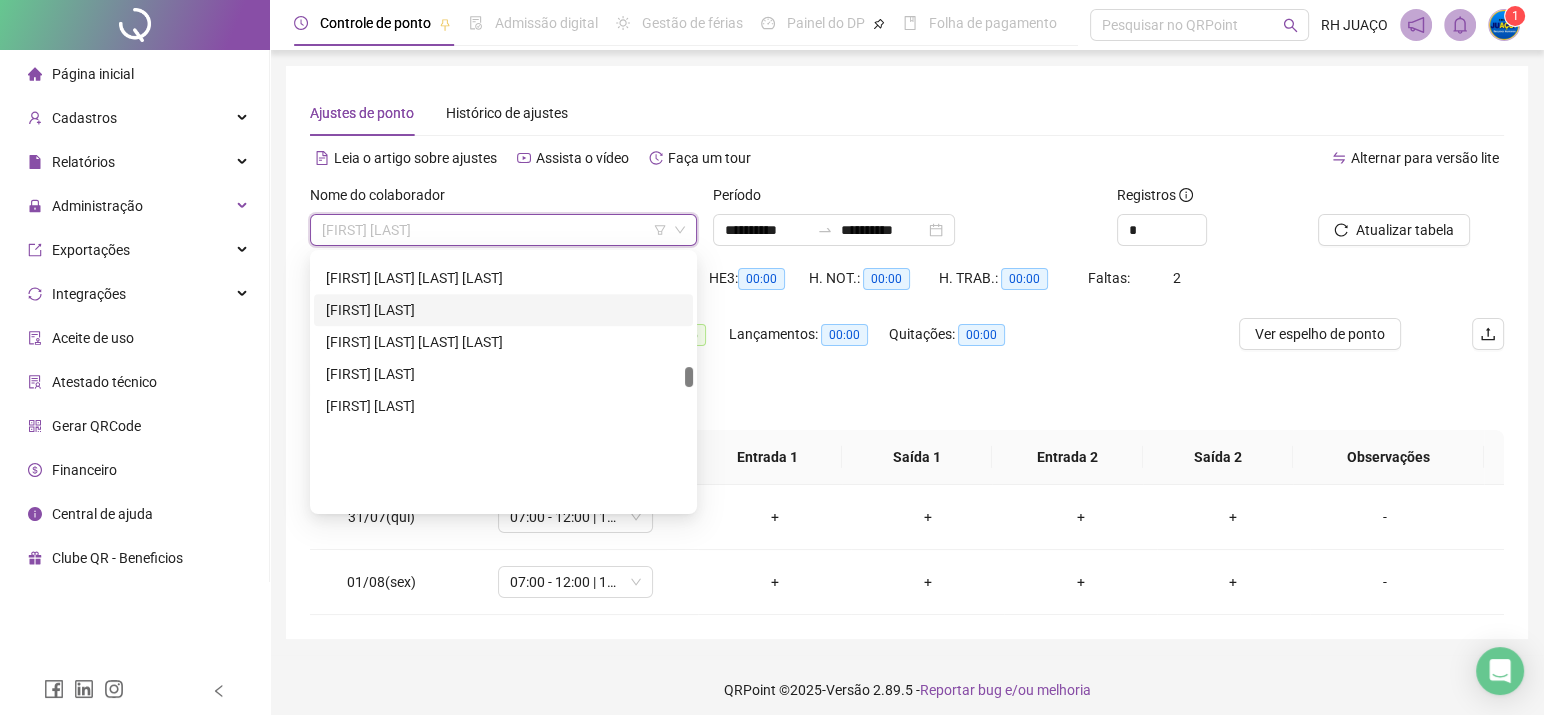 scroll, scrollTop: 2003, scrollLeft: 0, axis: vertical 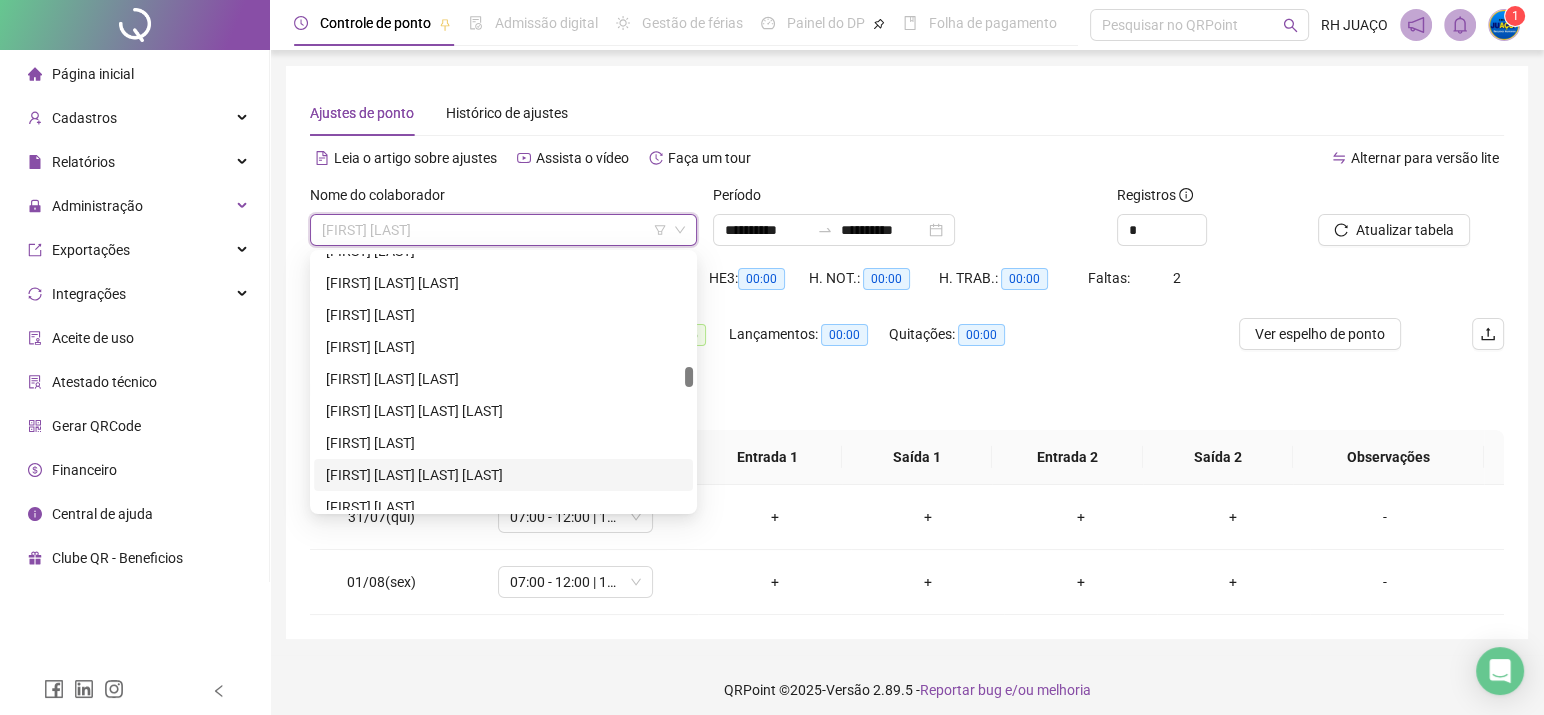 click on "[FIRST] [LAST] [LAST] [LAST]" at bounding box center [503, 475] 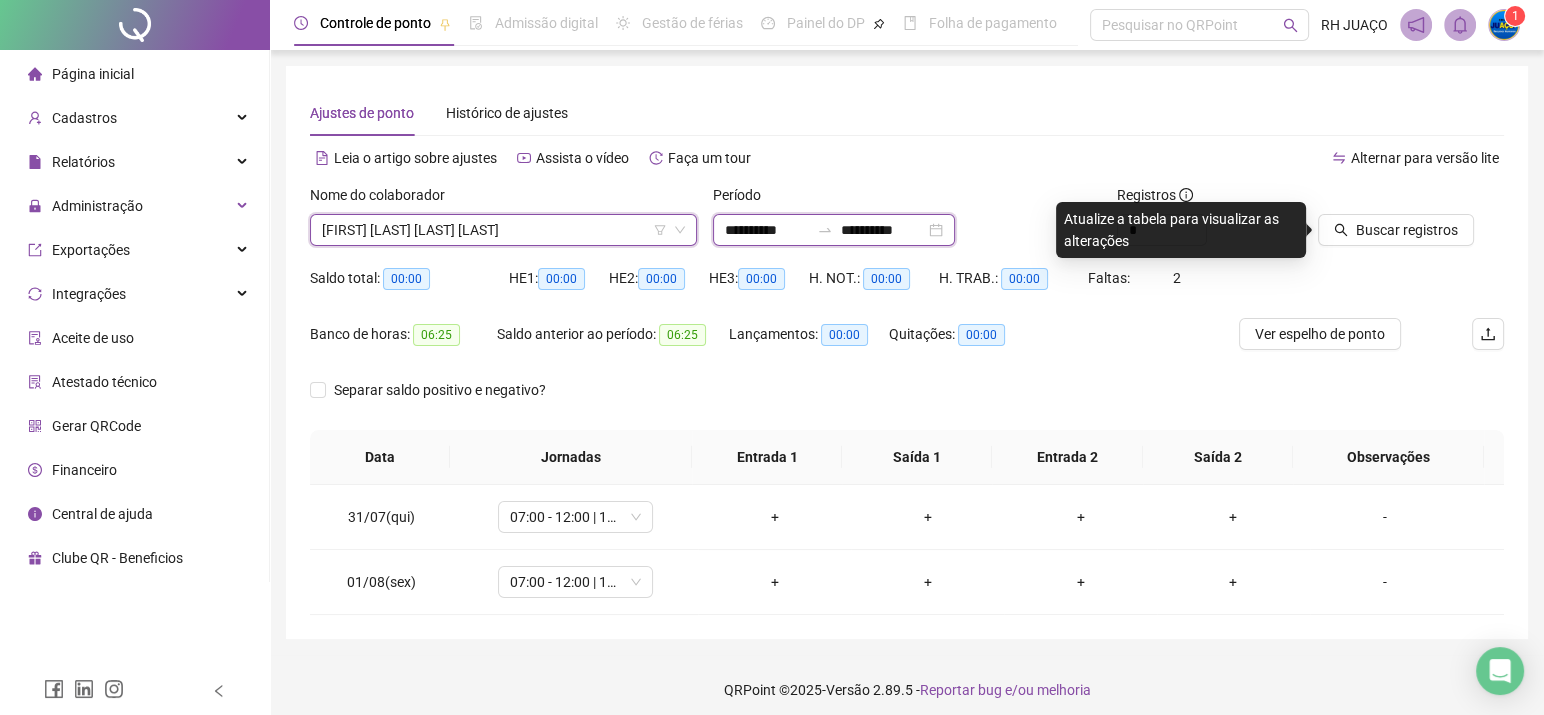 click on "**********" at bounding box center (767, 230) 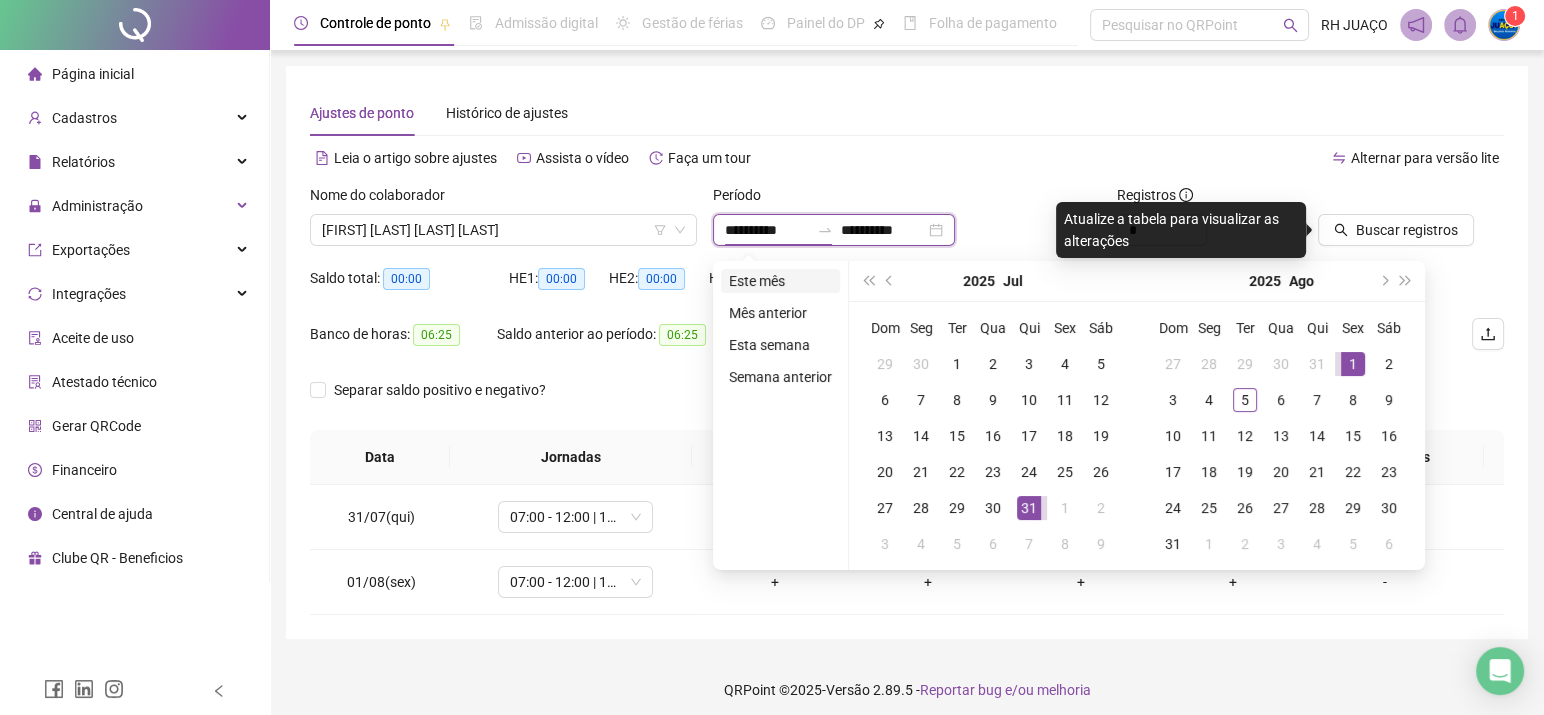 type on "**********" 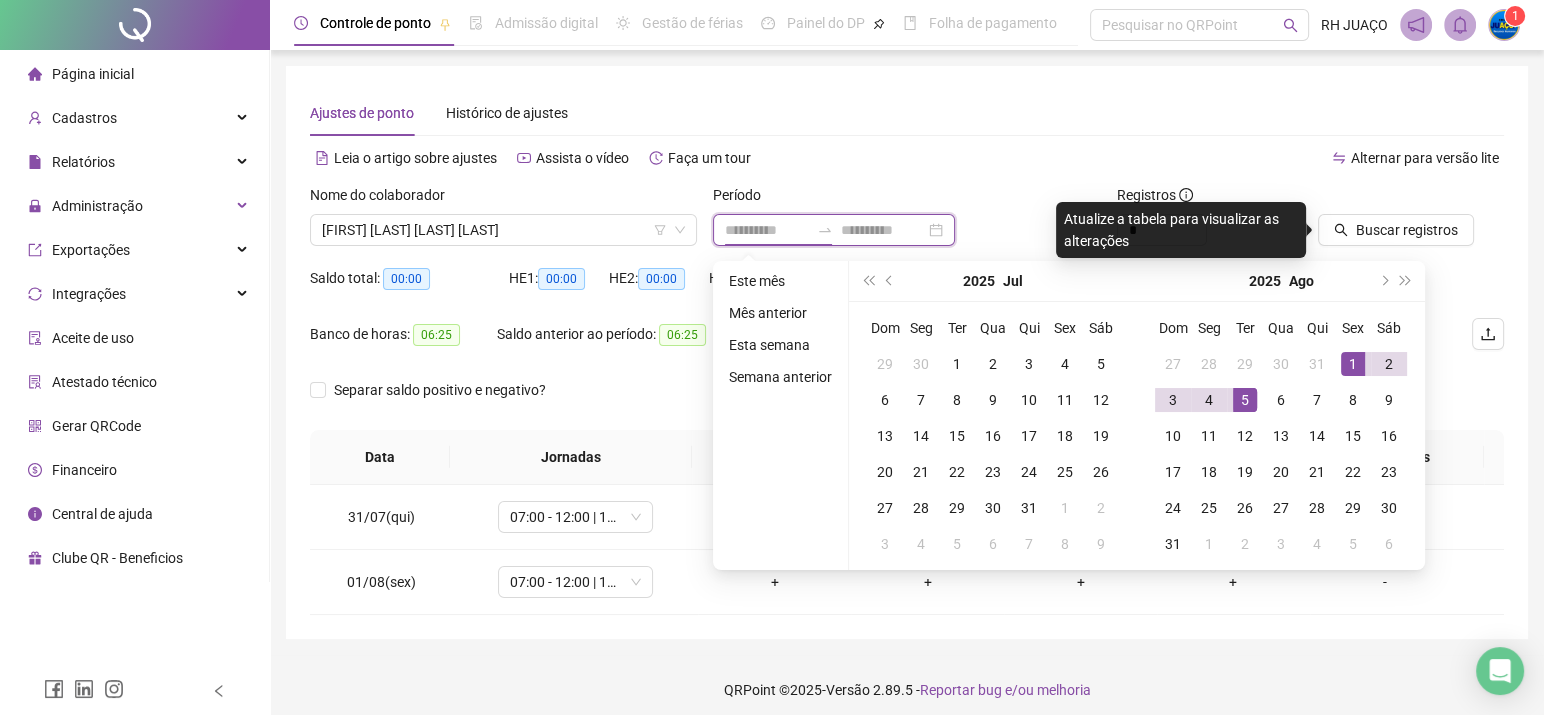 type on "**********" 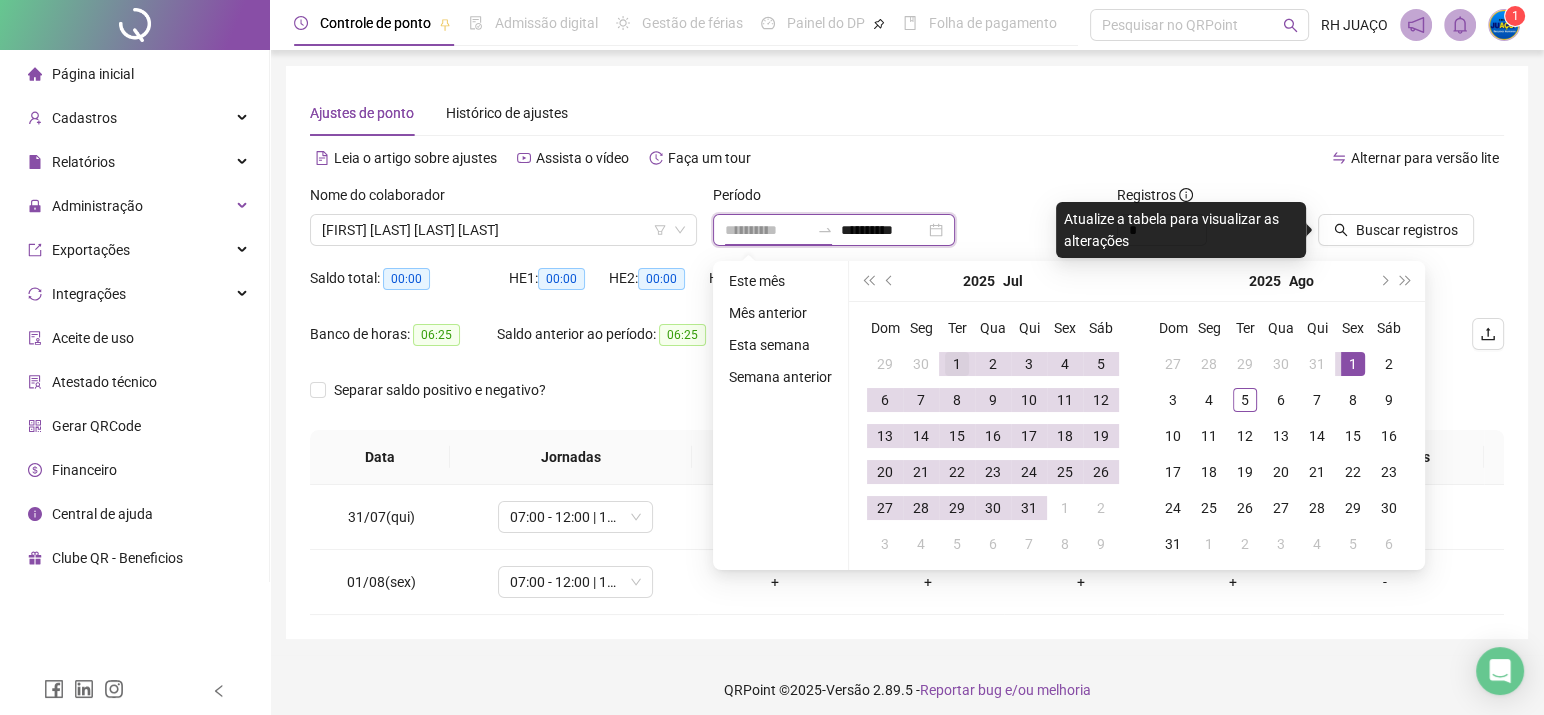 type on "**********" 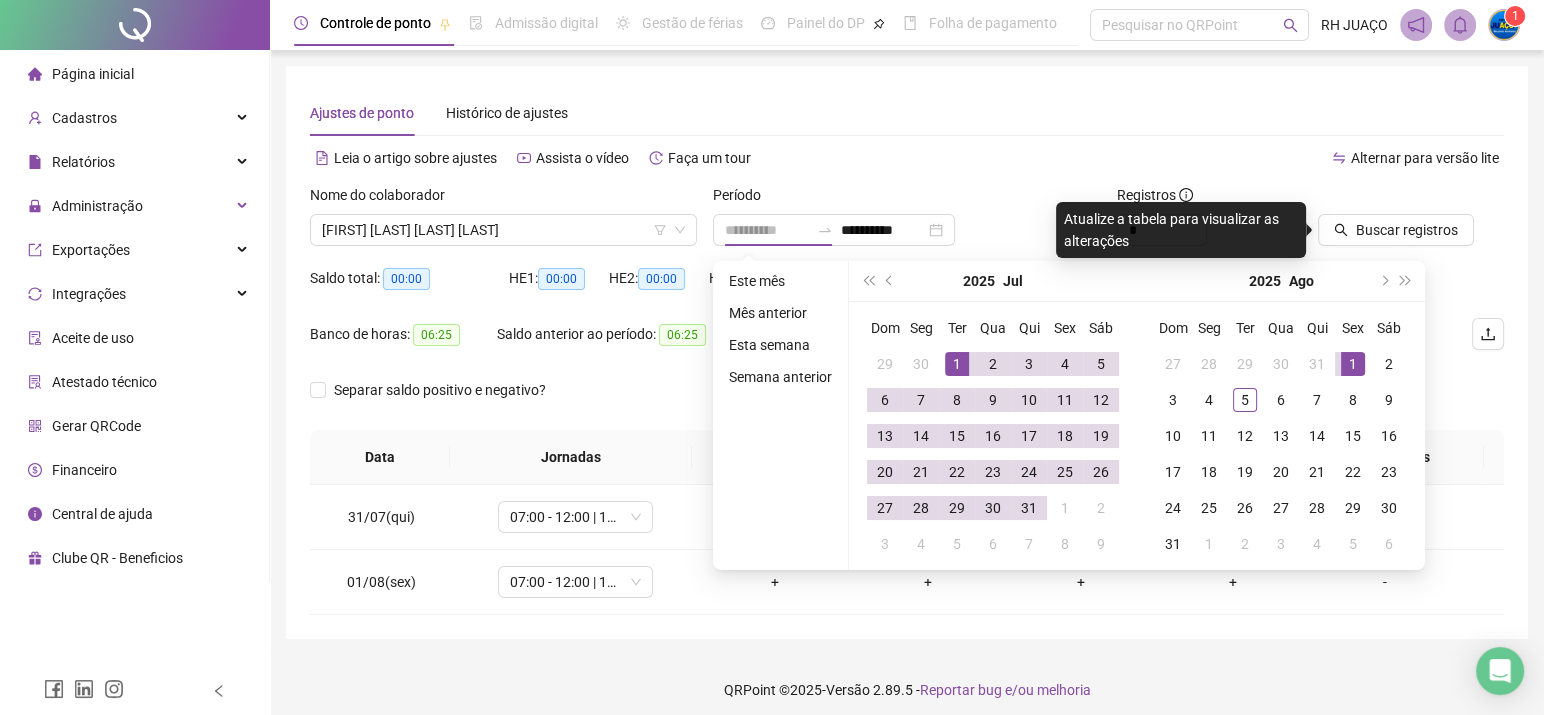 click on "1" at bounding box center (957, 364) 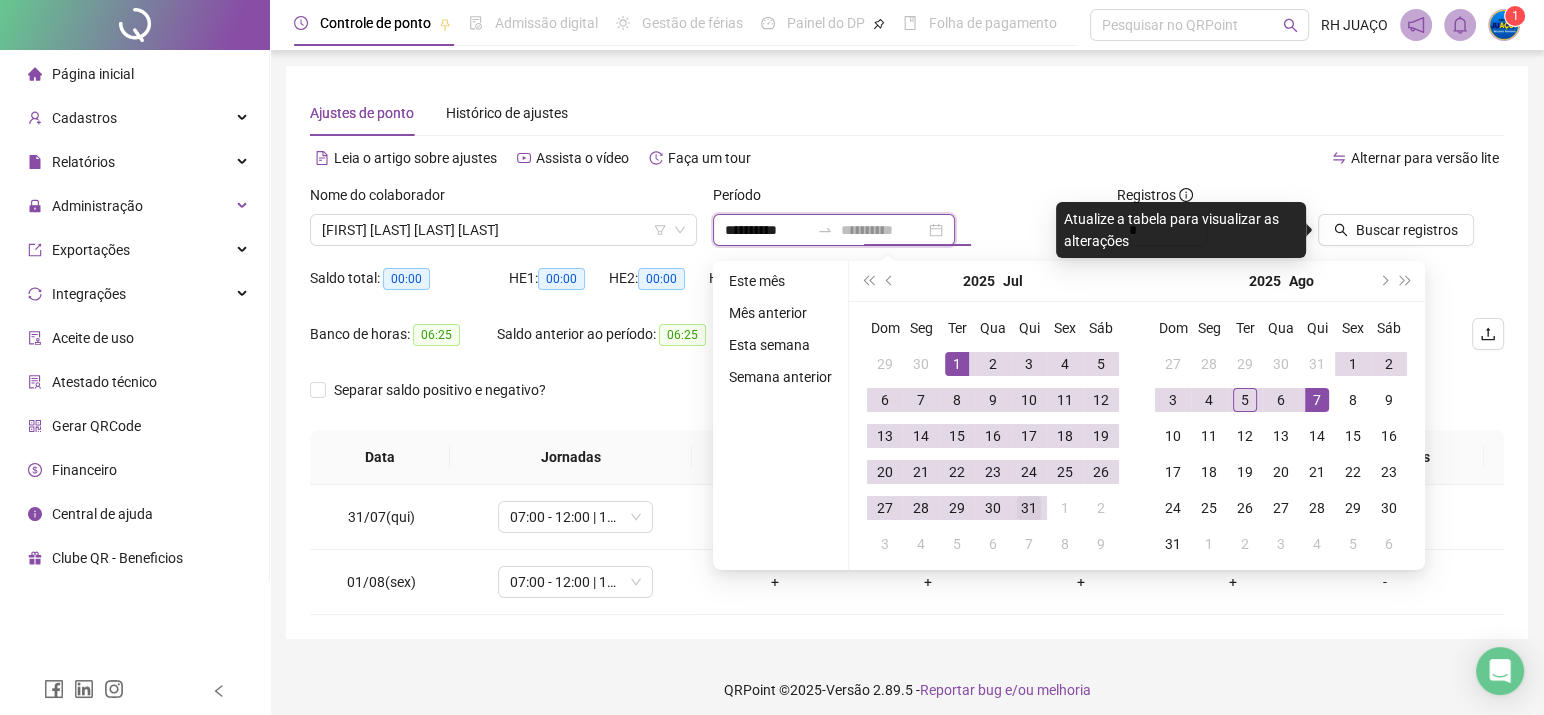 type on "**********" 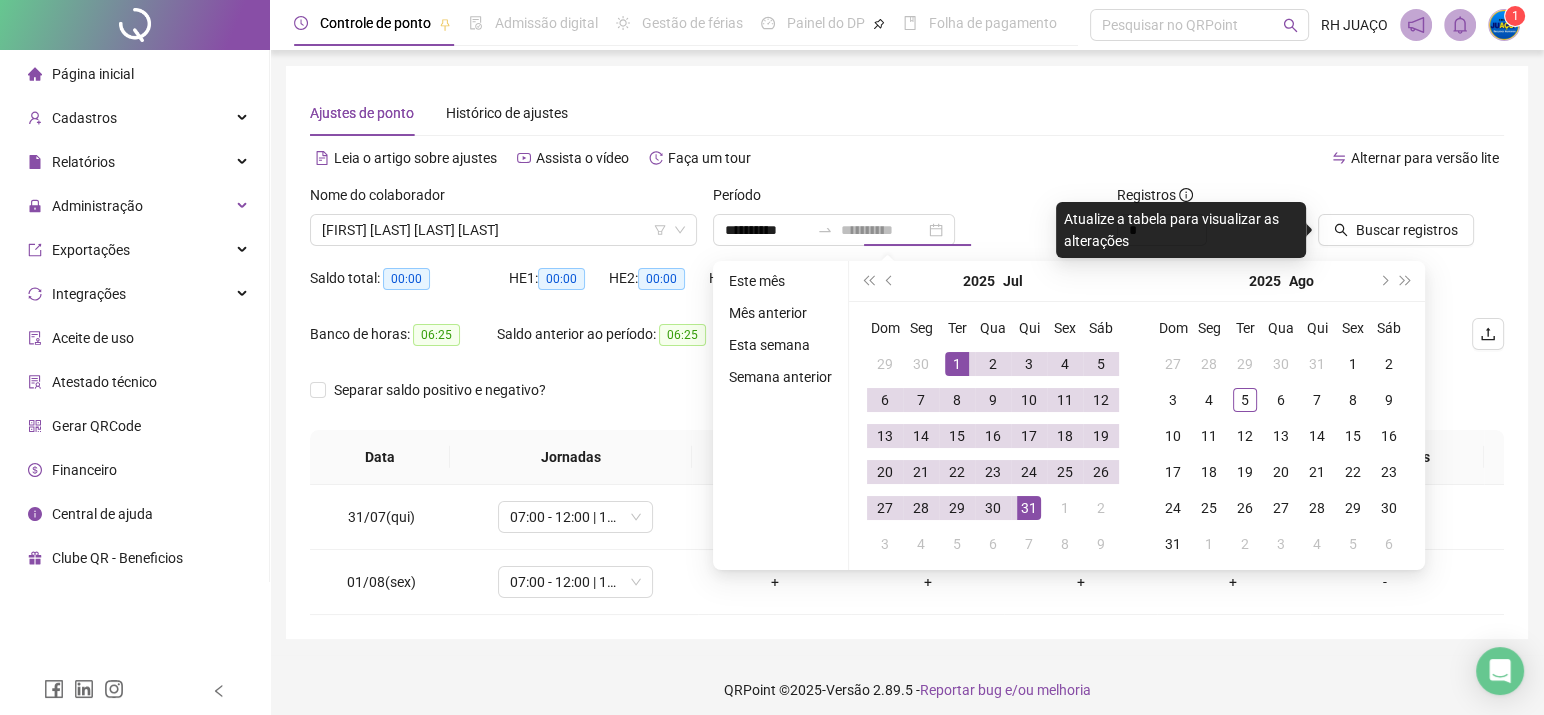 click on "31" at bounding box center [1029, 508] 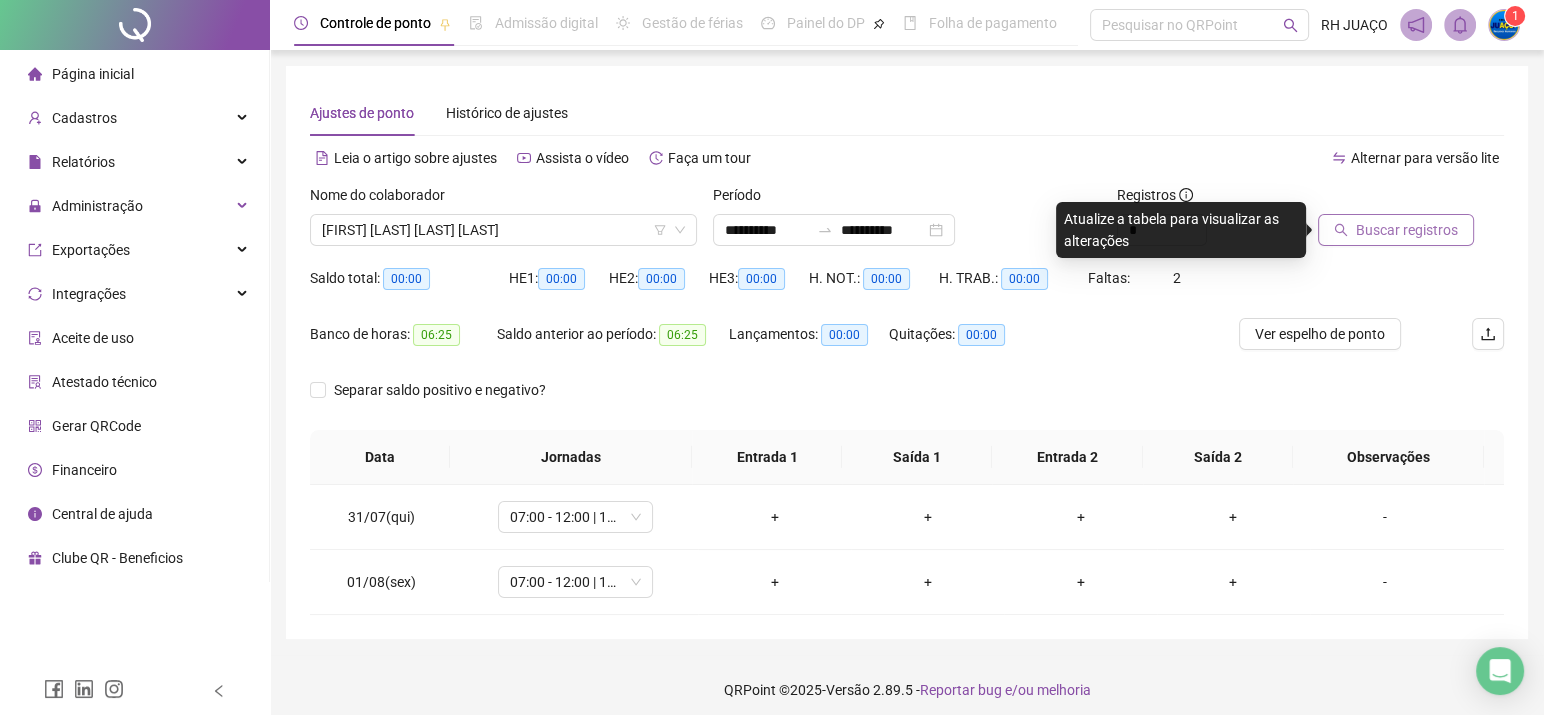 click on "Buscar registros" at bounding box center [1396, 230] 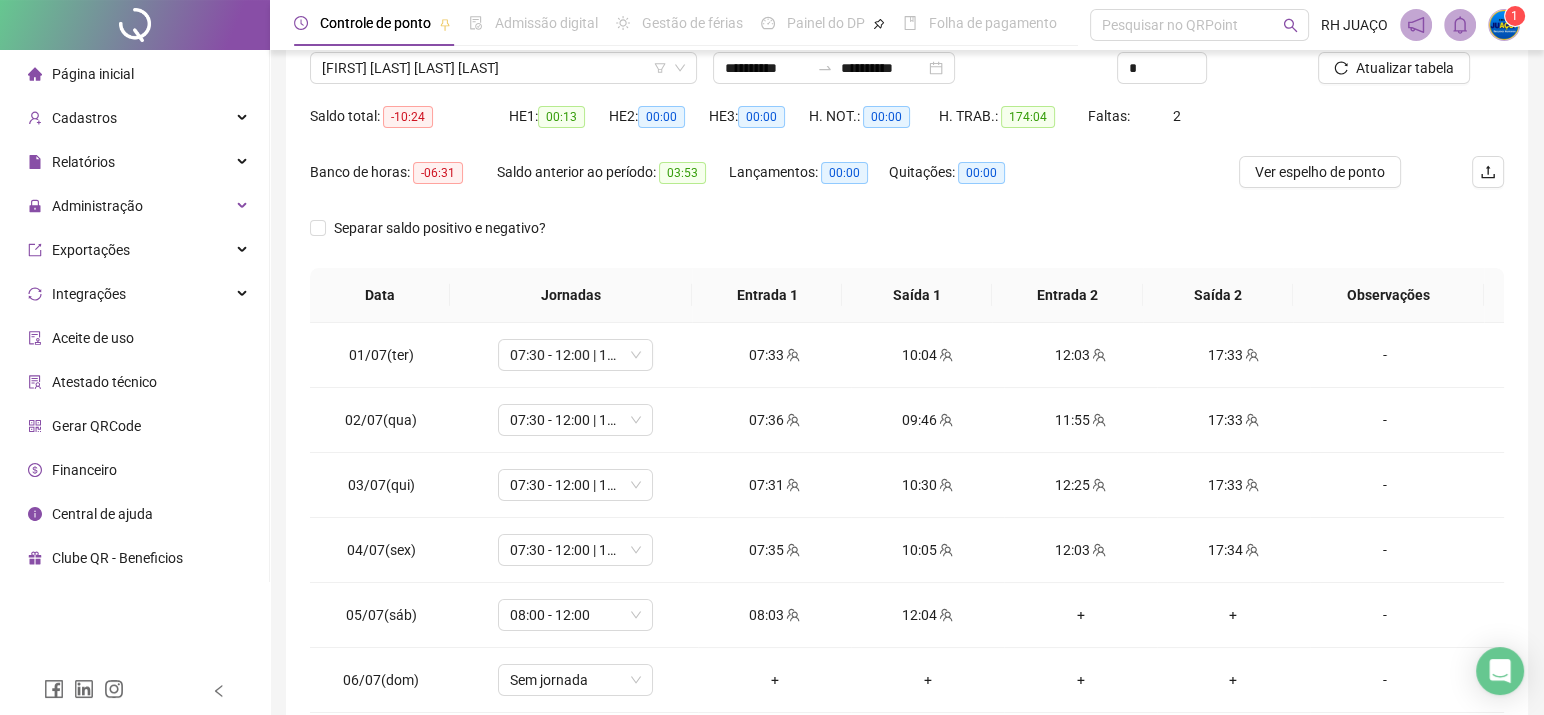 scroll, scrollTop: 267, scrollLeft: 0, axis: vertical 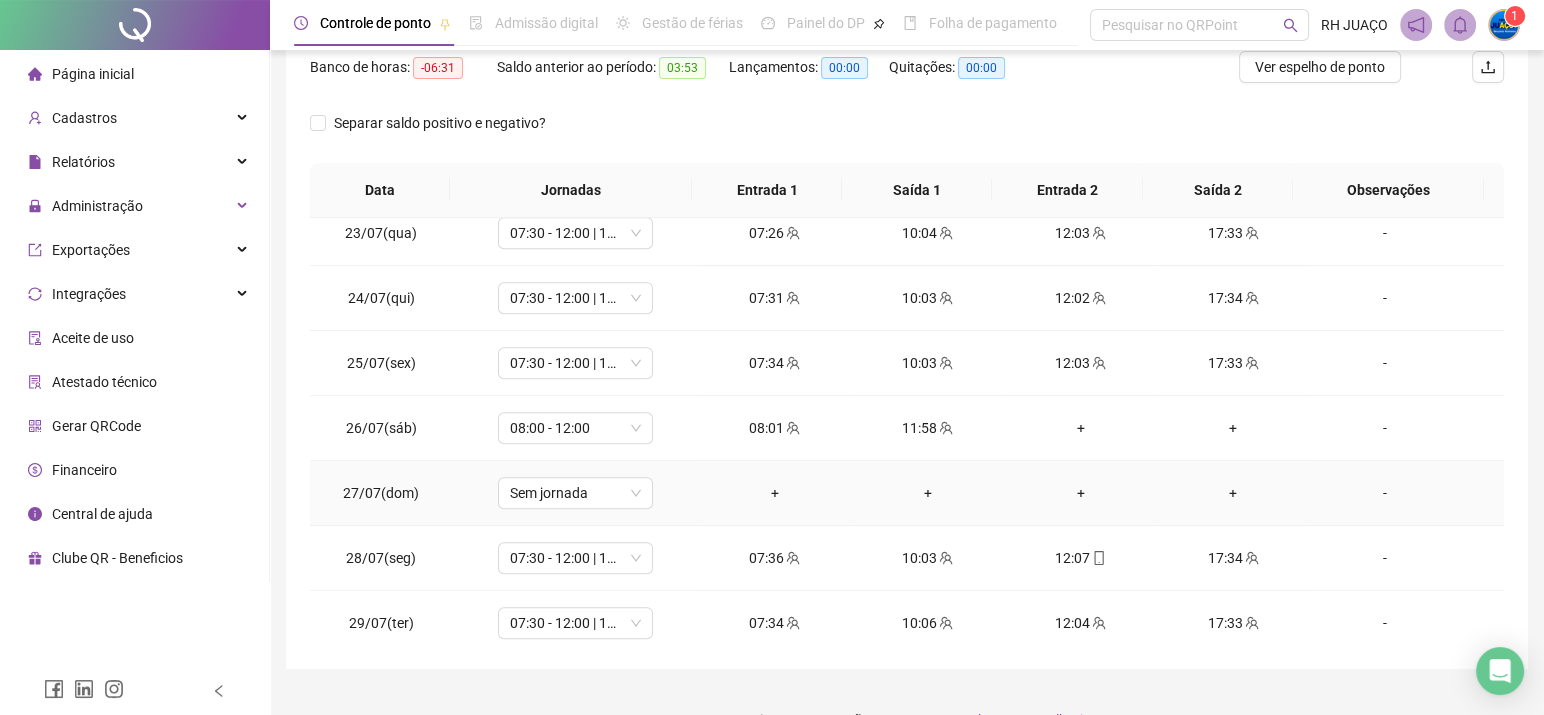 drag, startPoint x: 762, startPoint y: 366, endPoint x: 1118, endPoint y: 370, distance: 356.02246 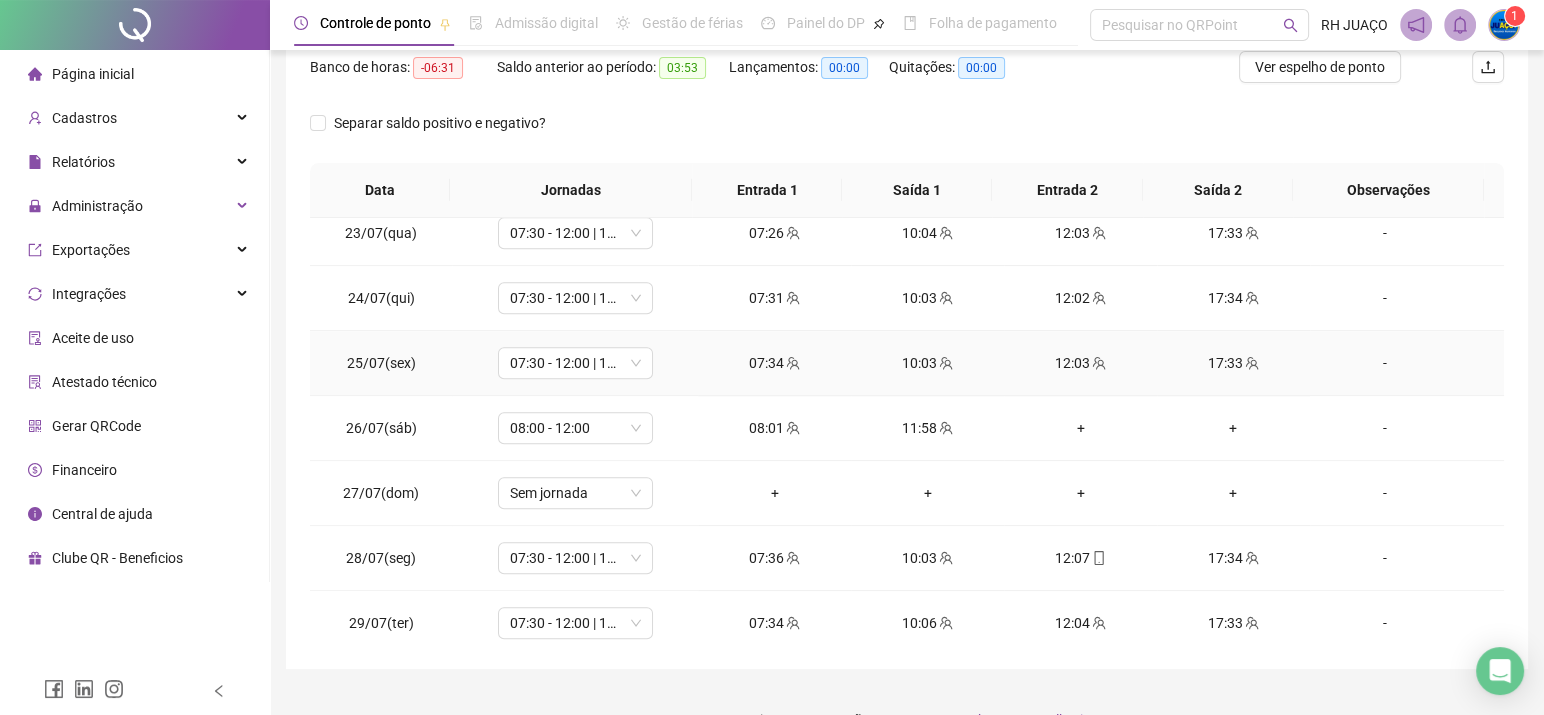 click on "07:34" at bounding box center (774, 363) 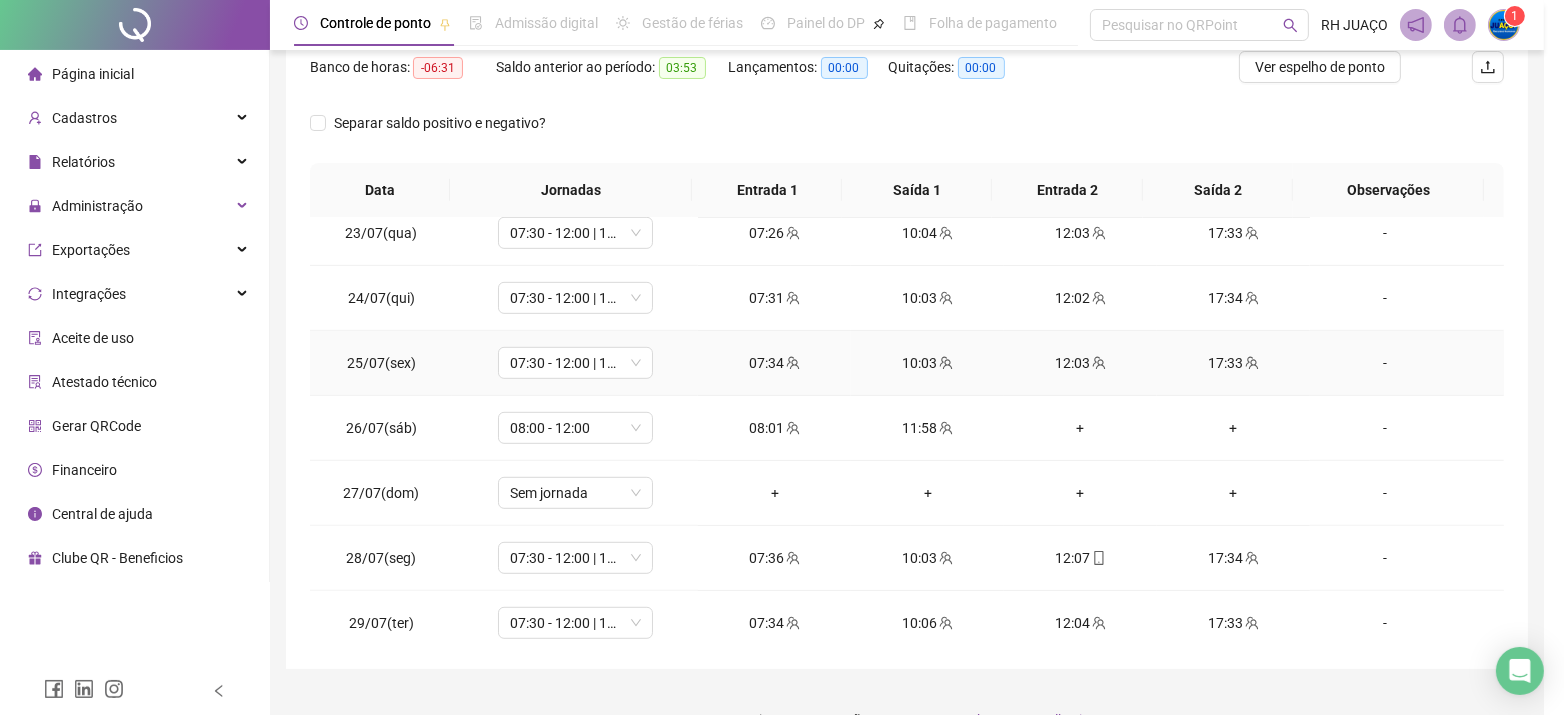 type on "**********" 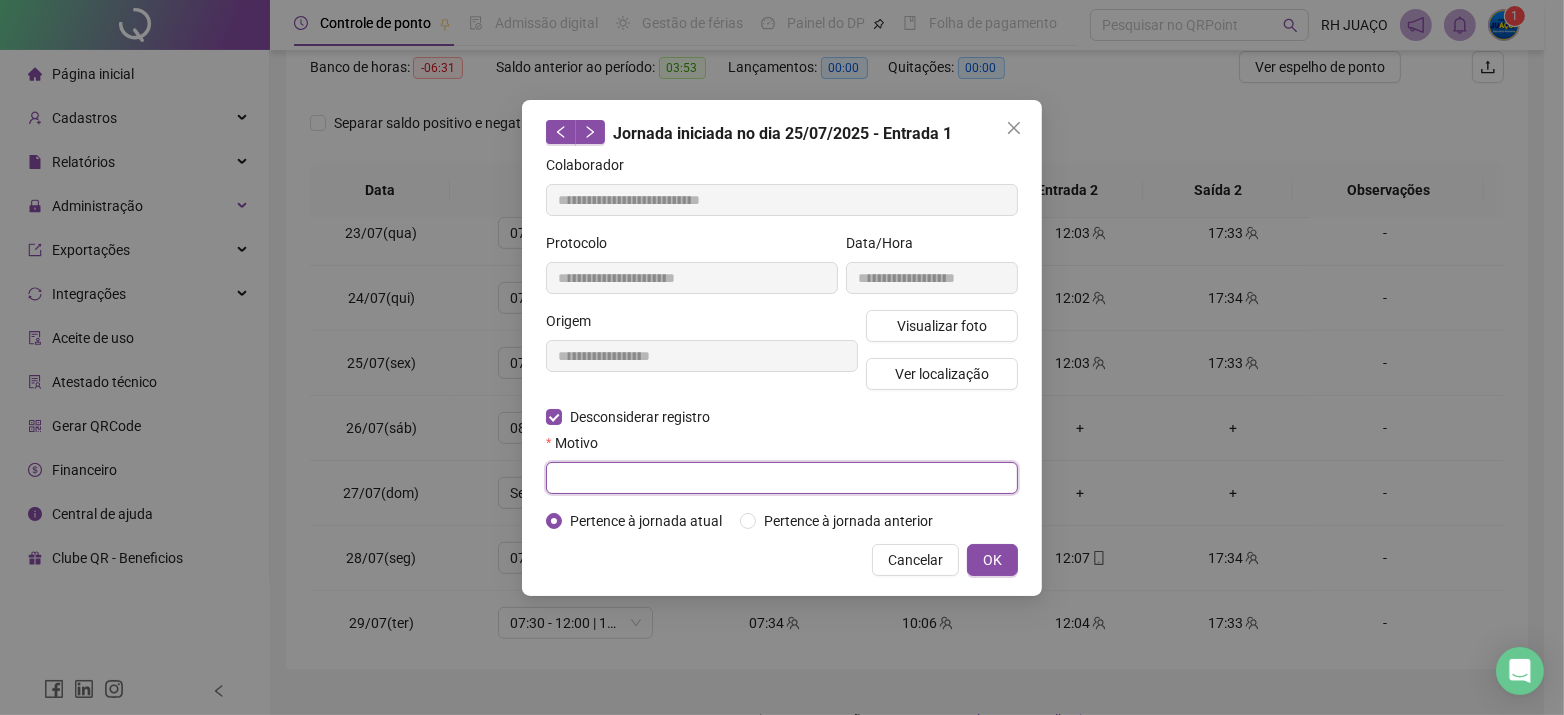click at bounding box center [782, 478] 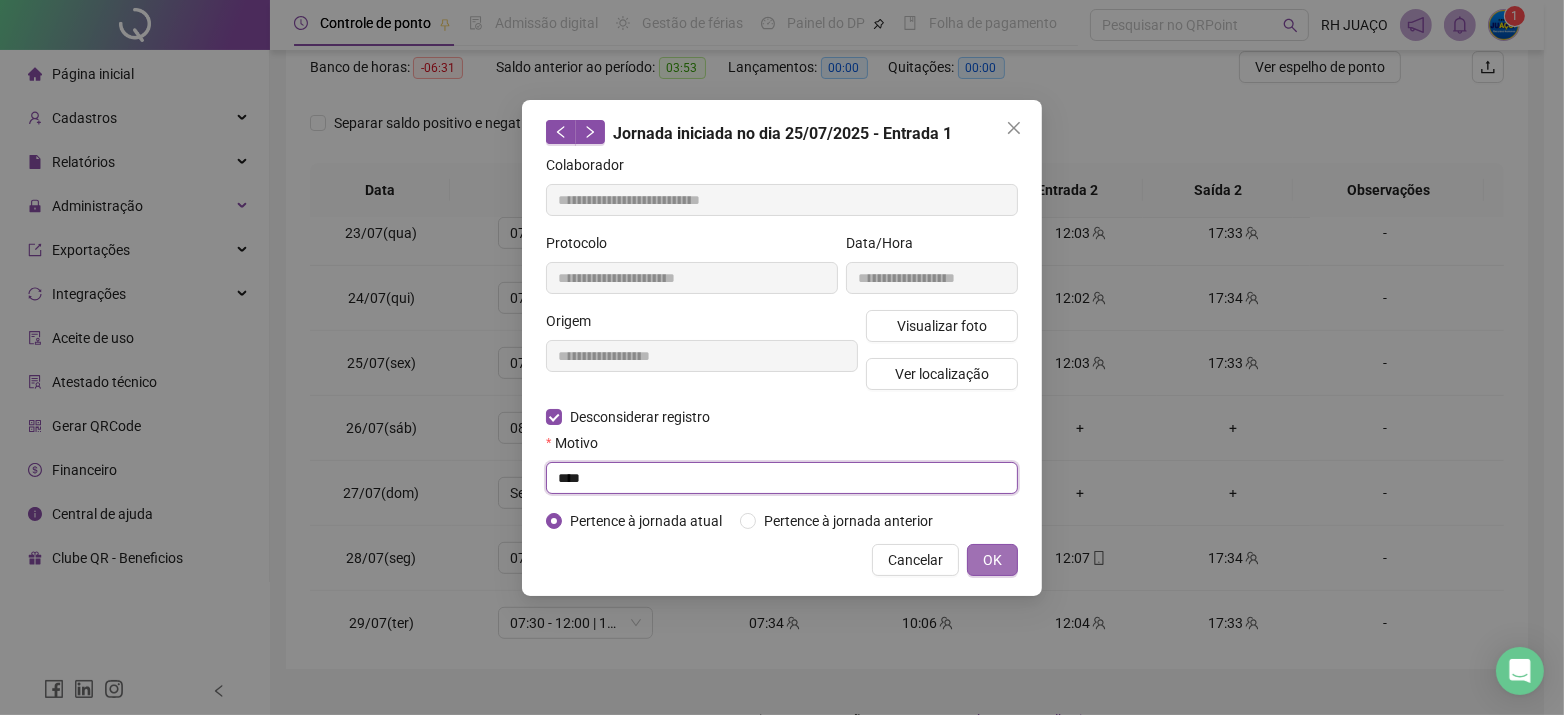 type on "****" 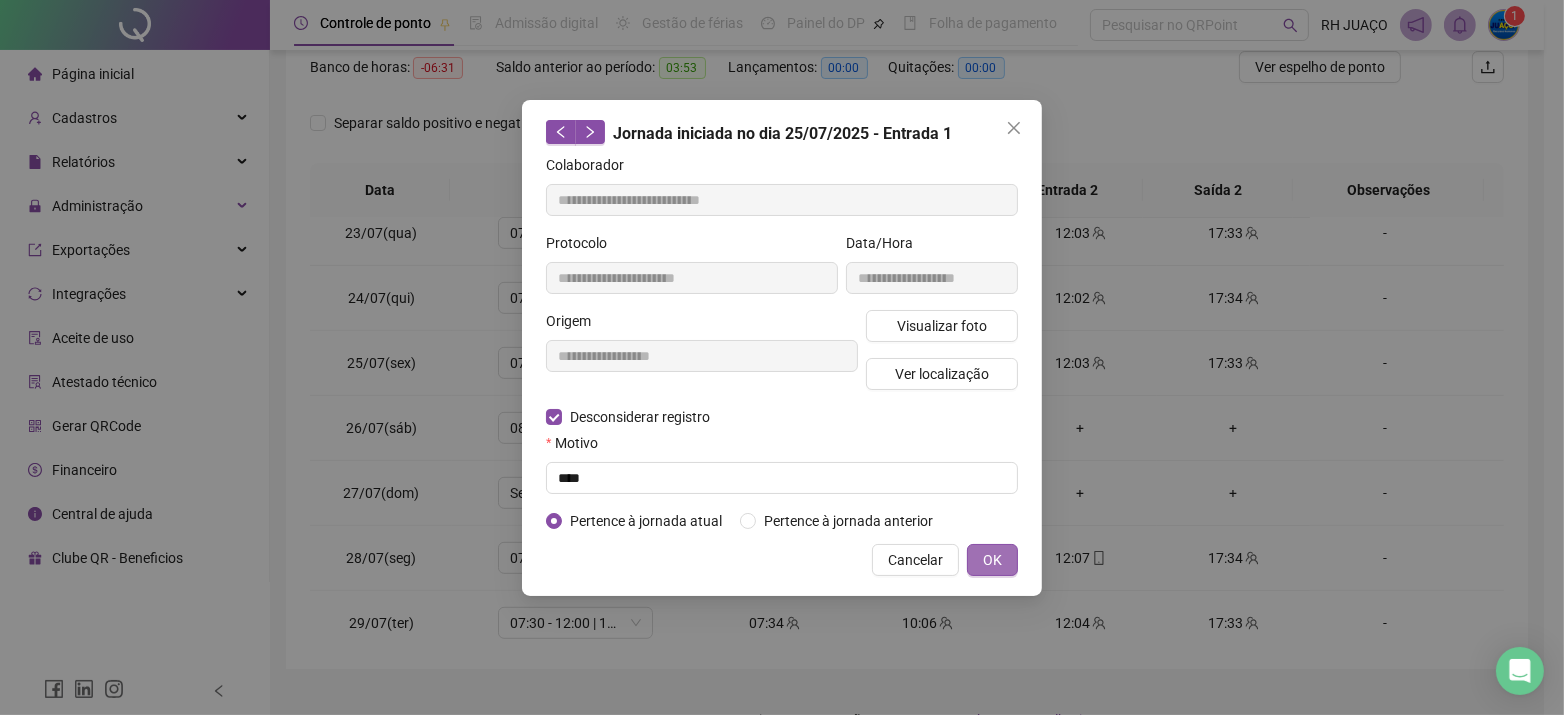 click on "OK" at bounding box center (992, 560) 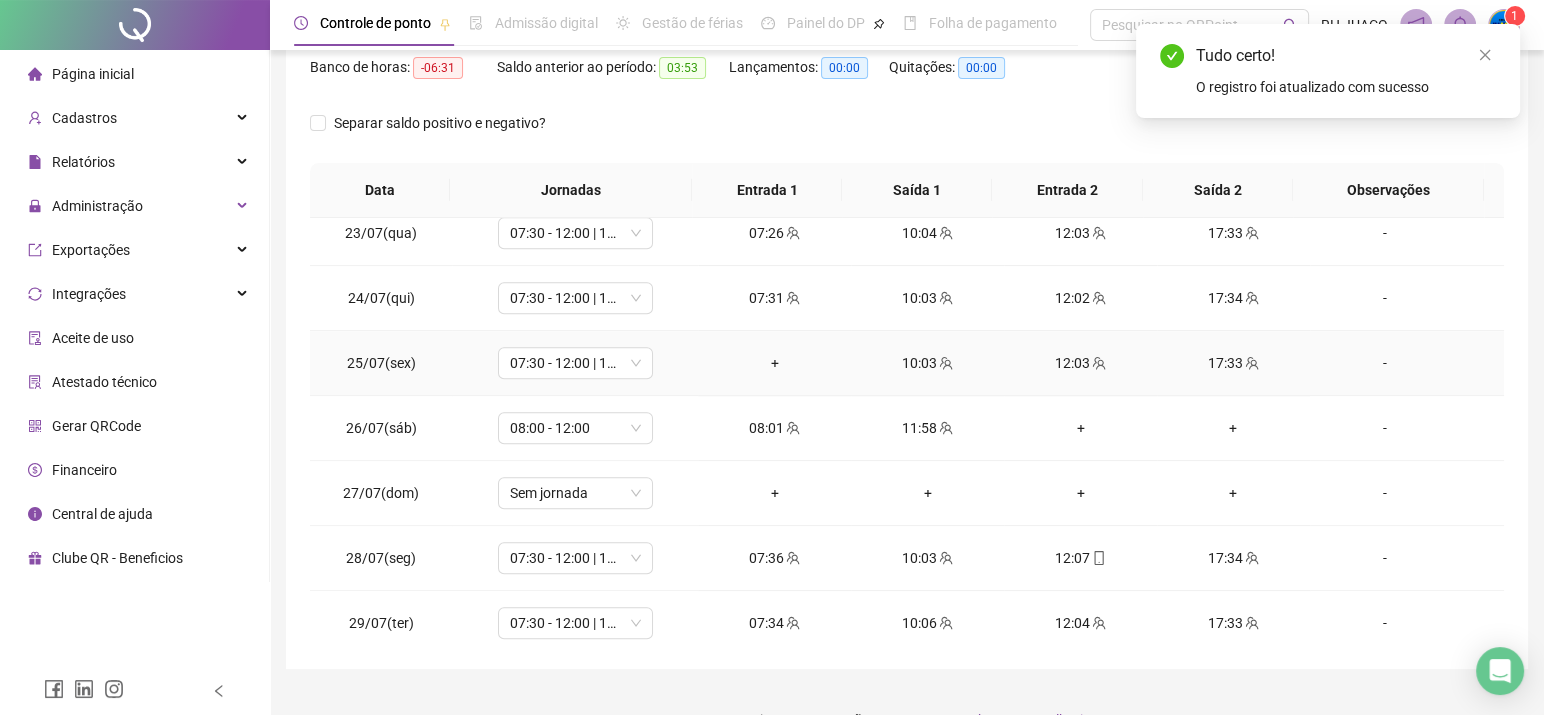 click on "10:03" at bounding box center (927, 363) 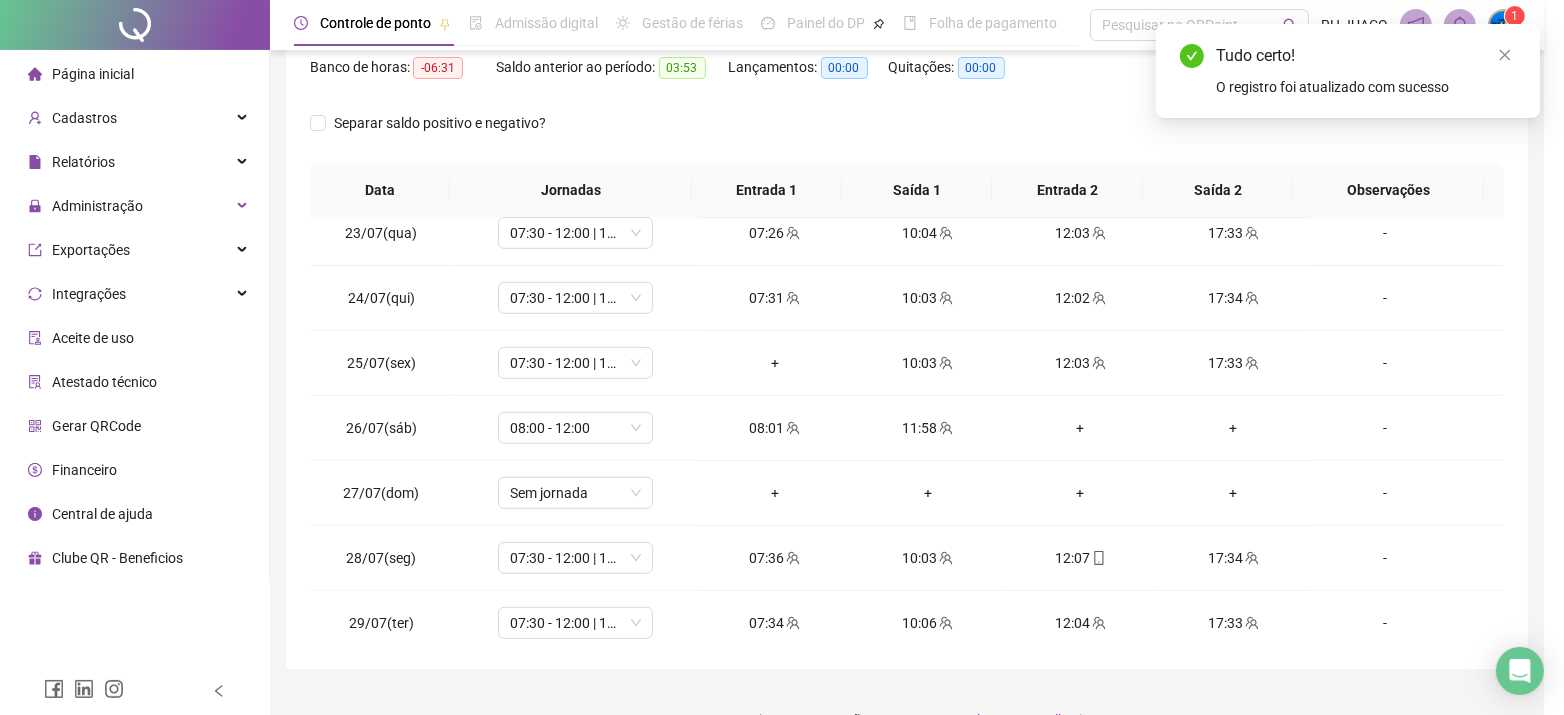 type on "**********" 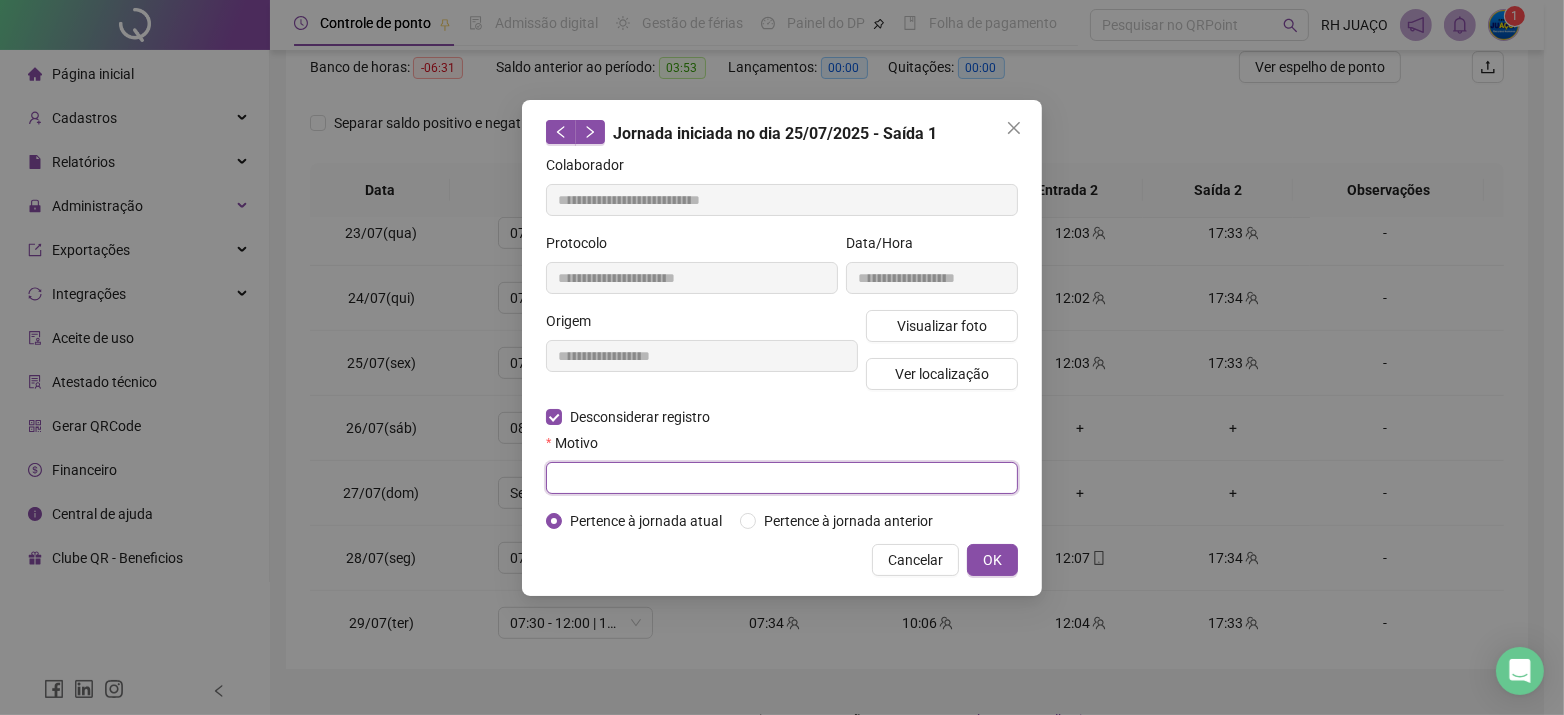 click at bounding box center [782, 478] 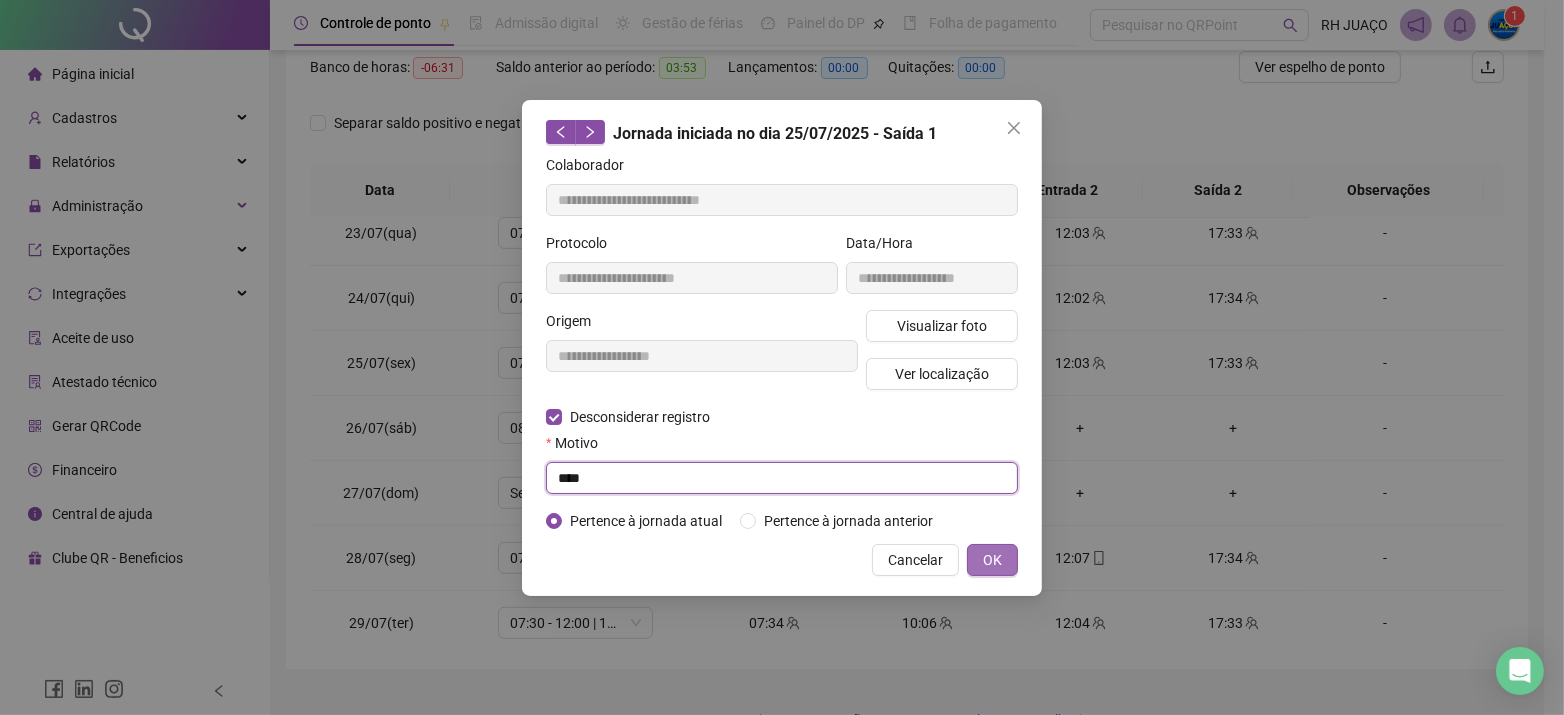 type on "****" 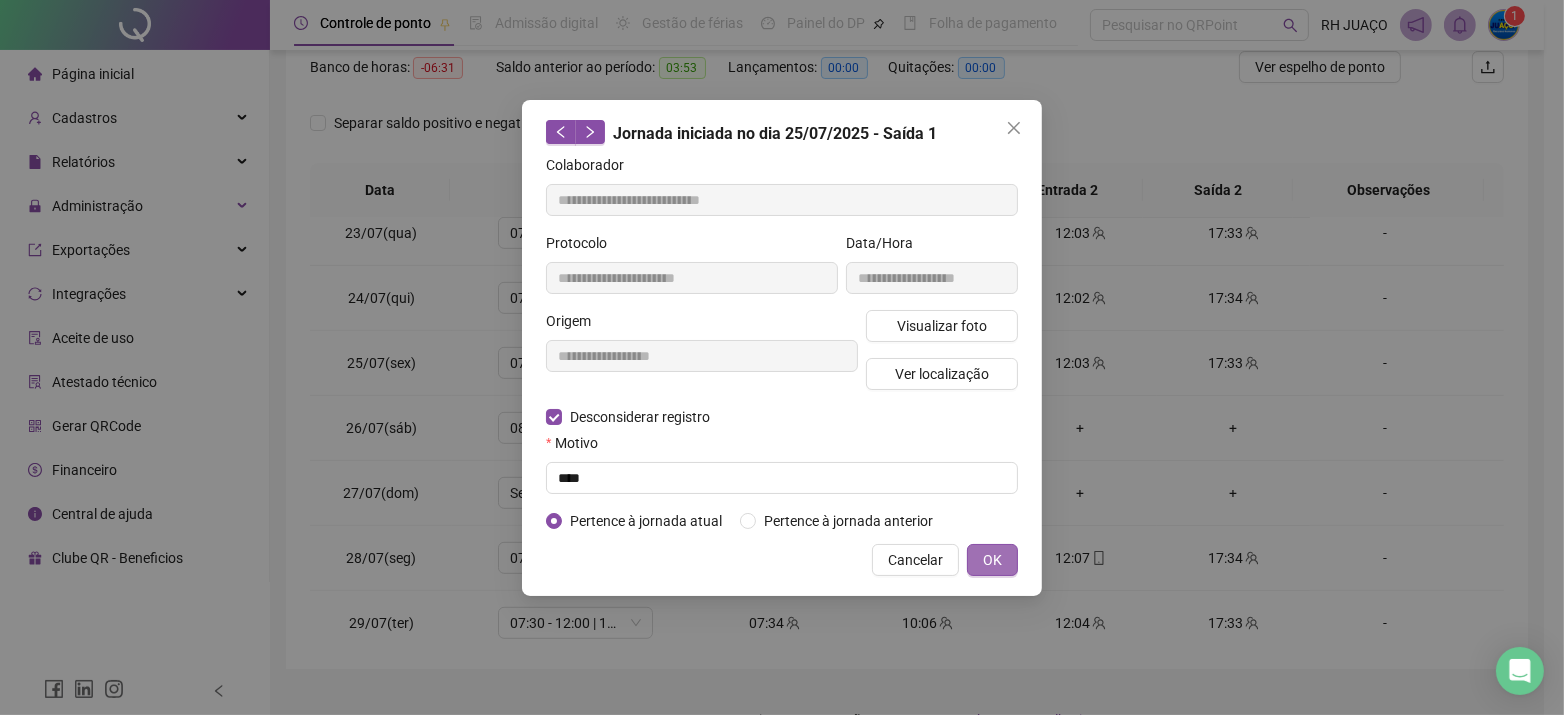 click on "OK" at bounding box center [992, 560] 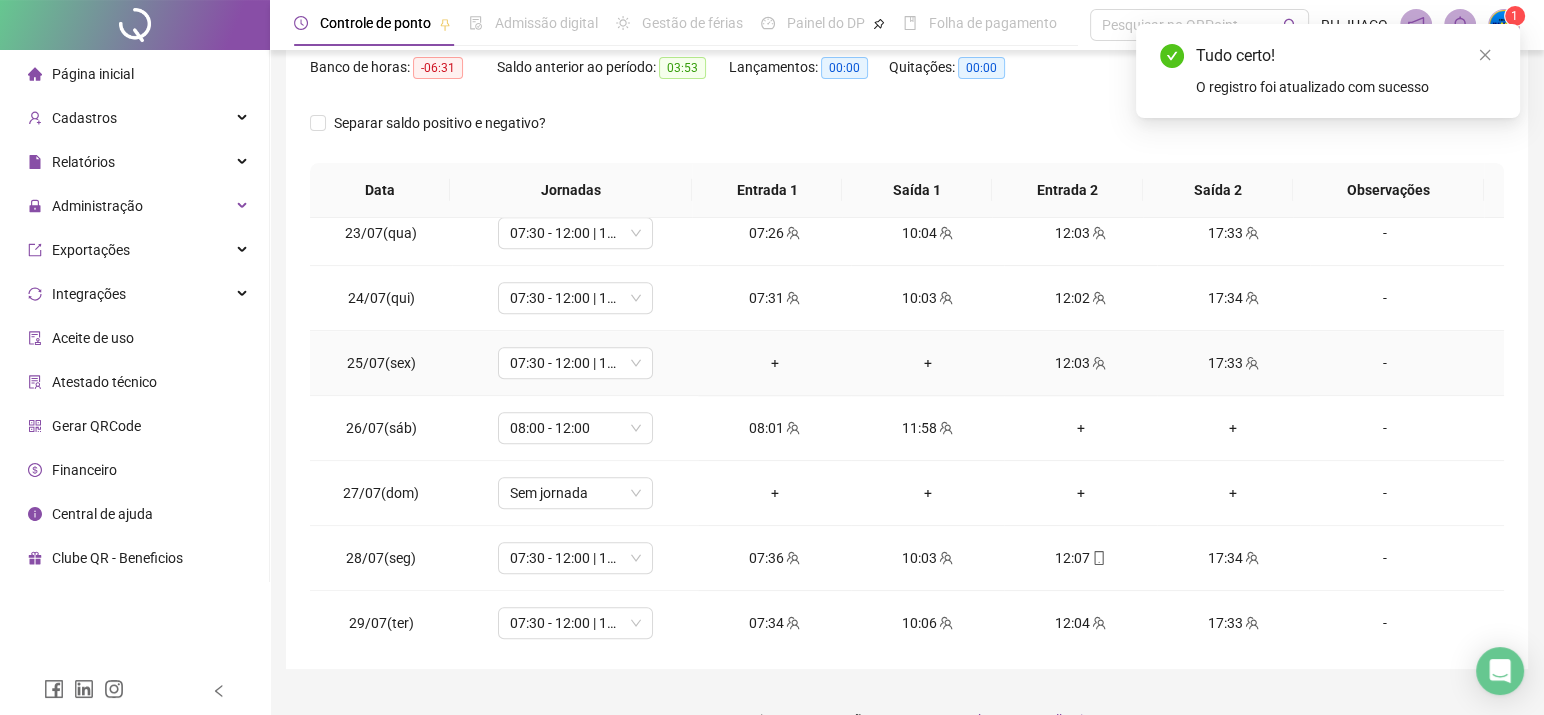 click on "12:03" at bounding box center [1080, 363] 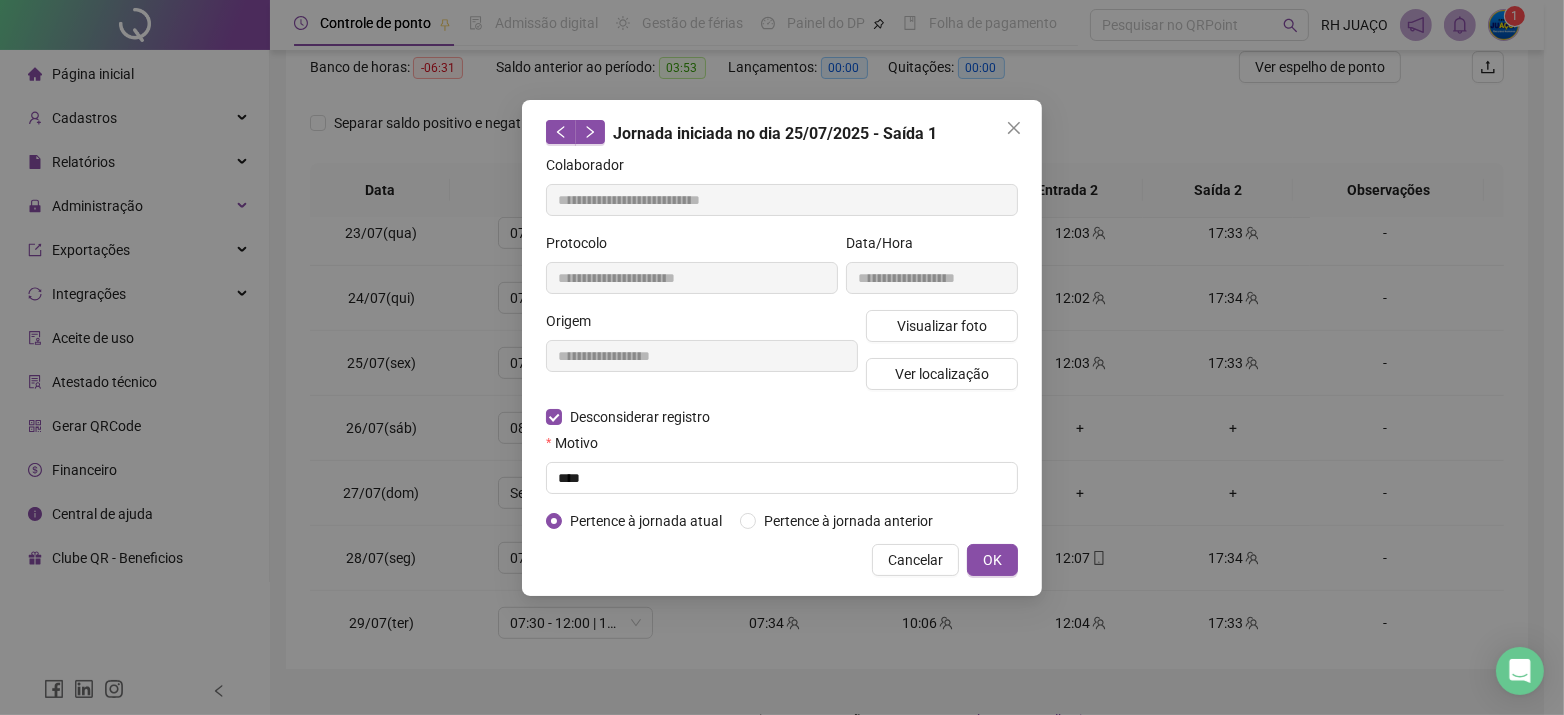 type on "**********" 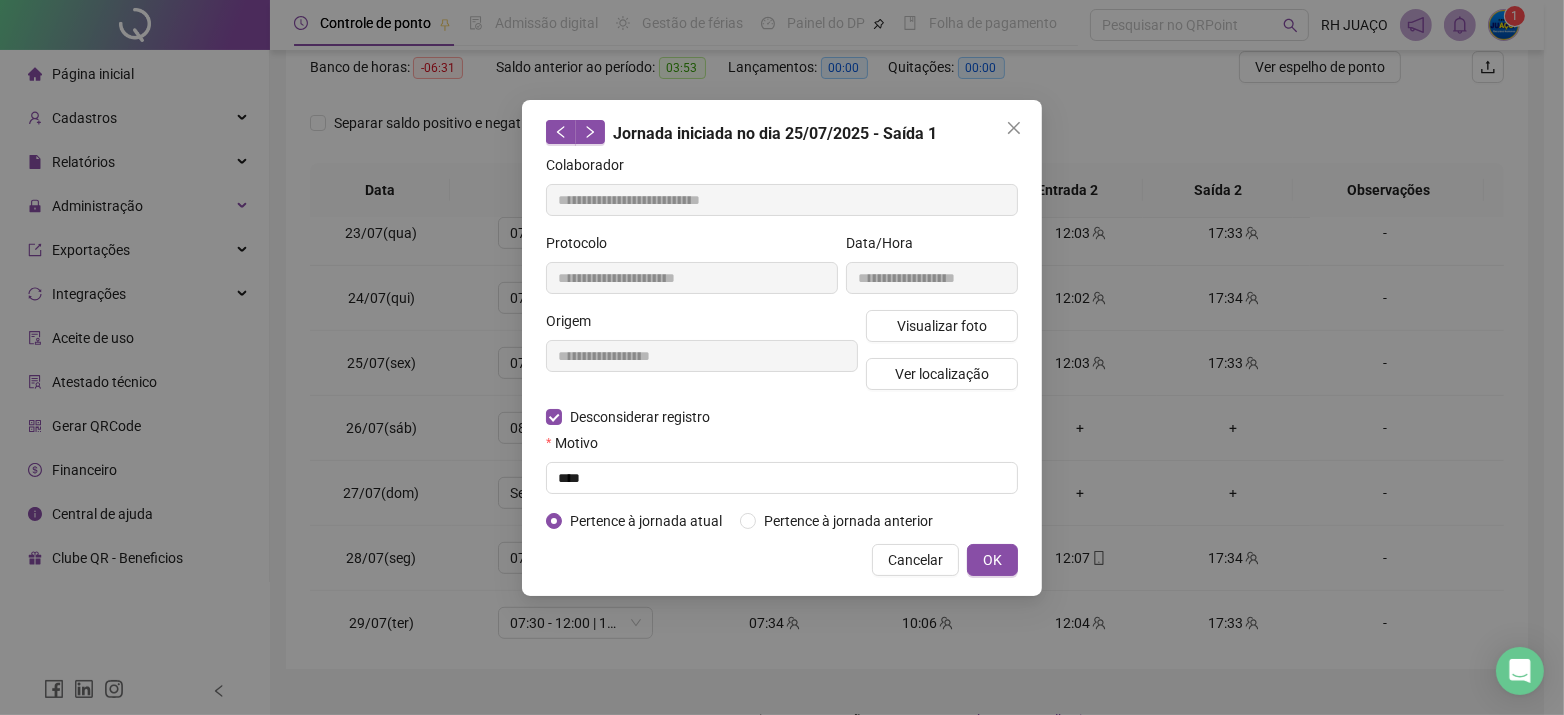 type on "**********" 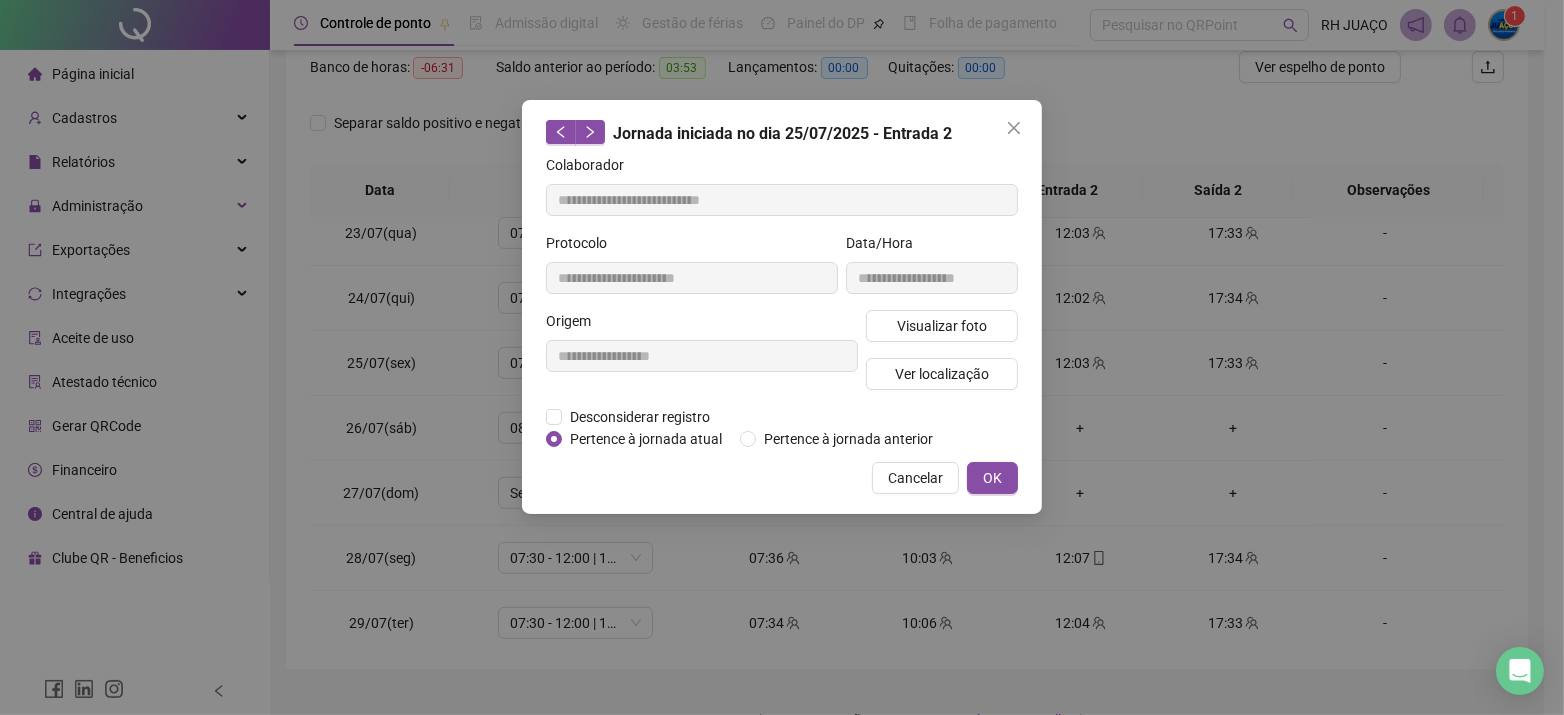 click on "**********" at bounding box center [702, 358] 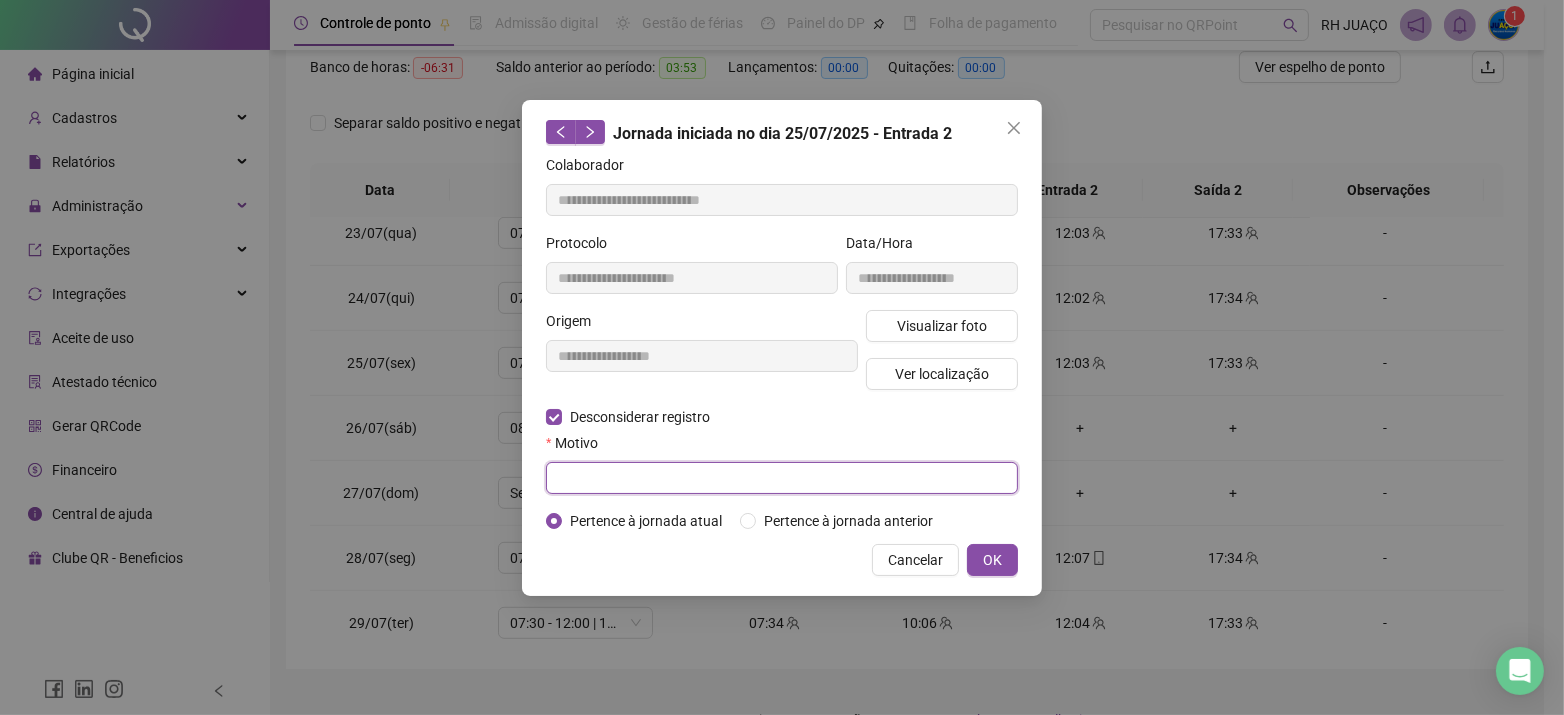 click at bounding box center [782, 478] 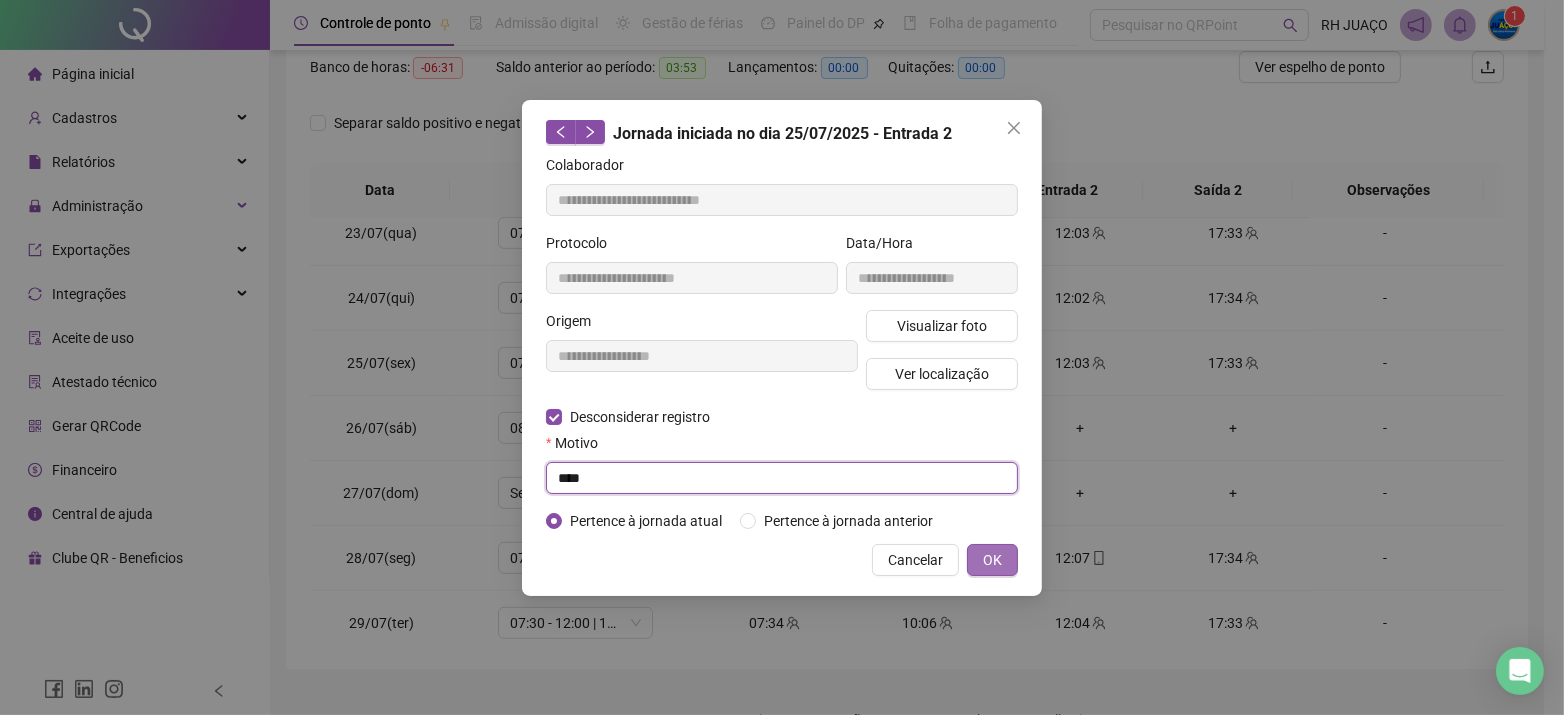 type on "****" 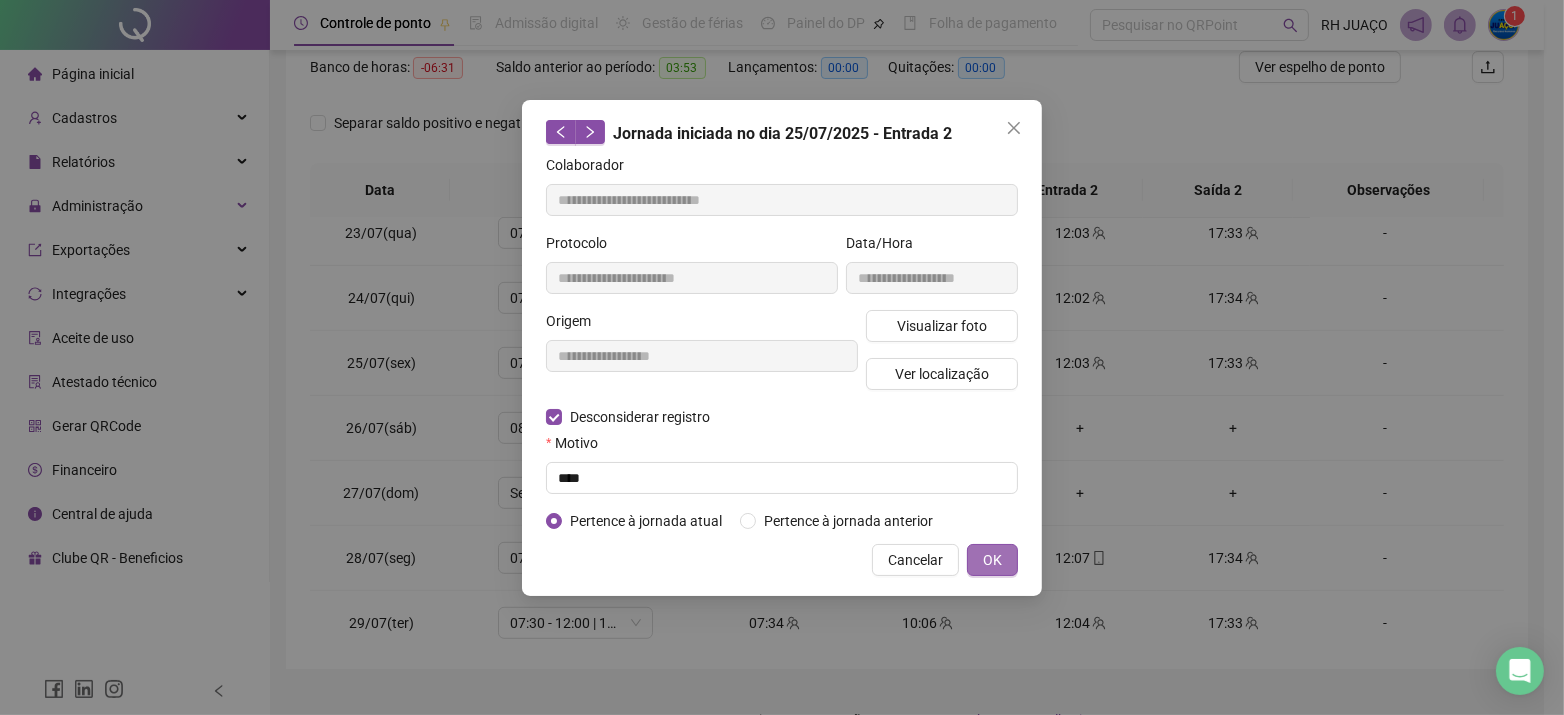 click on "OK" at bounding box center (992, 560) 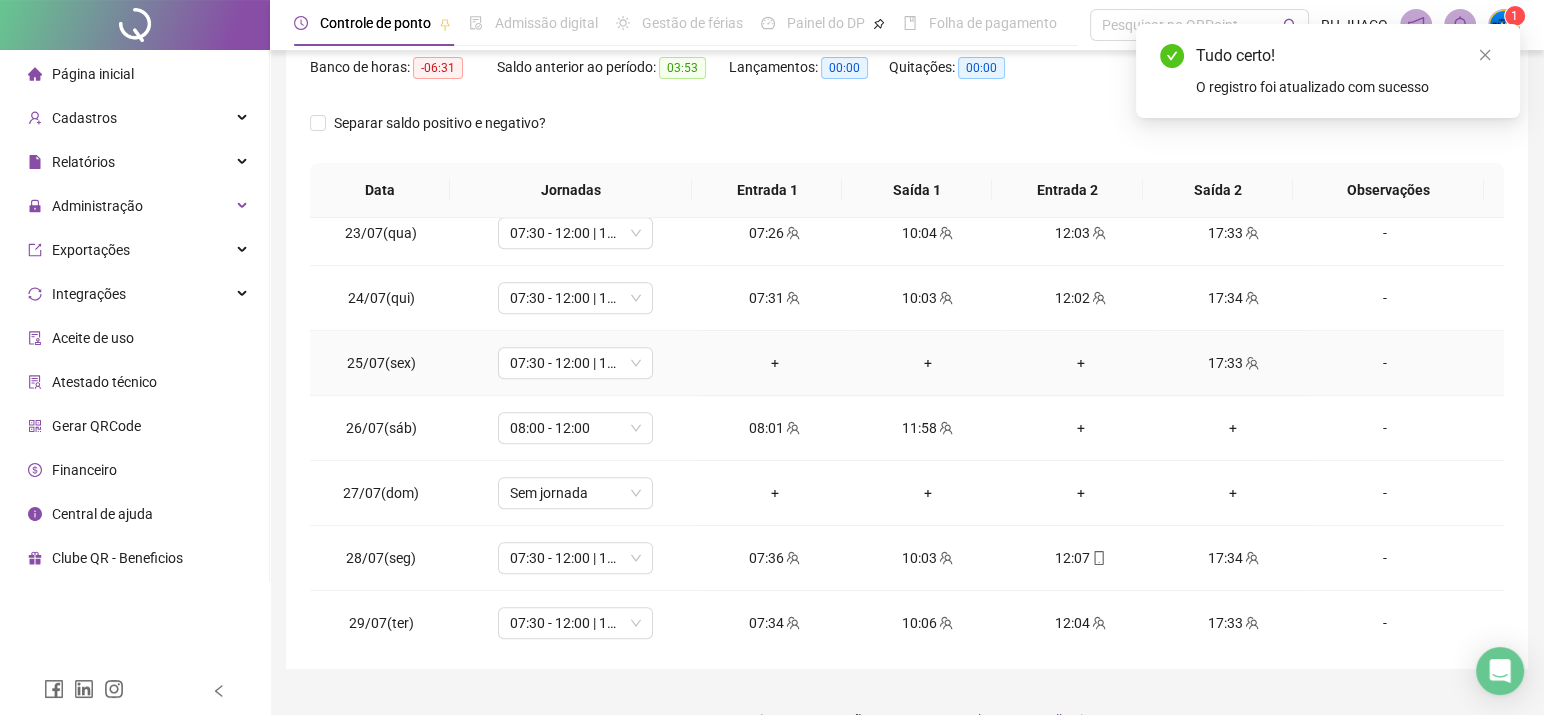 click on "17:33" at bounding box center (1233, 363) 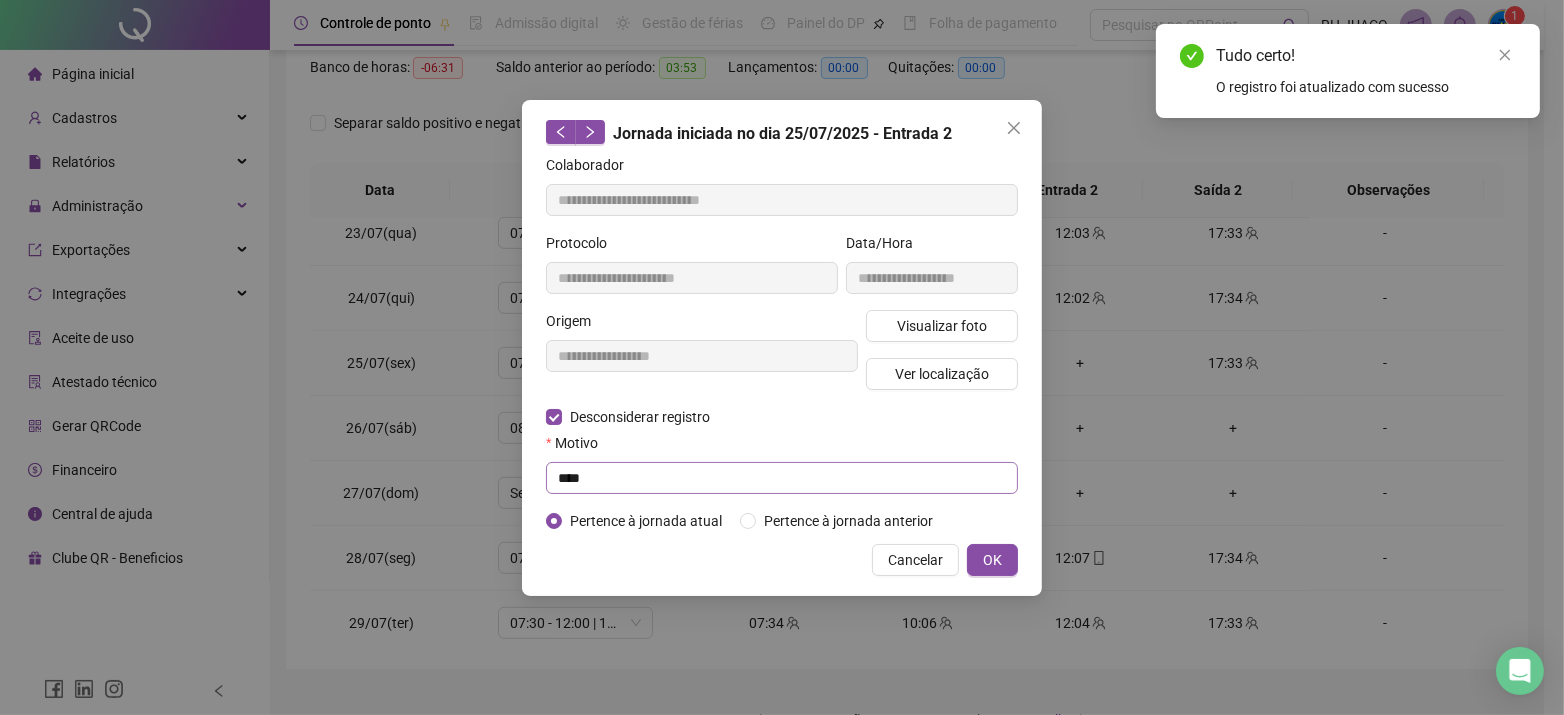 type on "**********" 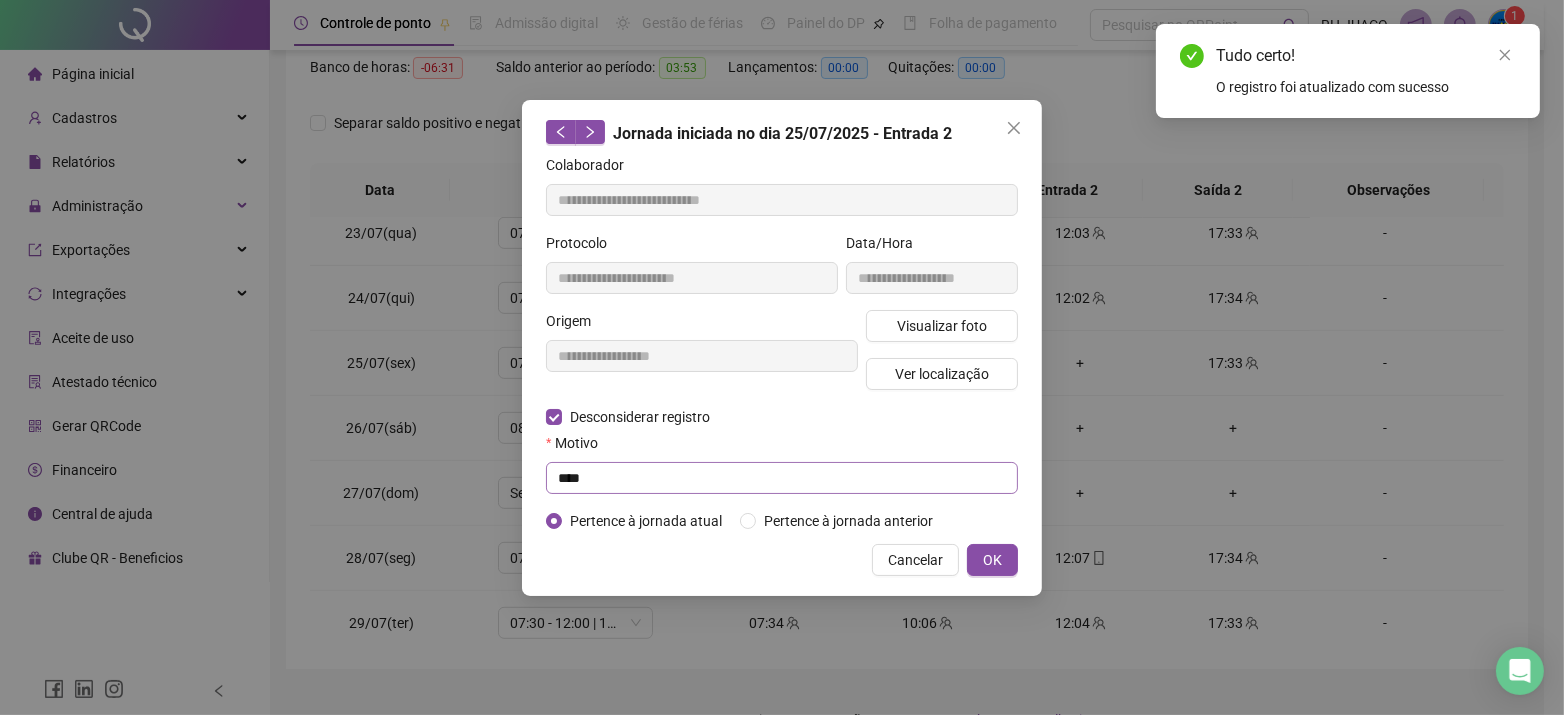 type on "**********" 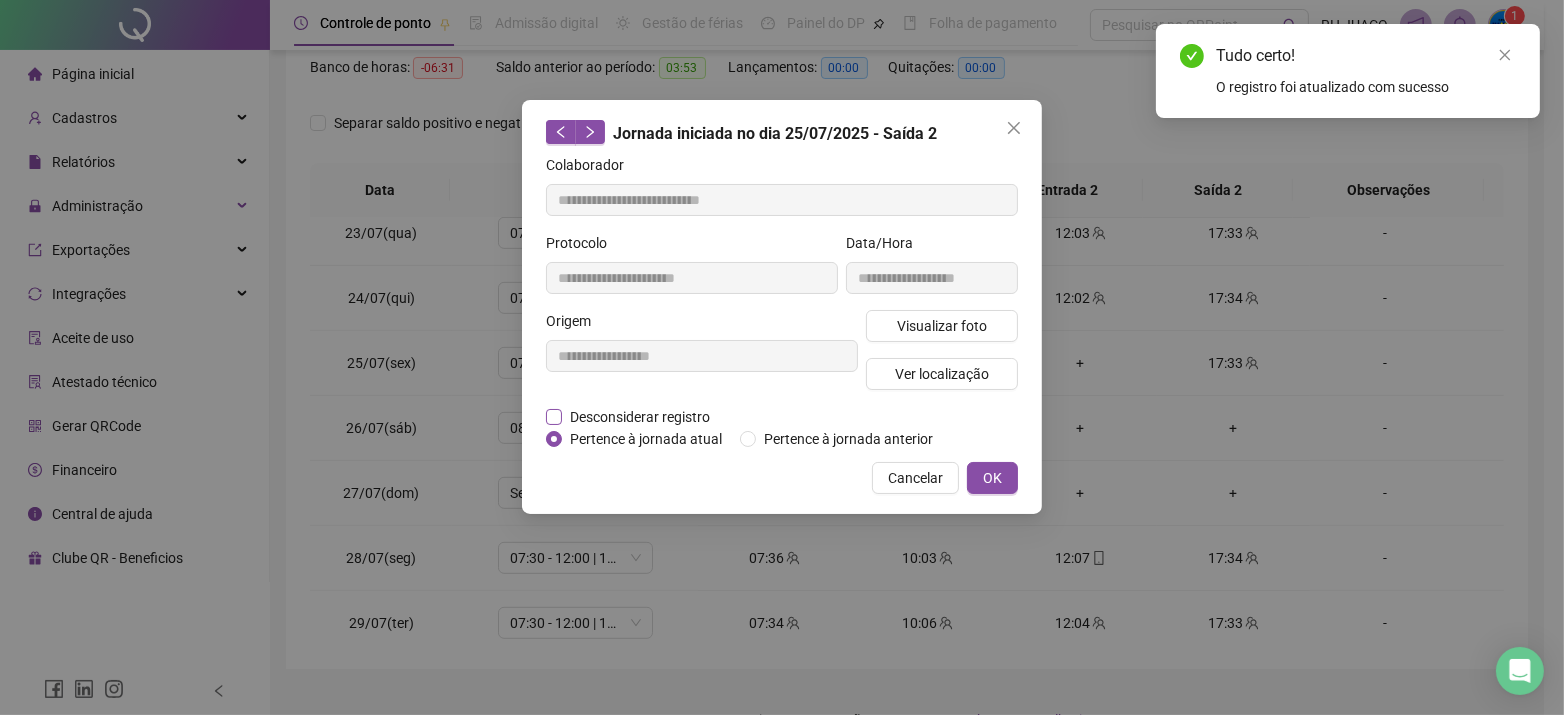 click on "Desconsiderar registro" at bounding box center (640, 417) 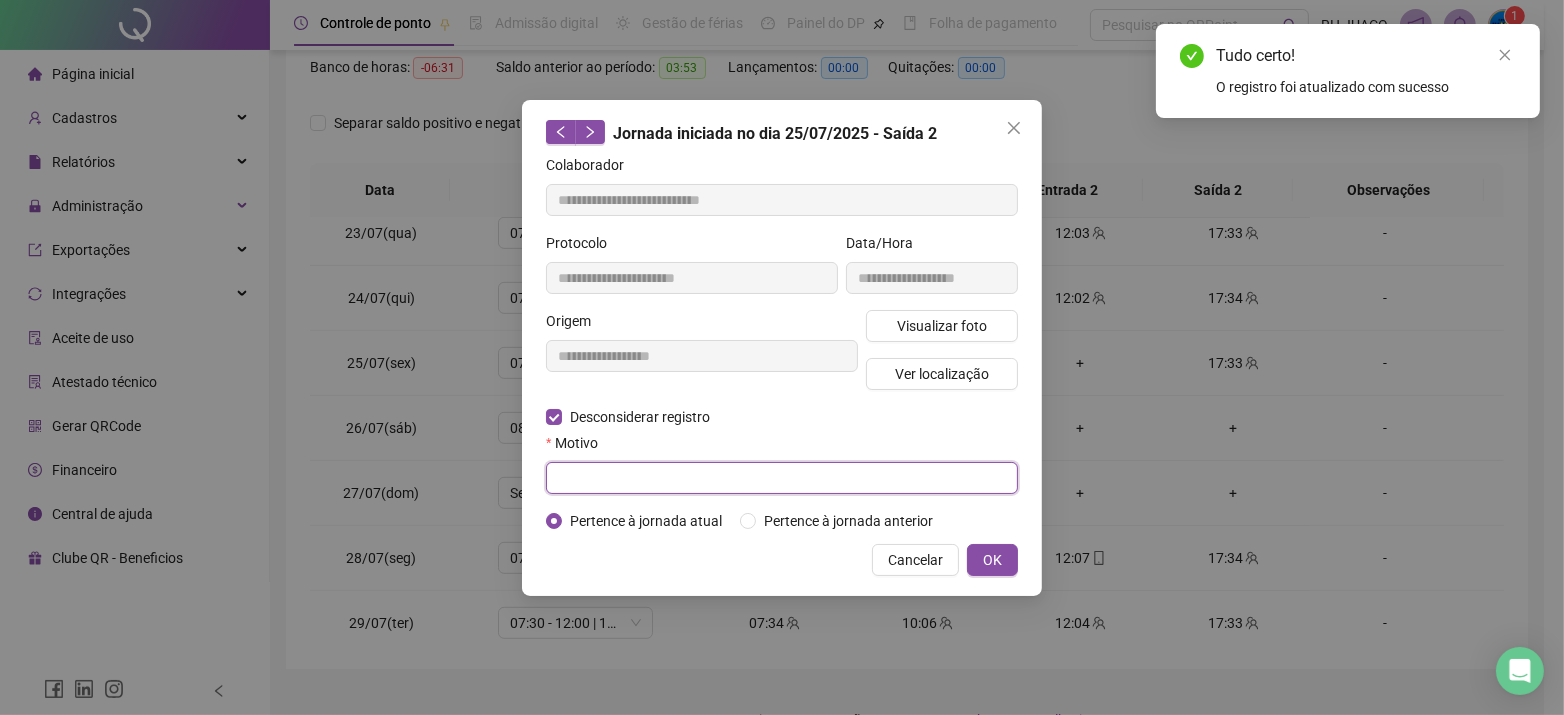 click at bounding box center (782, 478) 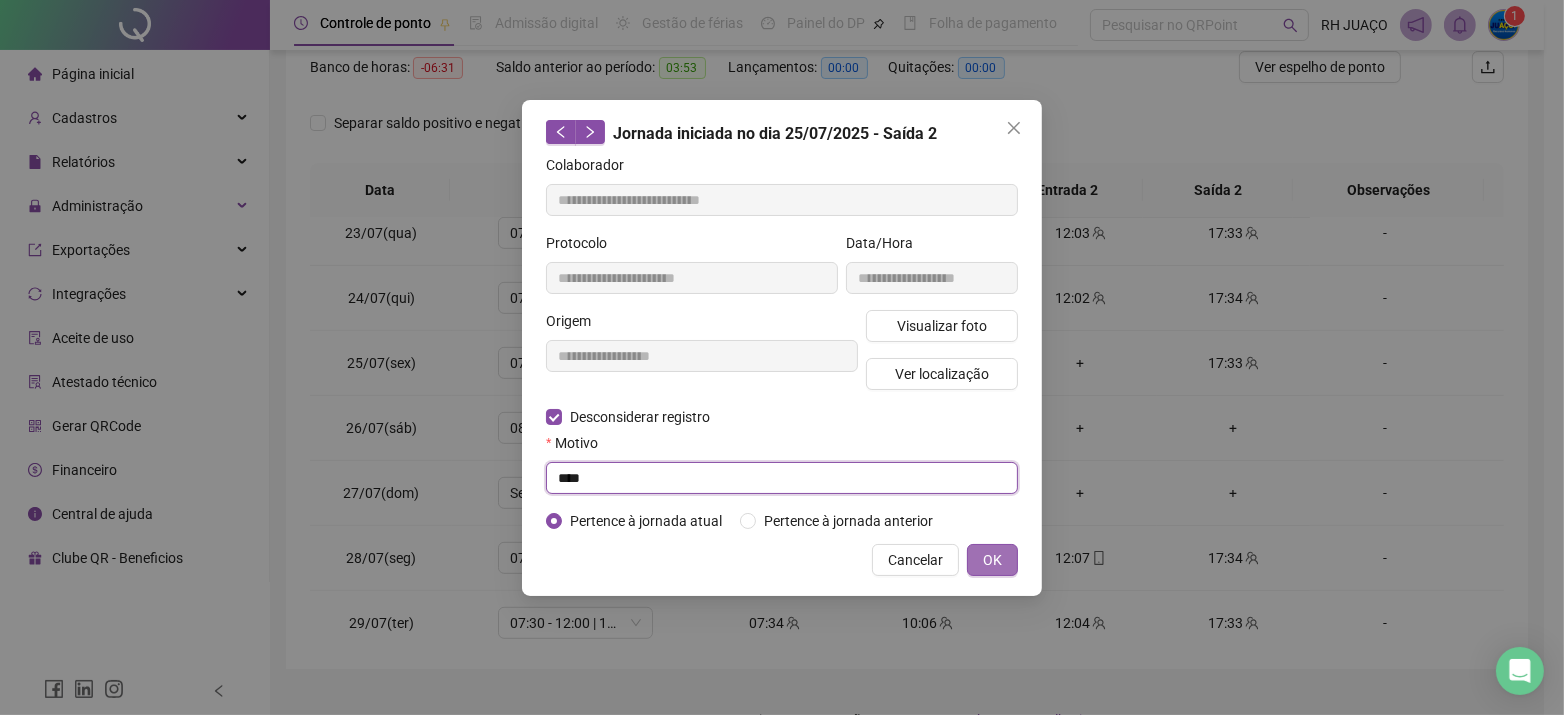 type on "****" 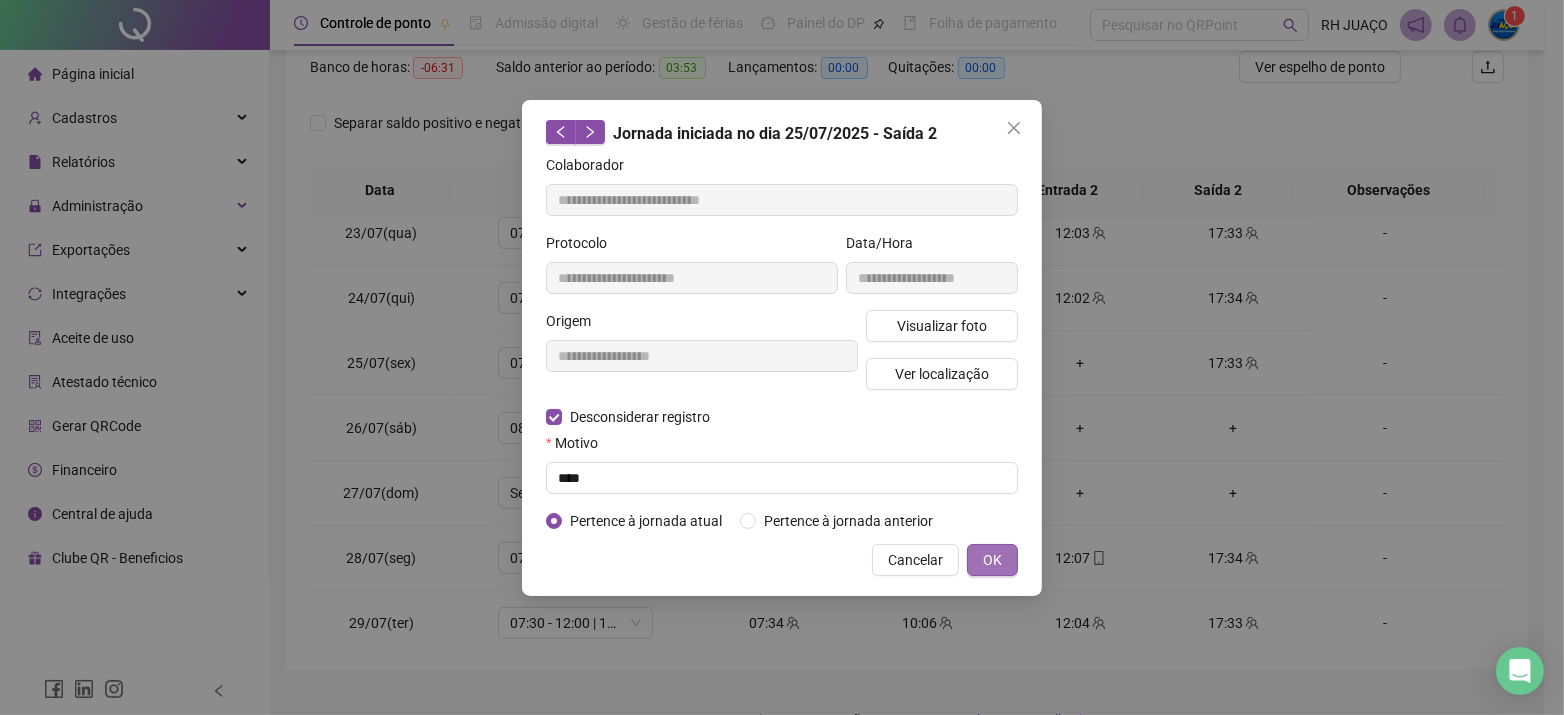 click on "OK" at bounding box center [992, 560] 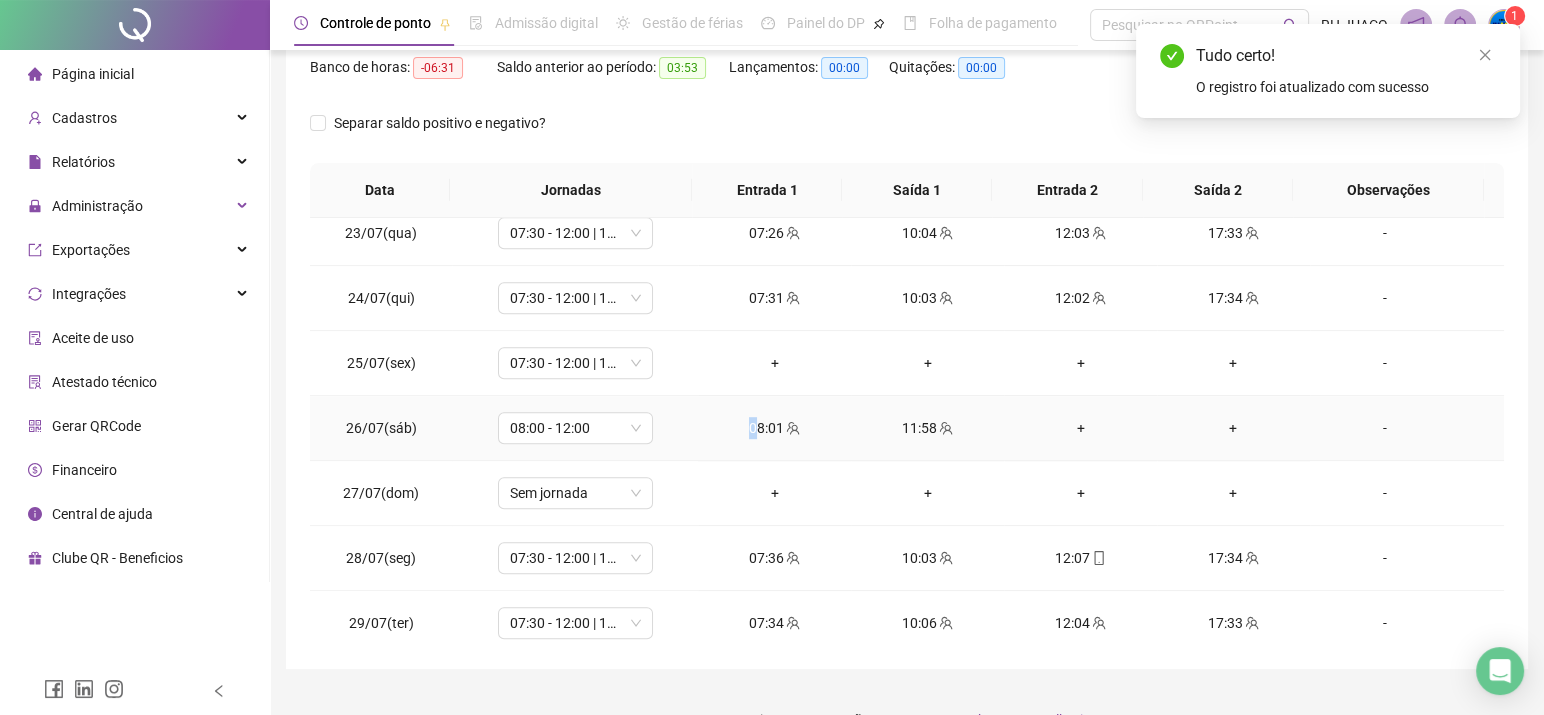 click on "08:01" at bounding box center (774, 428) 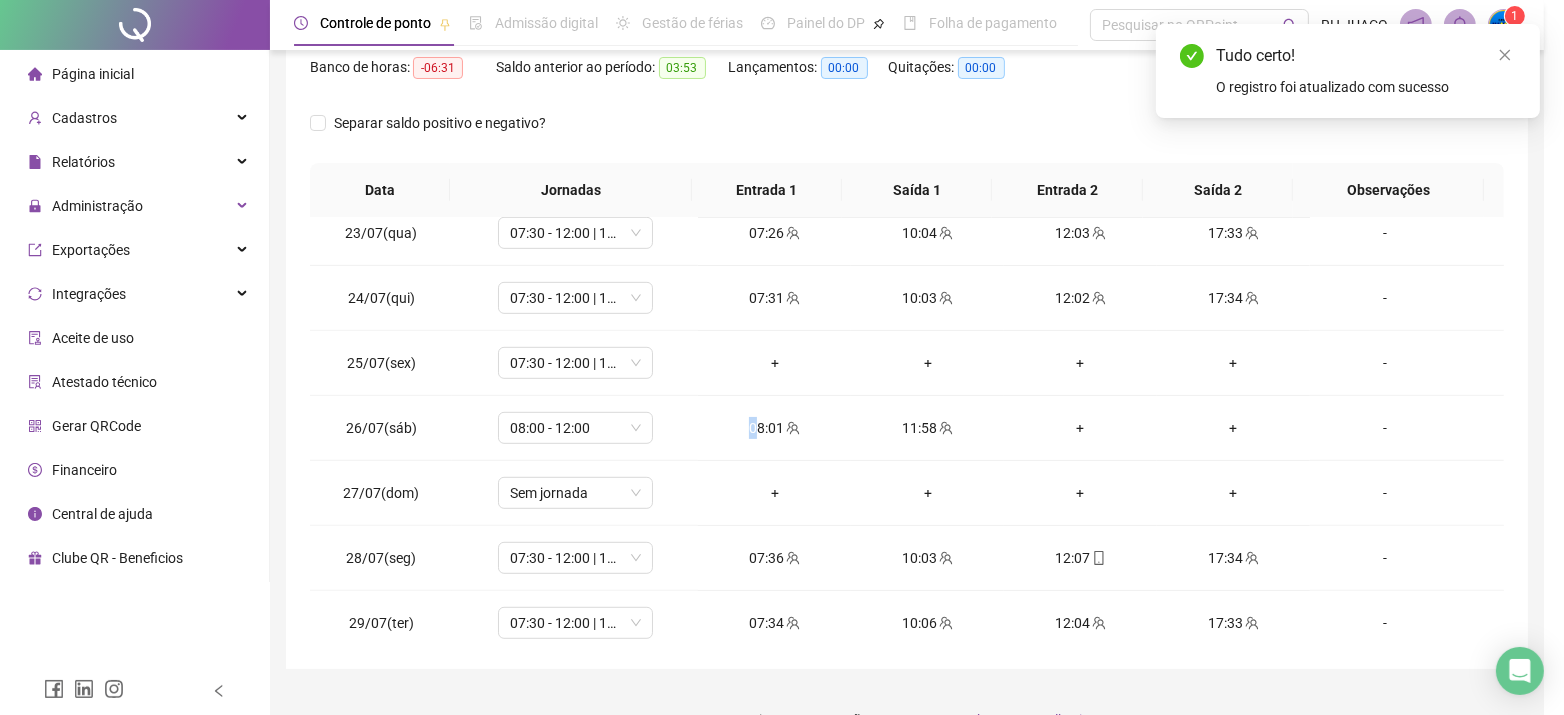type on "**********" 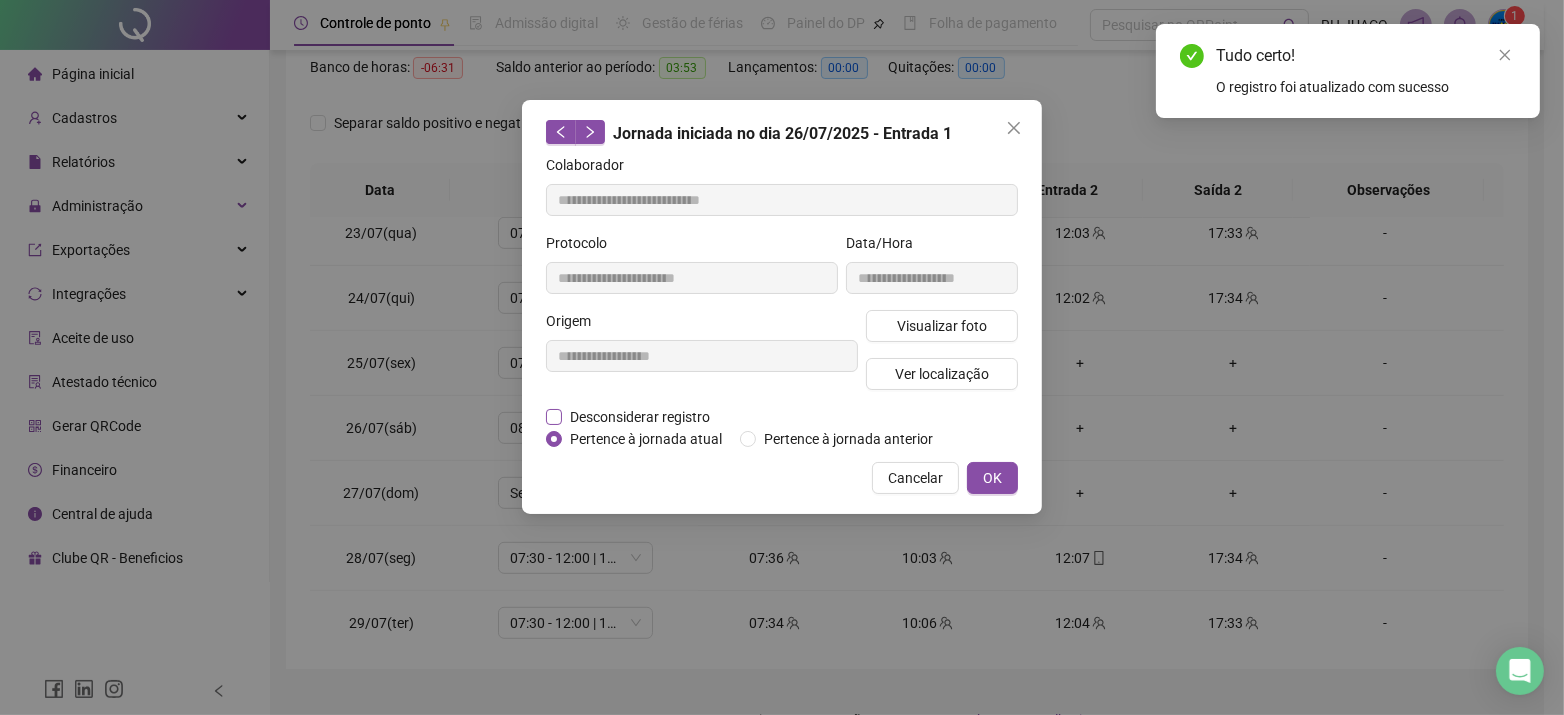 click on "Desconsiderar registro" at bounding box center (640, 417) 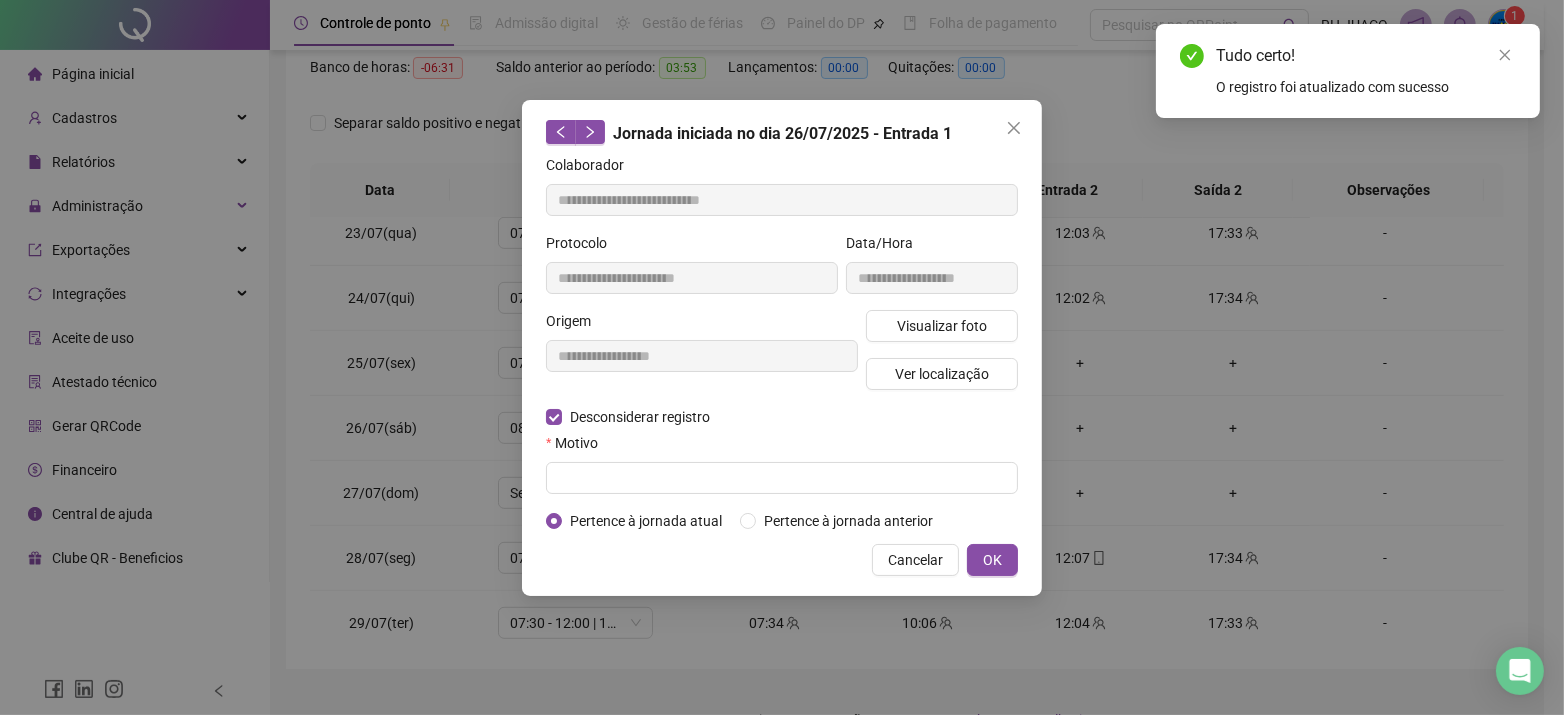 click on "**********" at bounding box center (782, 343) 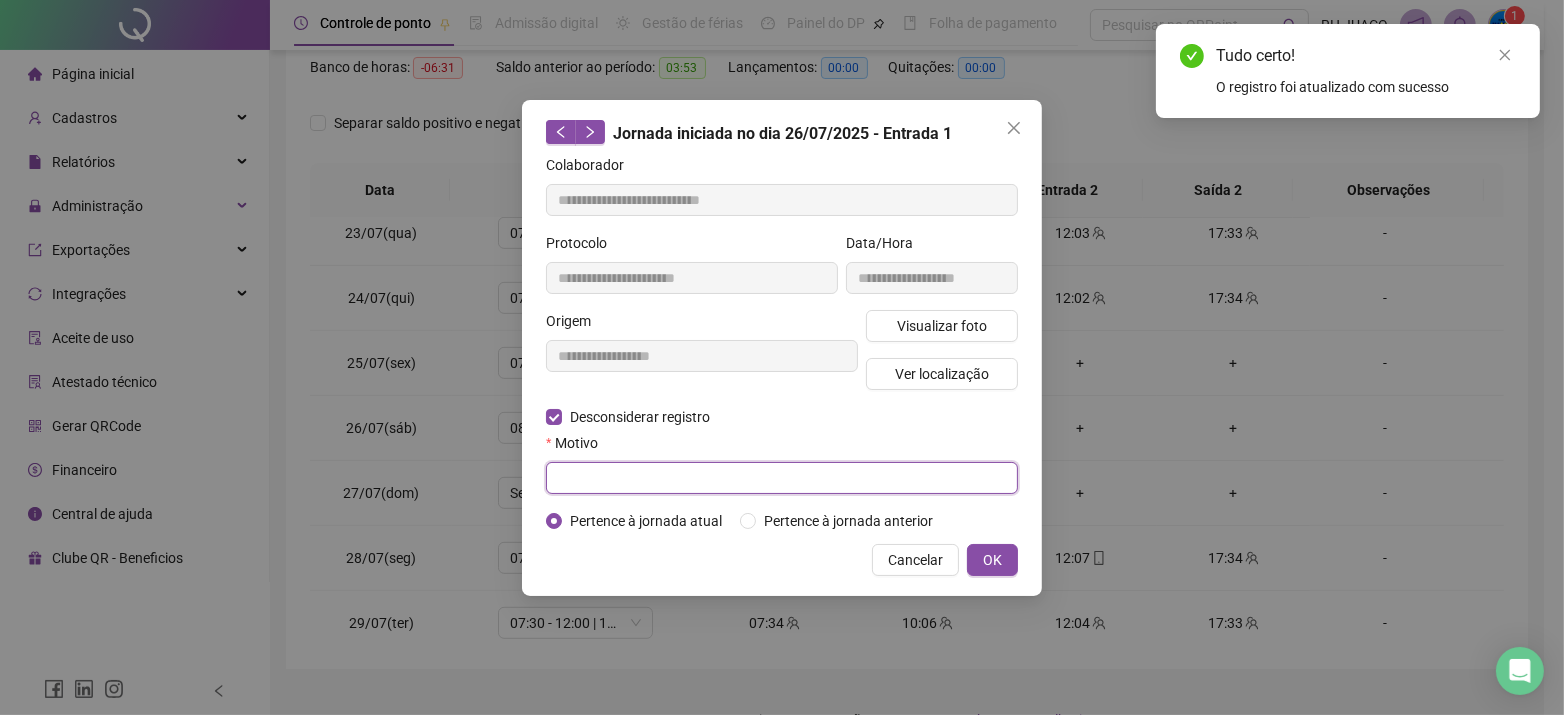 click at bounding box center [782, 478] 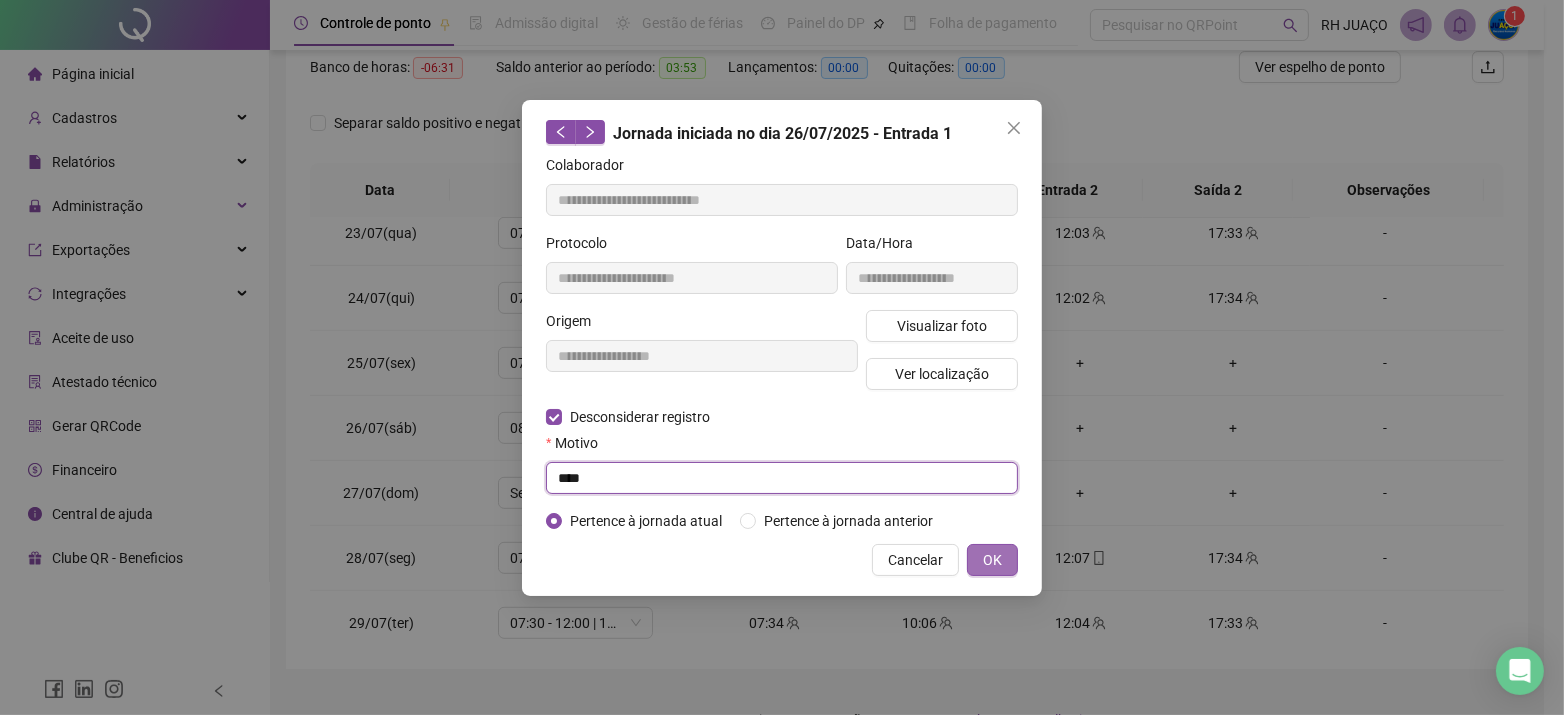 type on "****" 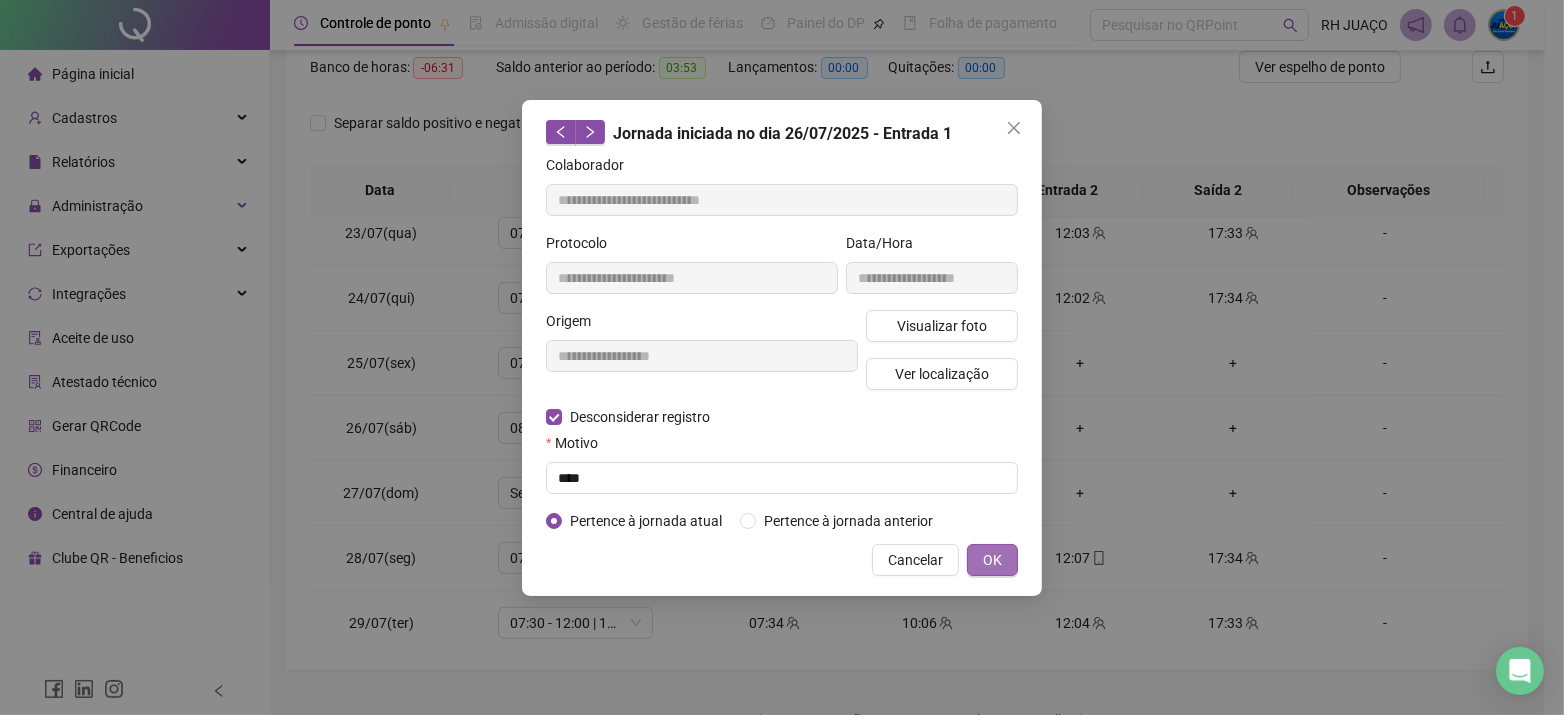 click on "OK" at bounding box center (992, 560) 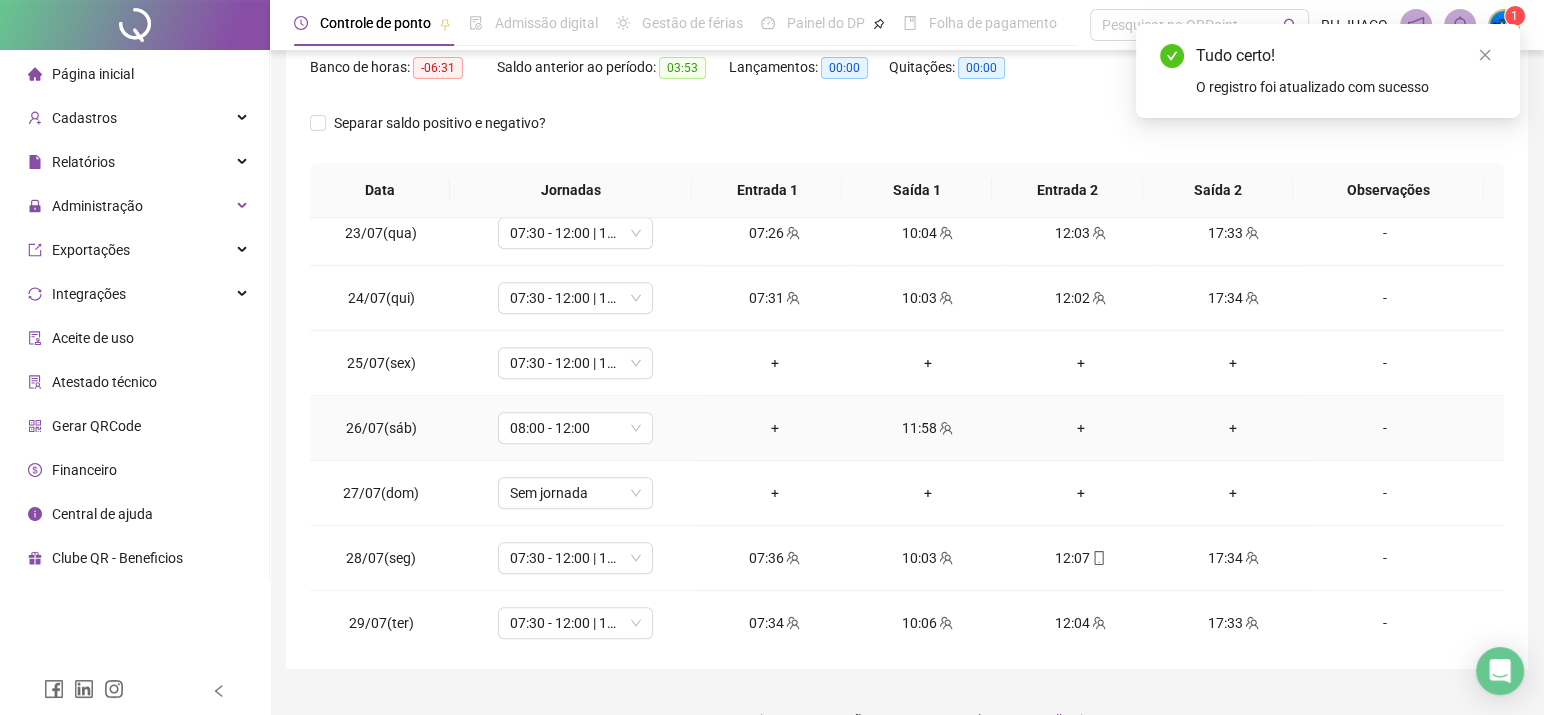 click on "11:58" at bounding box center [927, 428] 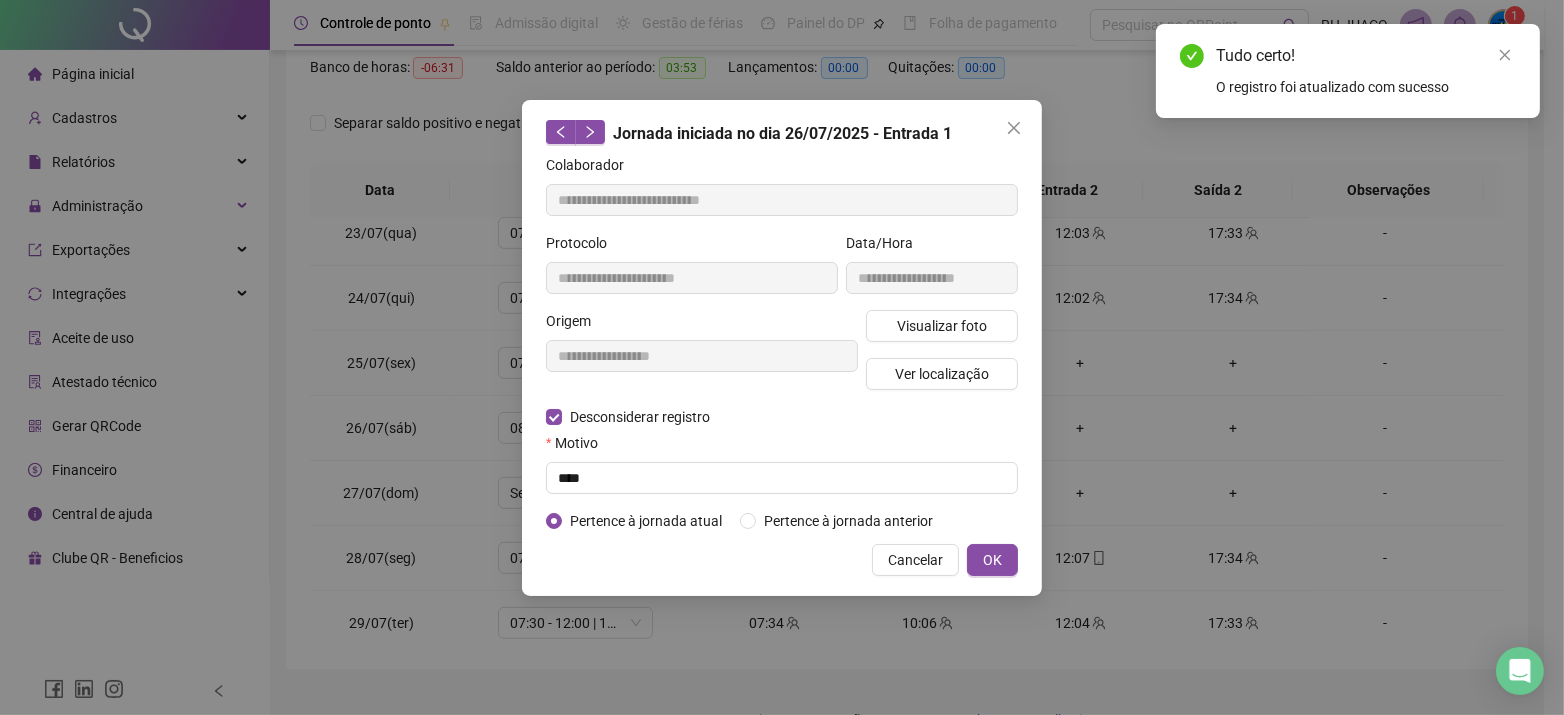 type on "**********" 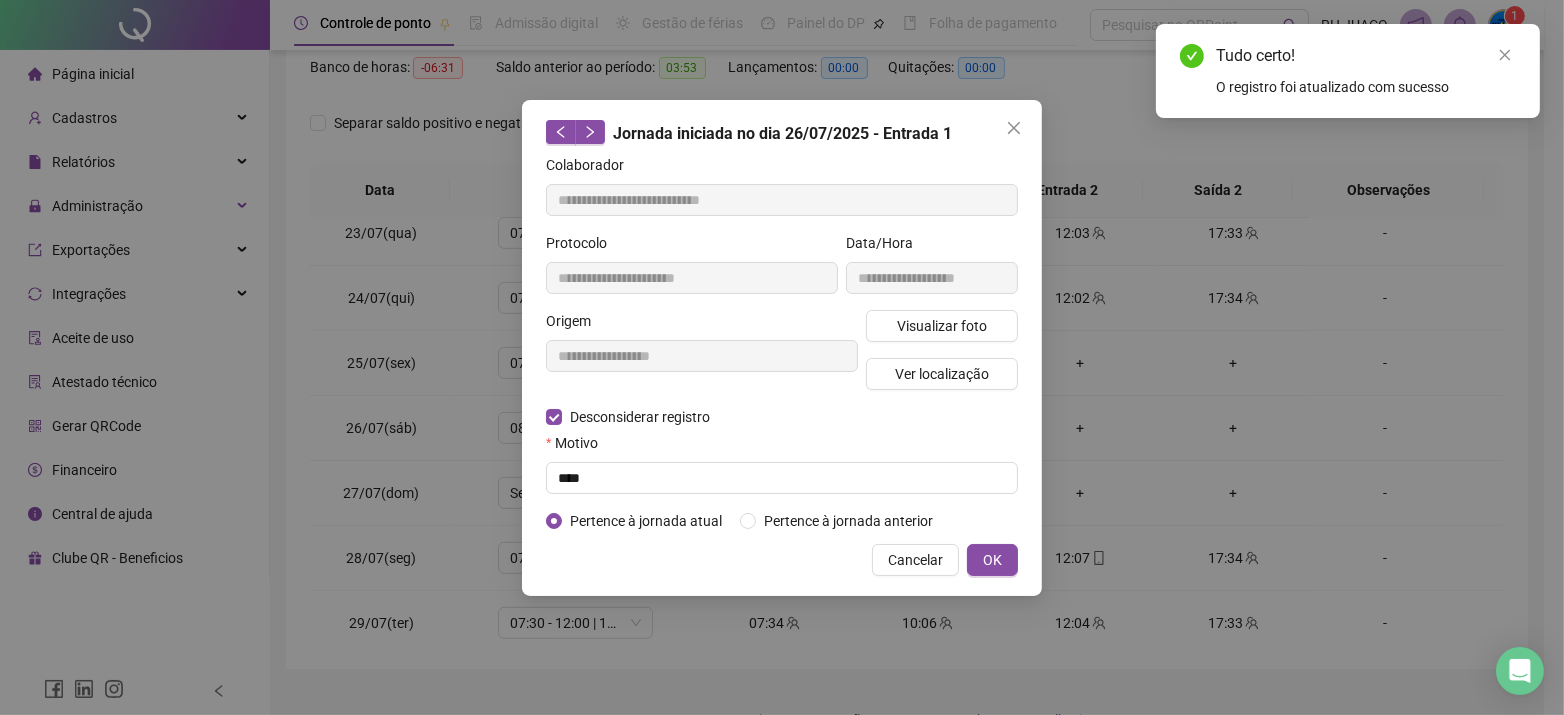 type on "**********" 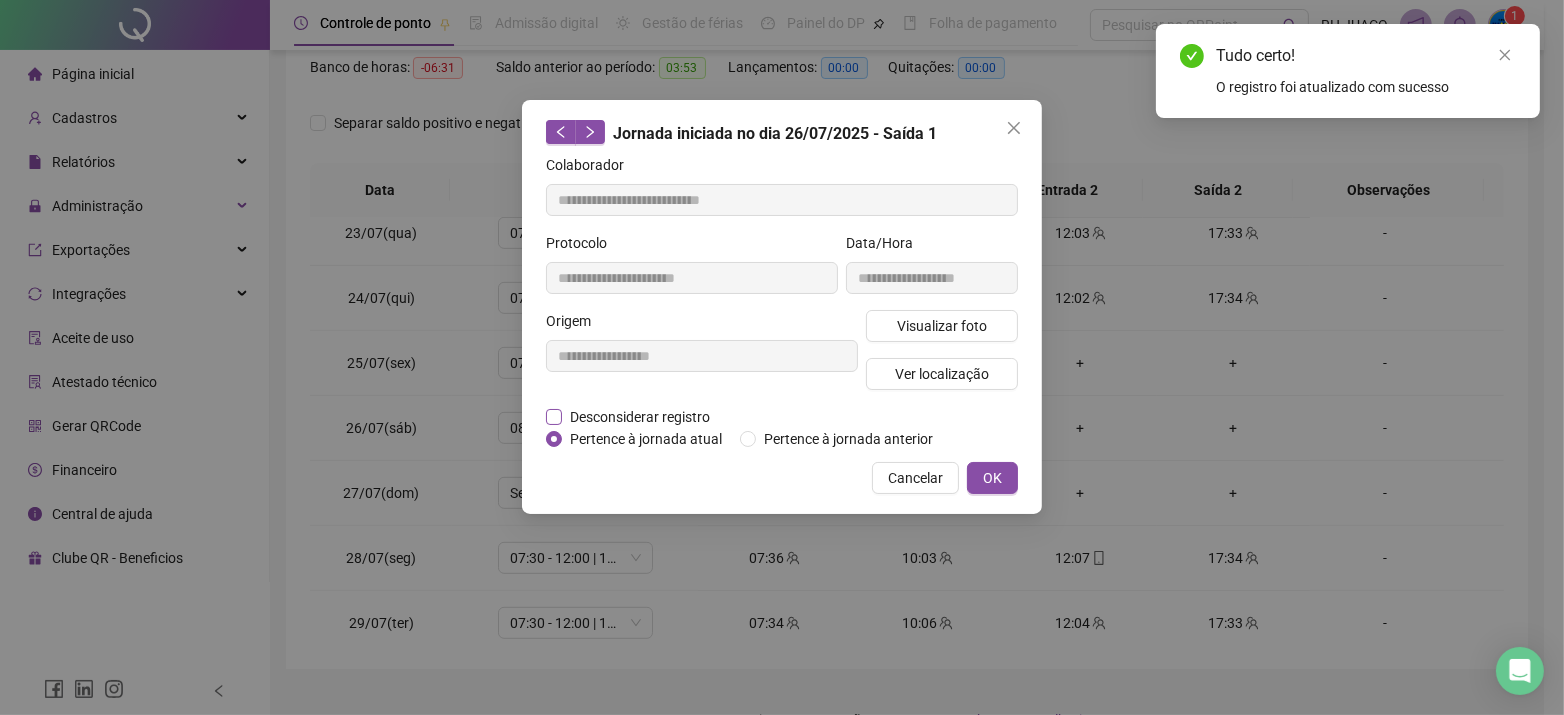 click on "Desconsiderar registro" at bounding box center [639, 417] 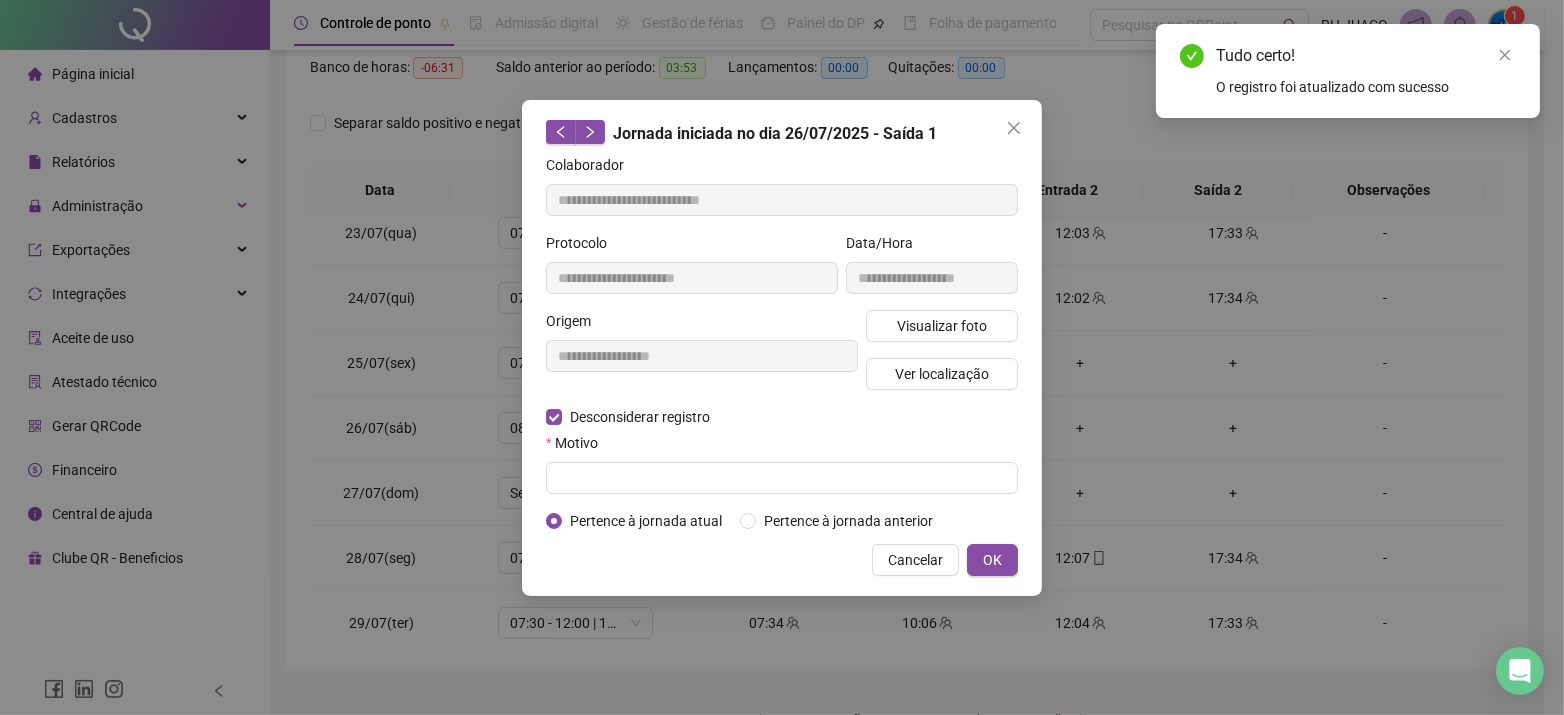 click on "**********" at bounding box center (782, 343) 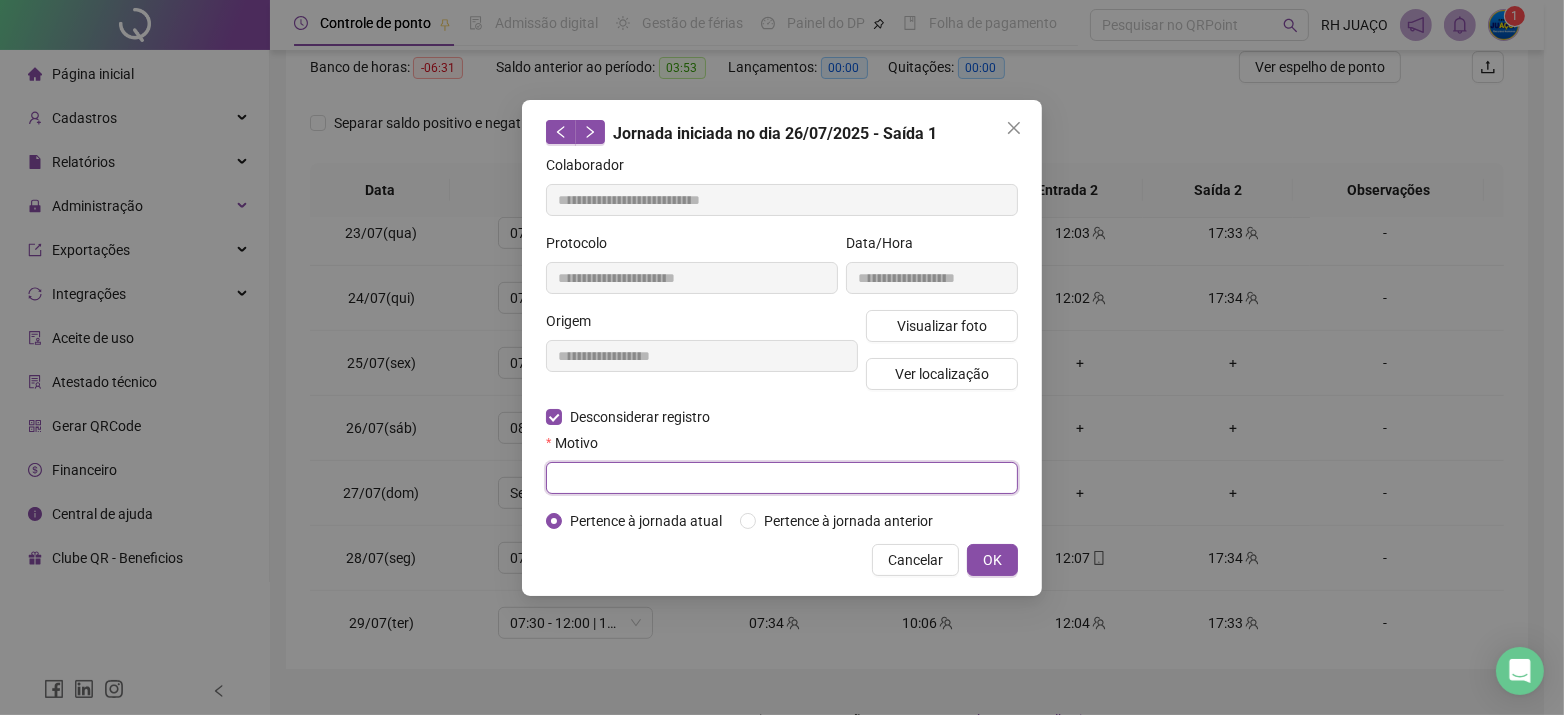 click at bounding box center [782, 478] 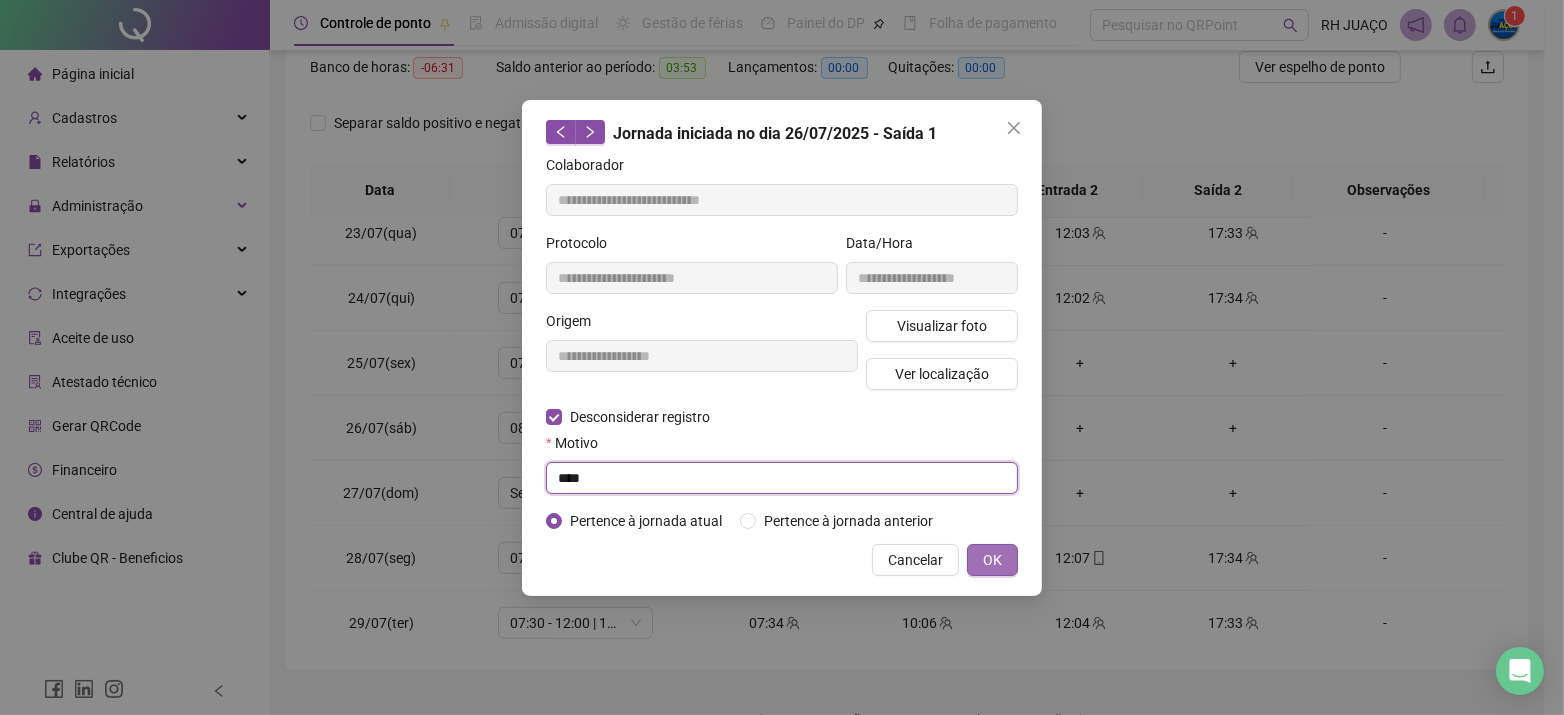 type on "****" 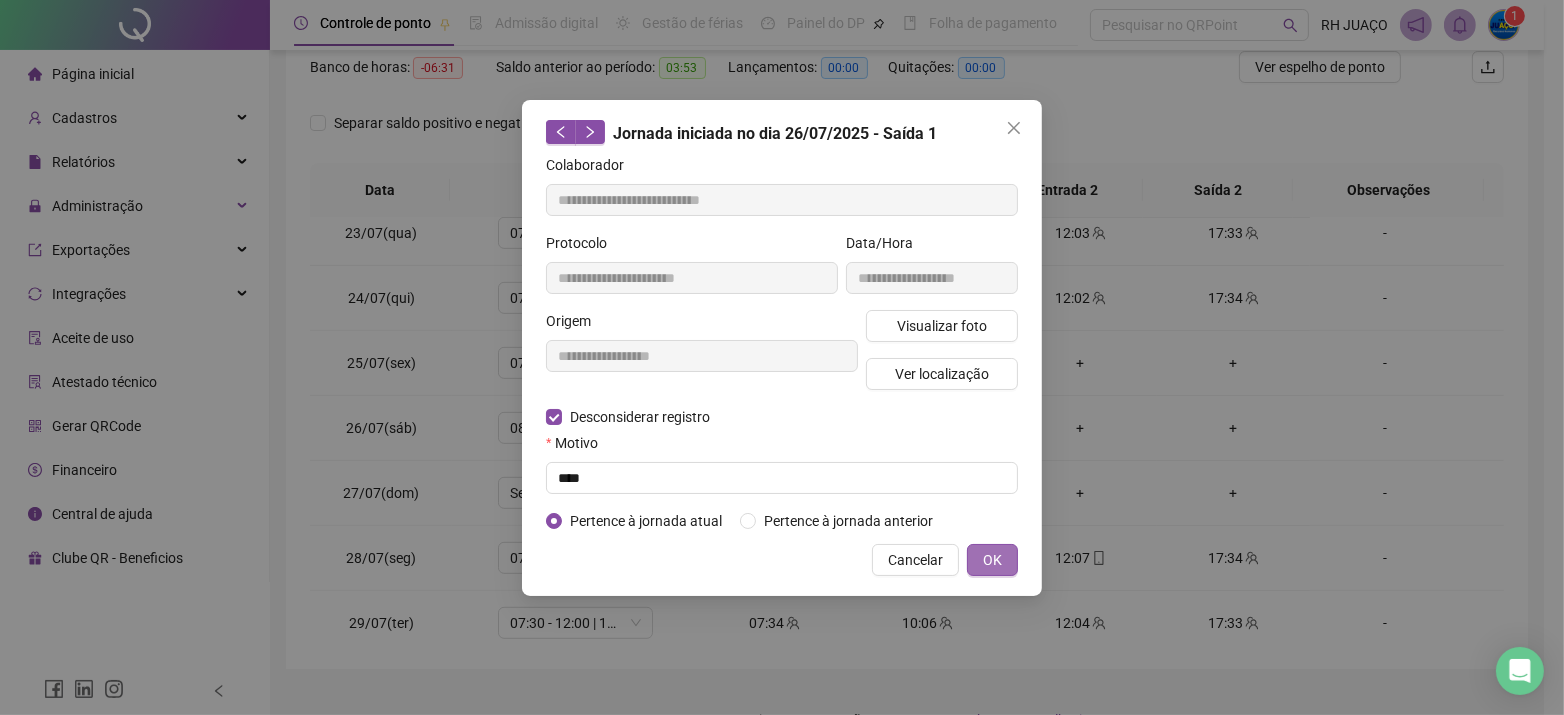 click on "OK" at bounding box center [992, 560] 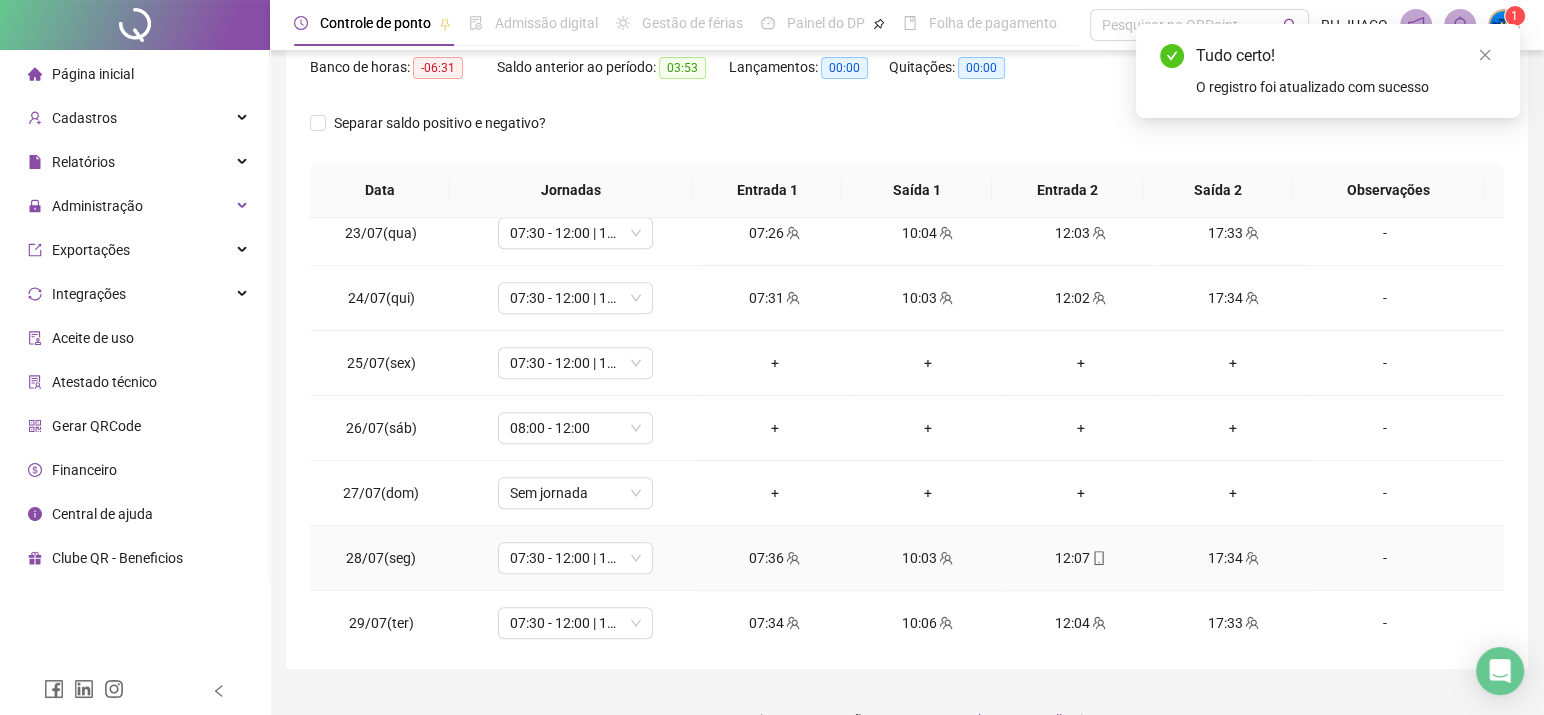 click on "07:36" at bounding box center [774, 558] 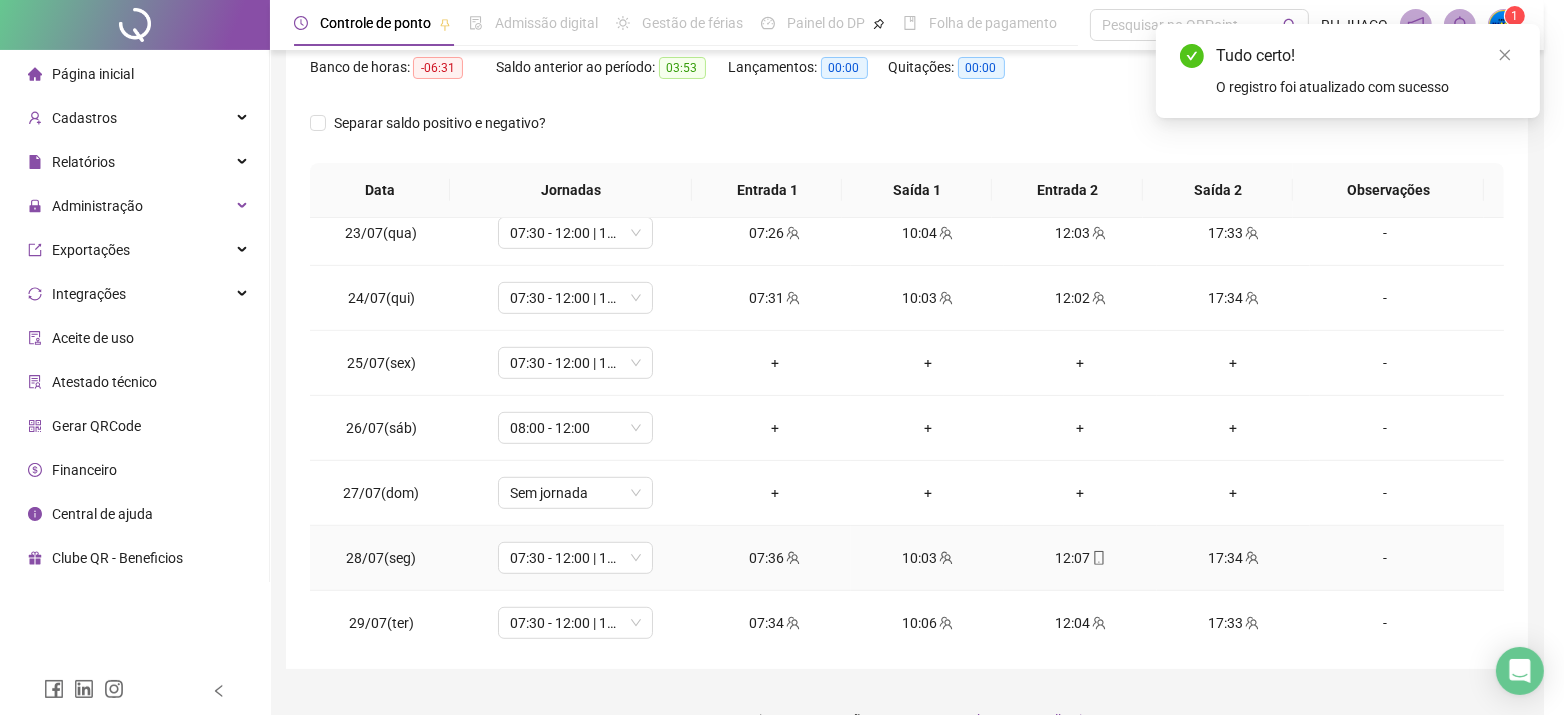 type on "**********" 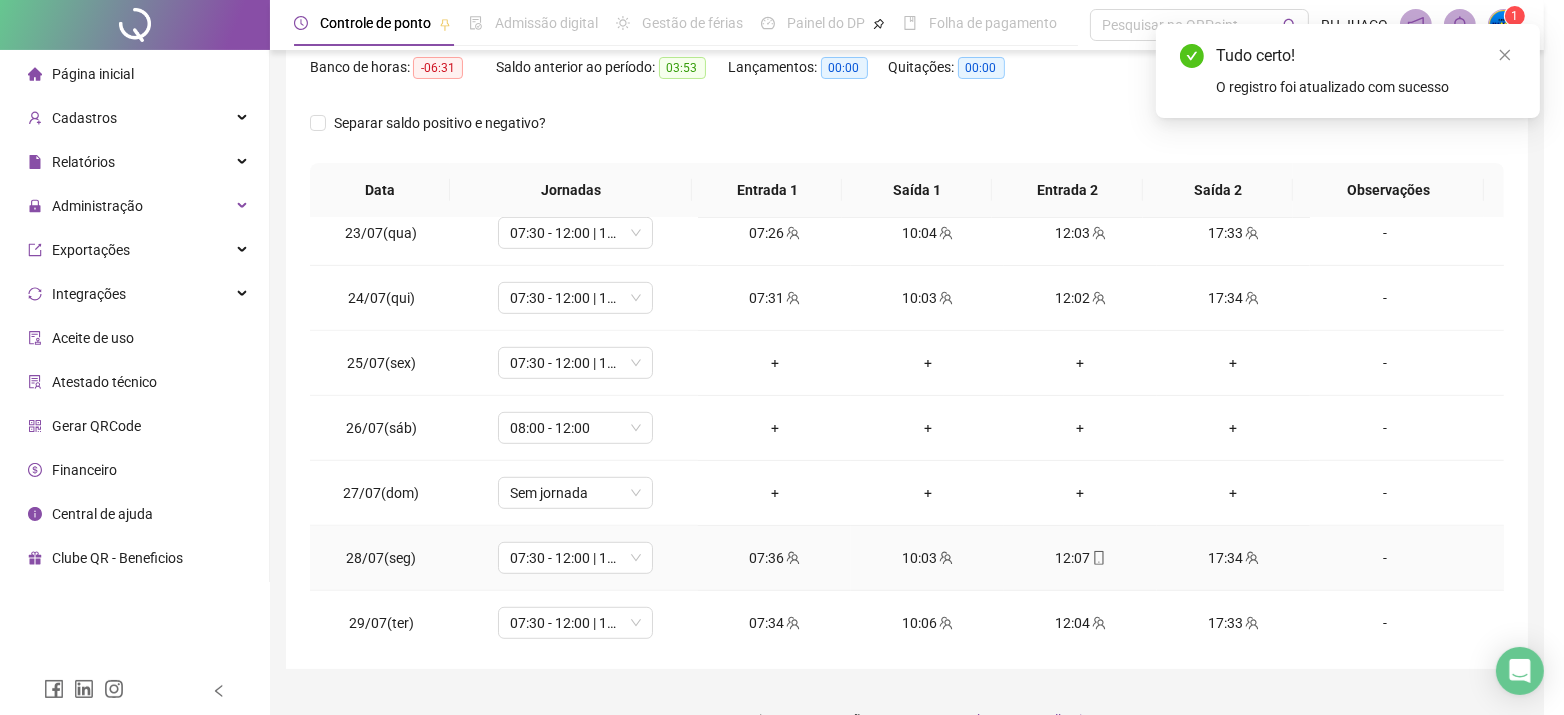 type on "**********" 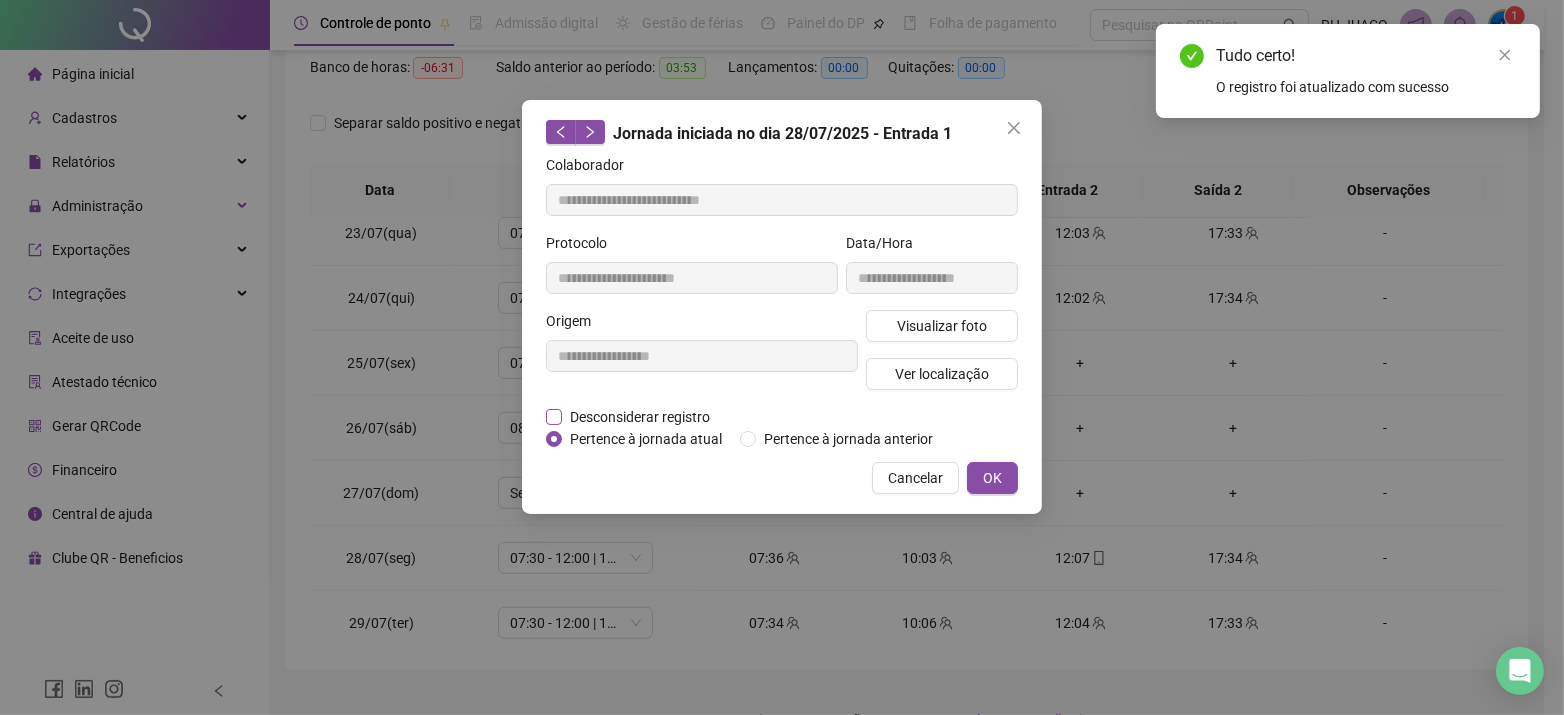 click on "Desconsiderar registro" at bounding box center (640, 417) 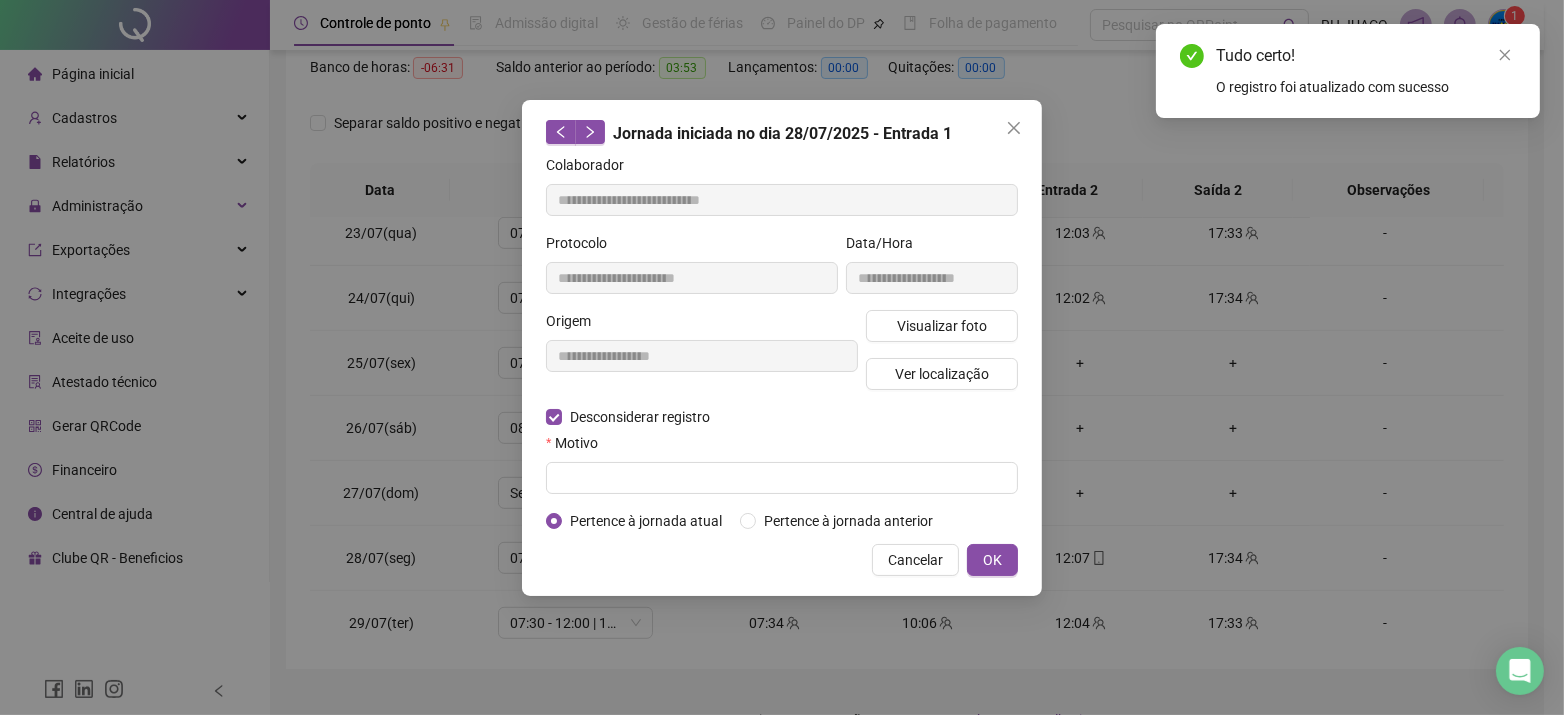 click on "**********" at bounding box center (782, 343) 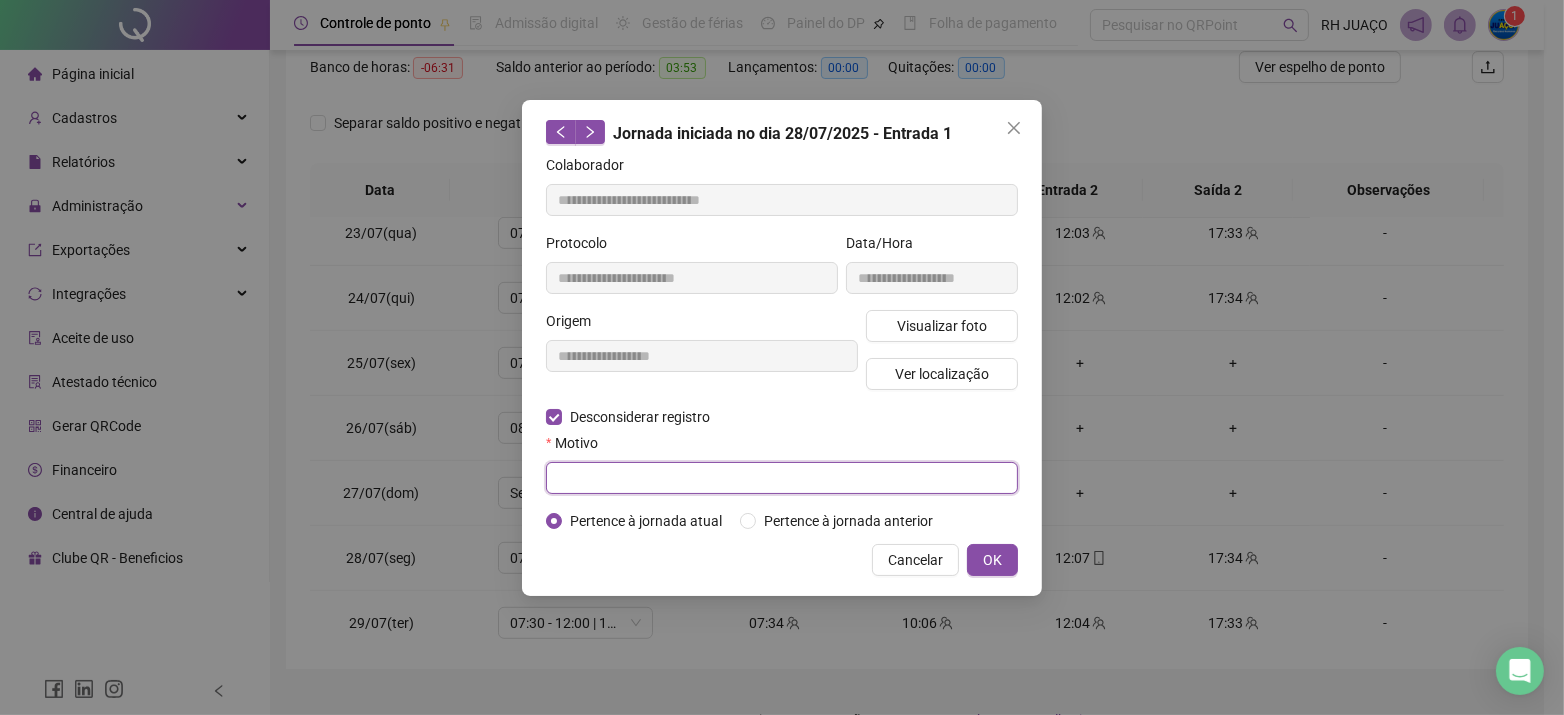 click at bounding box center [782, 478] 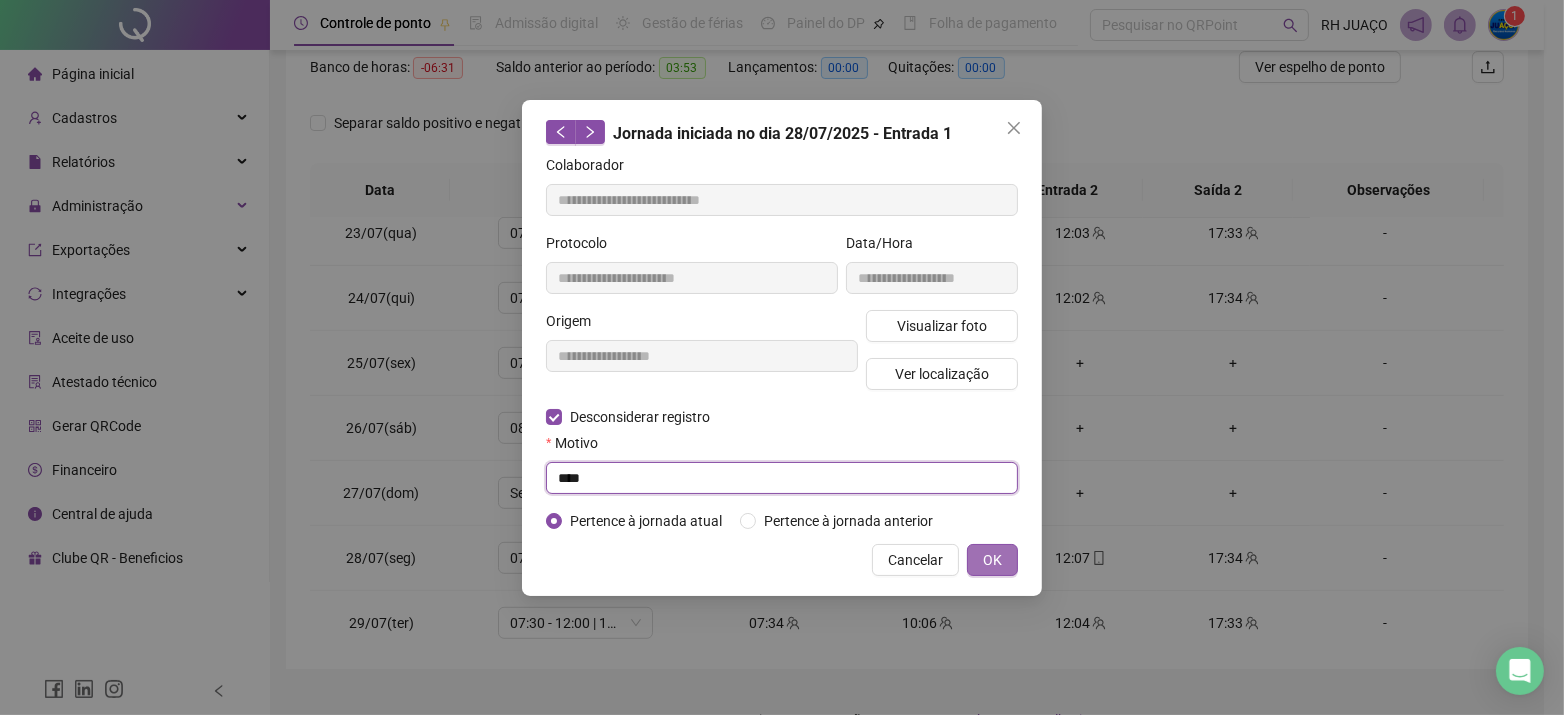 type on "****" 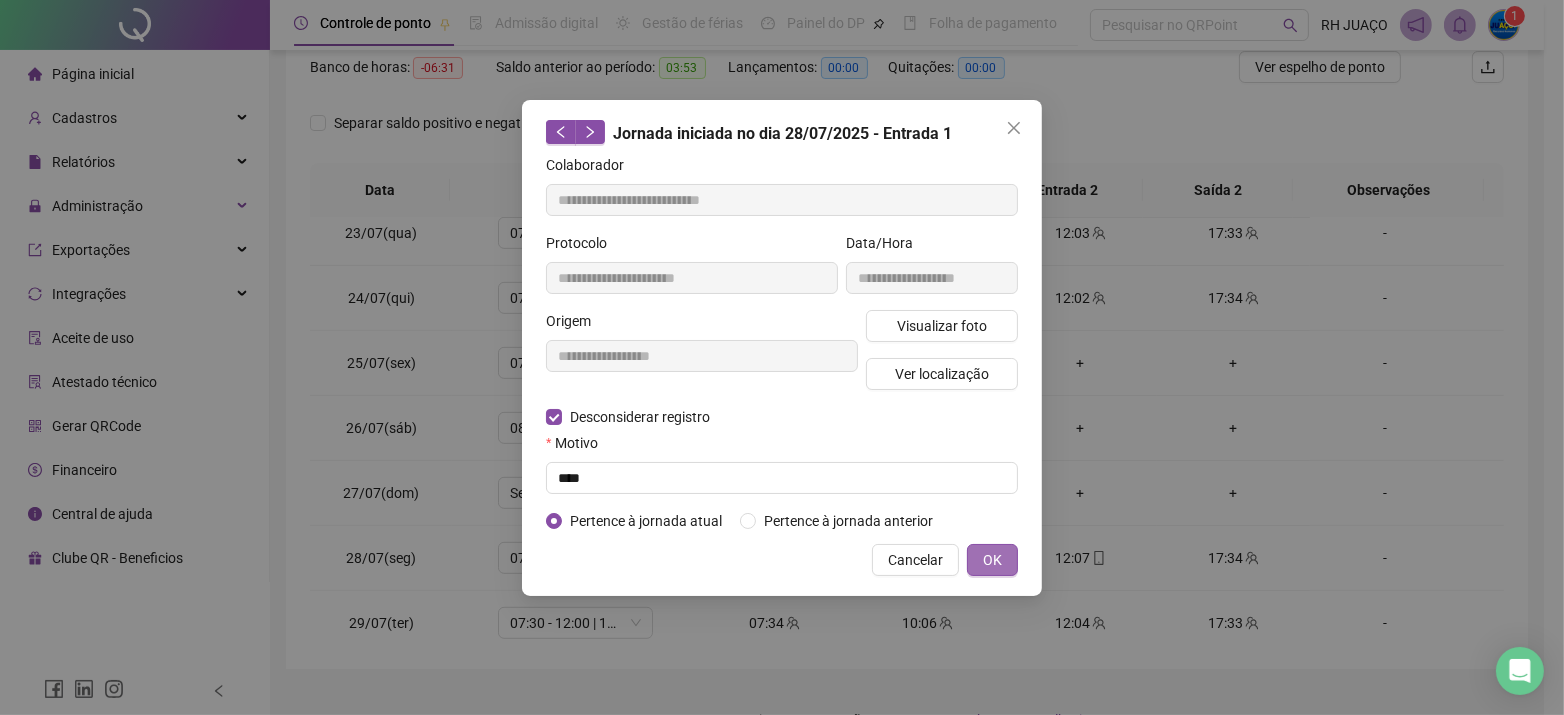 click on "OK" at bounding box center [992, 560] 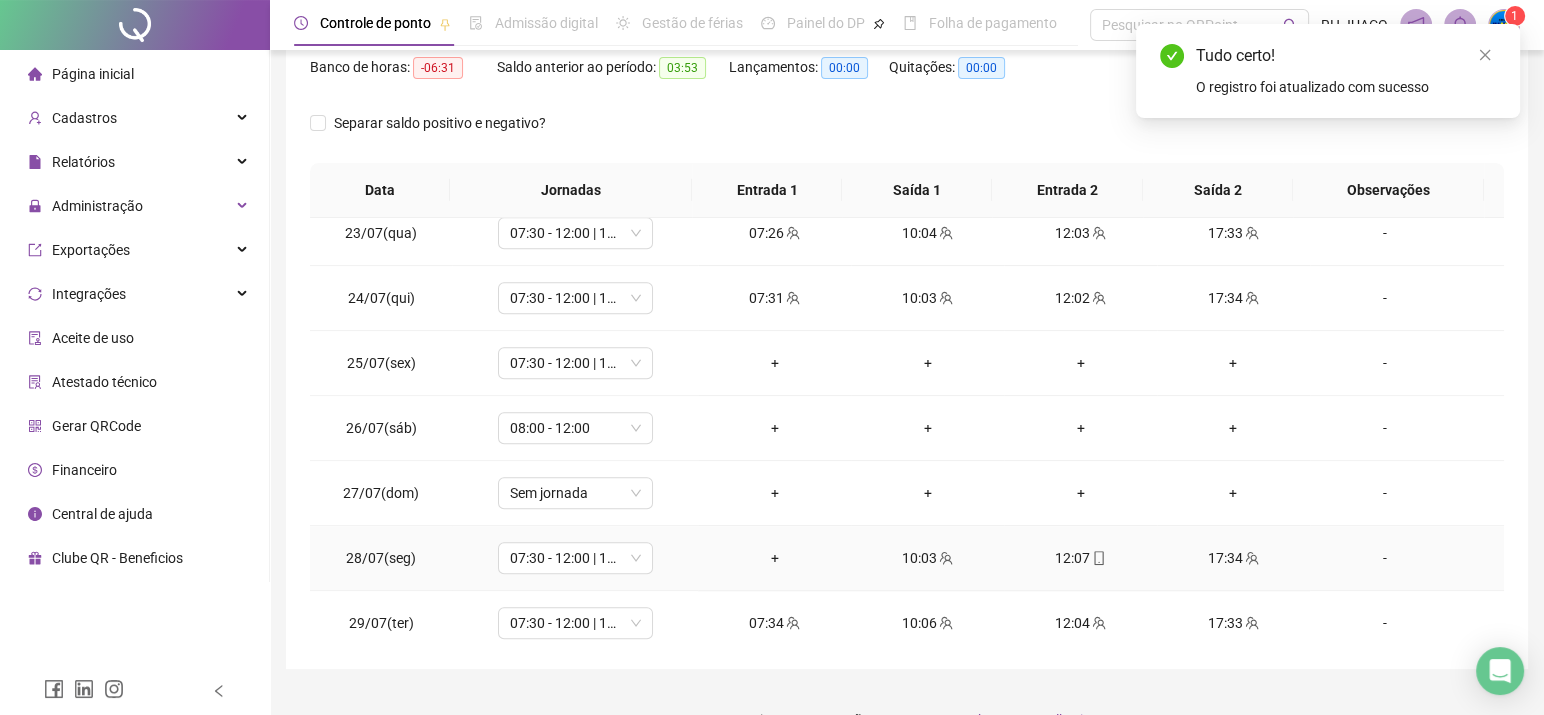 click on "10:03" at bounding box center (927, 558) 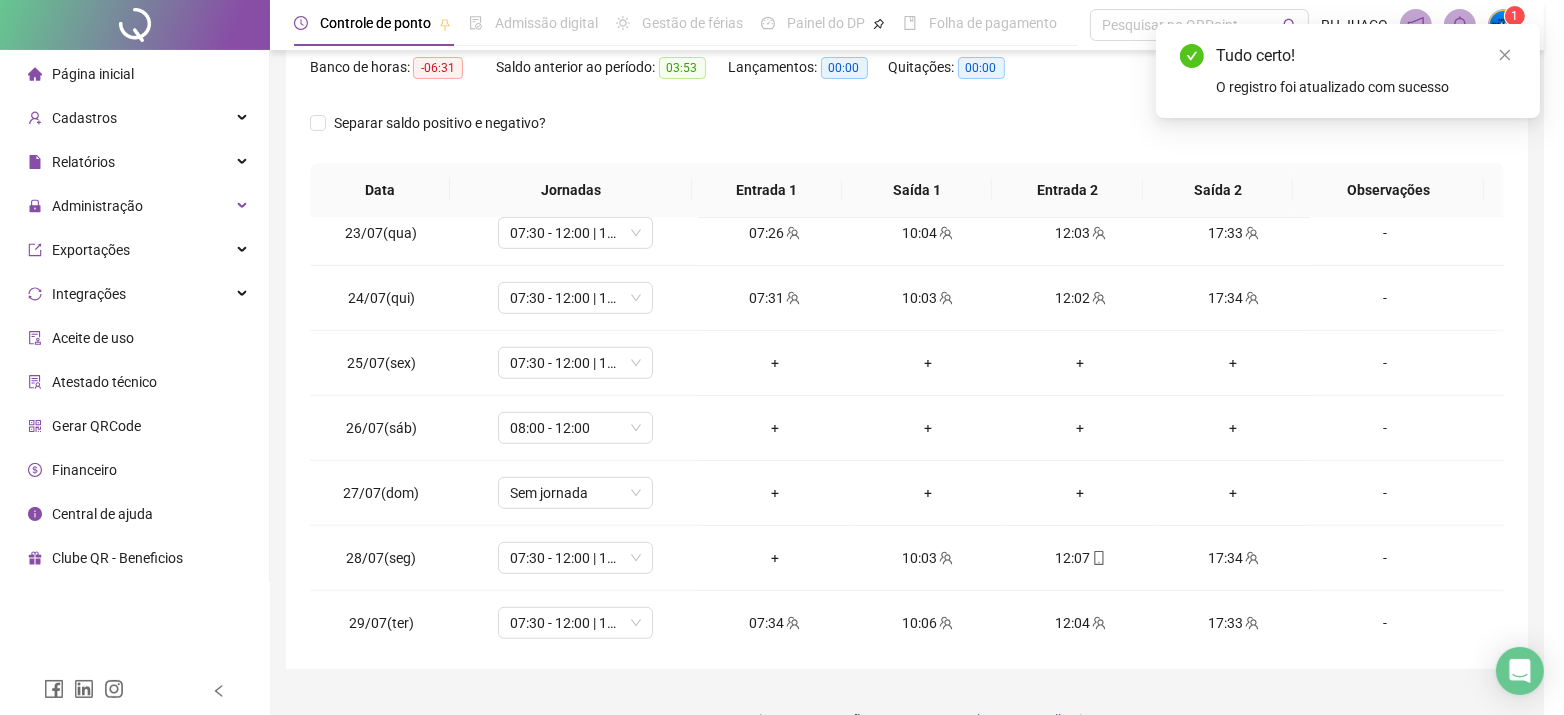 type on "**********" 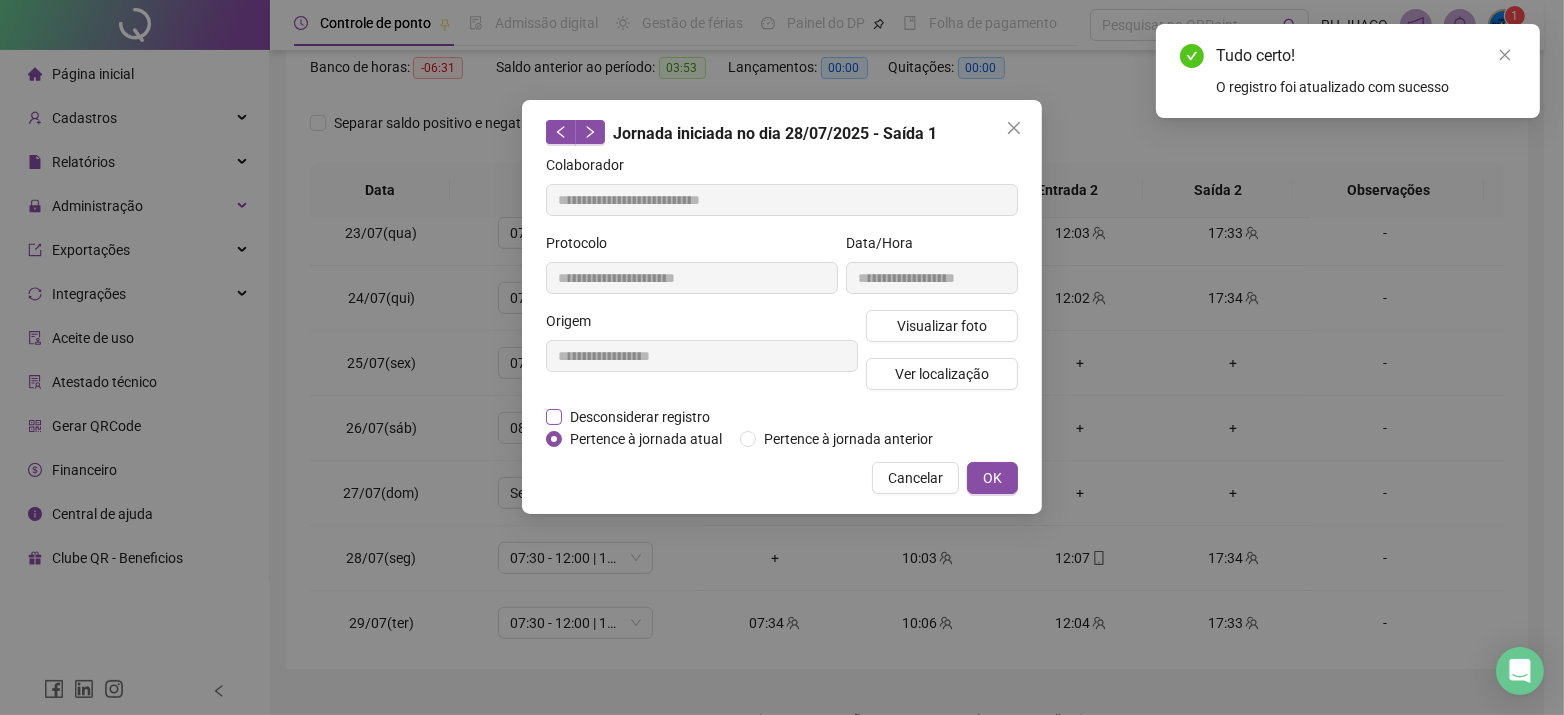 click on "Desconsiderar registro" at bounding box center (640, 417) 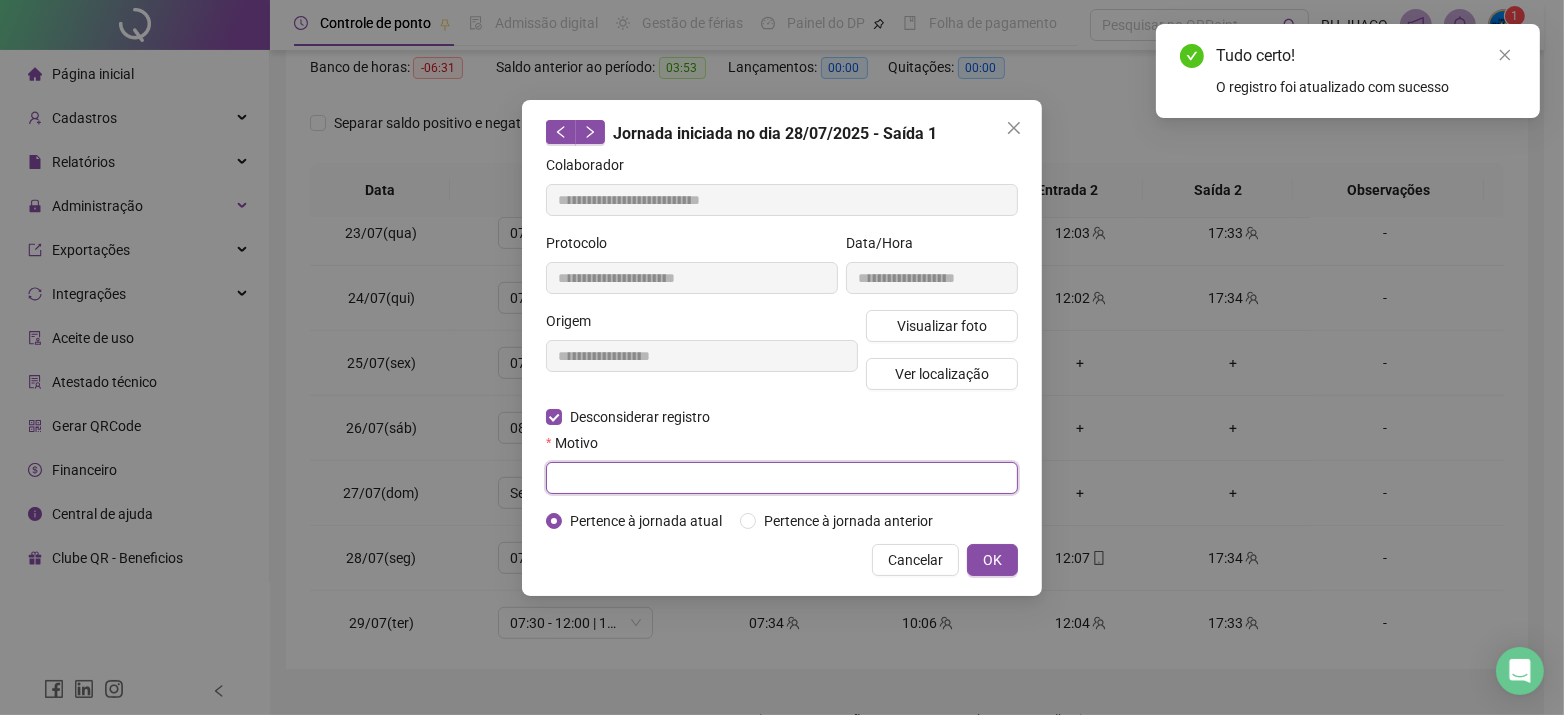 click at bounding box center [782, 478] 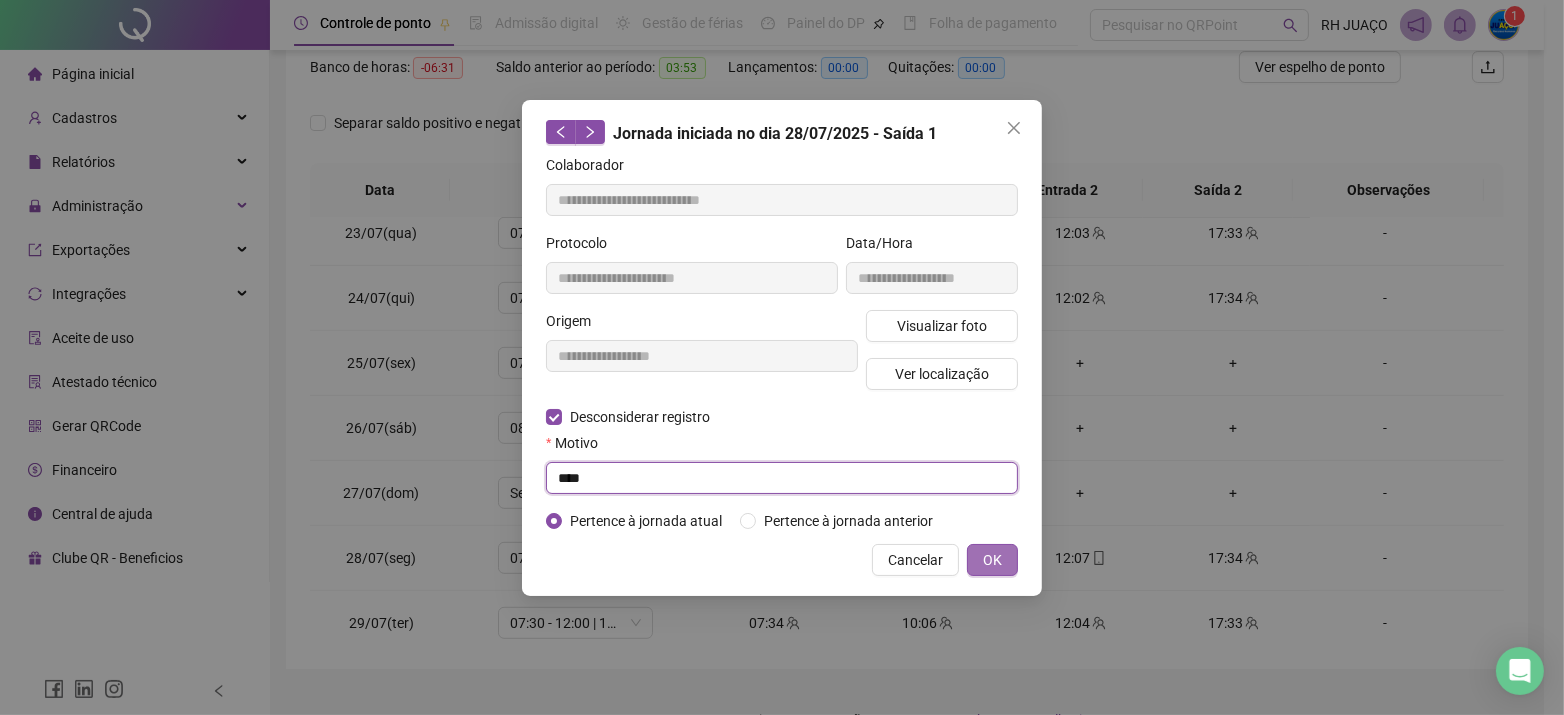 type on "****" 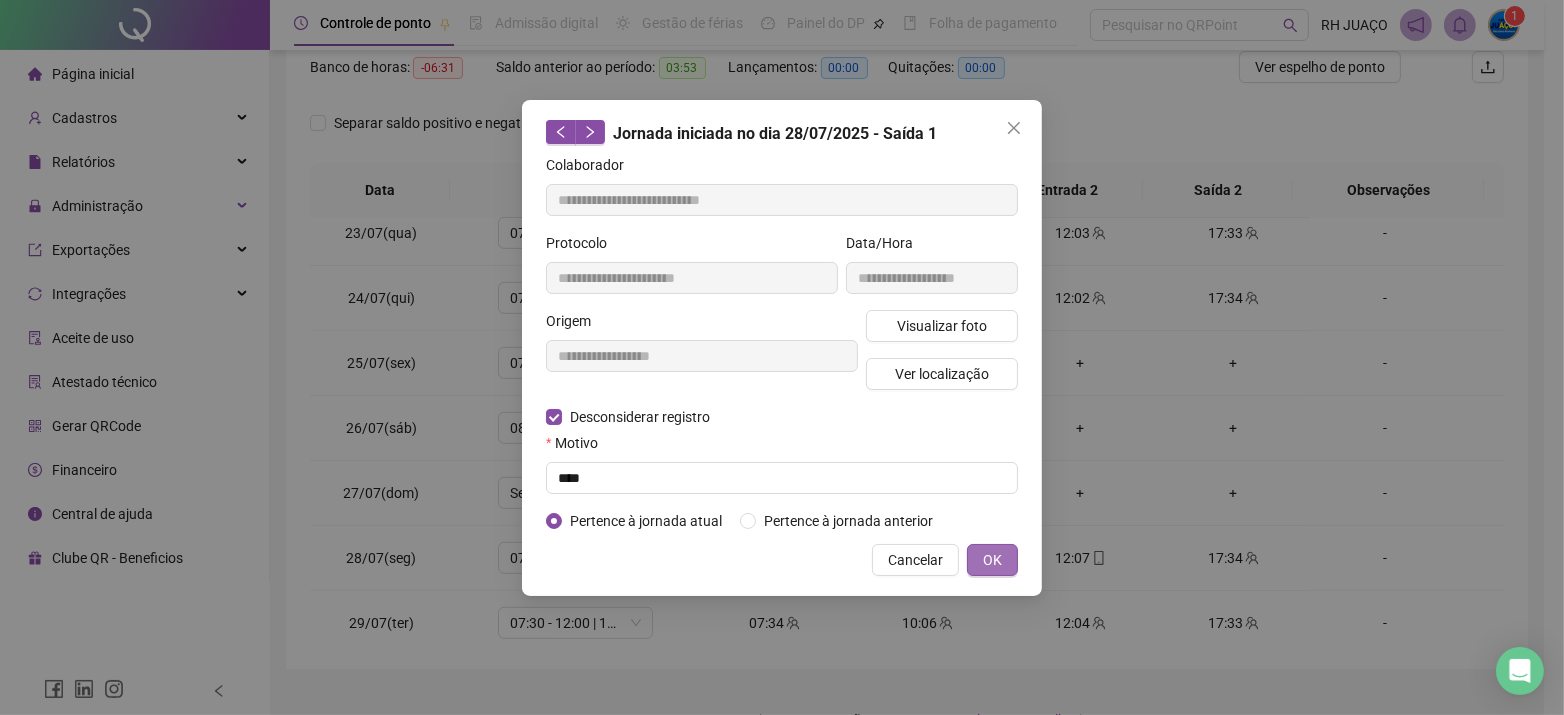 click on "OK" at bounding box center (992, 560) 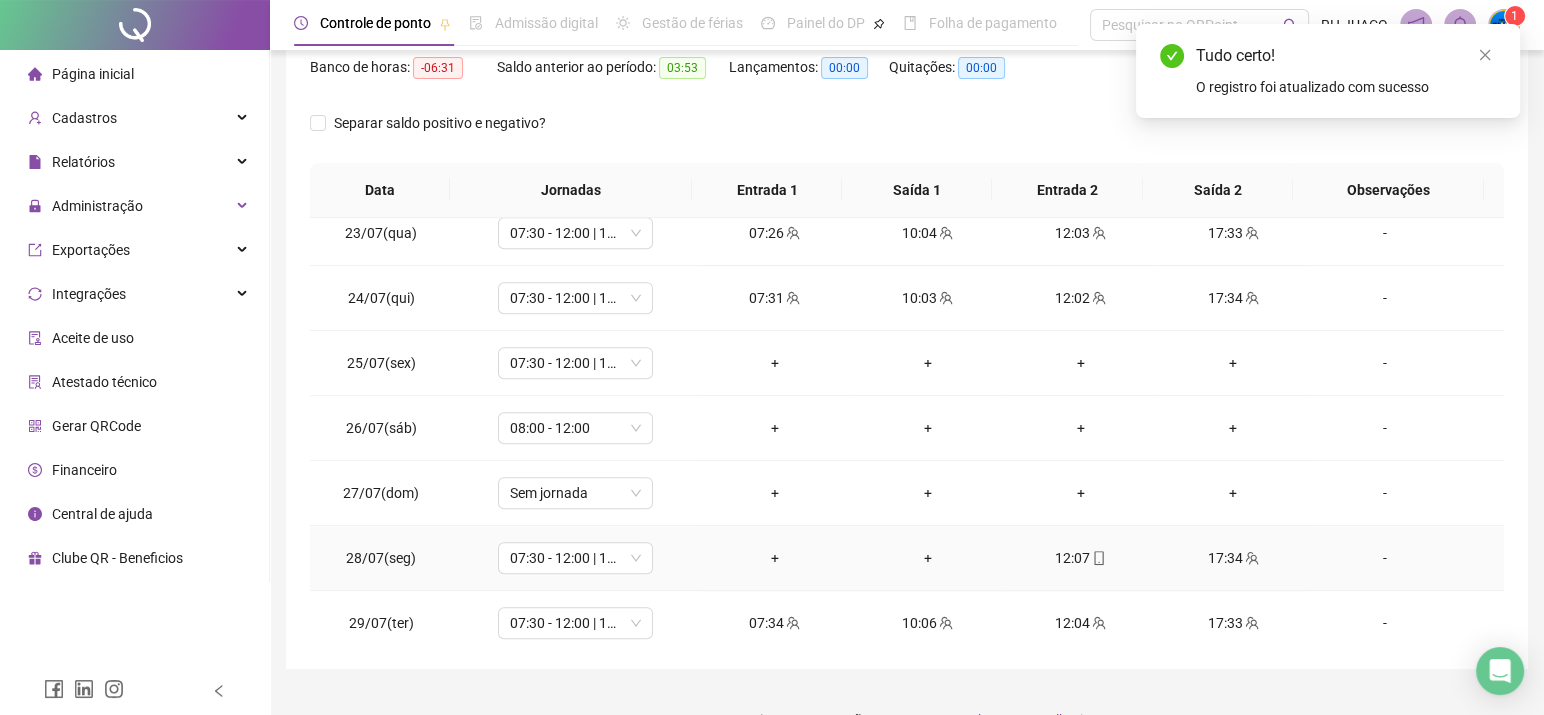 click on "12:07" at bounding box center [1080, 558] 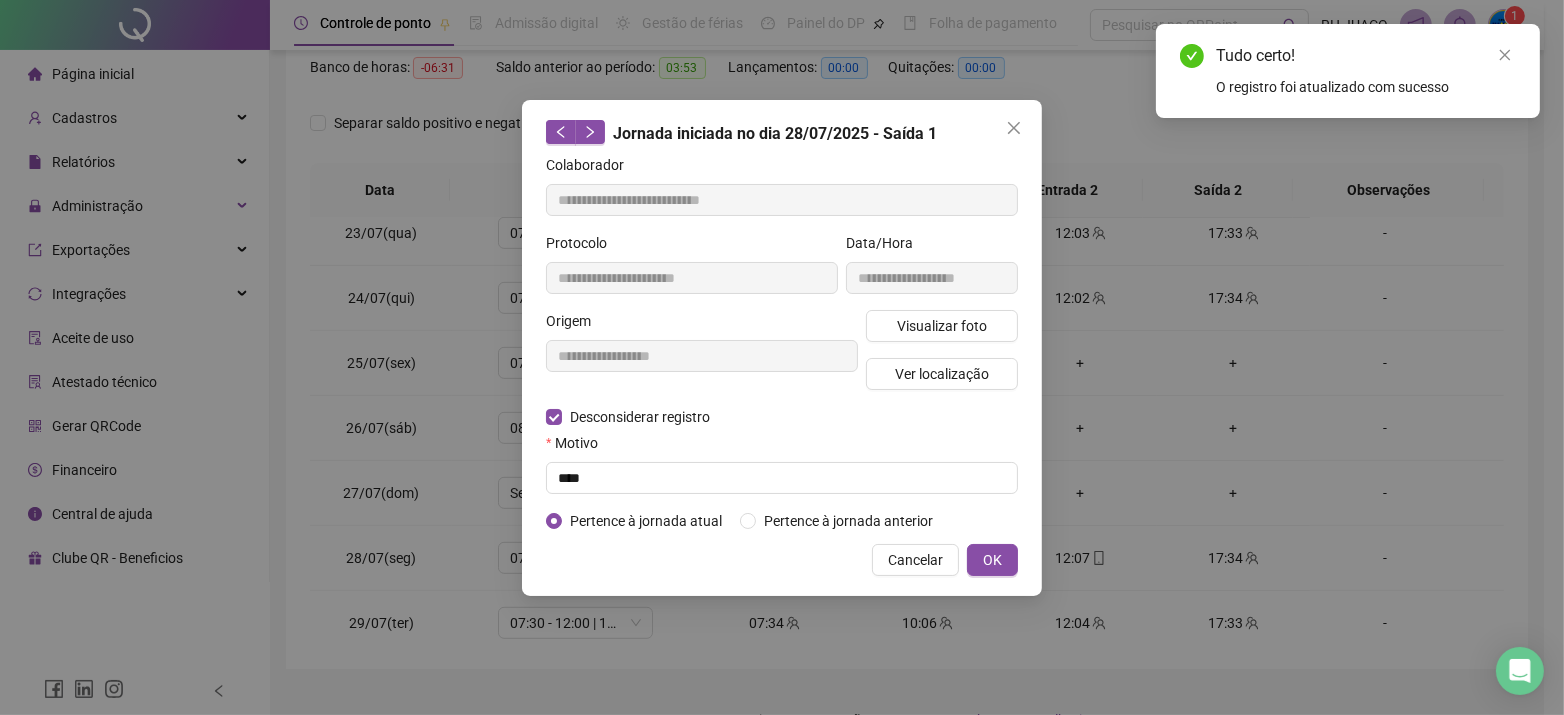 type on "**********" 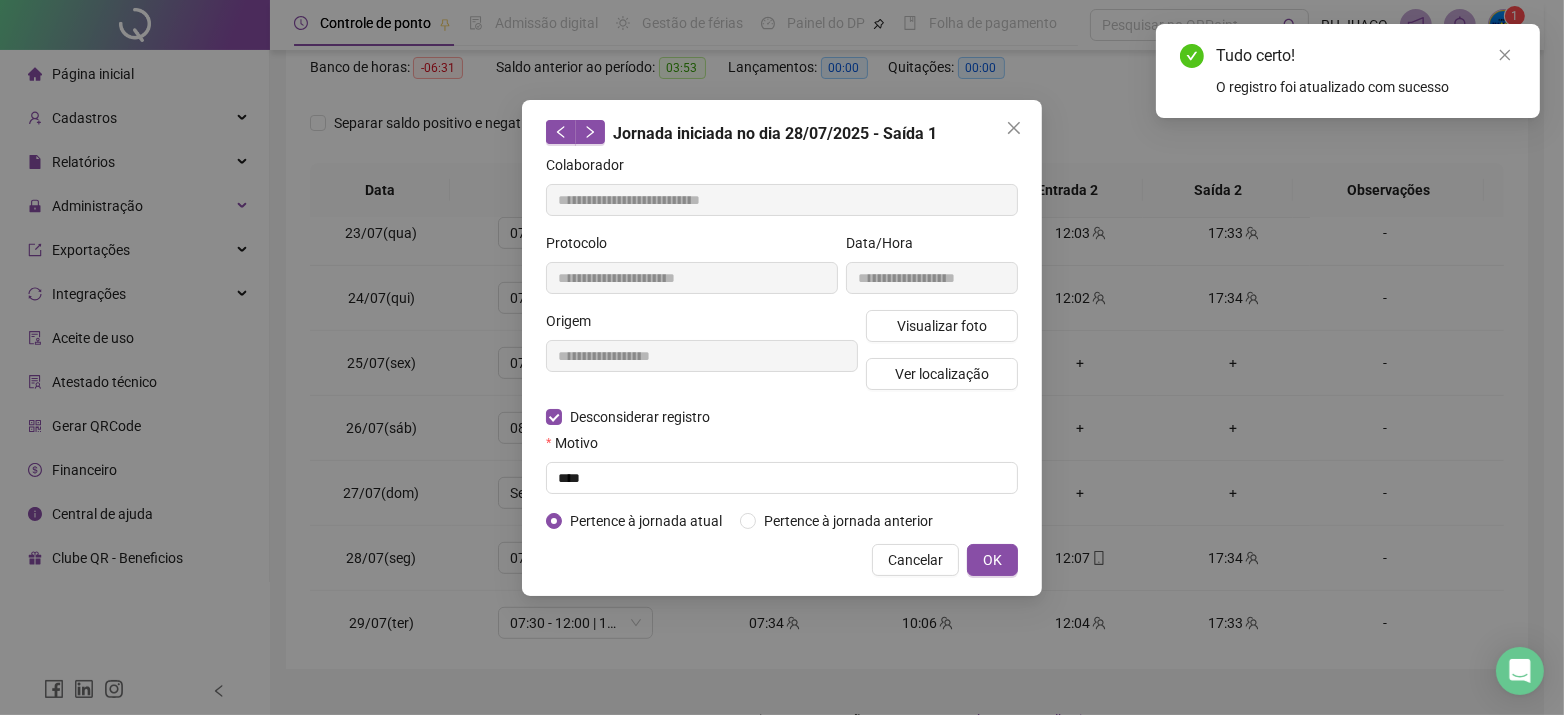 type on "**********" 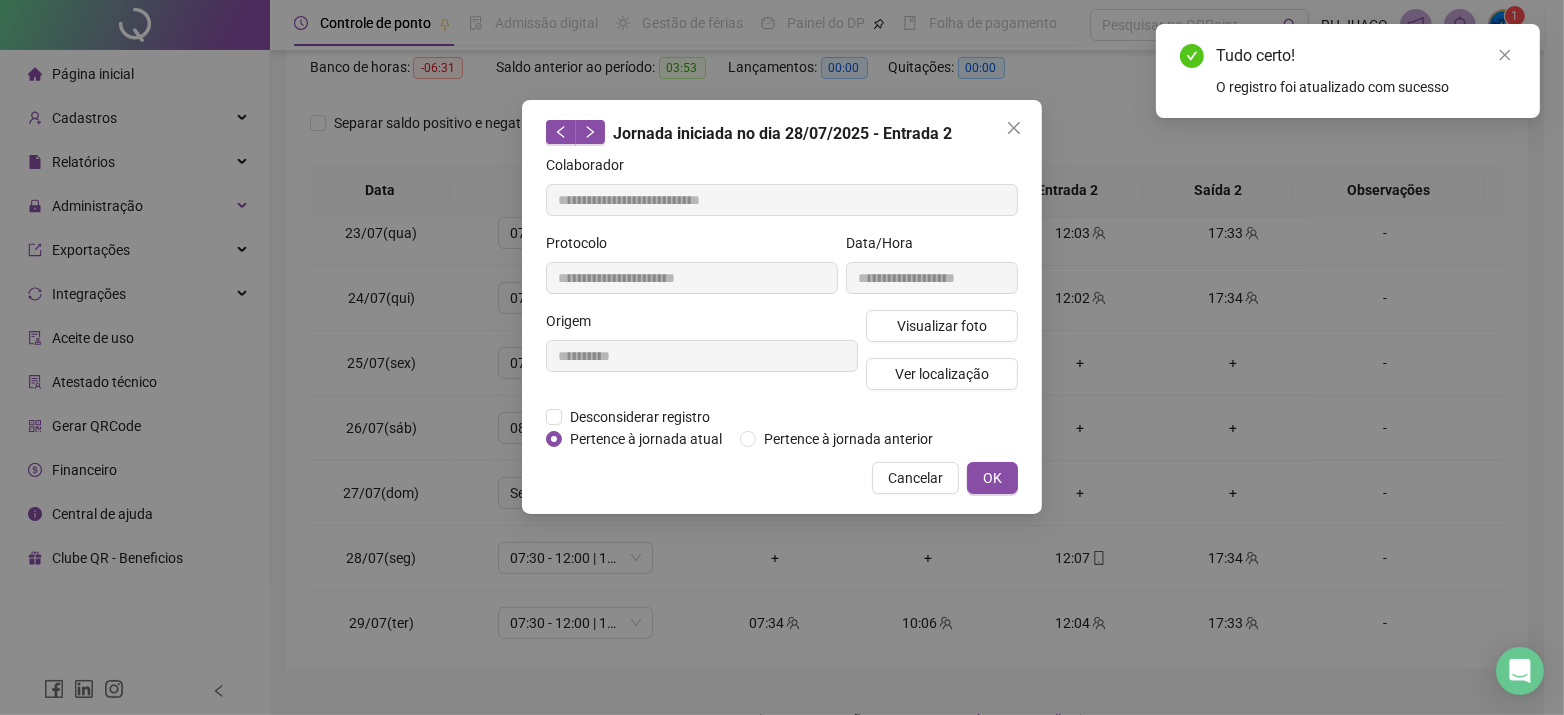 click on "**********" at bounding box center [782, 307] 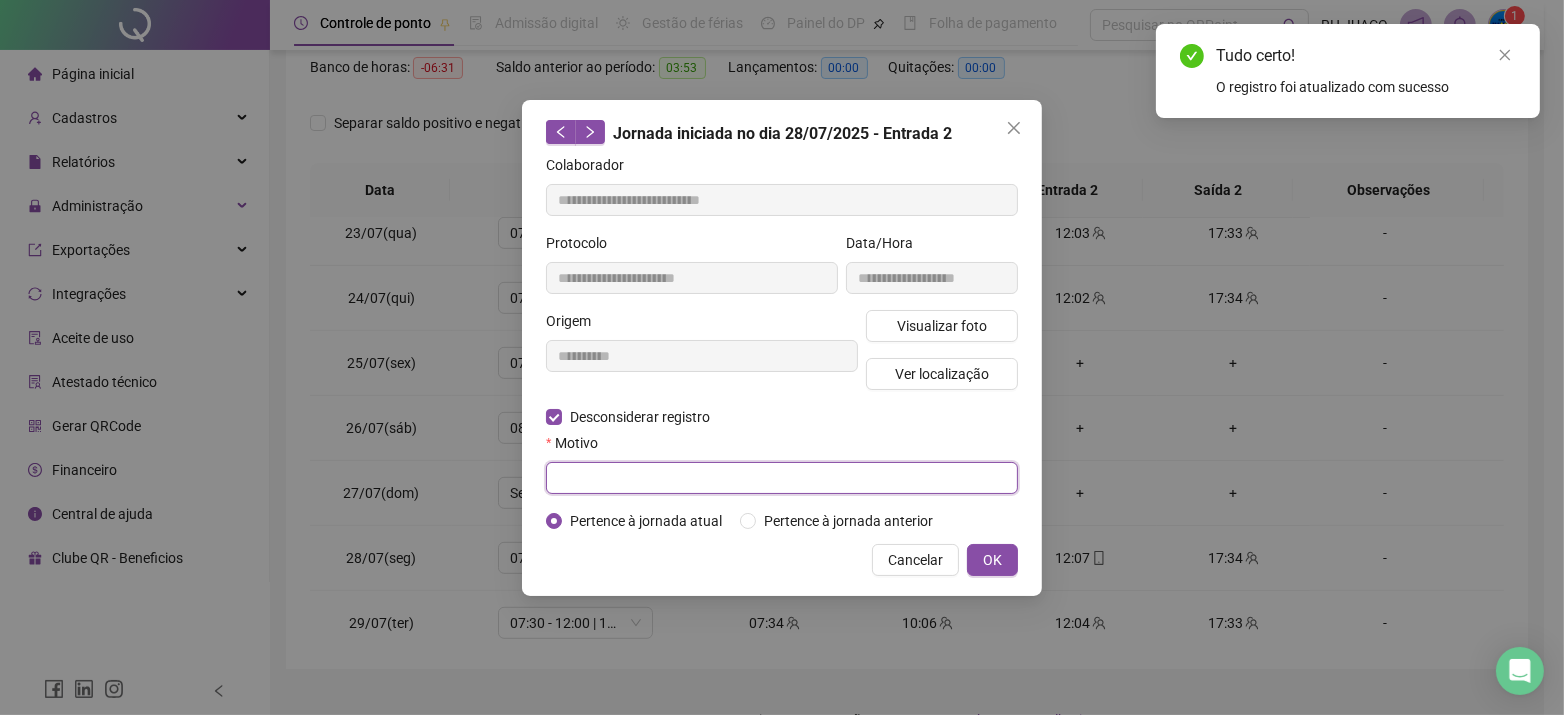 click at bounding box center [782, 478] 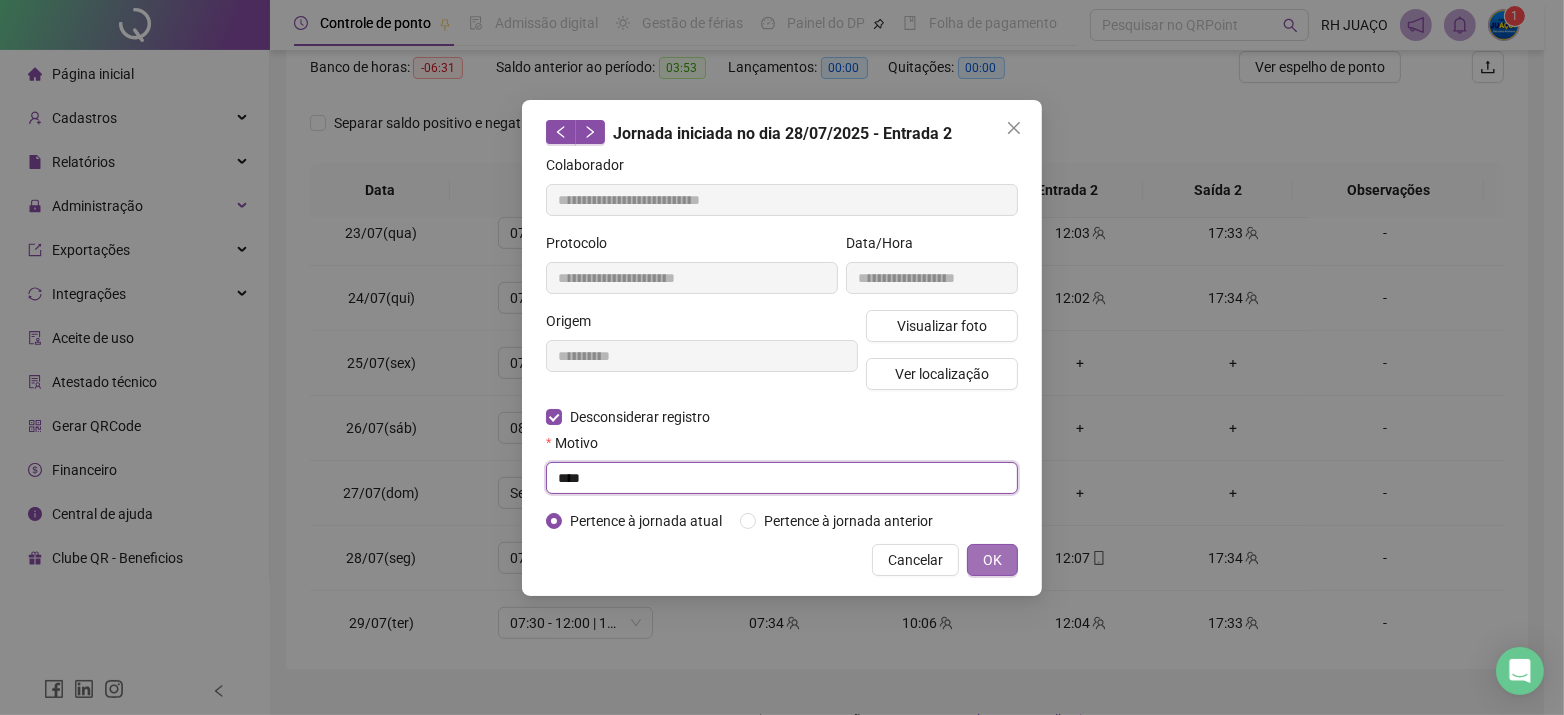 type on "****" 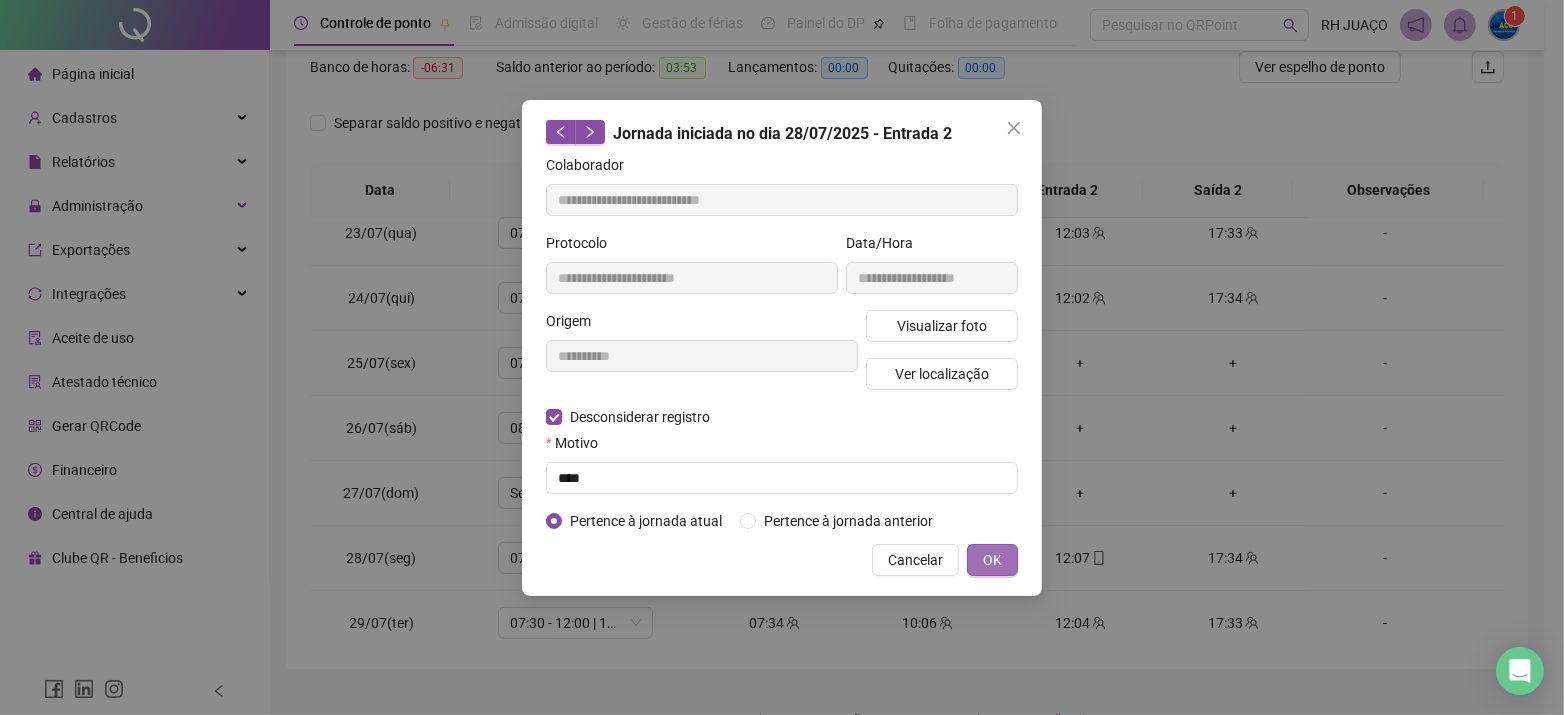 click on "OK" at bounding box center (992, 560) 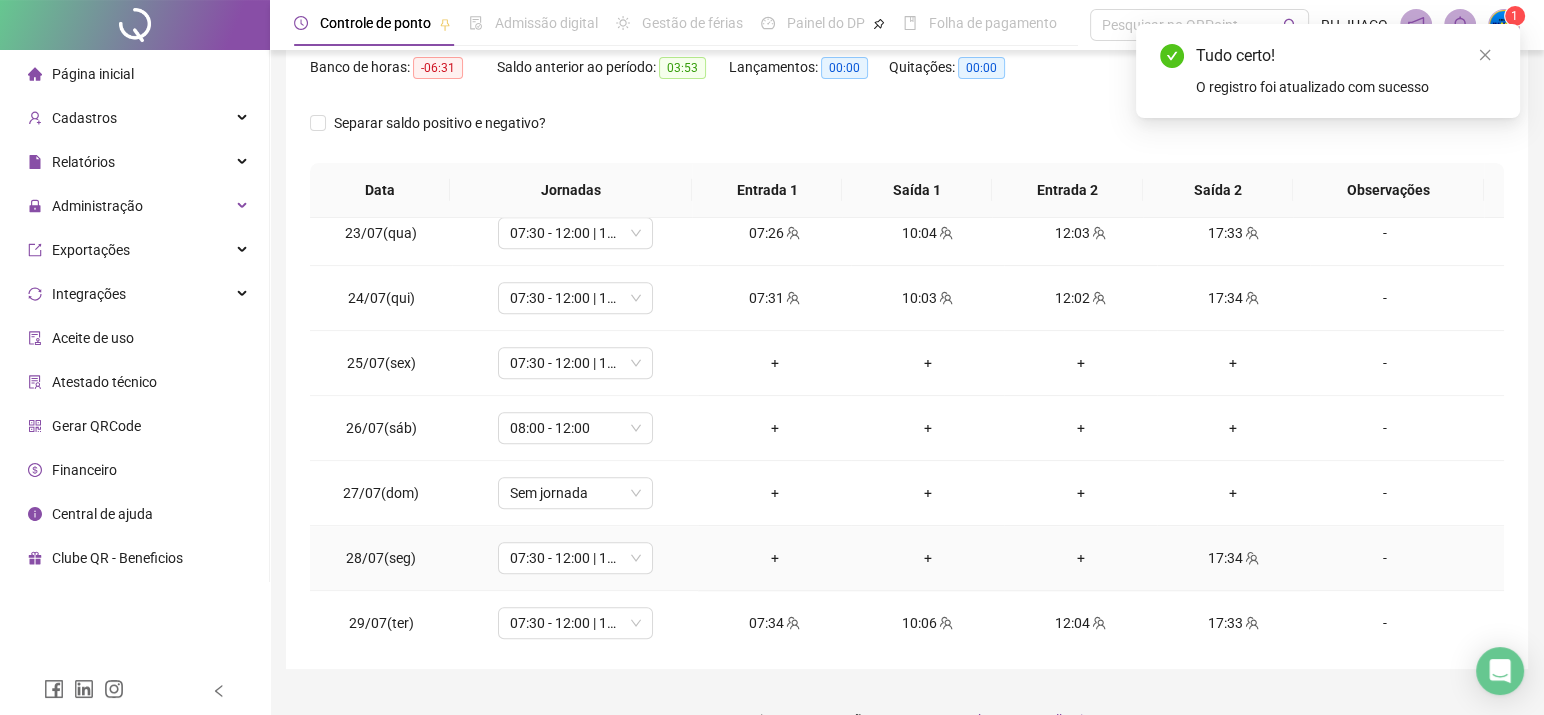 click on "17:34" at bounding box center (1233, 558) 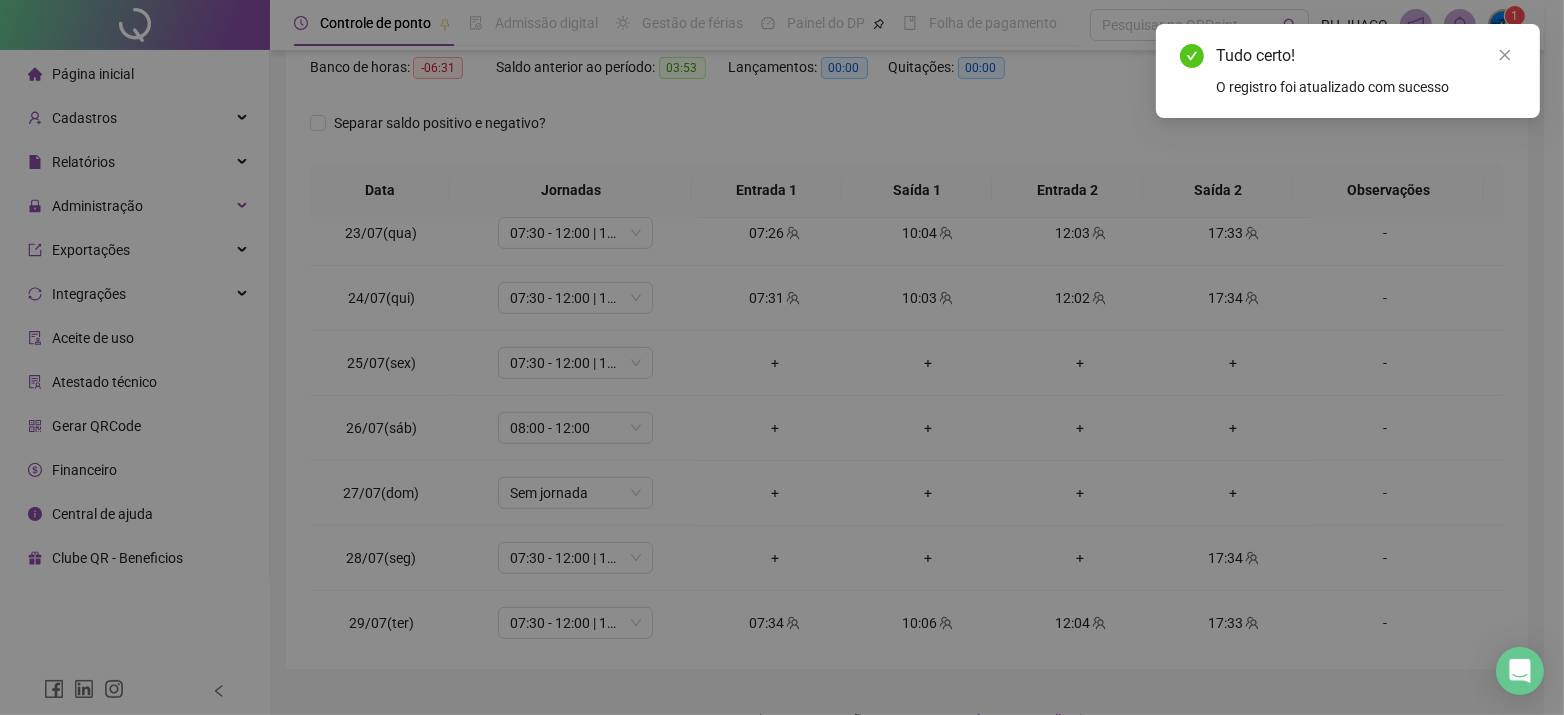 type on "**********" 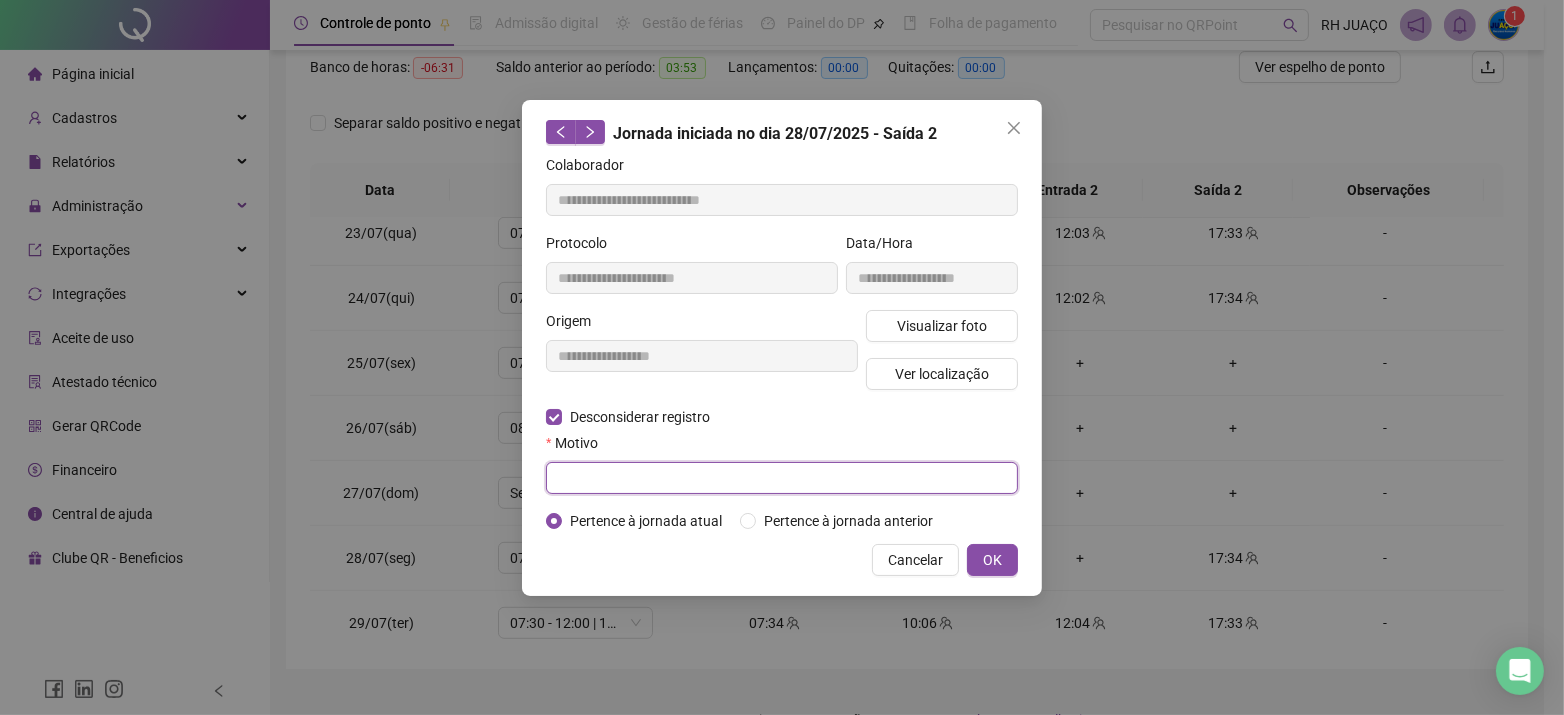 drag, startPoint x: 576, startPoint y: 483, endPoint x: 602, endPoint y: 467, distance: 30.528675 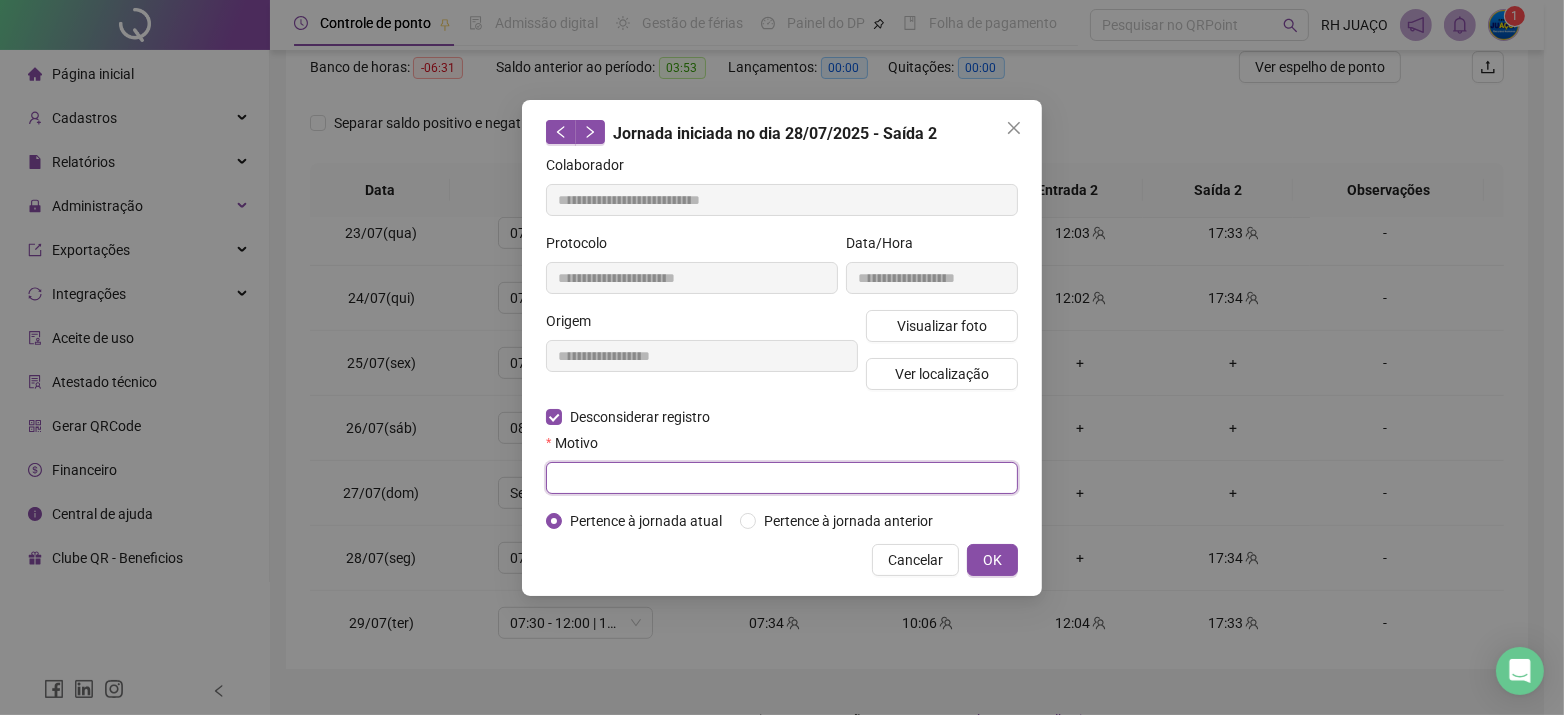 click at bounding box center (782, 478) 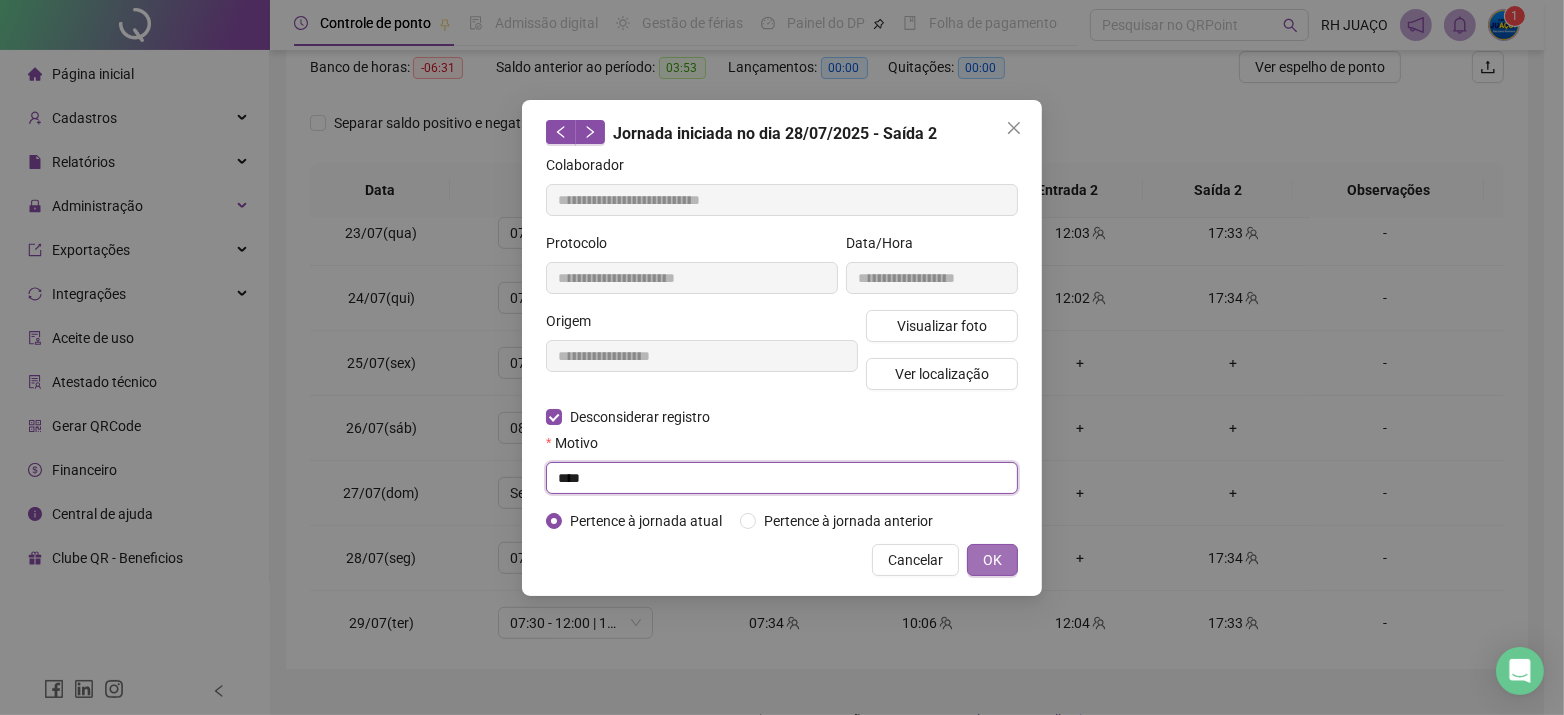 type on "****" 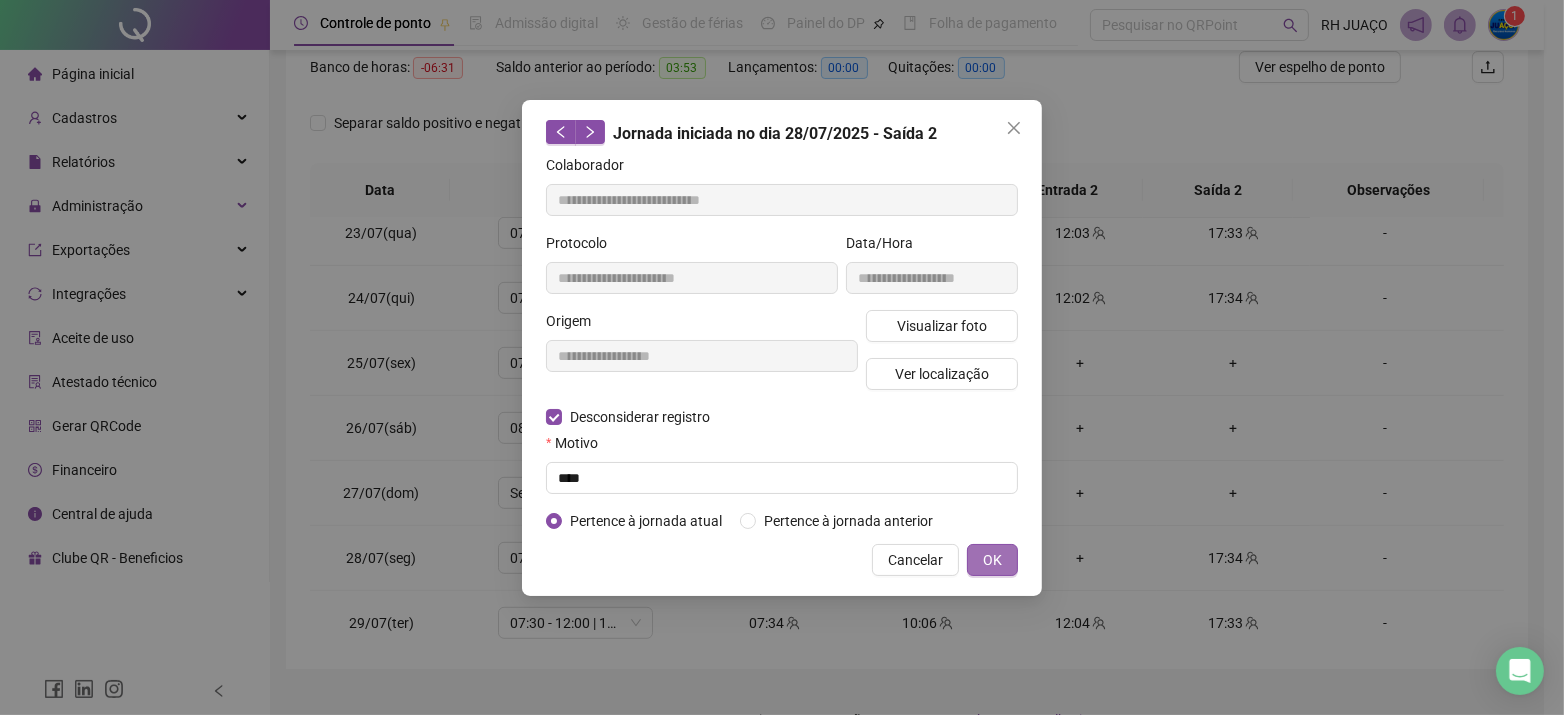 click on "OK" at bounding box center (992, 560) 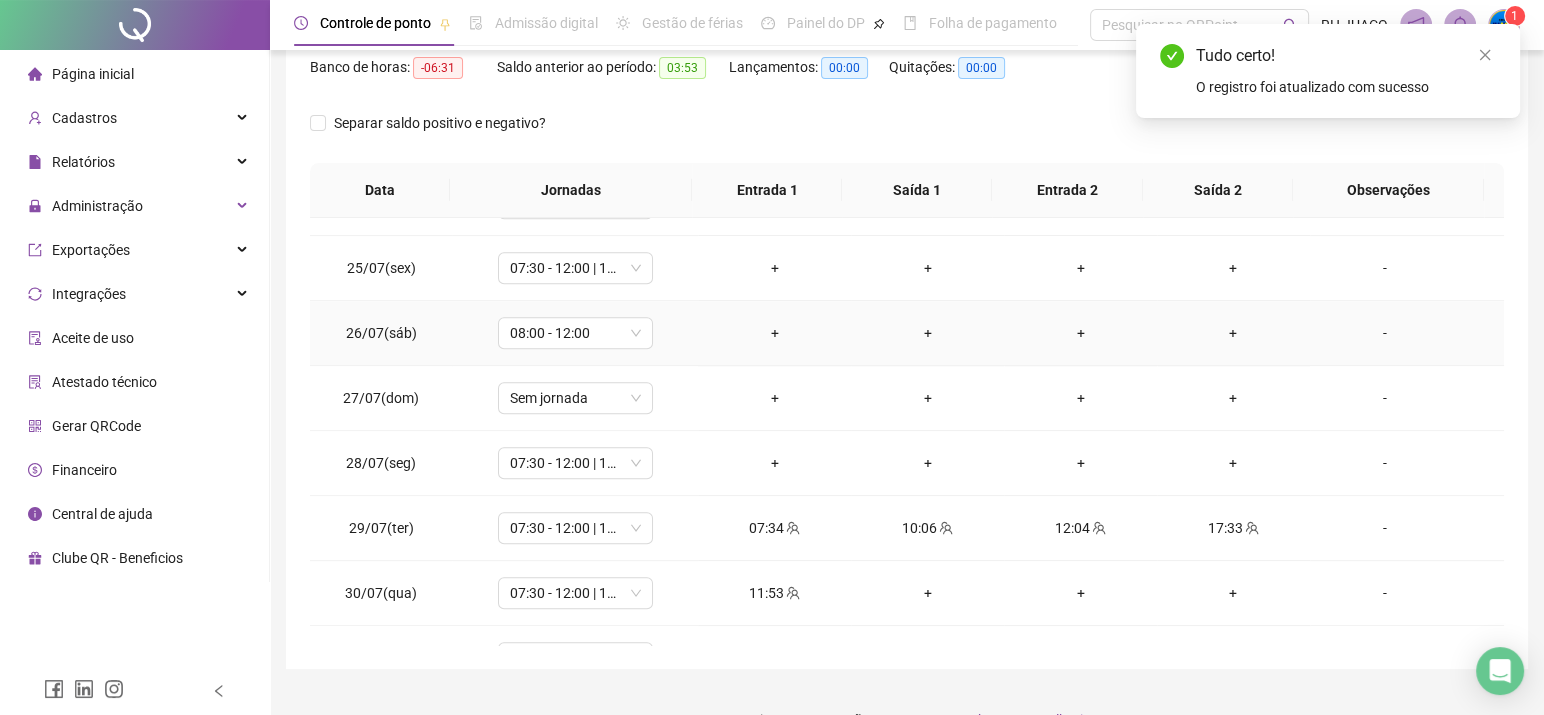 scroll, scrollTop: 1581, scrollLeft: 0, axis: vertical 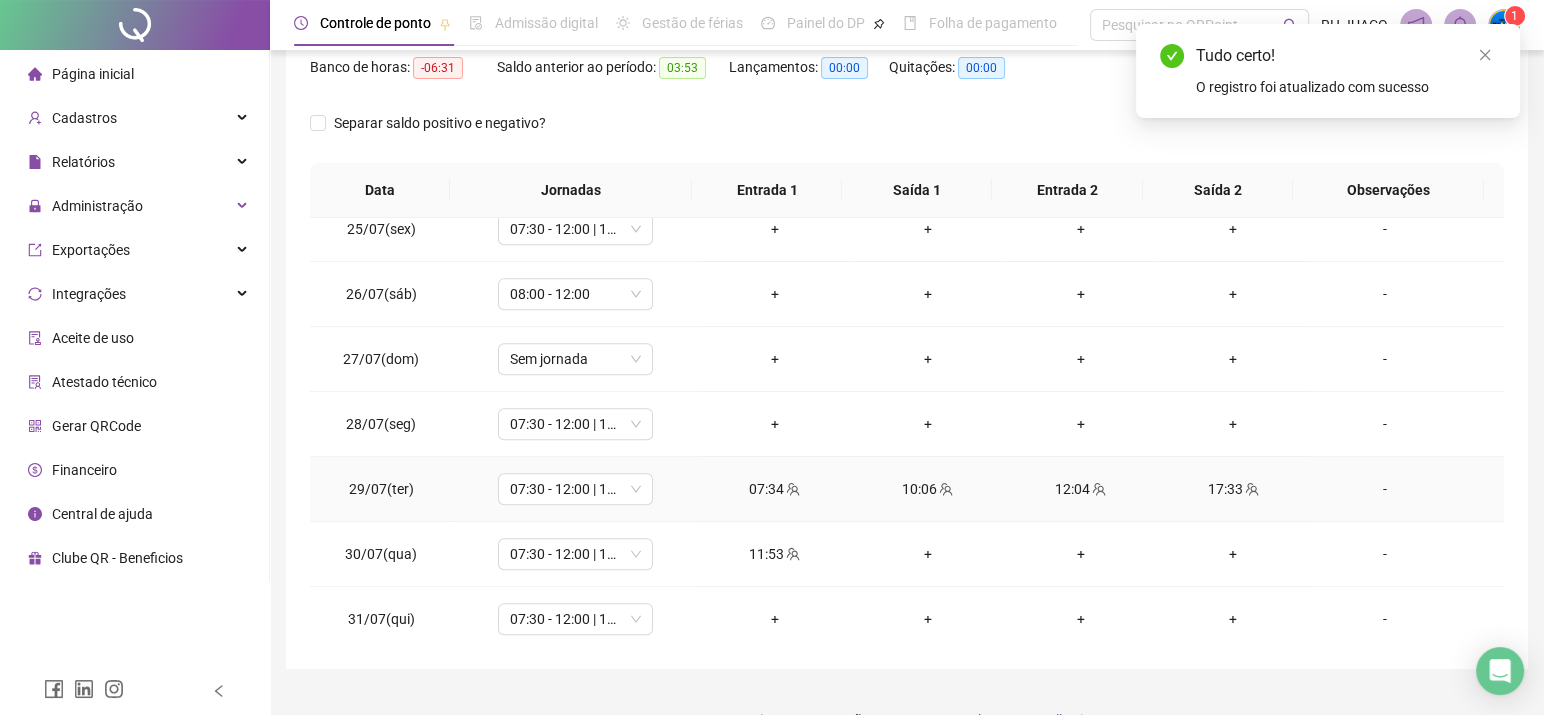 click on "07:34" at bounding box center (774, 489) 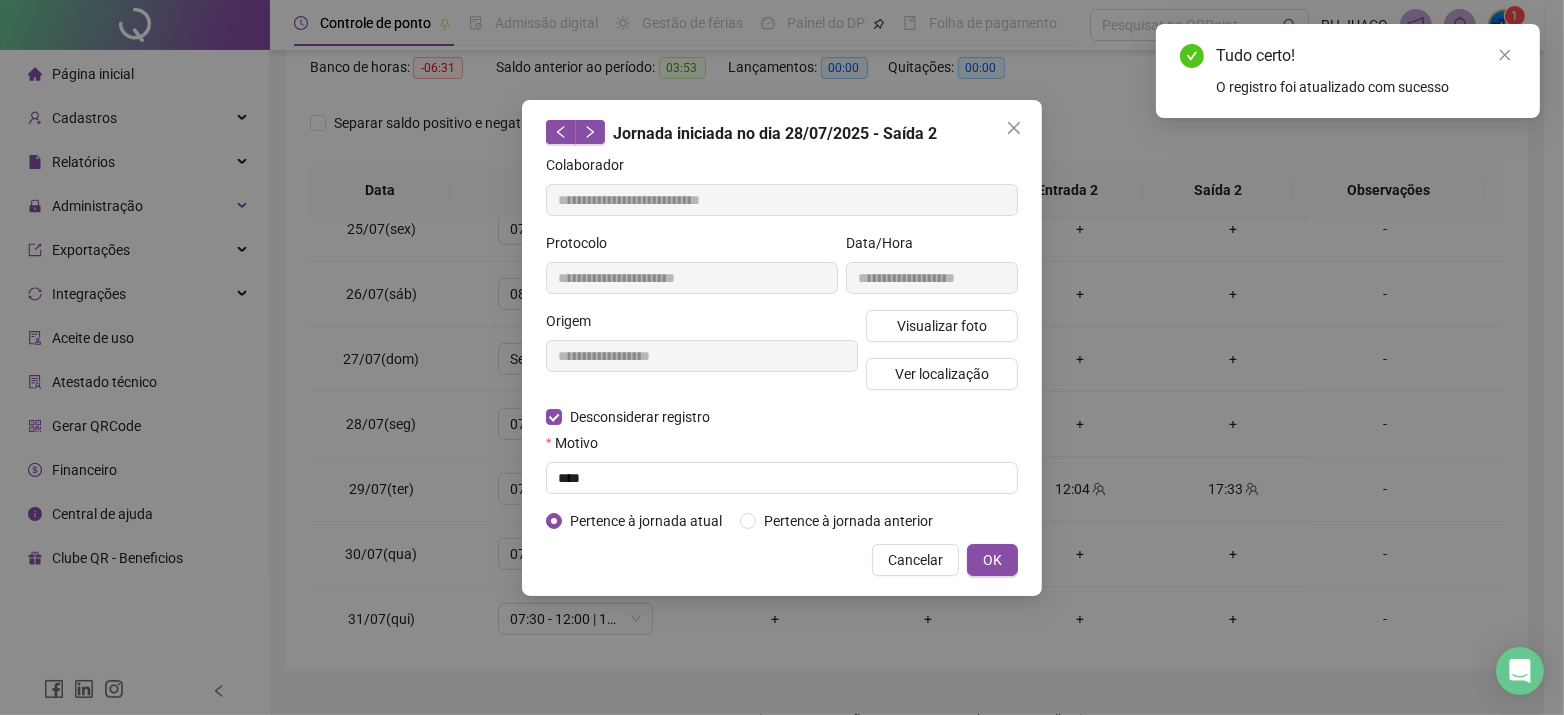 type on "**********" 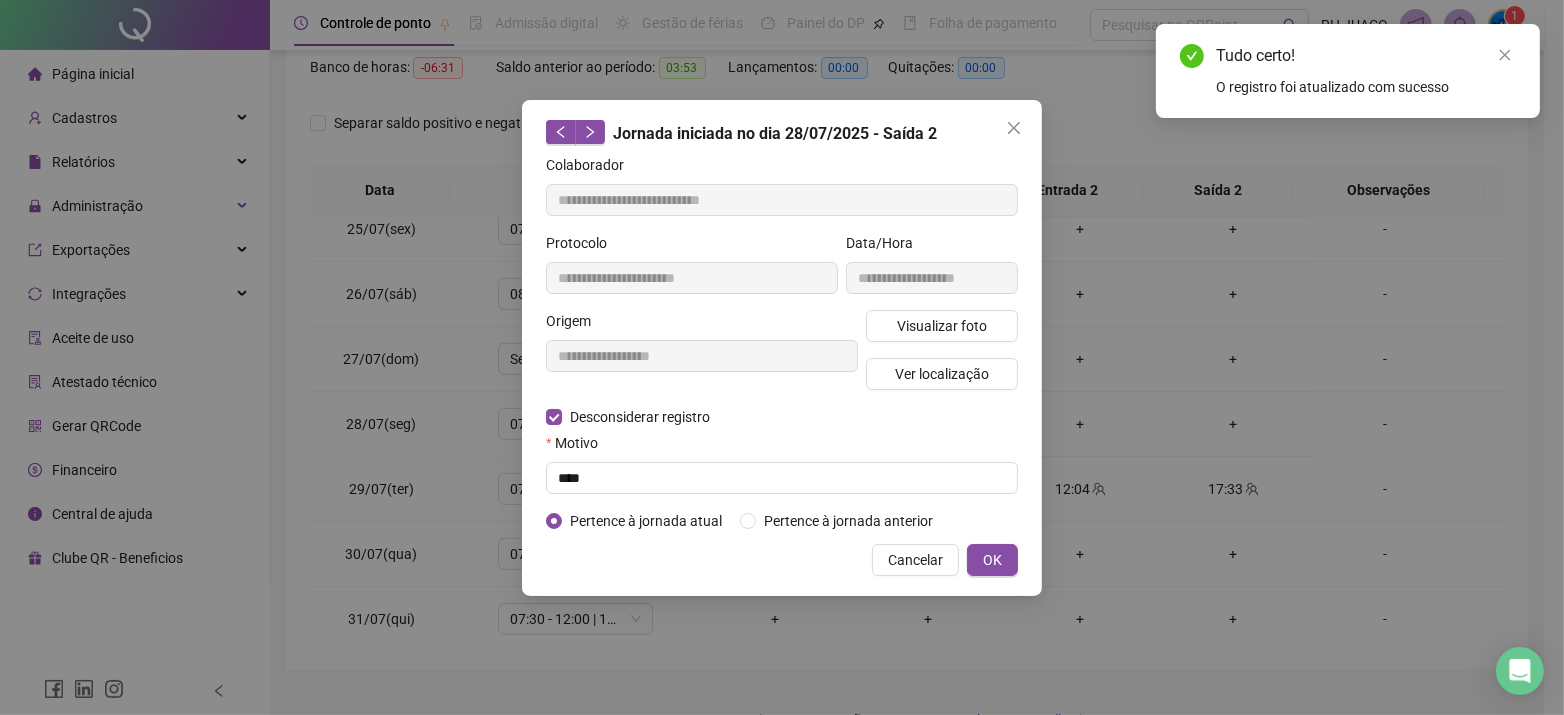 type on "**********" 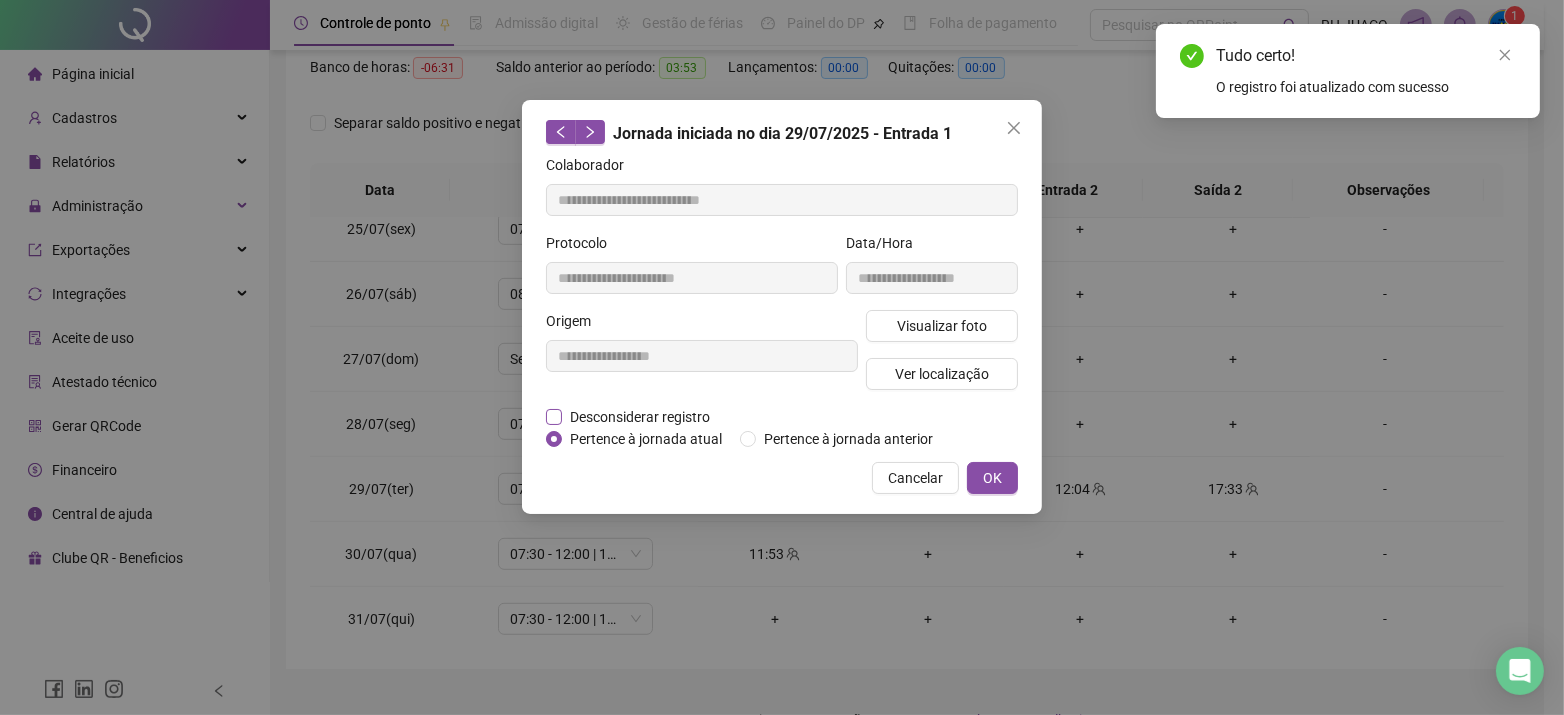 click on "**********" at bounding box center [702, 358] 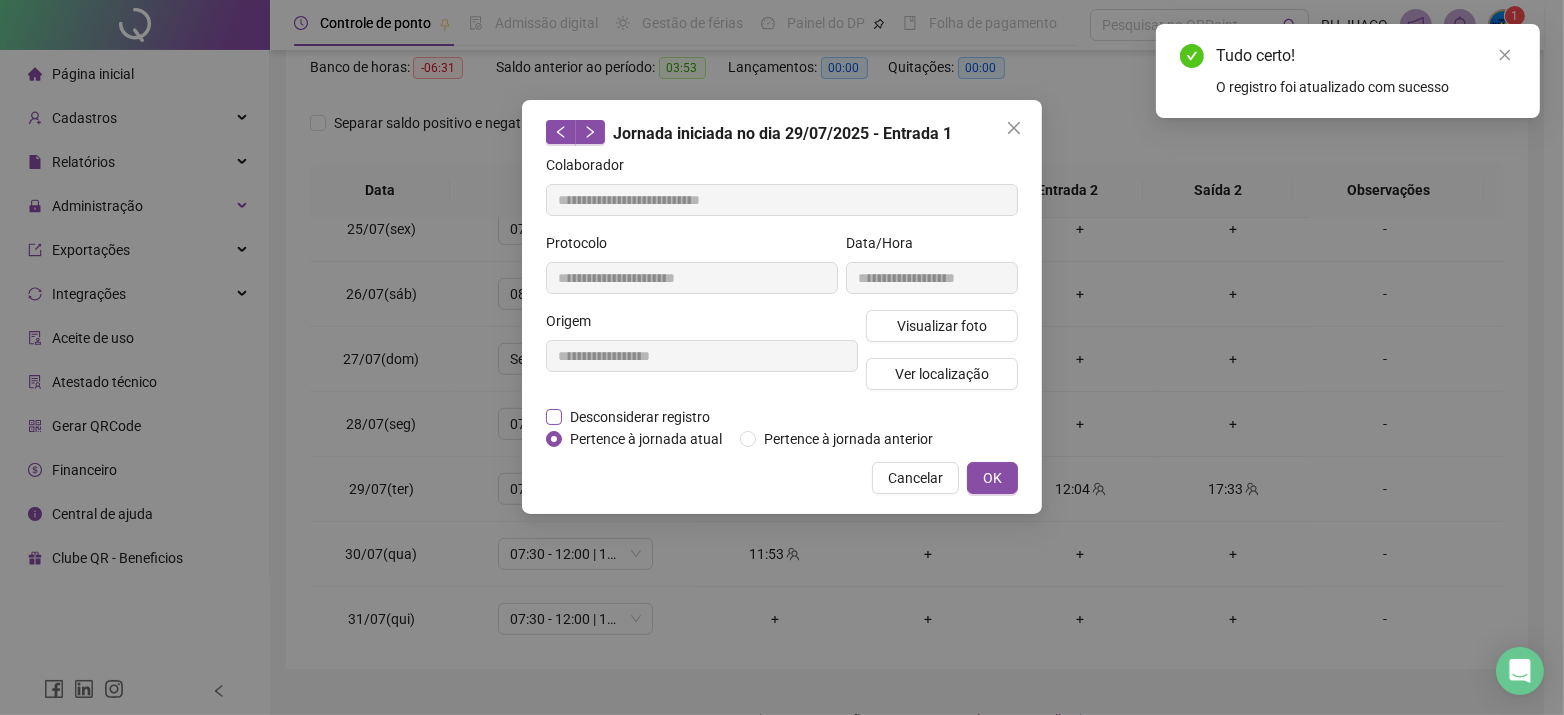 click on "Desconsiderar registro" at bounding box center (640, 417) 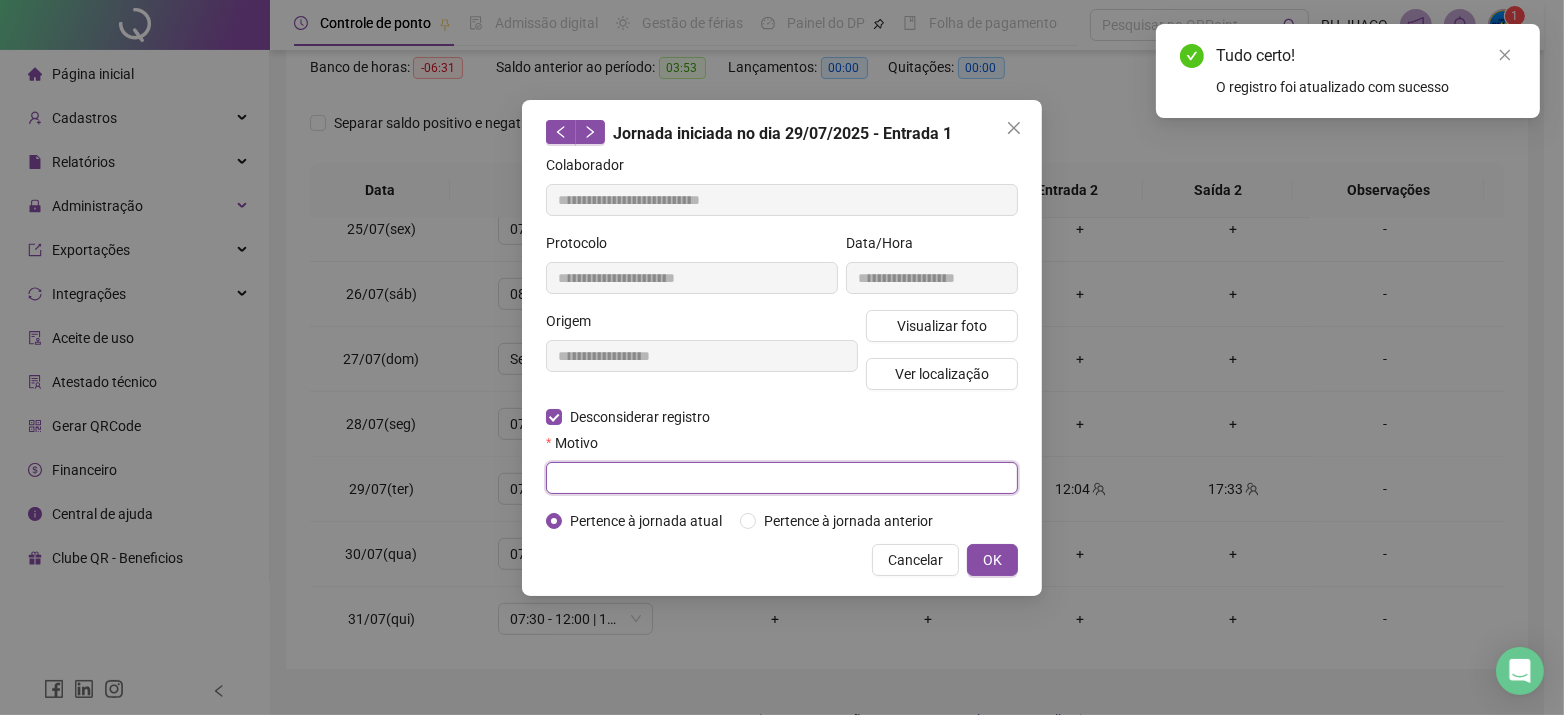 click at bounding box center [782, 478] 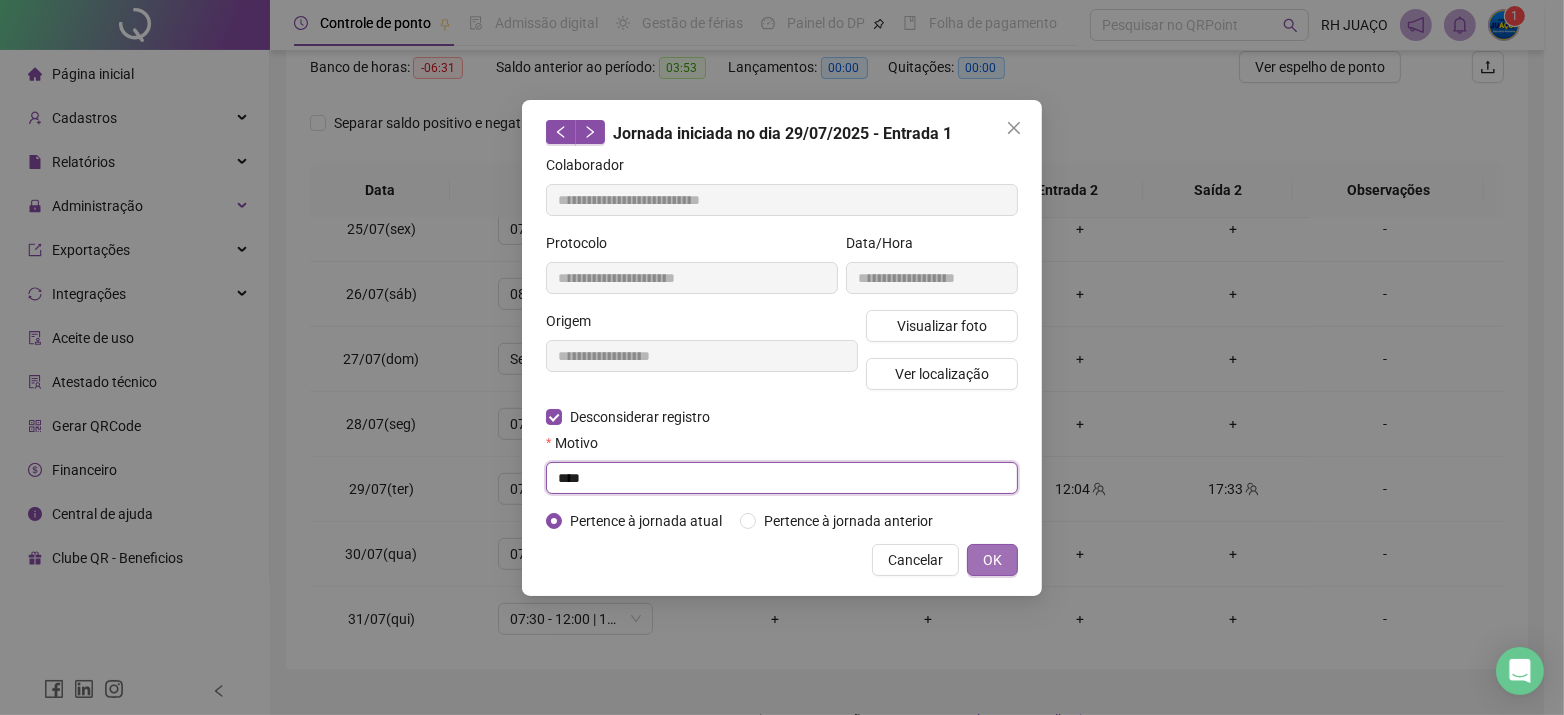 type on "****" 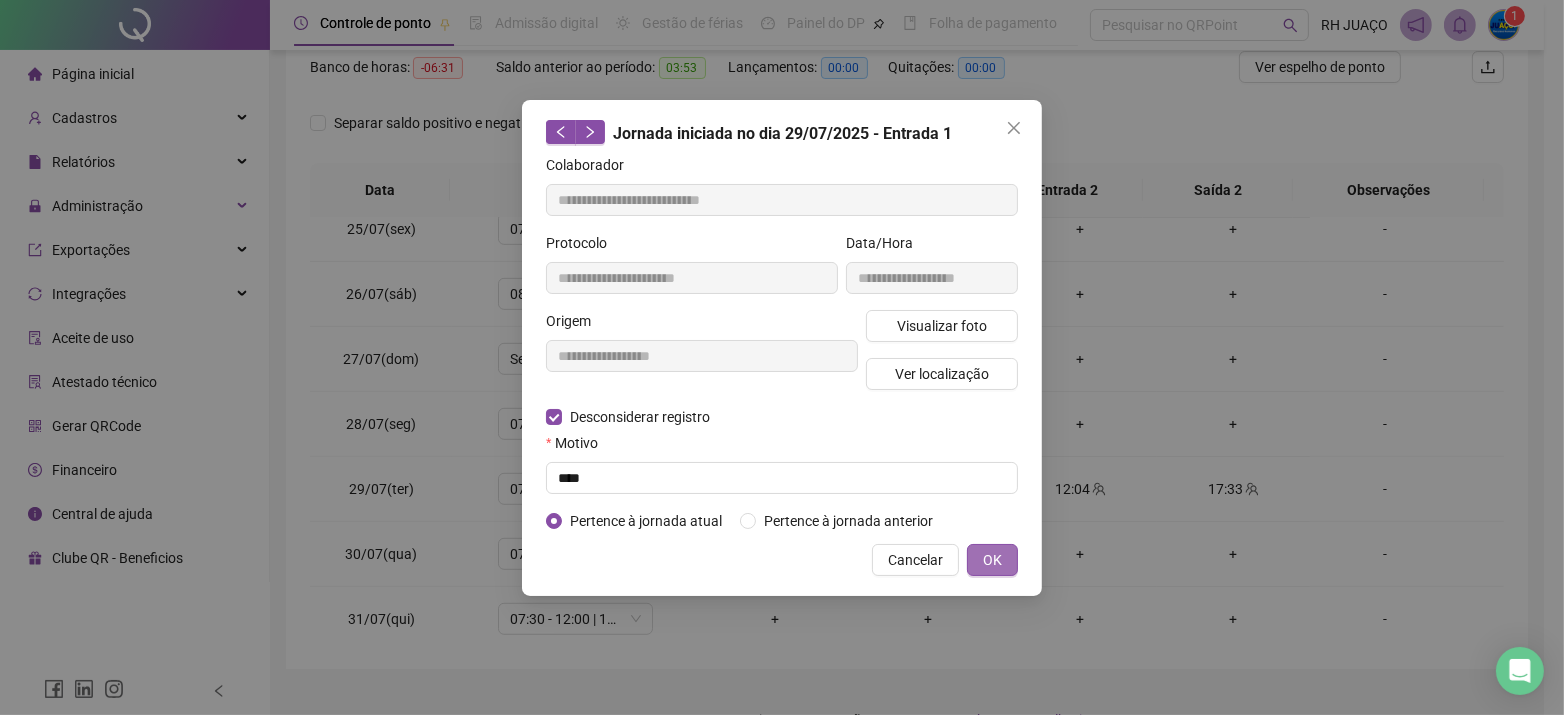 click on "OK" at bounding box center (992, 560) 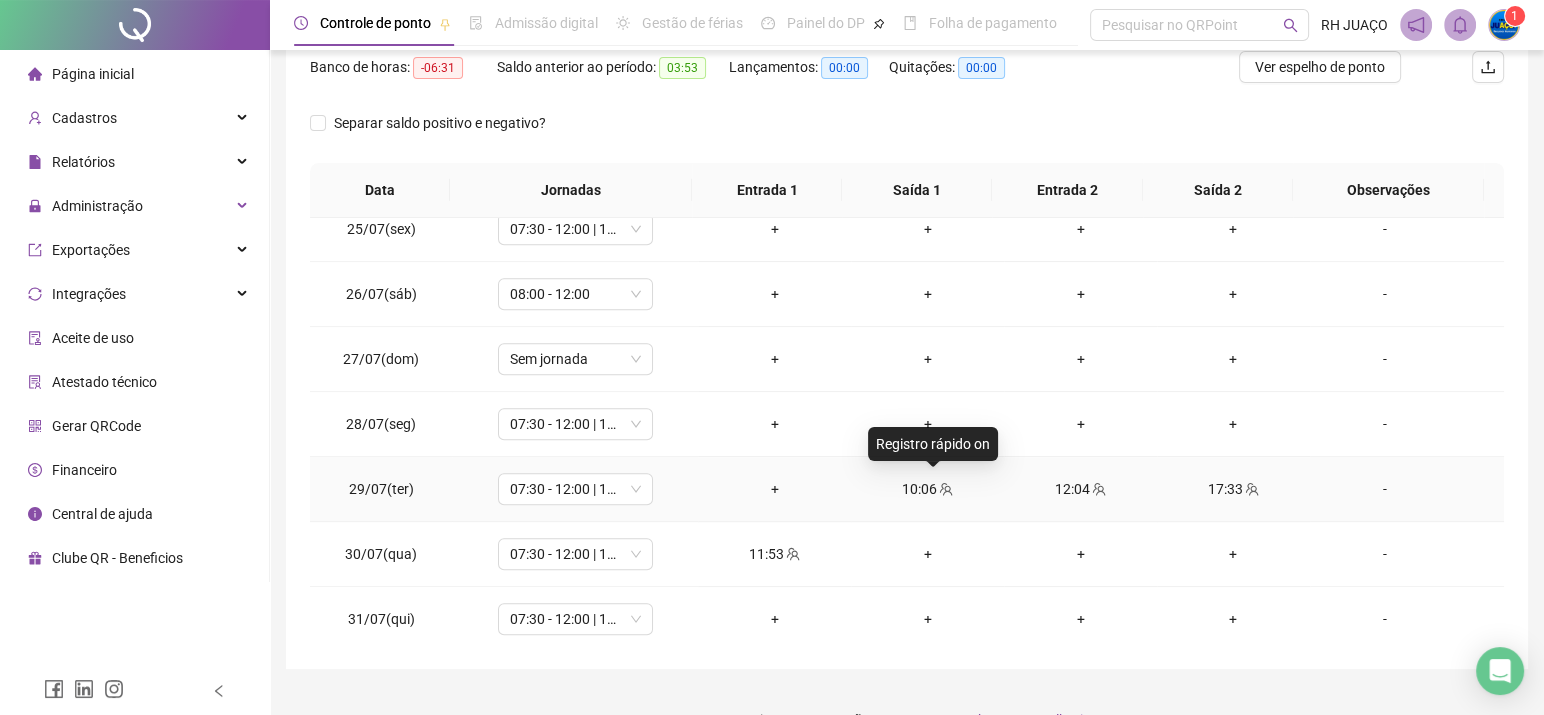 click on "10:06" at bounding box center (927, 489) 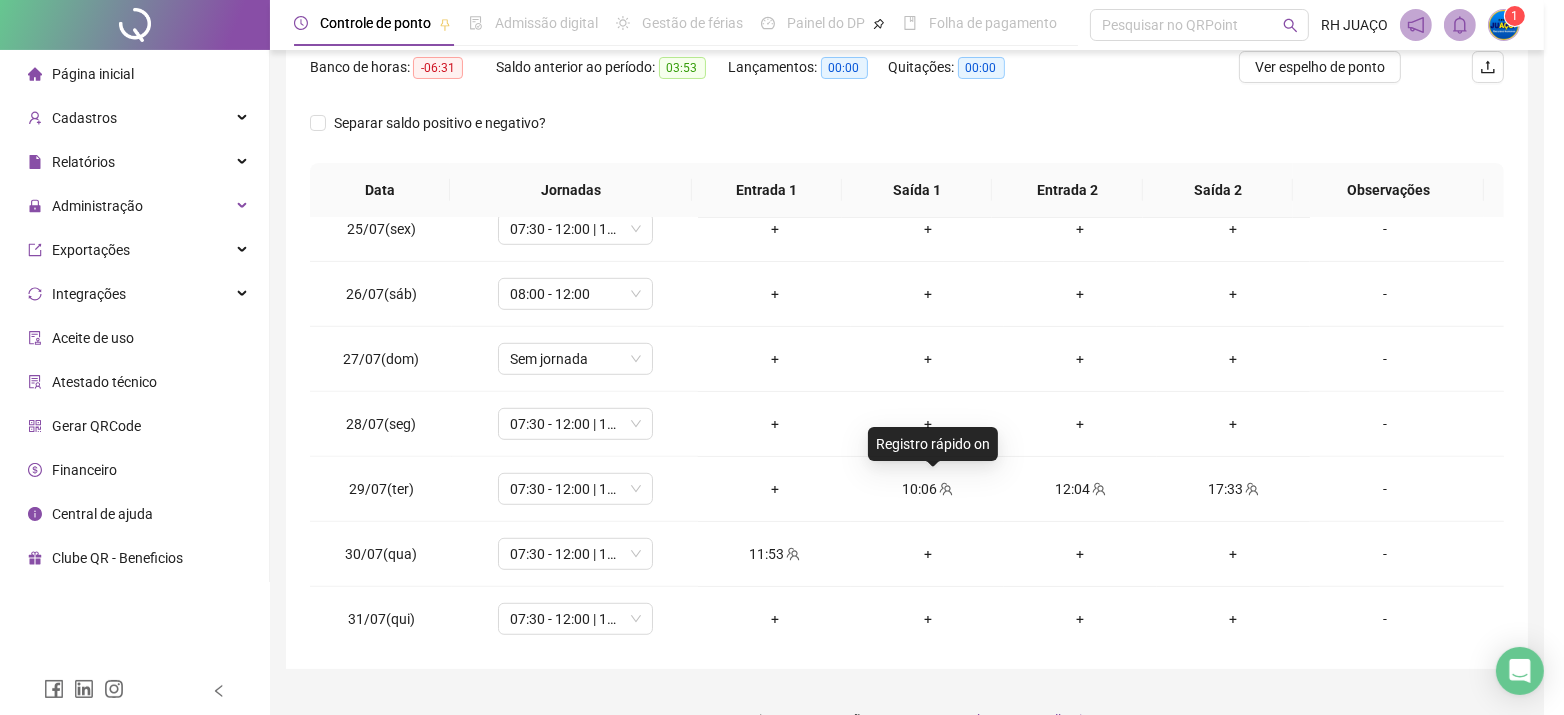 type on "**********" 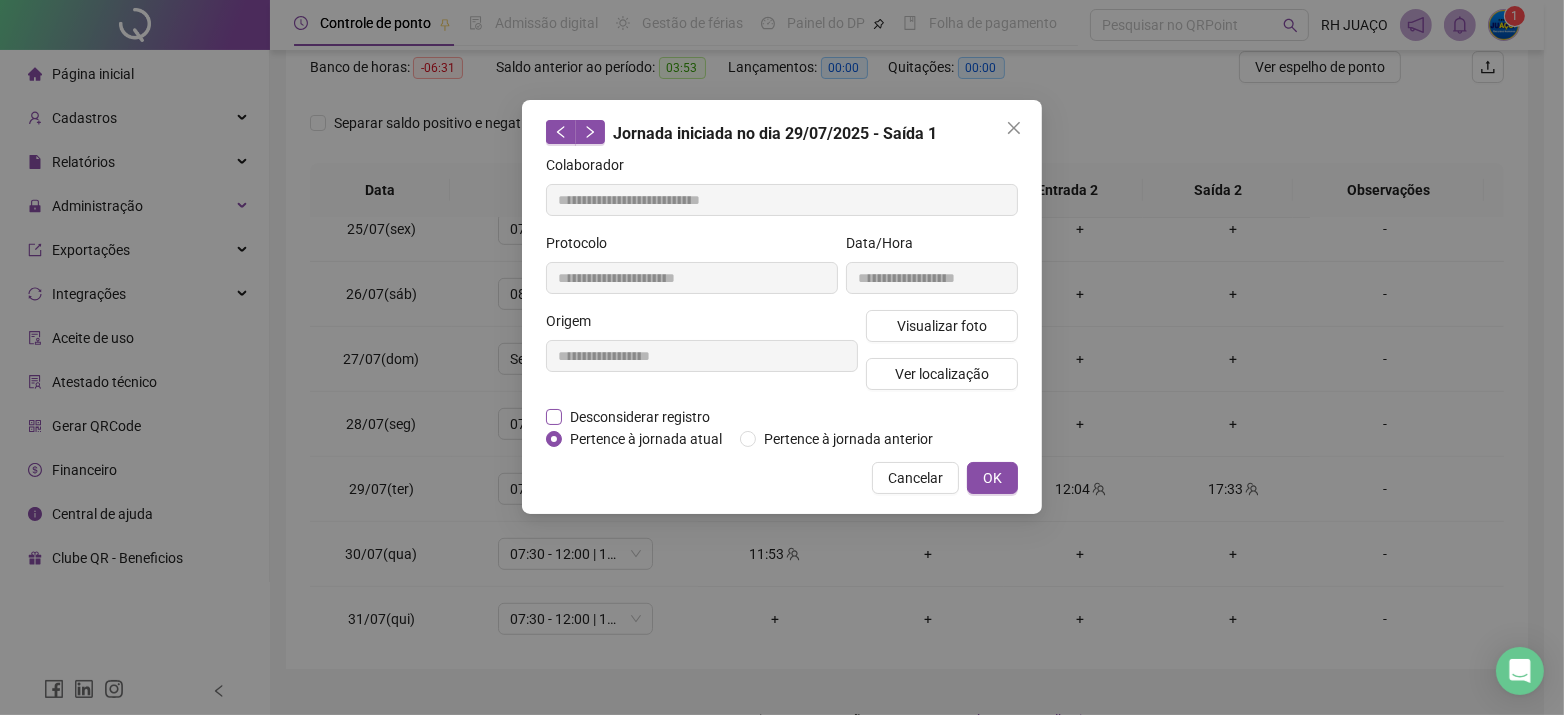 click on "Desconsiderar registro" at bounding box center [640, 417] 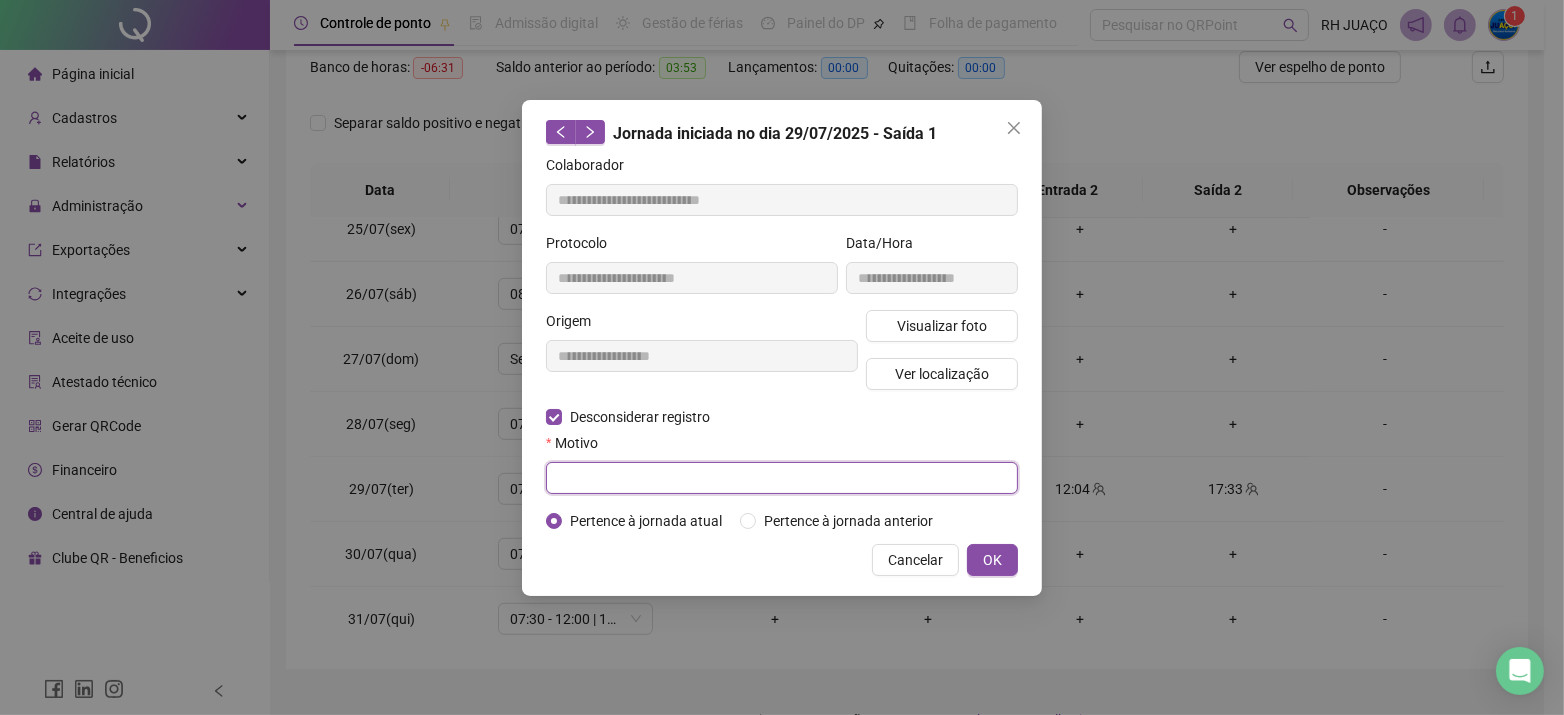 click at bounding box center [782, 478] 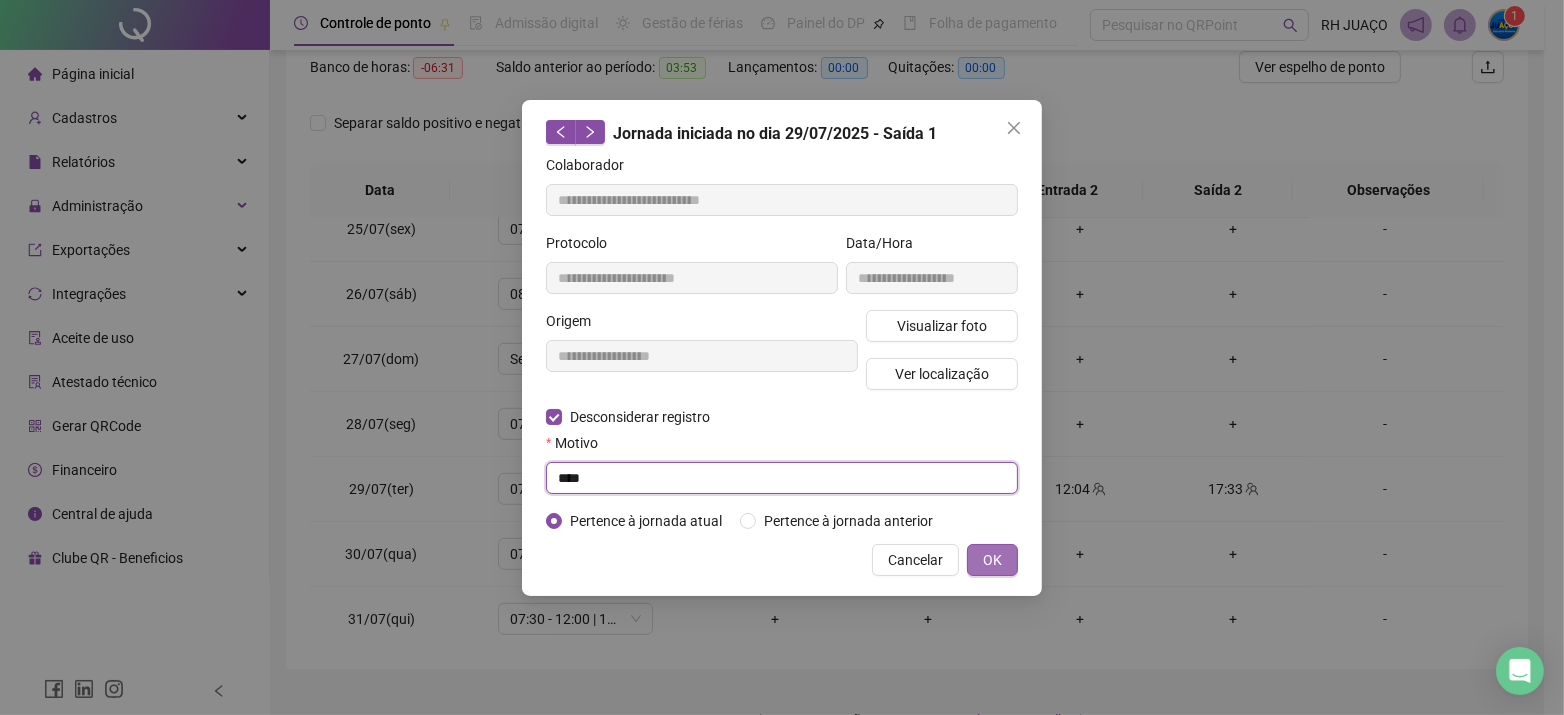 type on "****" 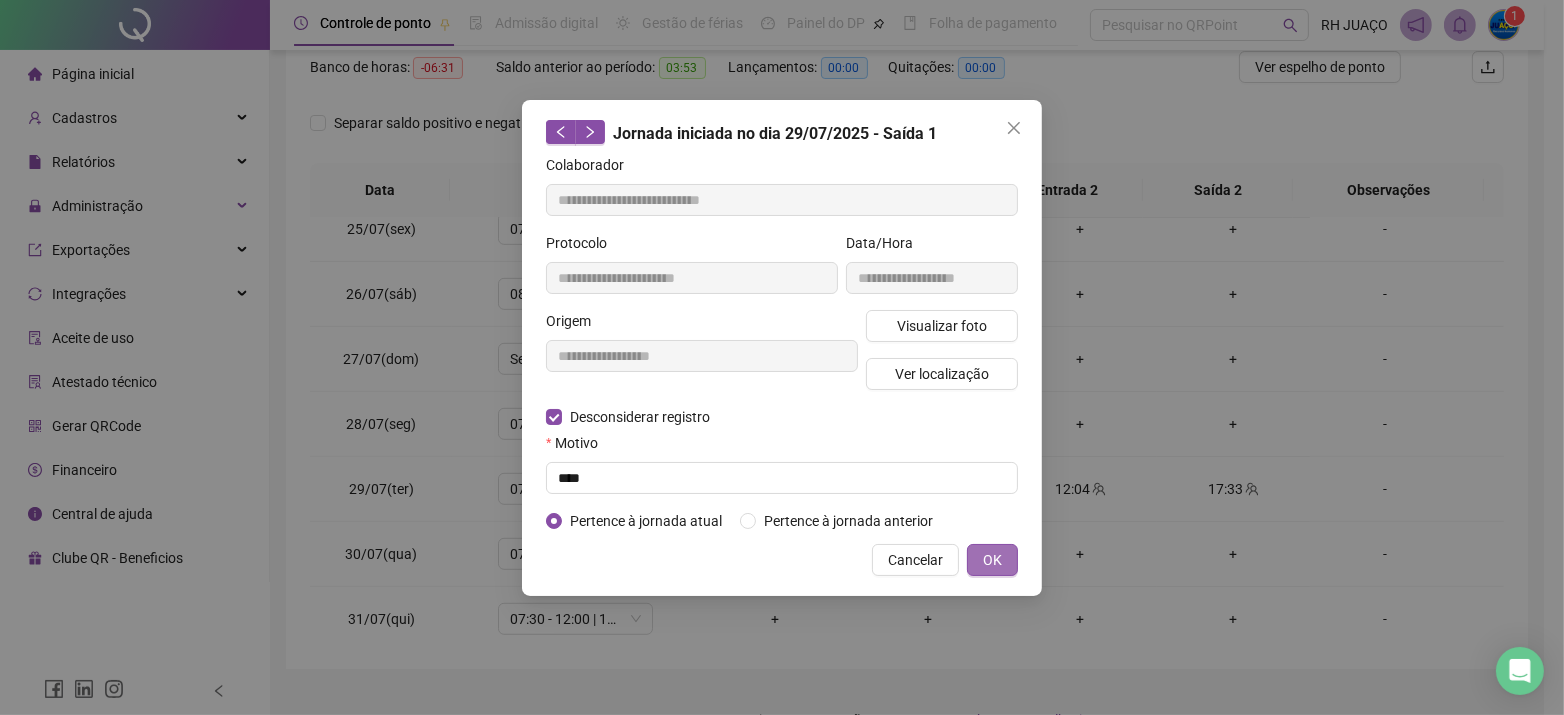 click on "OK" at bounding box center [992, 560] 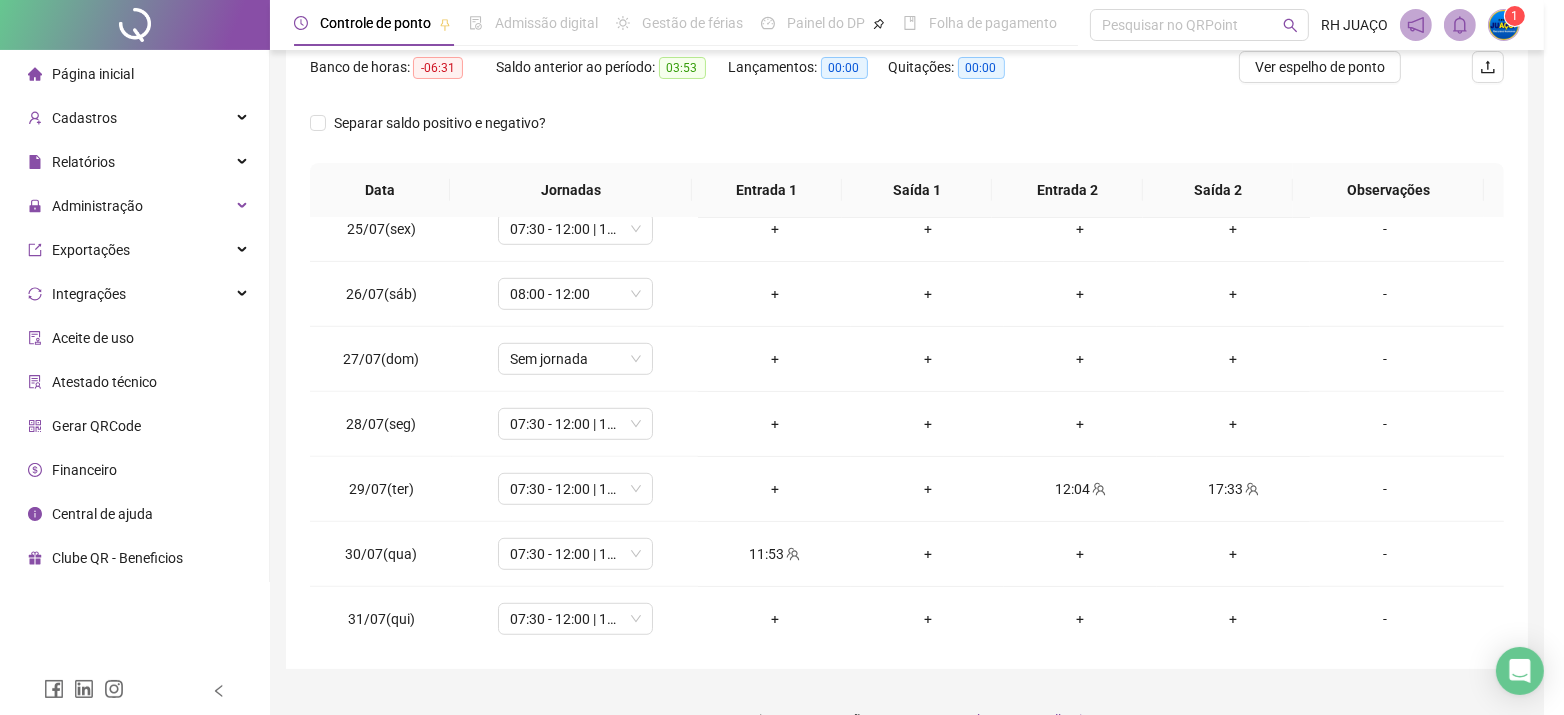 click on "**********" at bounding box center (782, 357) 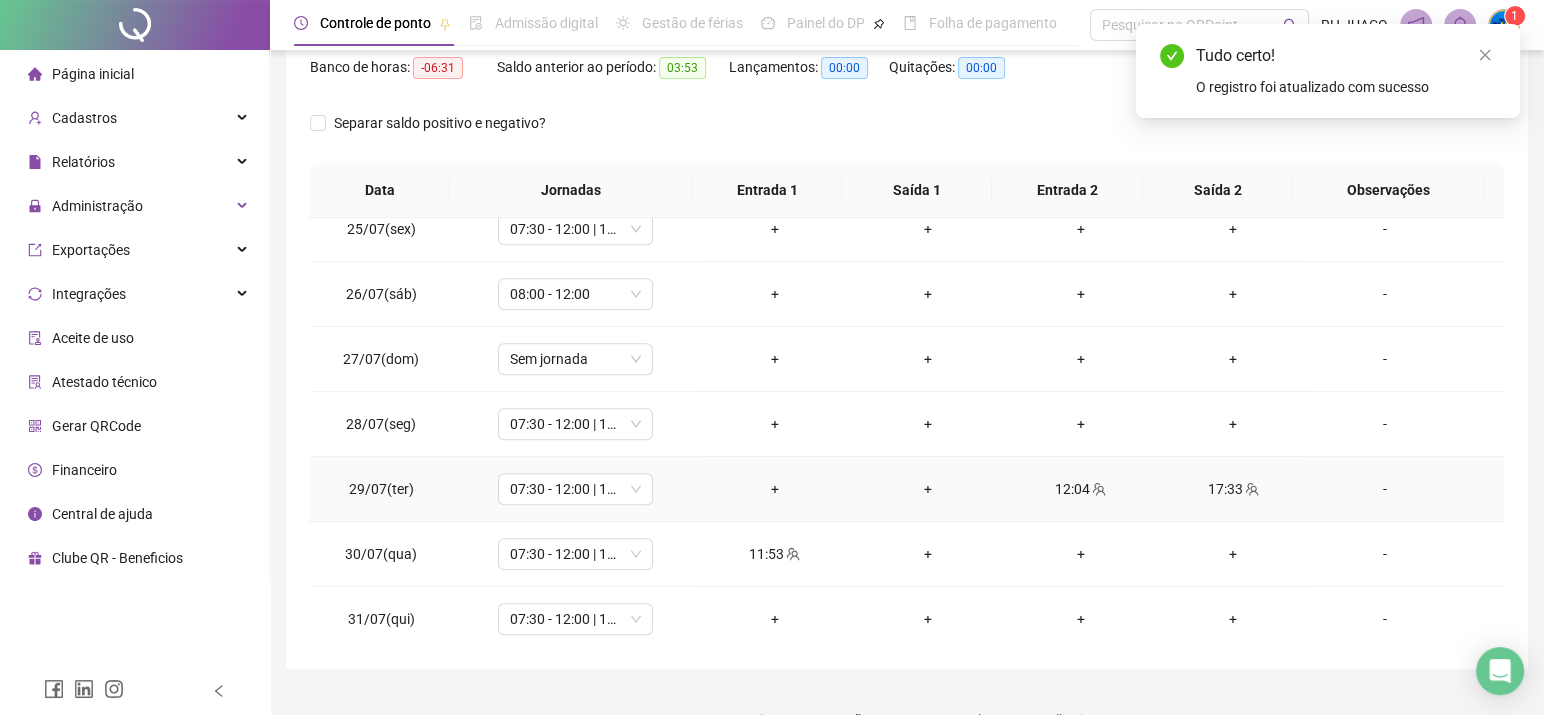 click on "12:04" at bounding box center [1080, 489] 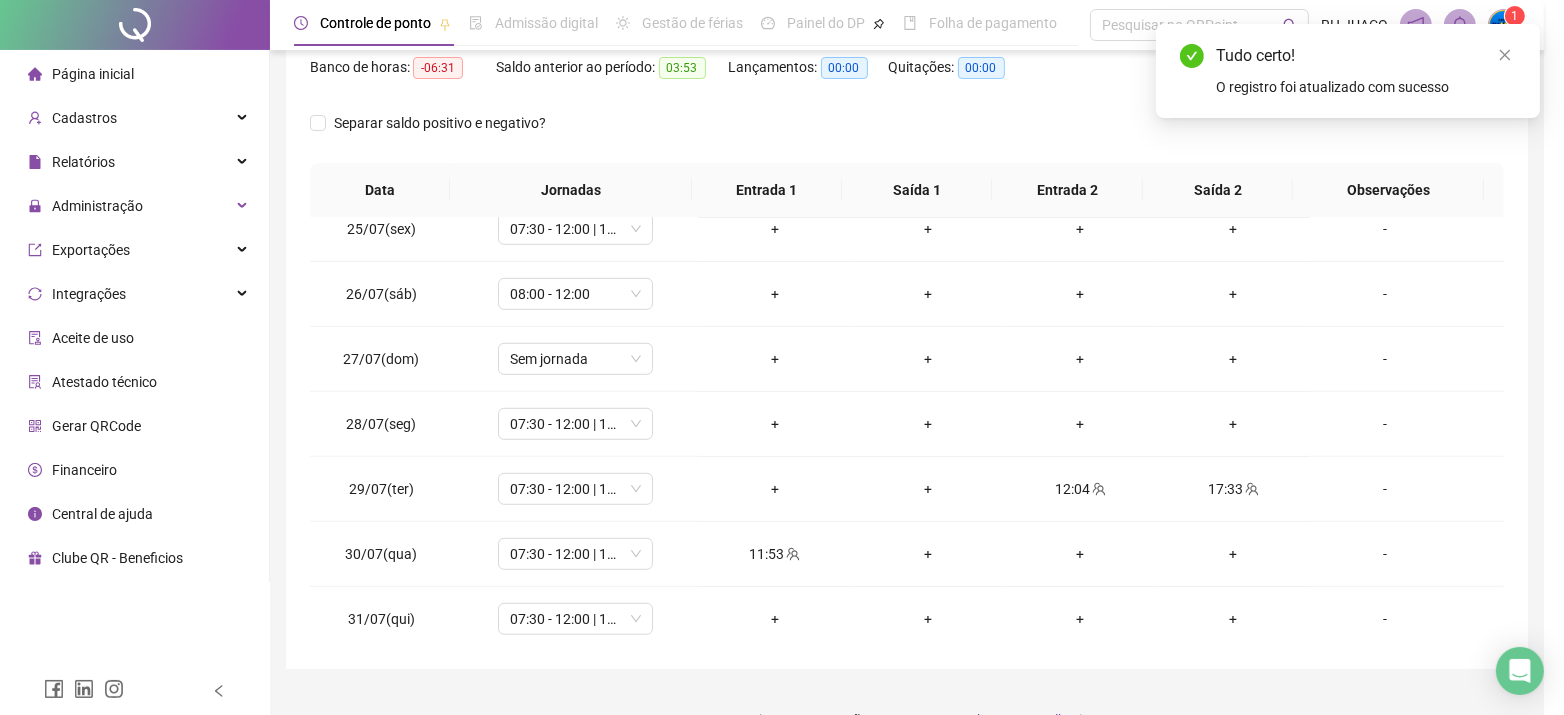 type on "**********" 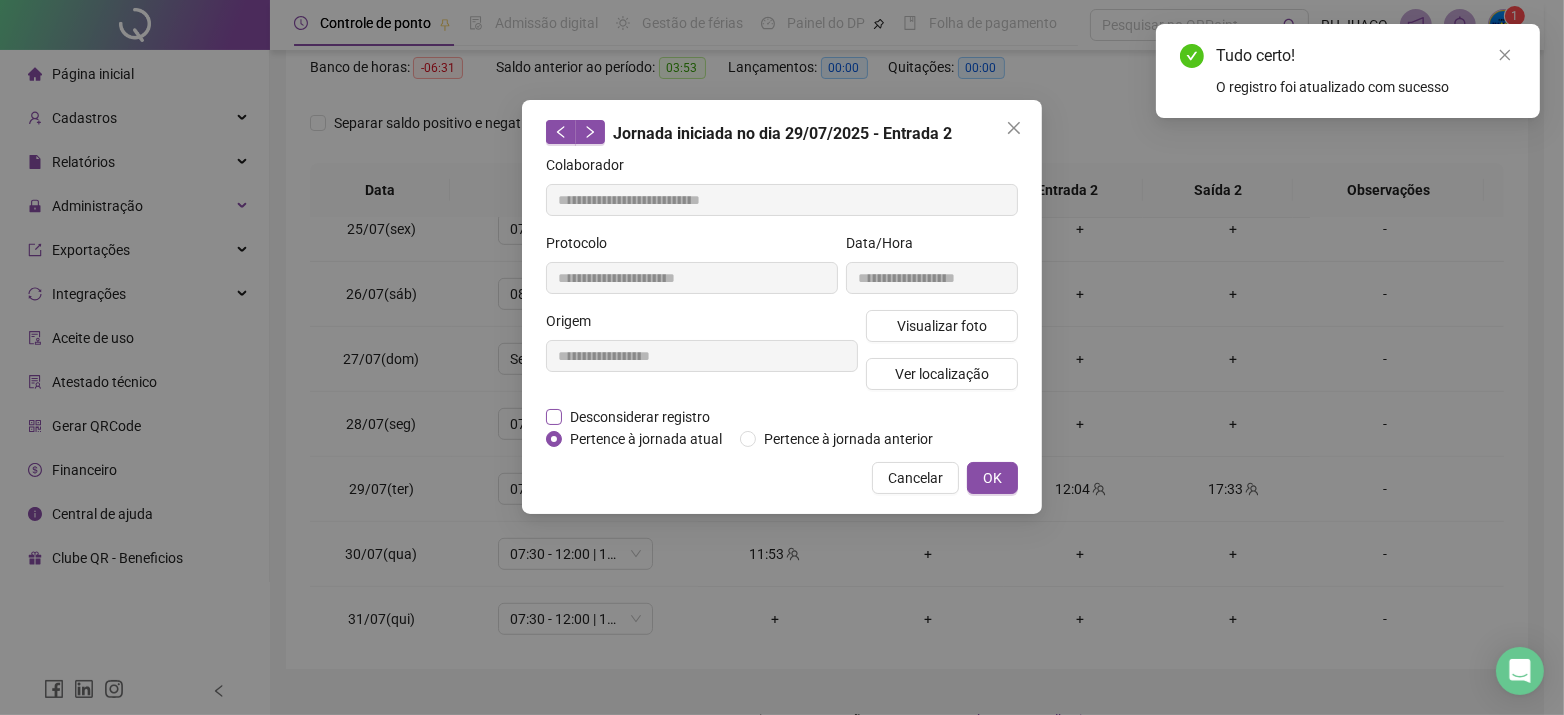 click on "Desconsiderar registro" at bounding box center [640, 417] 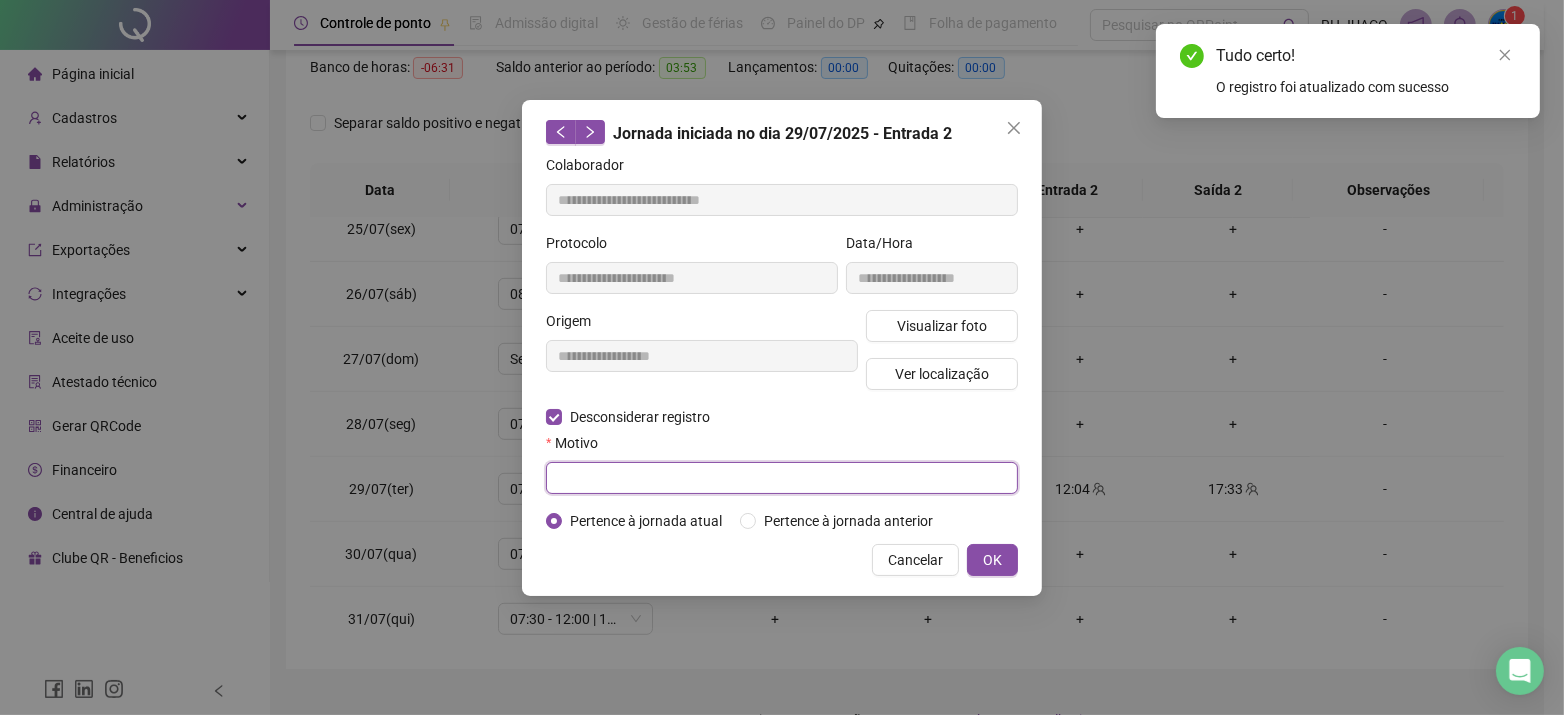 click at bounding box center [782, 478] 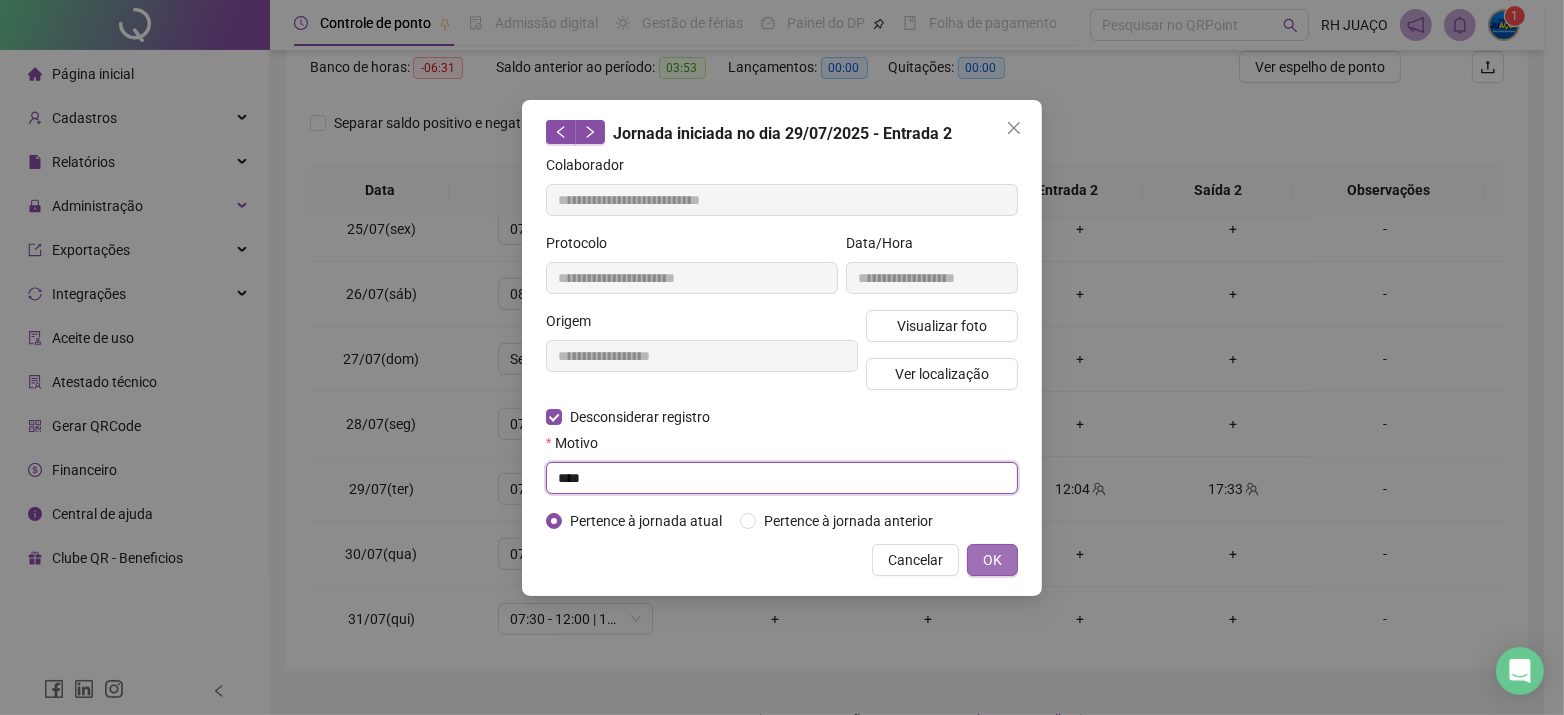 type on "****" 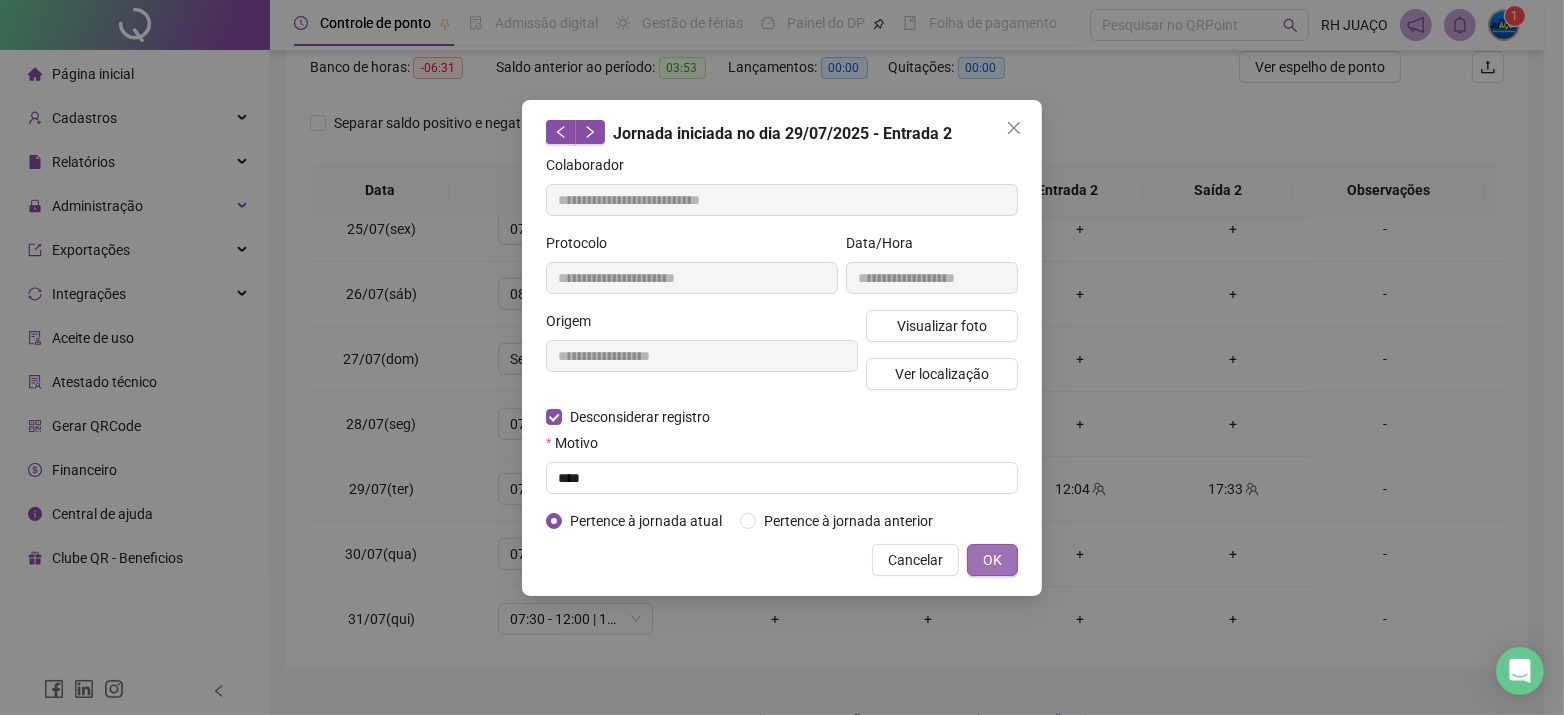 click on "OK" at bounding box center (992, 560) 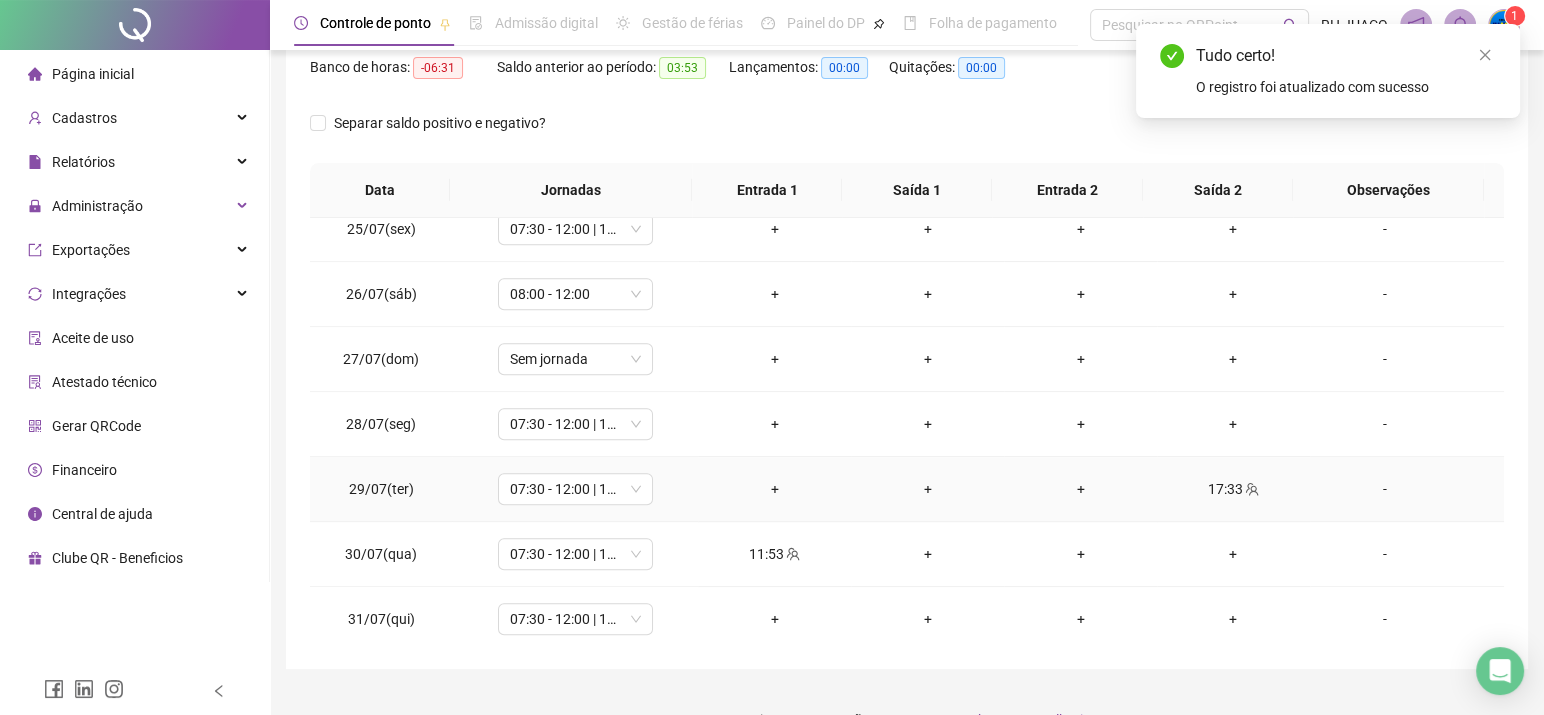 click at bounding box center (1251, 489) 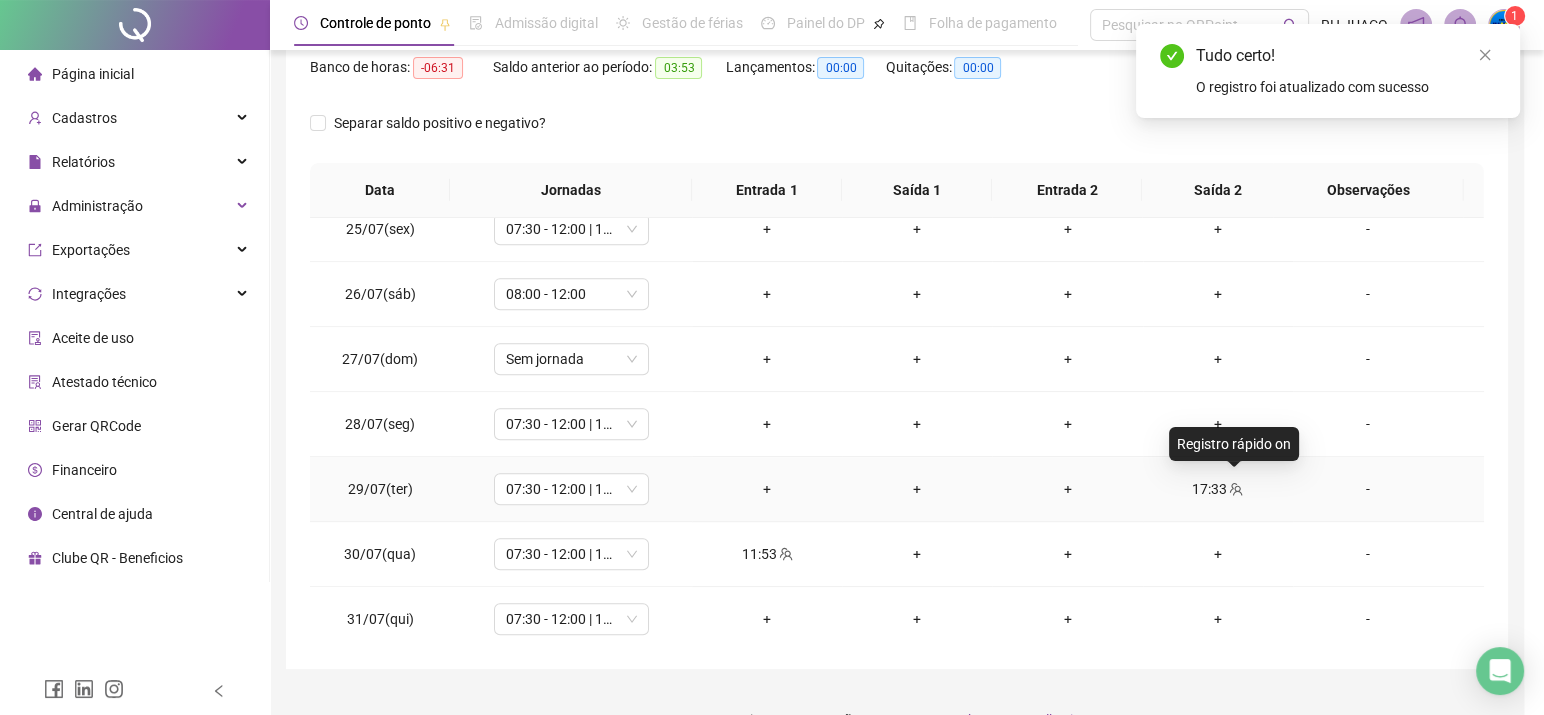type on "**********" 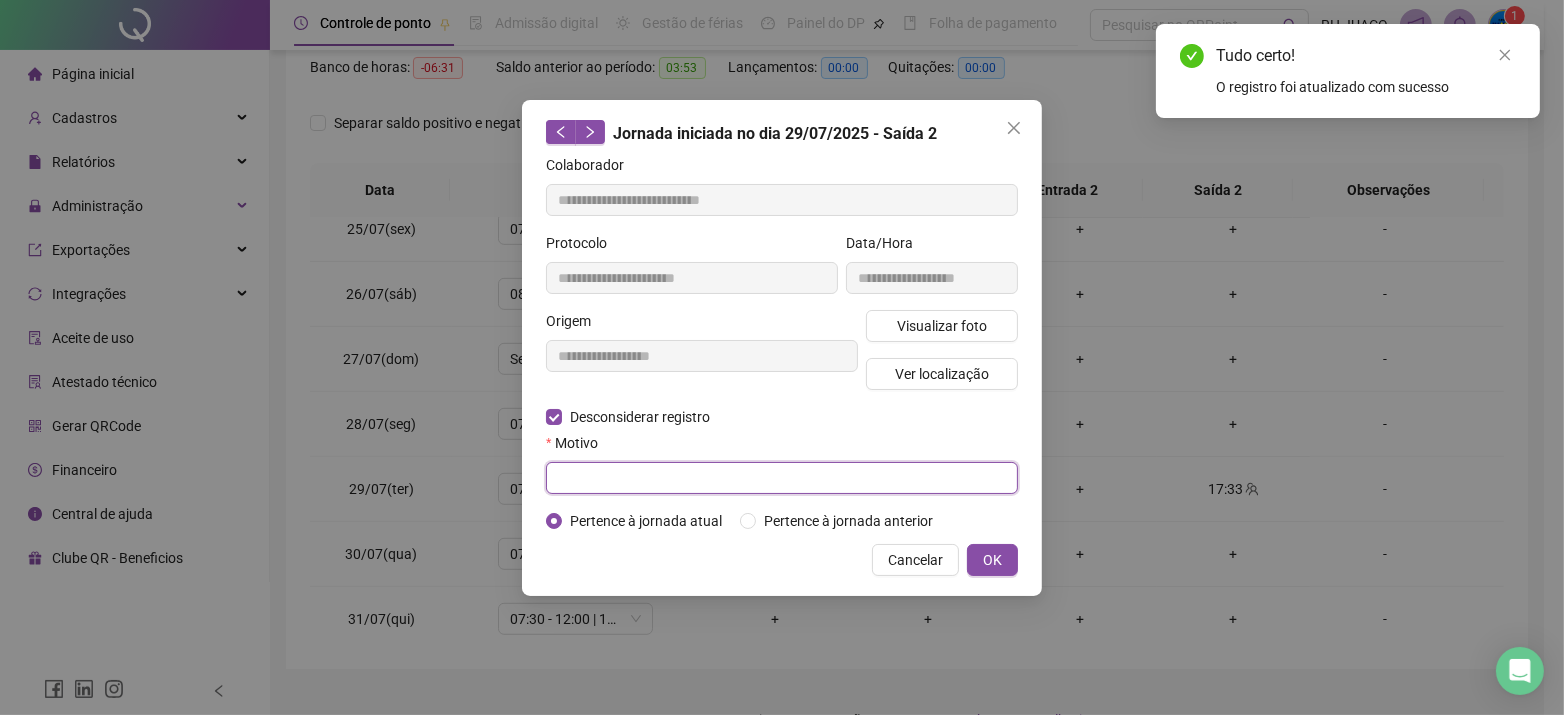 click at bounding box center (782, 478) 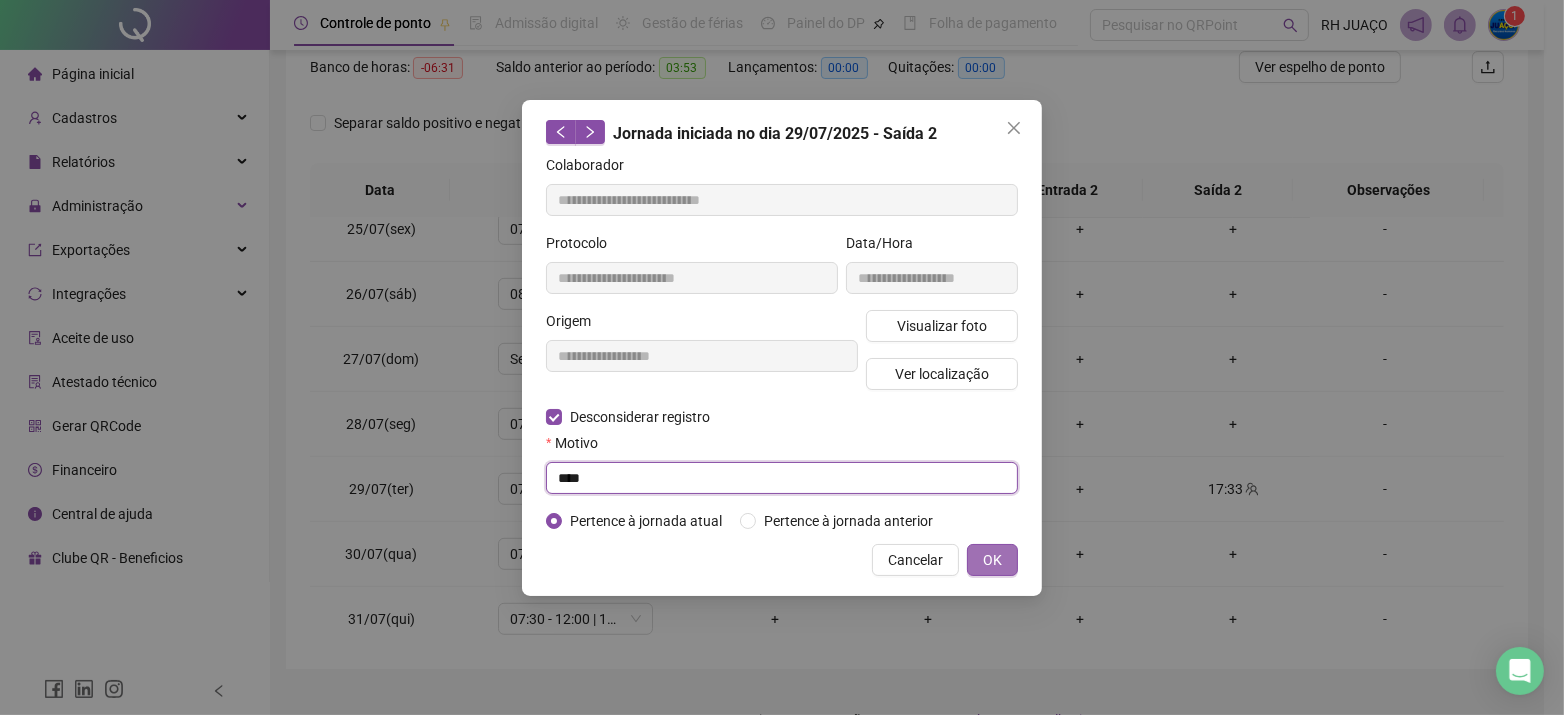 type on "****" 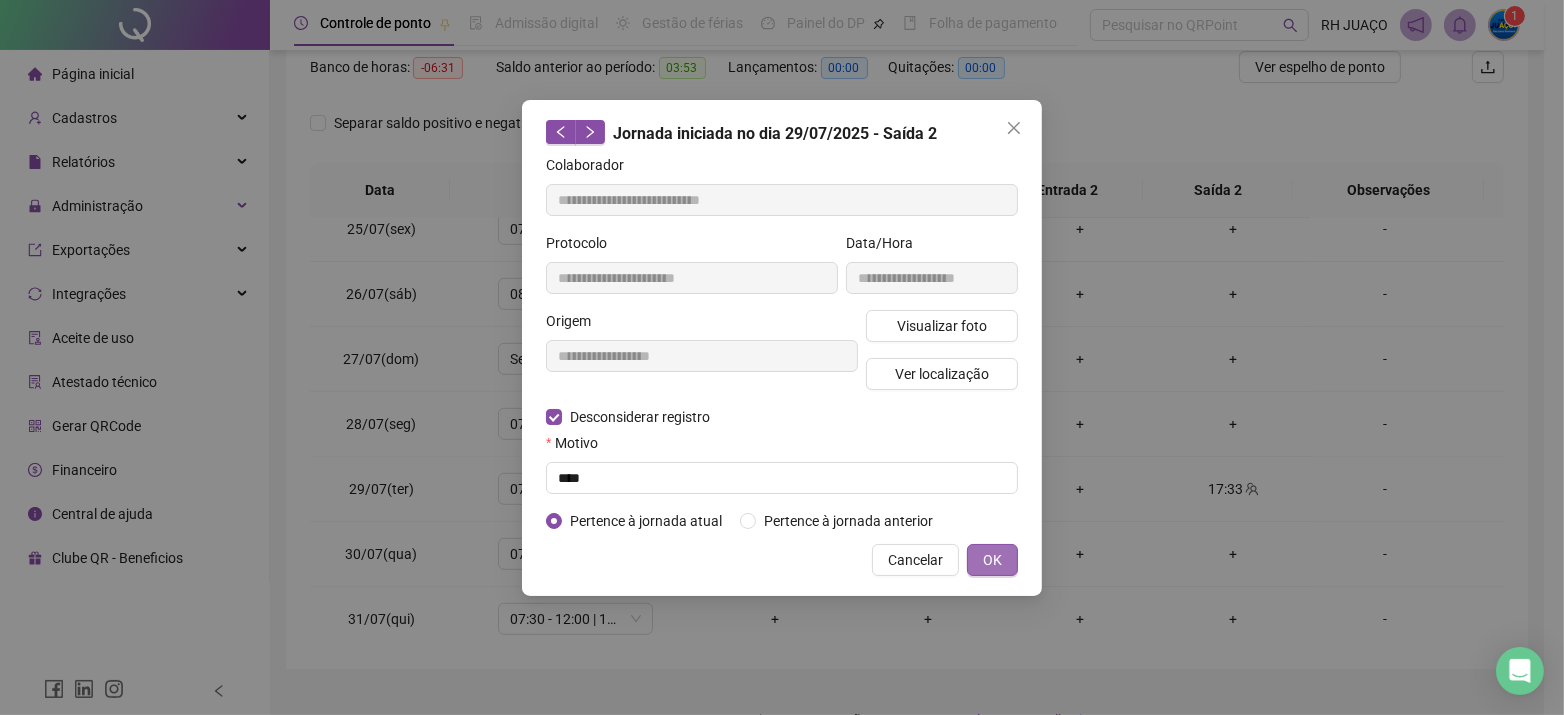 click on "OK" at bounding box center [992, 560] 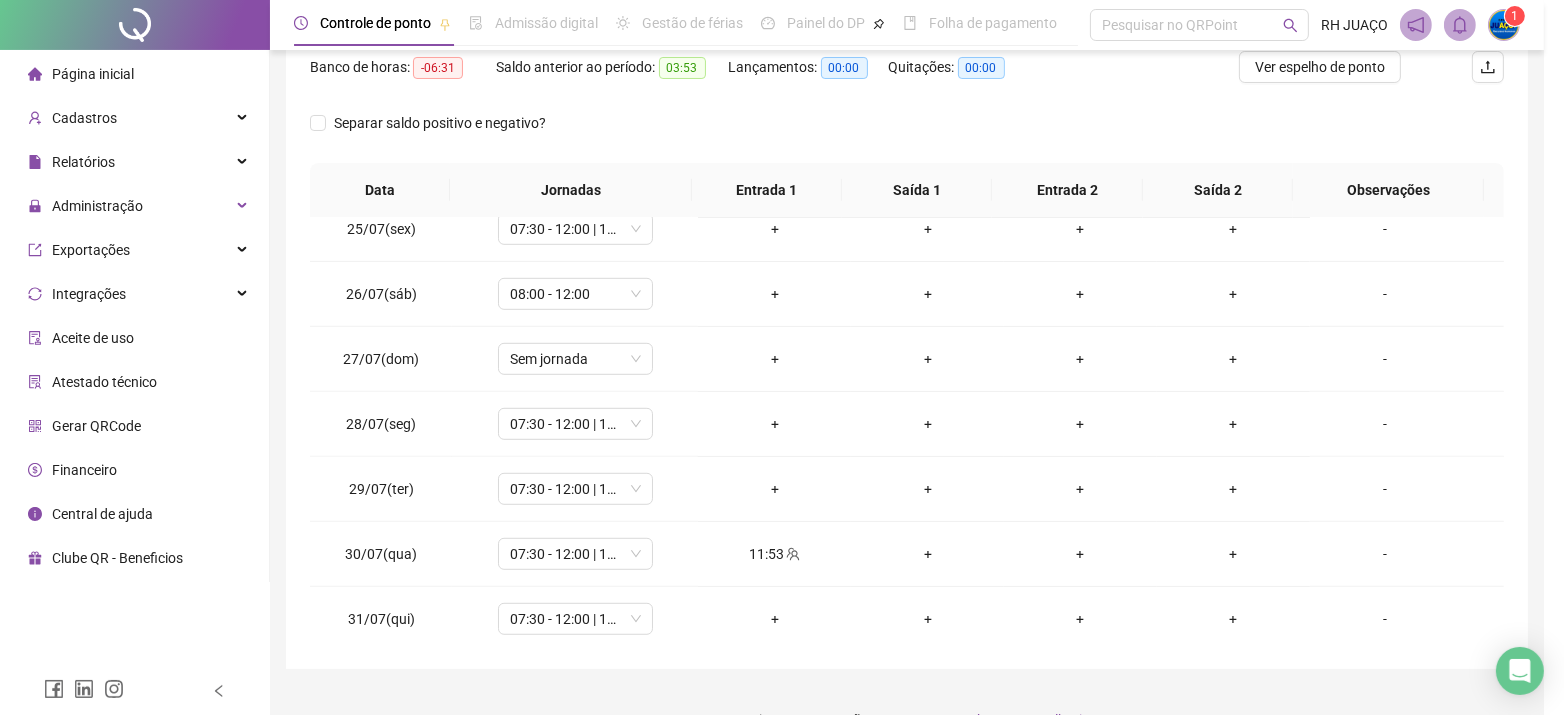 click on "**********" at bounding box center [782, 357] 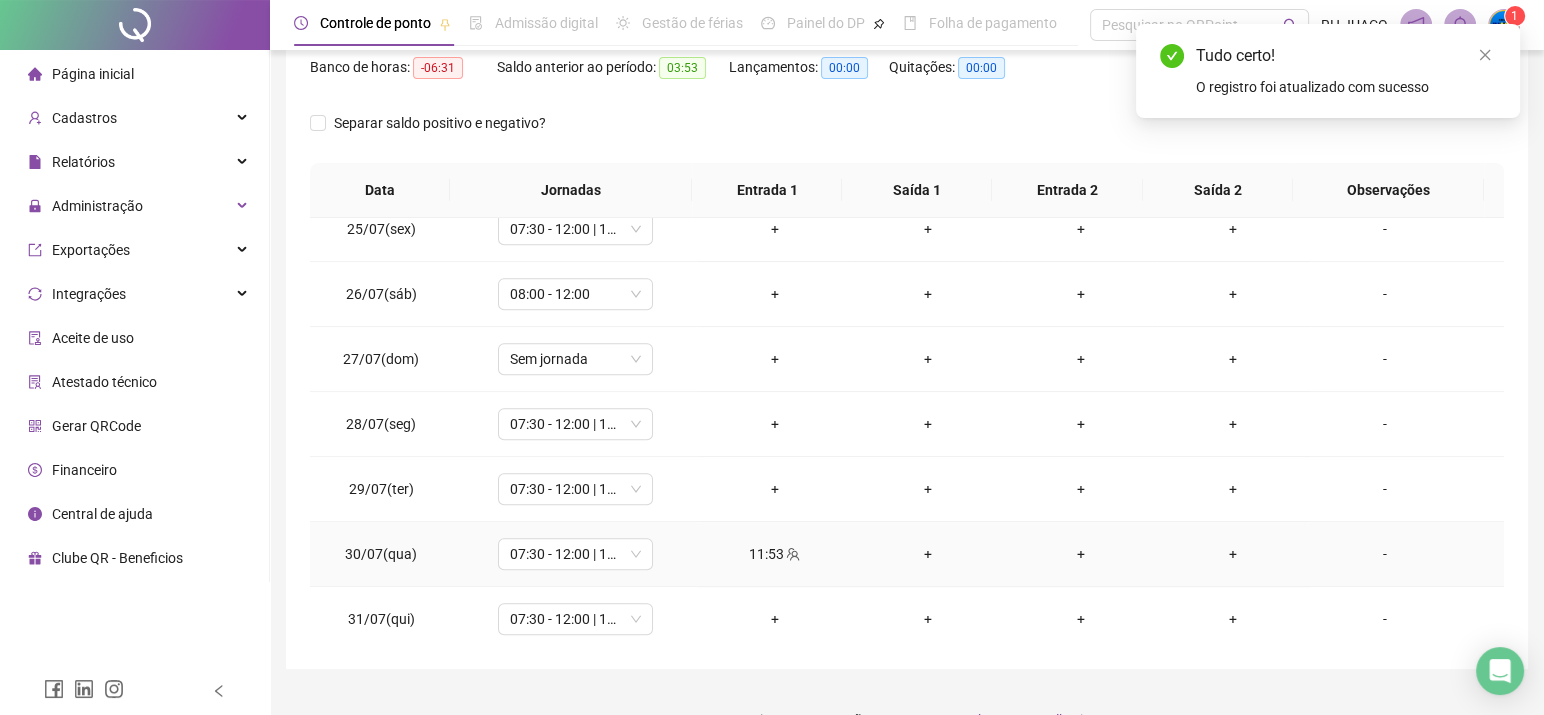 click on "11:53" at bounding box center (774, 554) 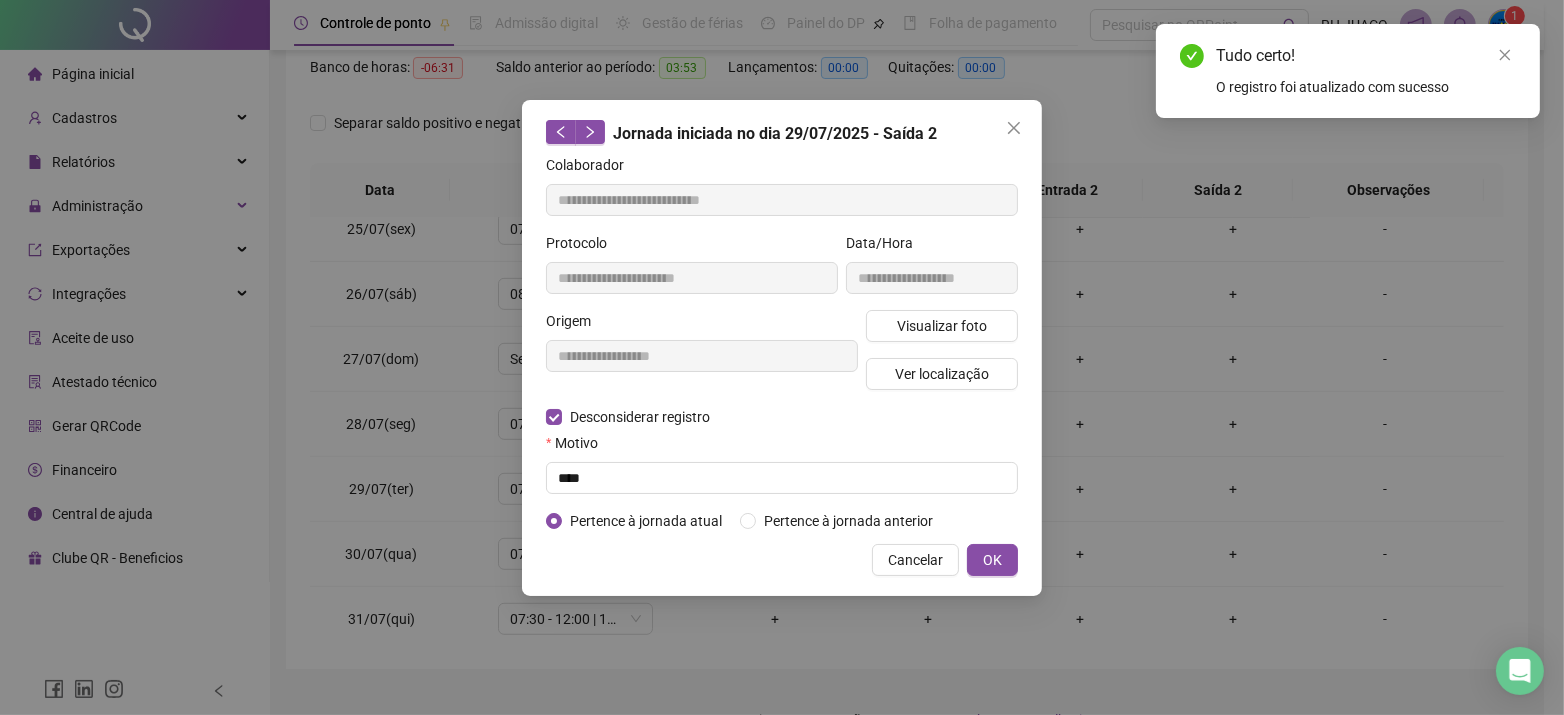 type on "**********" 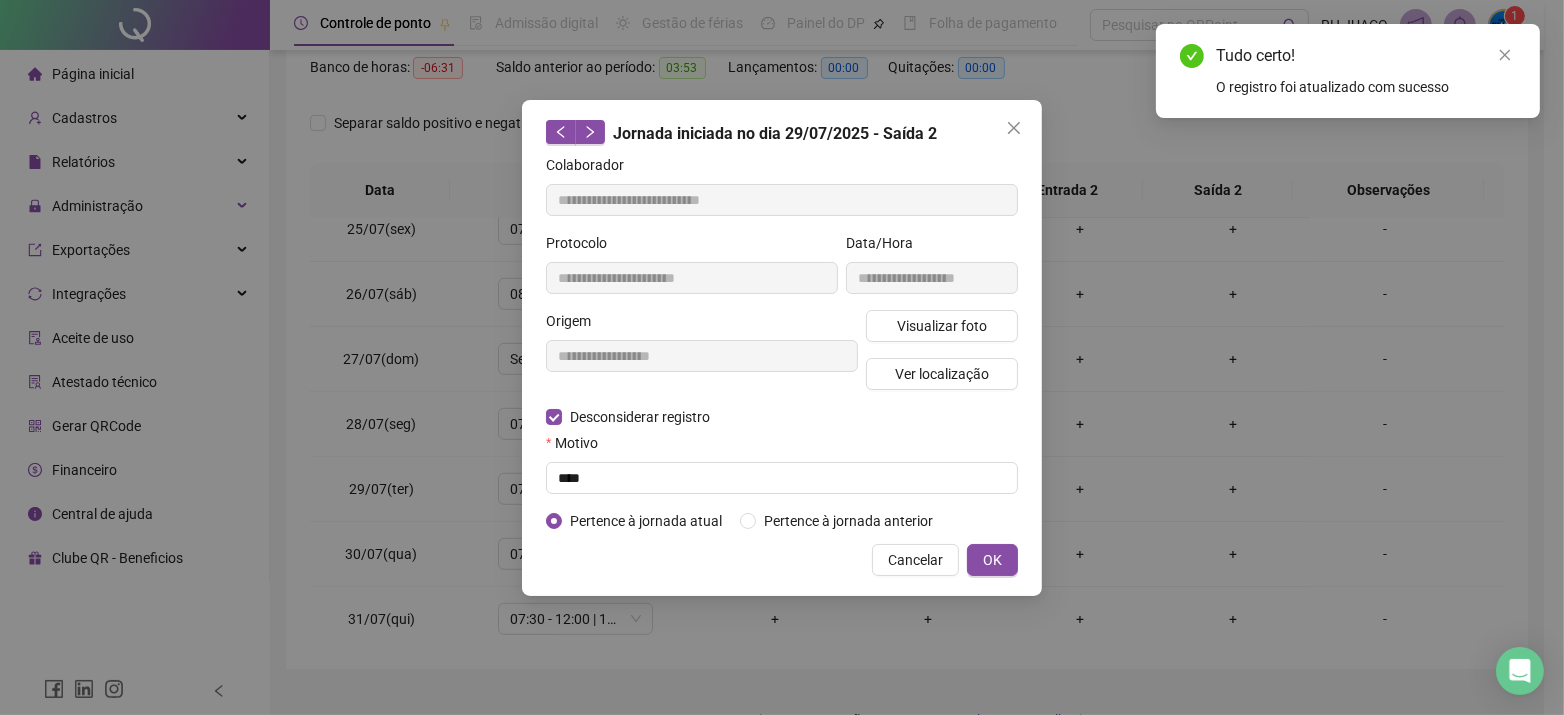 type on "**********" 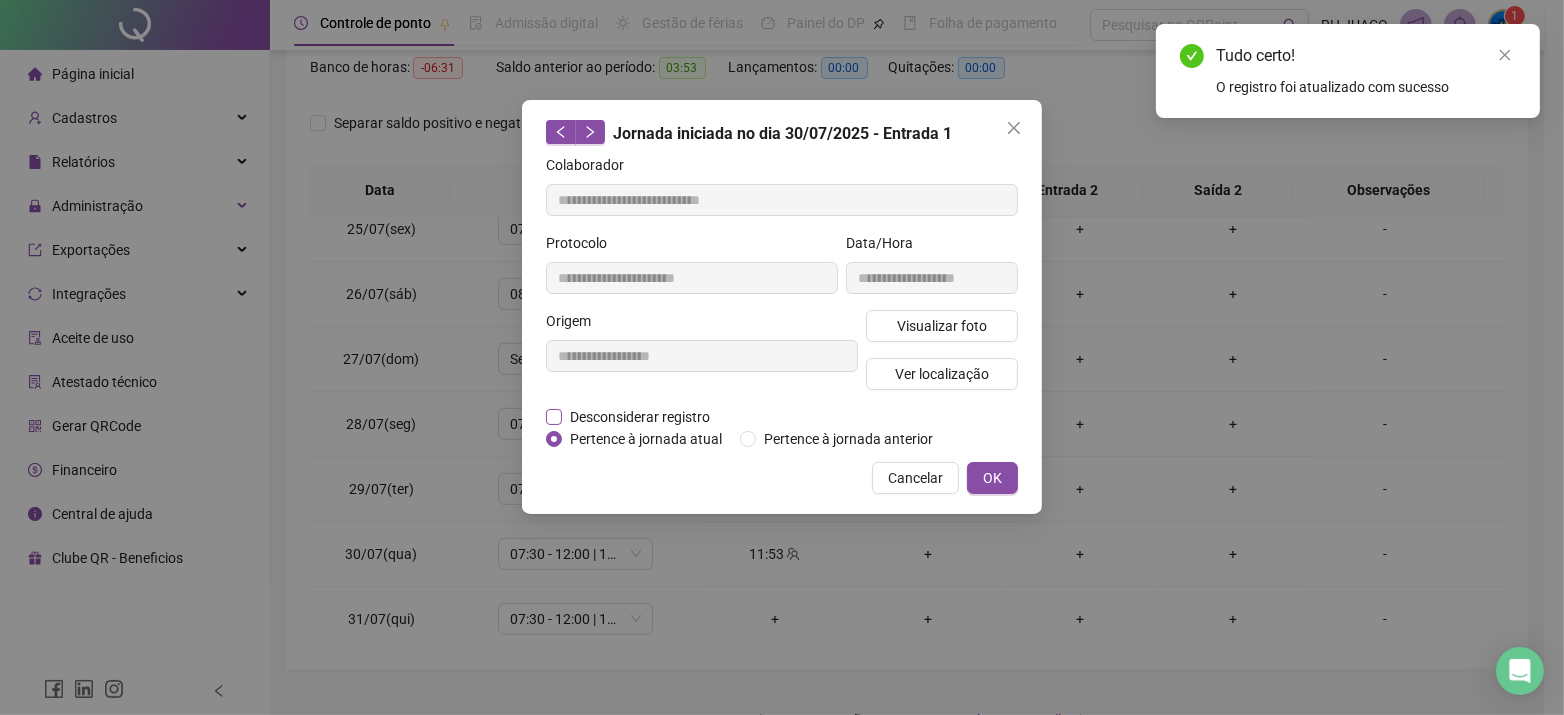 click on "Desconsiderar registro" at bounding box center [640, 417] 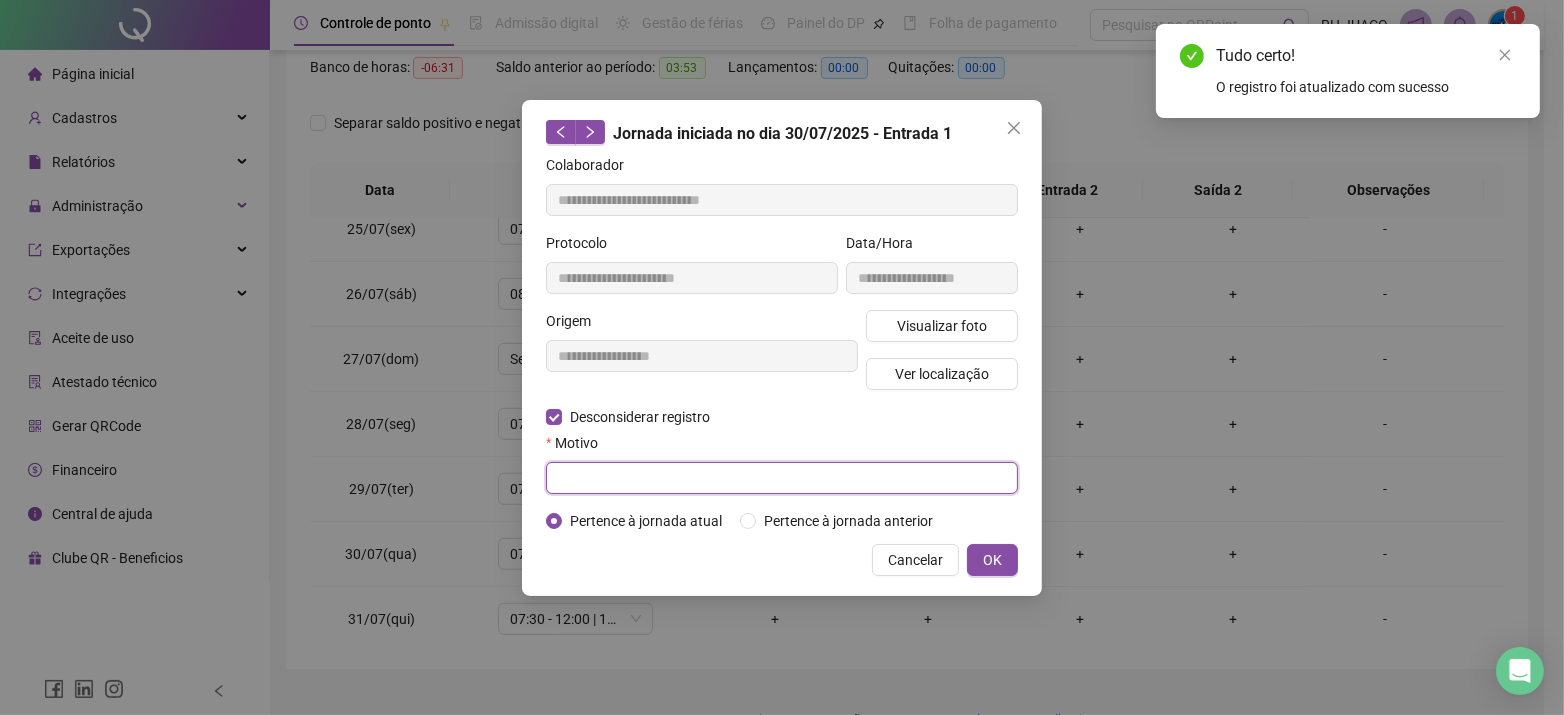 click at bounding box center (782, 478) 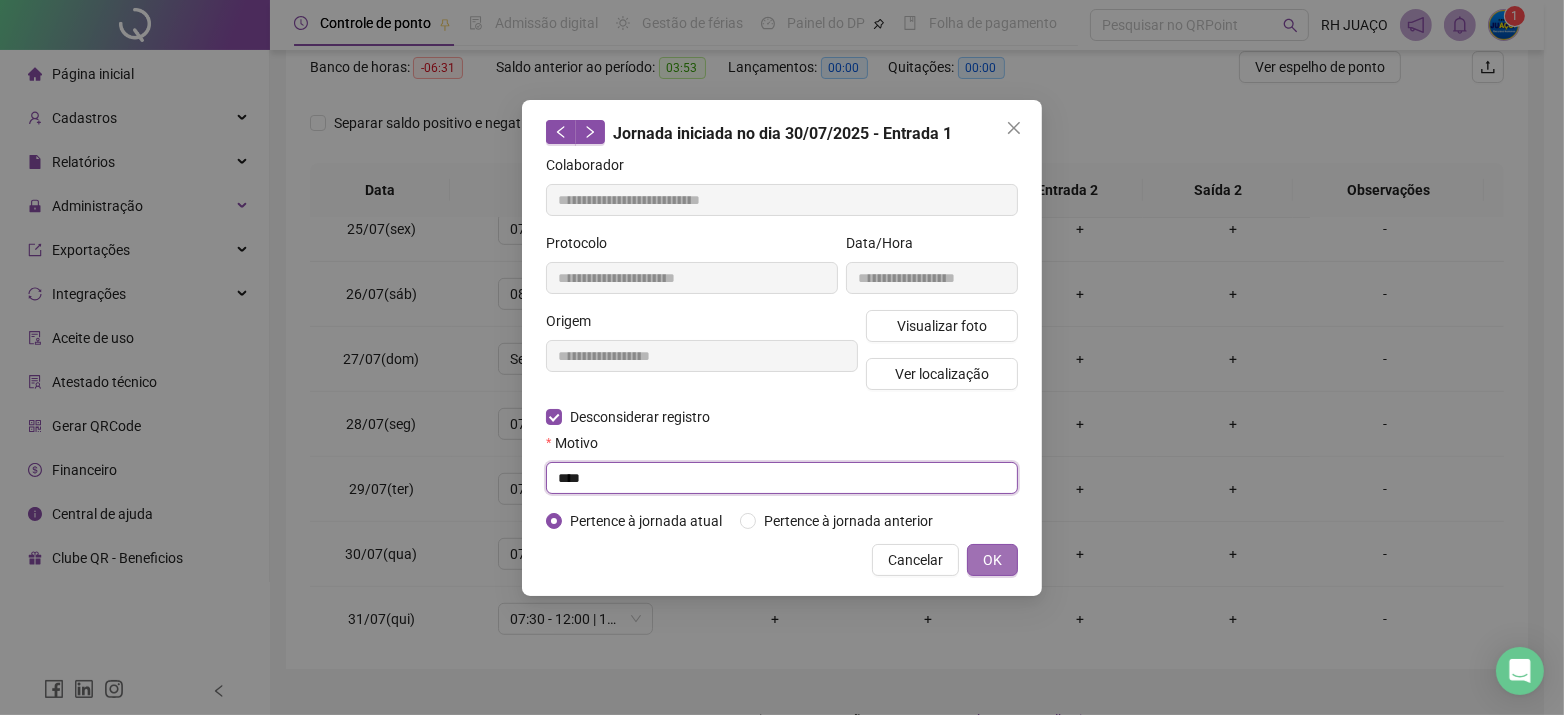 type on "****" 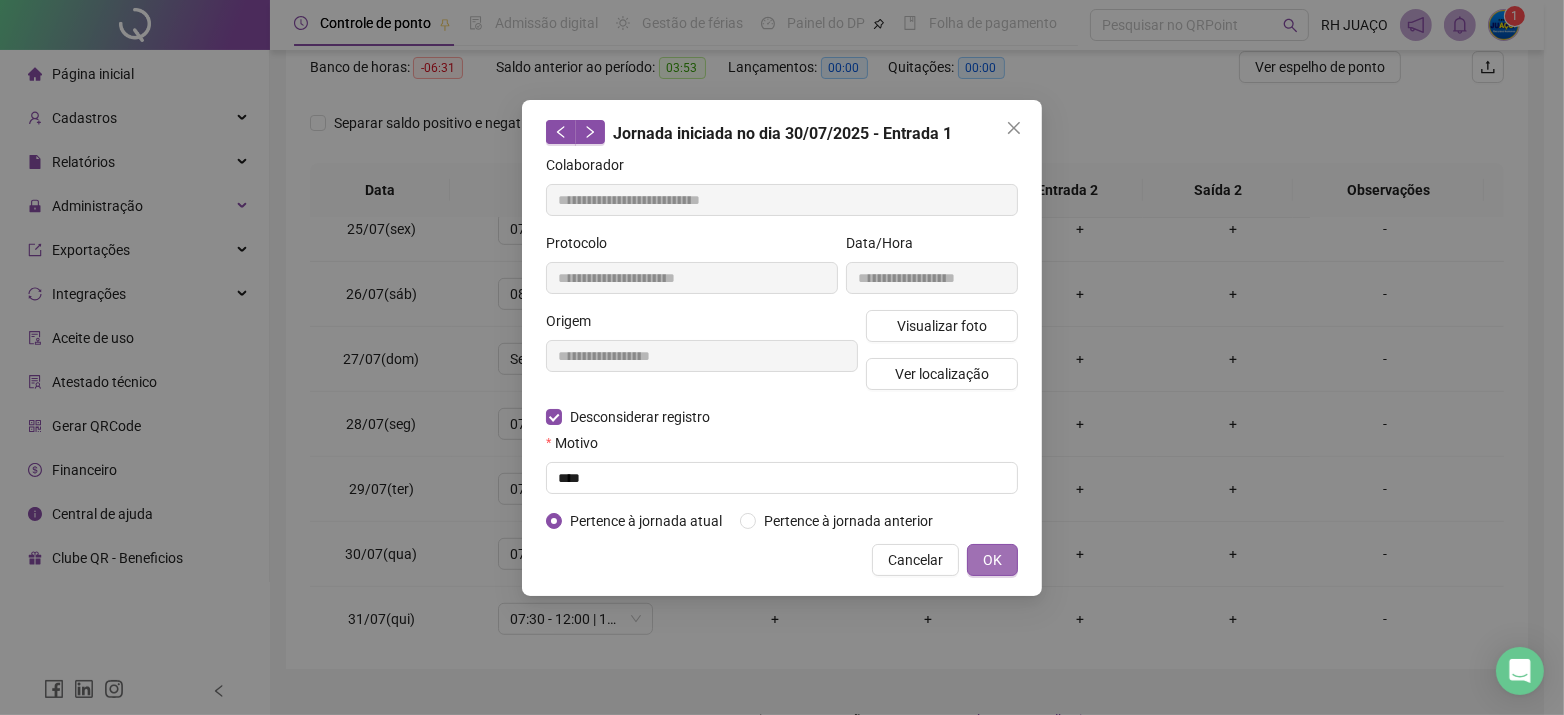 click on "OK" at bounding box center [992, 560] 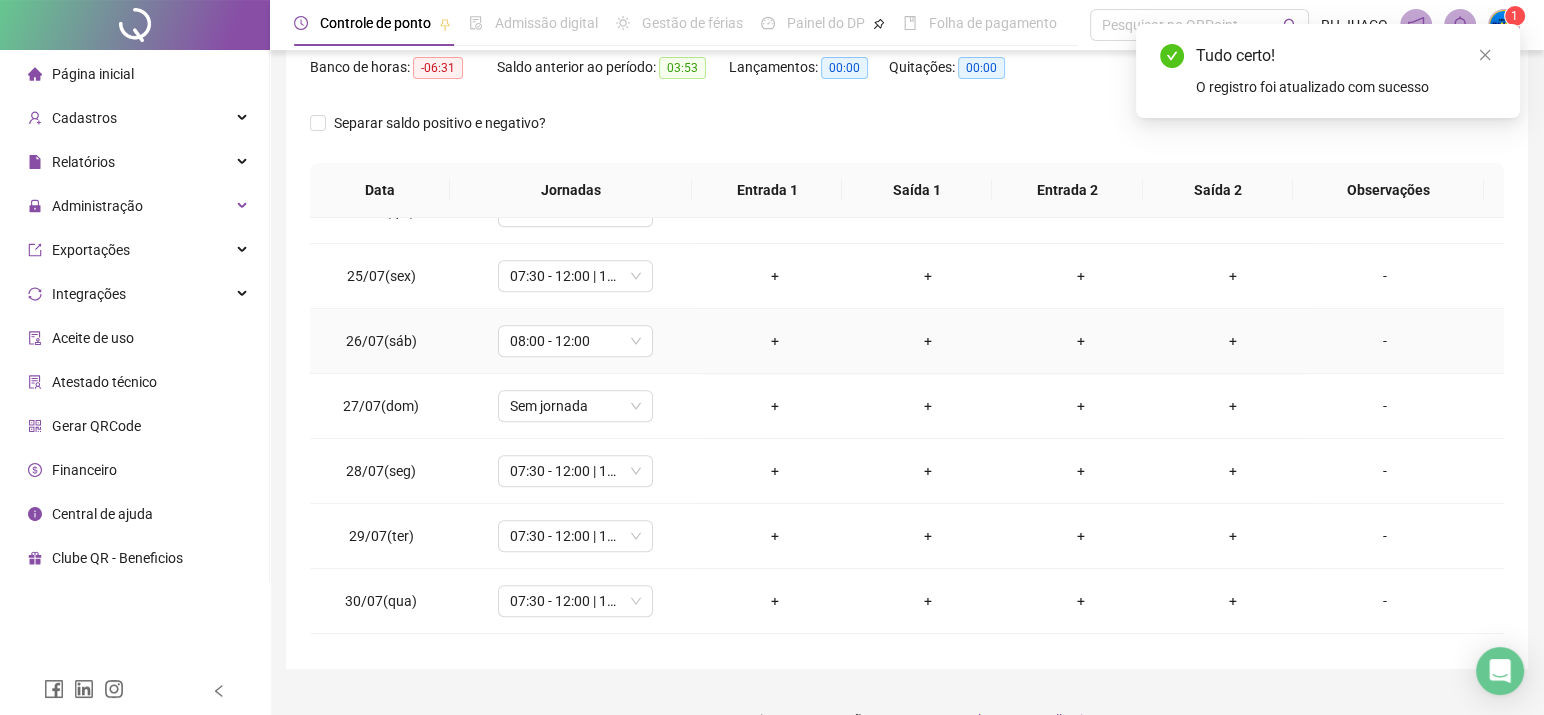 scroll, scrollTop: 1581, scrollLeft: 0, axis: vertical 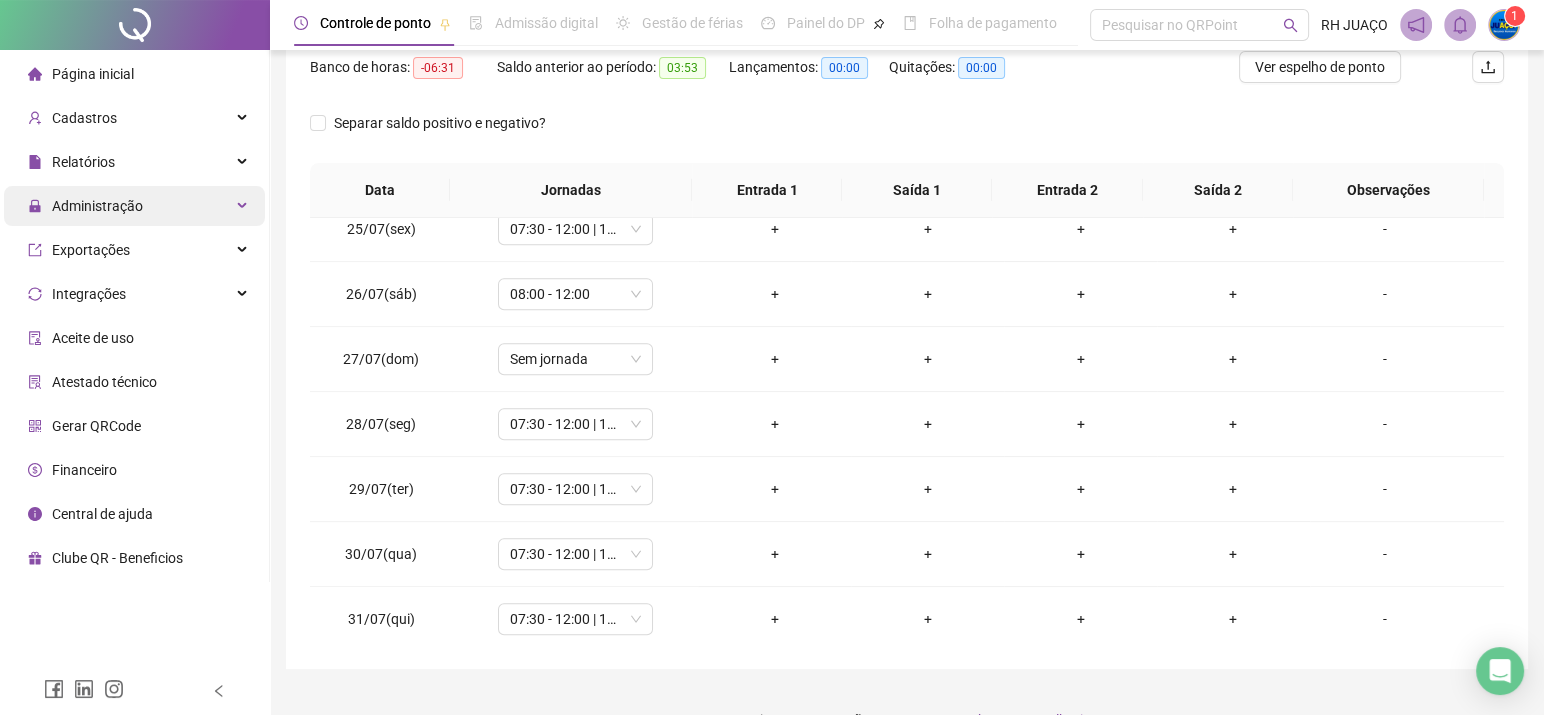 click on "Administração" at bounding box center (97, 206) 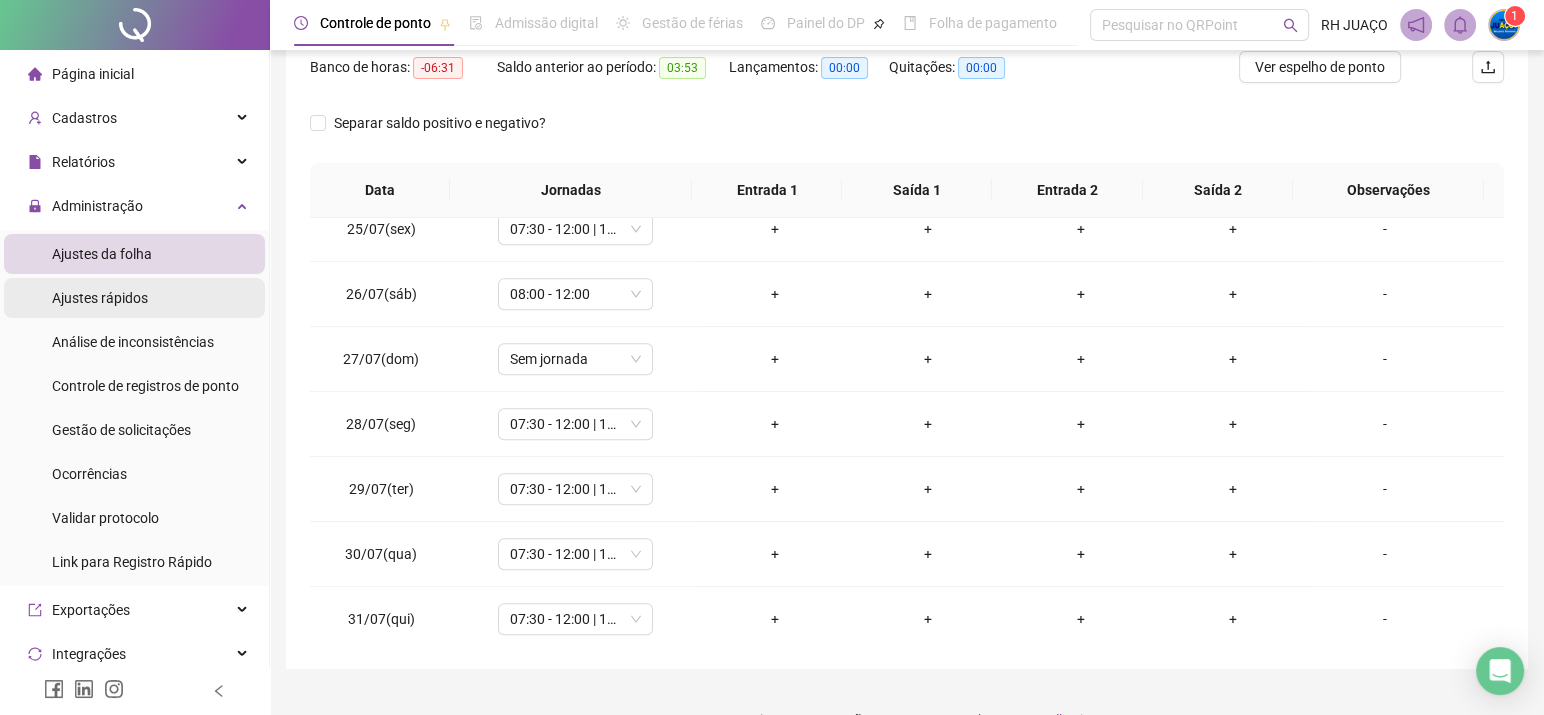 click on "Ajustes rápidos" at bounding box center (134, 298) 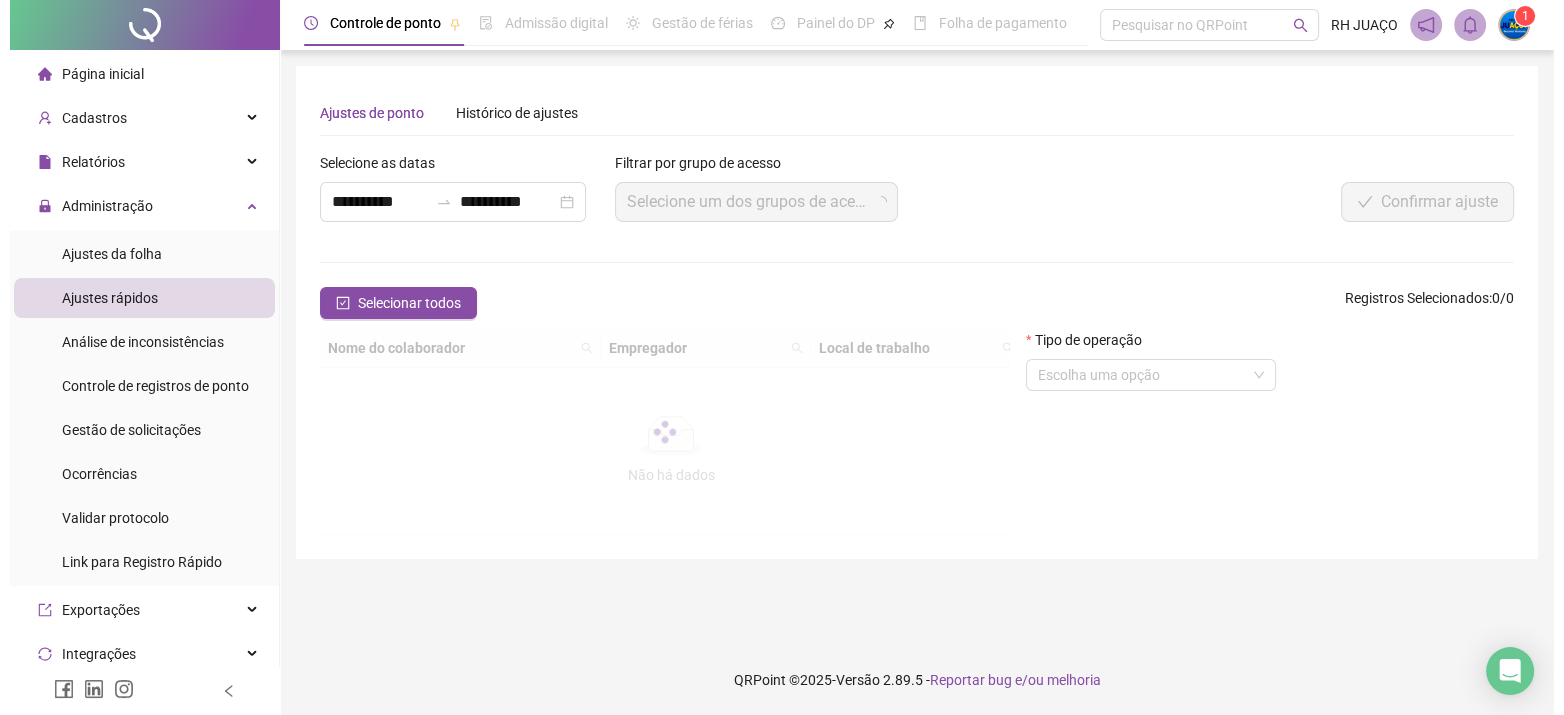 scroll, scrollTop: 0, scrollLeft: 0, axis: both 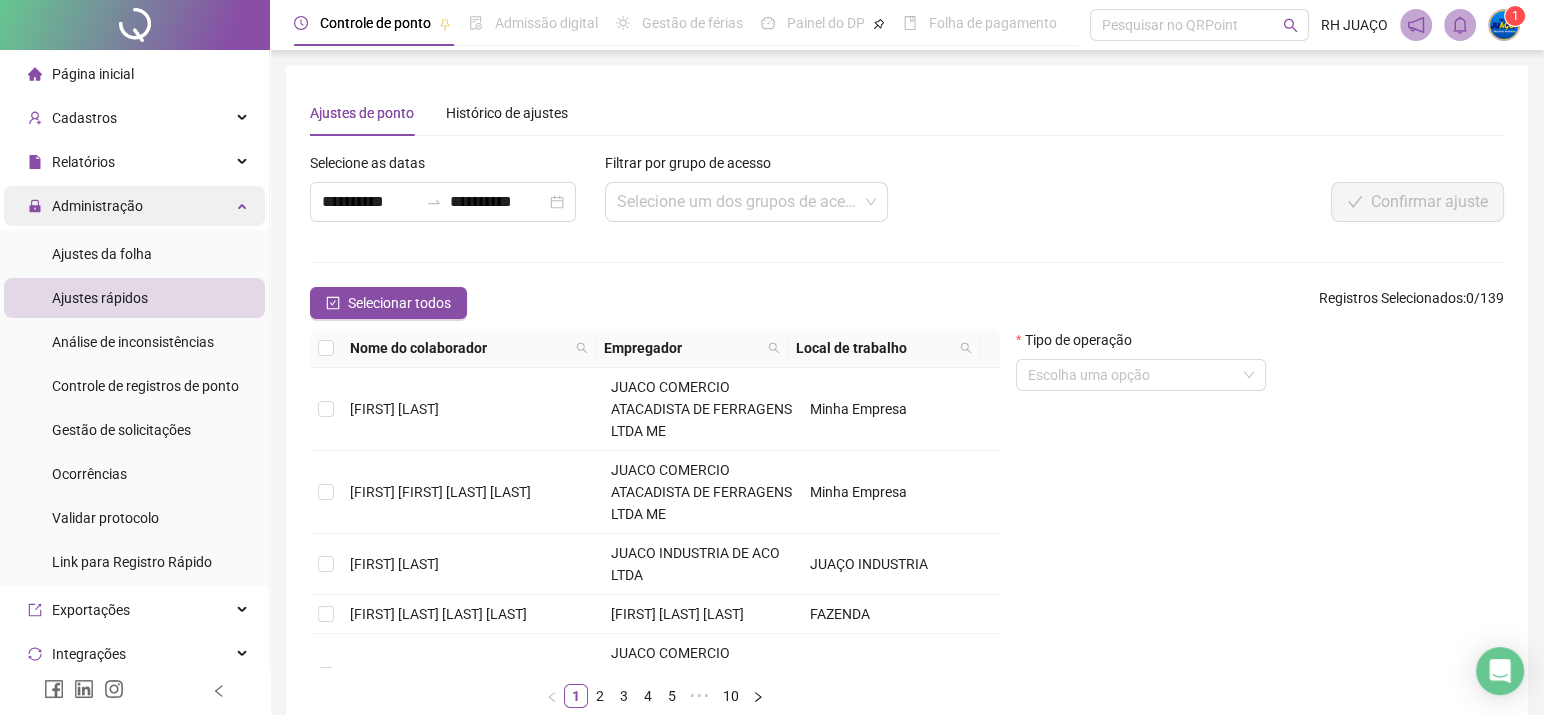 click on "Administração" at bounding box center (97, 206) 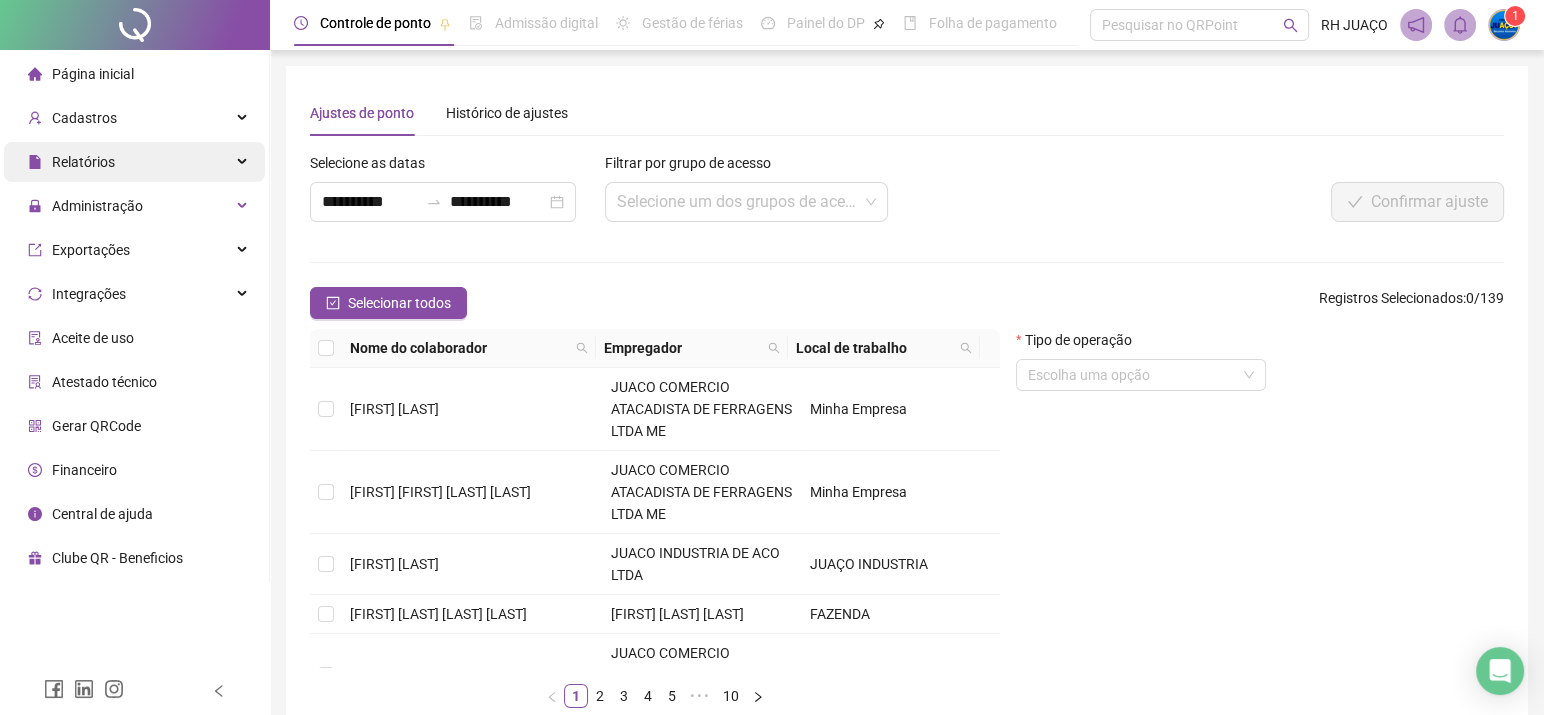 click on "Relatórios" at bounding box center [134, 162] 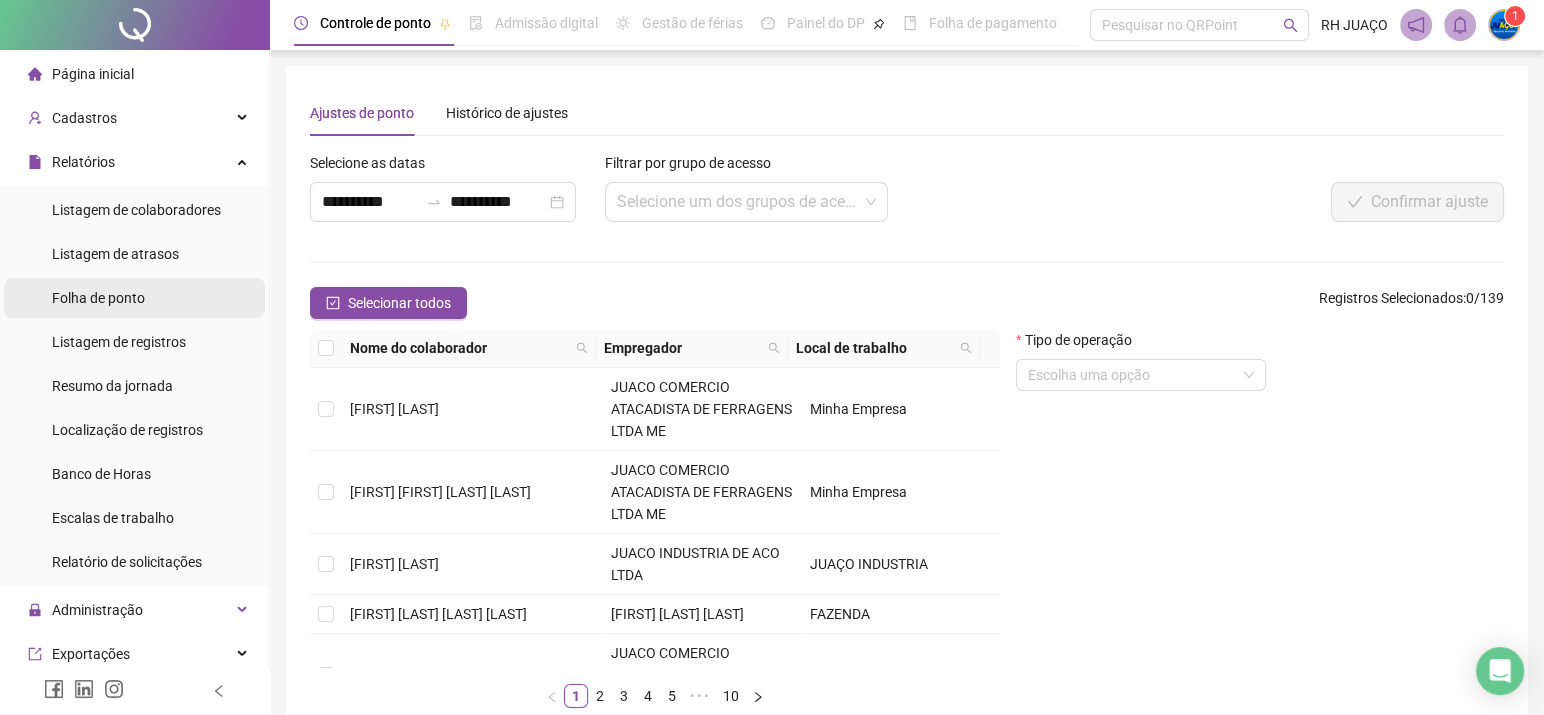 click on "Folha de ponto" at bounding box center [98, 298] 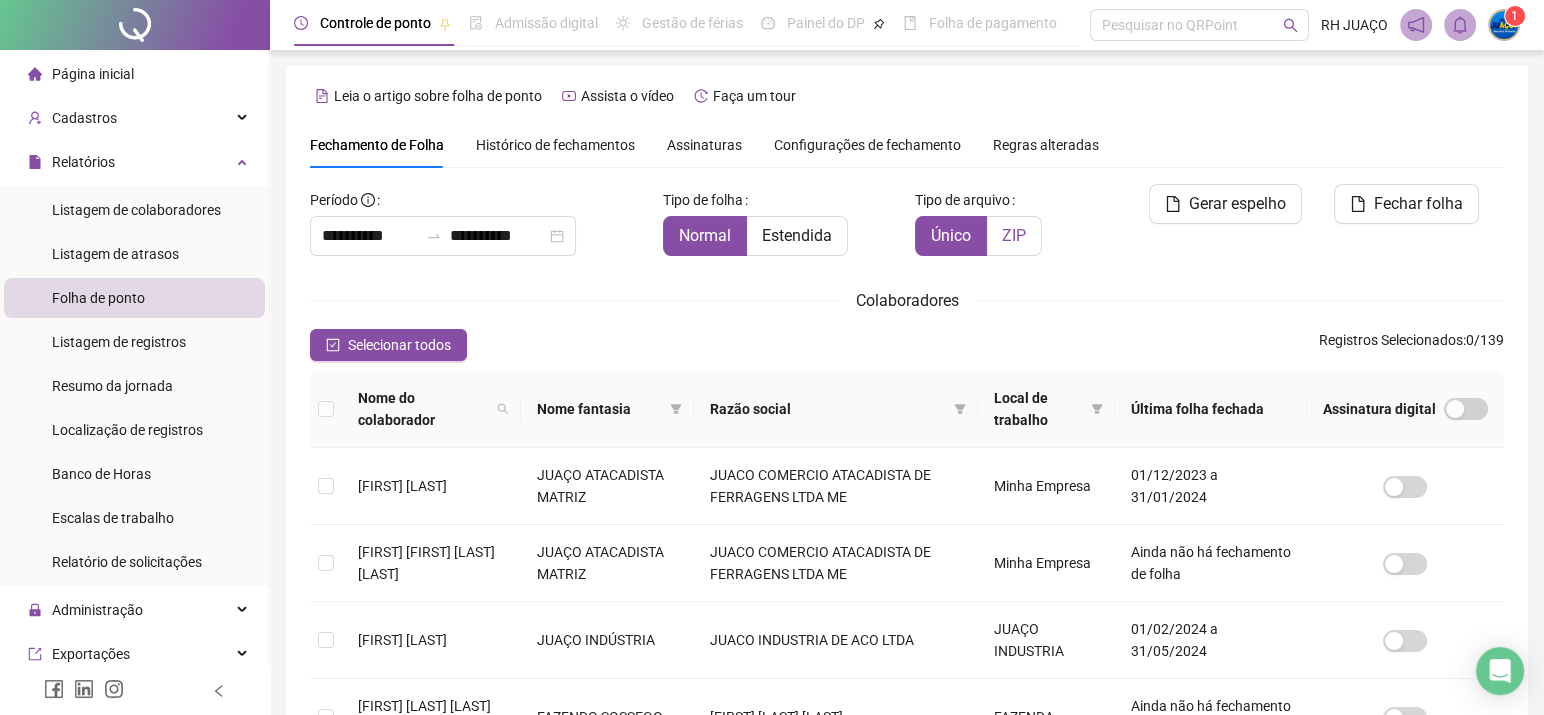 scroll, scrollTop: 52, scrollLeft: 0, axis: vertical 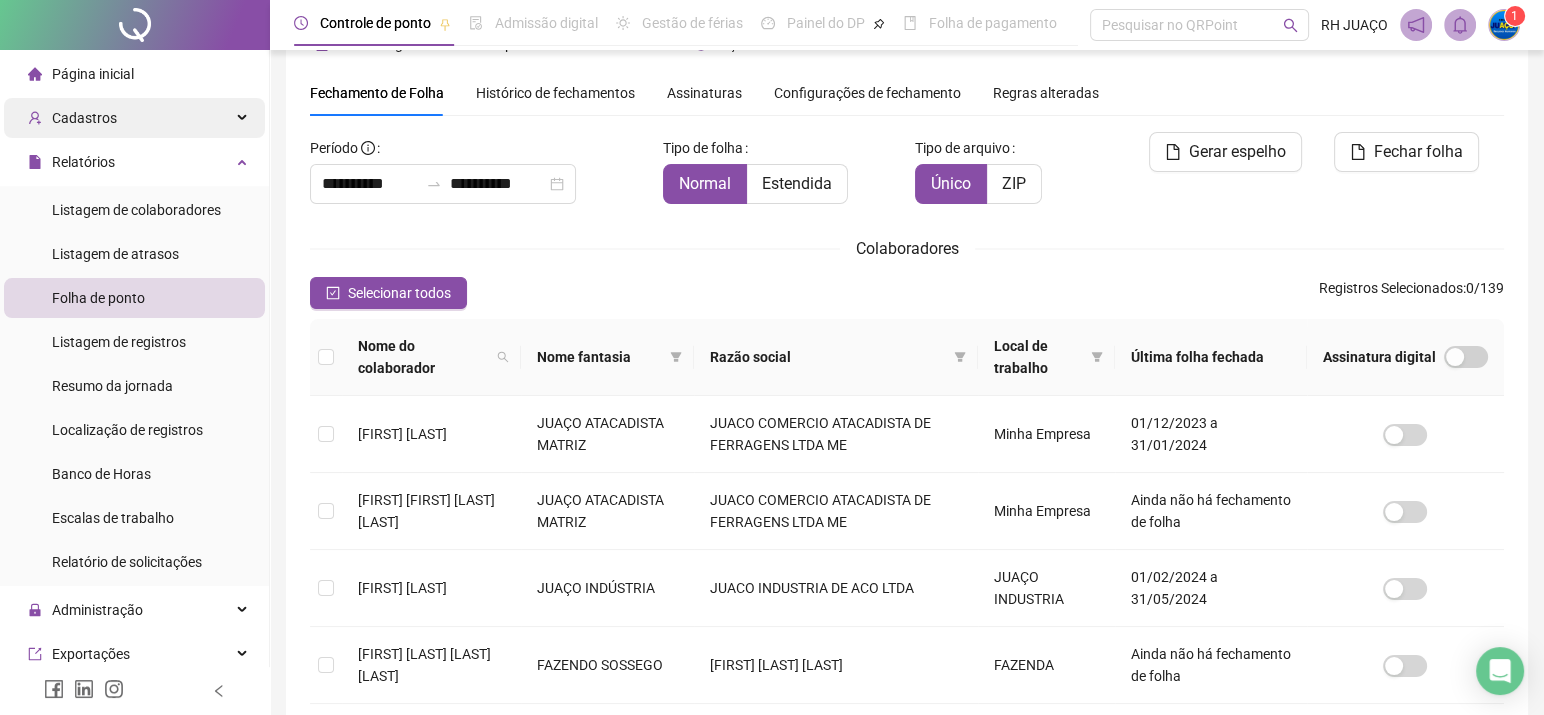 click on "Cadastros" at bounding box center (84, 118) 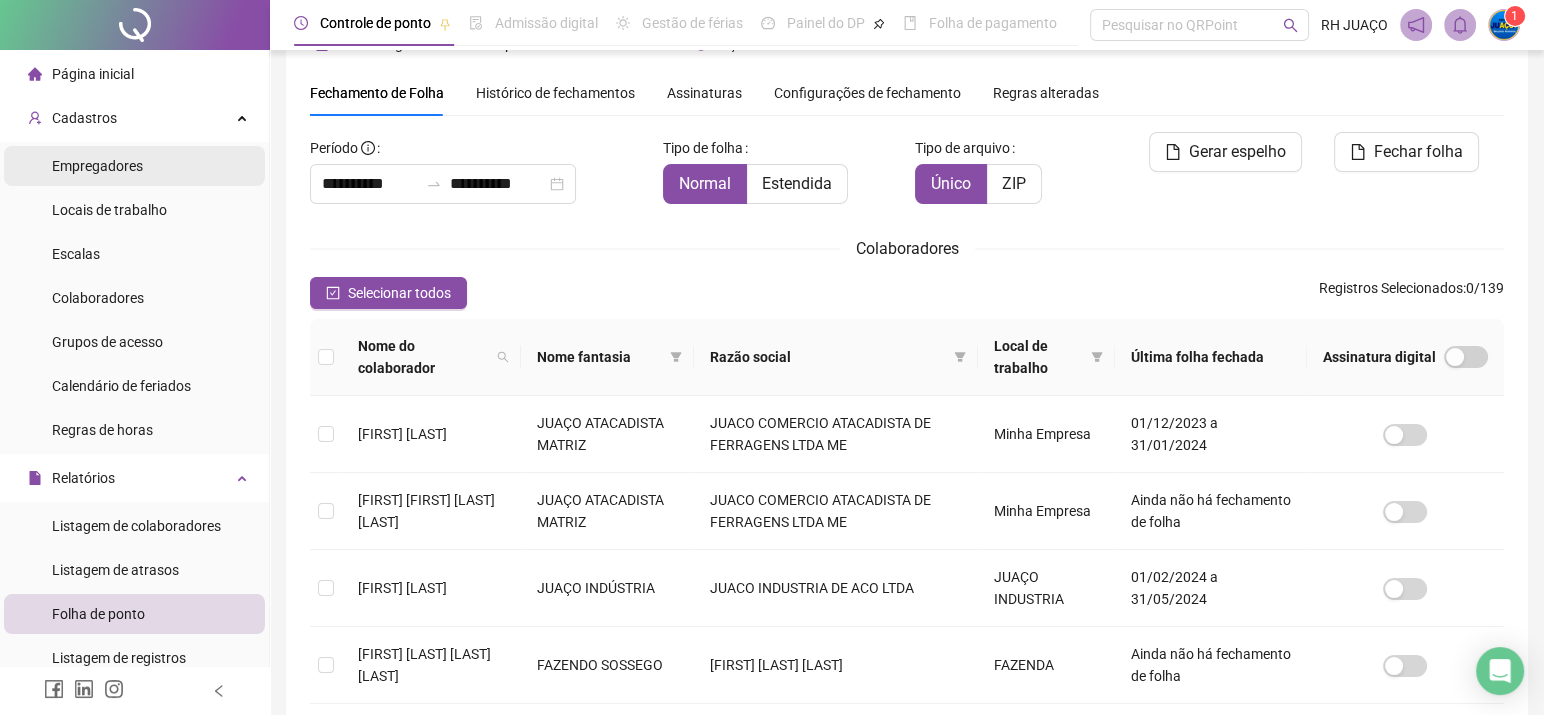 click on "Empregadores" at bounding box center [97, 166] 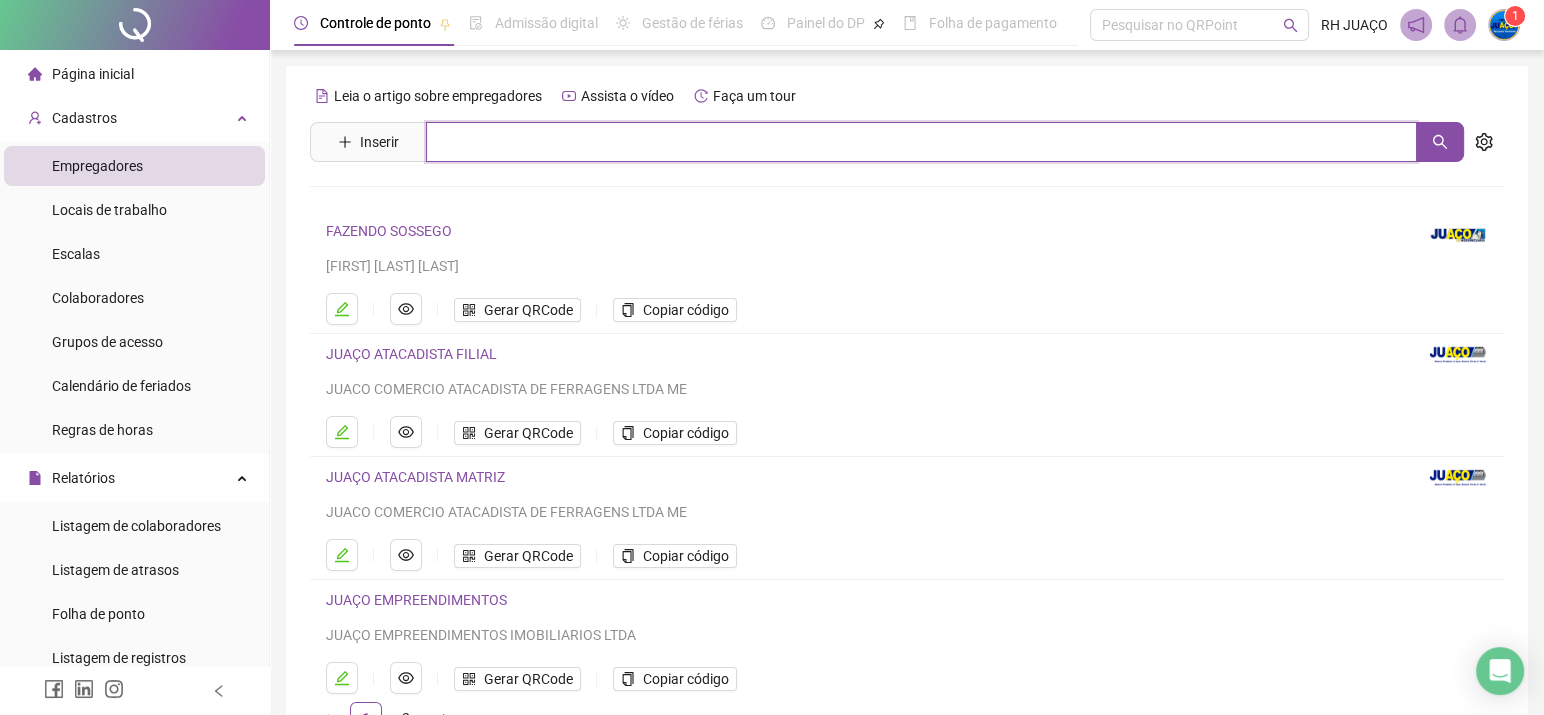 click at bounding box center (921, 142) 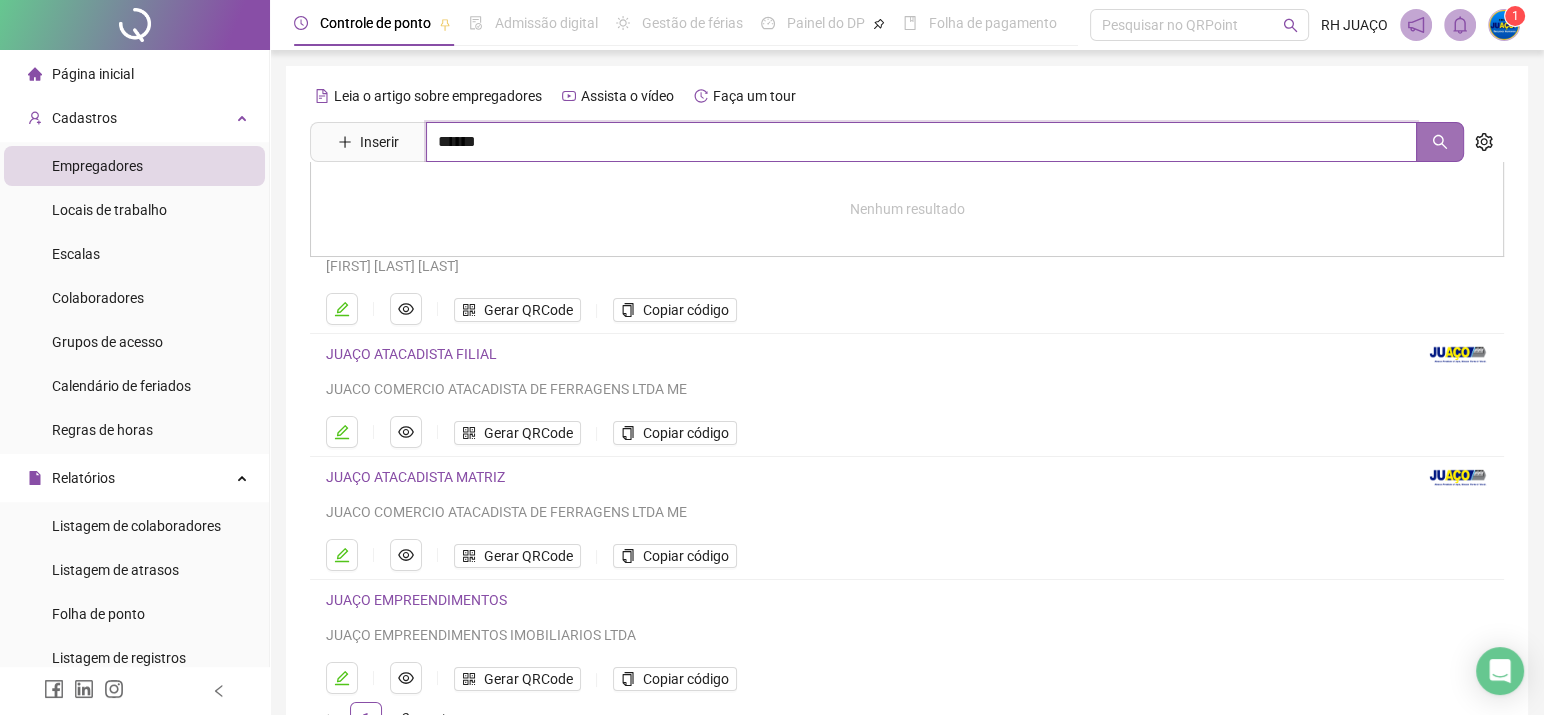 click at bounding box center (1440, 142) 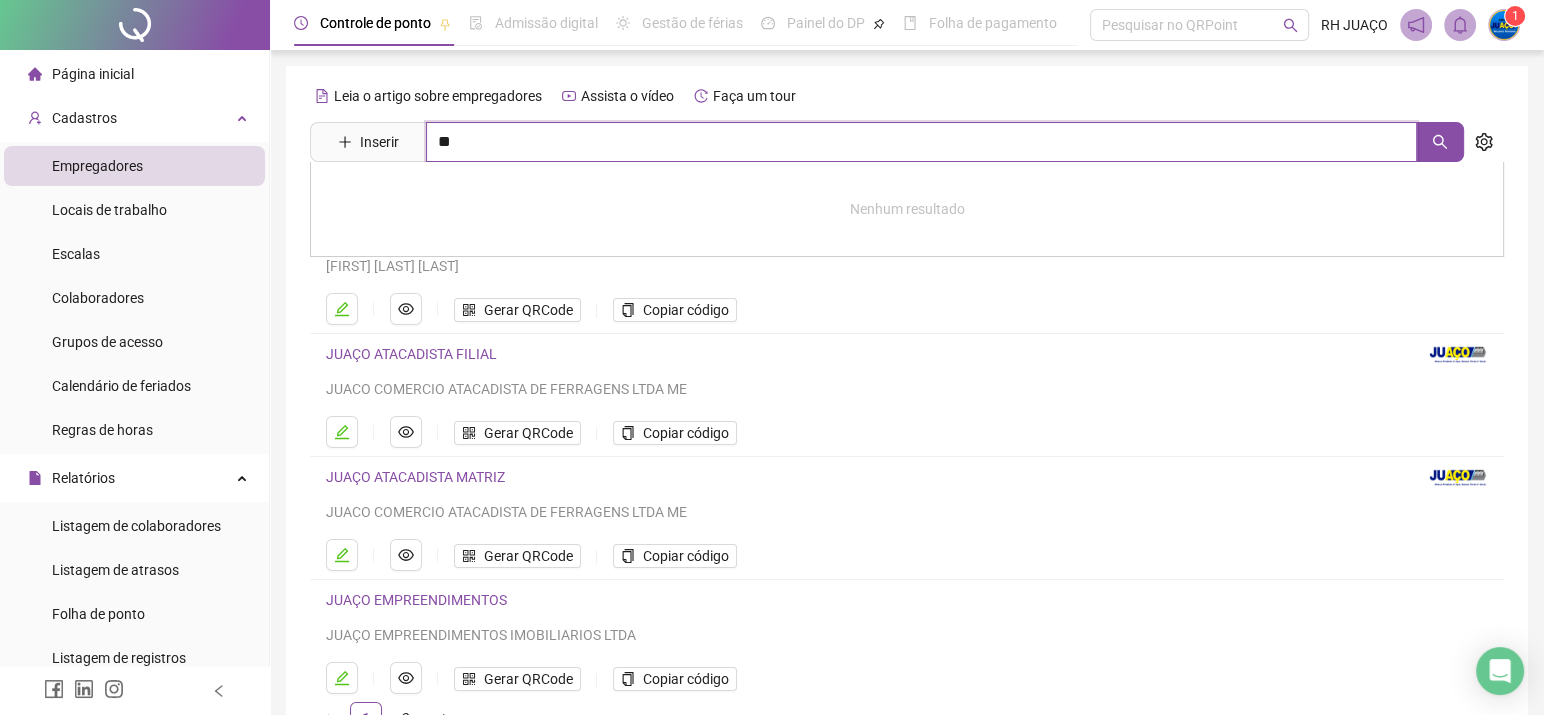 type on "*" 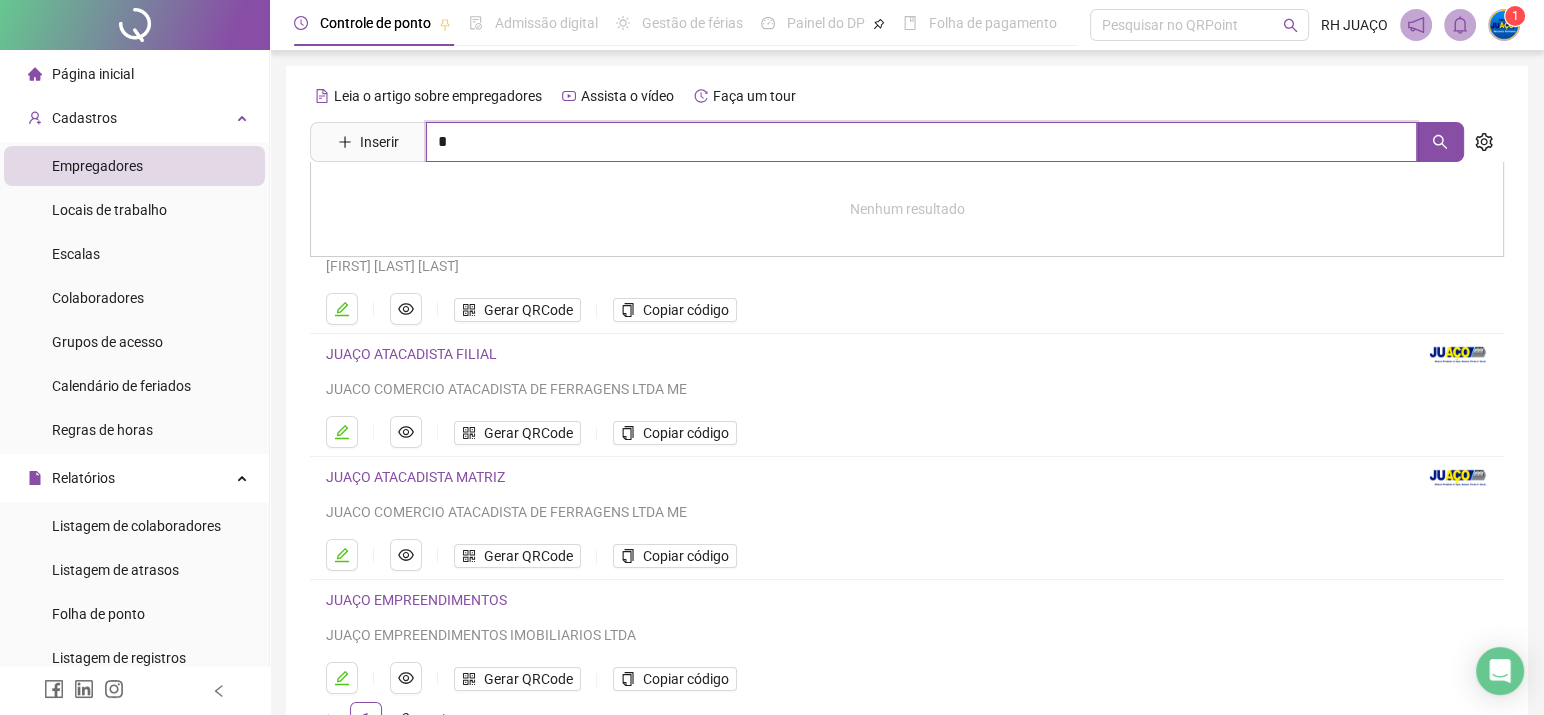 type 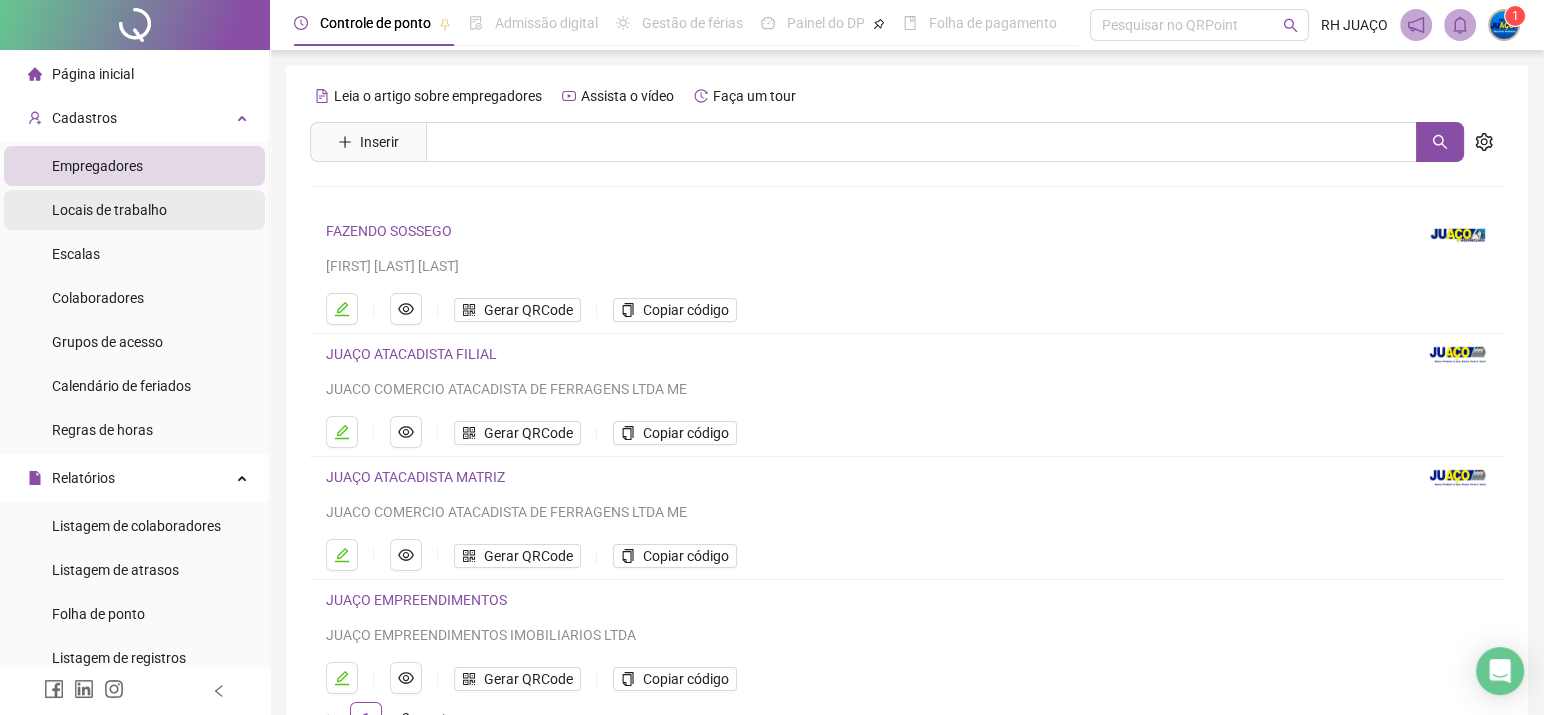 click on "Locais de trabalho" at bounding box center (109, 210) 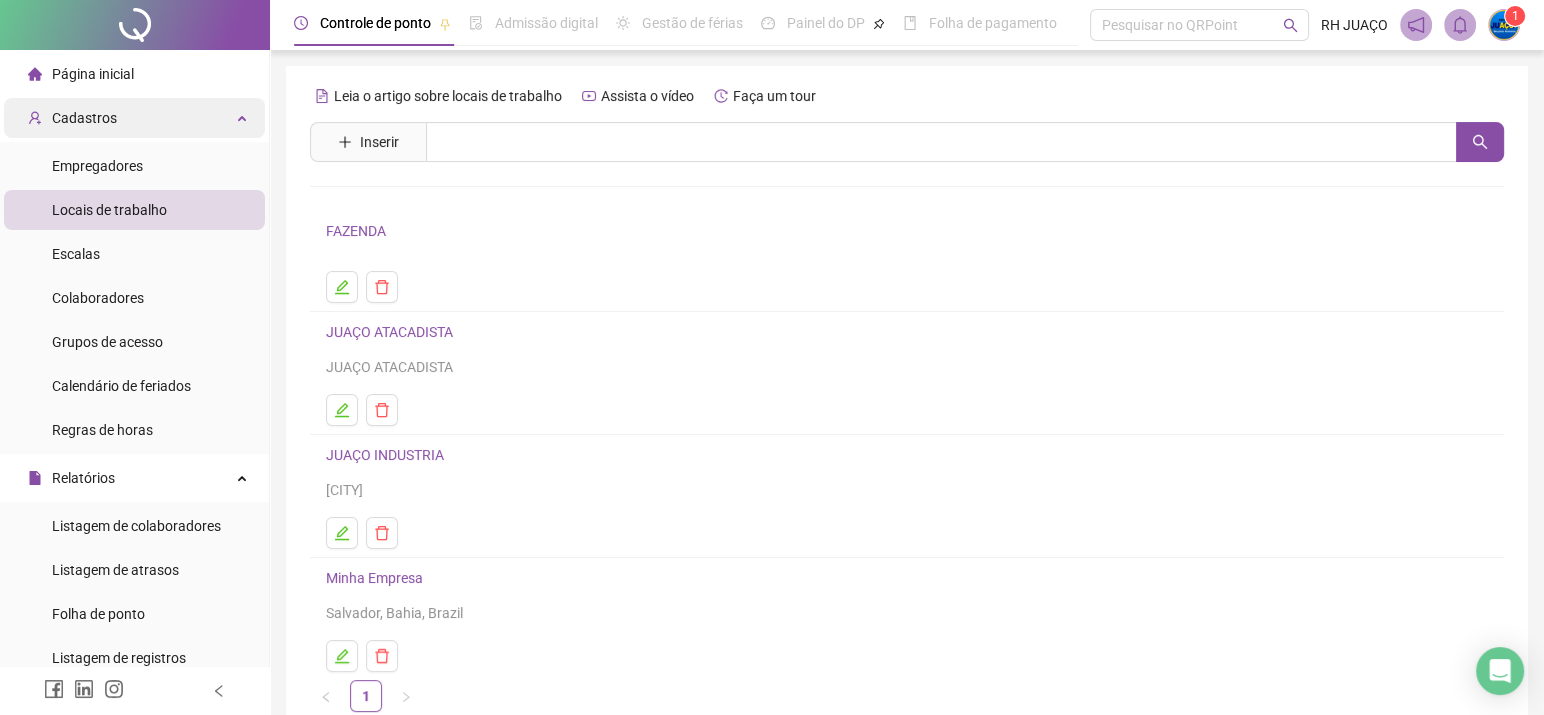 click on "Cadastros" at bounding box center [134, 118] 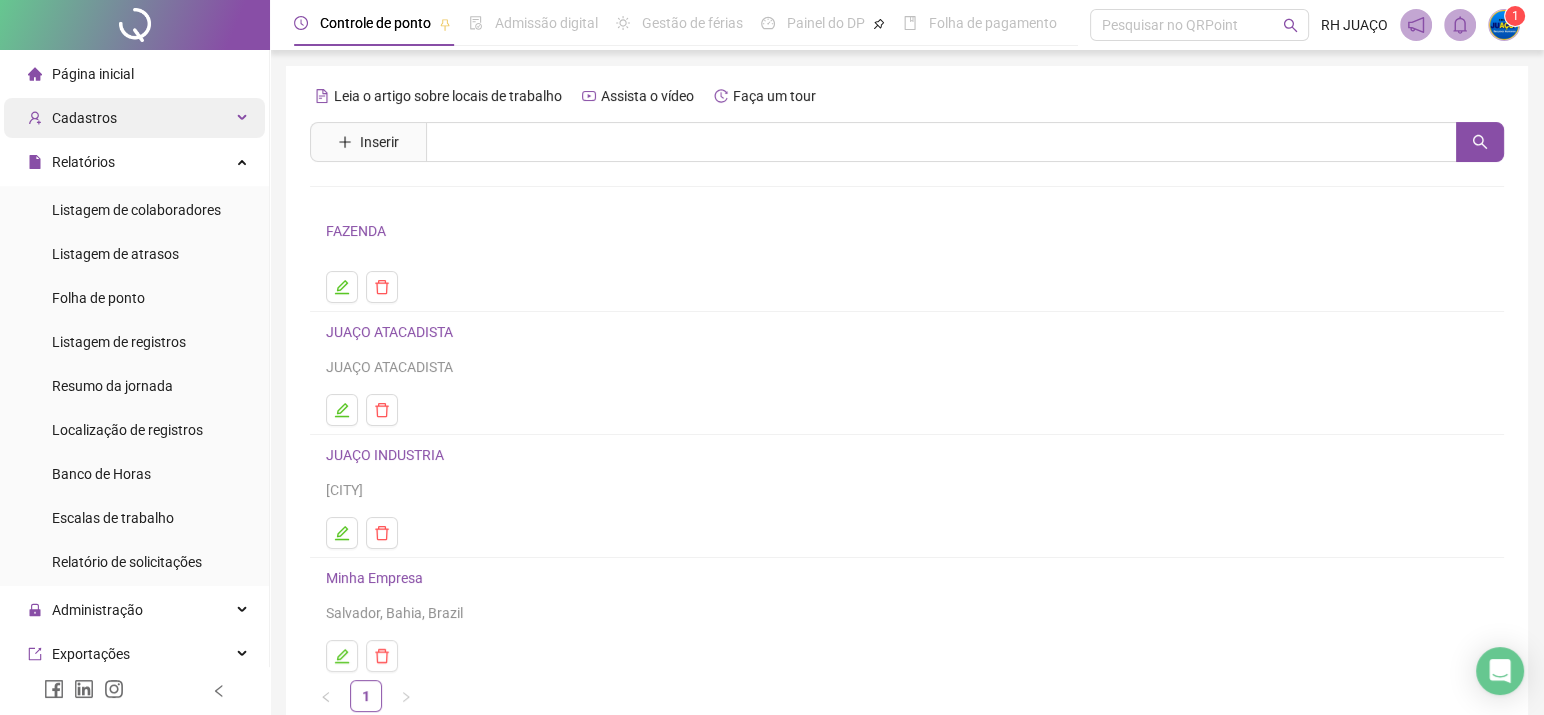 click on "Cadastros" at bounding box center (134, 118) 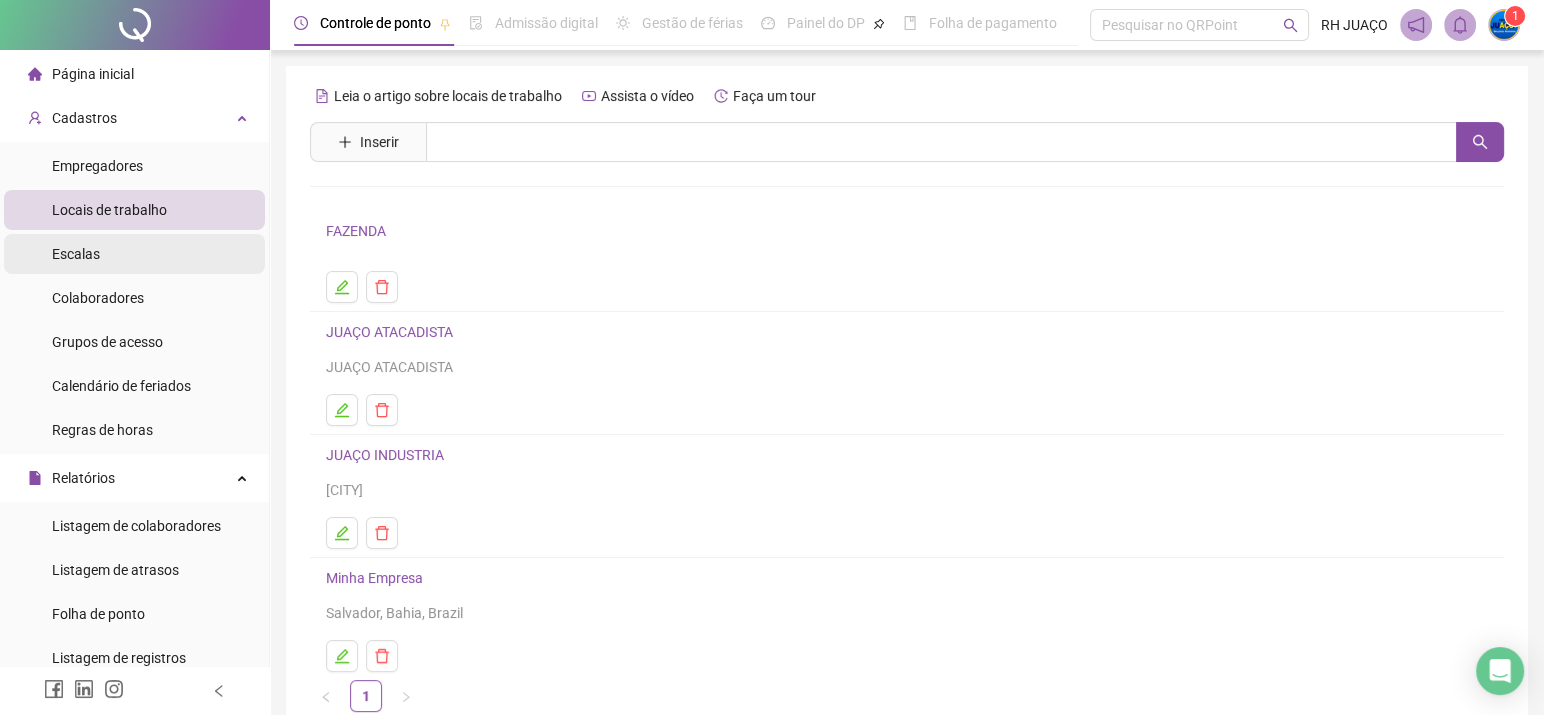 click on "Escalas" at bounding box center (134, 254) 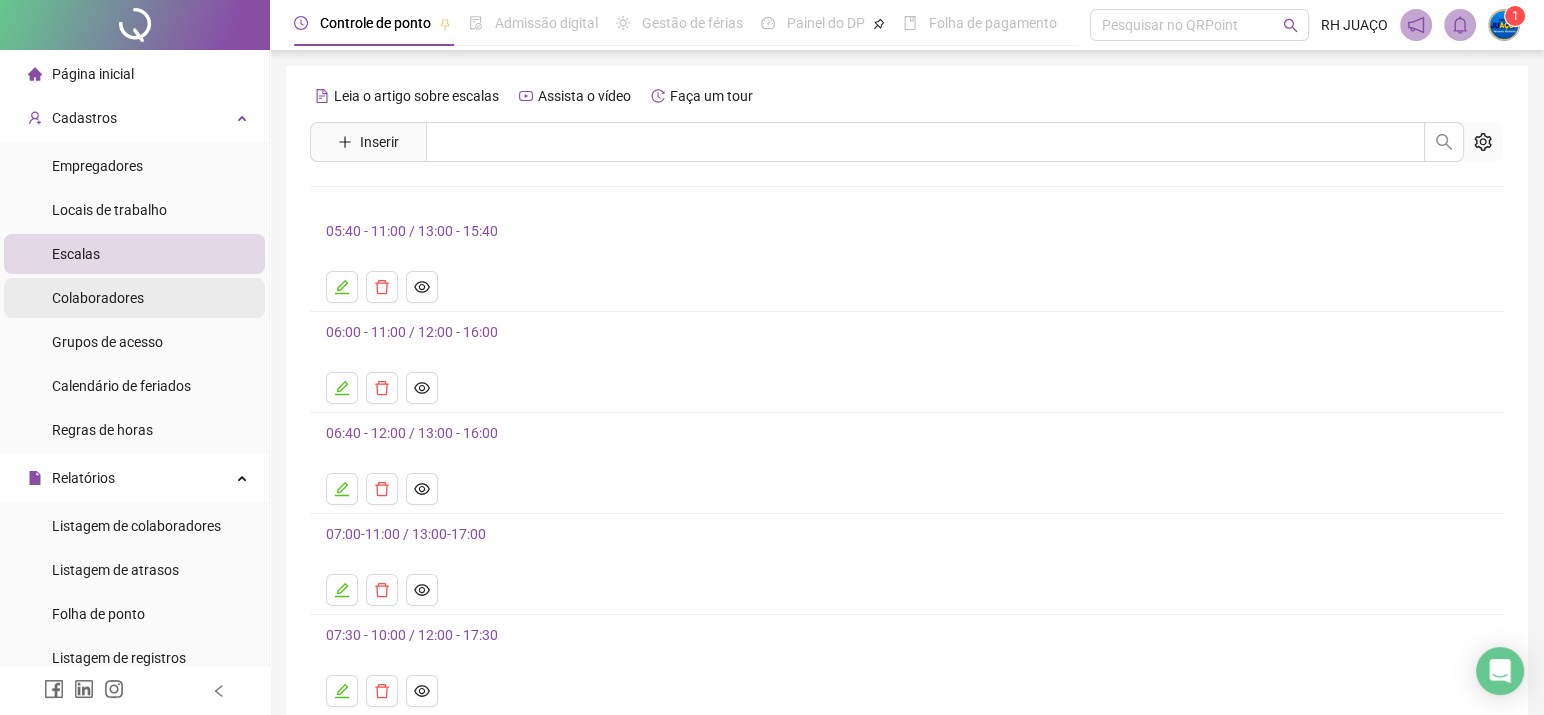 click on "Colaboradores" at bounding box center [134, 298] 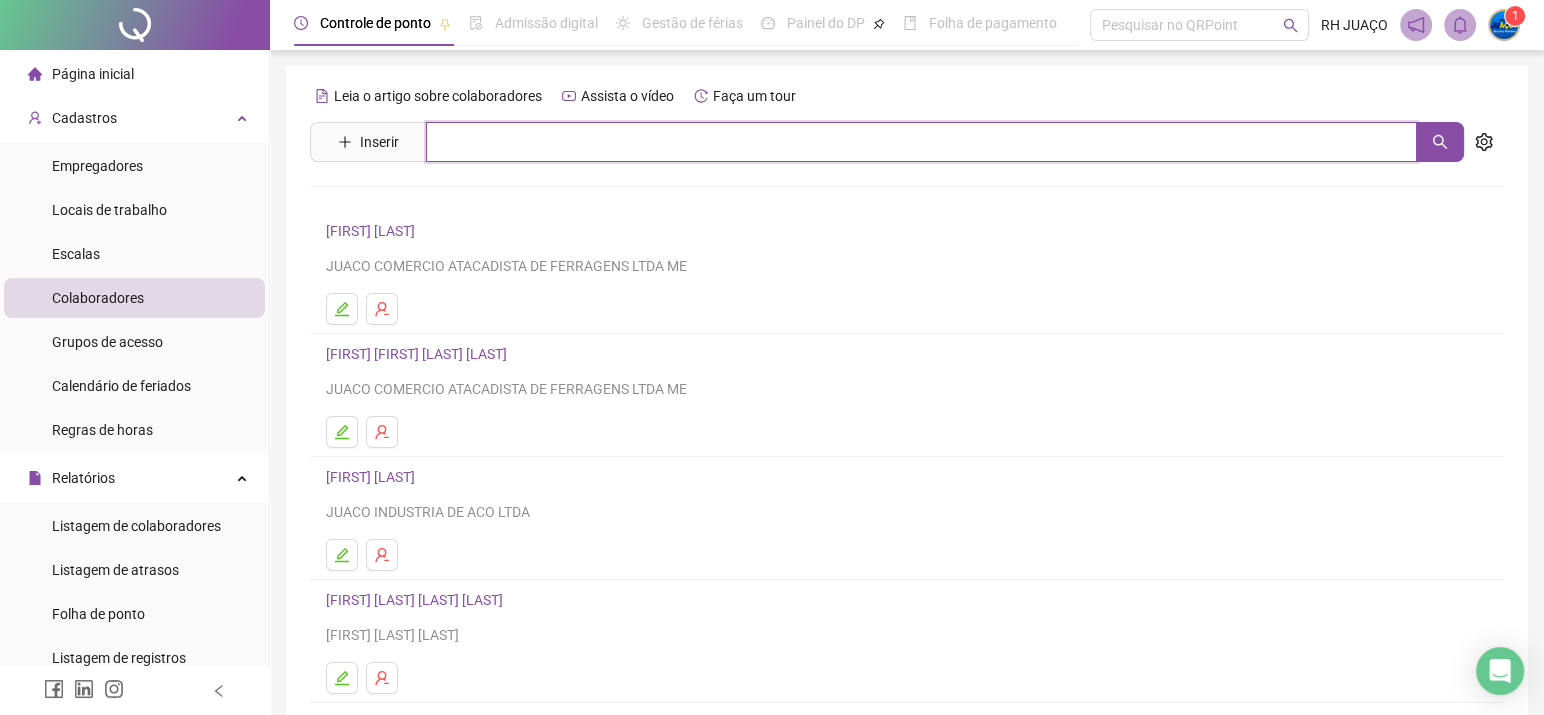 click at bounding box center (921, 142) 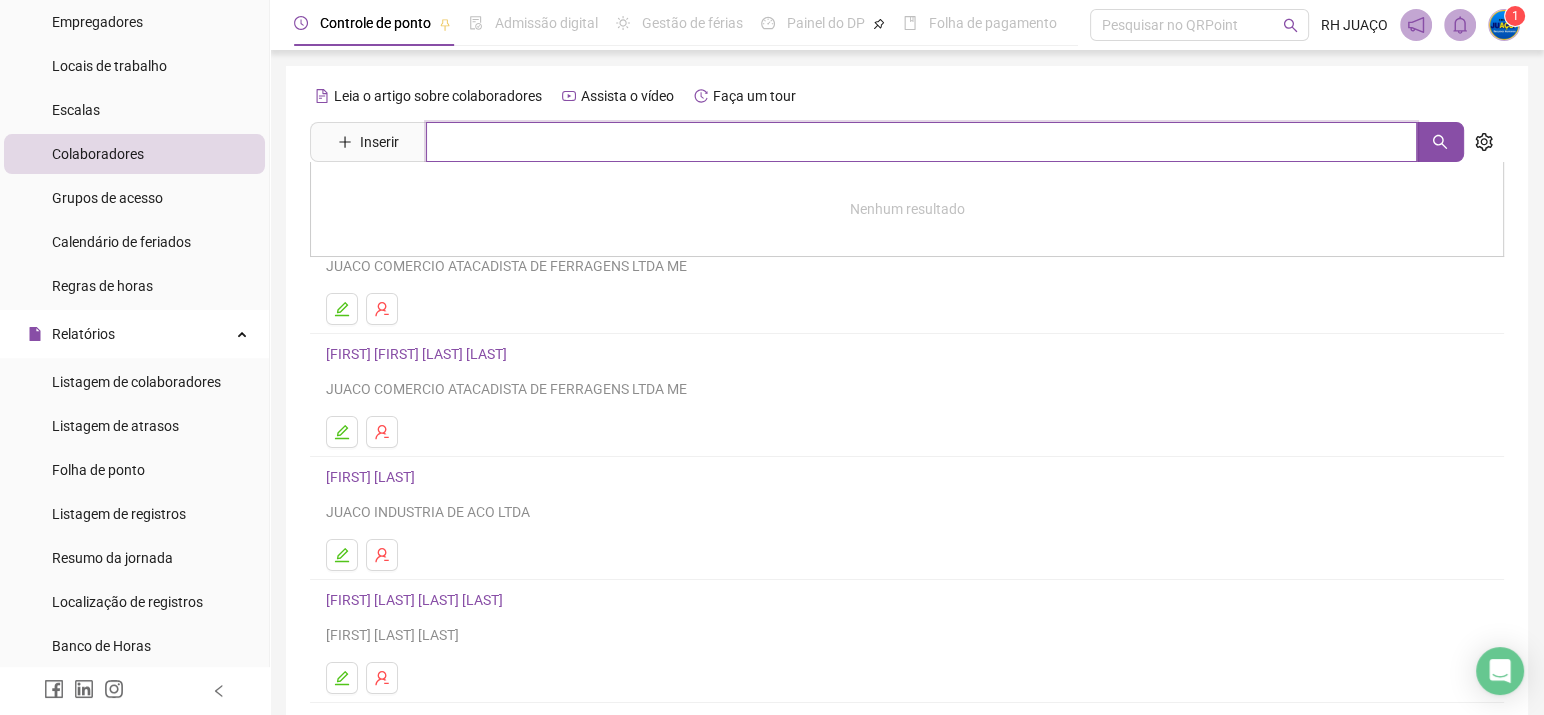 scroll, scrollTop: 0, scrollLeft: 0, axis: both 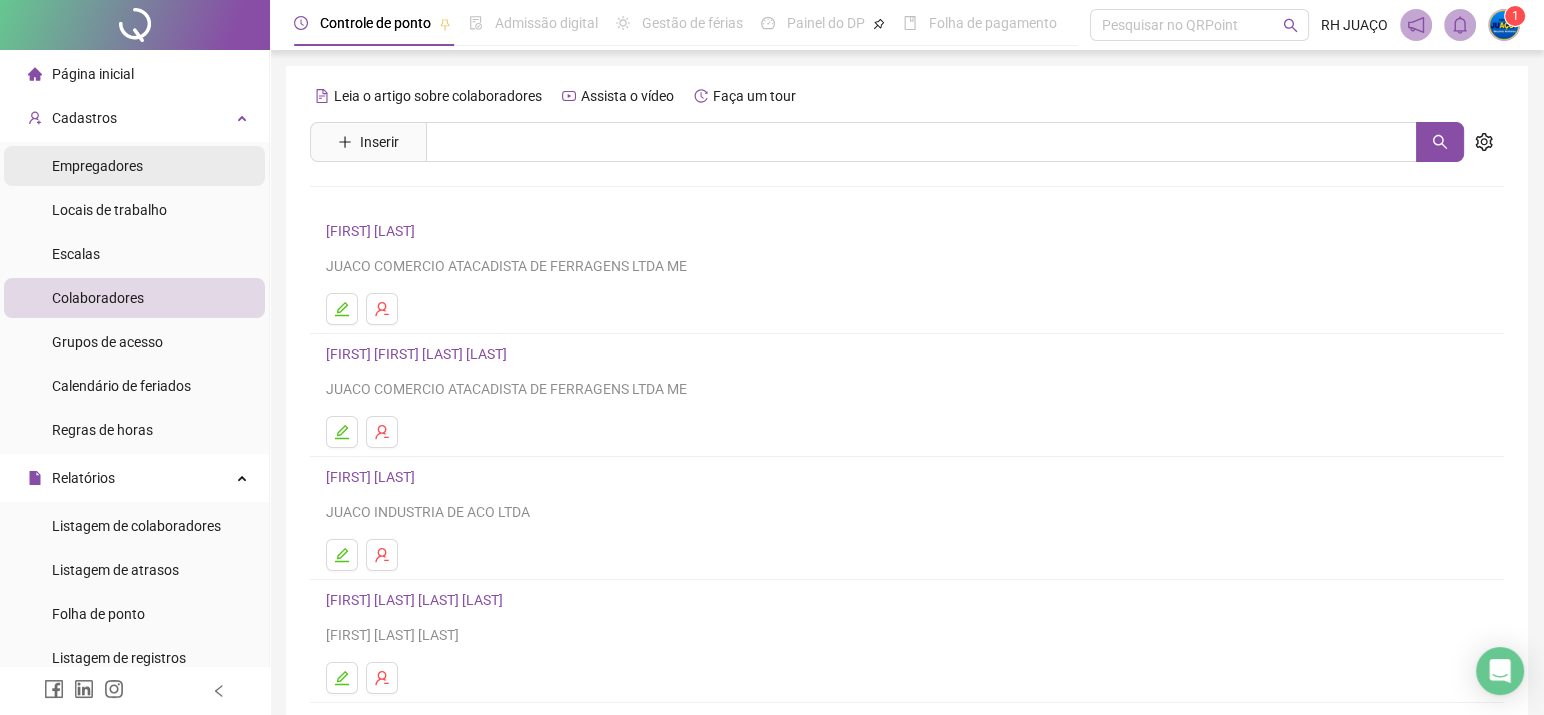 click on "Empregadores" at bounding box center [97, 166] 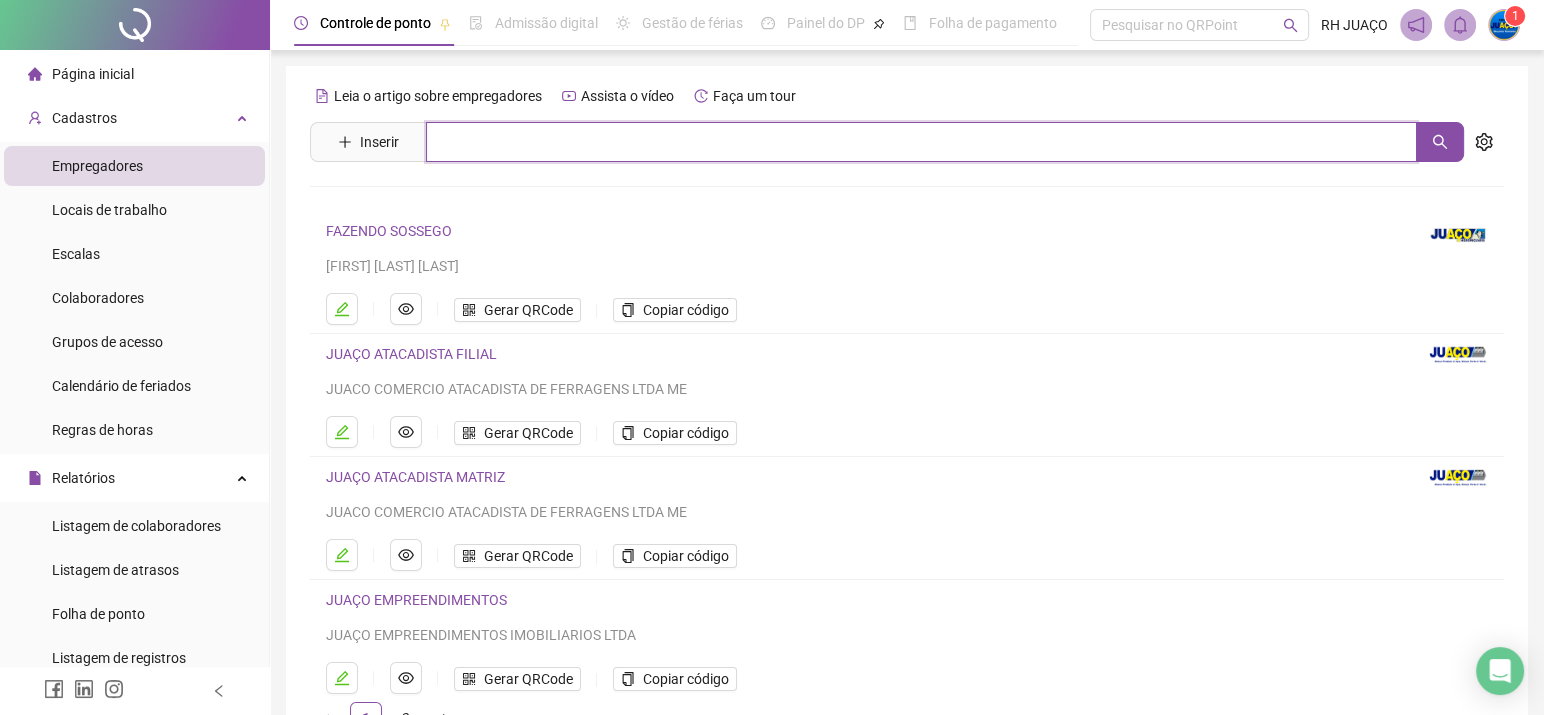 click at bounding box center [921, 142] 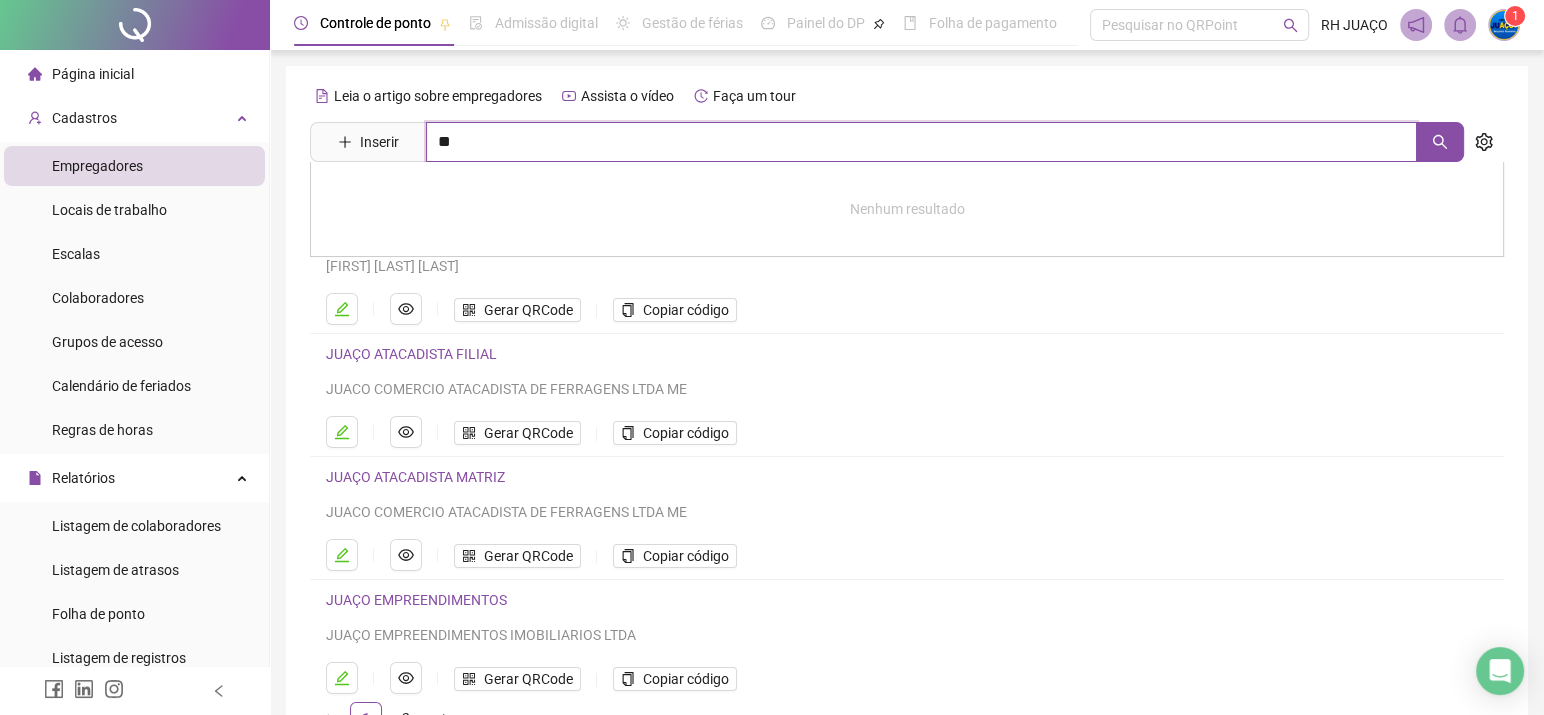 type on "*" 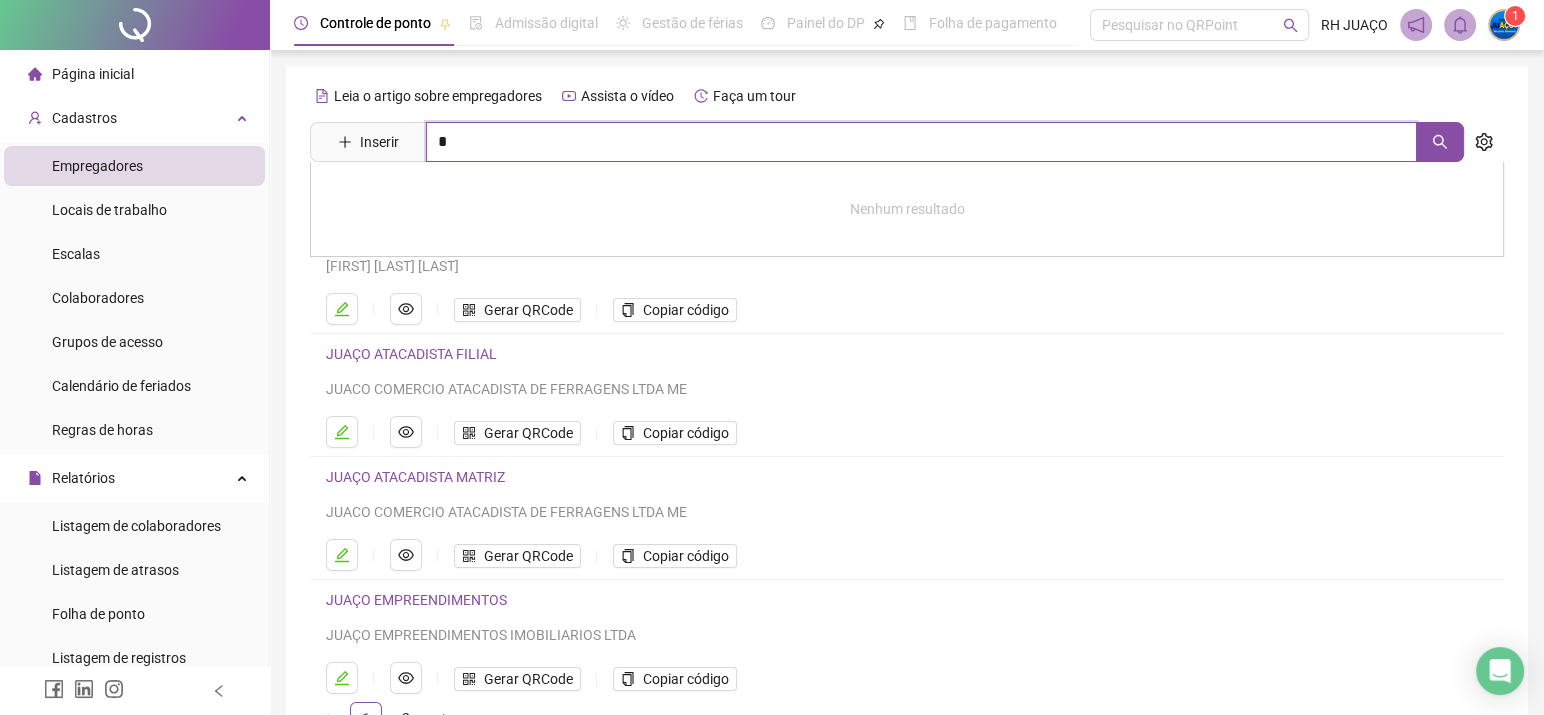 type 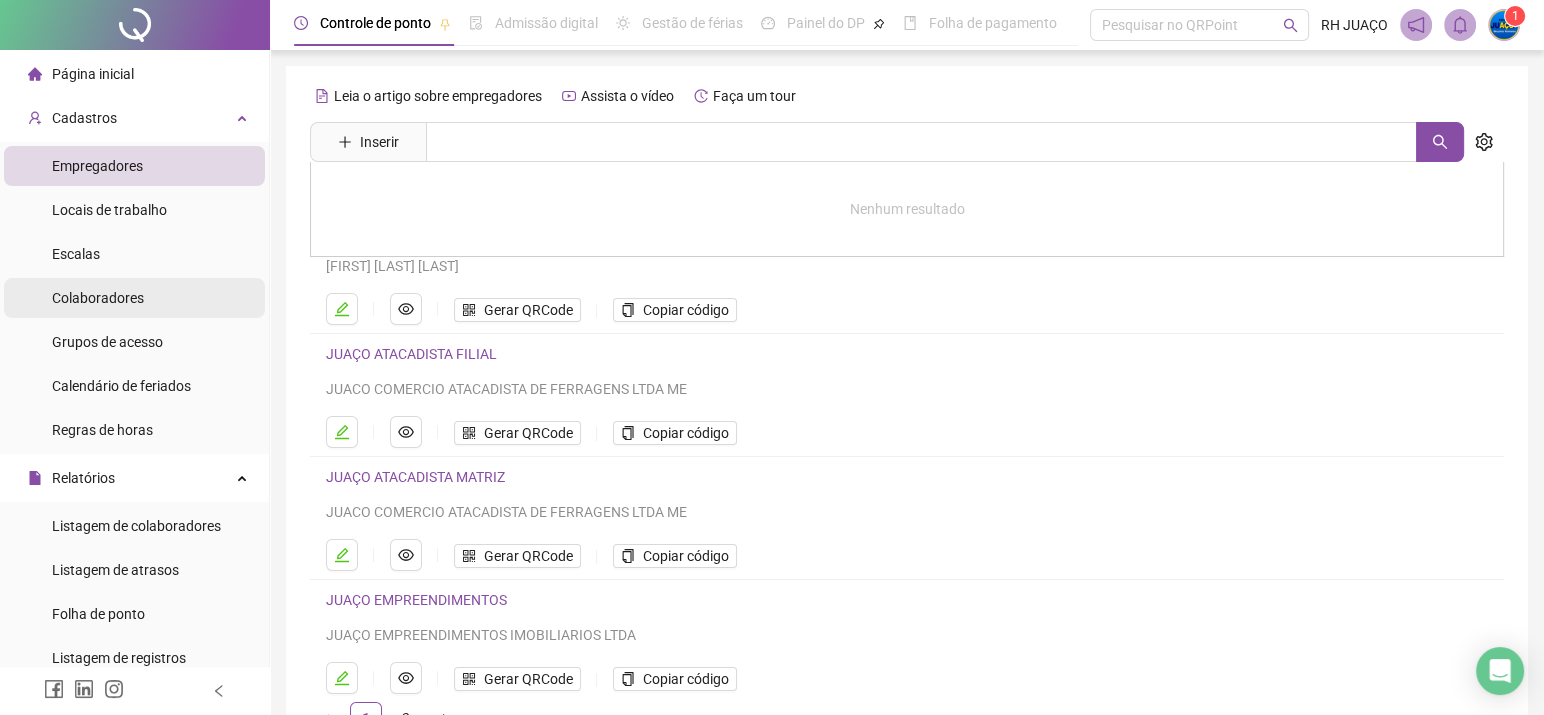 click on "Colaboradores" at bounding box center (98, 298) 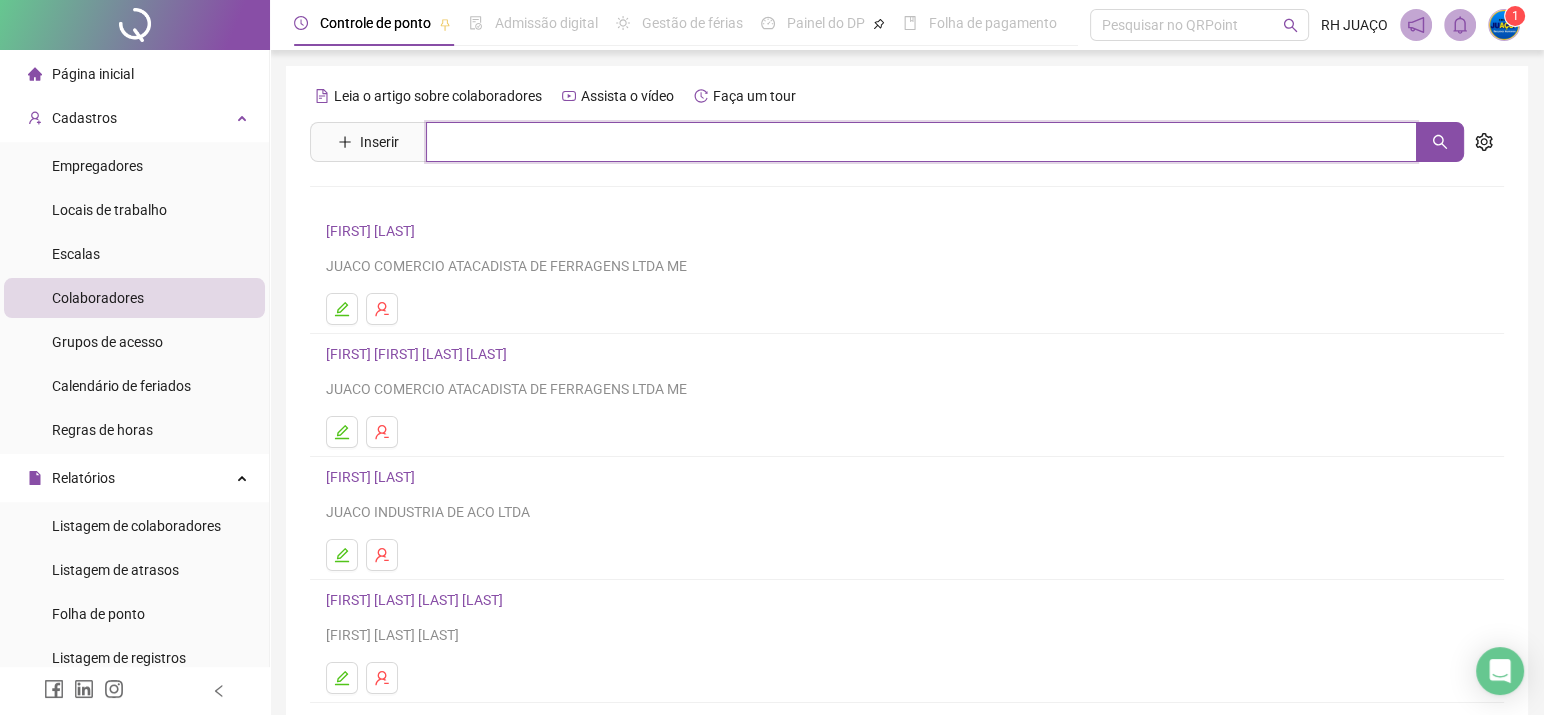 click at bounding box center [921, 142] 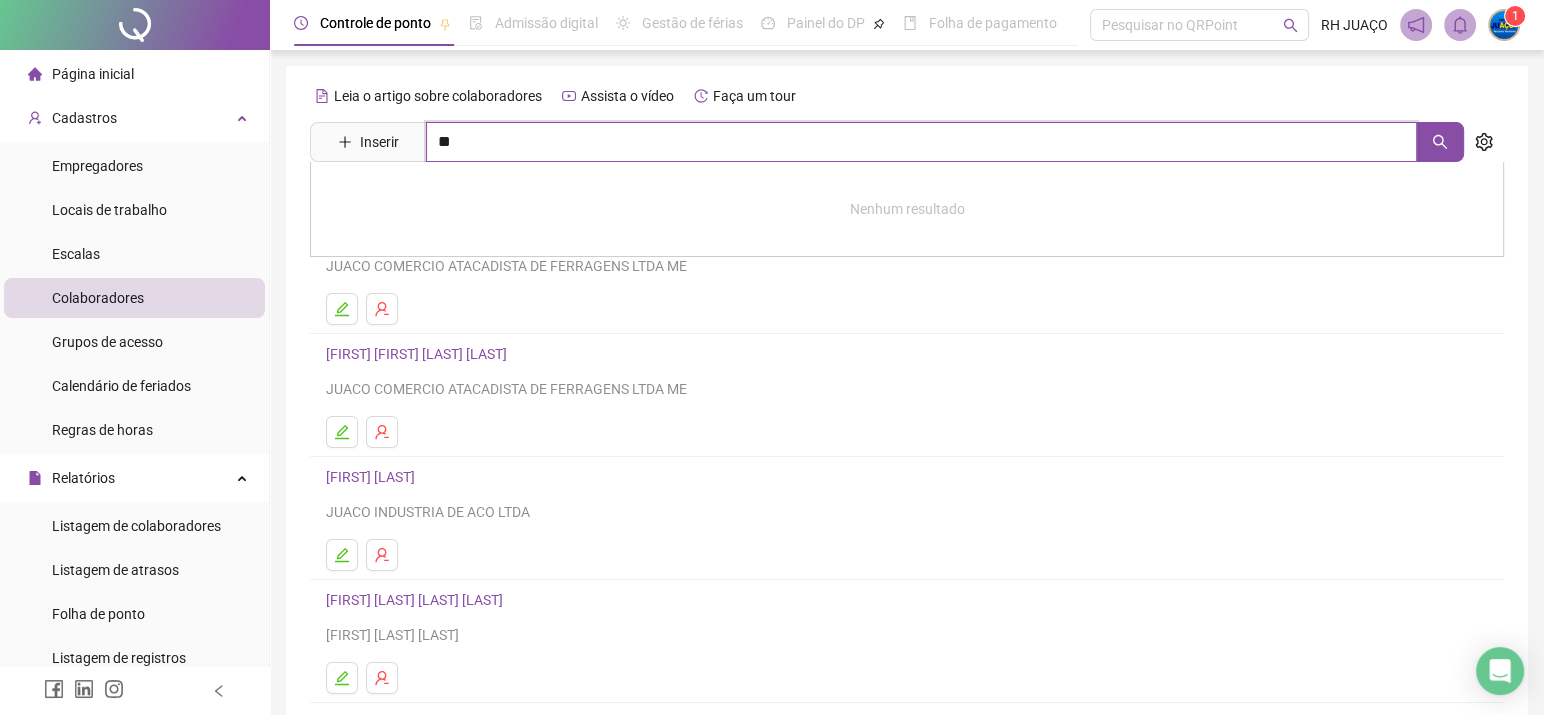 type on "*" 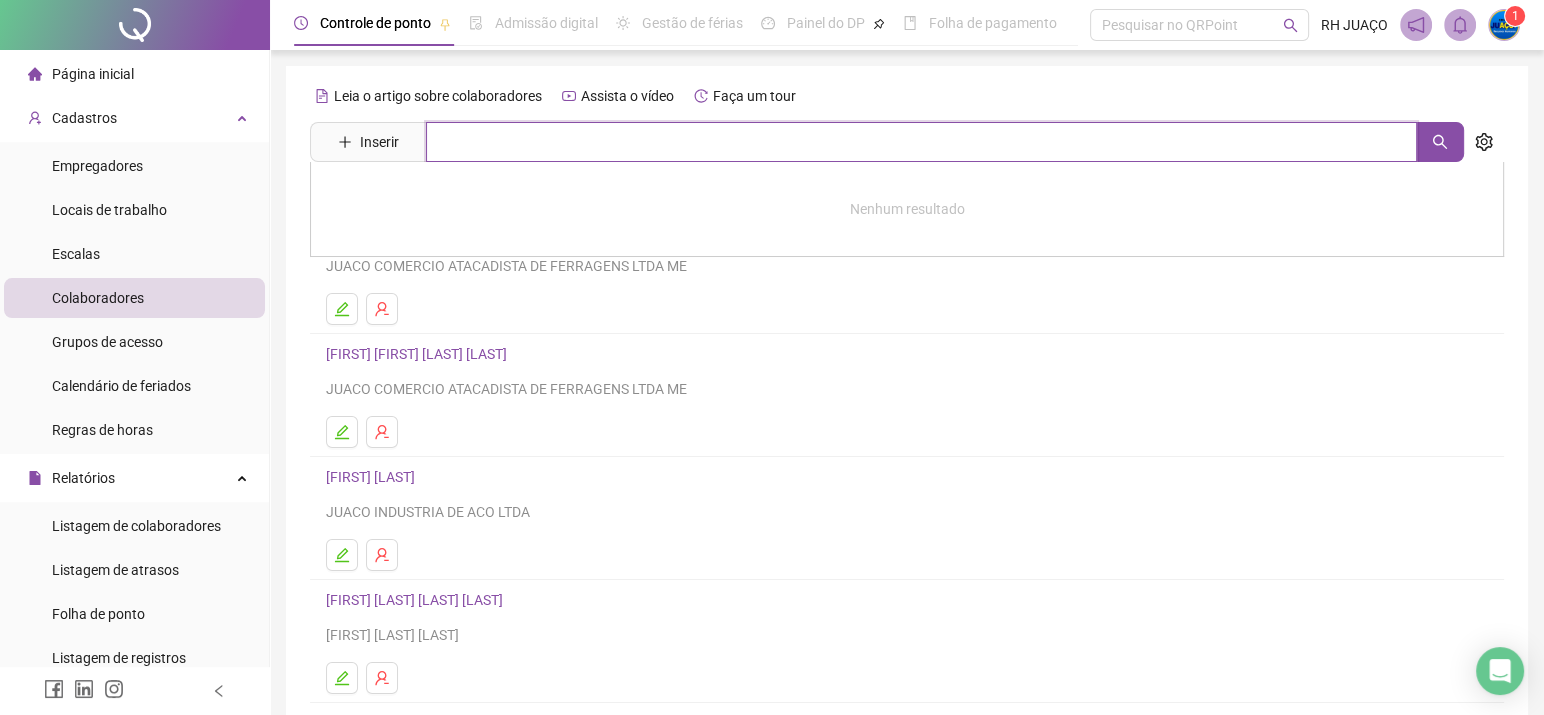 type on "*" 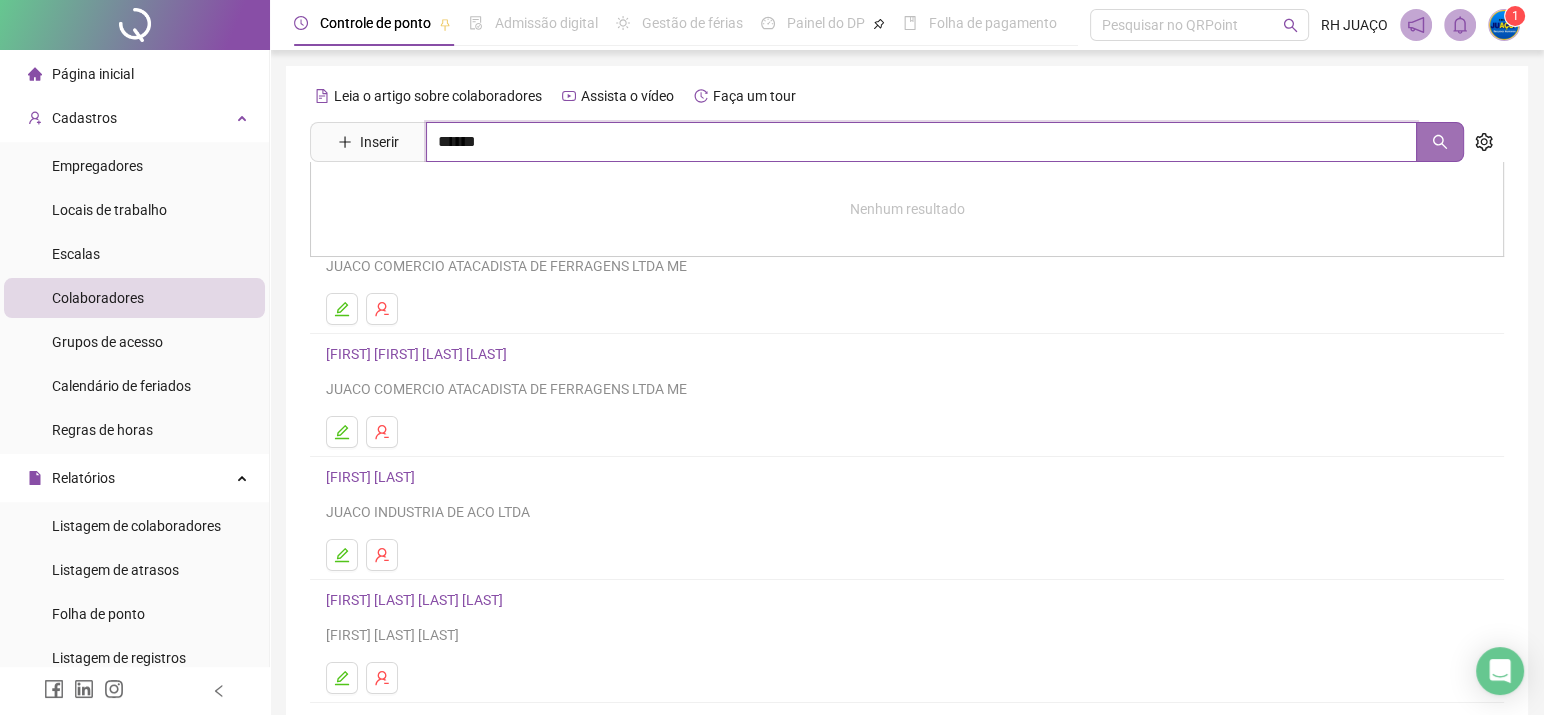click 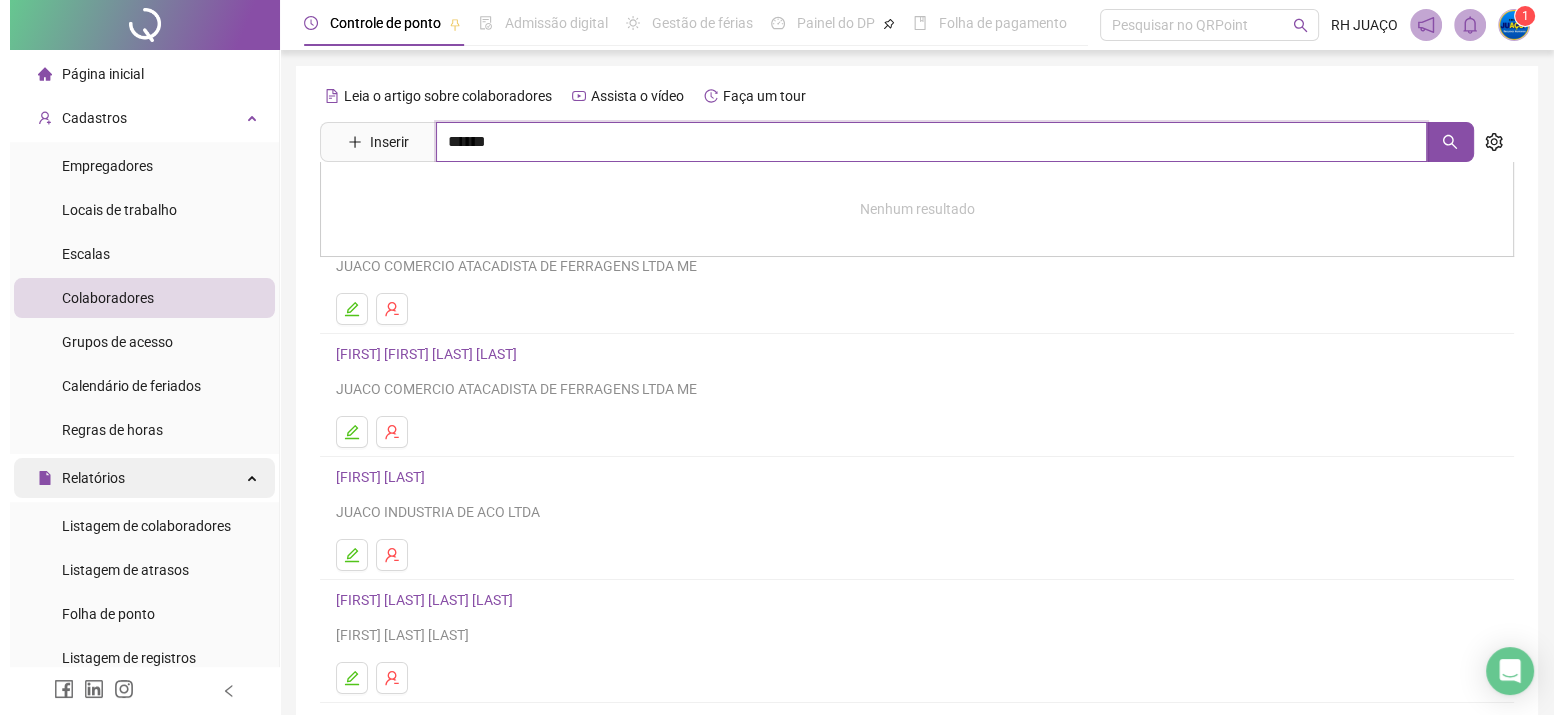 scroll, scrollTop: 267, scrollLeft: 0, axis: vertical 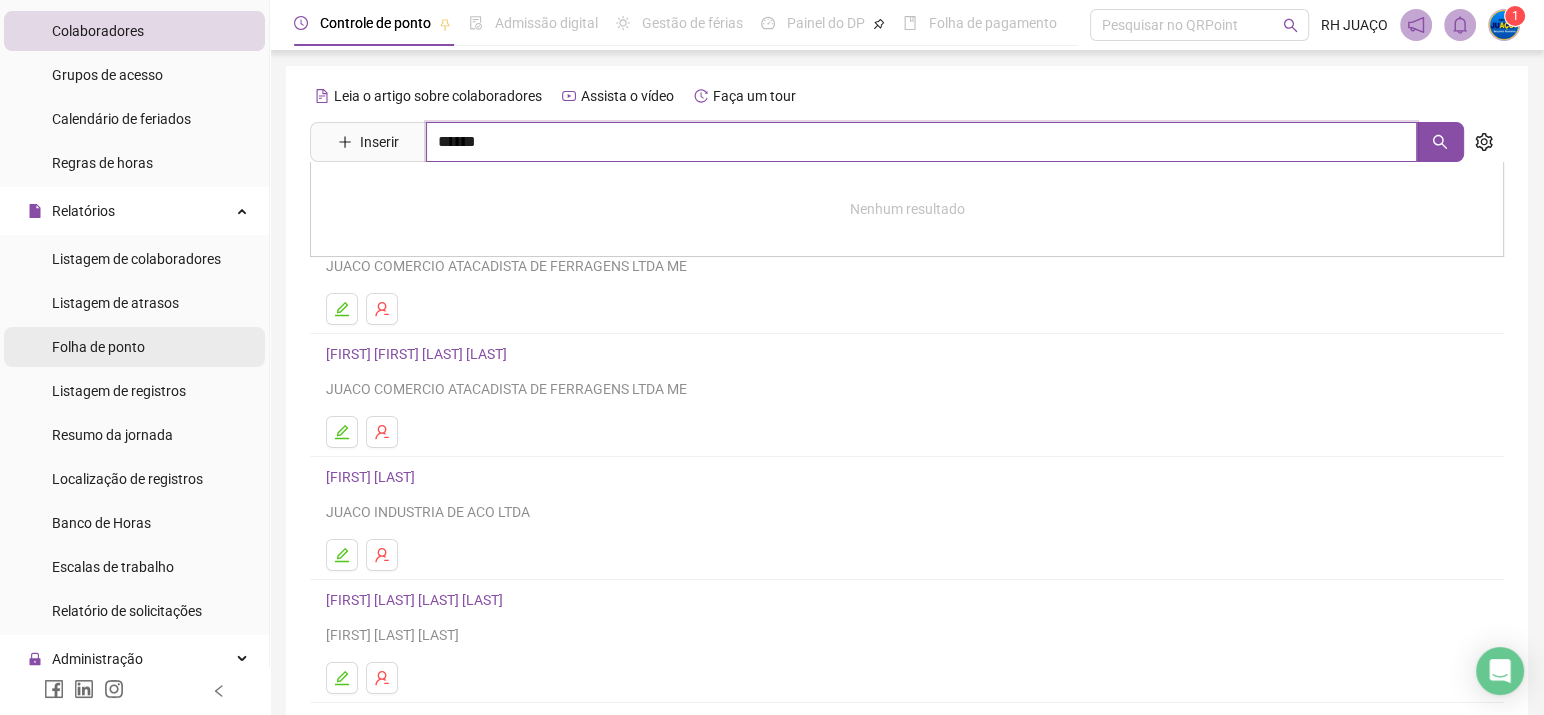 type on "******" 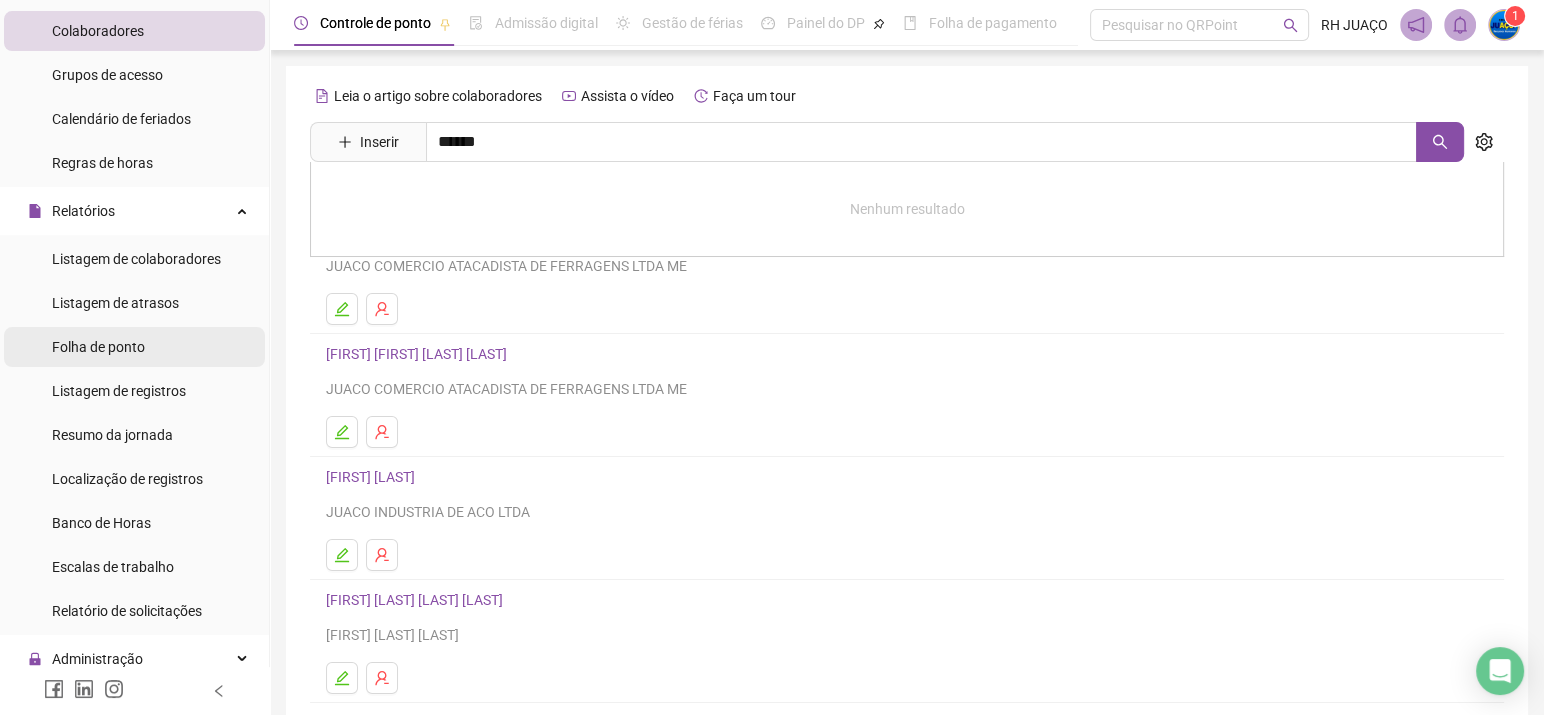 click on "Folha de ponto" at bounding box center [134, 347] 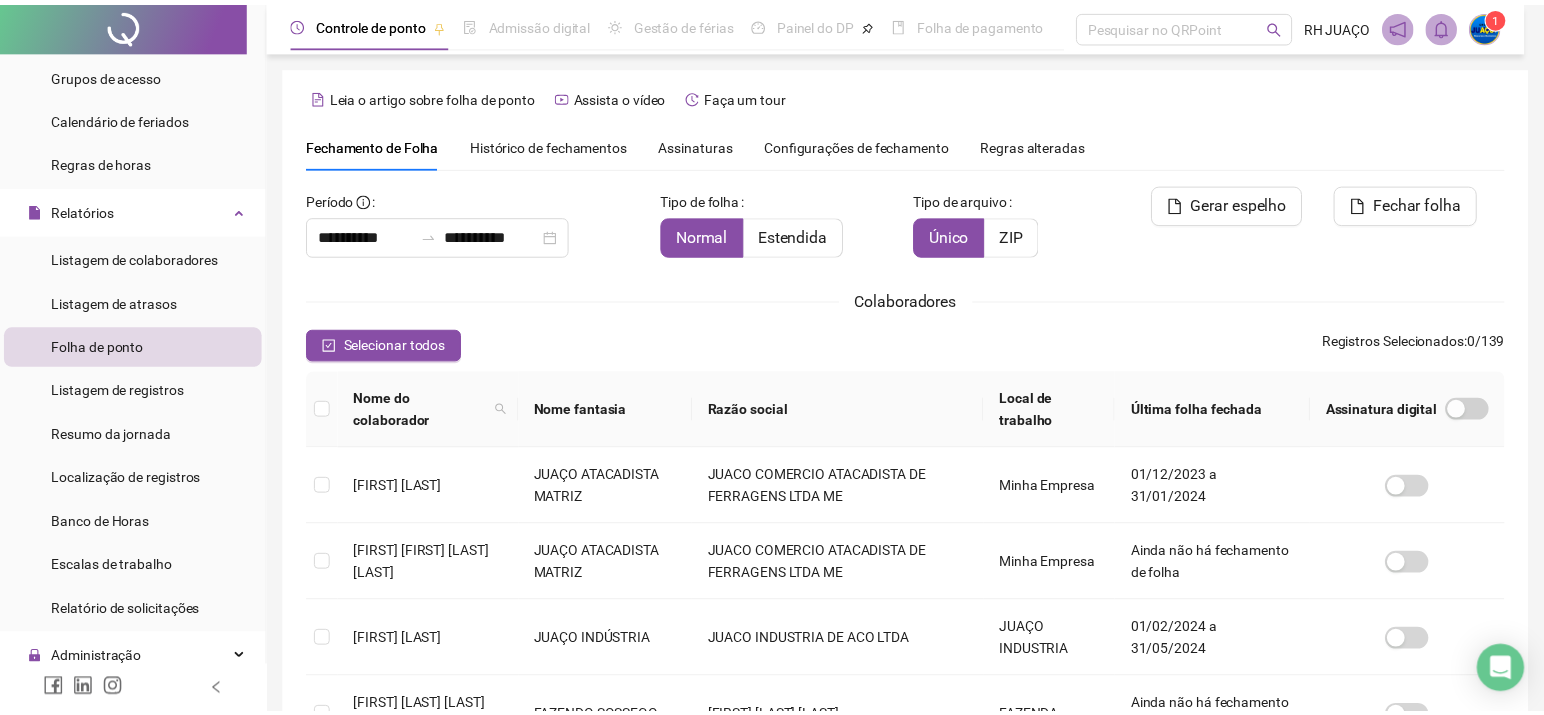 scroll, scrollTop: 52, scrollLeft: 0, axis: vertical 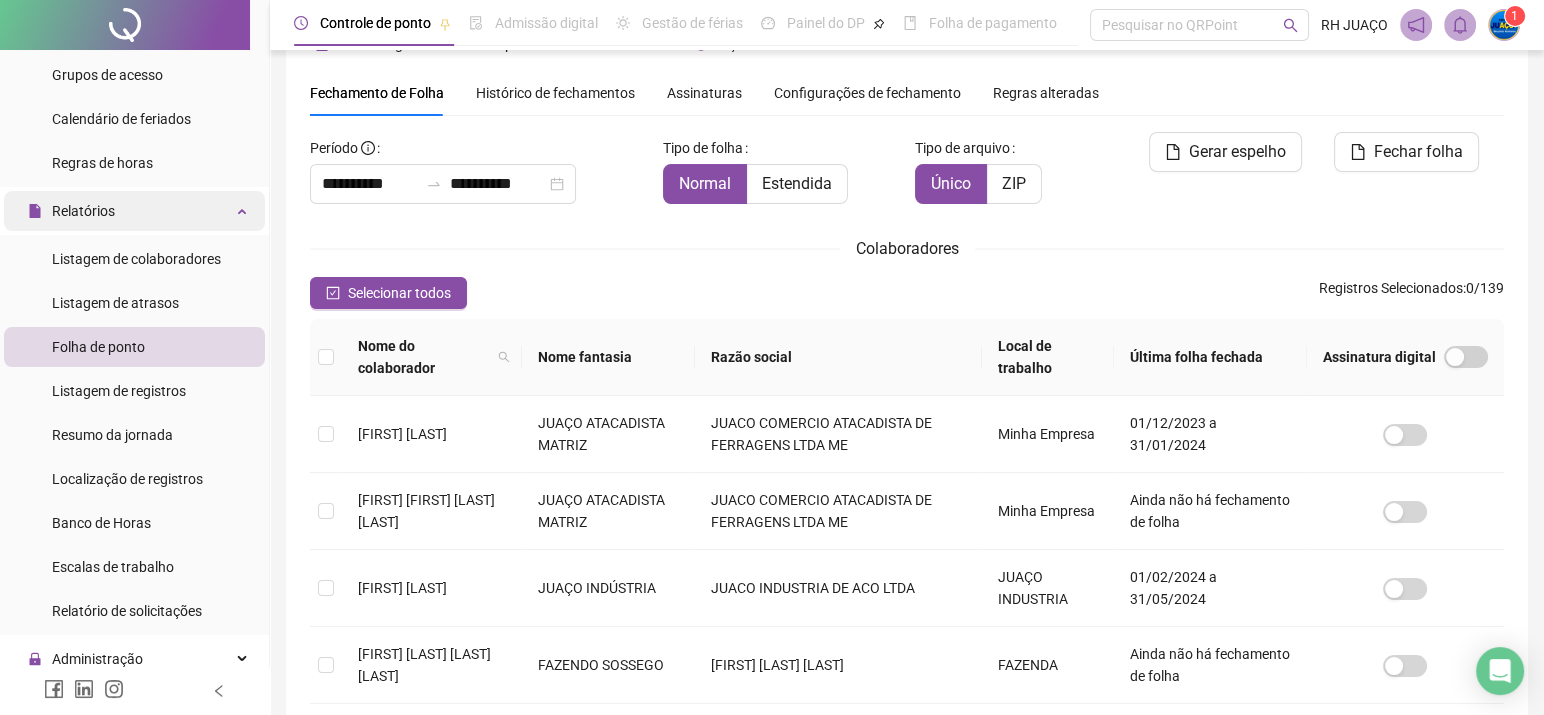 click on "Relatórios" at bounding box center (134, 211) 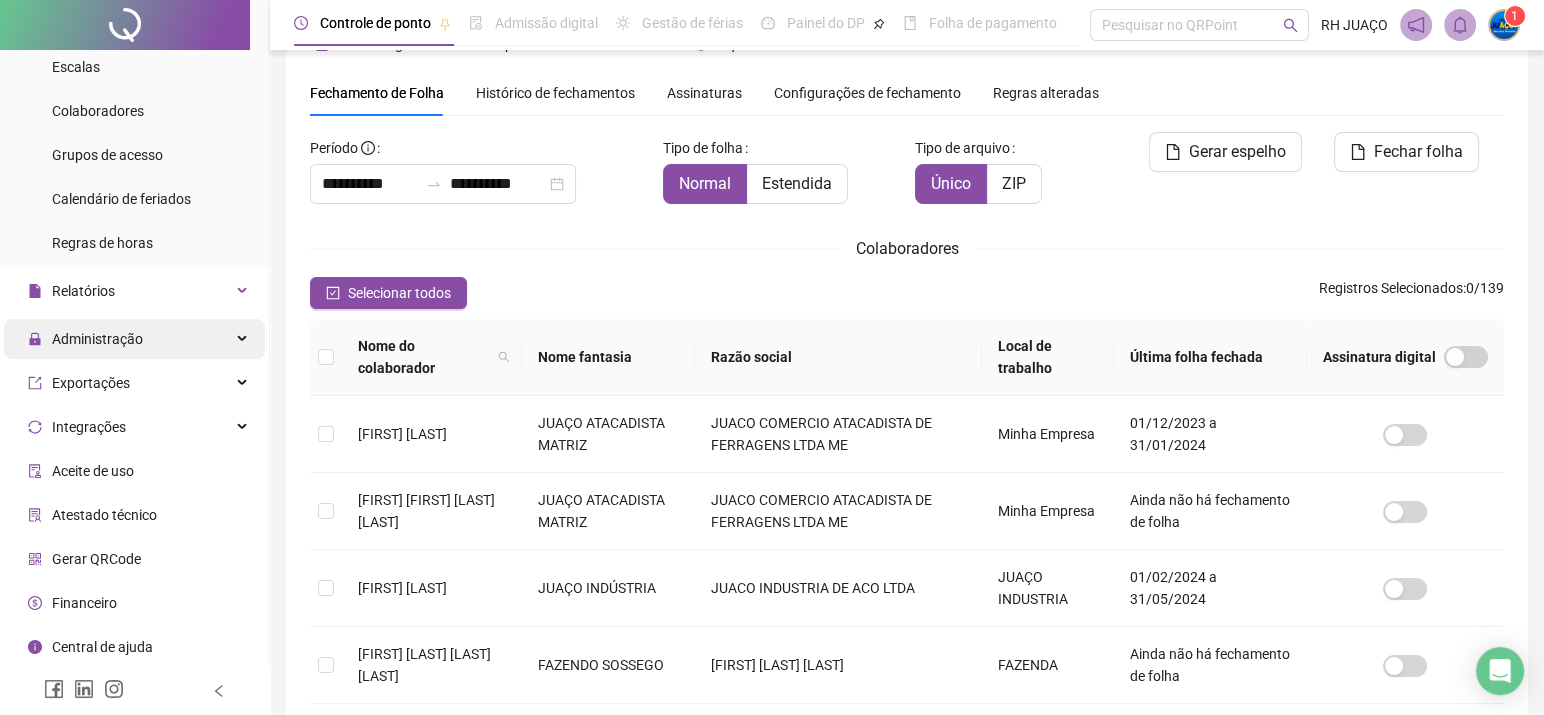 scroll, scrollTop: 183, scrollLeft: 0, axis: vertical 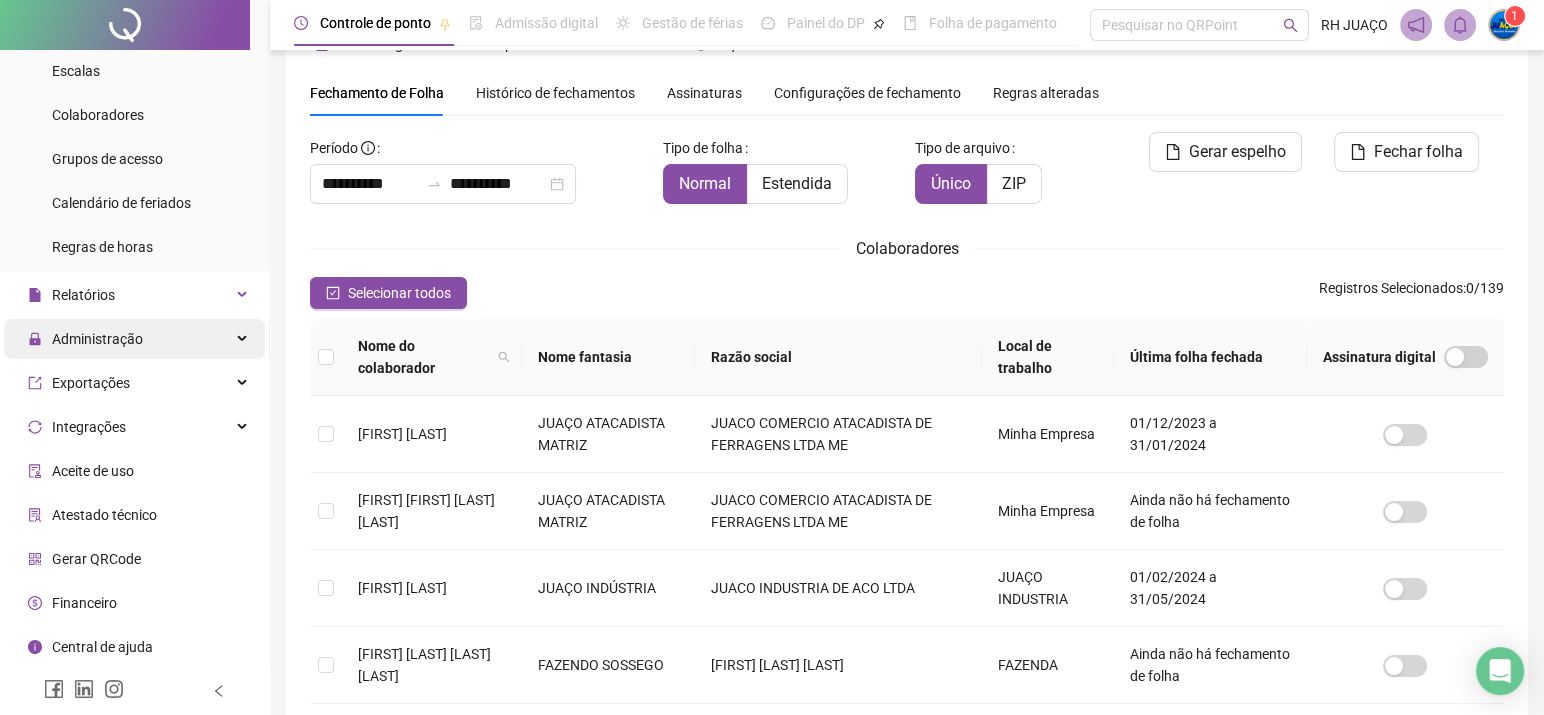click on "Administração" at bounding box center (134, 339) 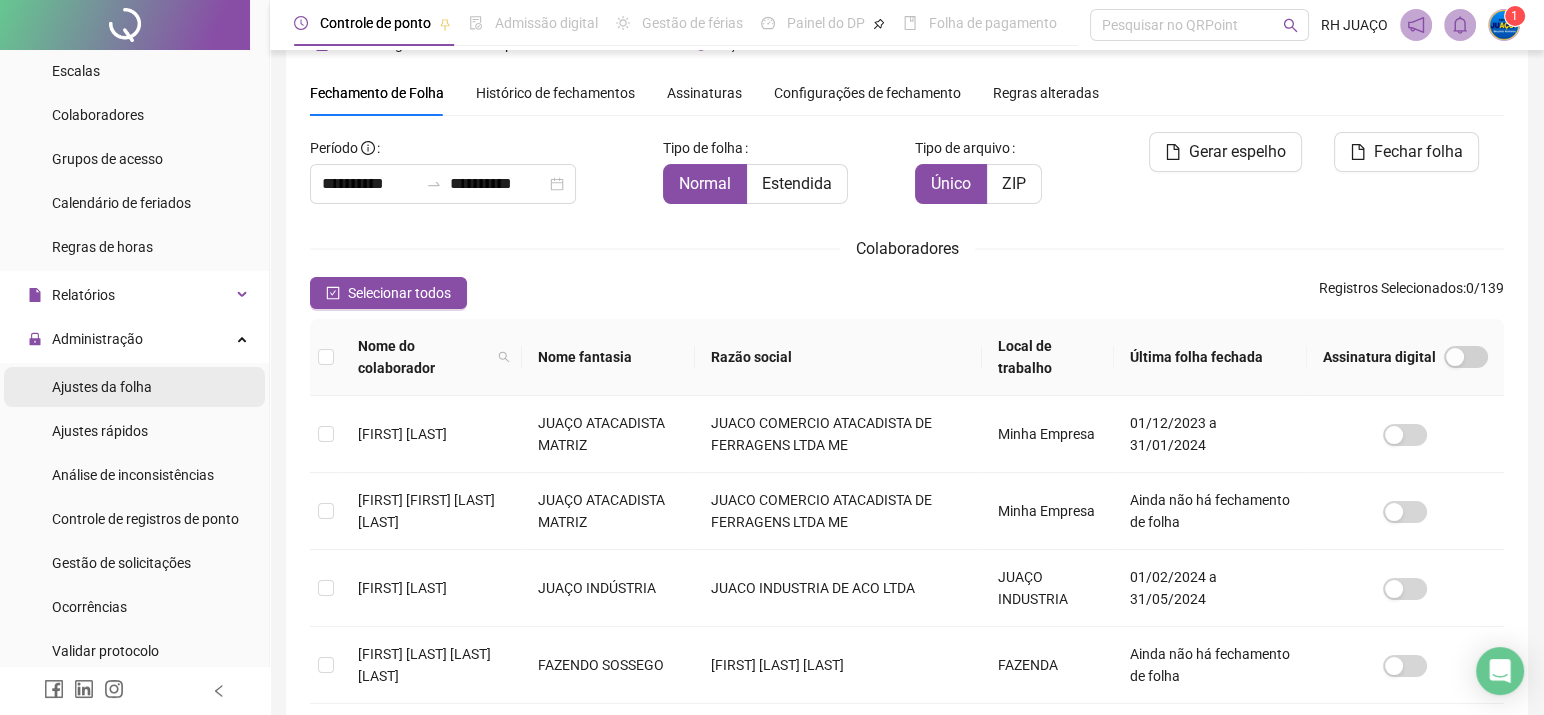click on "Ajustes da folha" at bounding box center [102, 387] 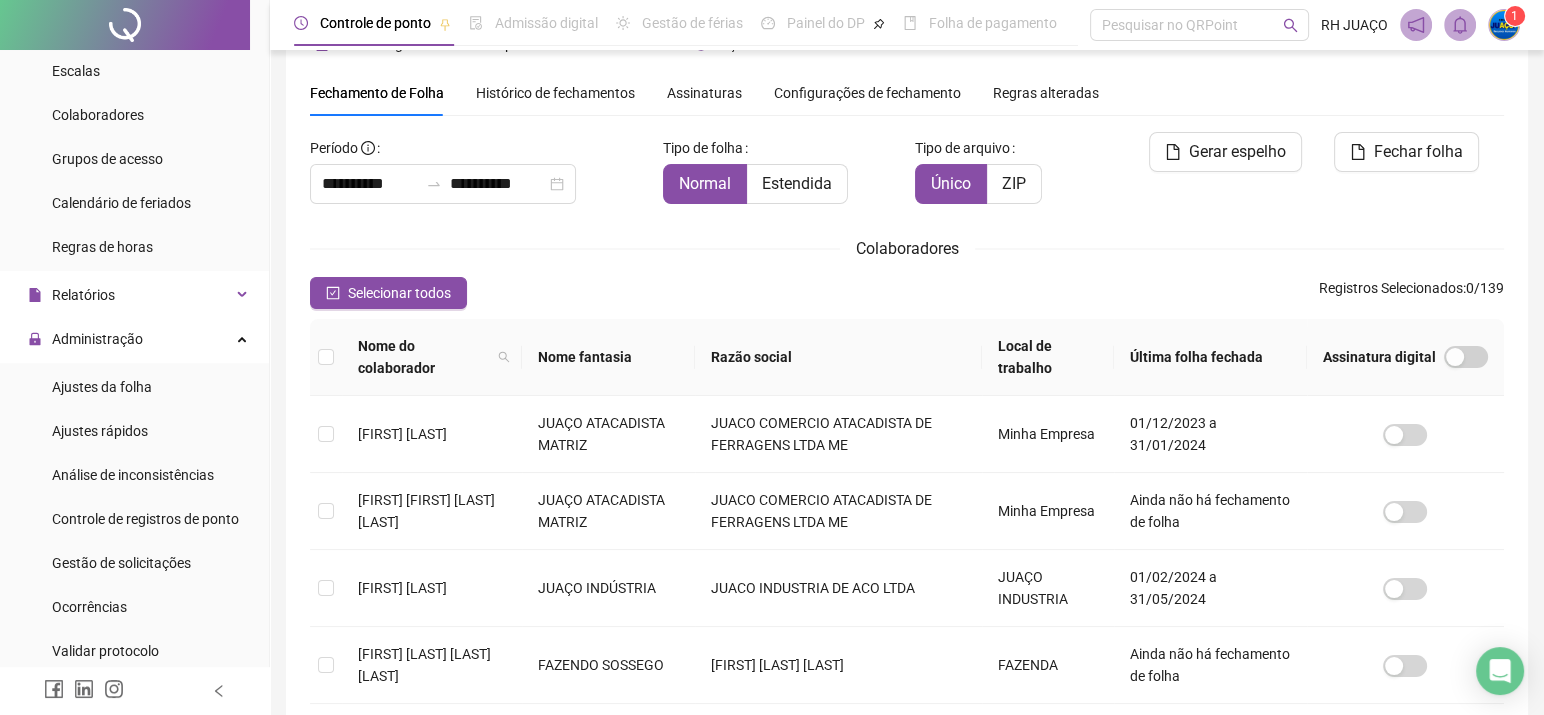 scroll, scrollTop: 22, scrollLeft: 0, axis: vertical 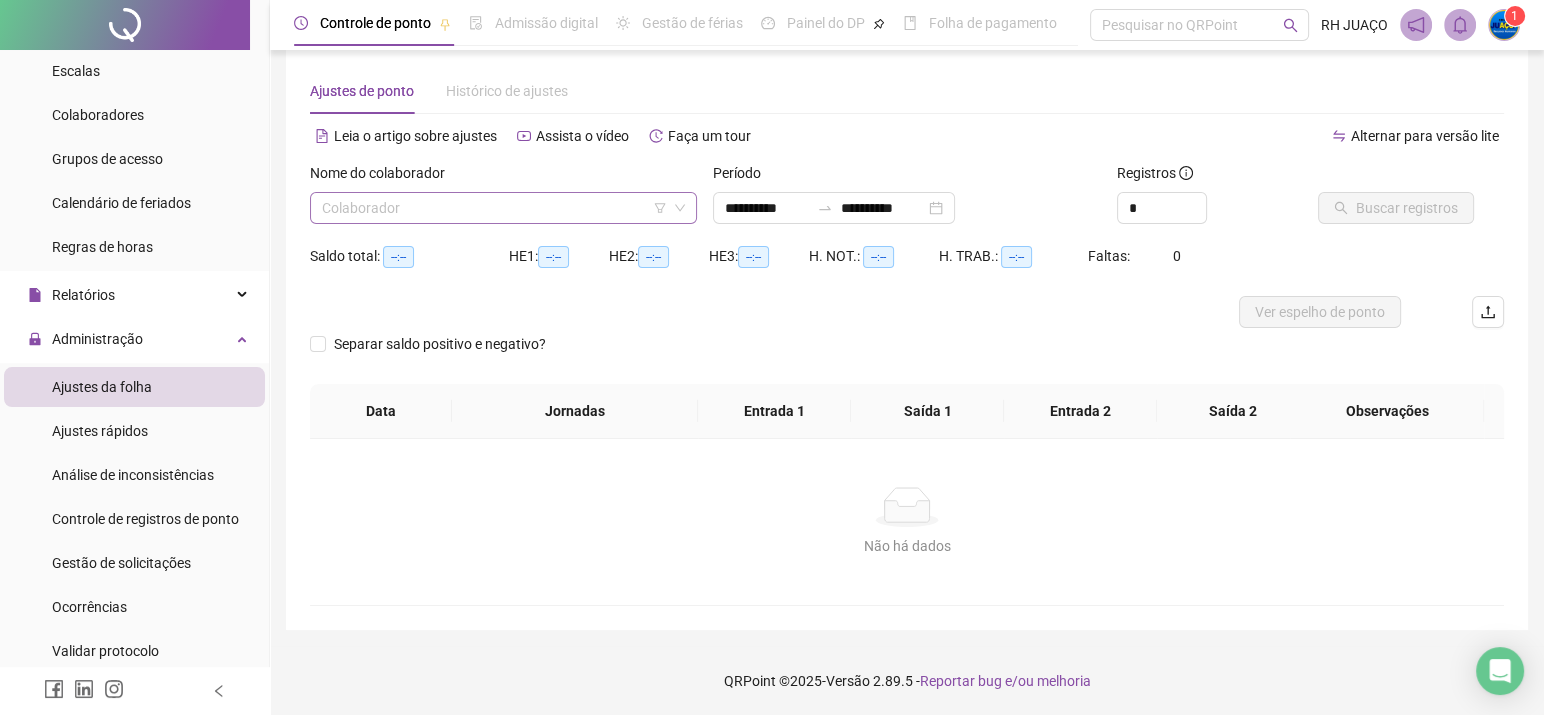 click at bounding box center (494, 208) 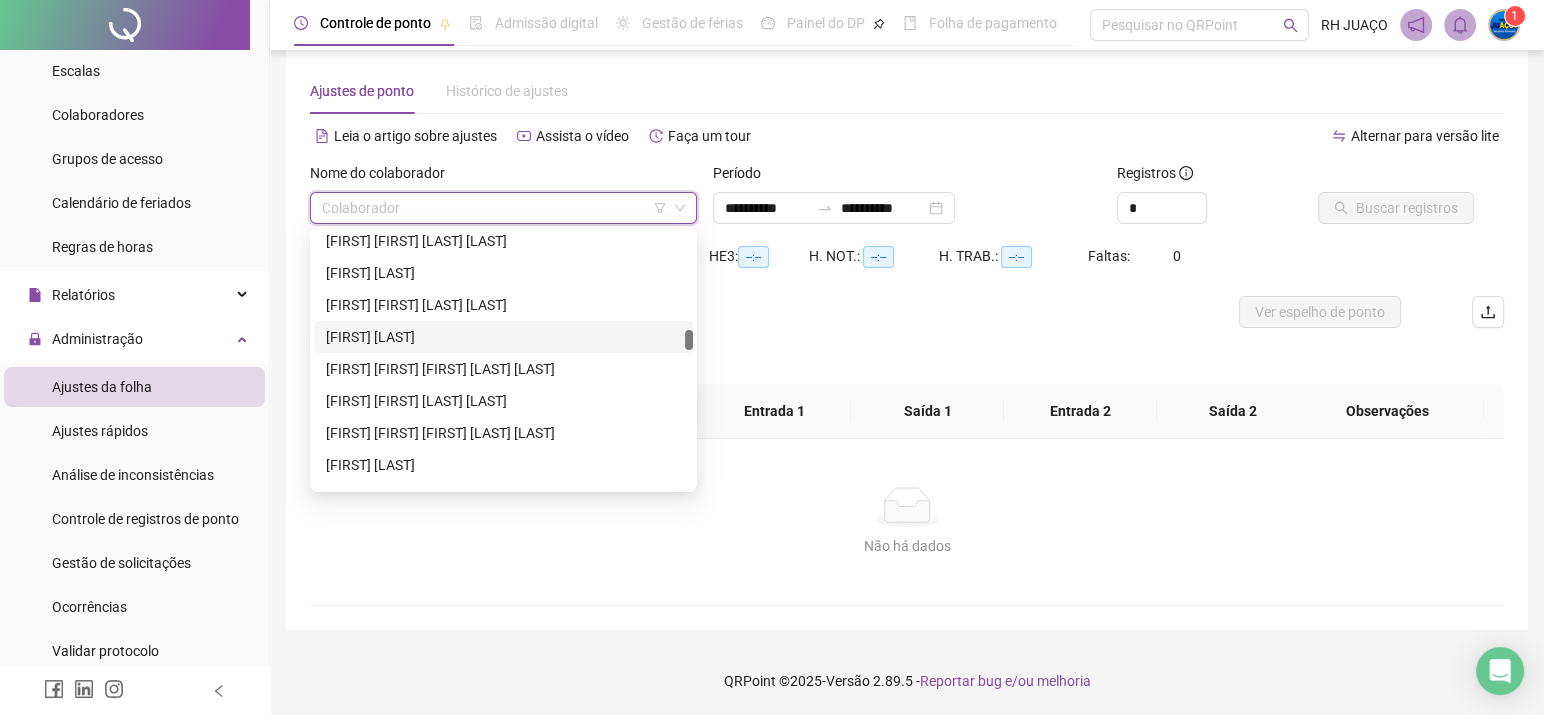 scroll, scrollTop: 2003, scrollLeft: 0, axis: vertical 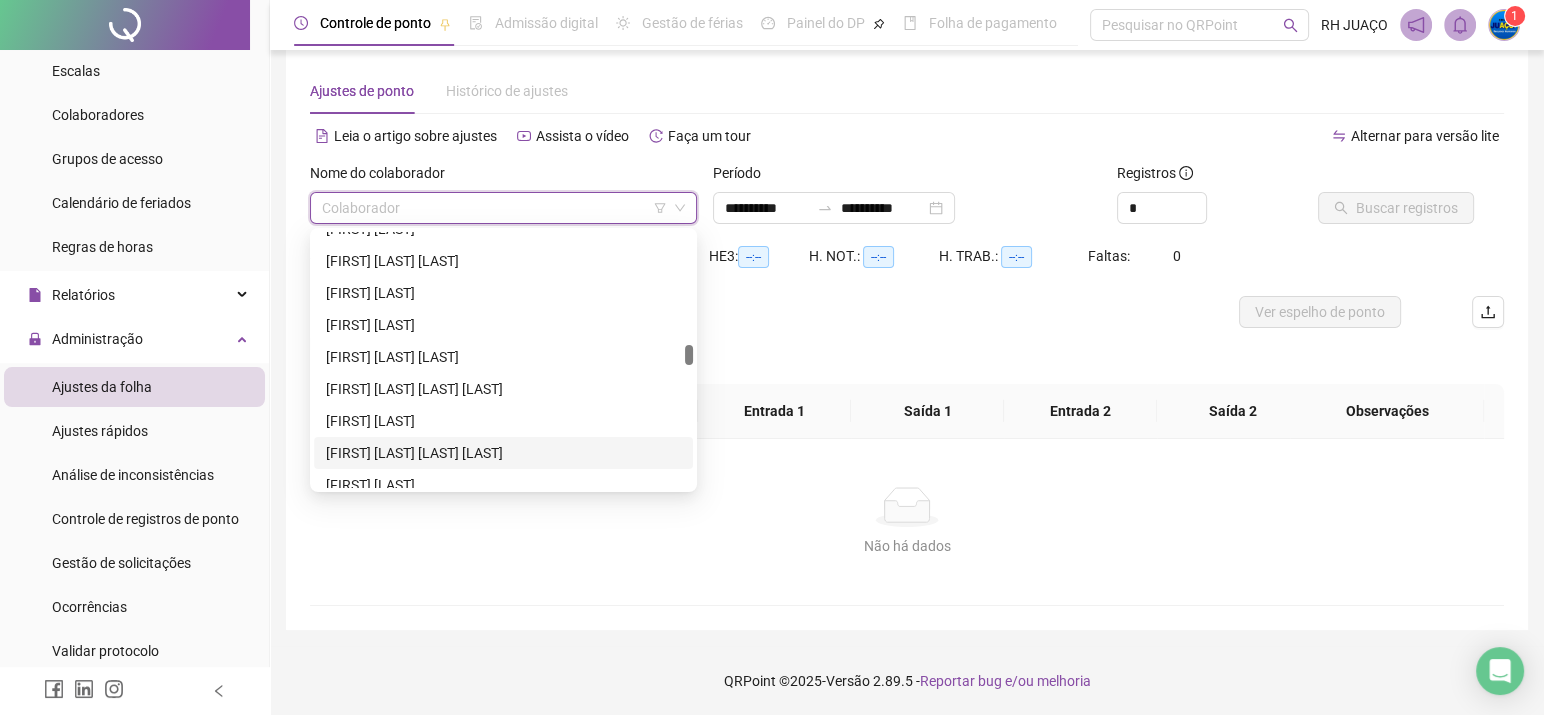 click on "[FIRST] [LAST] [LAST] [LAST]" at bounding box center [503, 453] 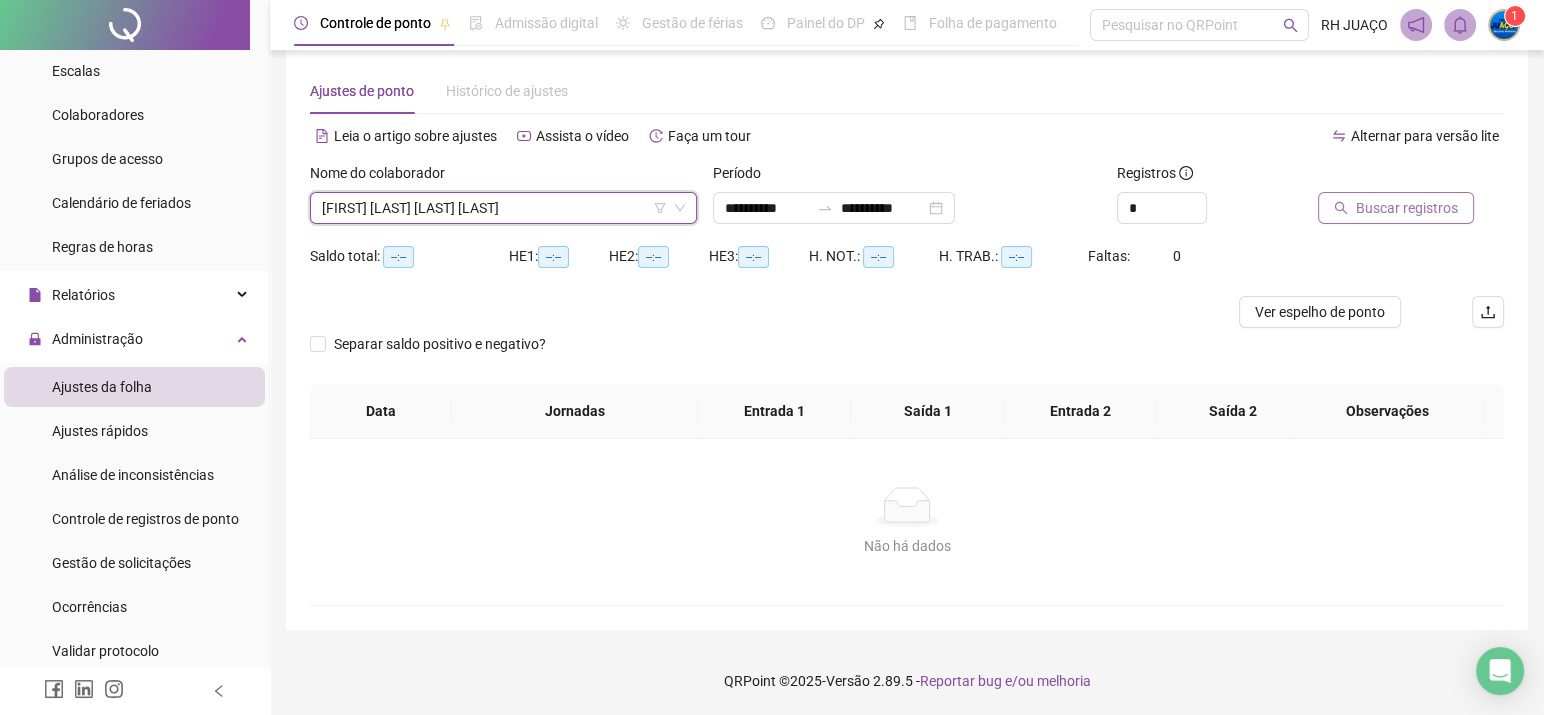click on "Buscar registros" at bounding box center (1407, 208) 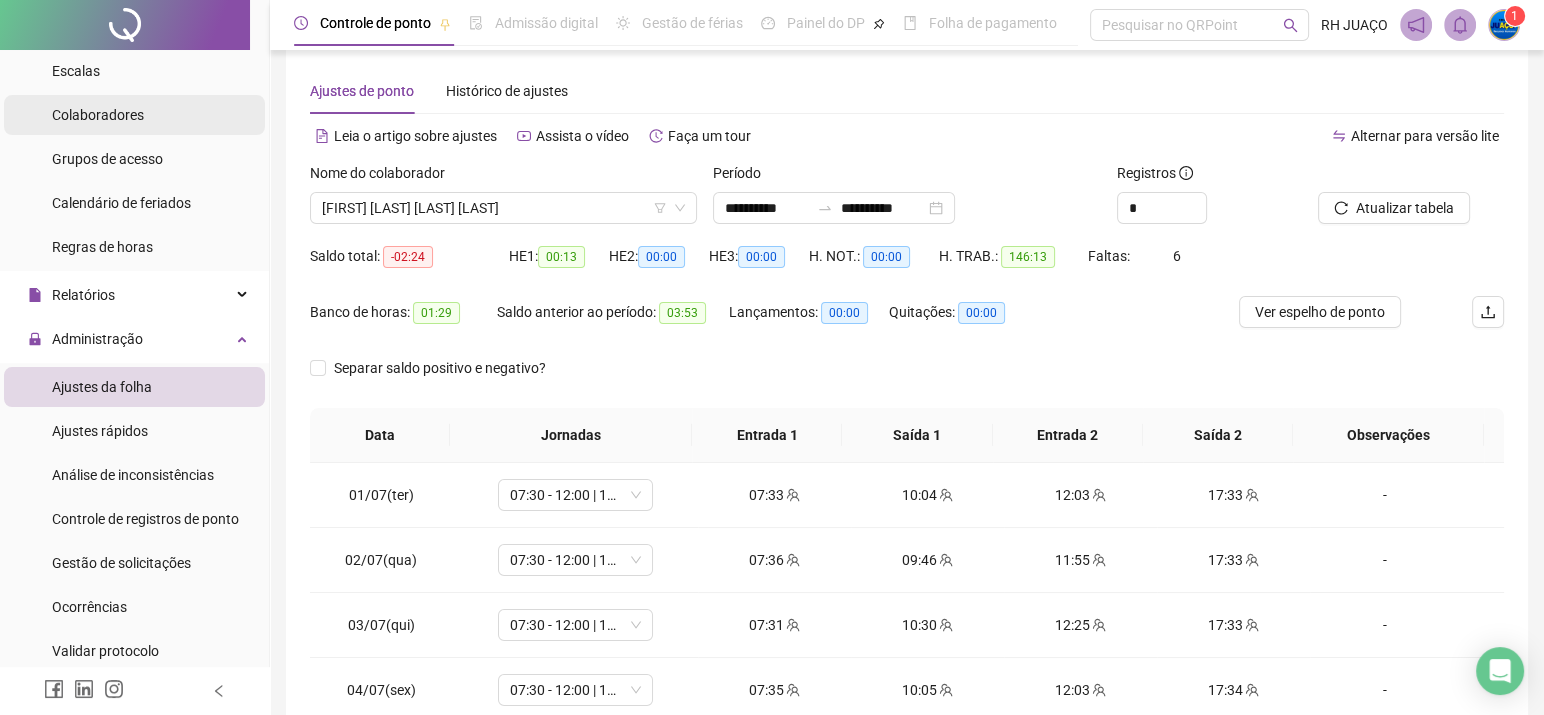 click on "Colaboradores" at bounding box center (134, 115) 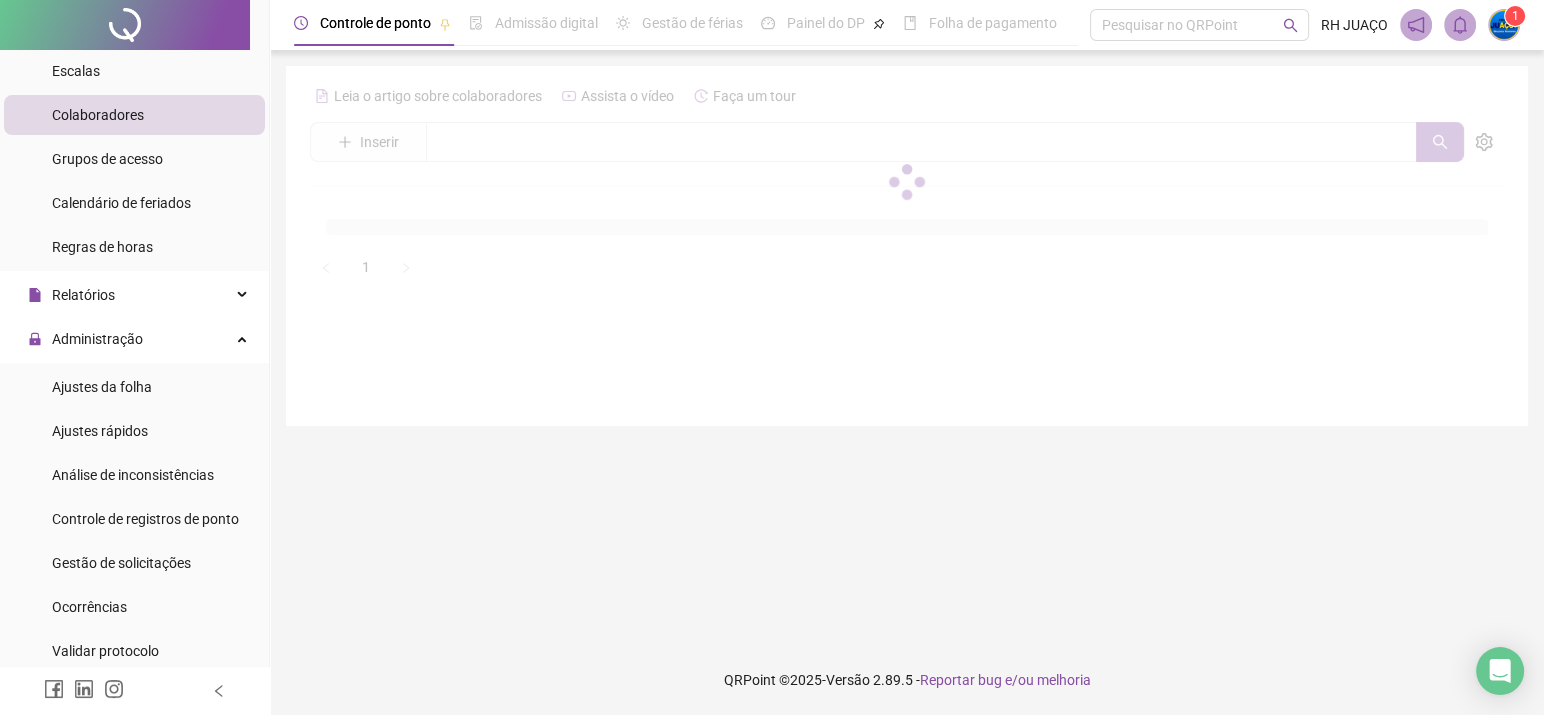 scroll, scrollTop: 0, scrollLeft: 0, axis: both 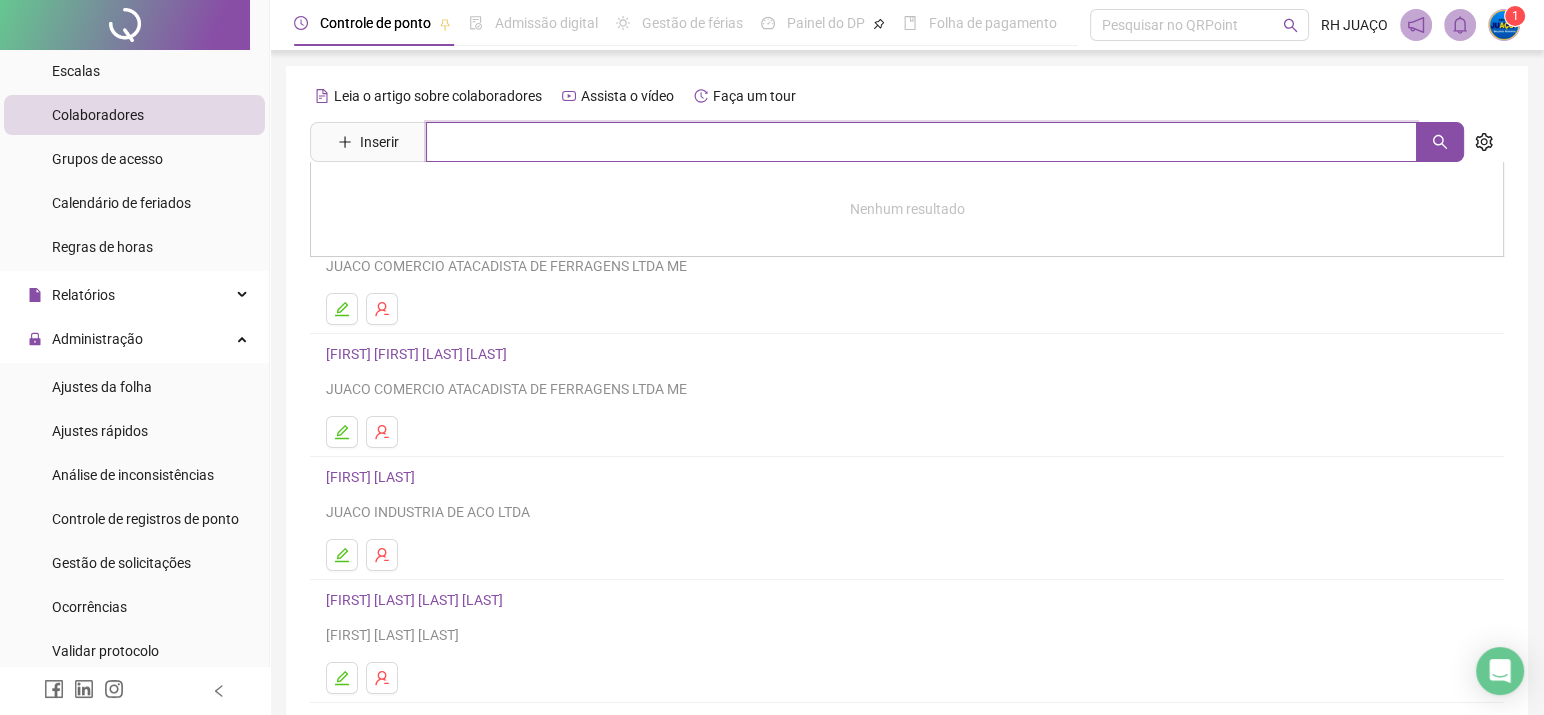 click at bounding box center (921, 142) 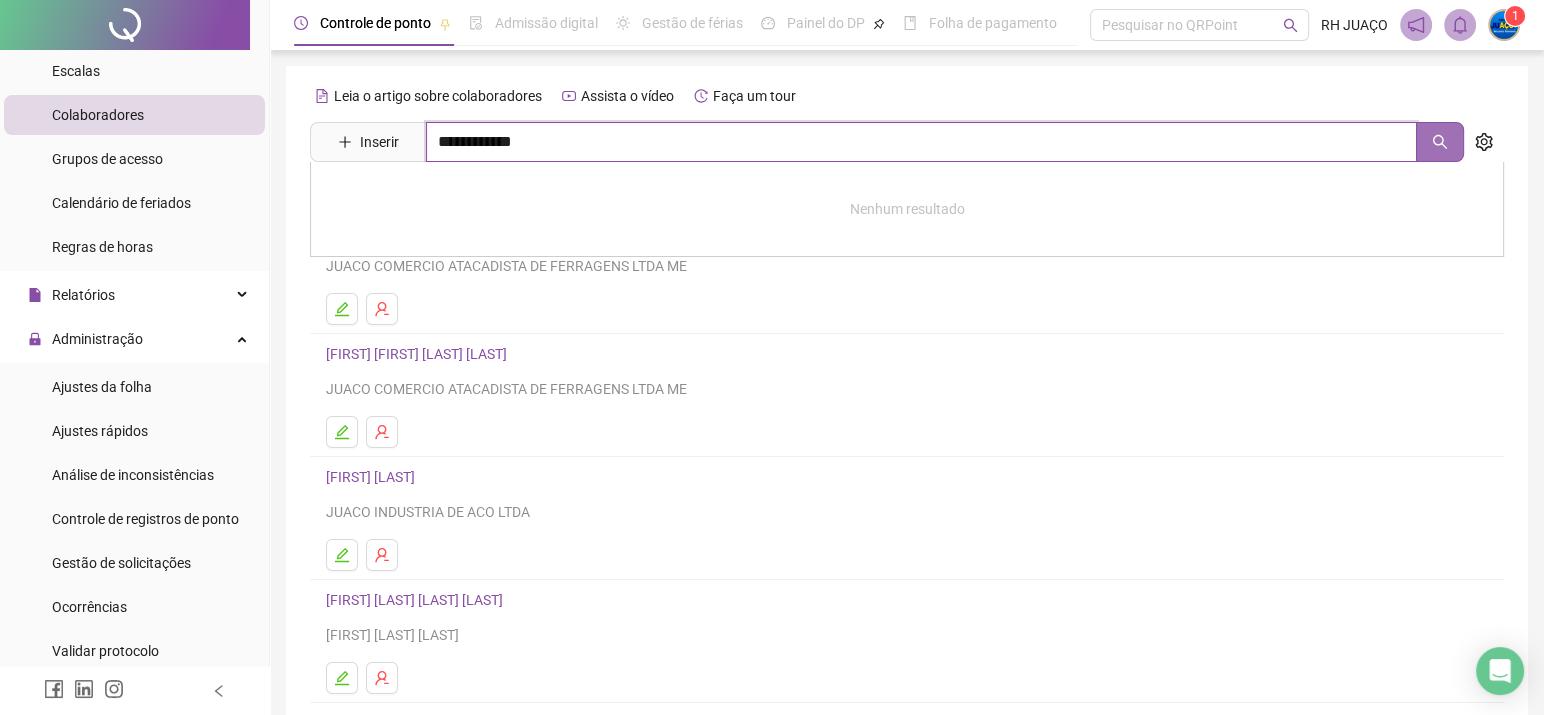 click at bounding box center [1440, 142] 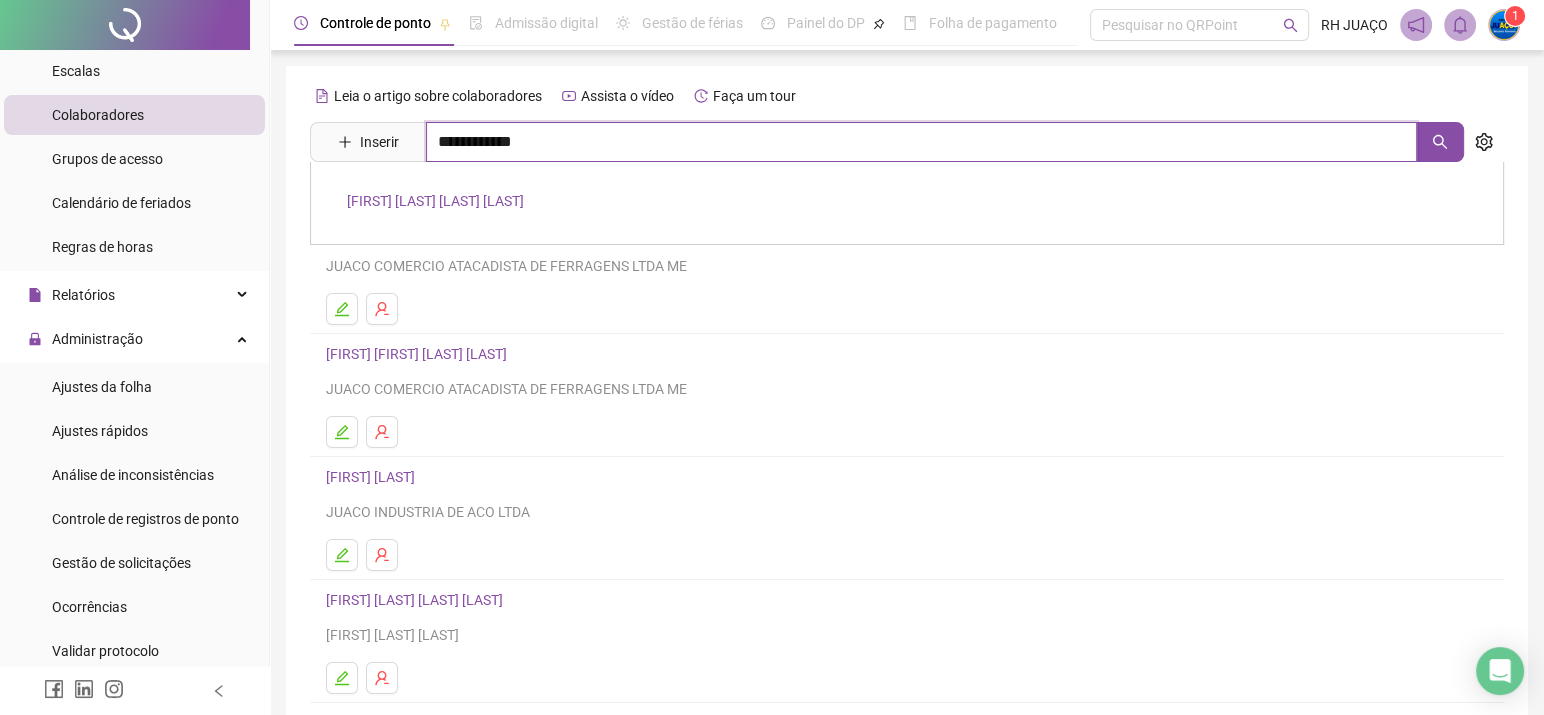 type on "**********" 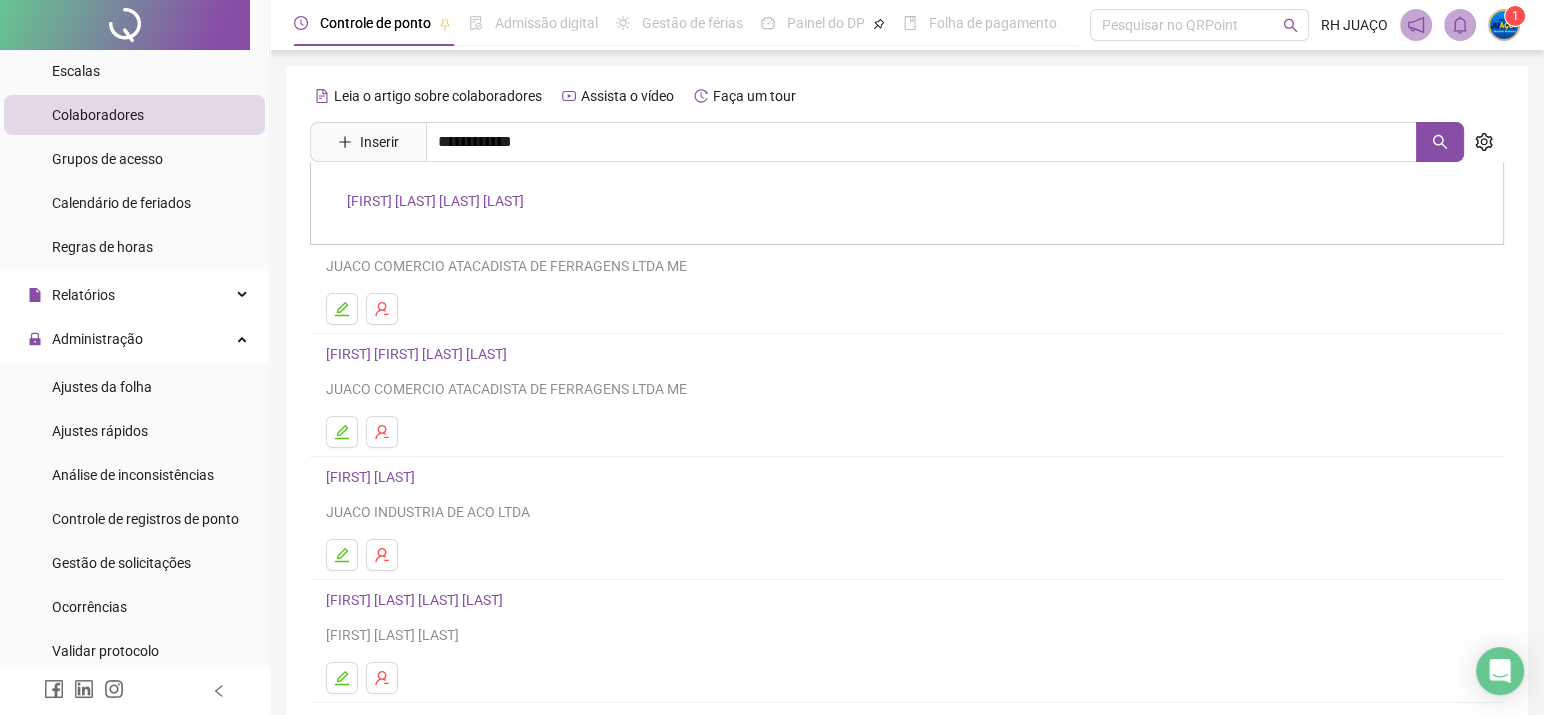 click on "[FIRST] [LAST] [LAST] [LAST]" at bounding box center (435, 201) 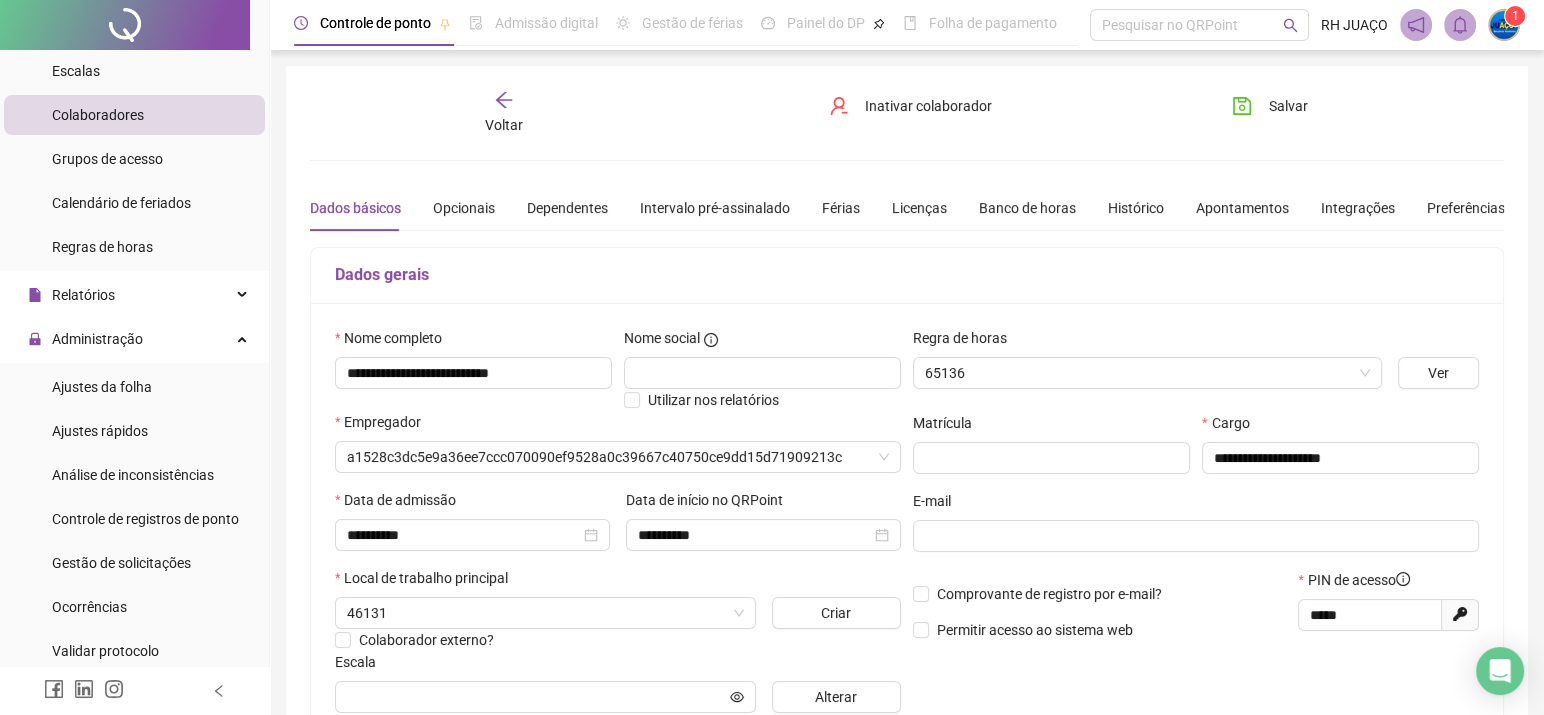 type on "**********" 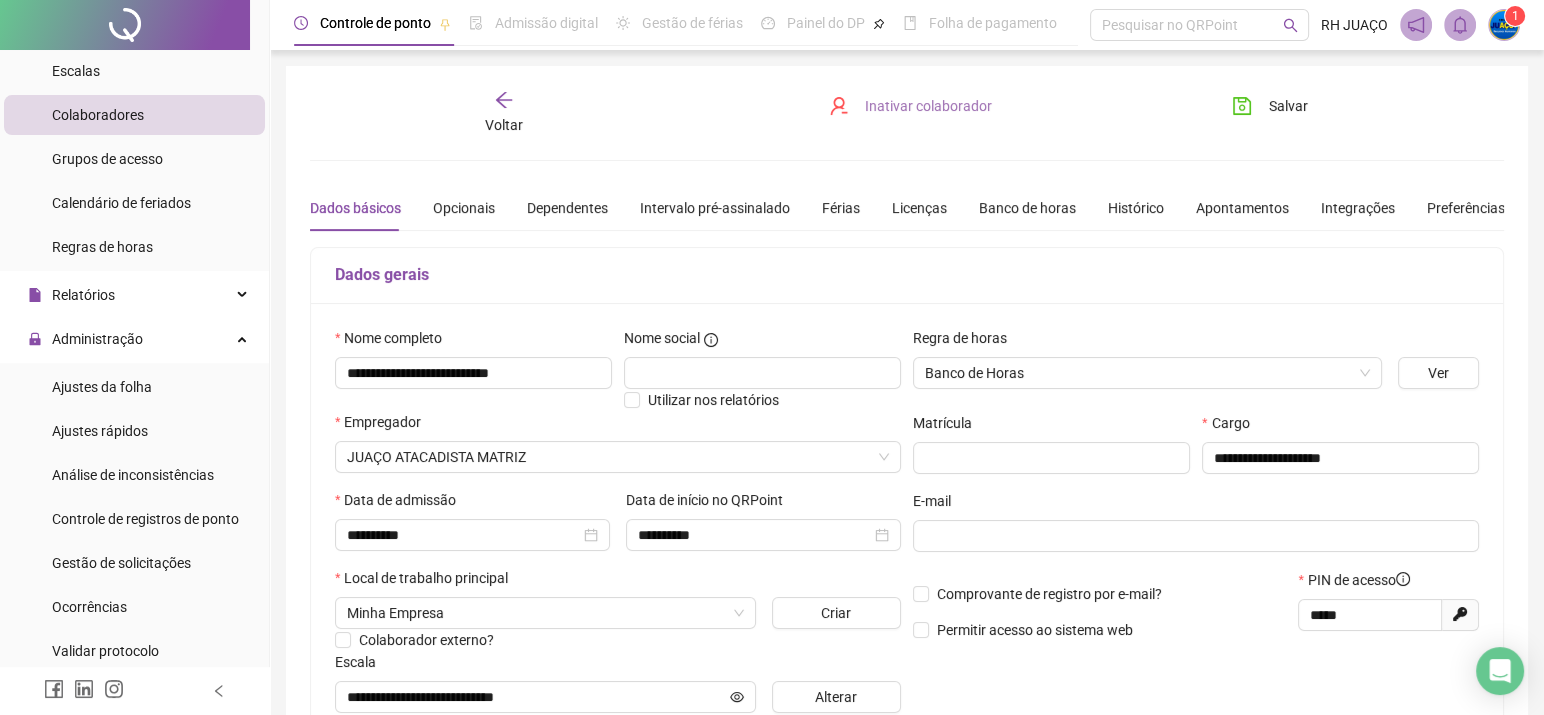 click on "Inativar colaborador" at bounding box center (928, 106) 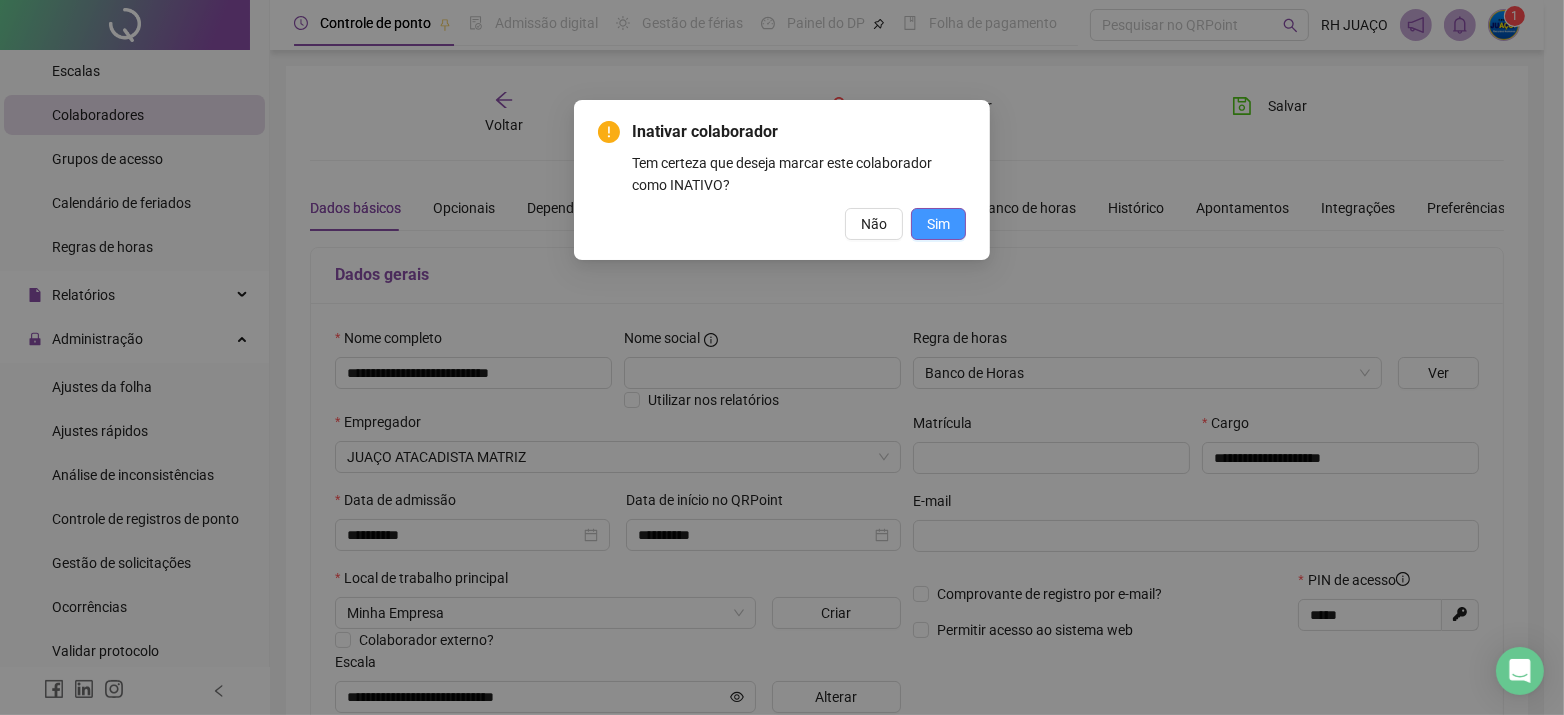 click on "Sim" at bounding box center [938, 224] 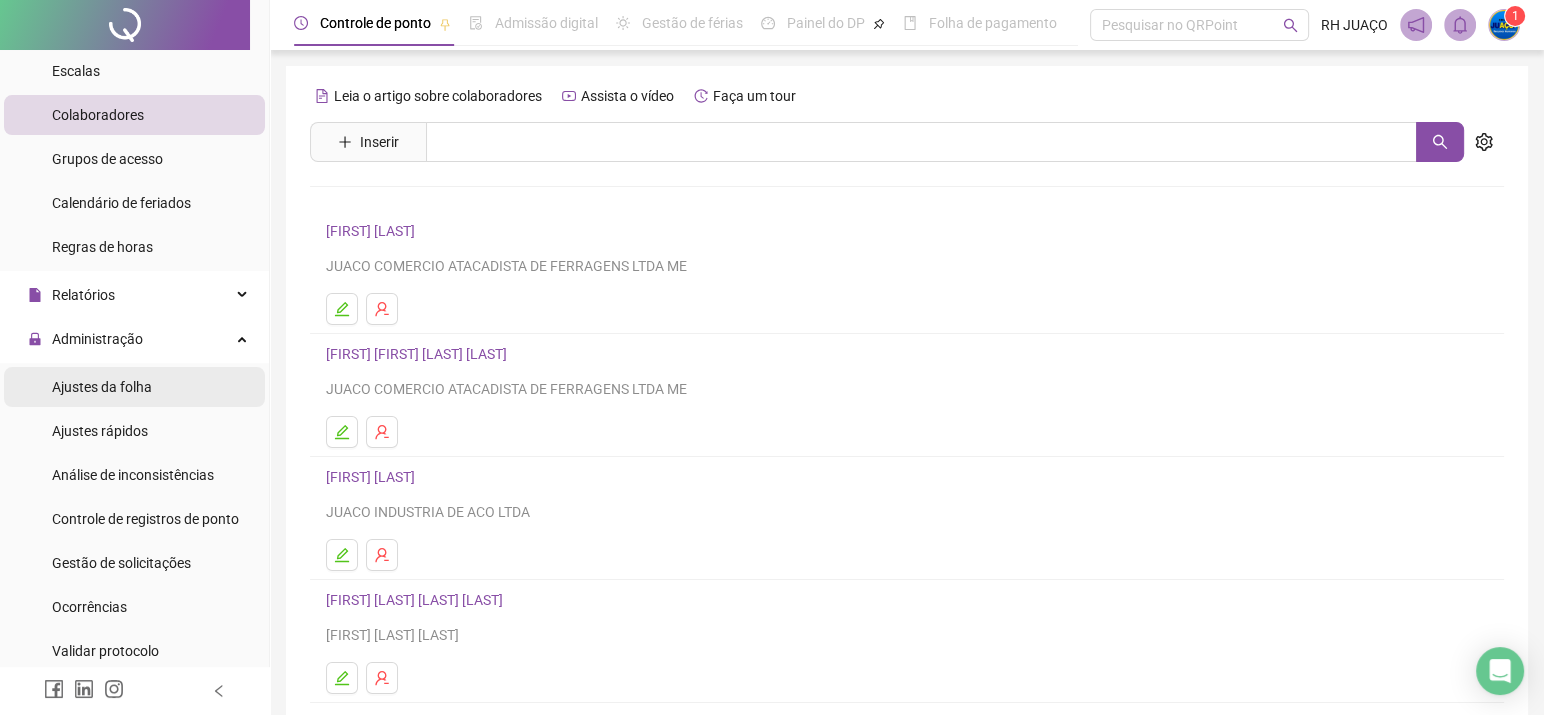 click on "Ajustes da folha" at bounding box center [102, 387] 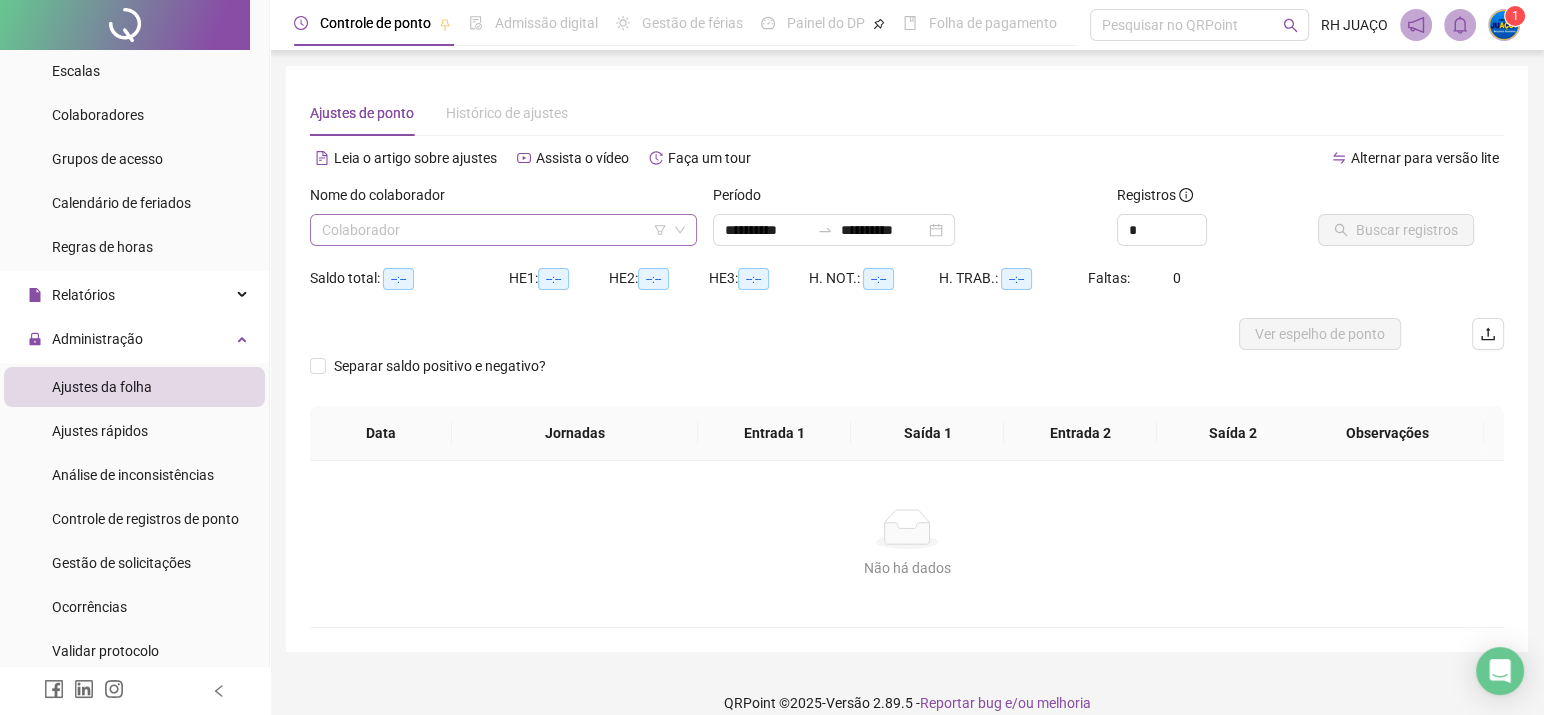click at bounding box center [494, 230] 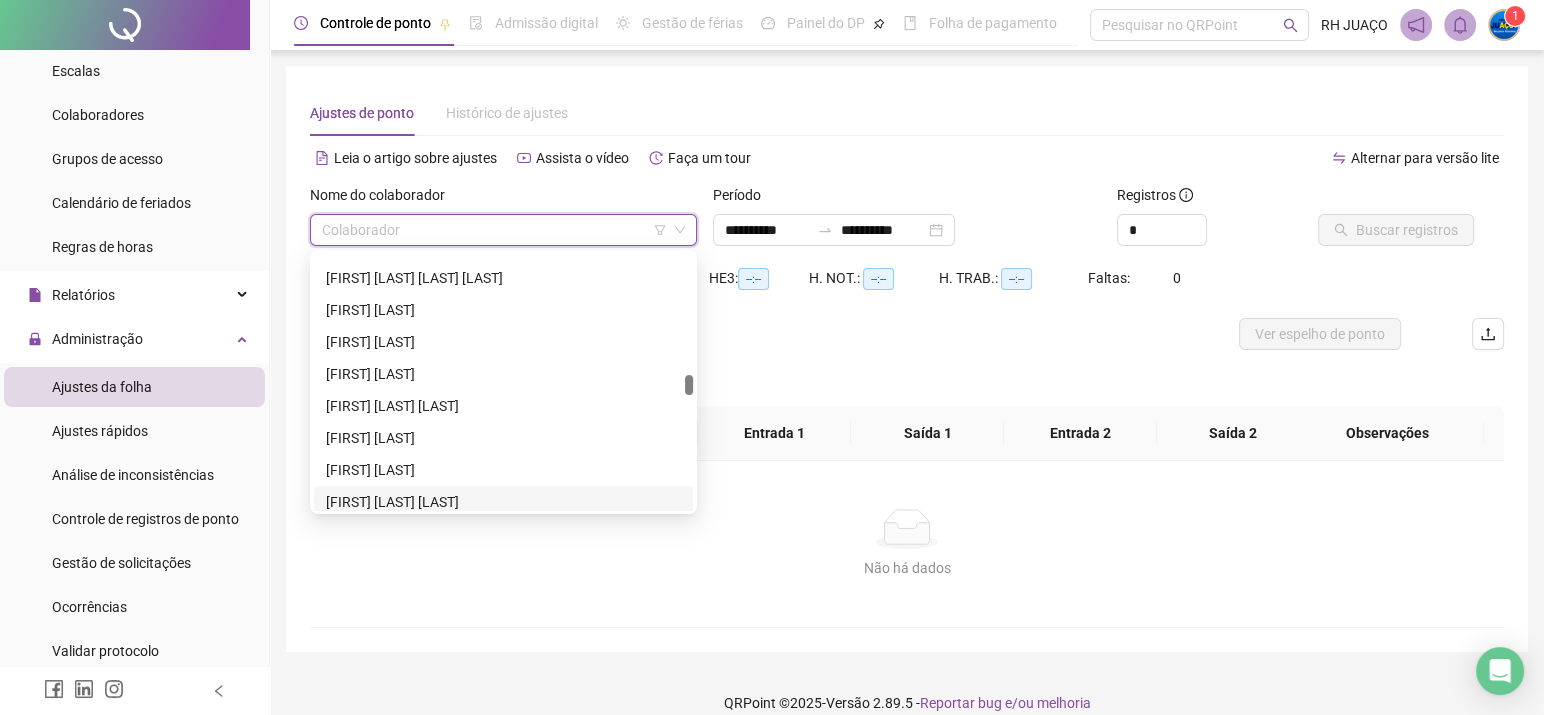 scroll, scrollTop: 2003, scrollLeft: 0, axis: vertical 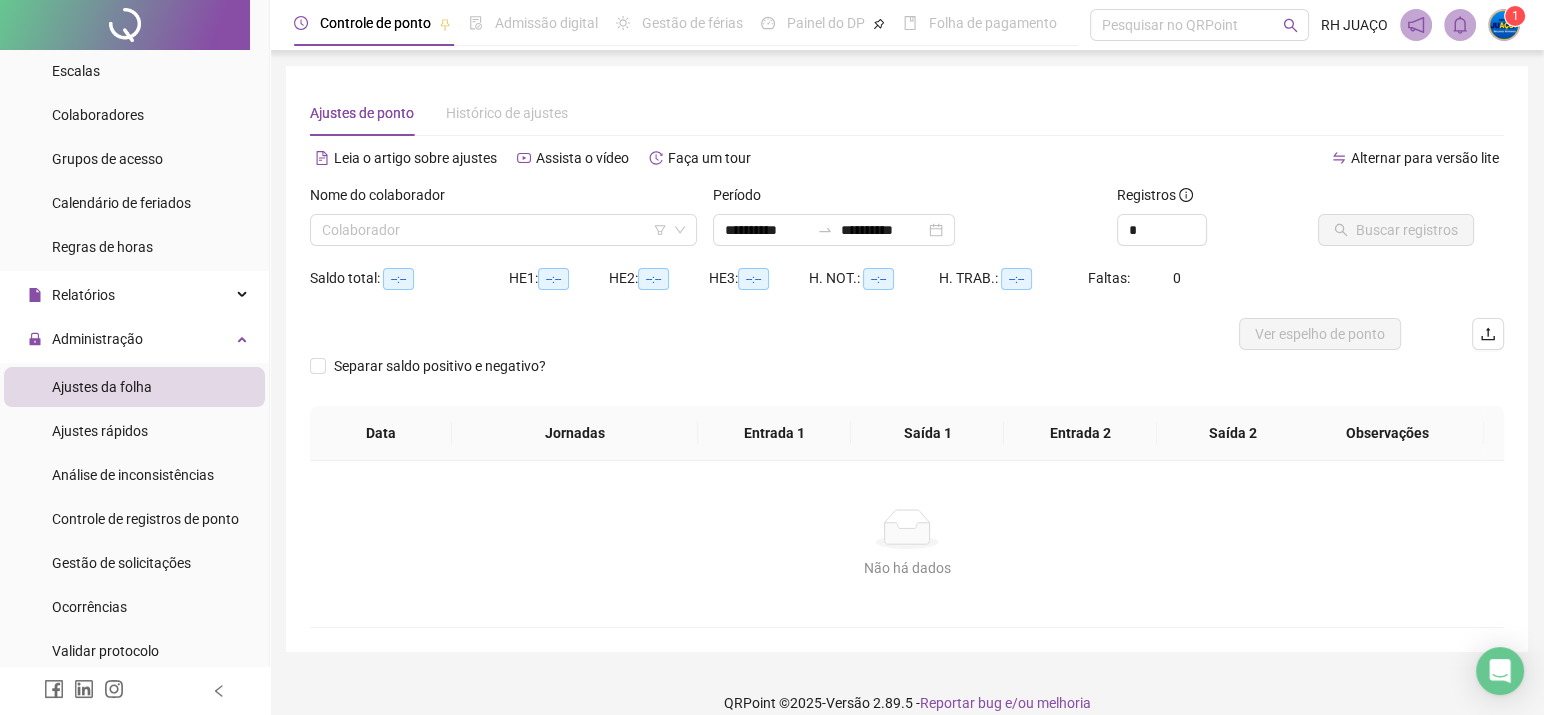 click on "Ajustes de ponto Histórico de ajustes" at bounding box center [907, 113] 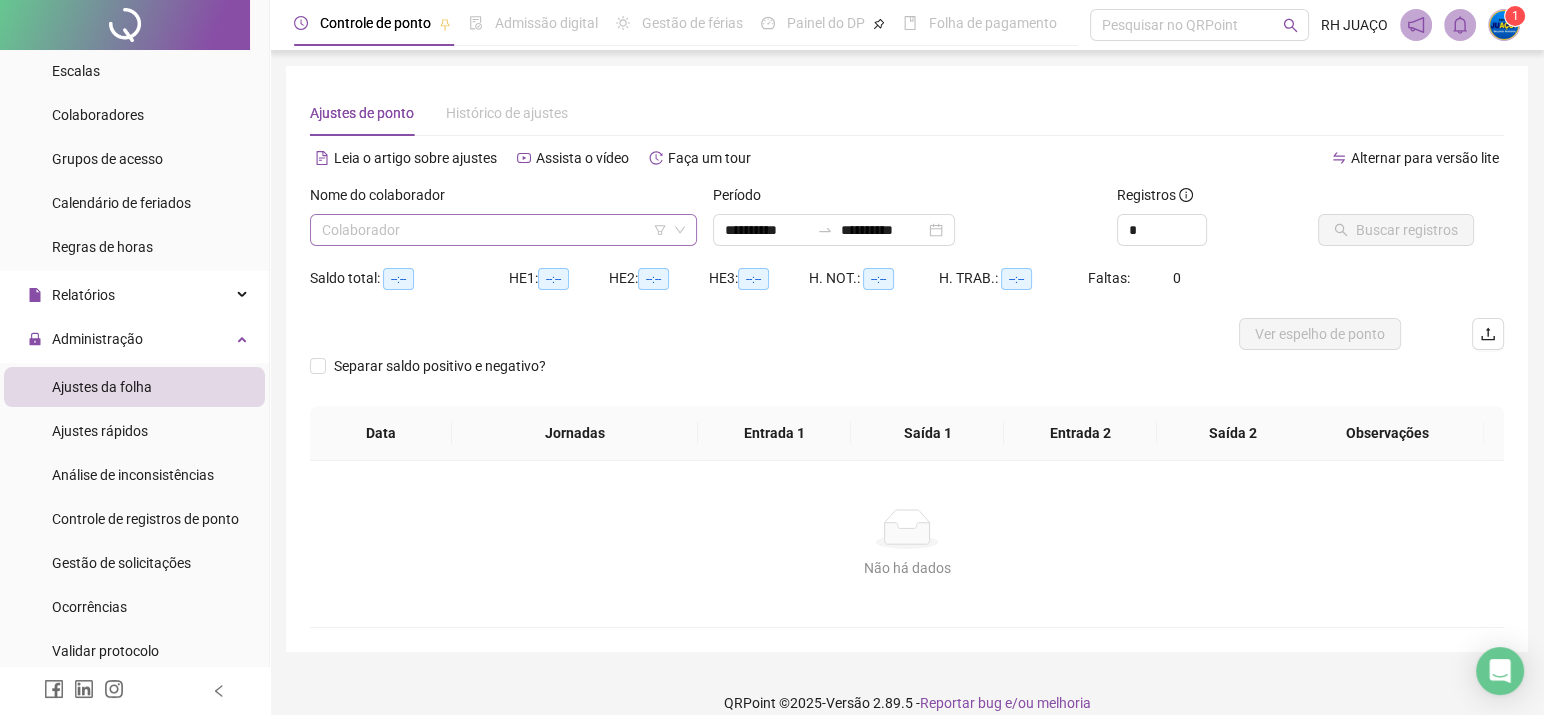 click 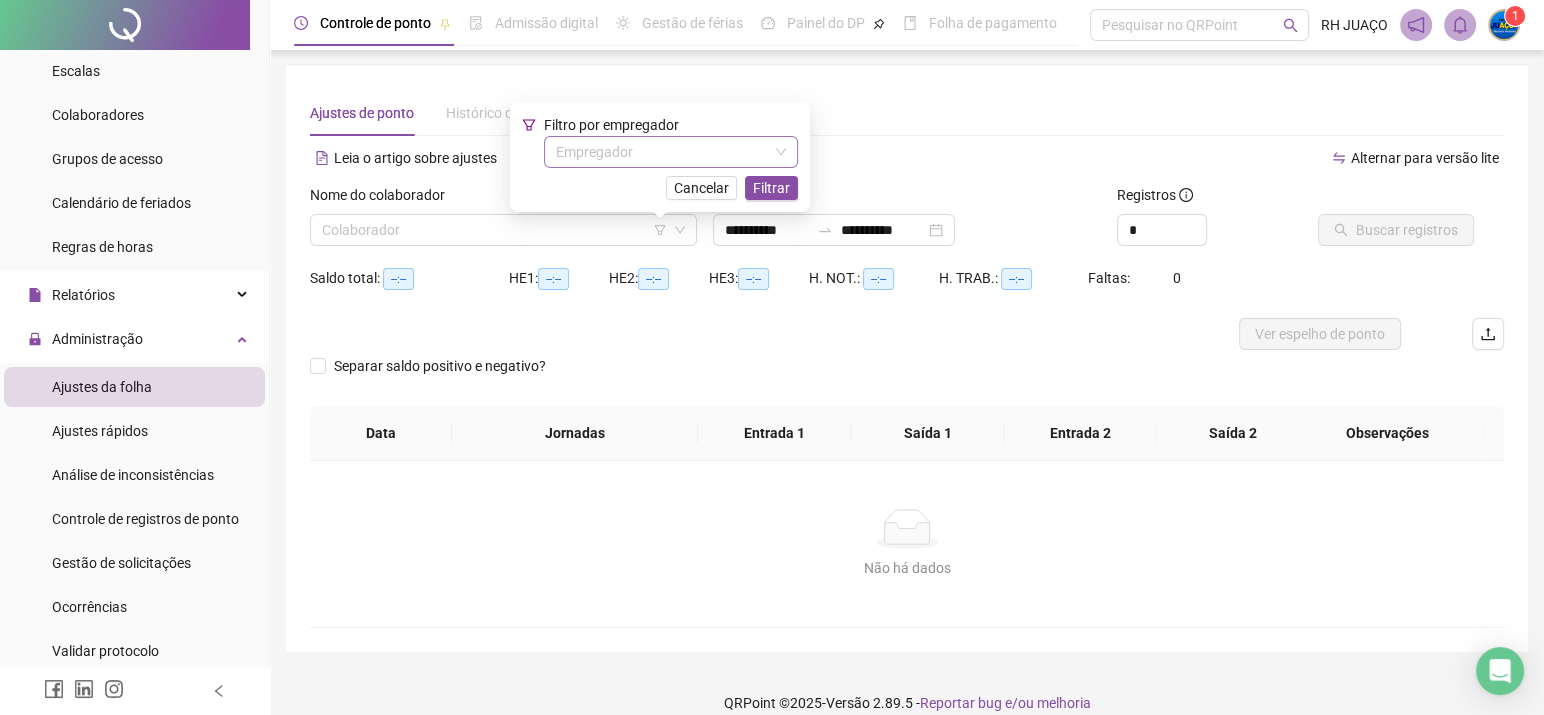 click at bounding box center [662, 152] 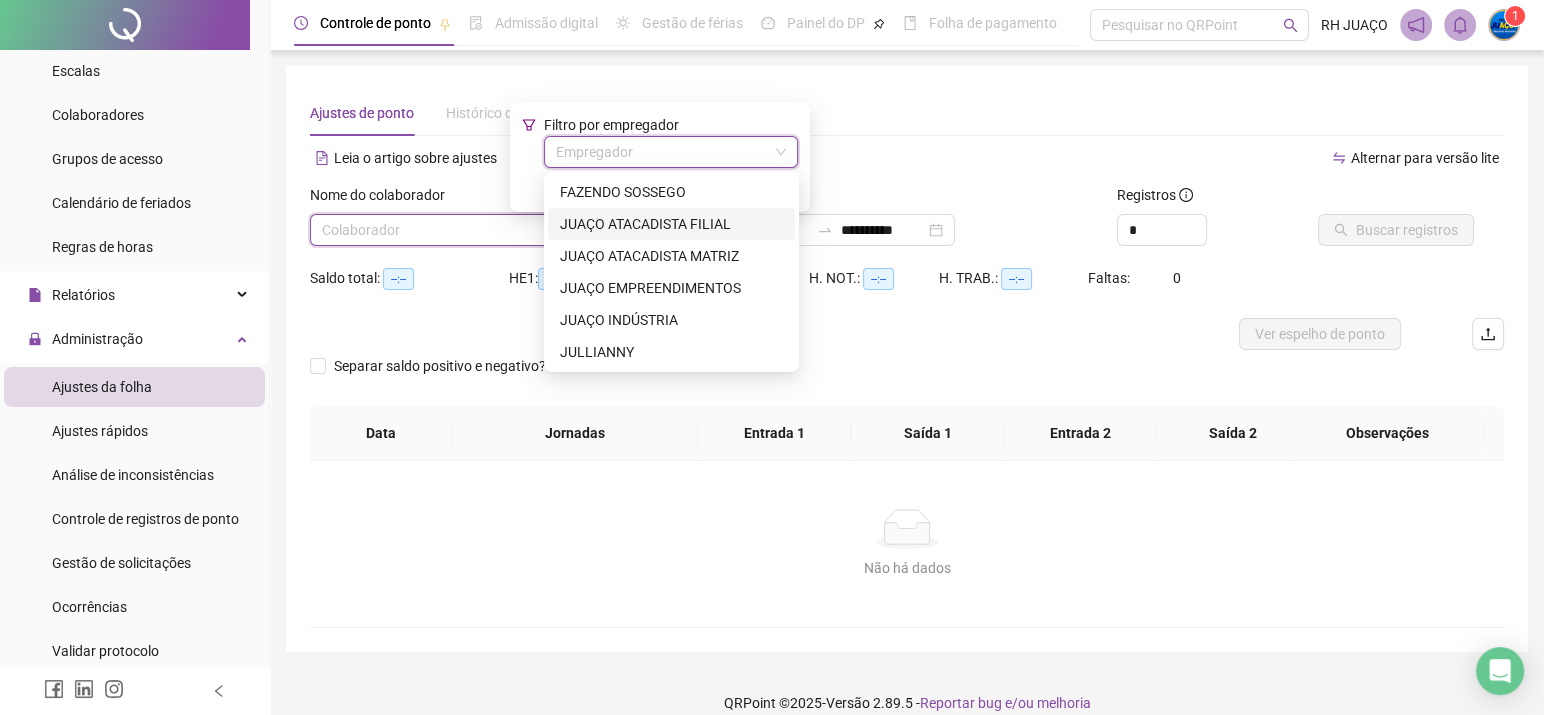click on "JUAÇO ATACADISTA FILIAL" at bounding box center [671, 224] 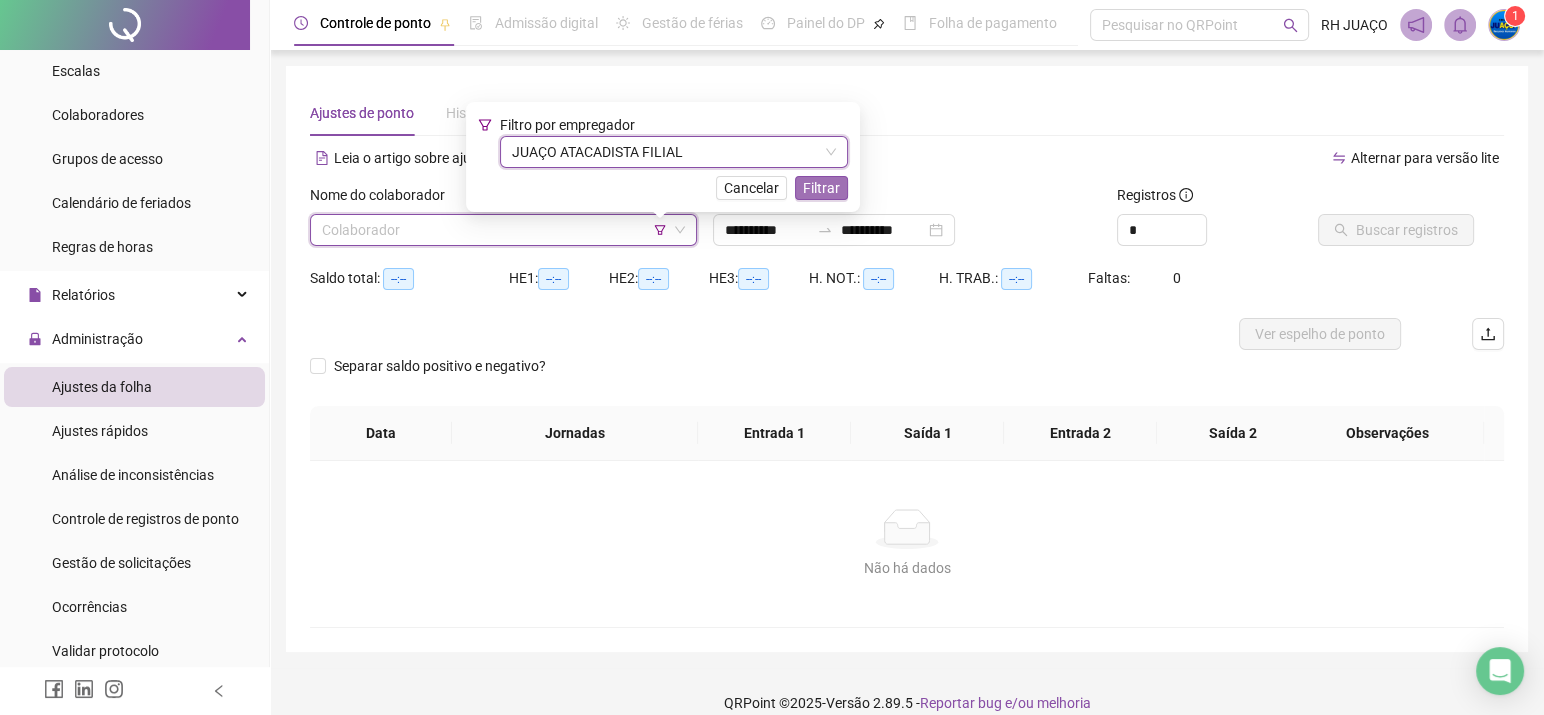 click on "Filtrar" at bounding box center [821, 188] 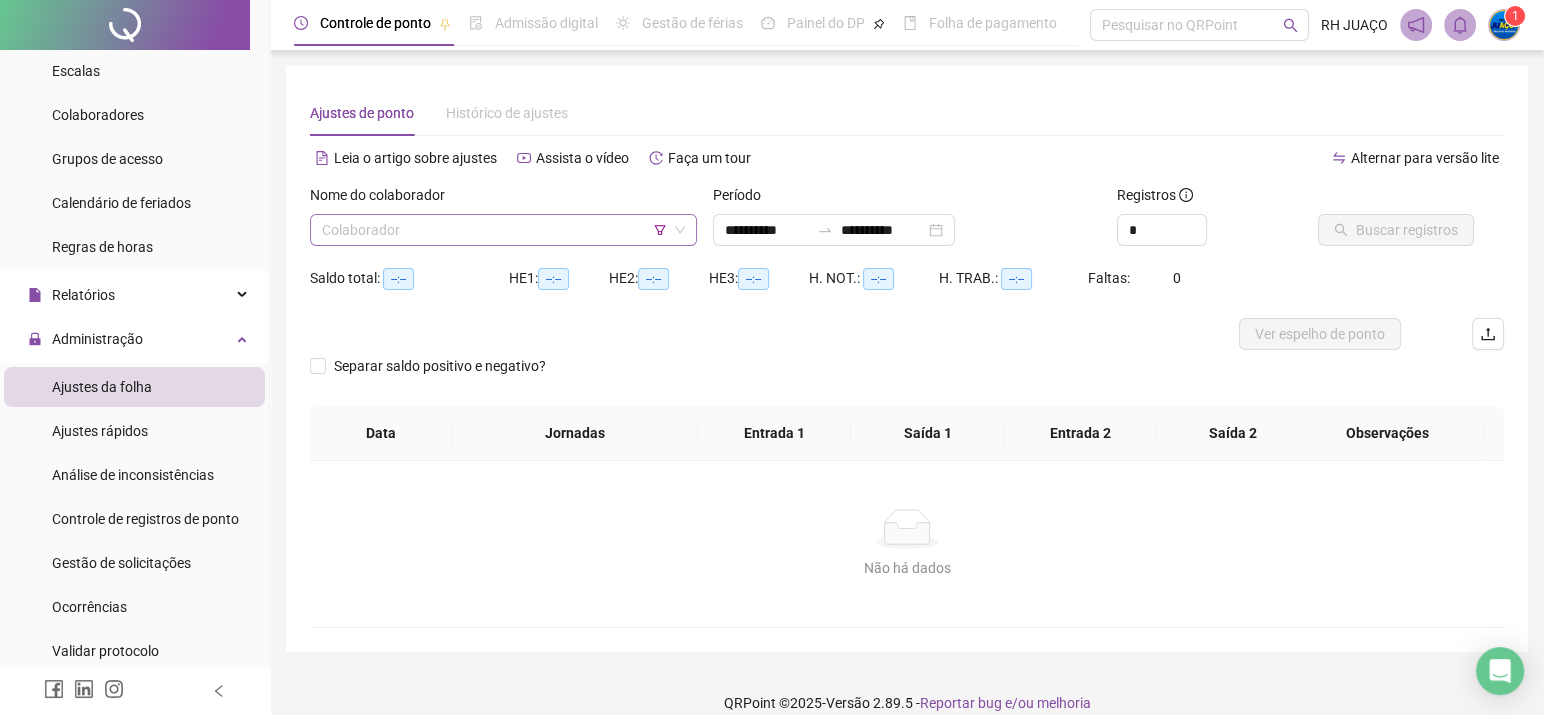 scroll, scrollTop: 351, scrollLeft: 0, axis: vertical 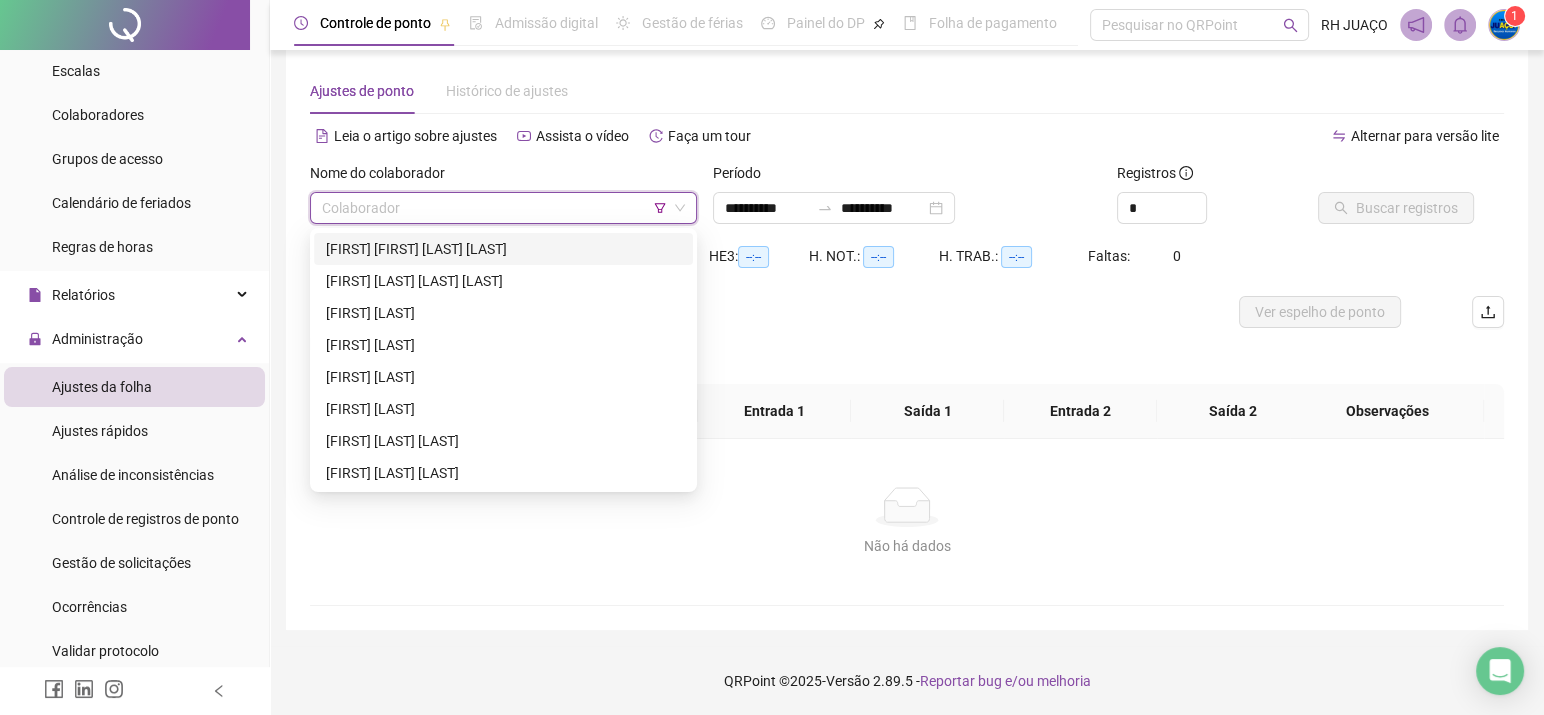 click at bounding box center (494, 208) 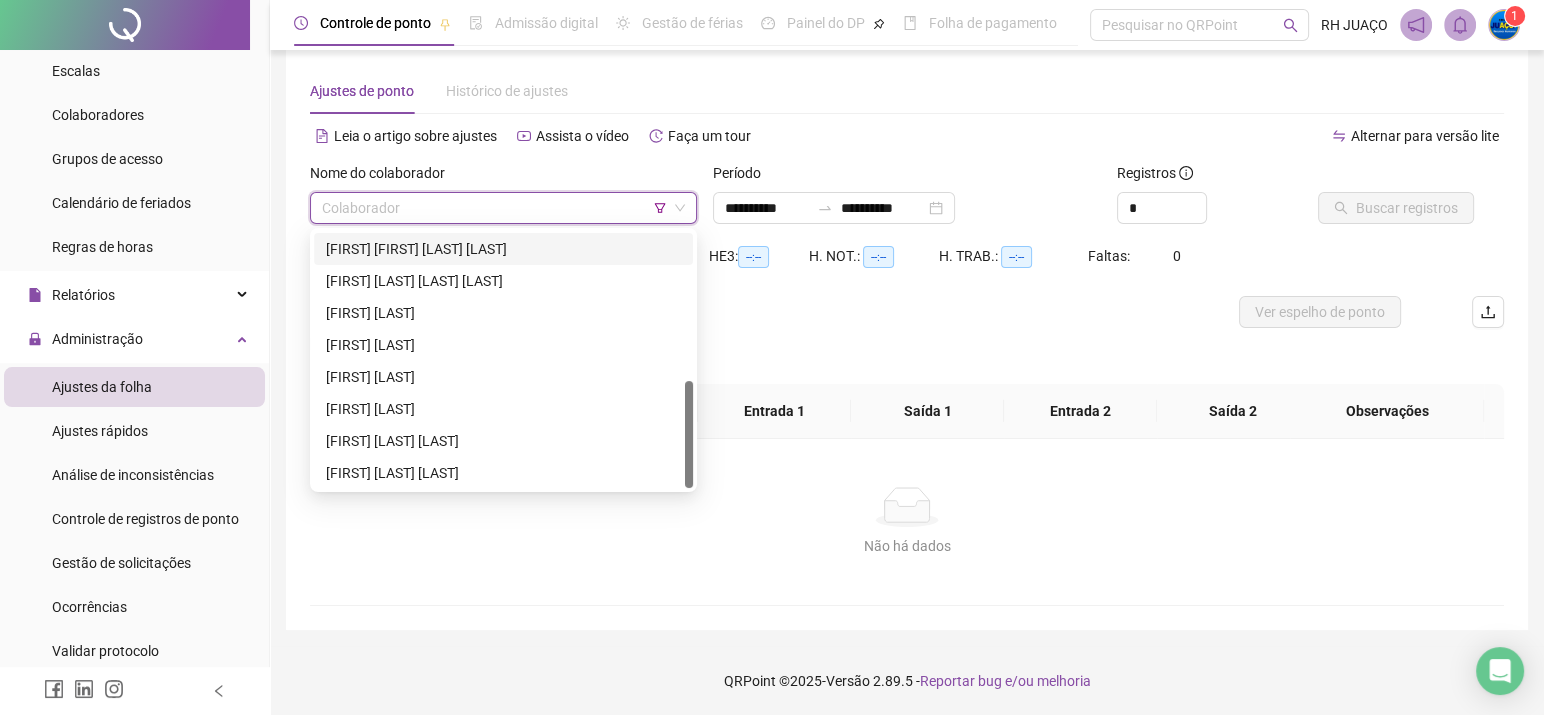 click 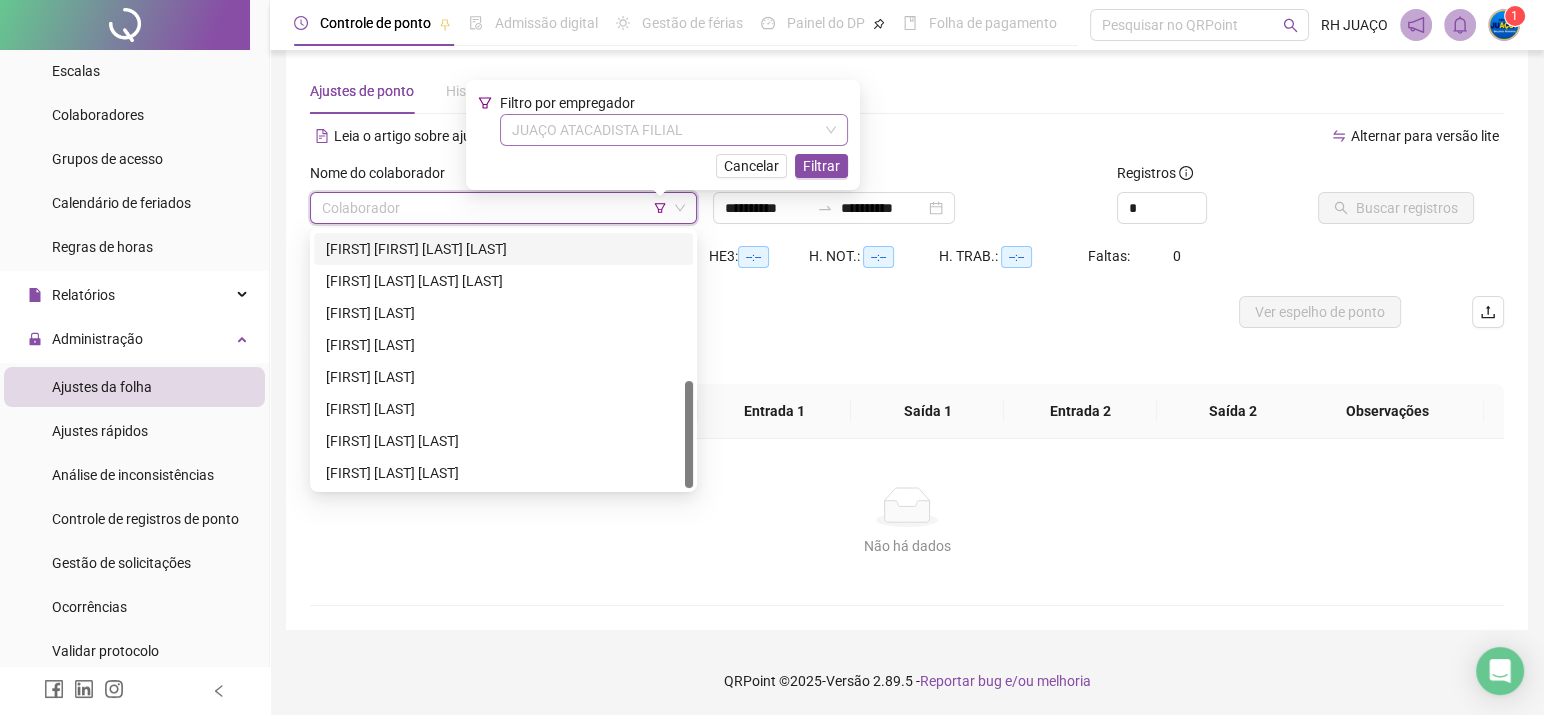 click on "JUAÇO ATACADISTA FILIAL" at bounding box center [674, 130] 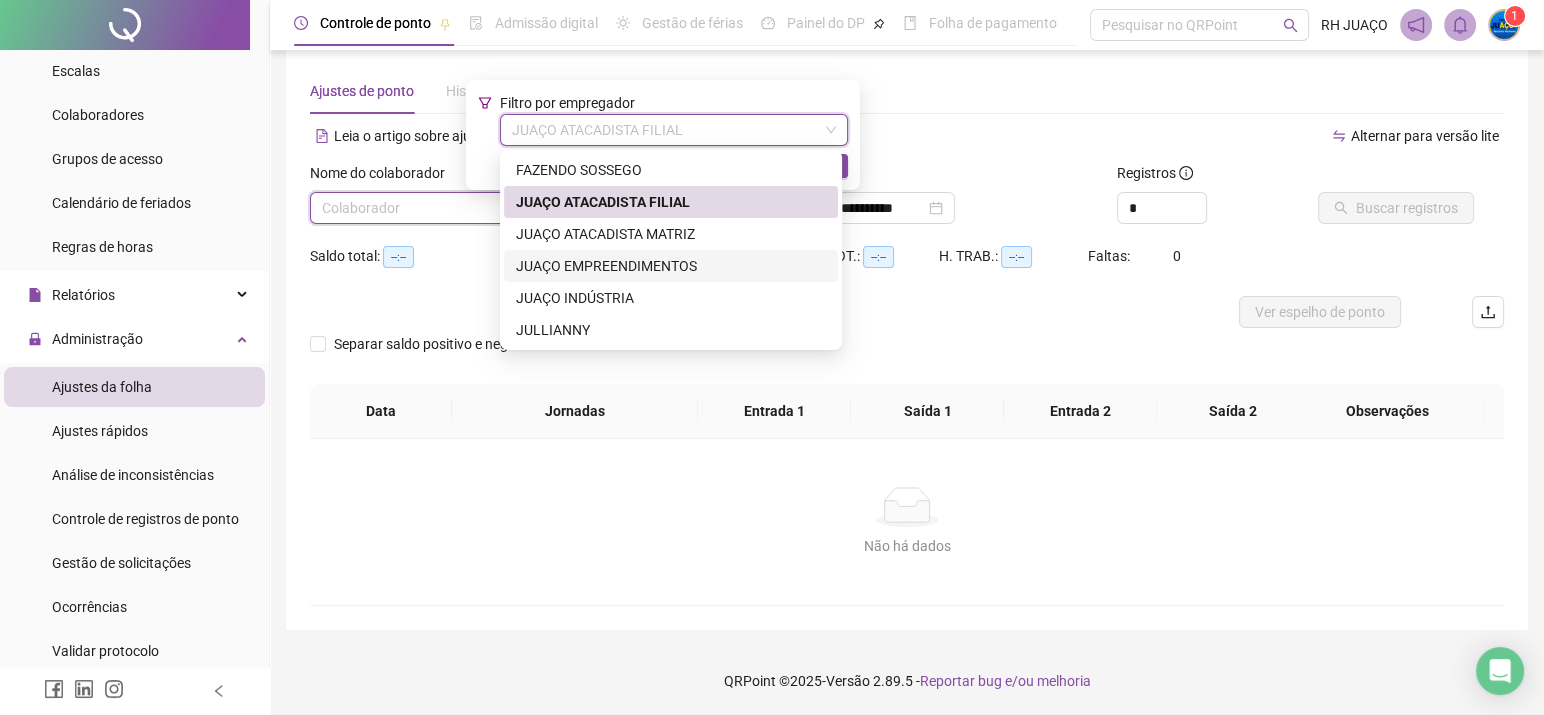 click on "JUAÇO EMPREENDIMENTOS" at bounding box center [671, 266] 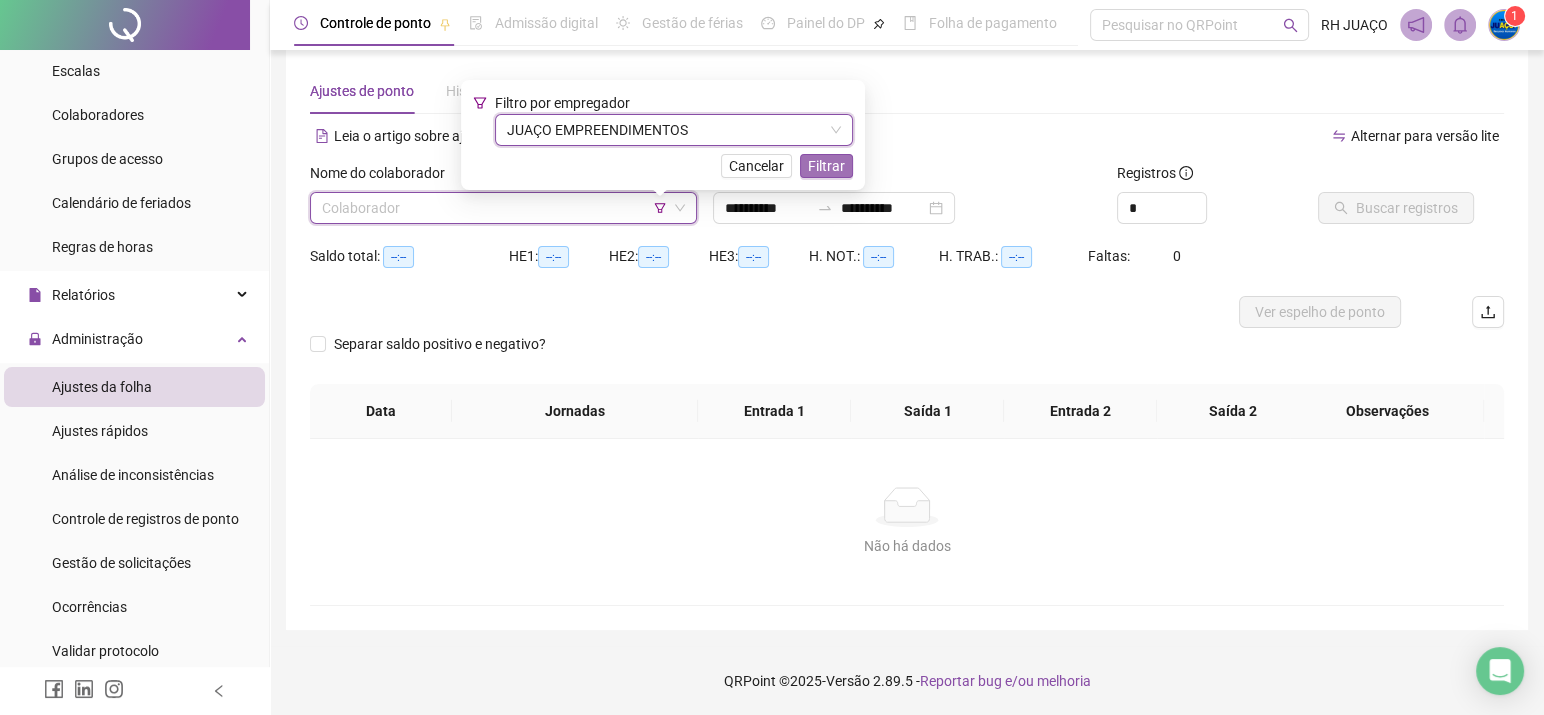 click on "Filtrar" at bounding box center [826, 166] 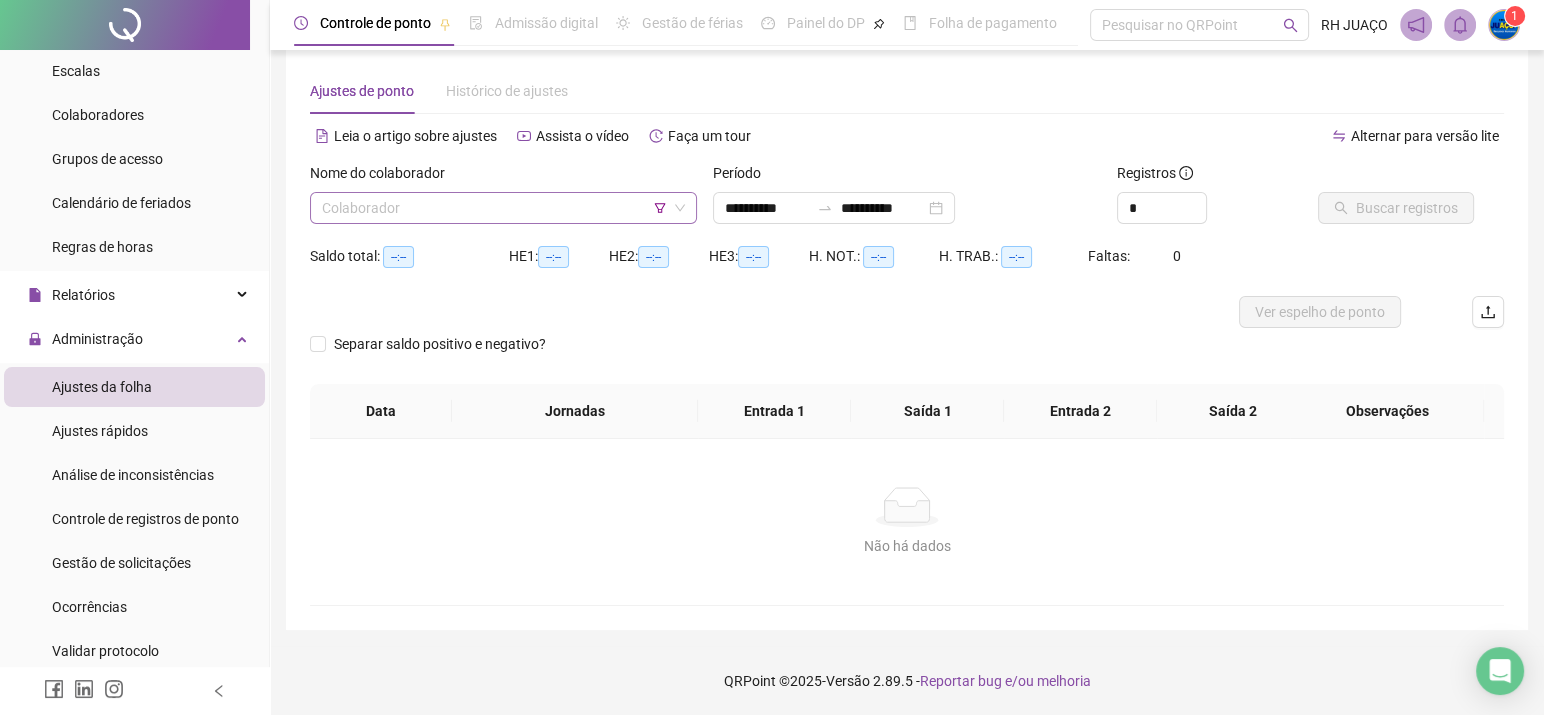 click at bounding box center [494, 208] 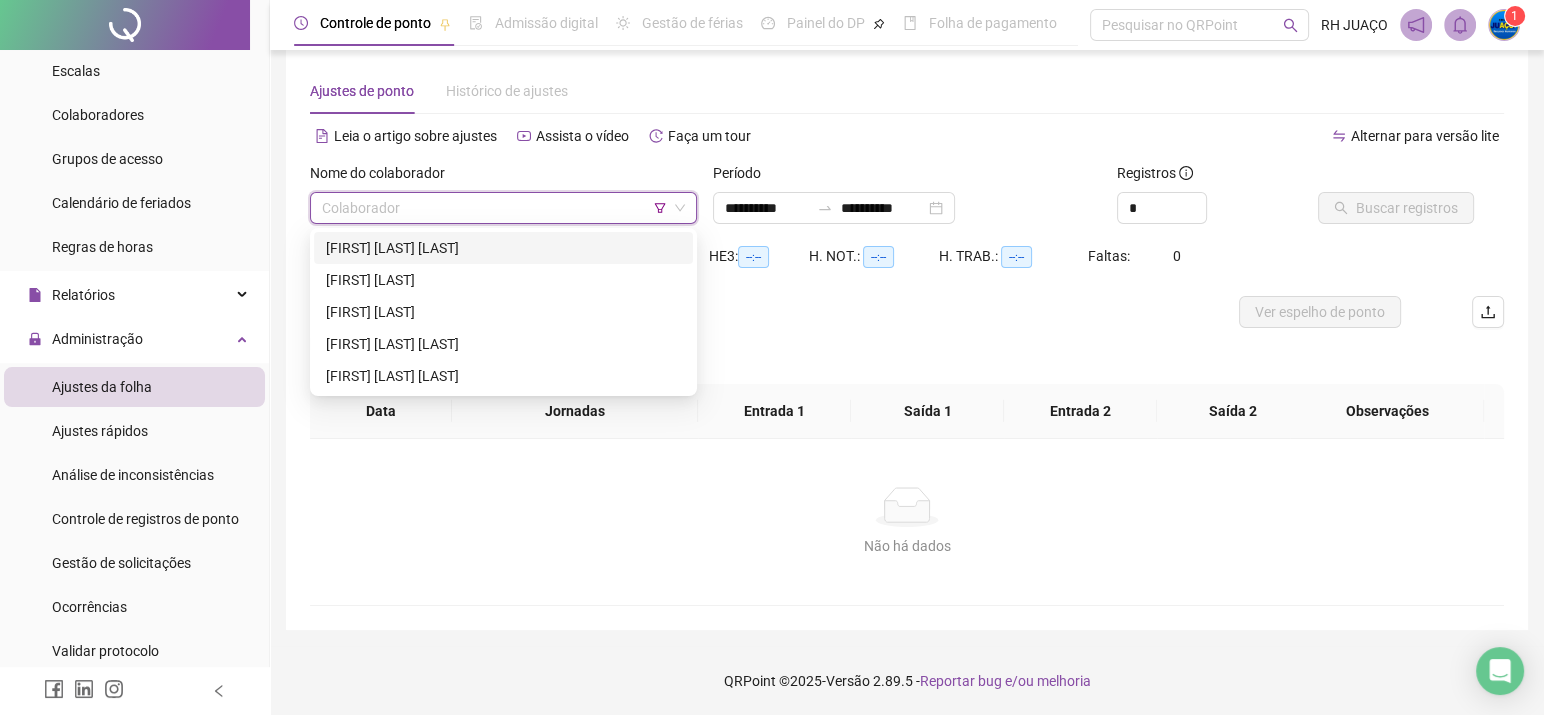scroll, scrollTop: 0, scrollLeft: 0, axis: both 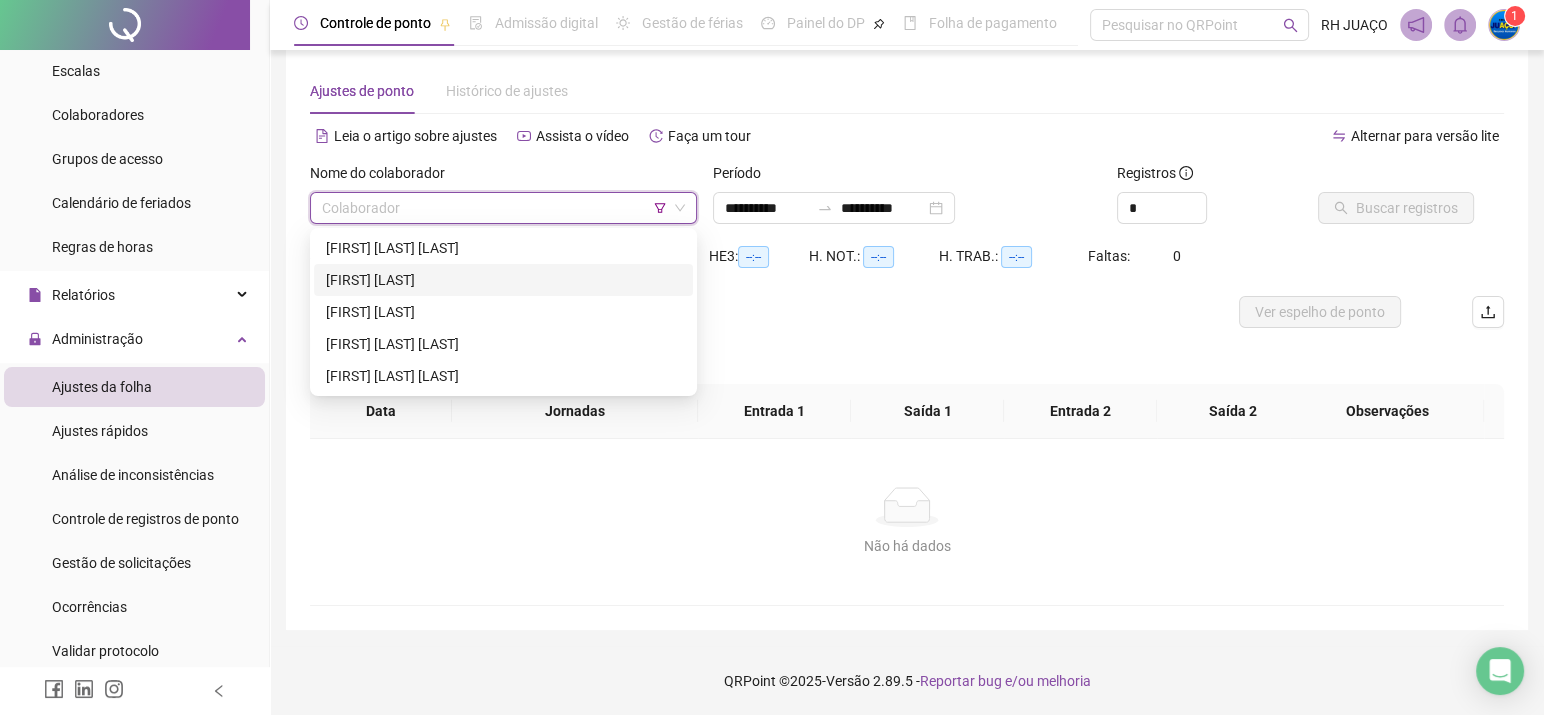 click on "[FIRST] [LAST]" at bounding box center (503, 280) 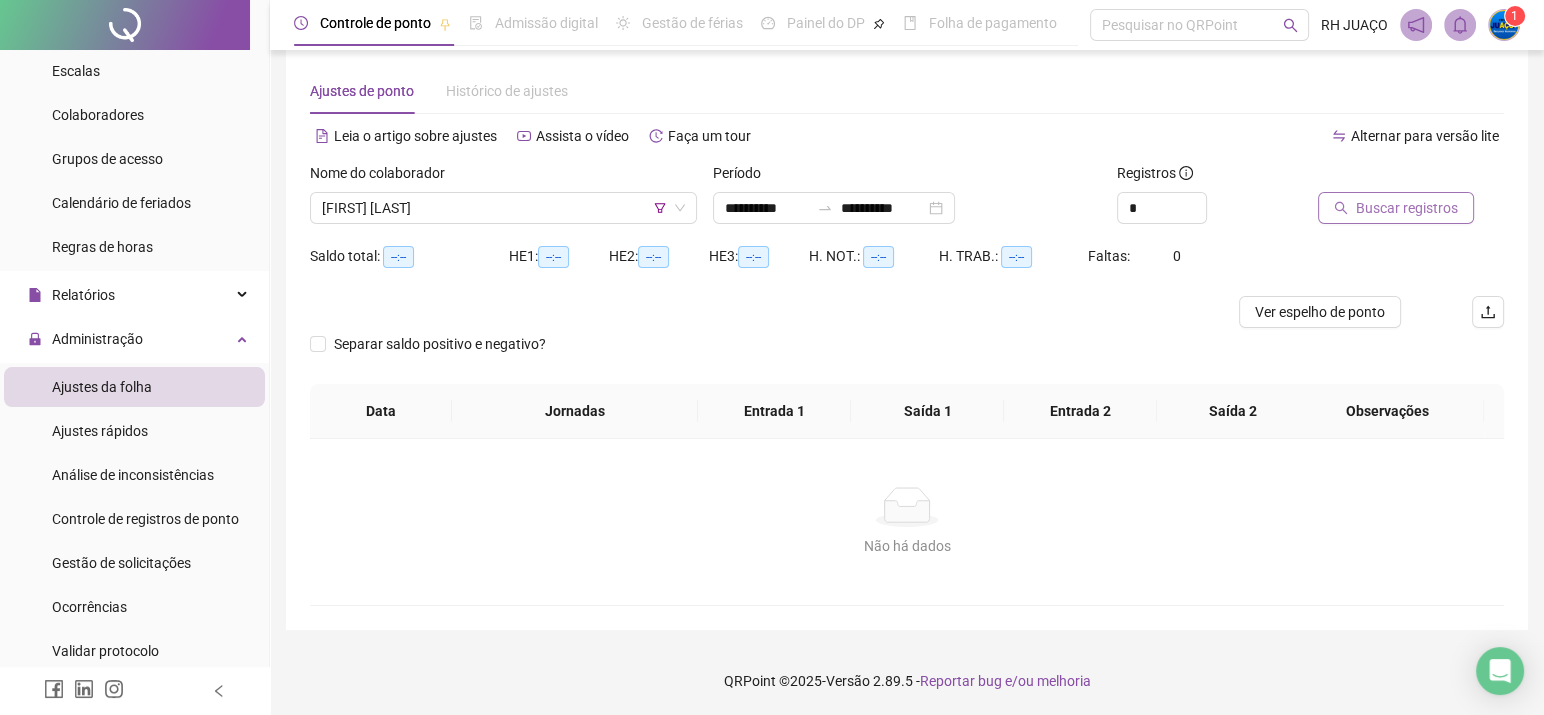 click 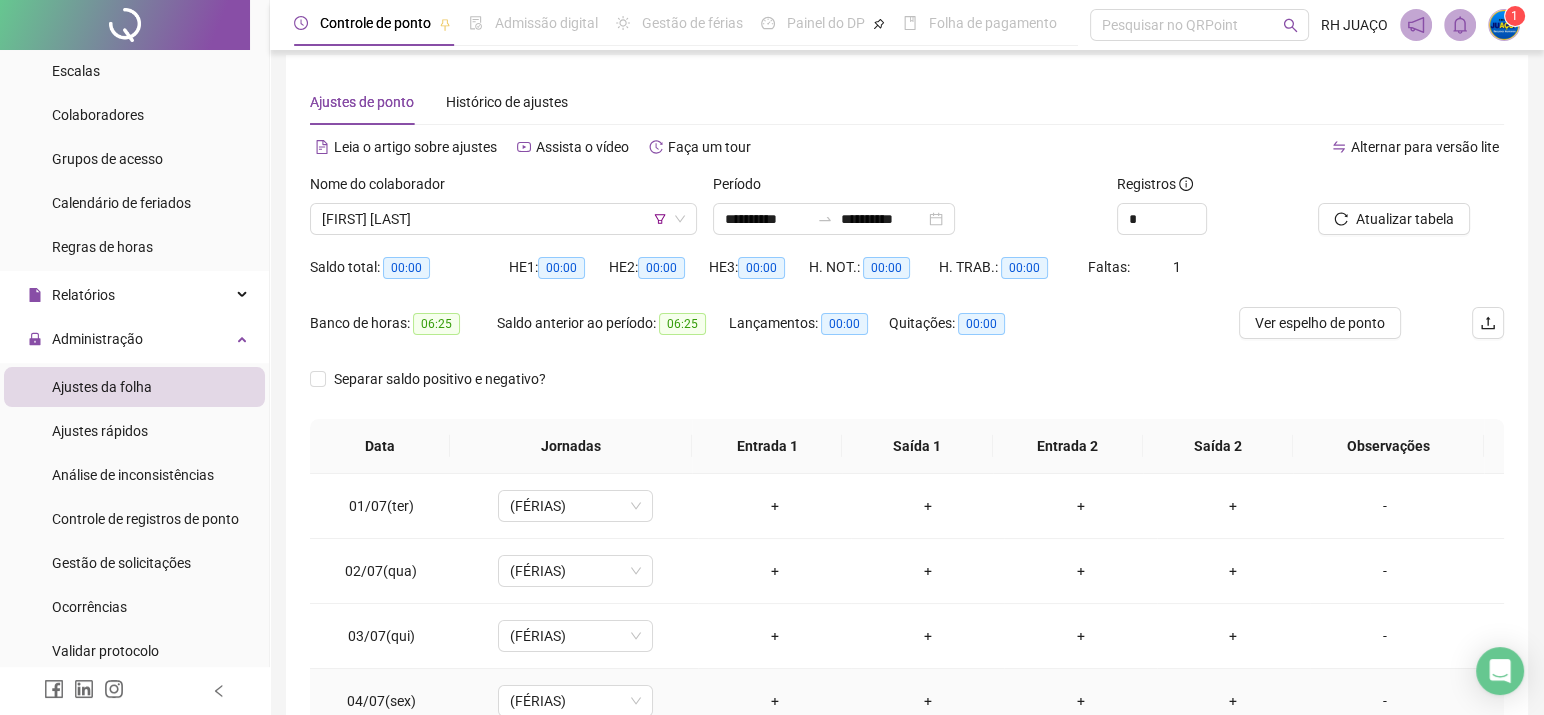 scroll, scrollTop: 0, scrollLeft: 0, axis: both 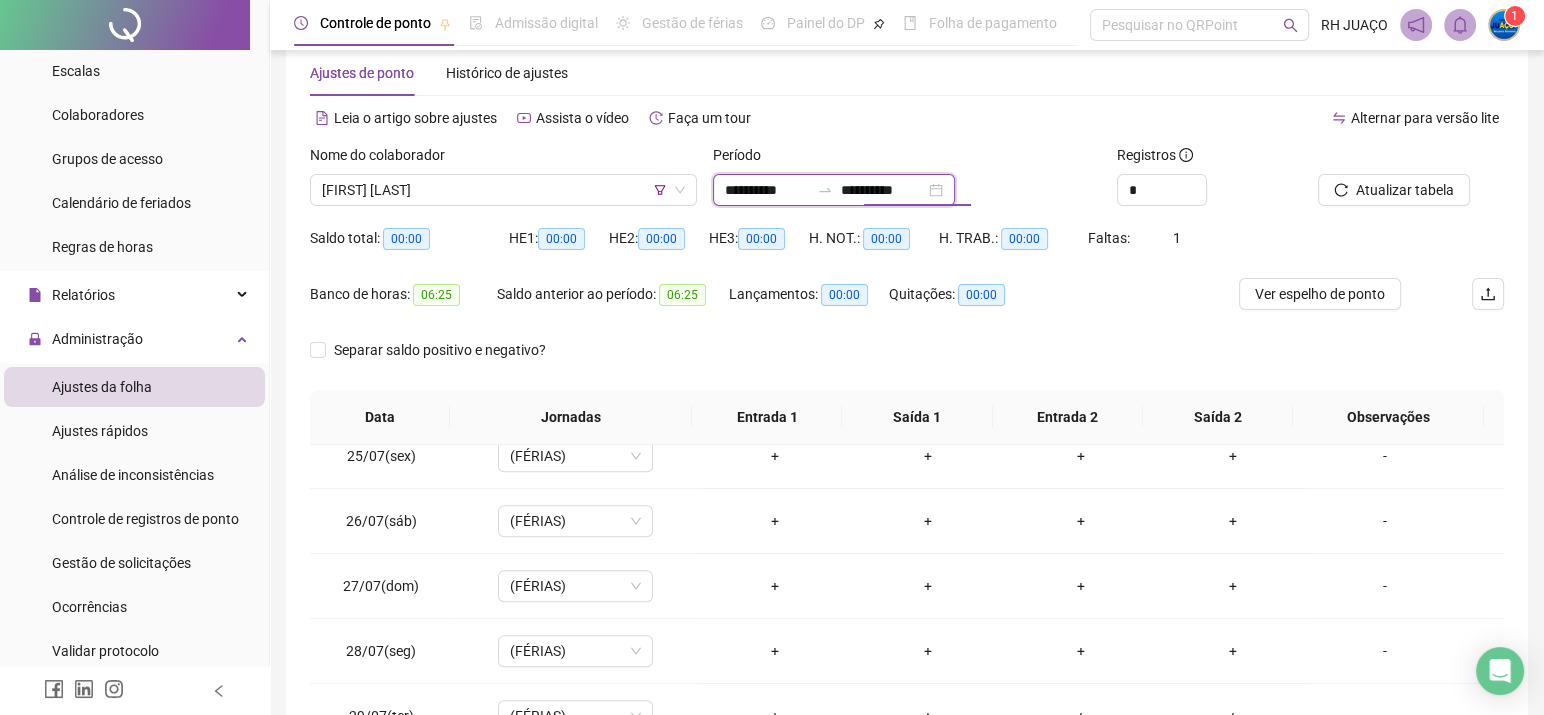 click on "**********" at bounding box center [883, 190] 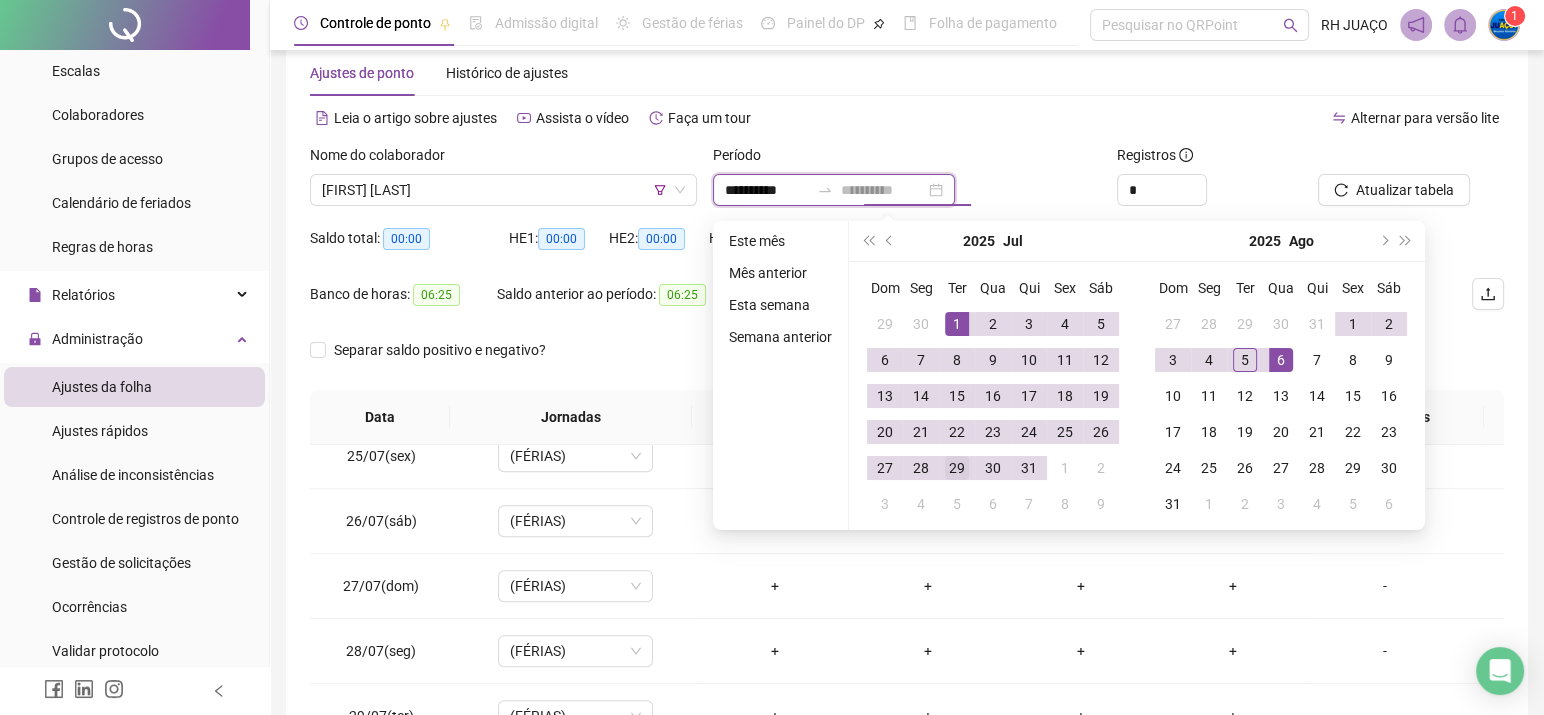 type on "**********" 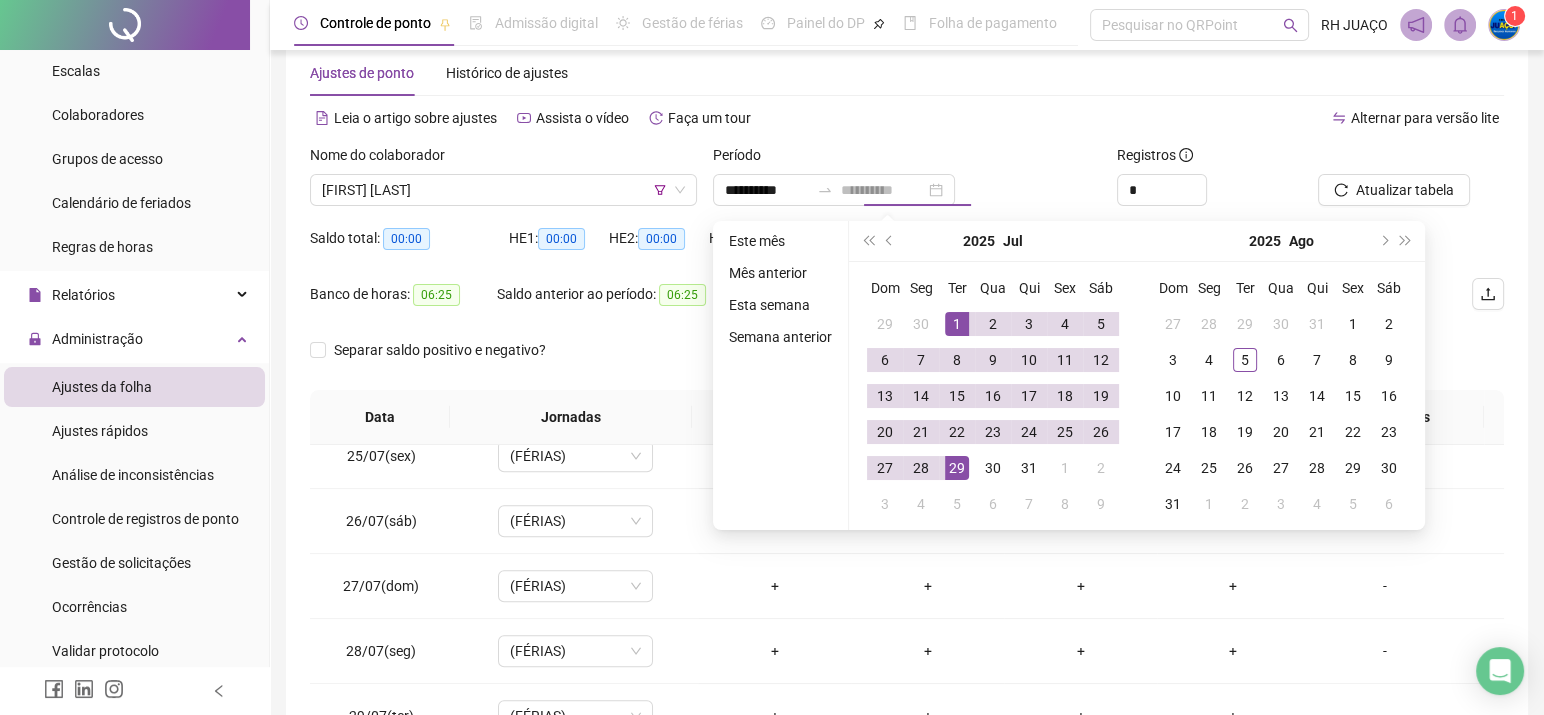 click on "29" at bounding box center (957, 468) 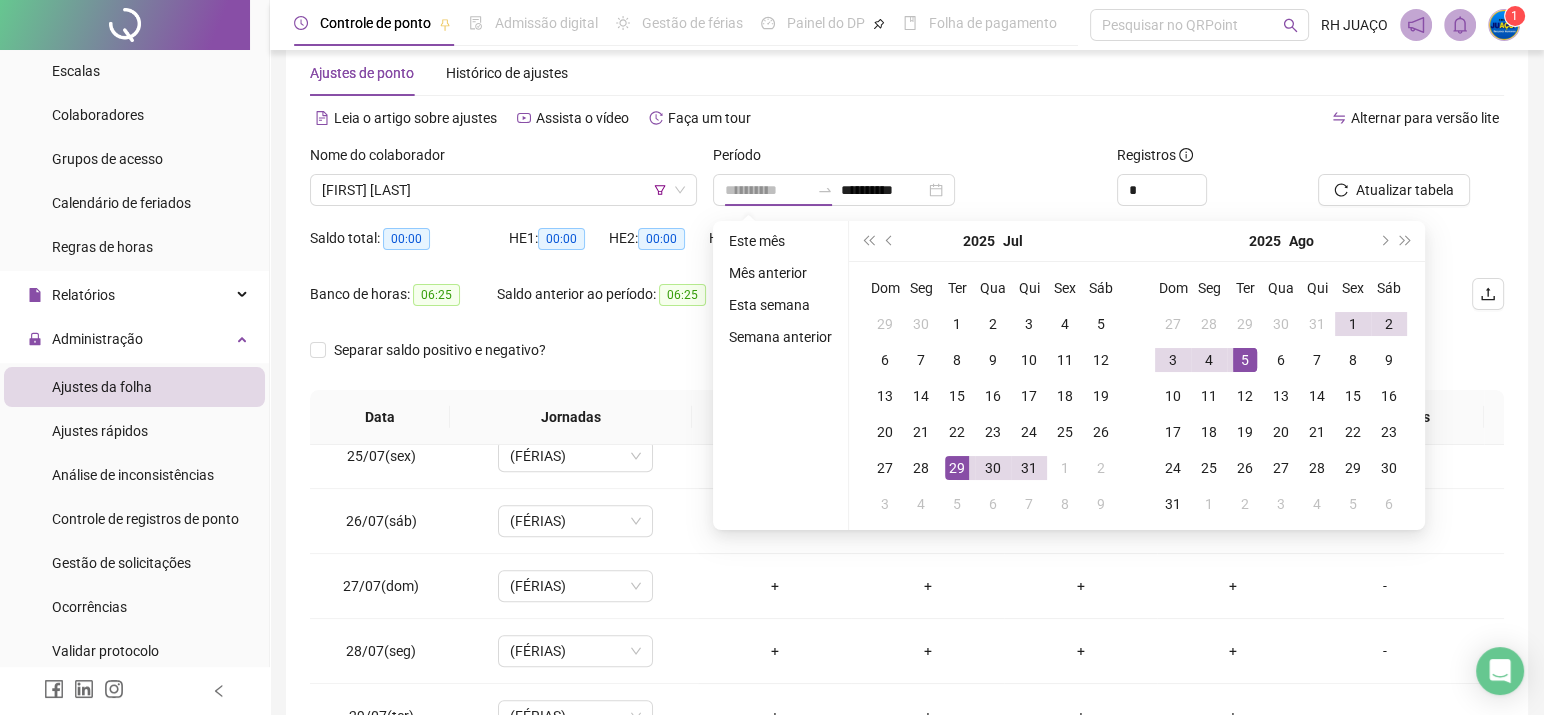 click on "5" at bounding box center (1245, 360) 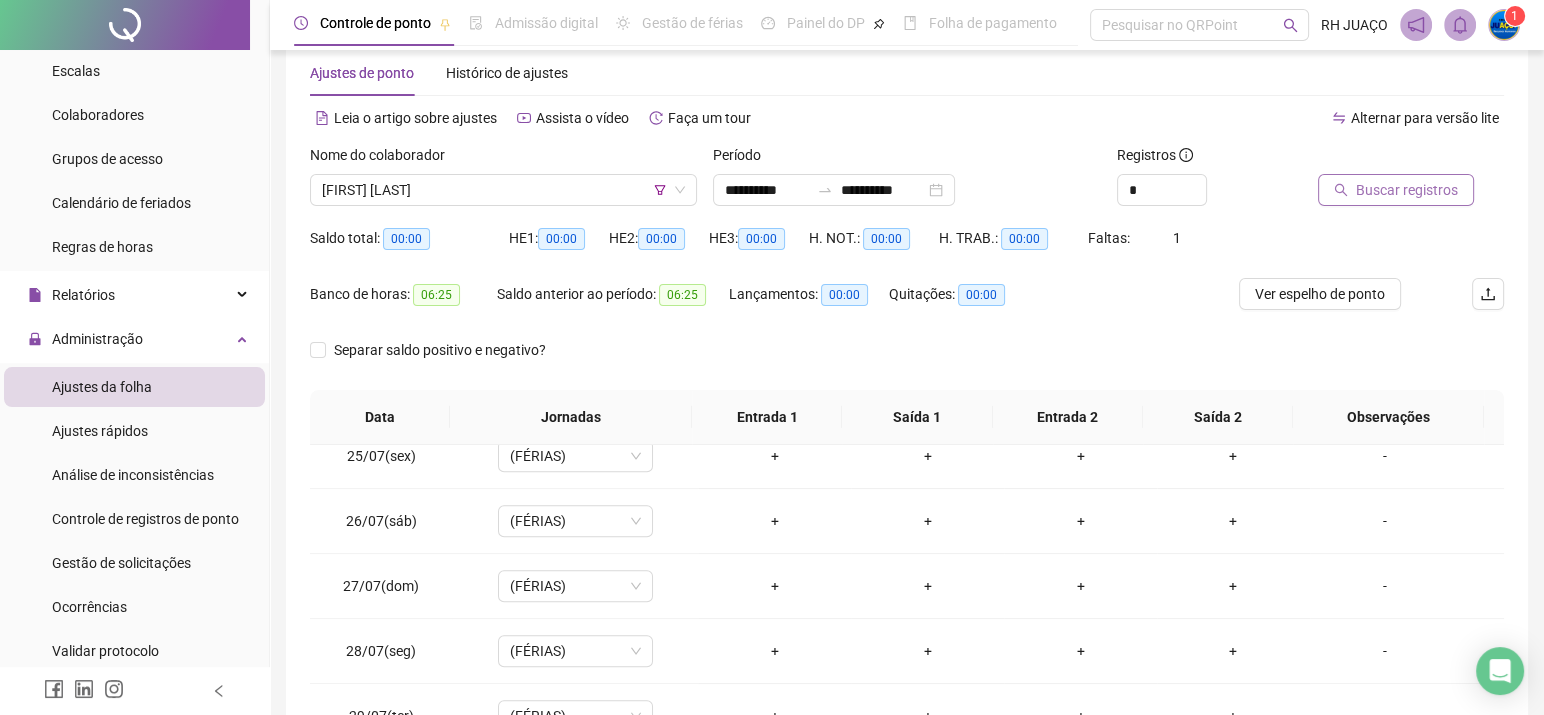 click on "Buscar registros" at bounding box center [1396, 190] 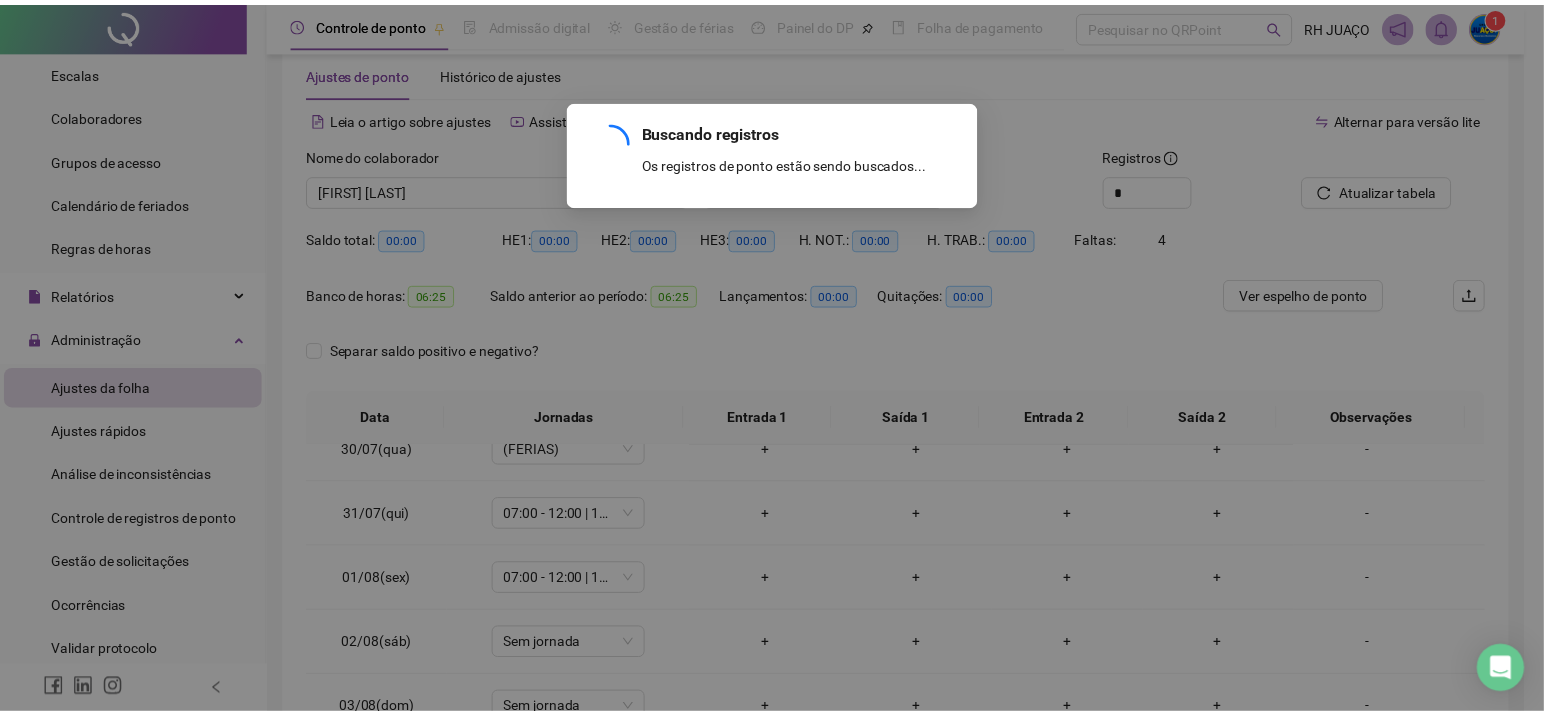 scroll, scrollTop: 92, scrollLeft: 0, axis: vertical 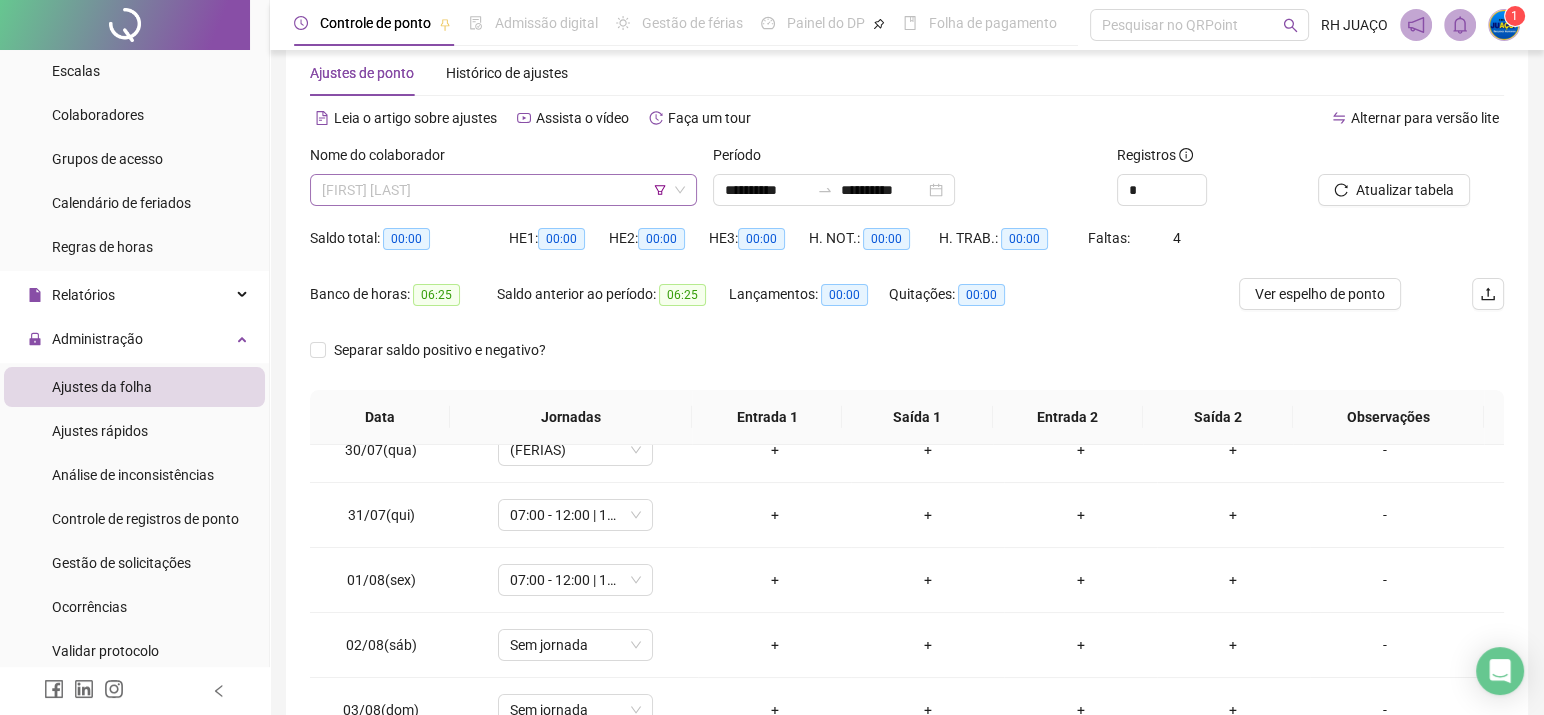 click on "[FIRST] [LAST]" at bounding box center (503, 190) 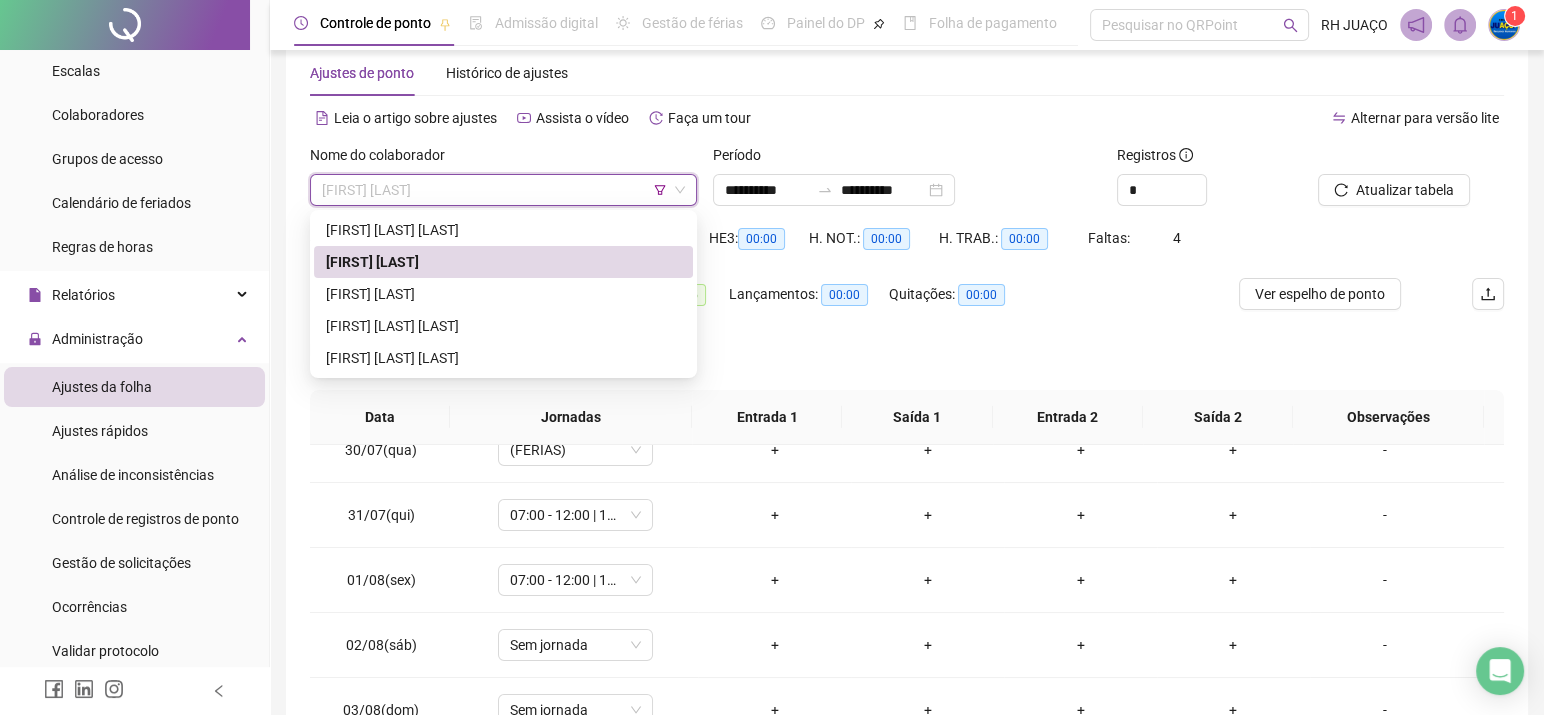 click on "Leia o artigo sobre ajustes Assista o vídeo Faça um tour" at bounding box center [608, 118] 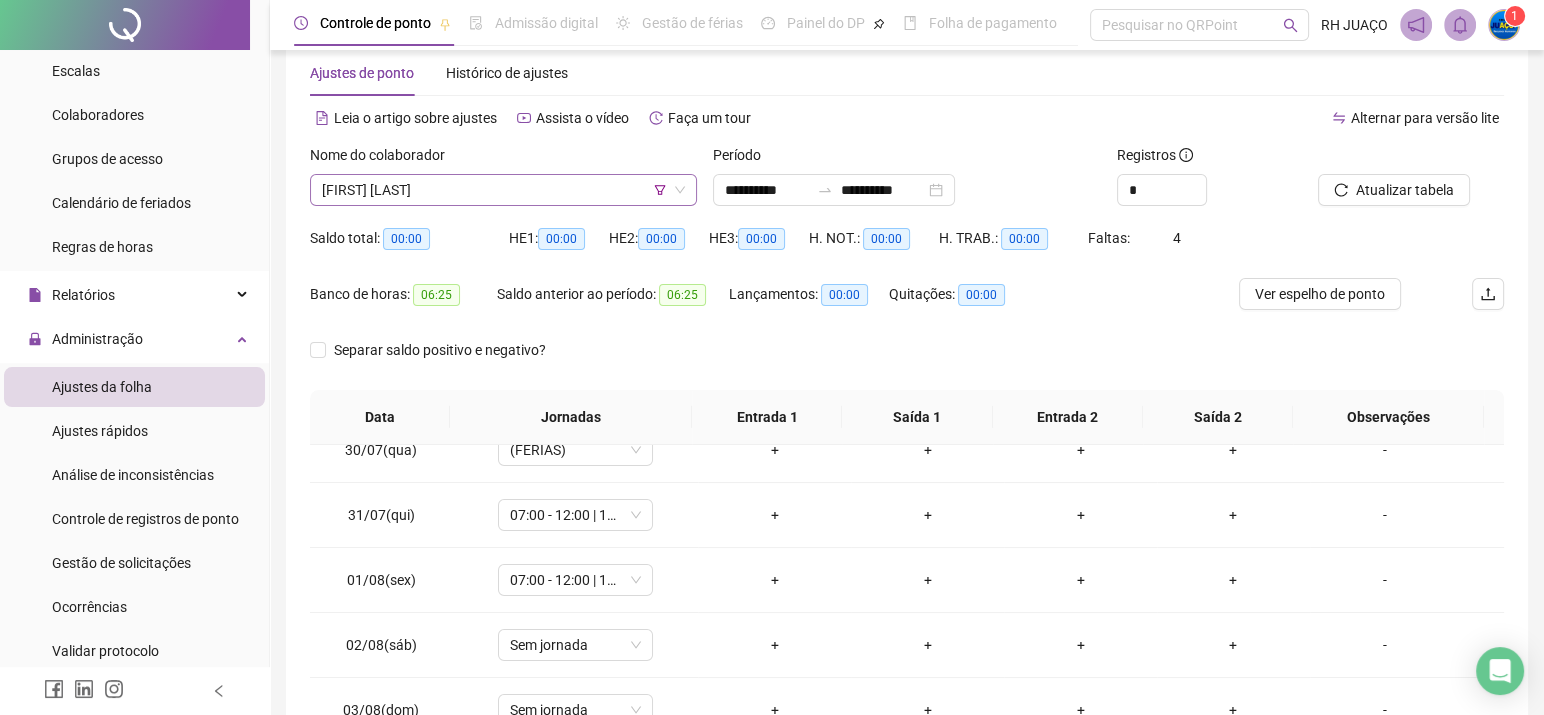 click on "[FIRST] [LAST]" at bounding box center (503, 190) 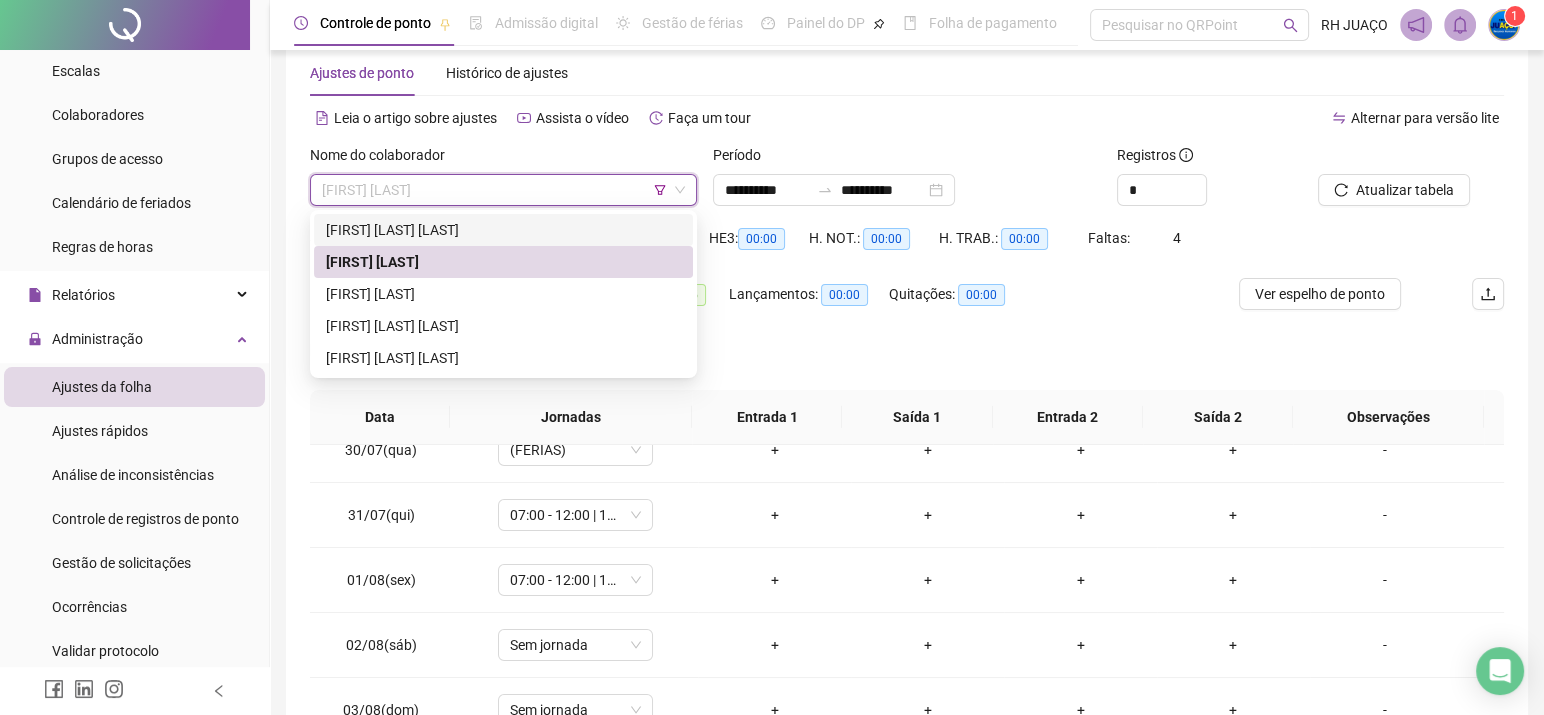 click 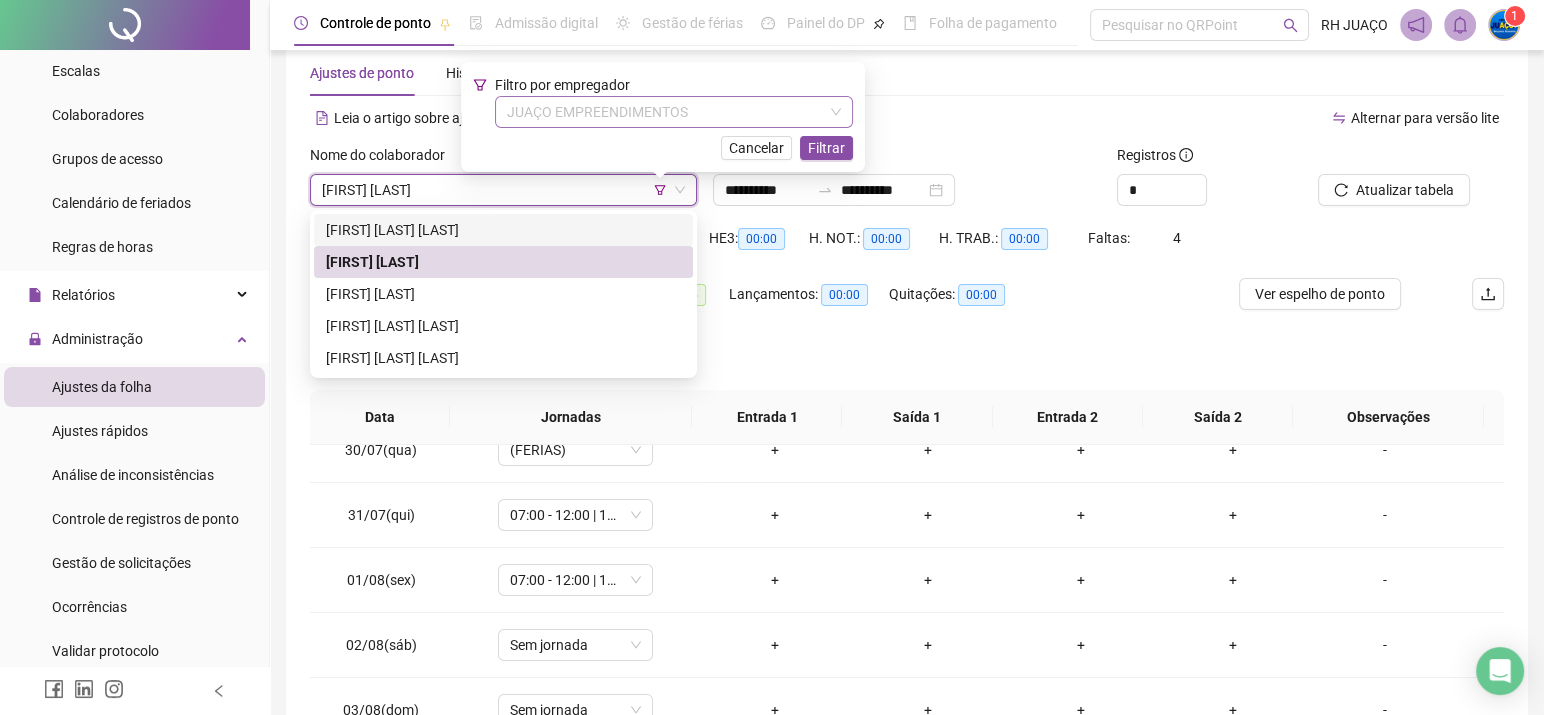 click on "JUAÇO EMPREENDIMENTOS" at bounding box center (674, 112) 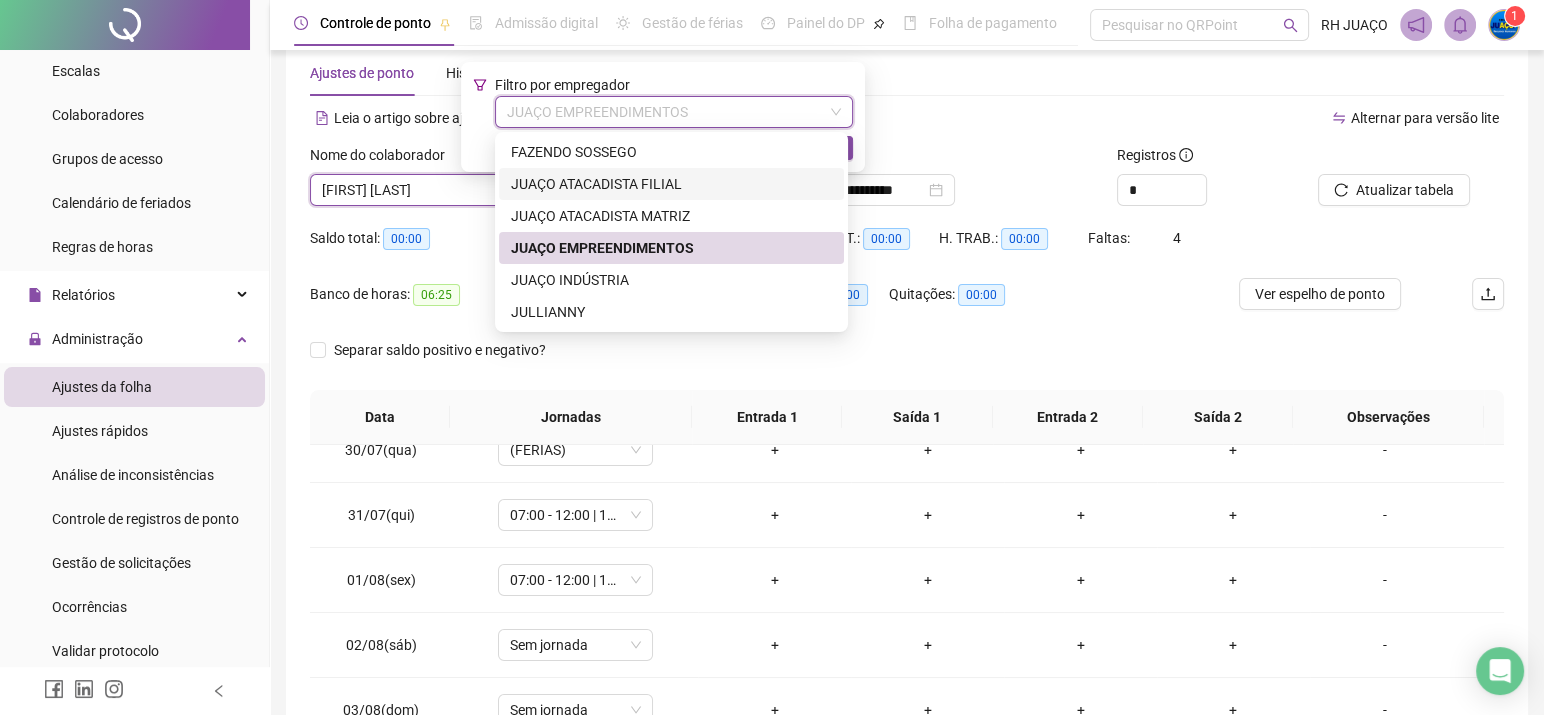 click on "JUAÇO ATACADISTA FILIAL" at bounding box center (671, 184) 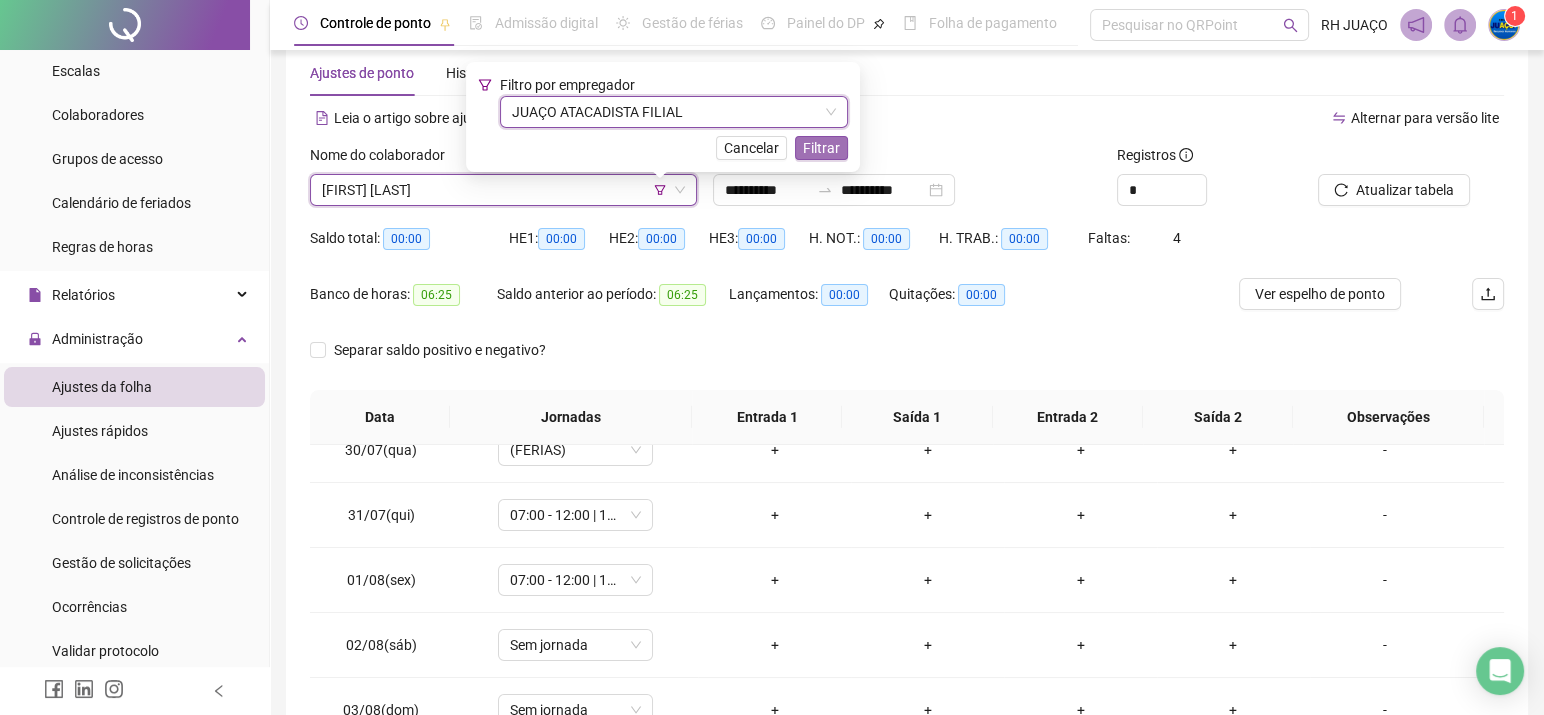 click on "Filtrar" at bounding box center (821, 148) 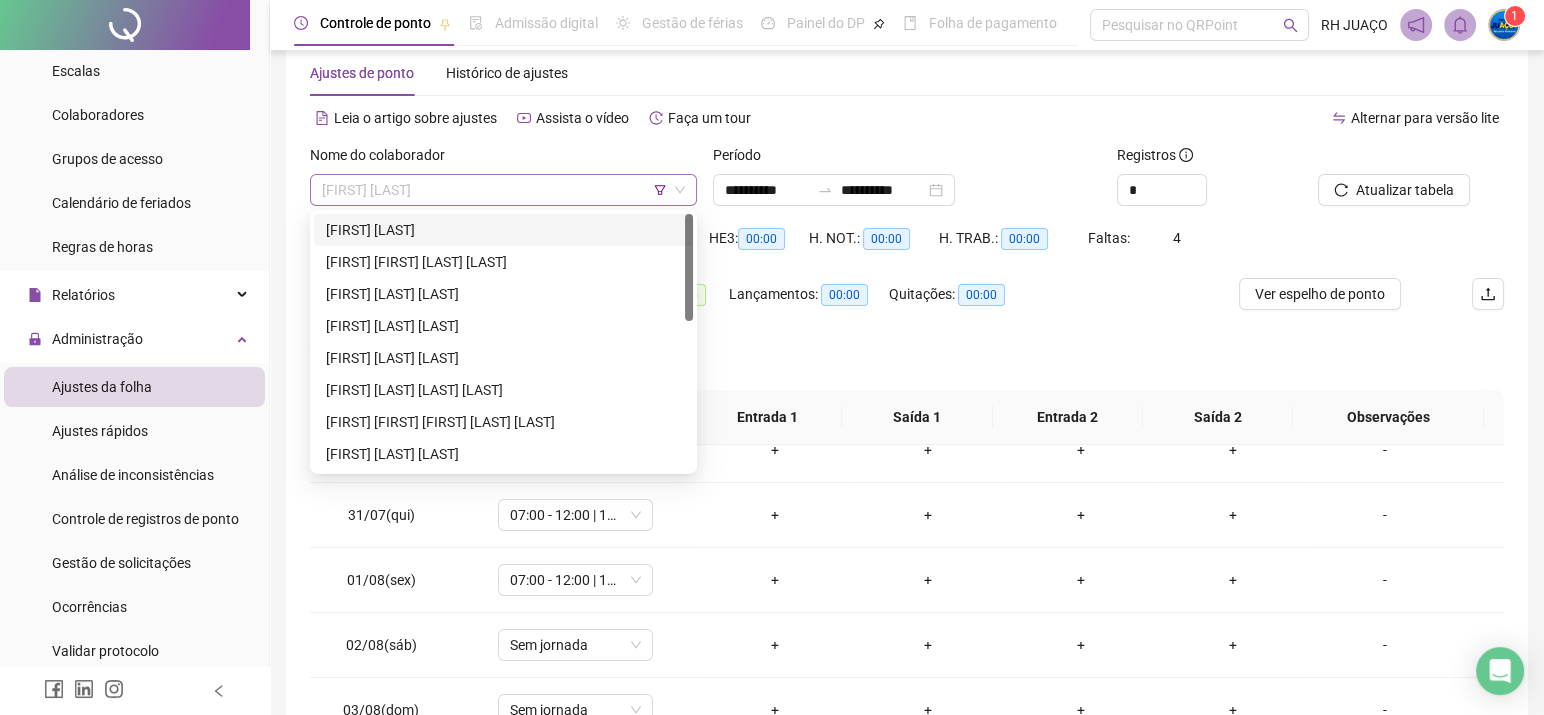 click on "[FIRST] [LAST]" at bounding box center (503, 190) 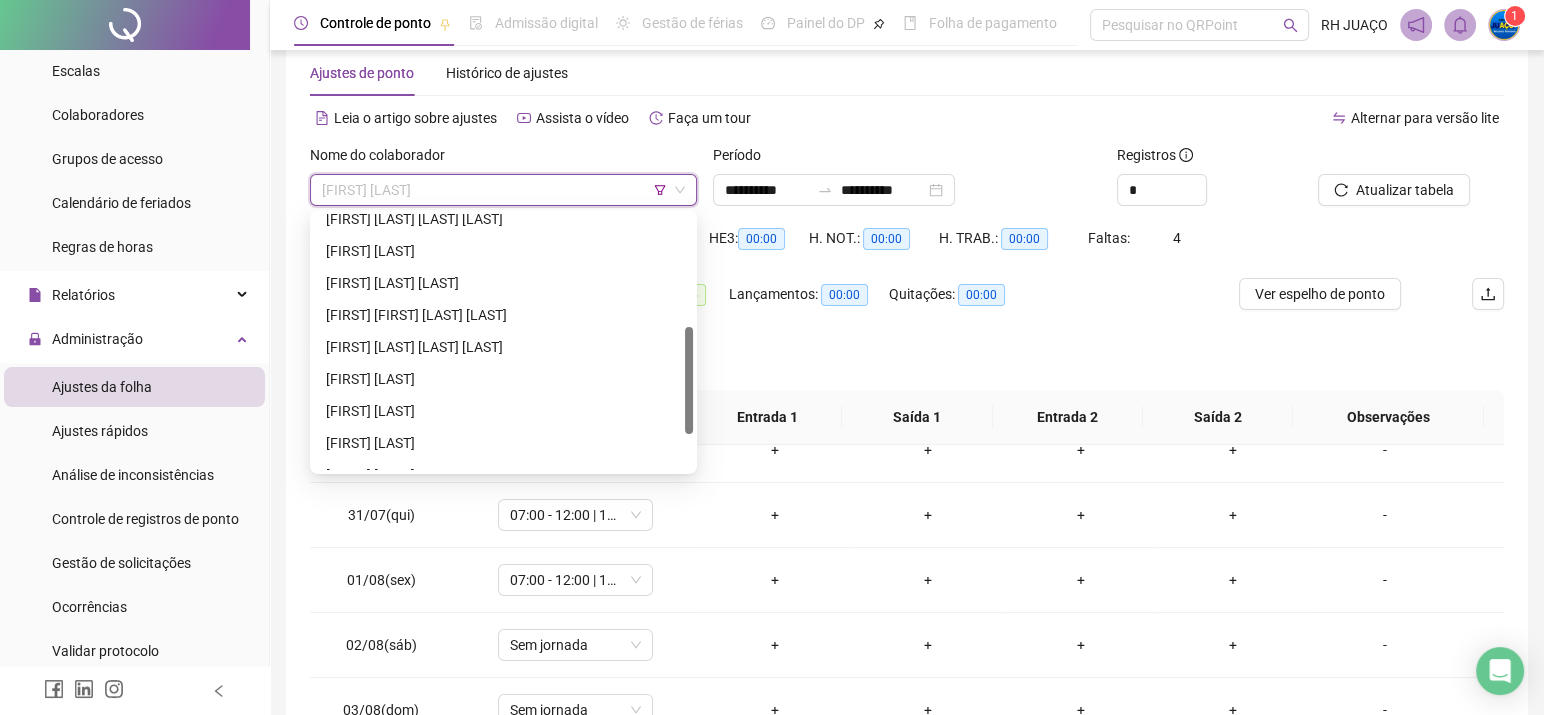 scroll, scrollTop: 351, scrollLeft: 0, axis: vertical 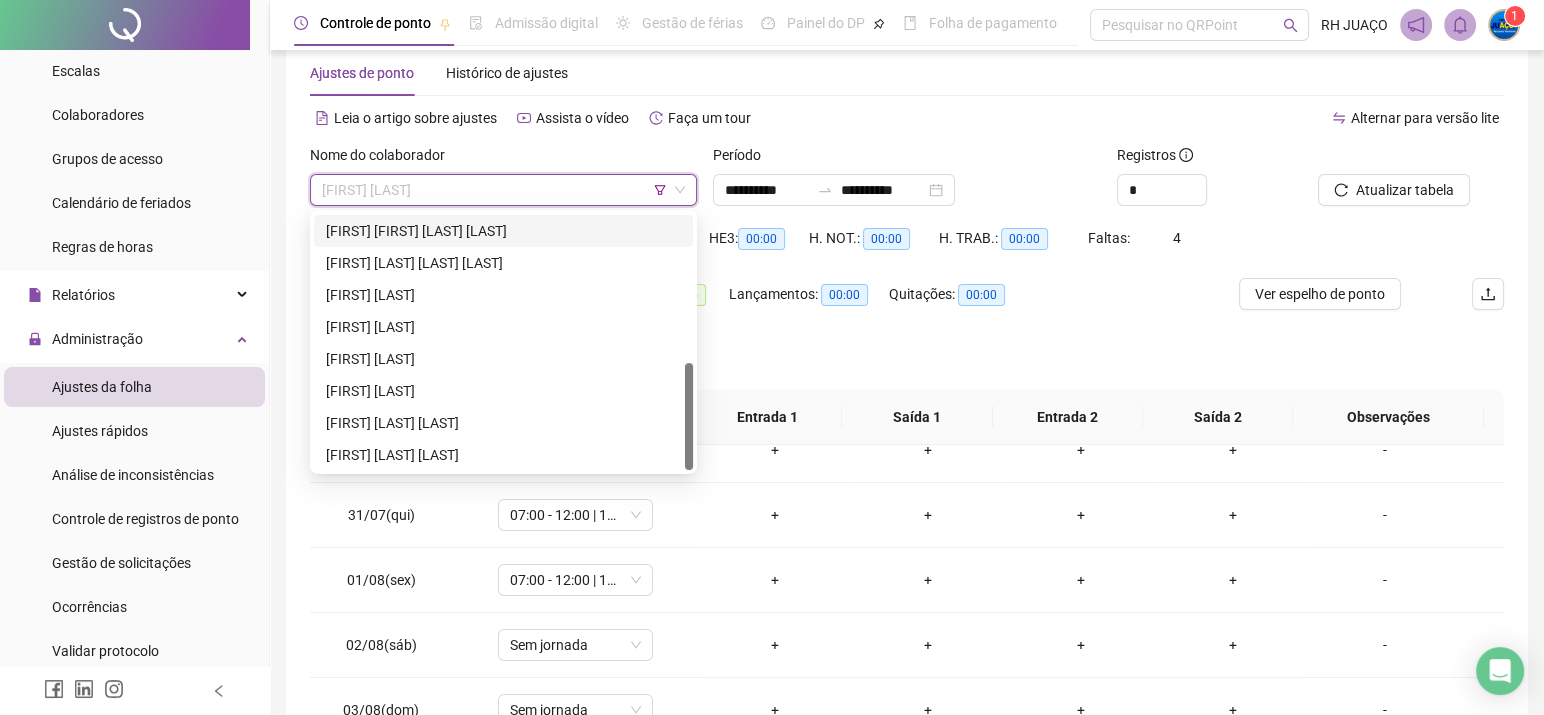 click on "[FIRST] [FIRST] [LAST] [LAST]" at bounding box center [503, 231] 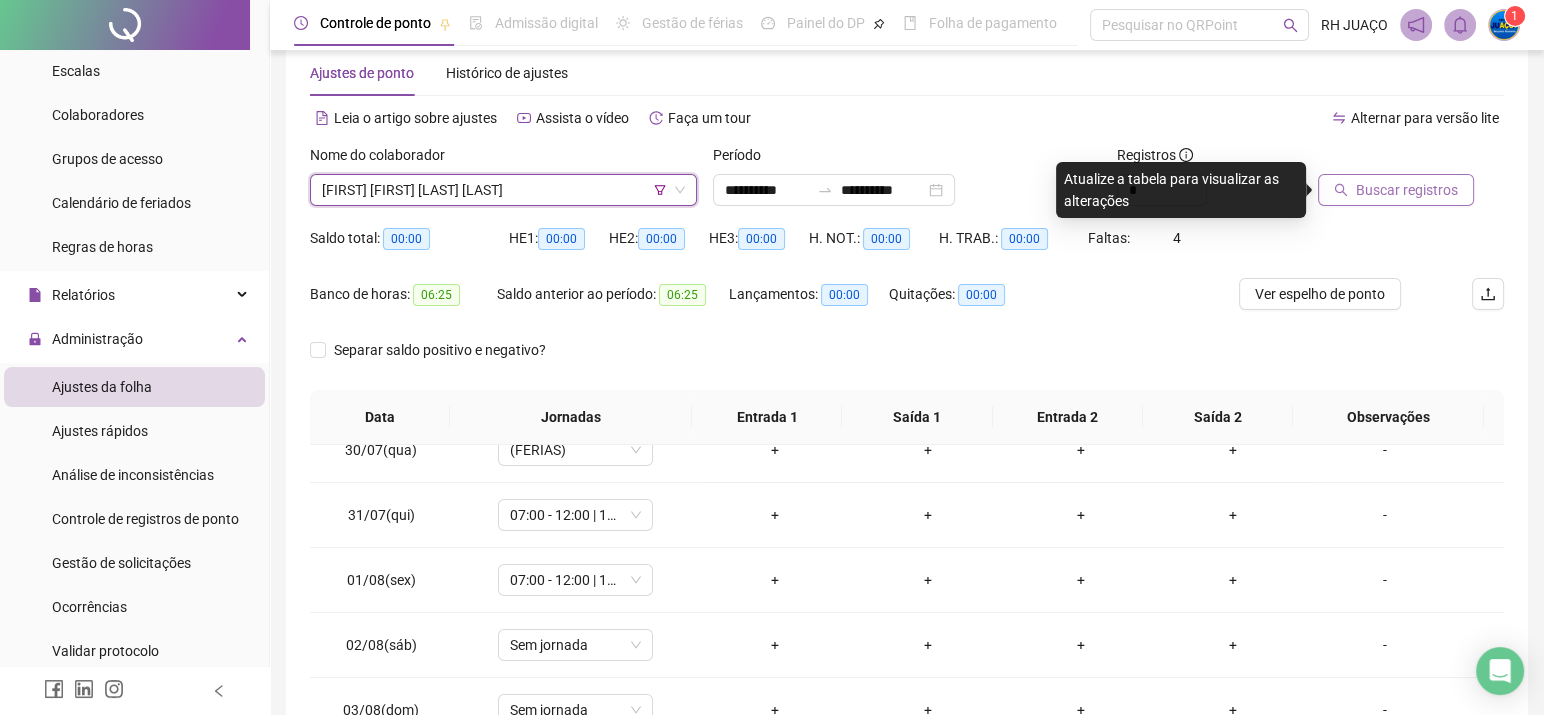click on "Buscar registros" at bounding box center (1396, 190) 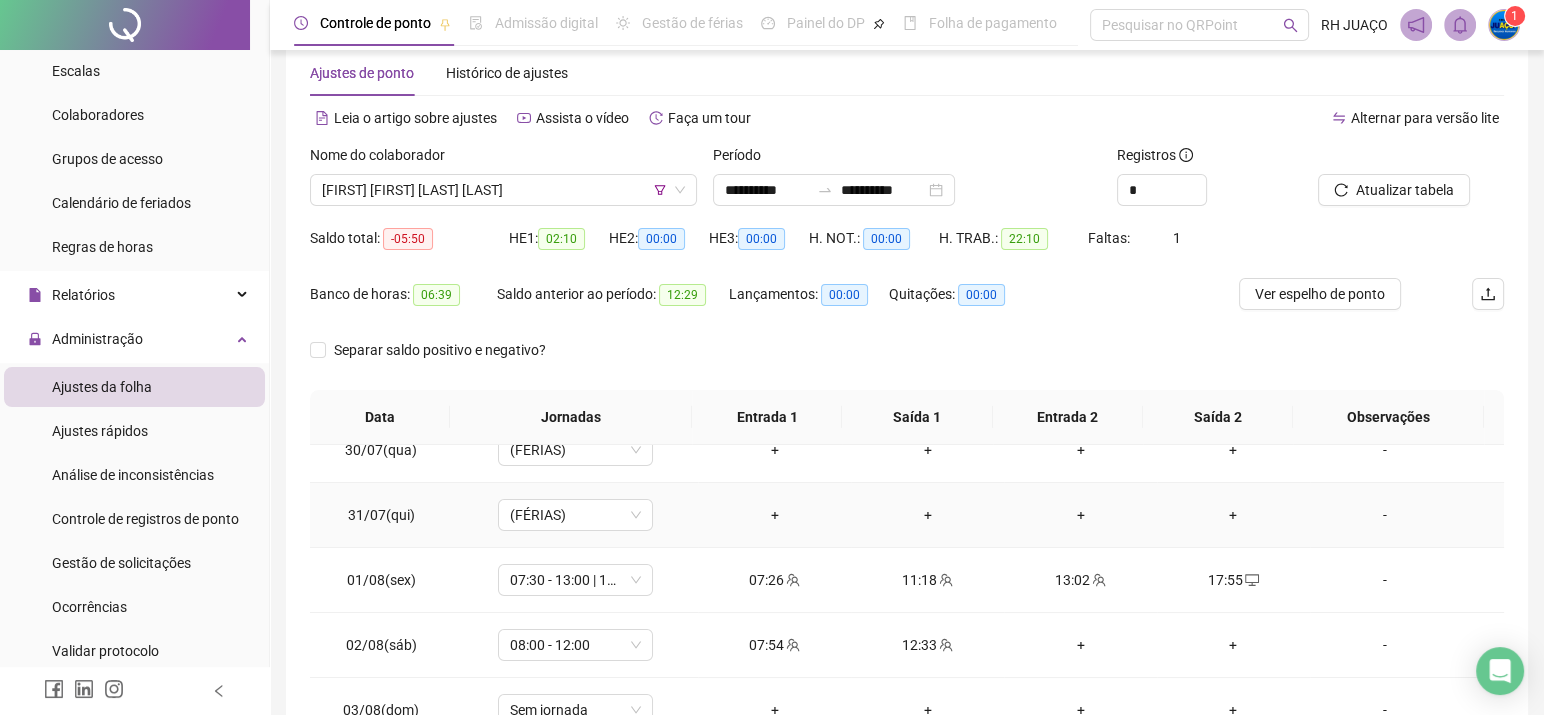 scroll, scrollTop: 91, scrollLeft: 0, axis: vertical 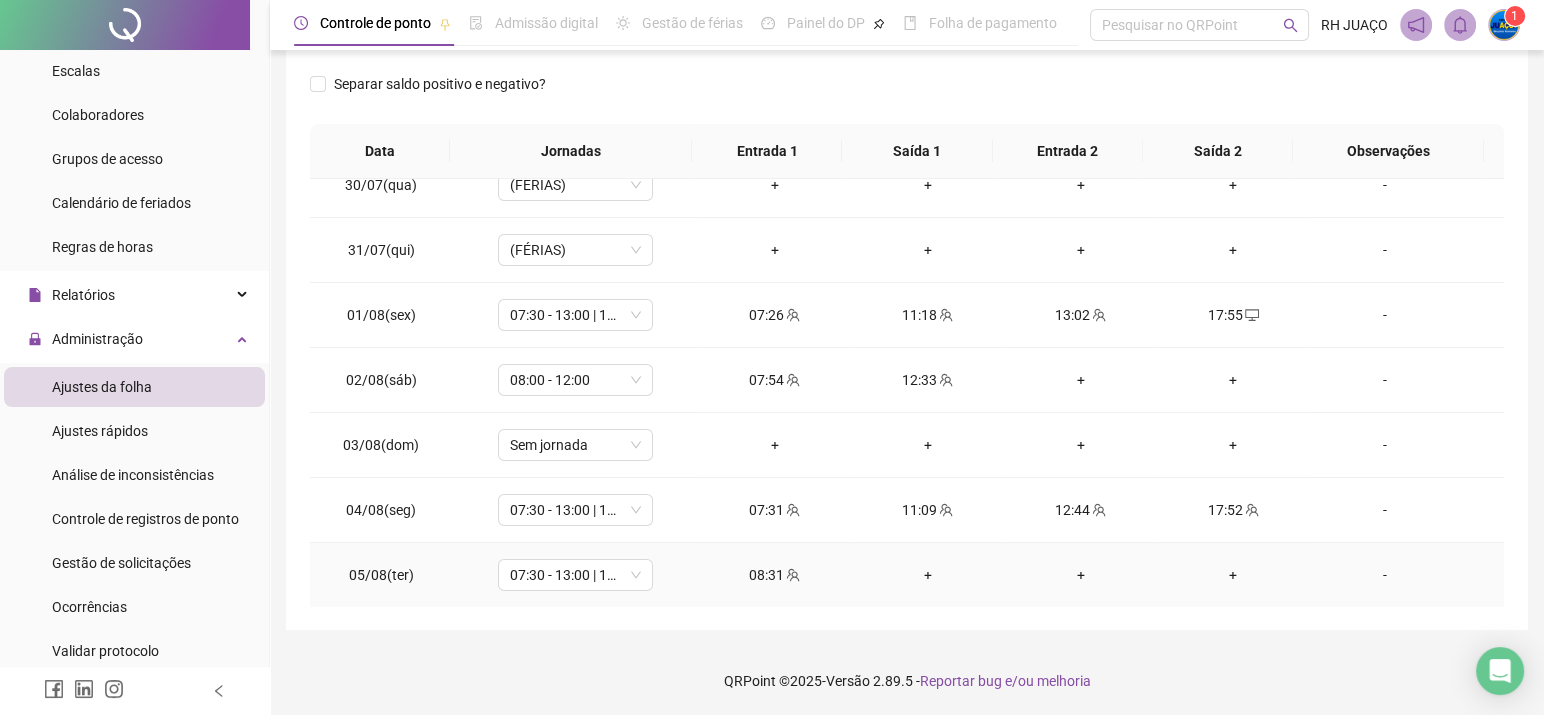 click on "08:31" at bounding box center (774, 575) 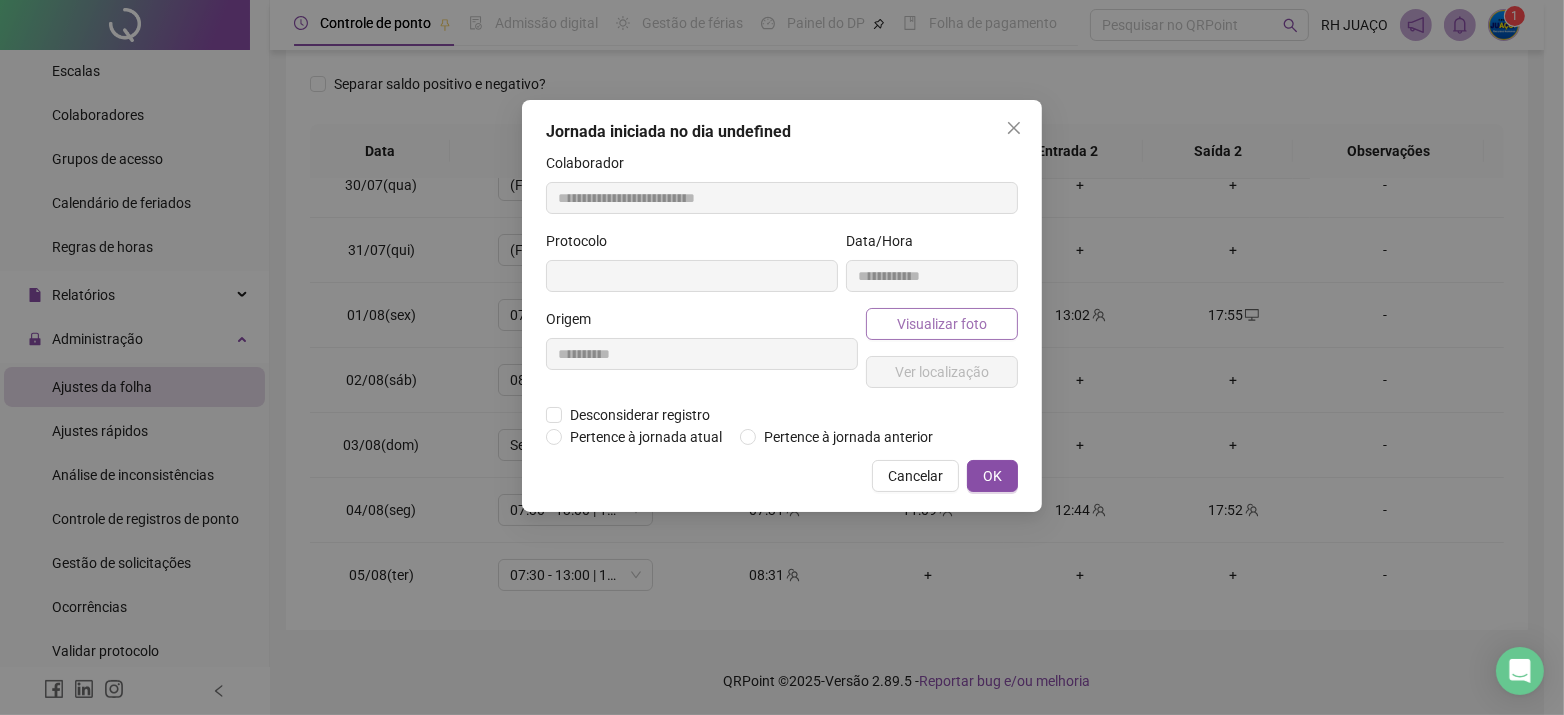 type on "**********" 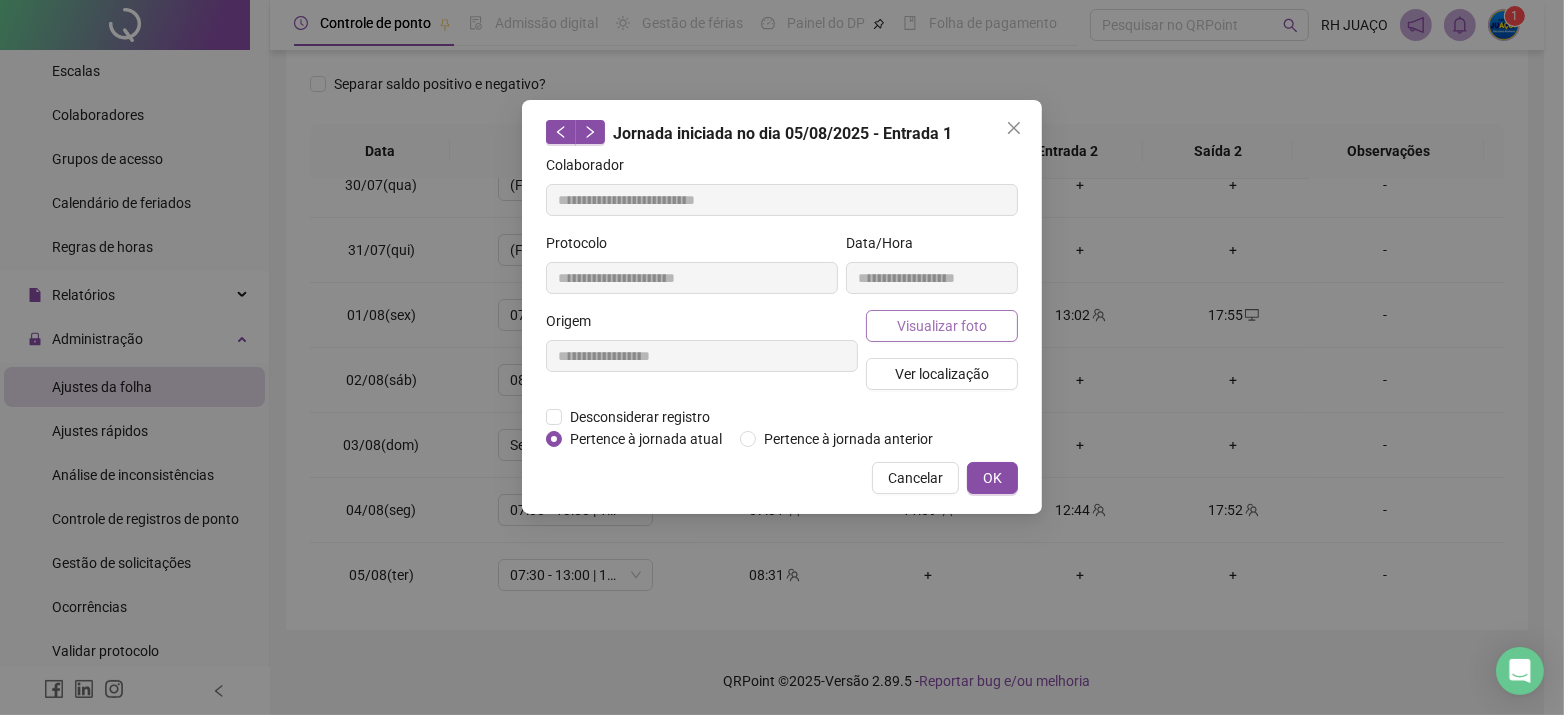 click on "Visualizar foto" at bounding box center [942, 326] 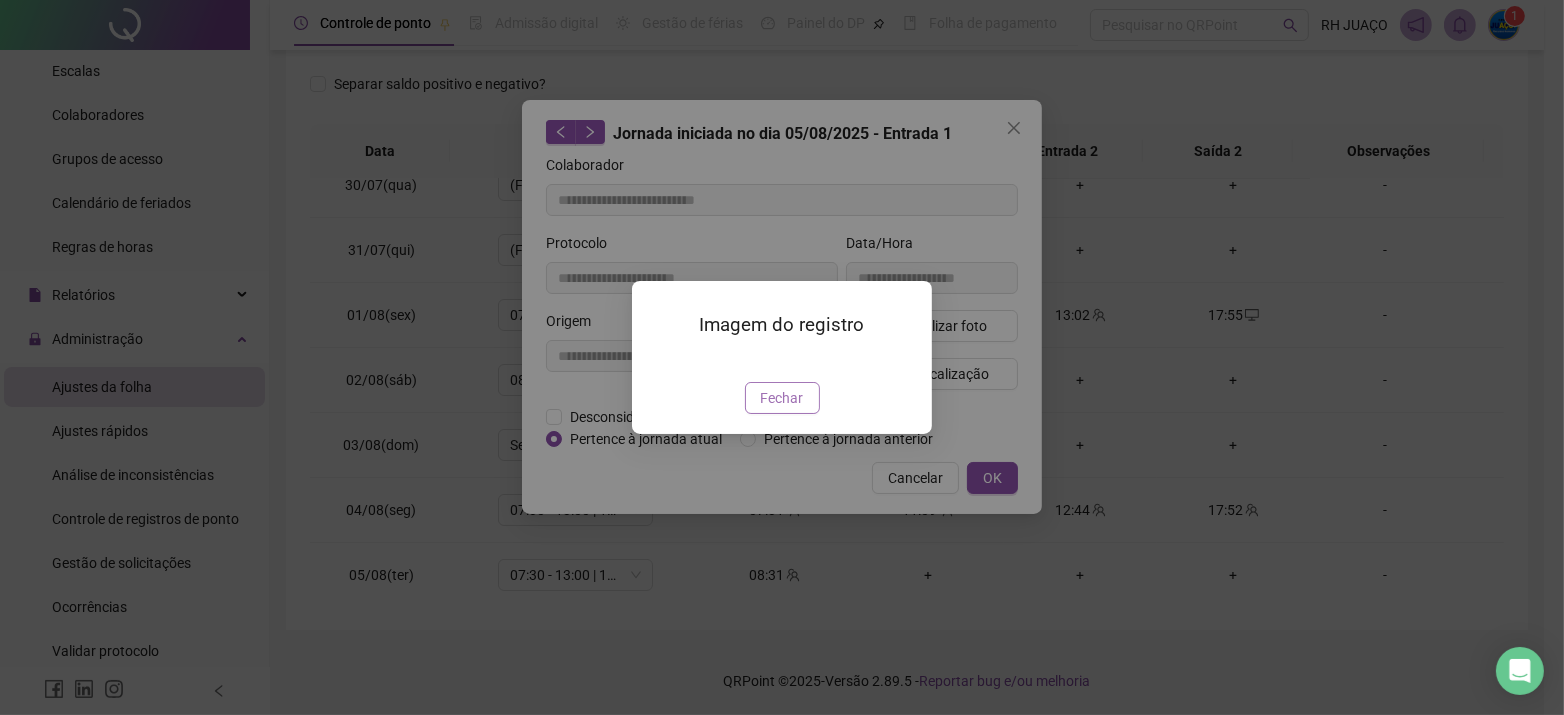 click on "Fechar" at bounding box center [782, 398] 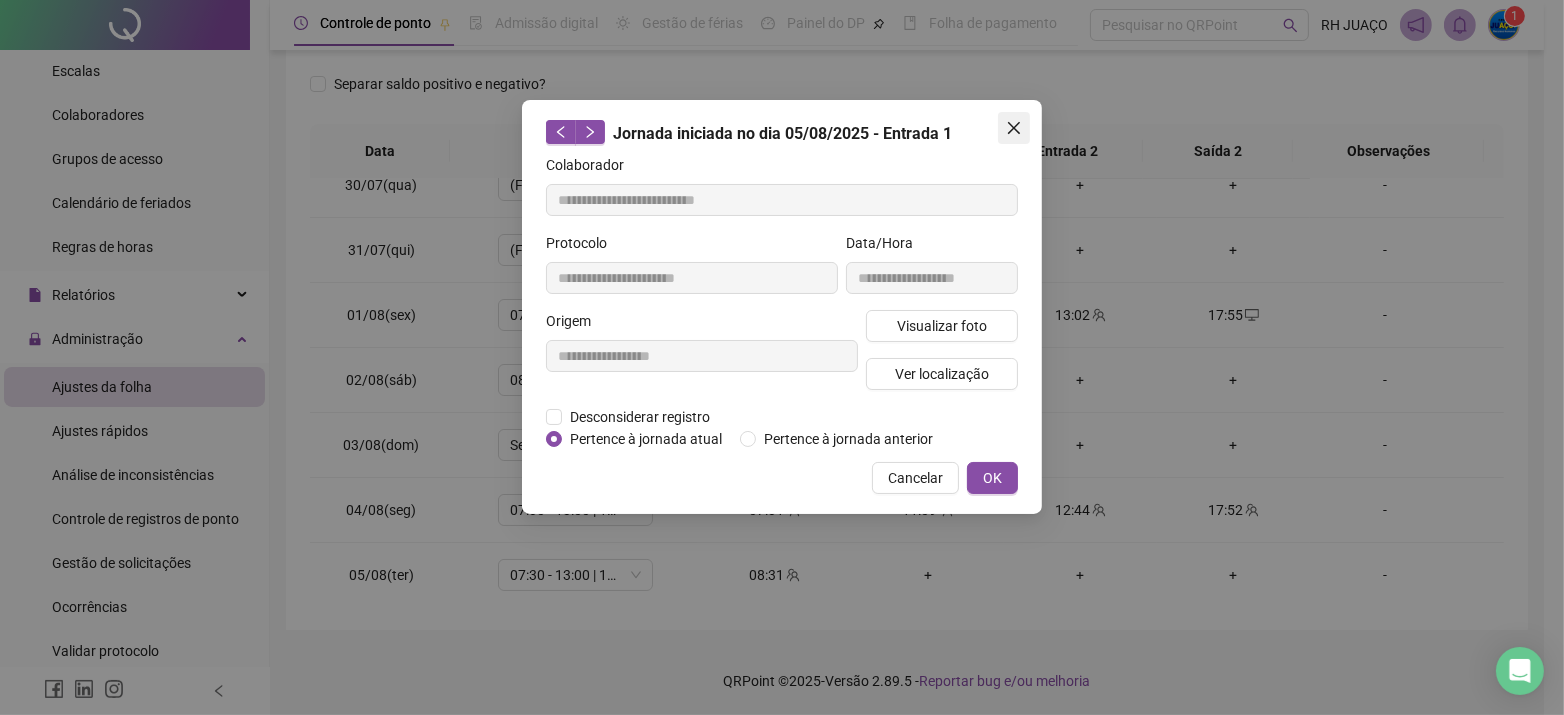 click 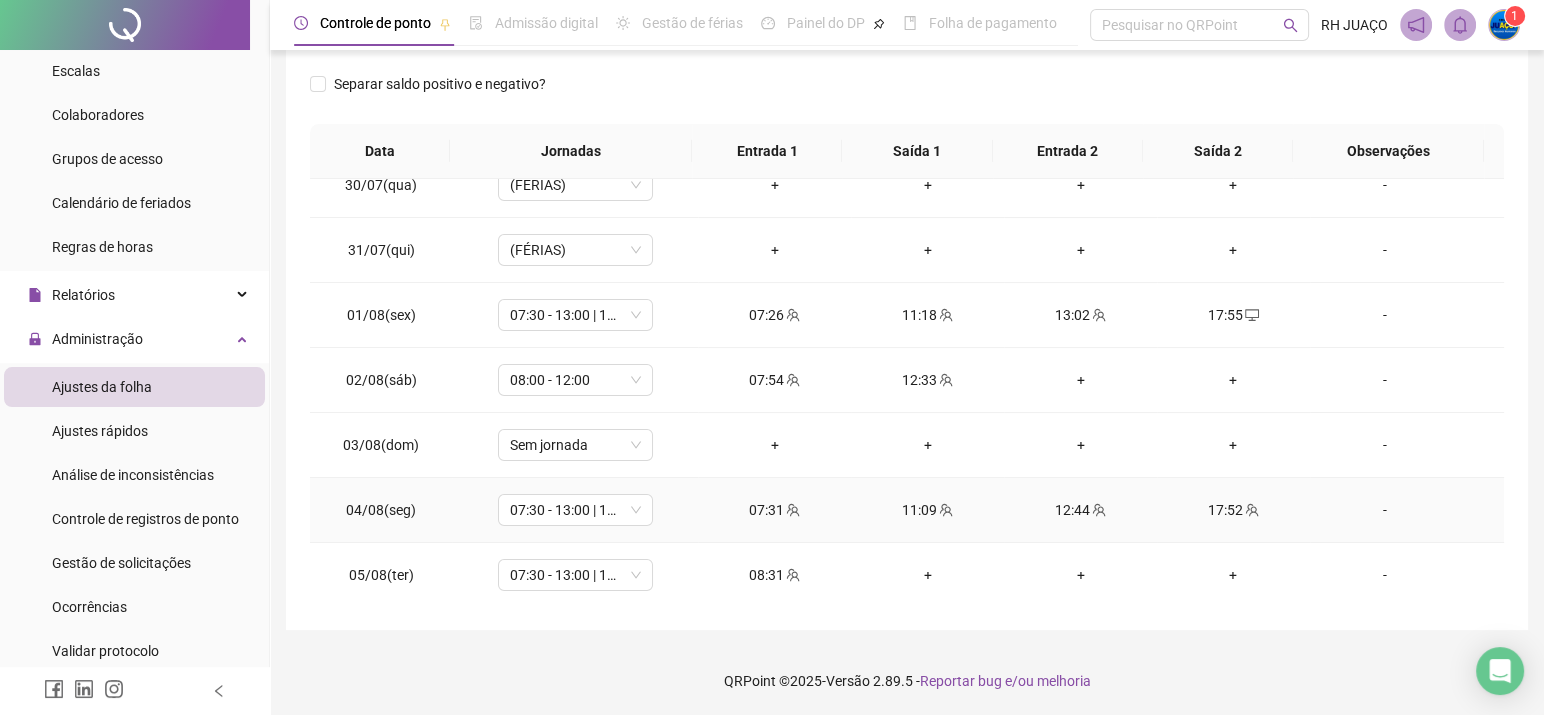 click 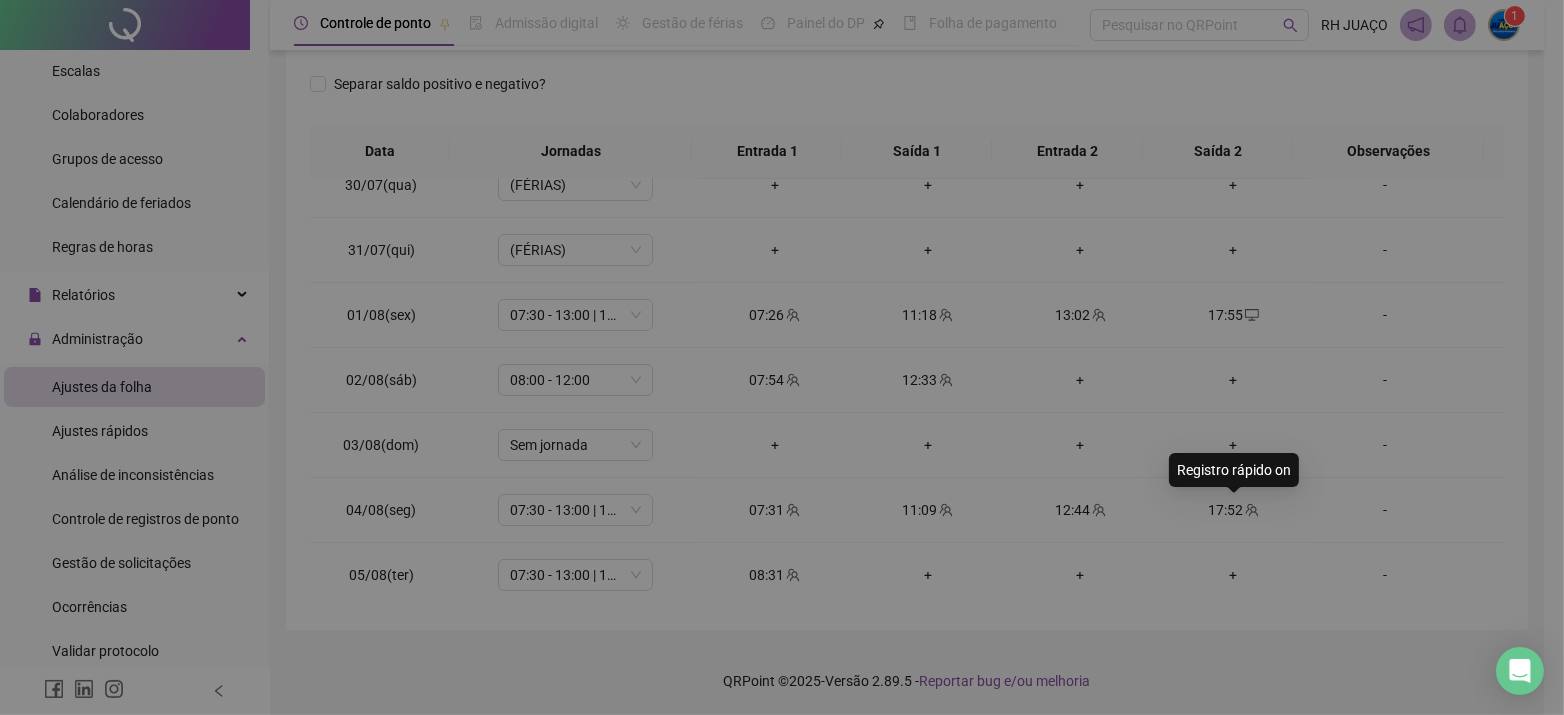 type on "**********" 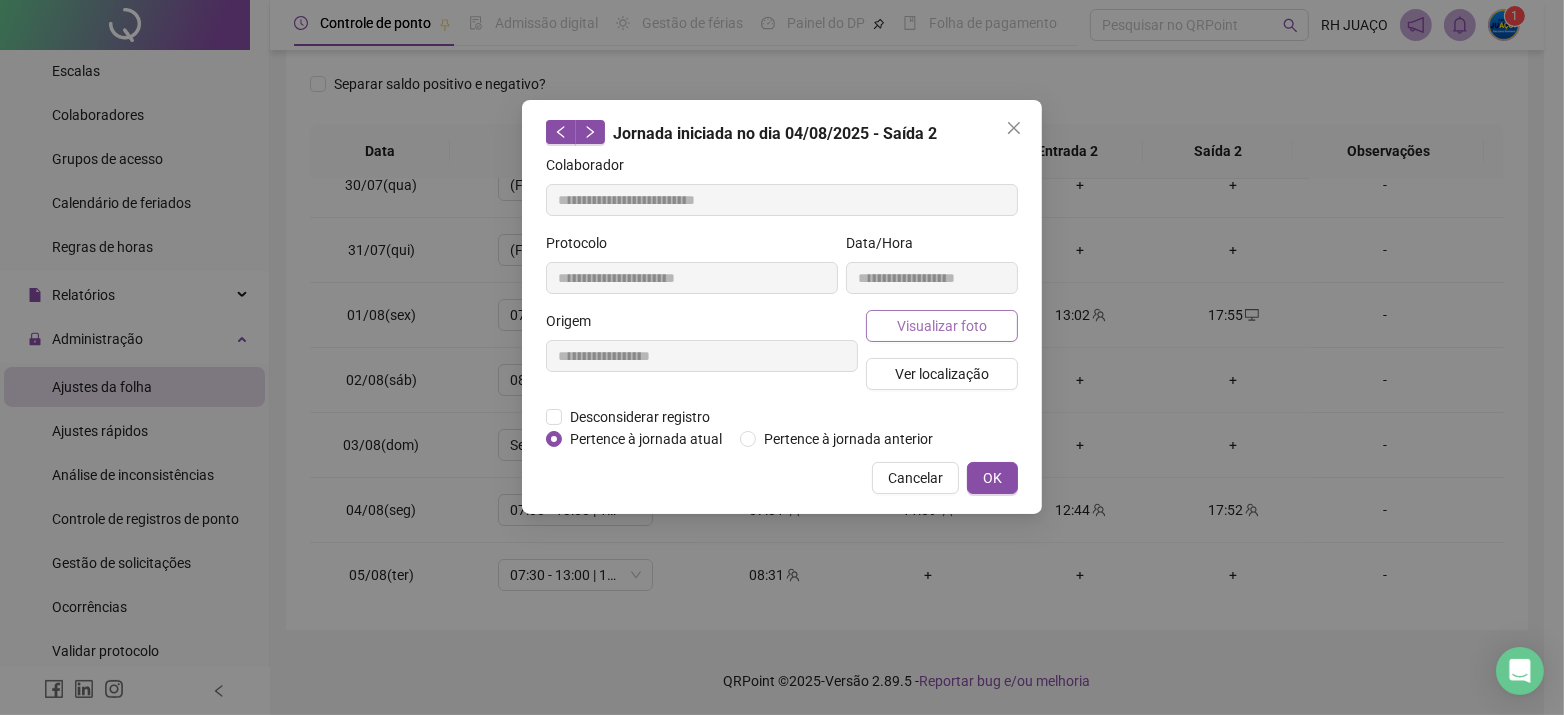 click on "Visualizar foto" at bounding box center [942, 326] 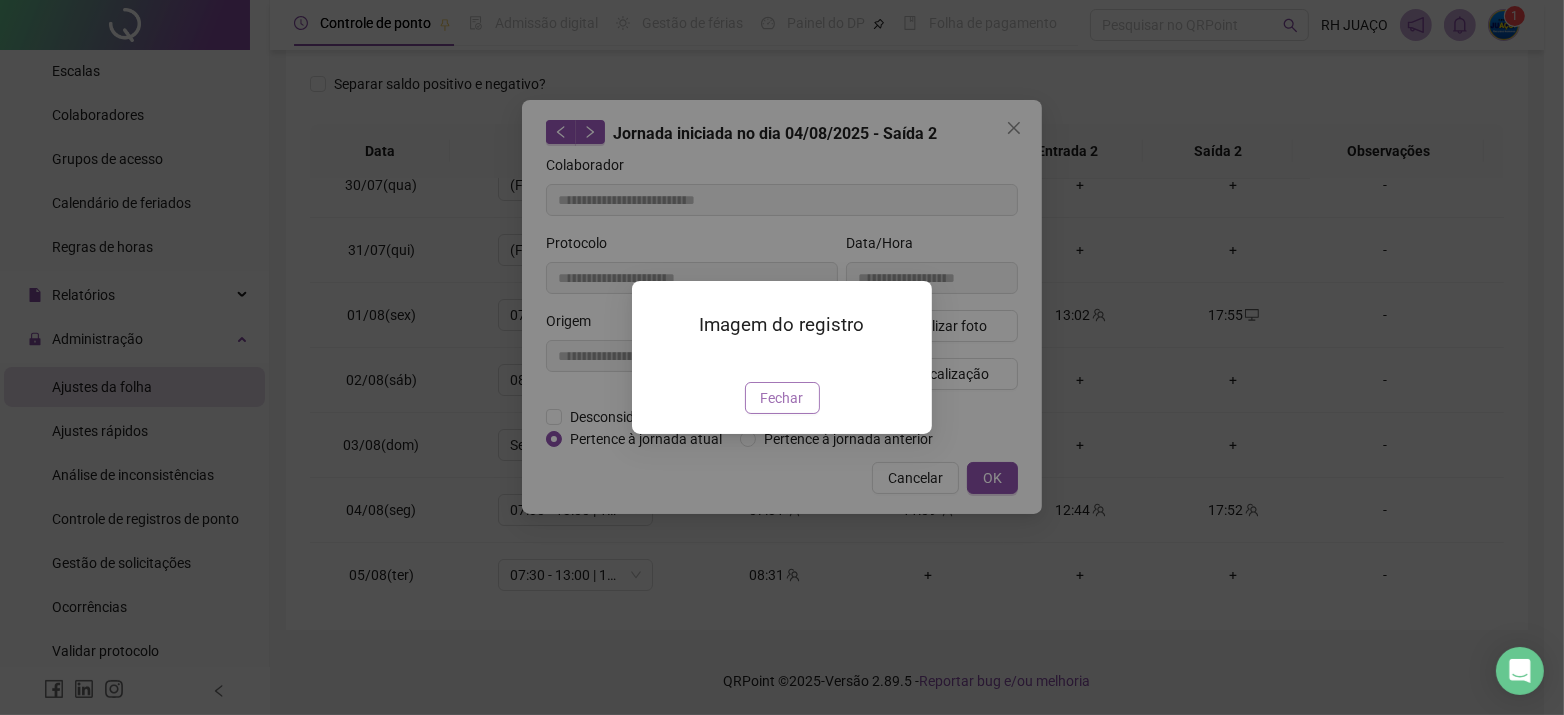 click on "Fechar" at bounding box center [782, 398] 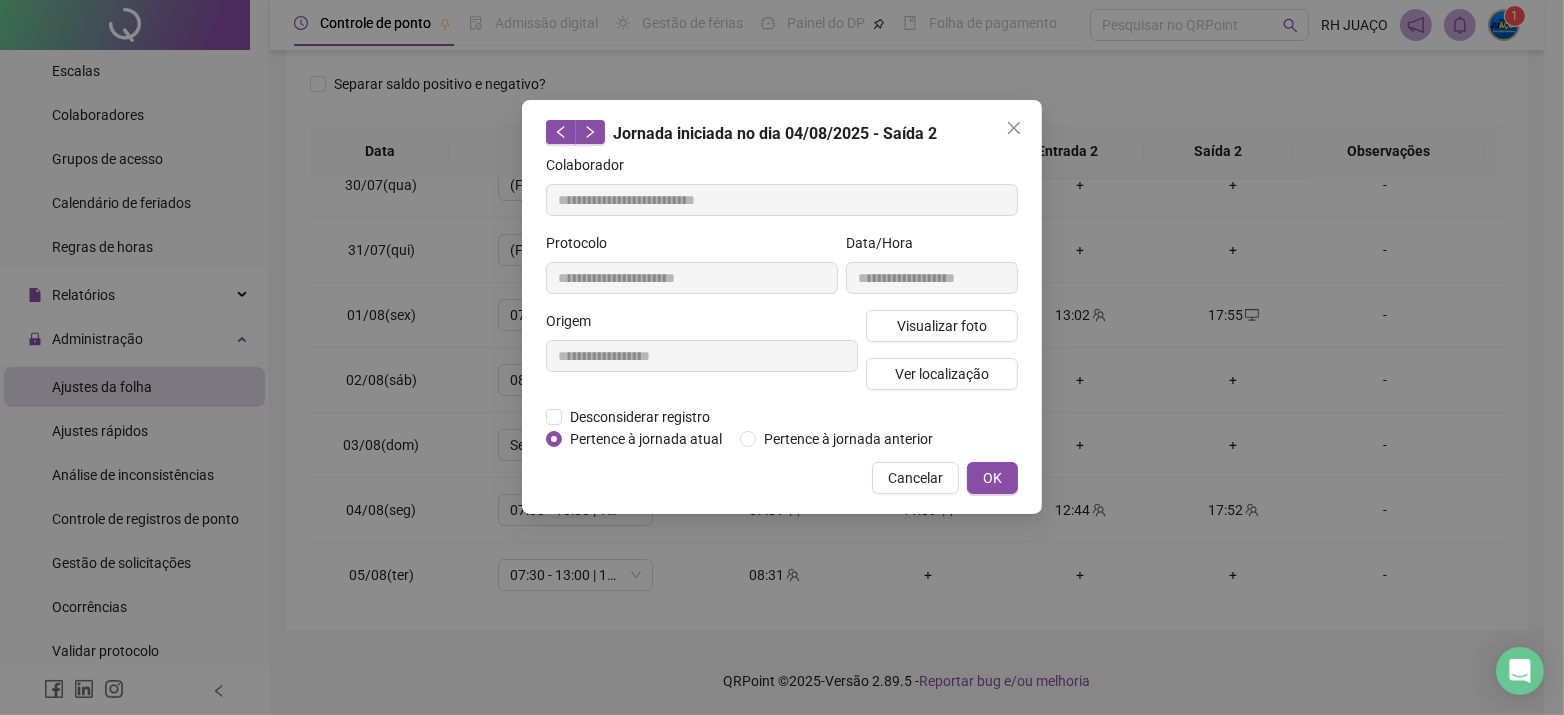 click at bounding box center [1014, 128] 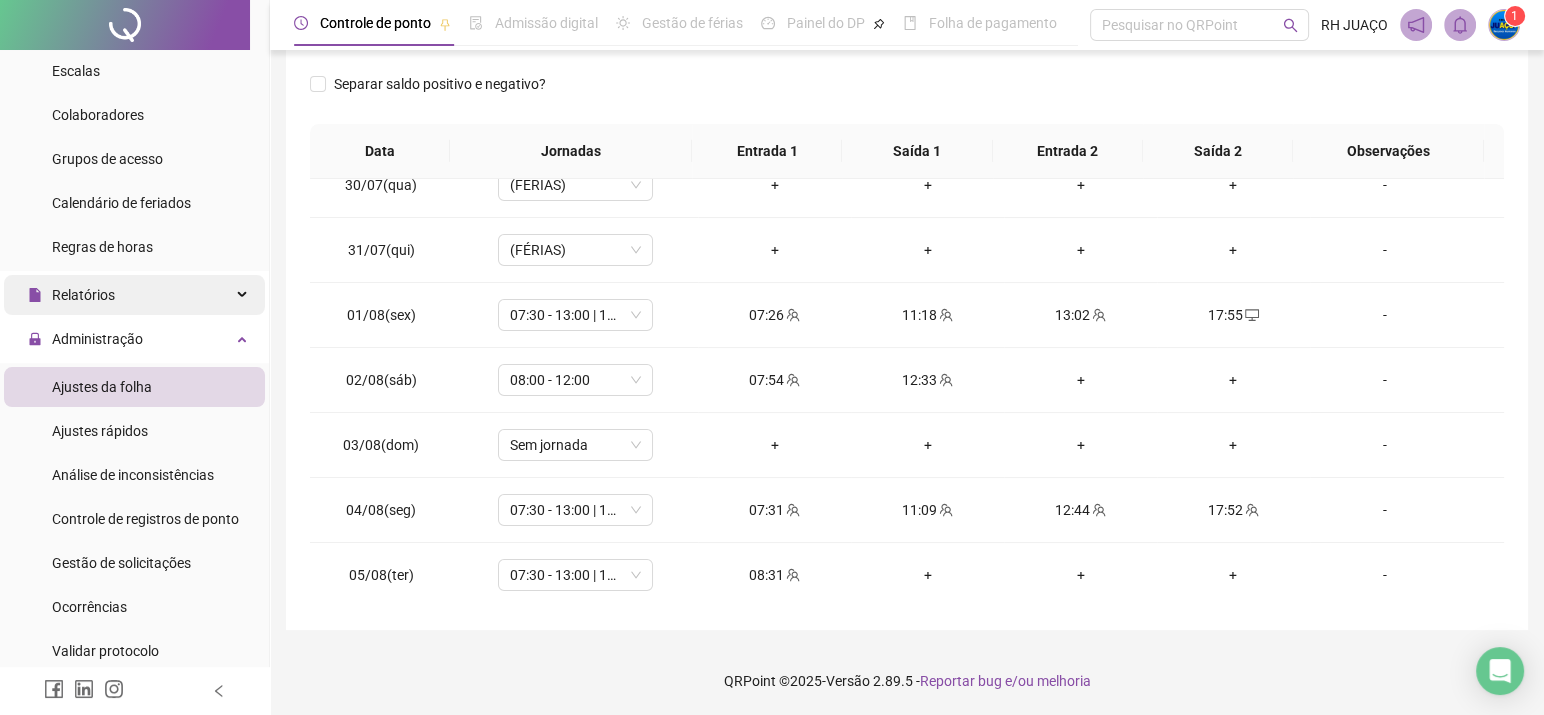 click on "Relatórios" at bounding box center (134, 295) 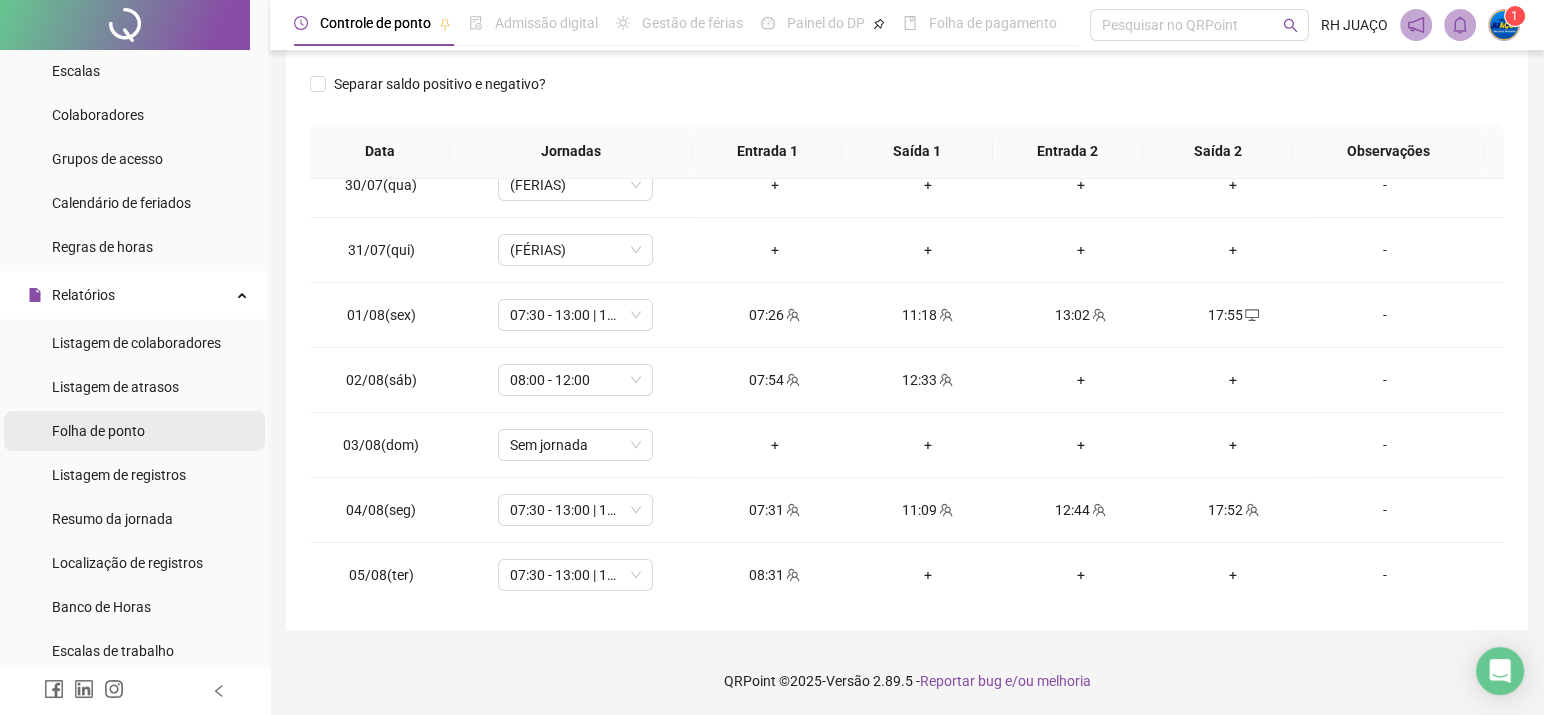 click on "Folha de ponto" at bounding box center (134, 431) 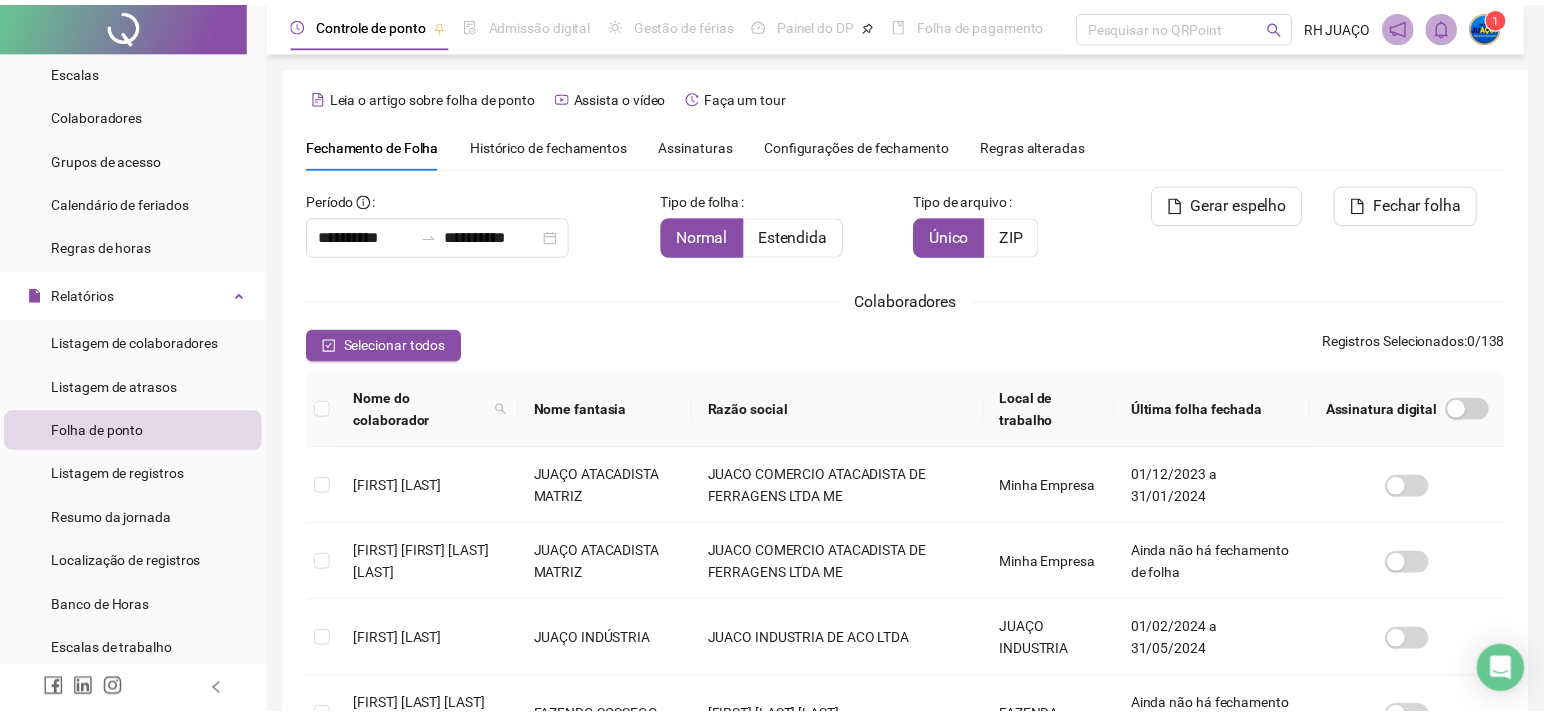 scroll, scrollTop: 52, scrollLeft: 0, axis: vertical 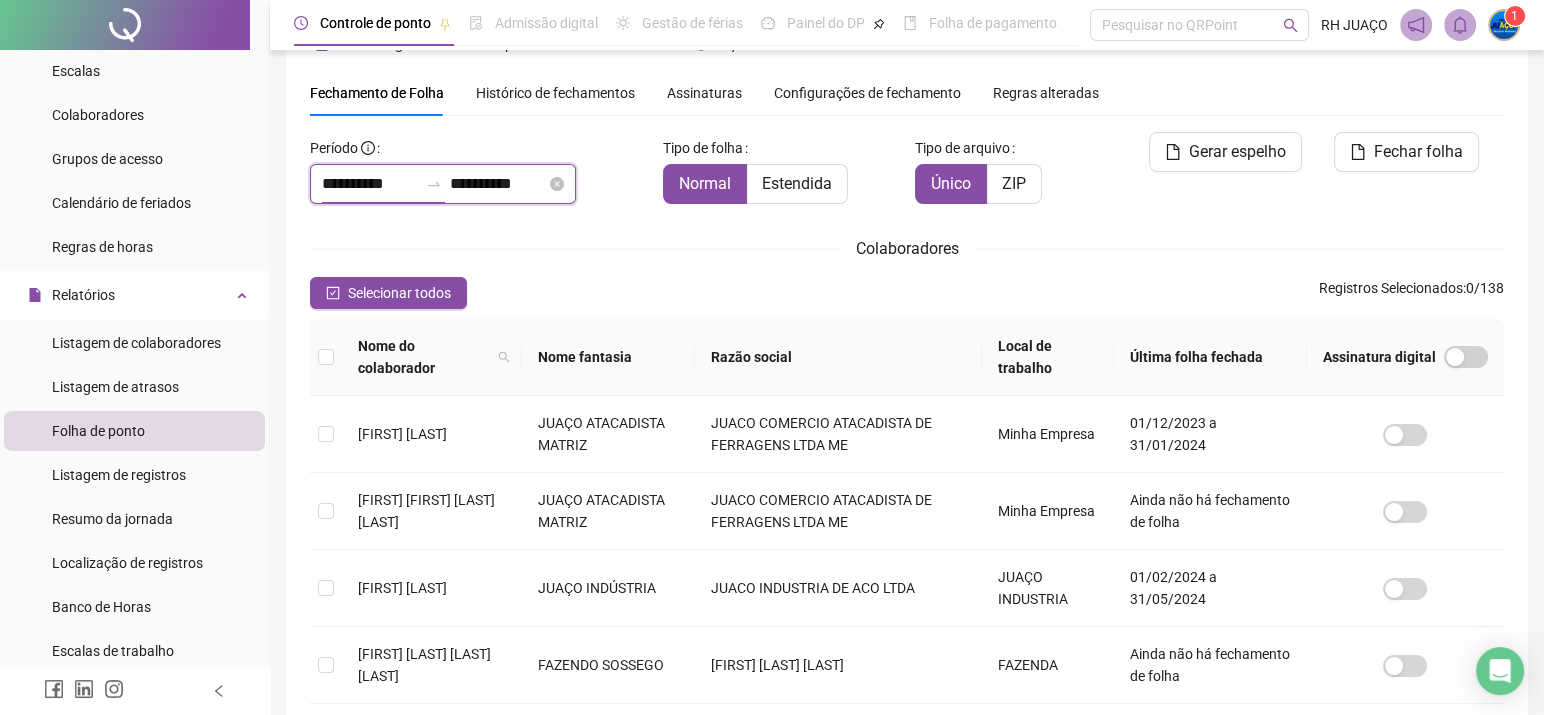click on "**********" at bounding box center [370, 184] 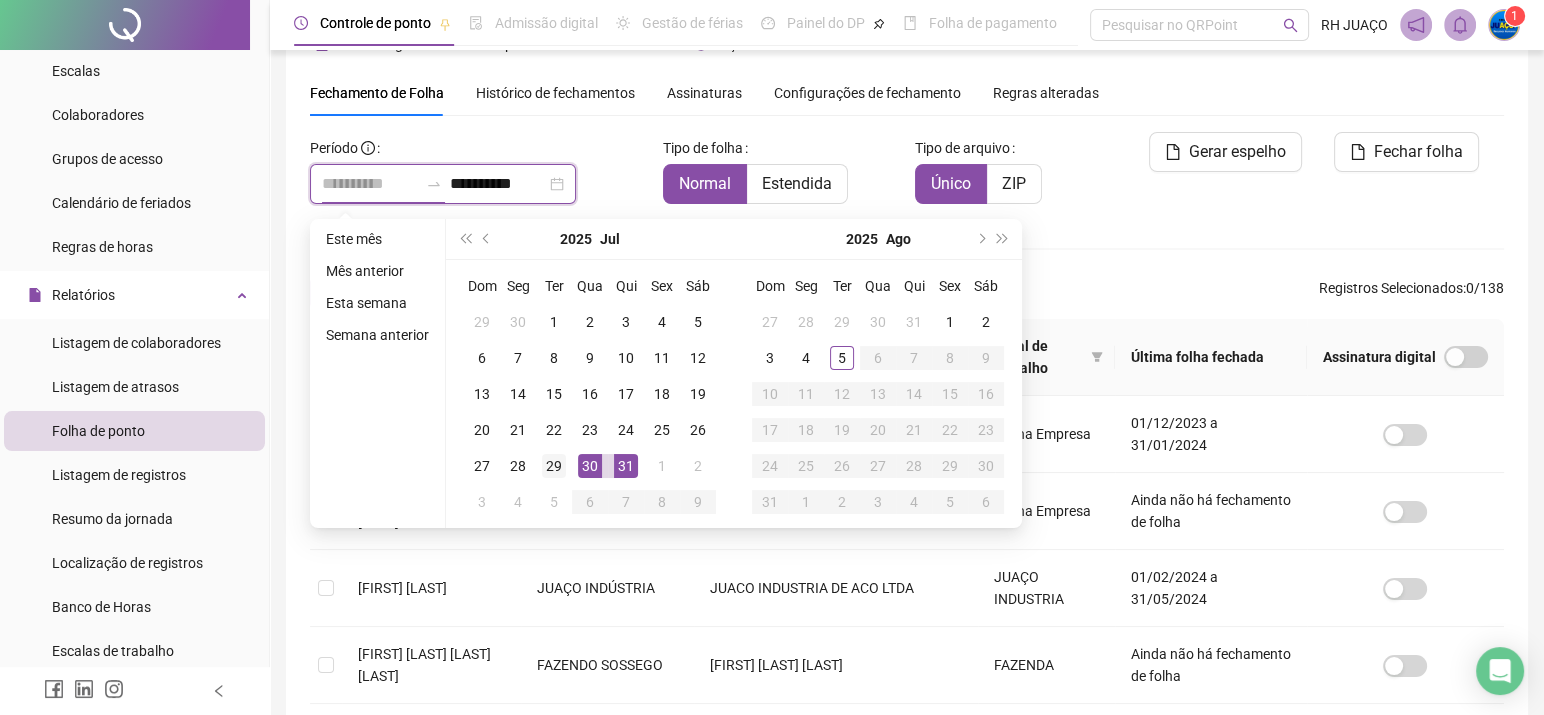 type on "**********" 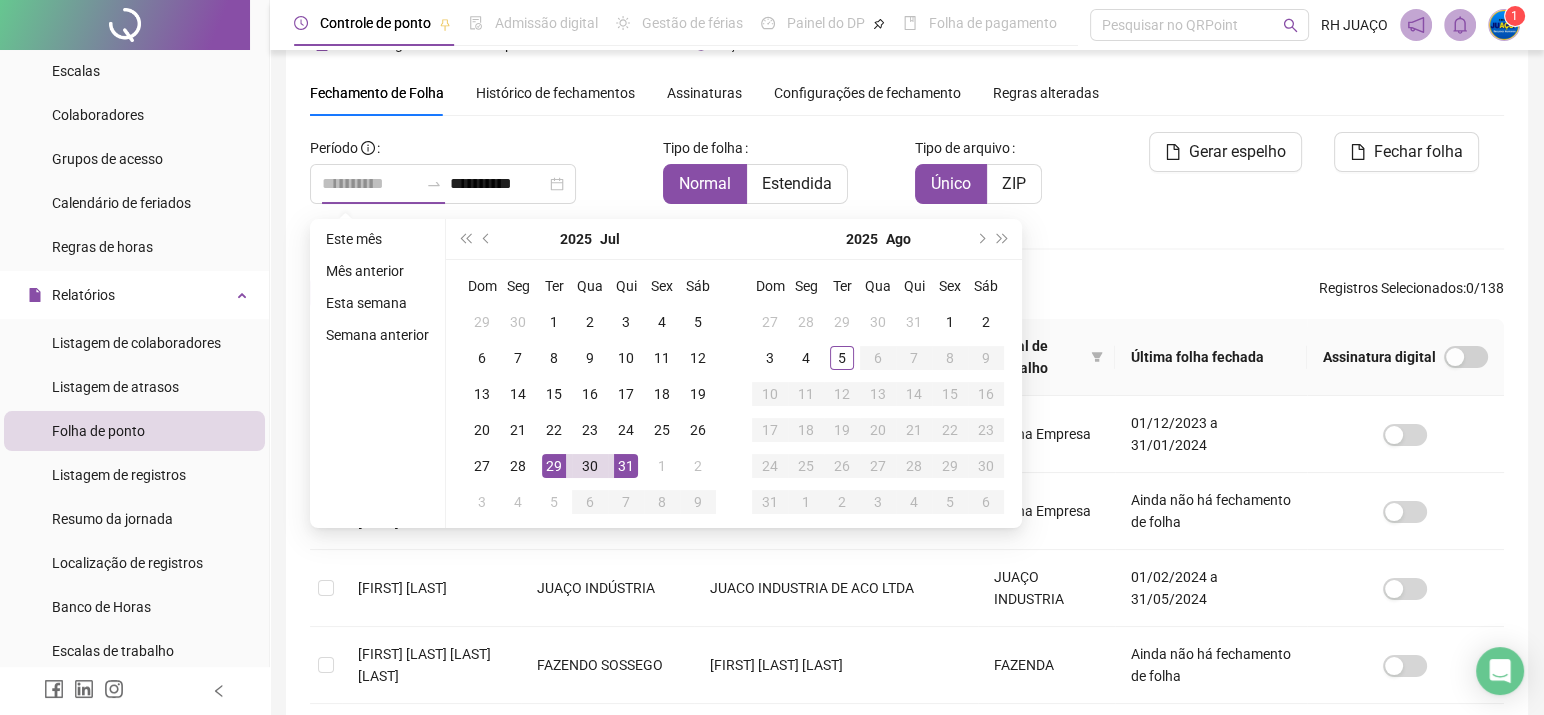 click on "29" at bounding box center [554, 466] 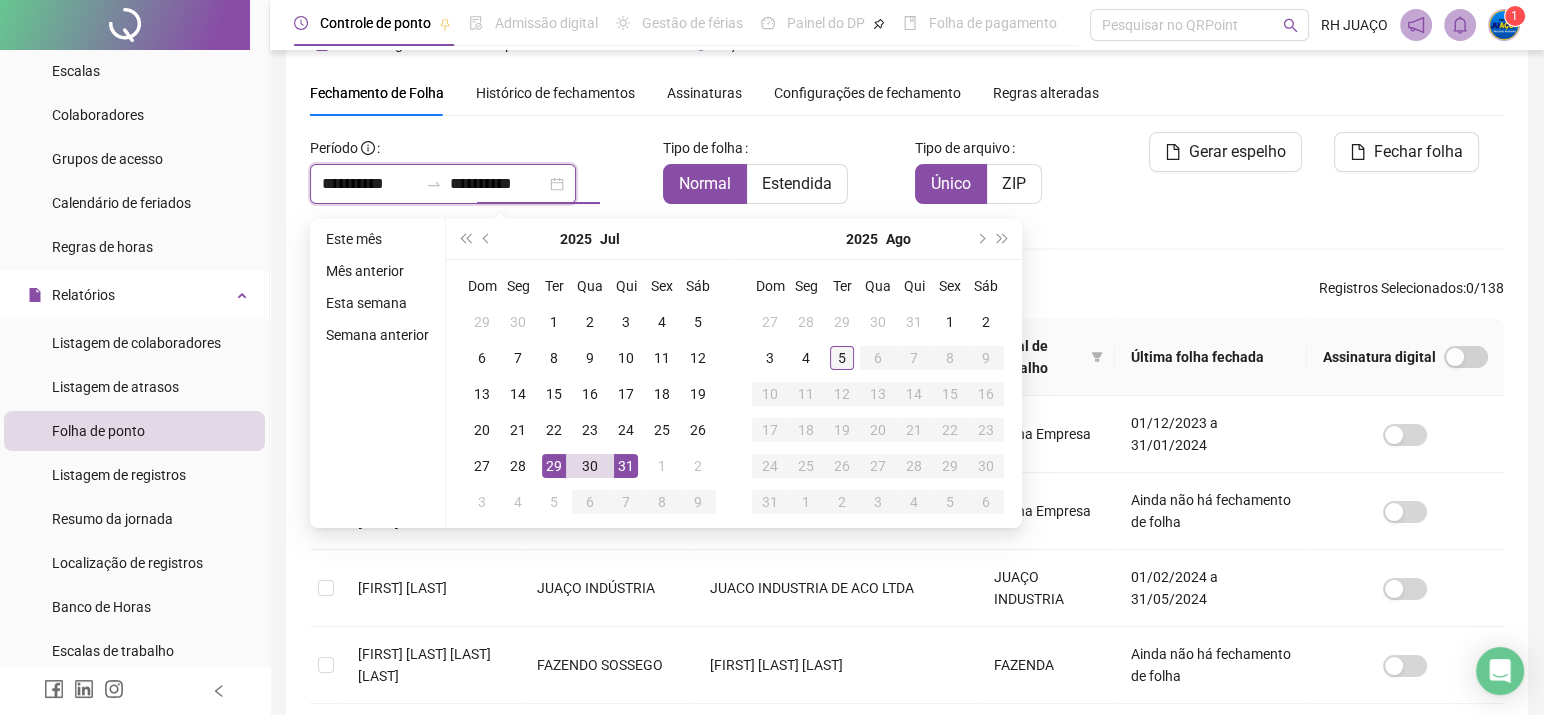 type on "**********" 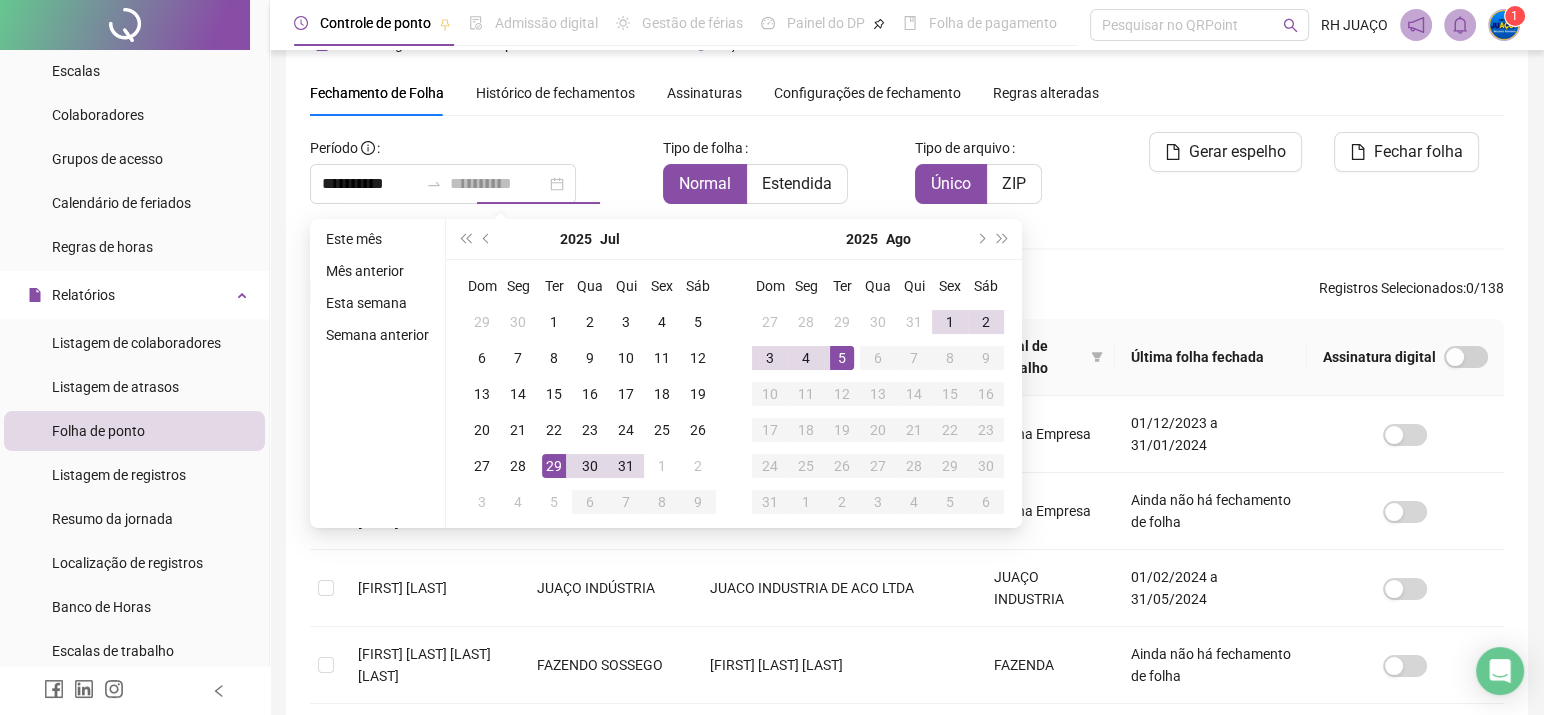 click on "5" at bounding box center (842, 358) 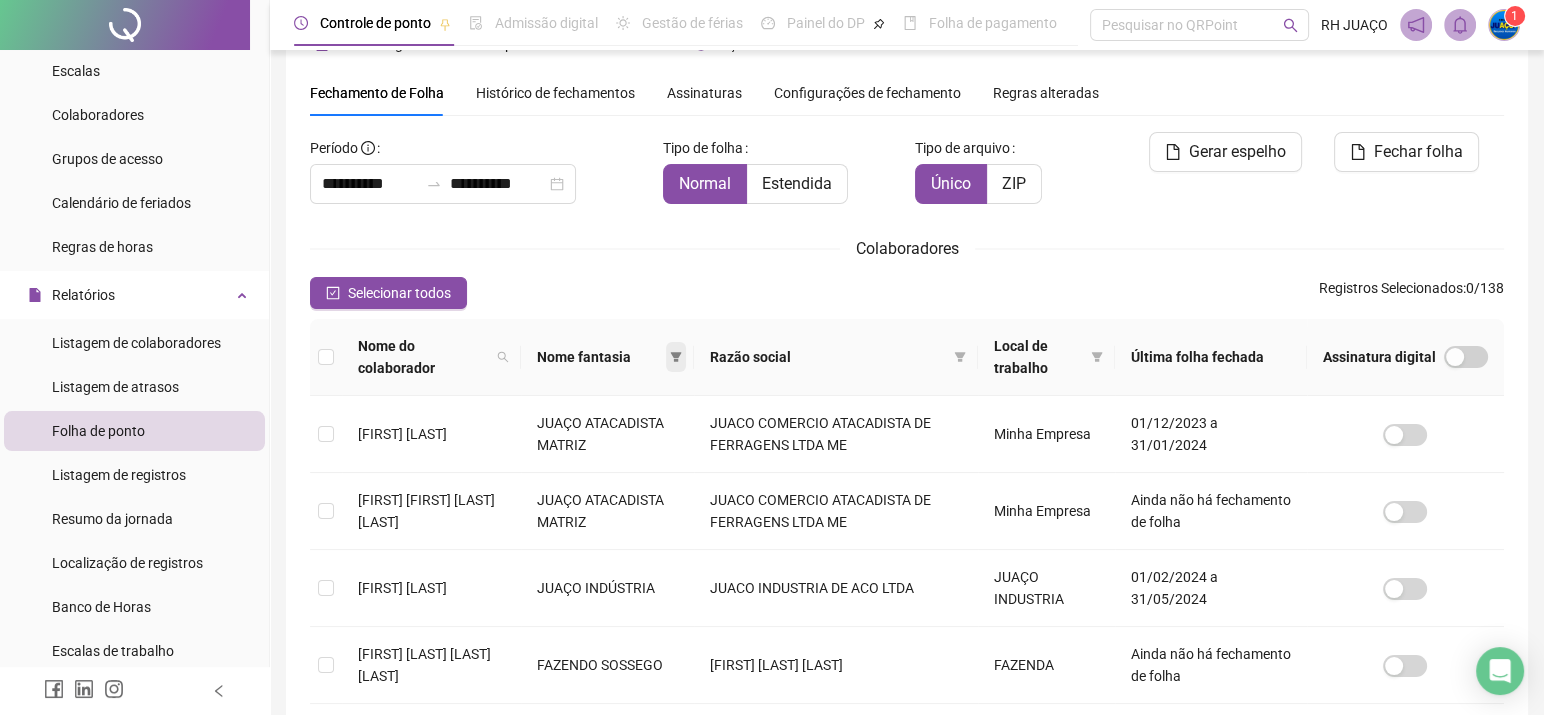 click 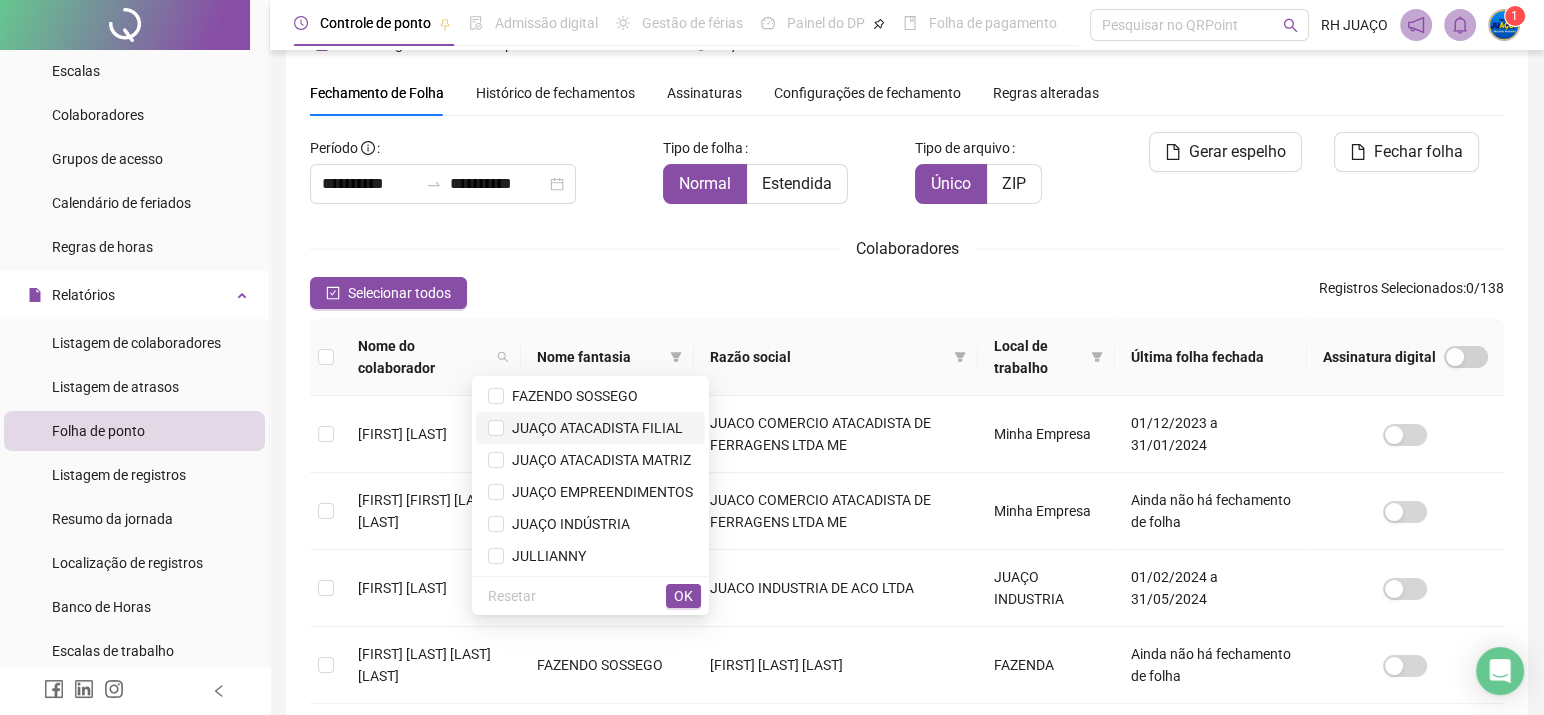 click on "JUAÇO ATACADISTA FILIAL" at bounding box center (593, 428) 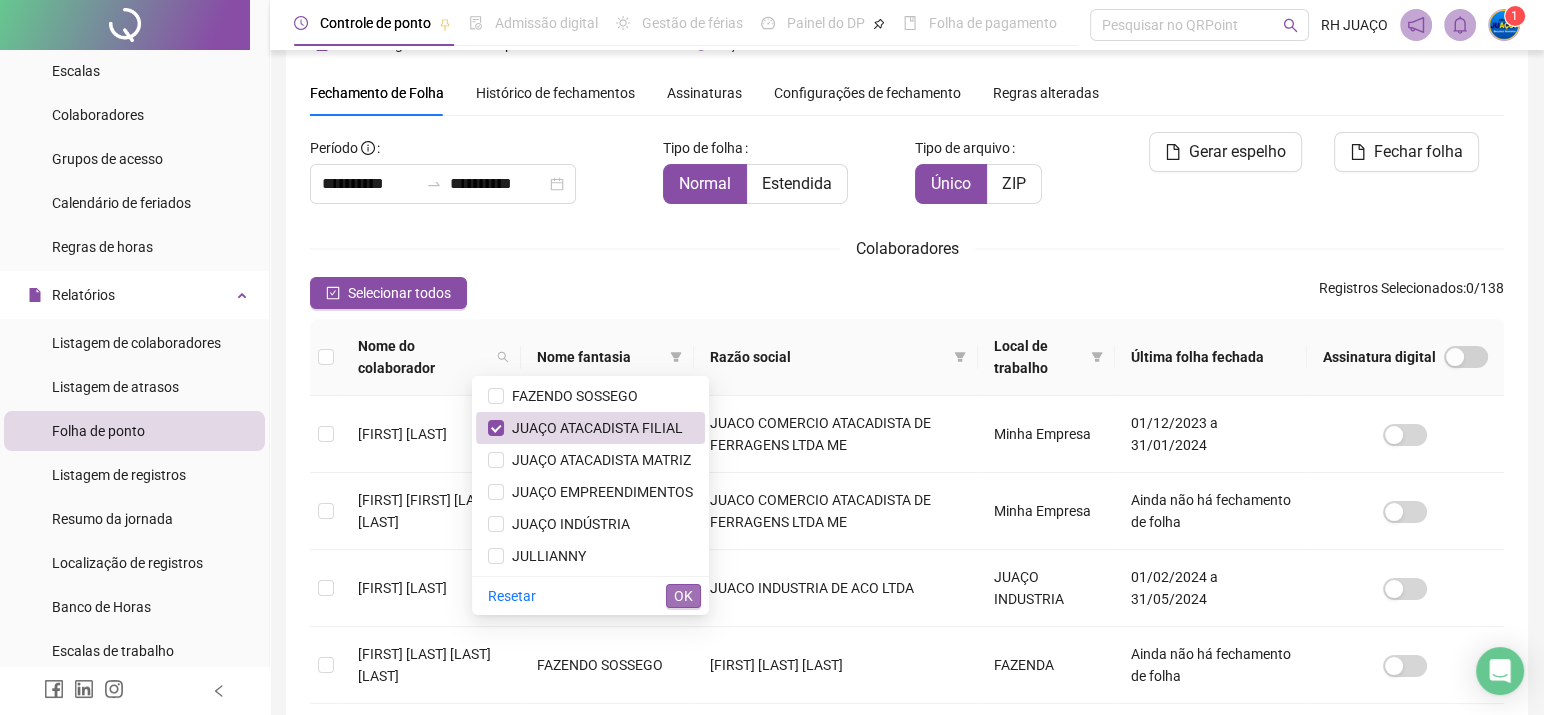 click on "OK" at bounding box center (683, 596) 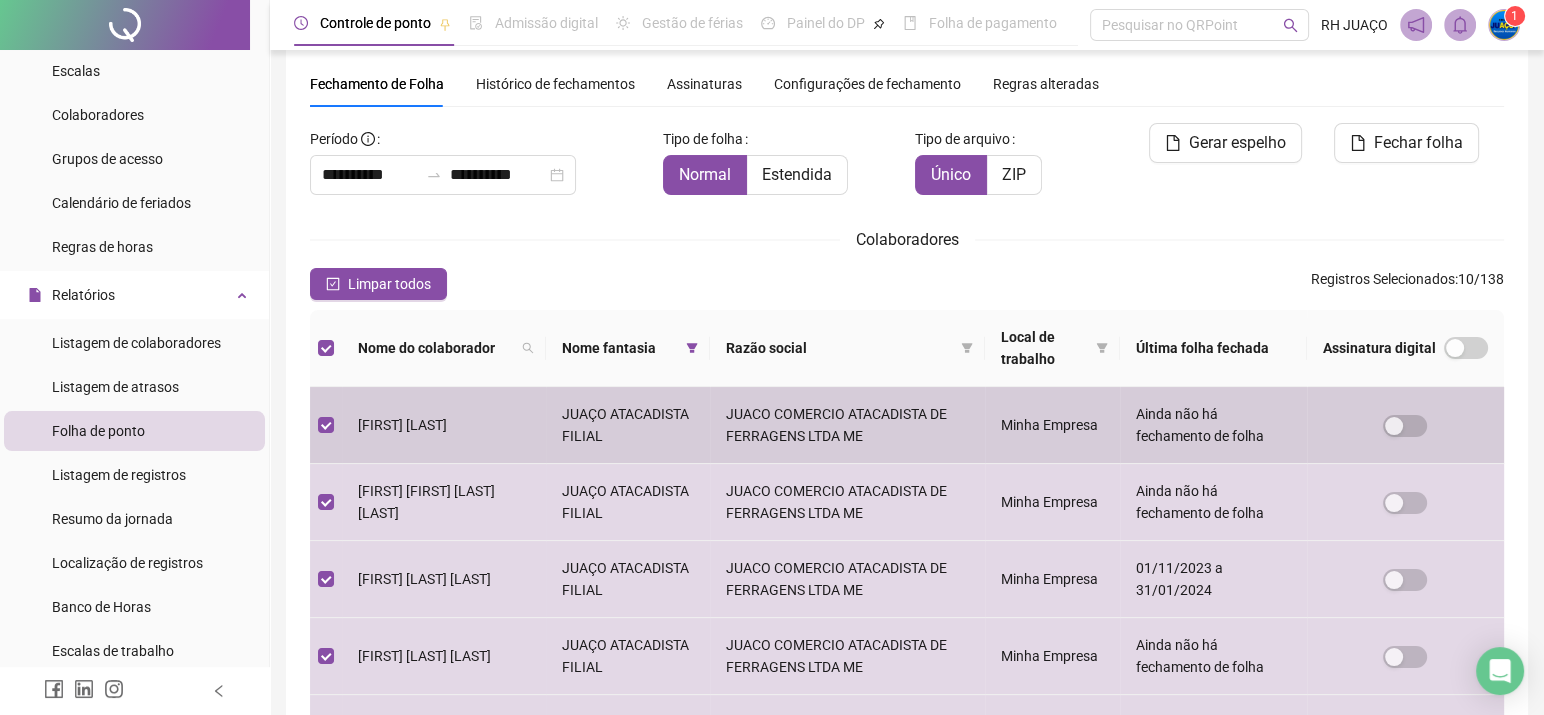scroll, scrollTop: 0, scrollLeft: 0, axis: both 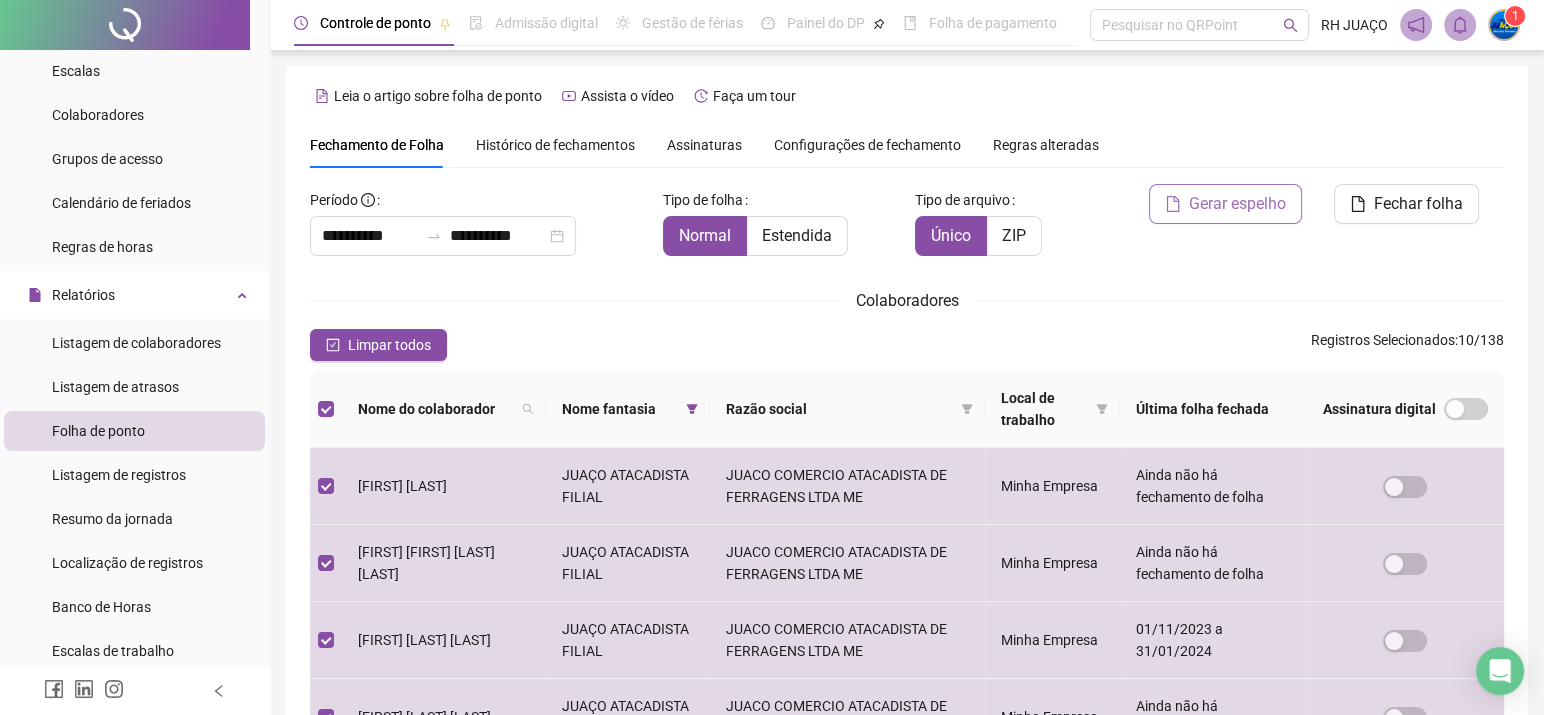 click on "Gerar espelho" at bounding box center (1237, 204) 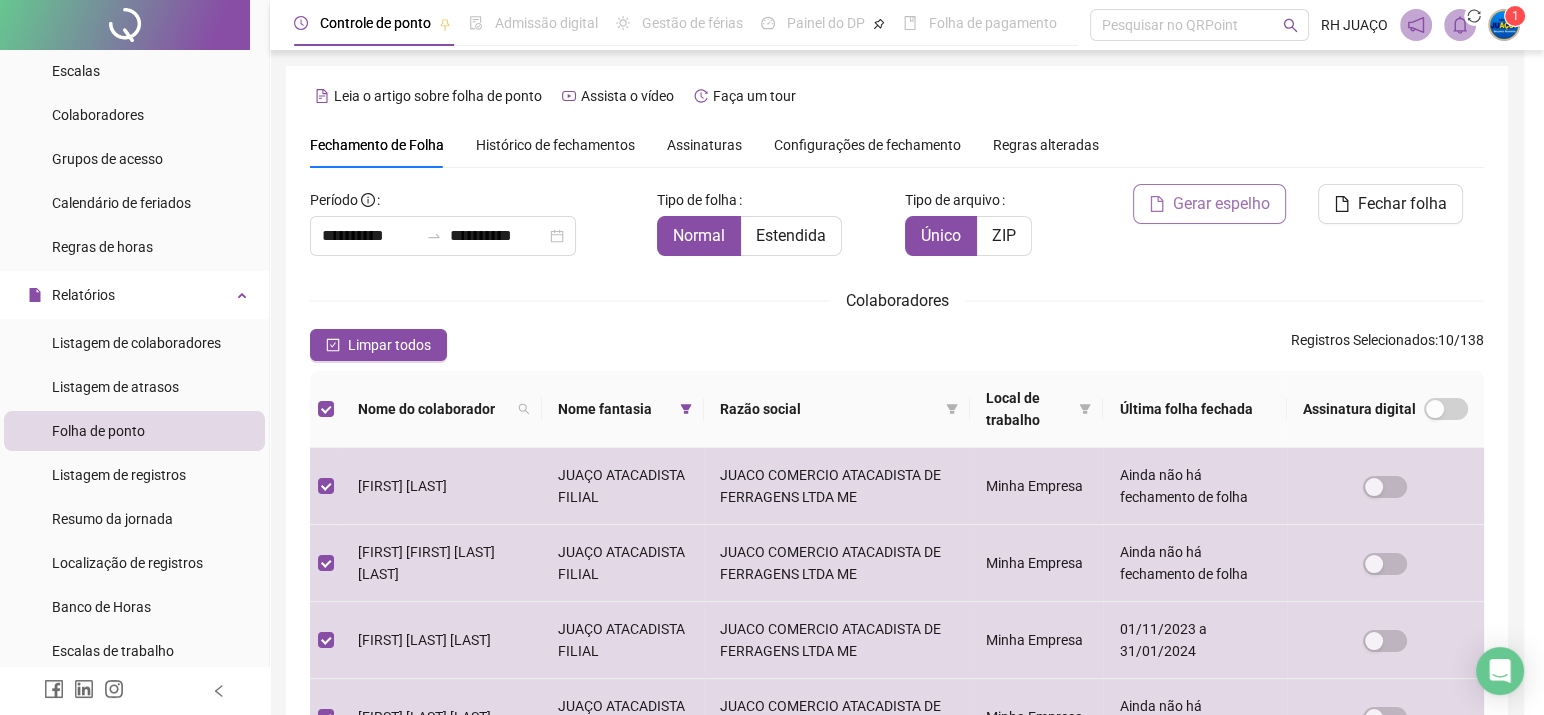 scroll, scrollTop: 52, scrollLeft: 0, axis: vertical 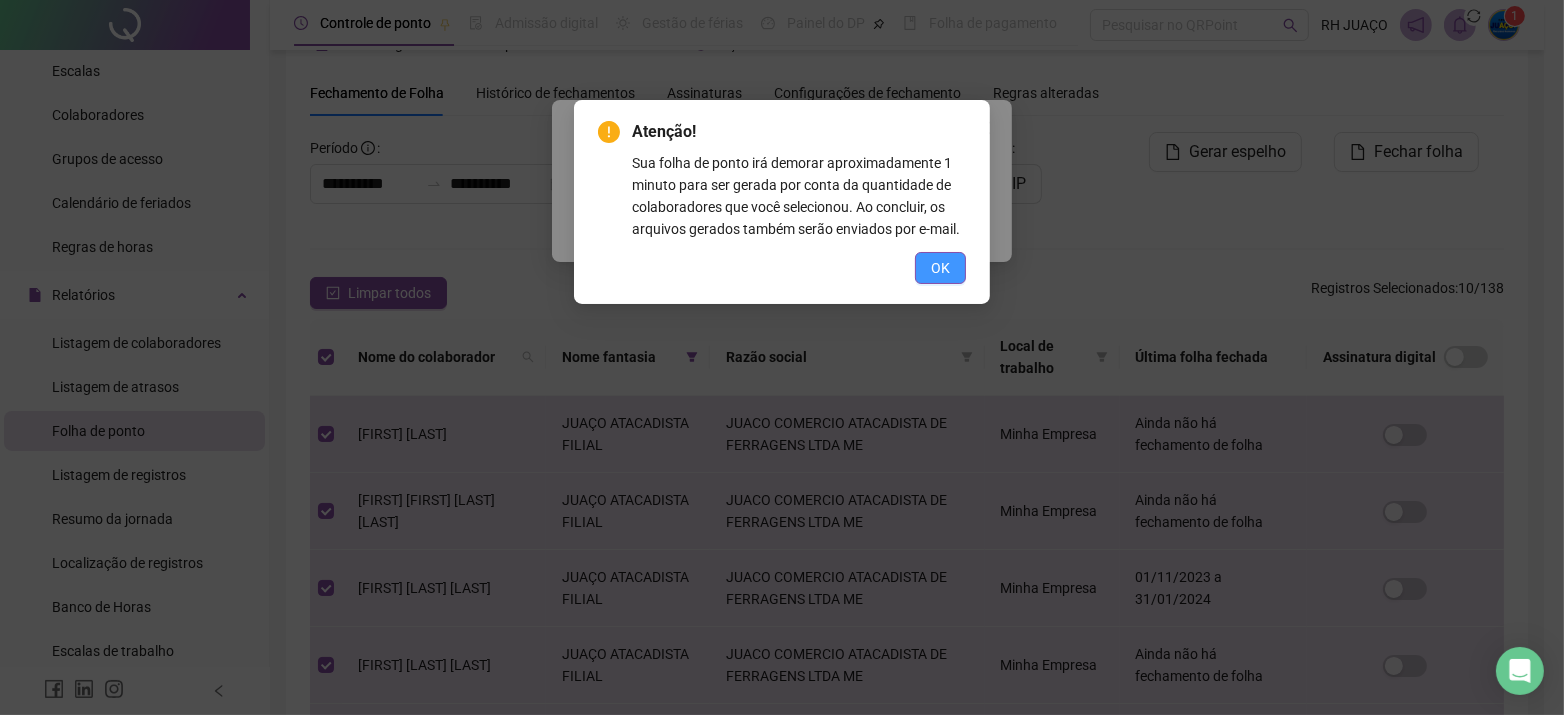 click on "OK" at bounding box center (940, 268) 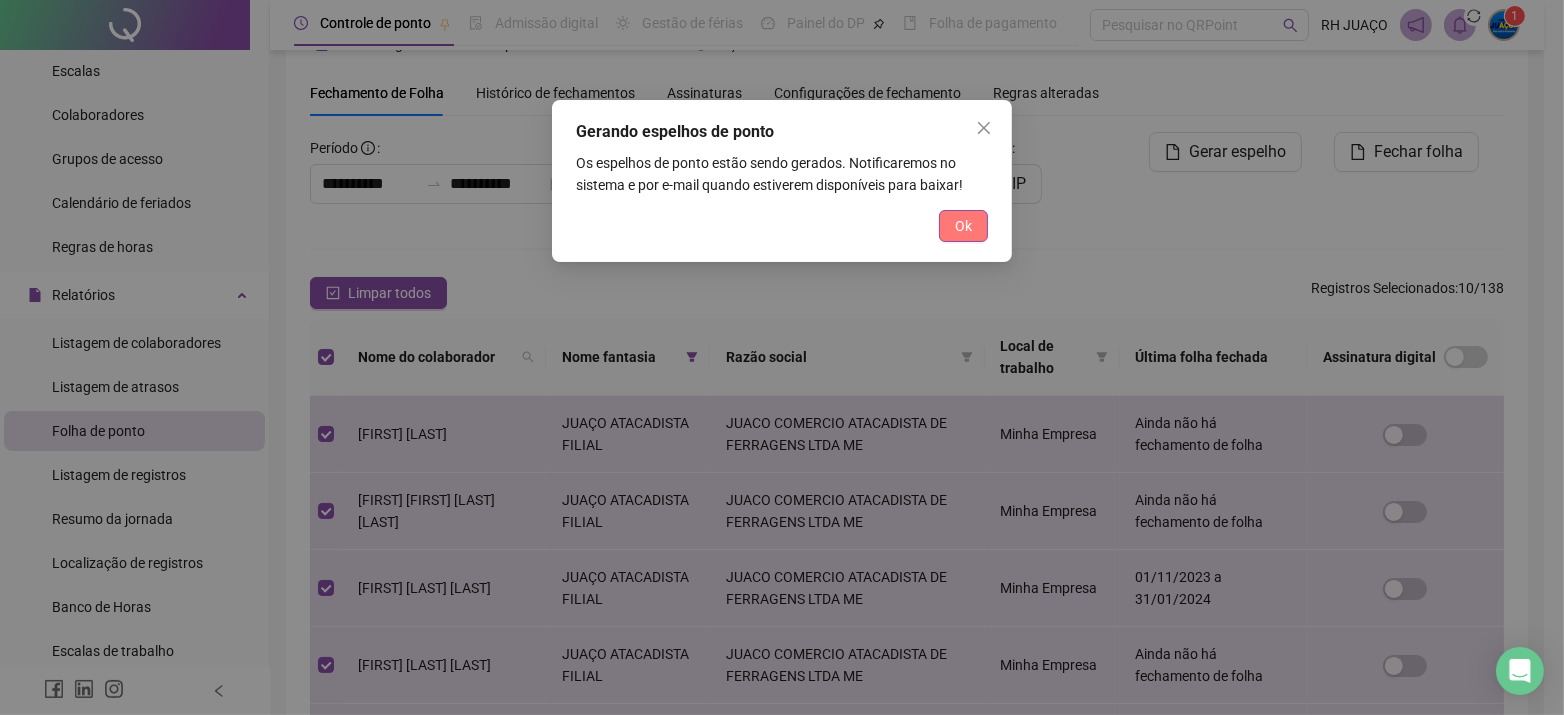 click on "Ok" at bounding box center (963, 226) 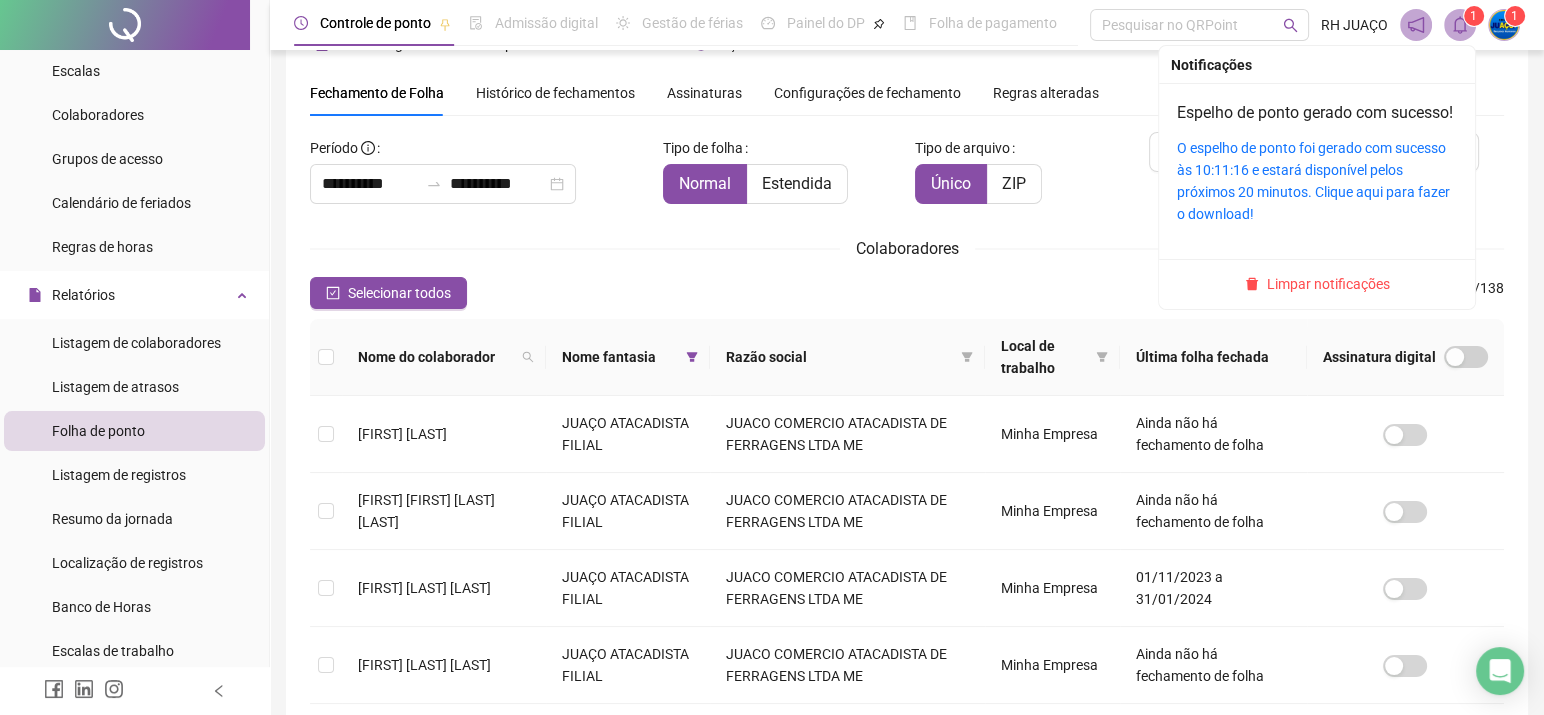 click 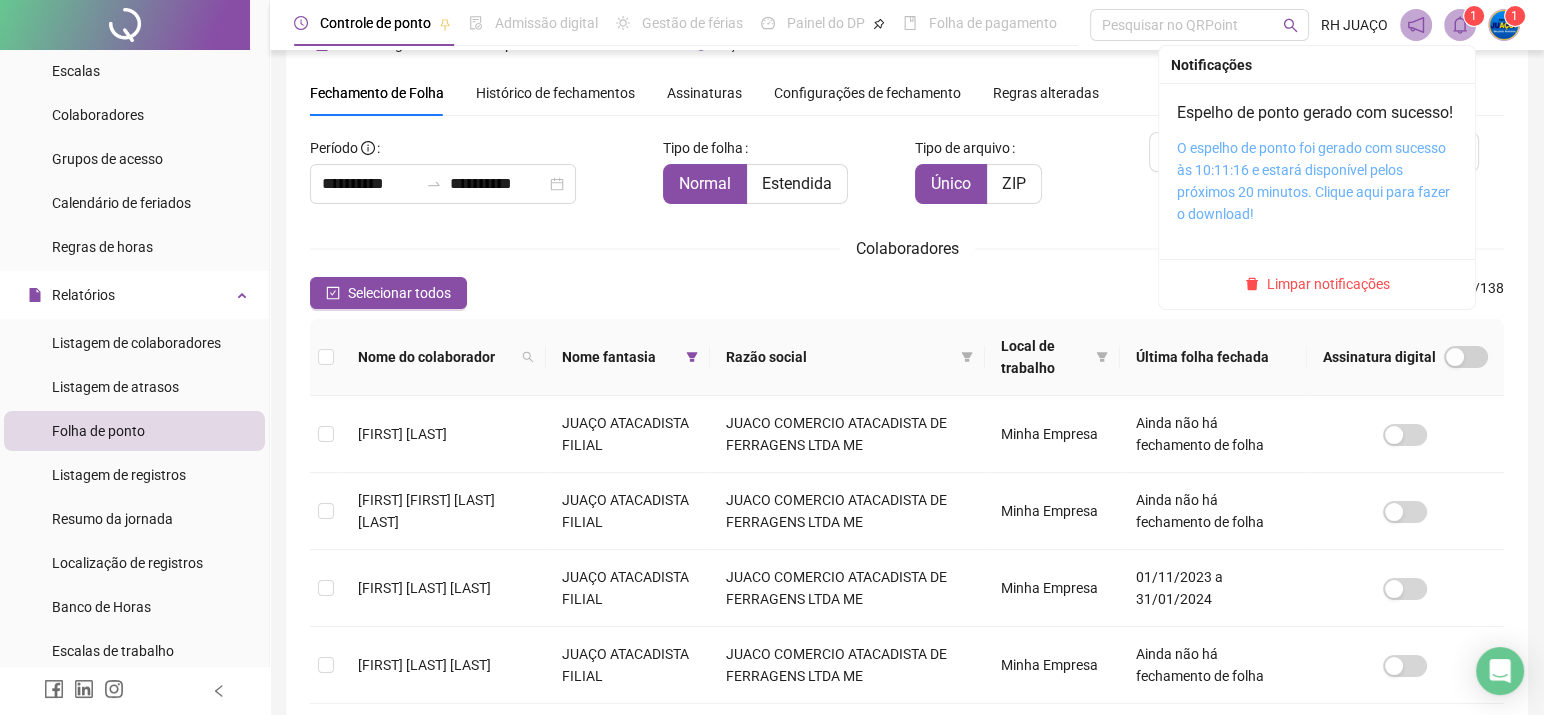 click on "O espelho de ponto foi gerado com sucesso às 10:11:16 e estará disponível pelos próximos 20 minutos.
Clique aqui para fazer o download!" at bounding box center (1313, 181) 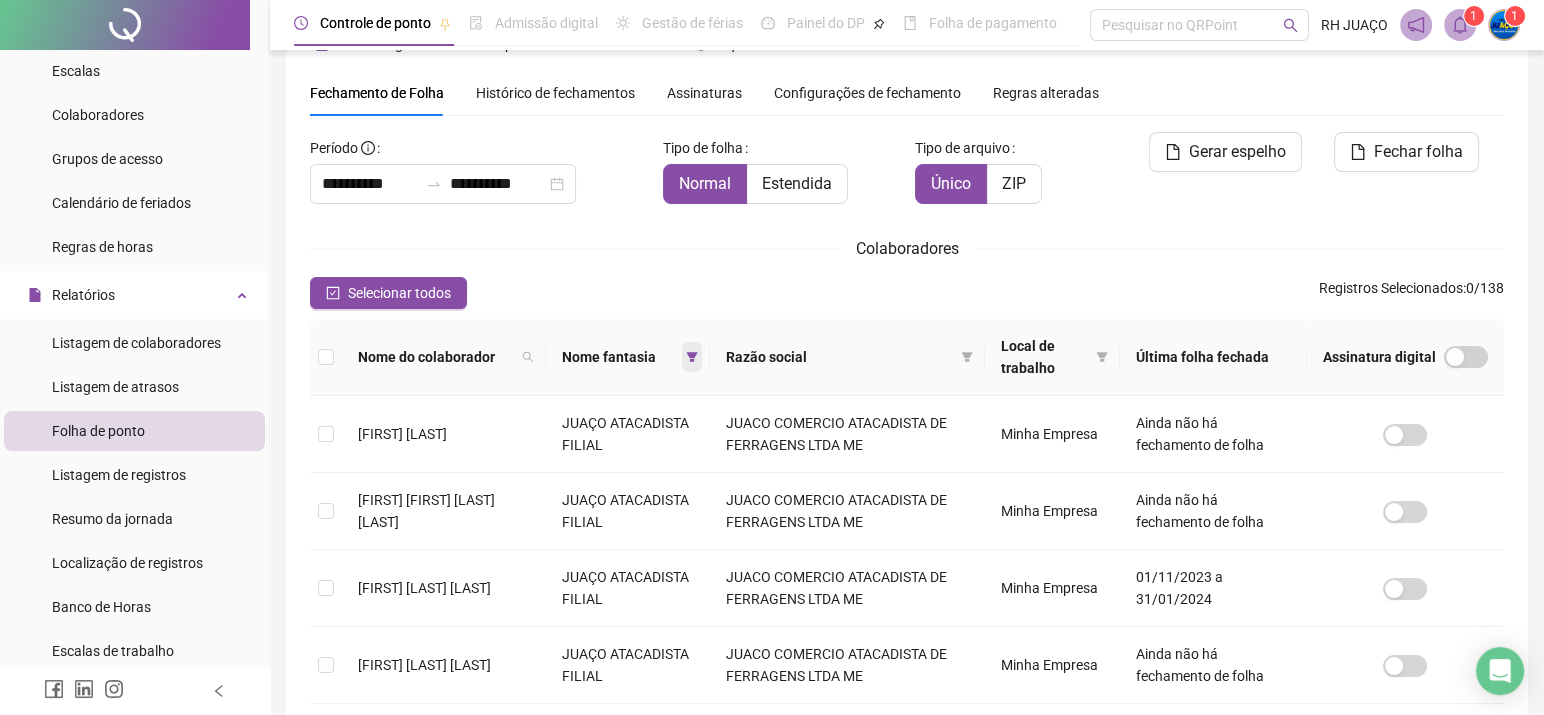 click 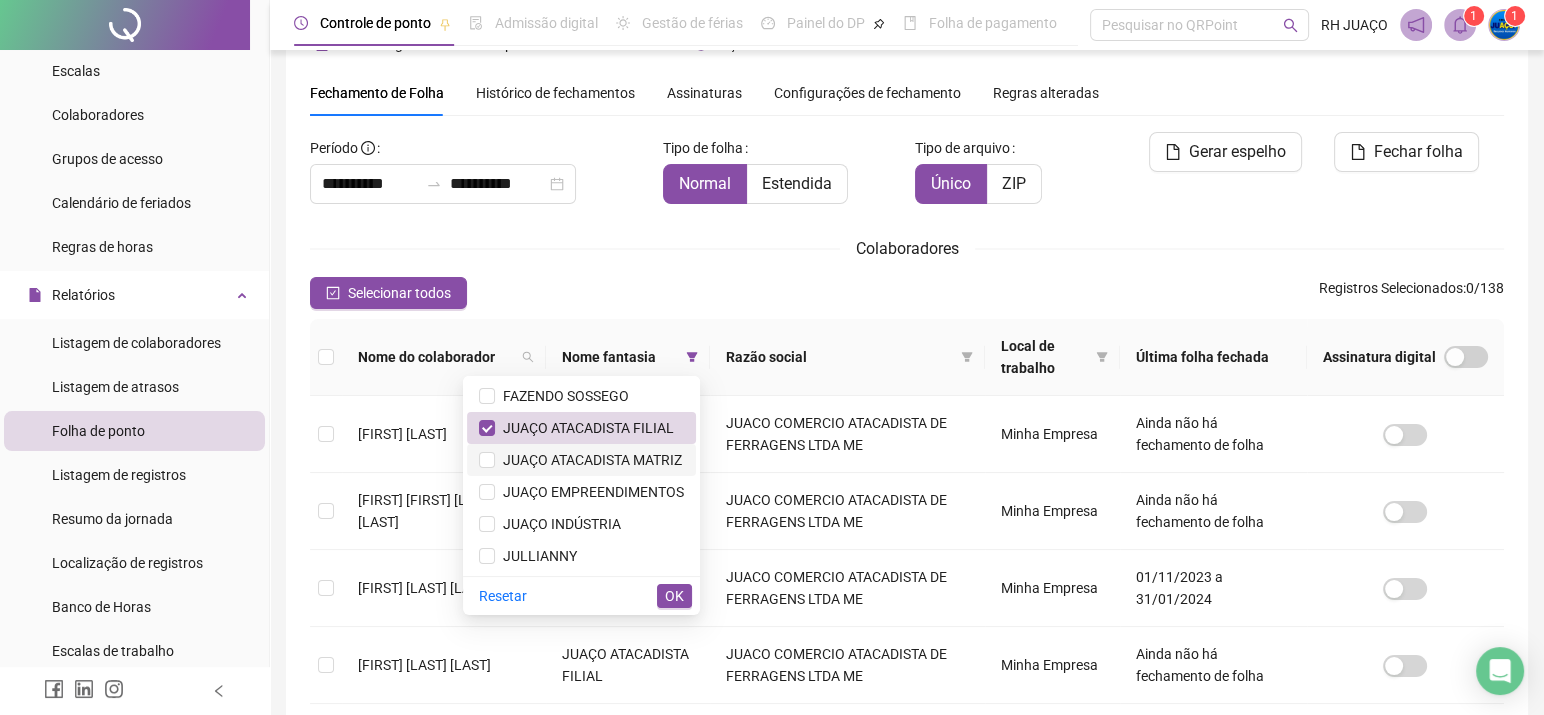 click on "JUAÇO ATACADISTA MATRIZ" at bounding box center [588, 460] 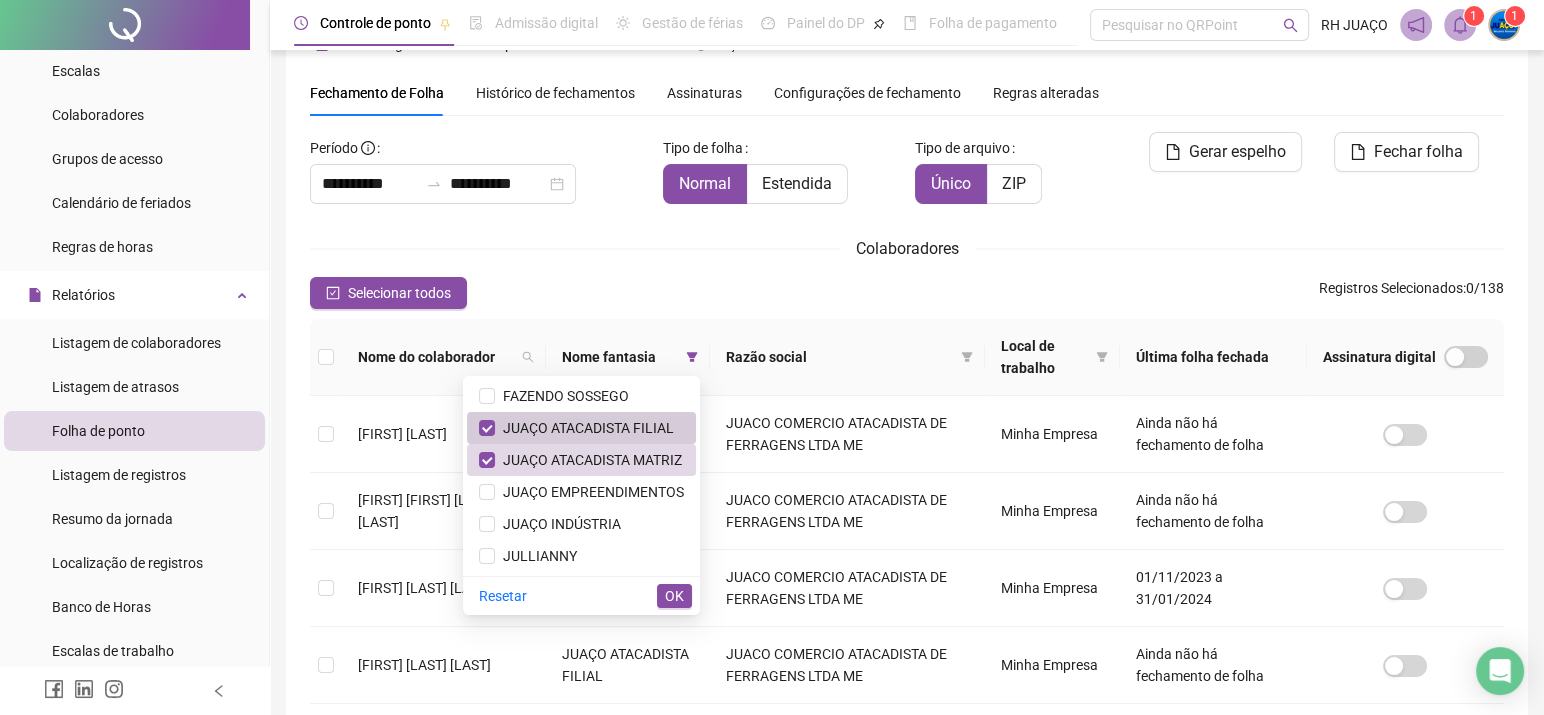 click on "JUAÇO ATACADISTA FILIAL" at bounding box center [584, 428] 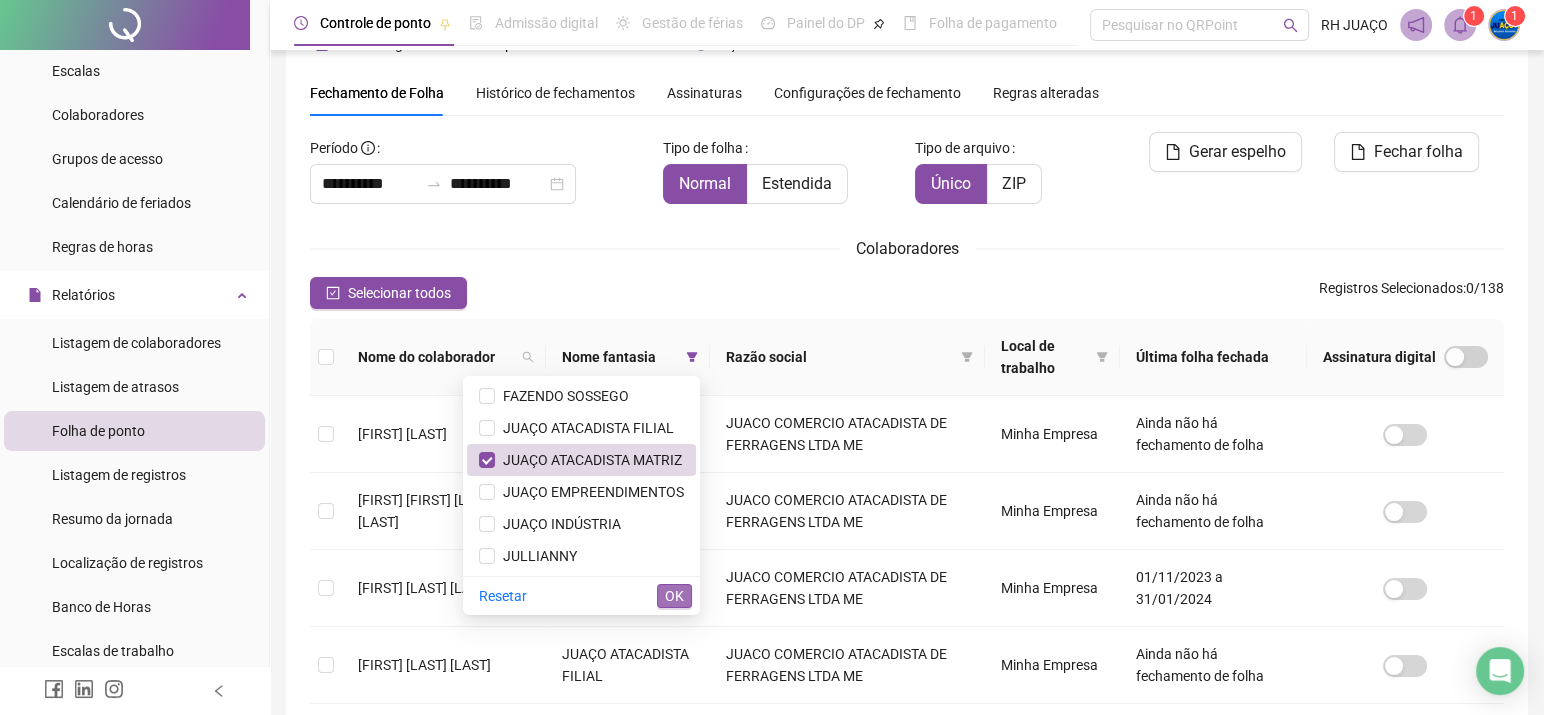 click on "OK" at bounding box center [674, 596] 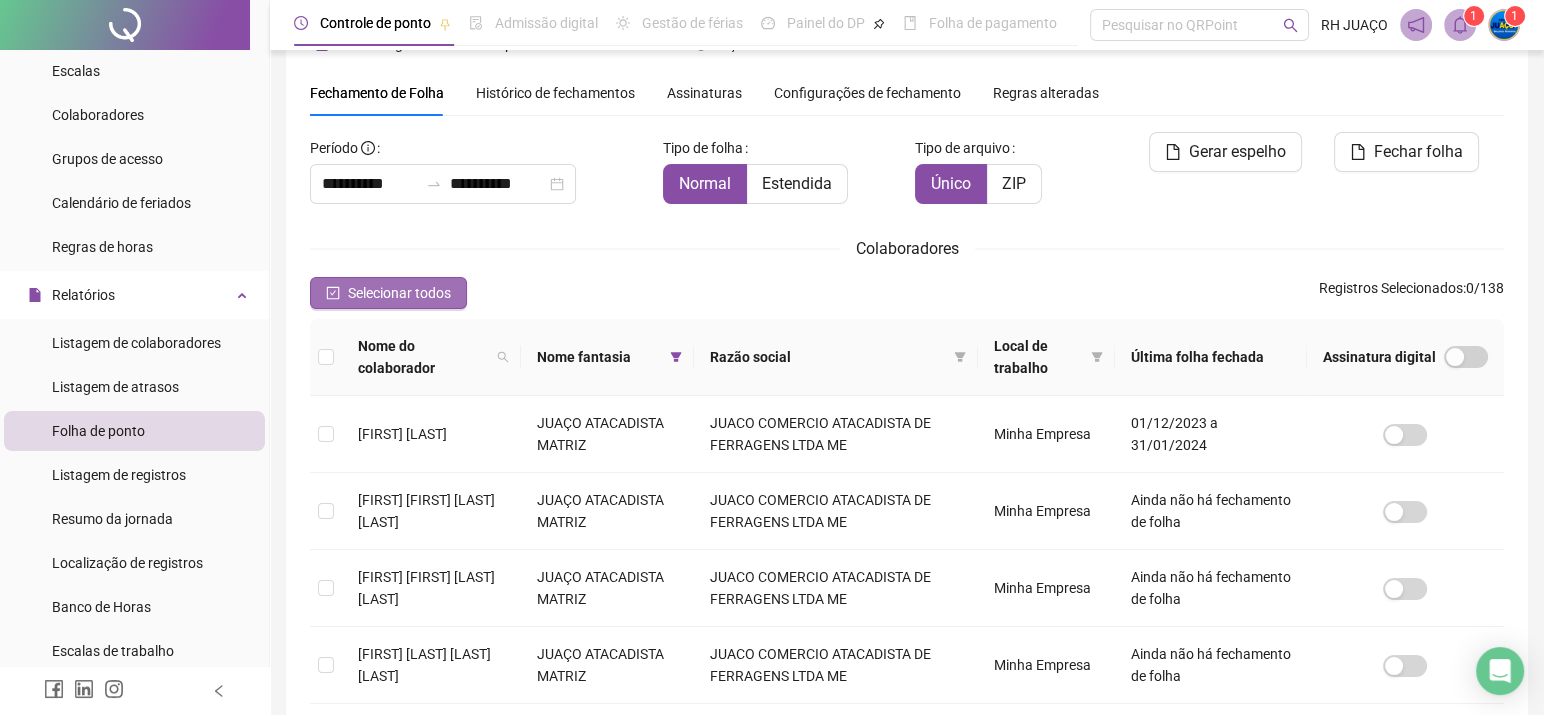 click on "Selecionar todos" at bounding box center [399, 293] 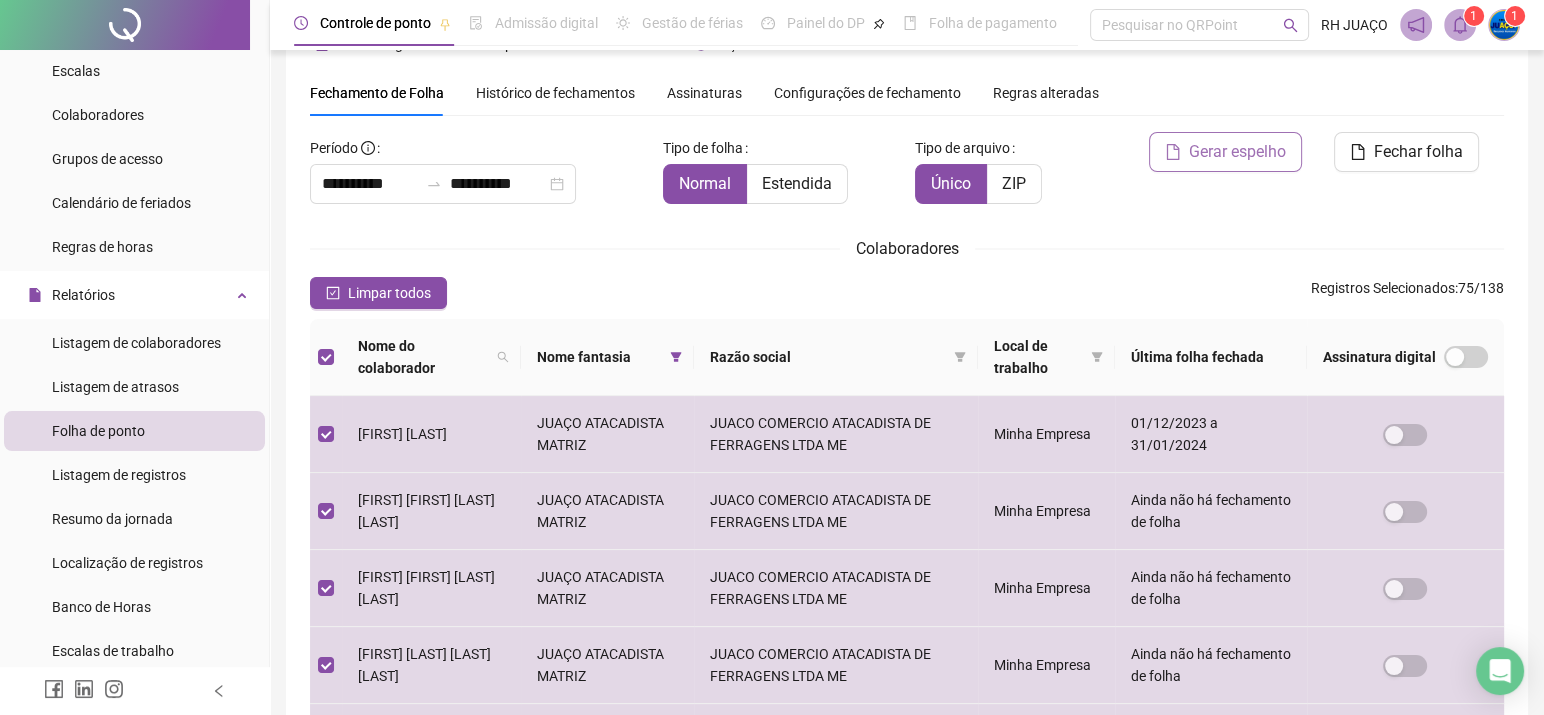 click on "Gerar espelho" at bounding box center (1237, 152) 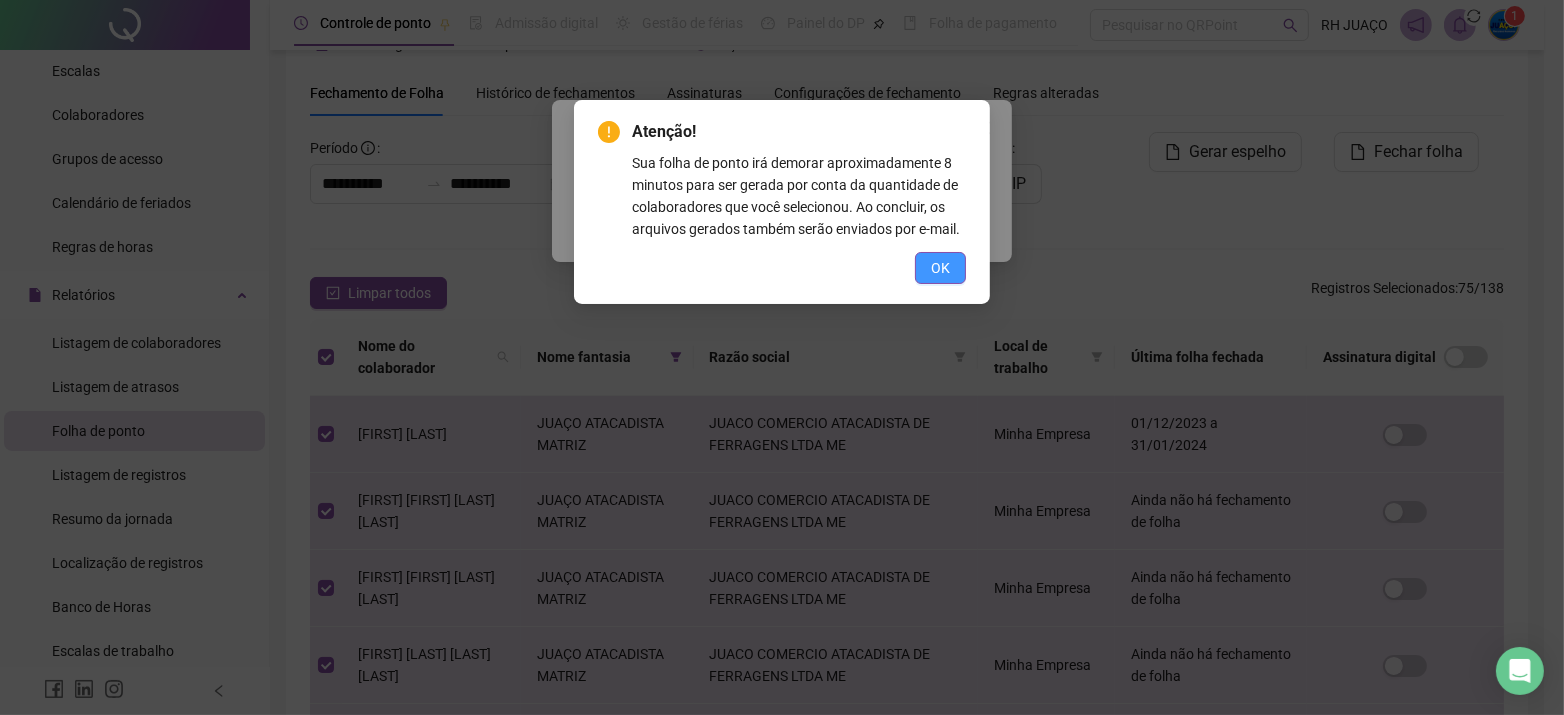 click on "OK" at bounding box center [940, 268] 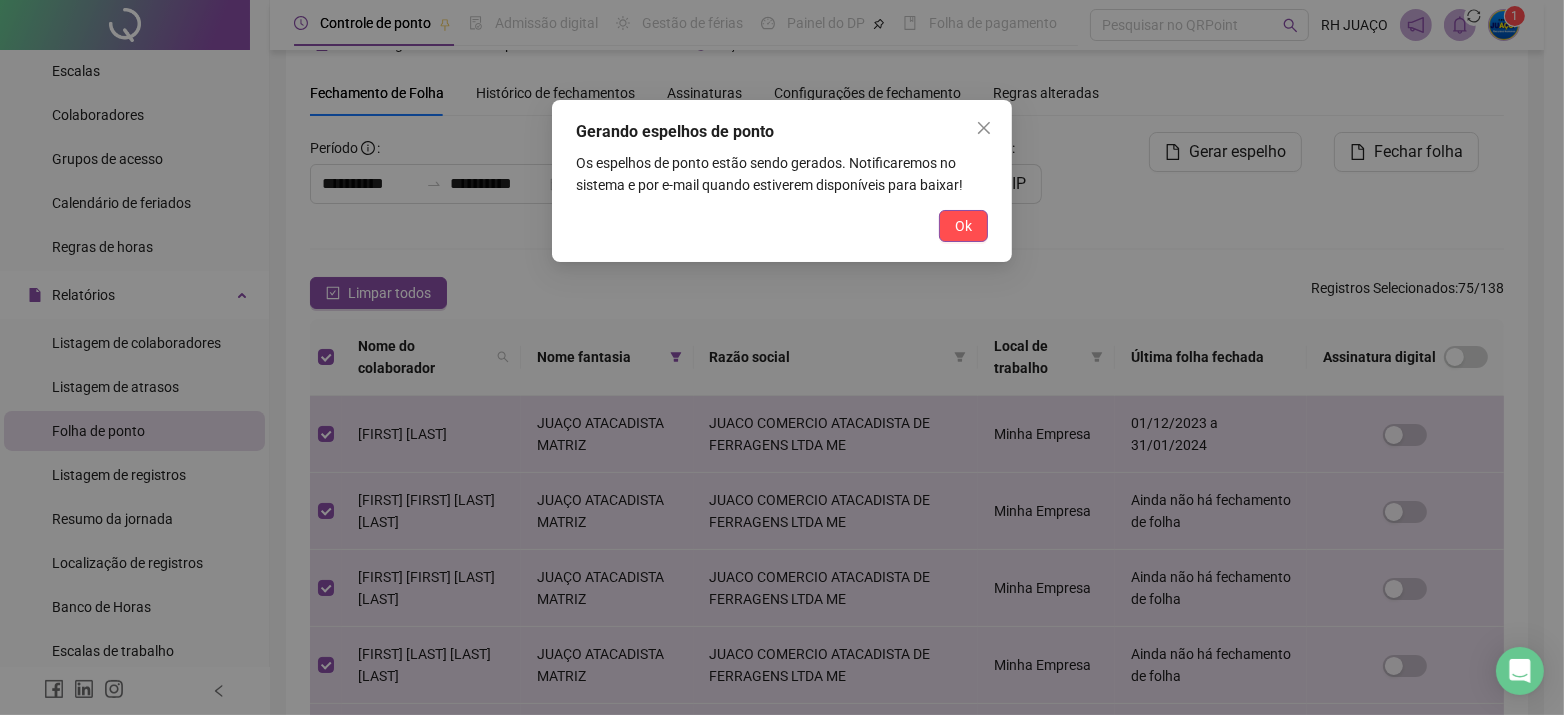 click on "Ok" at bounding box center [963, 226] 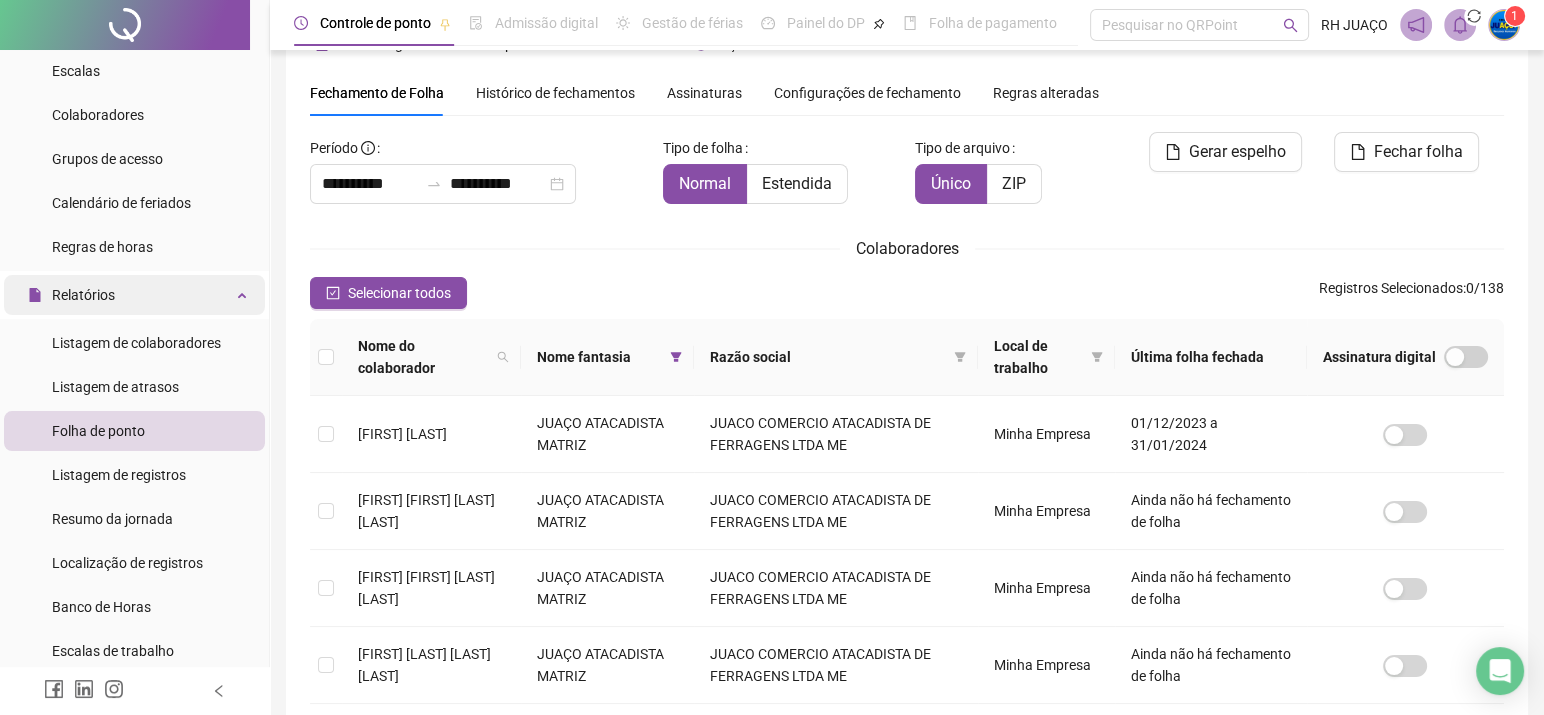 click on "Relatórios" at bounding box center (83, 295) 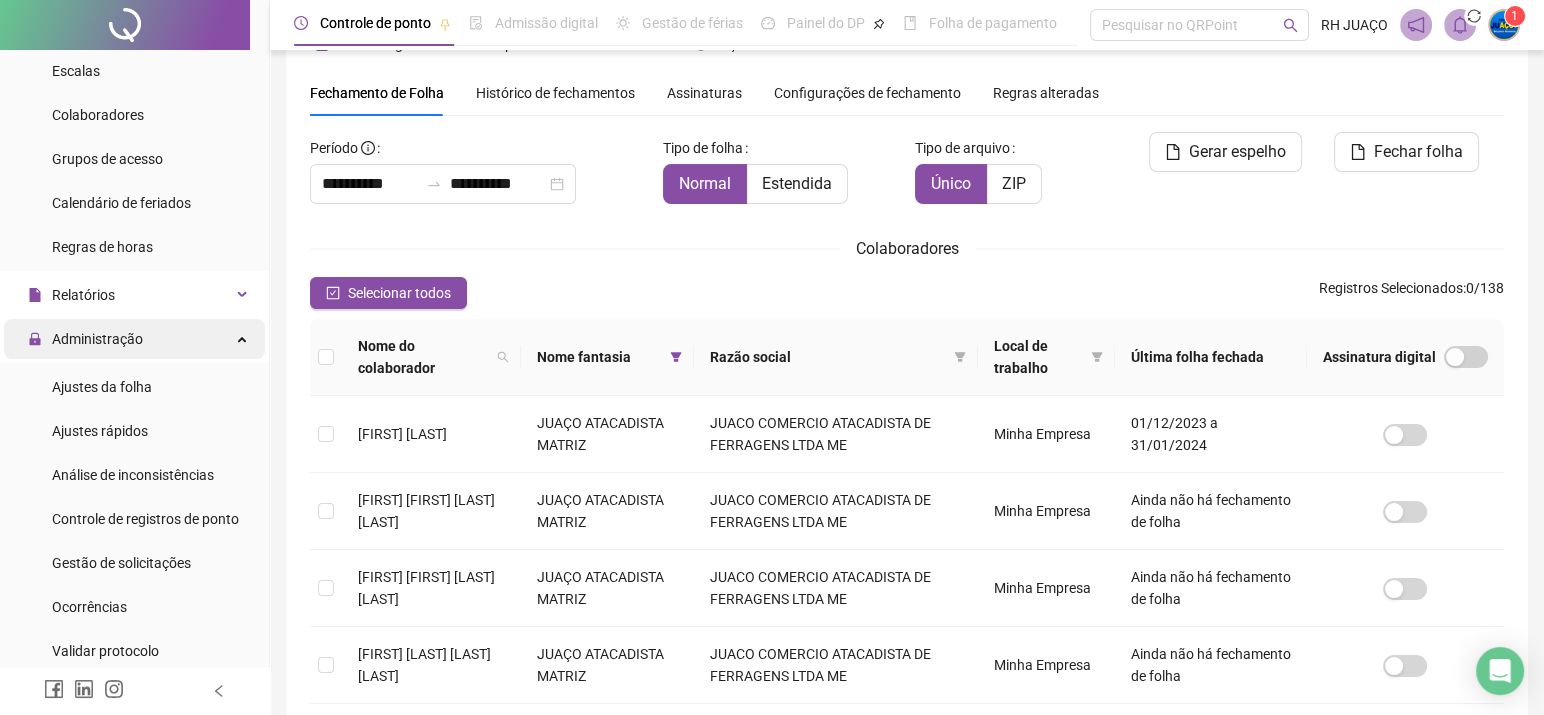 click on "Administração" at bounding box center [134, 339] 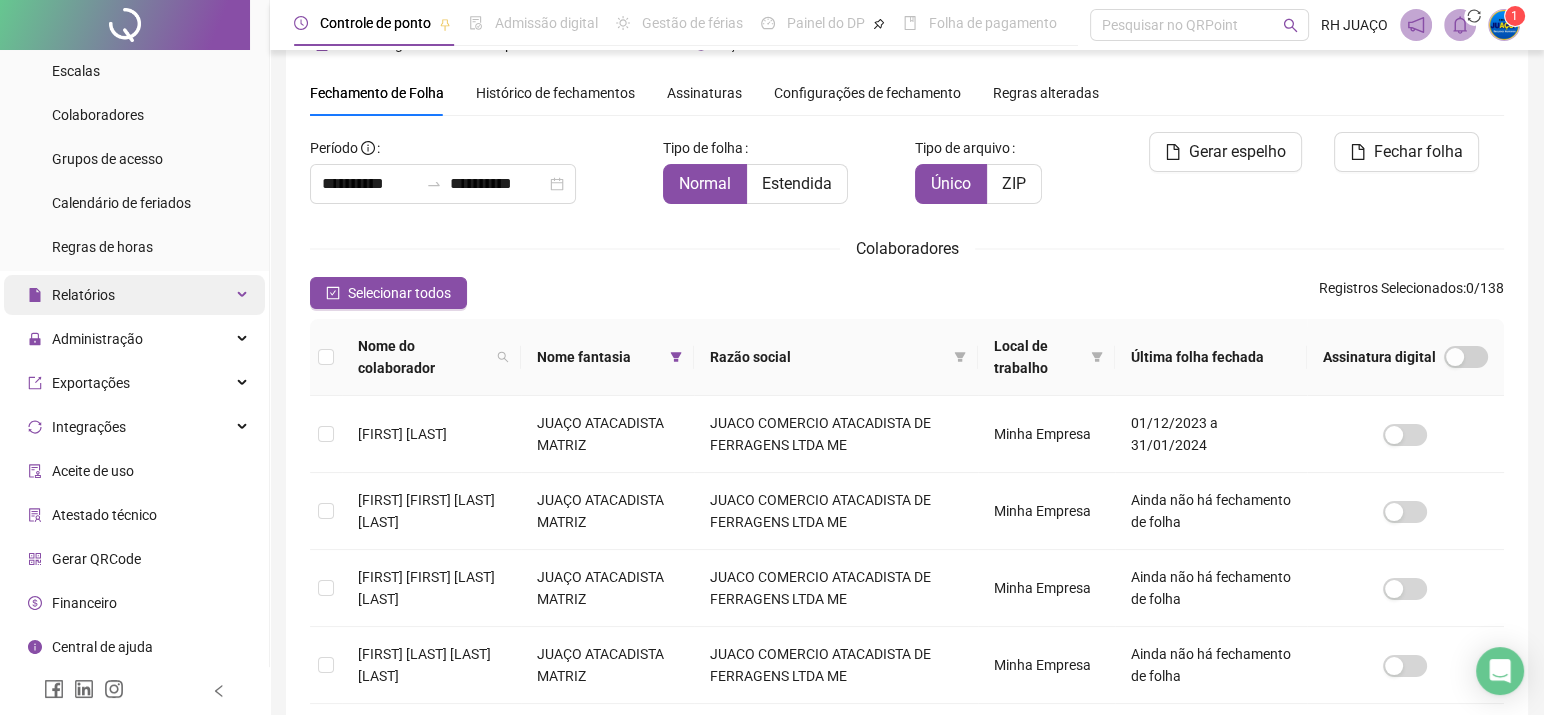 click on "Relatórios" at bounding box center [134, 295] 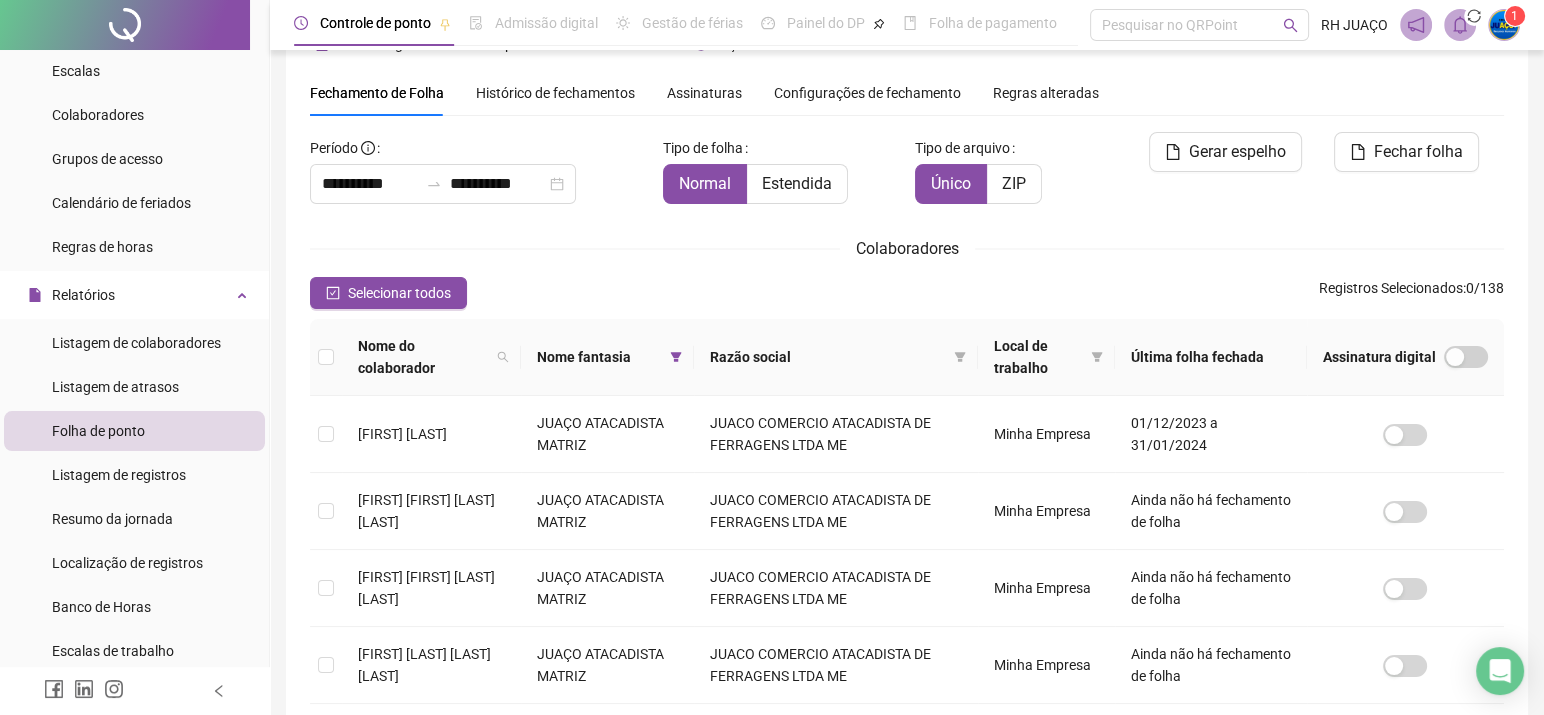 click on "Folha de ponto" at bounding box center (98, 431) 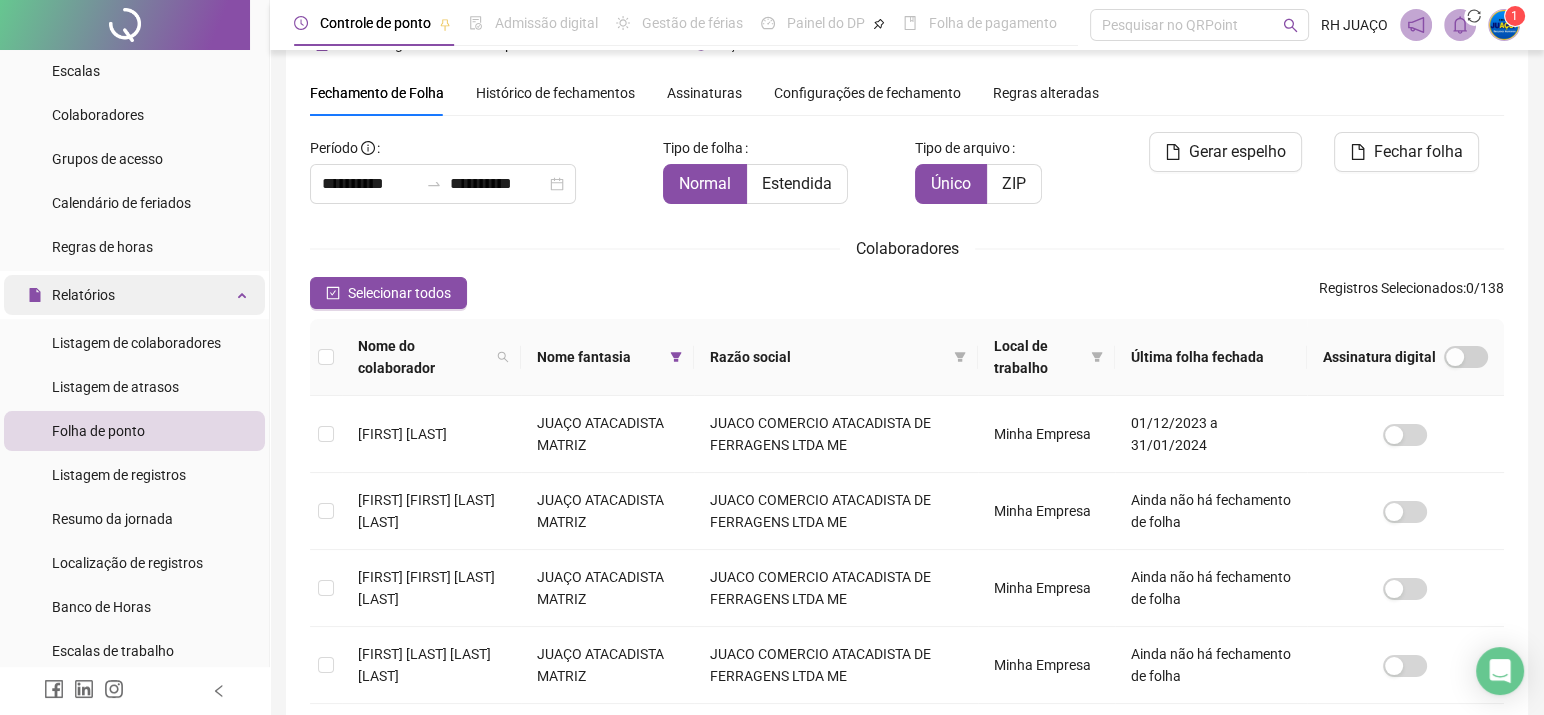 click on "Relatórios" at bounding box center [134, 295] 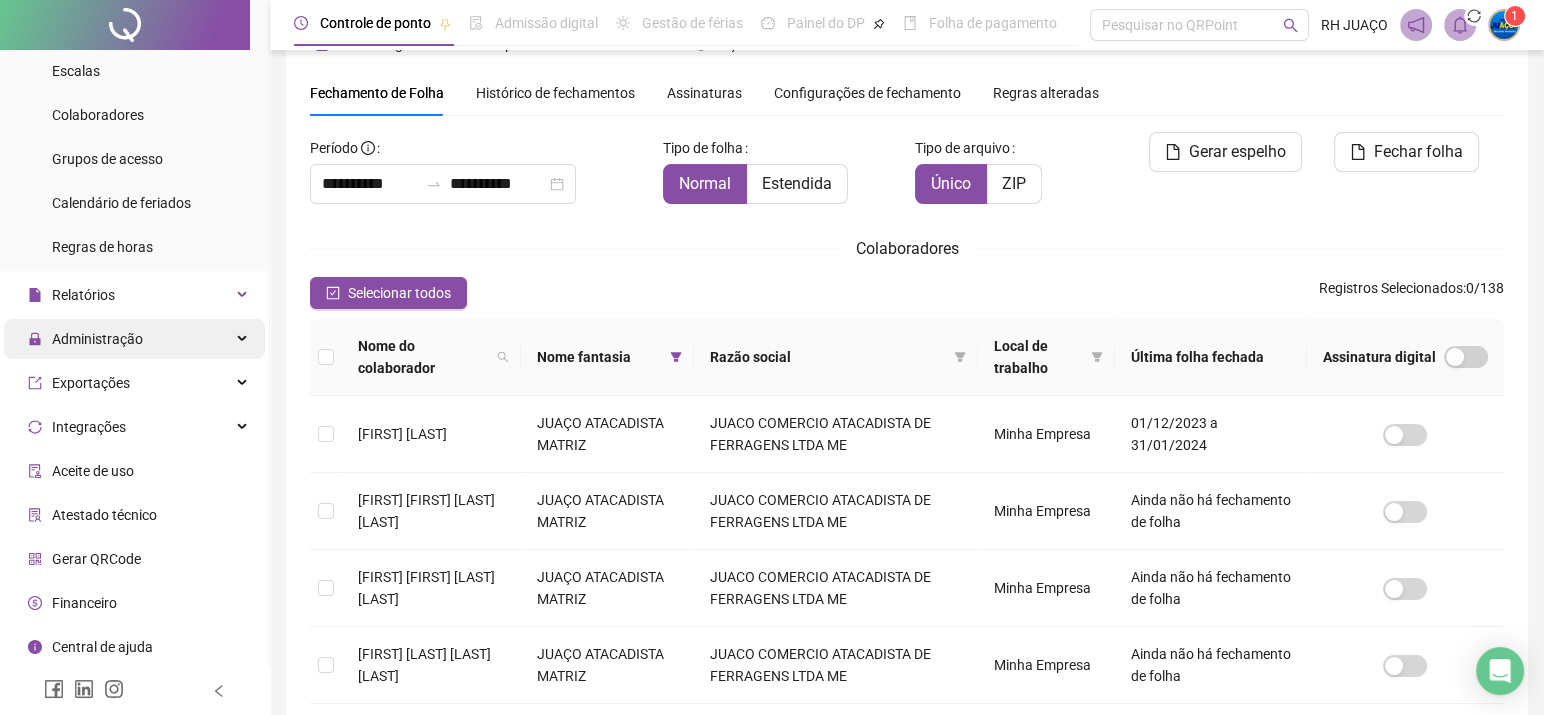 click on "Administração" at bounding box center [134, 339] 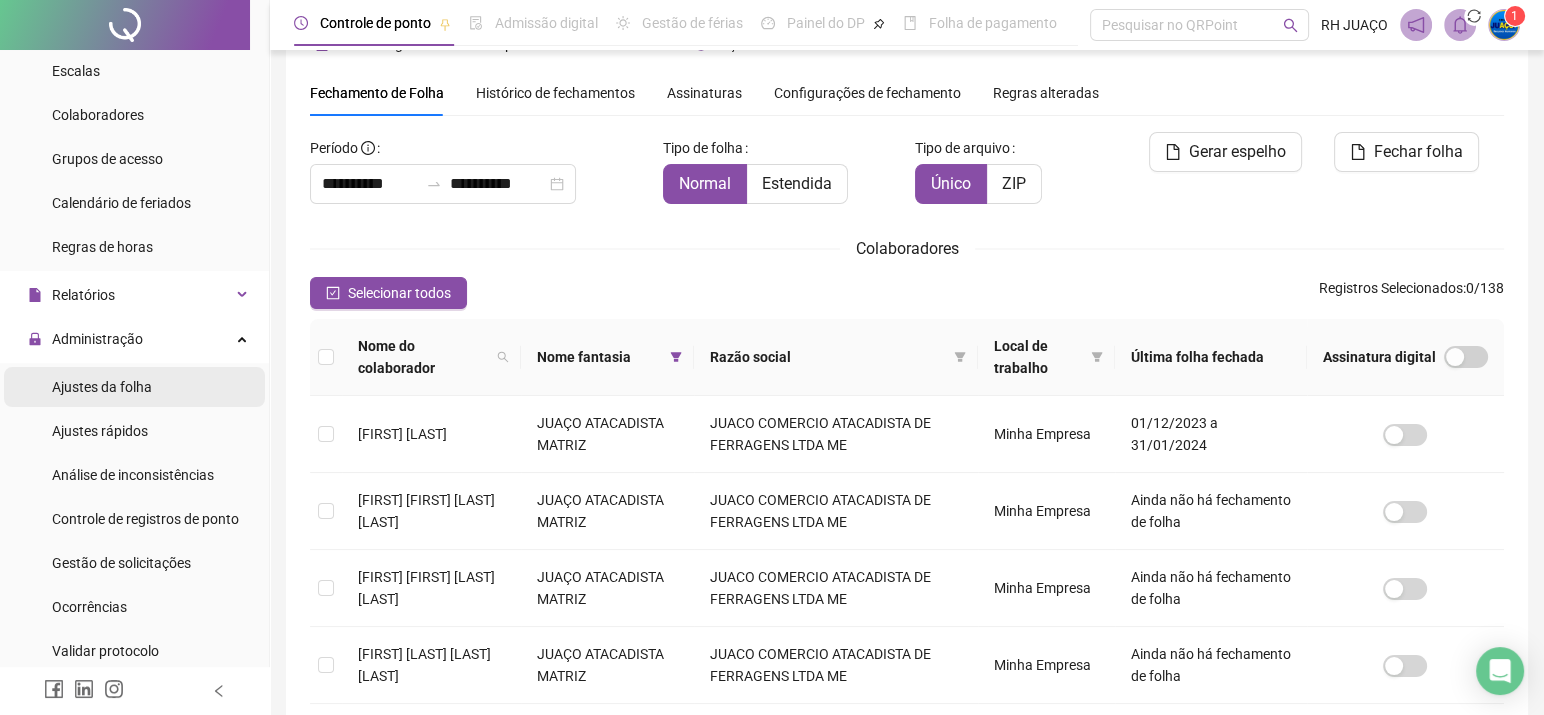 click on "Ajustes da folha" at bounding box center [102, 387] 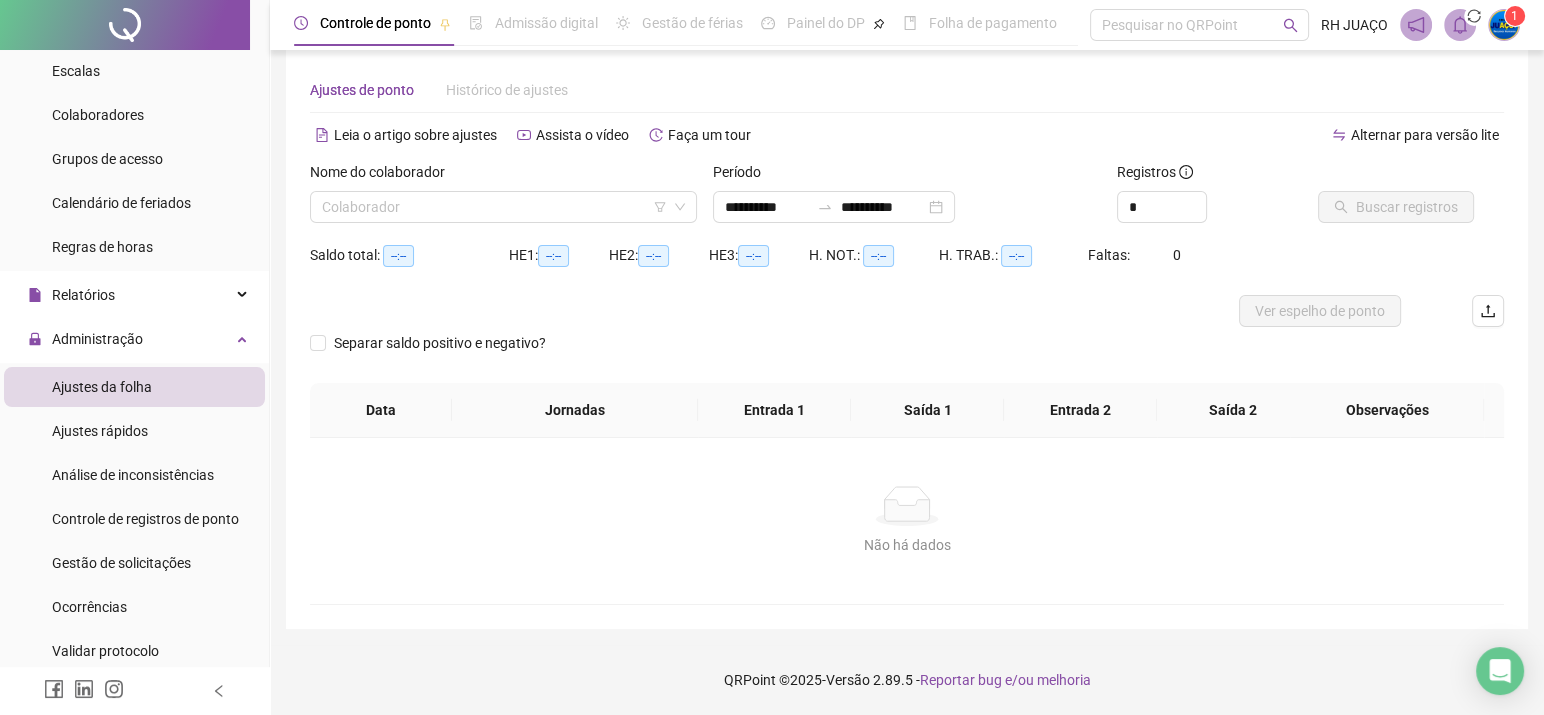 scroll, scrollTop: 22, scrollLeft: 0, axis: vertical 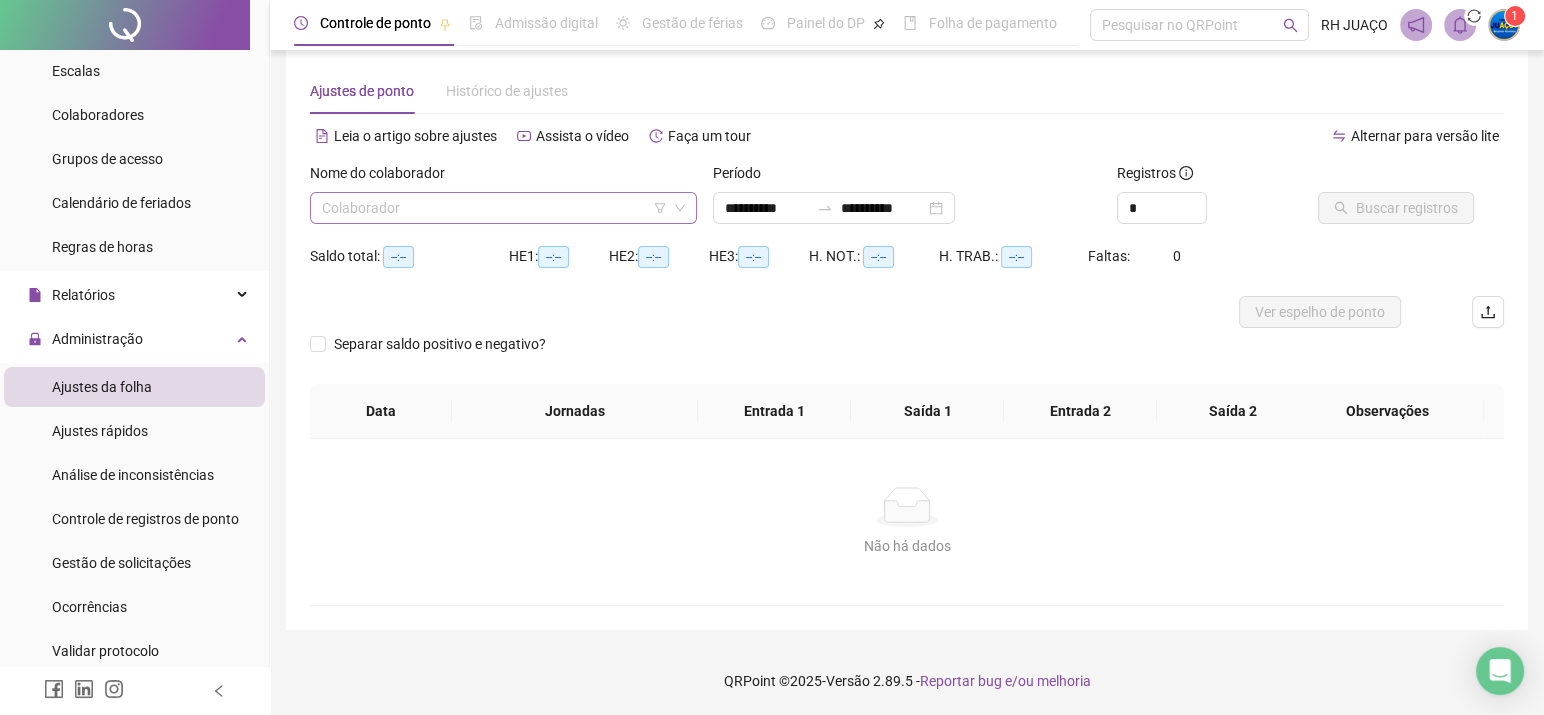 click at bounding box center [494, 208] 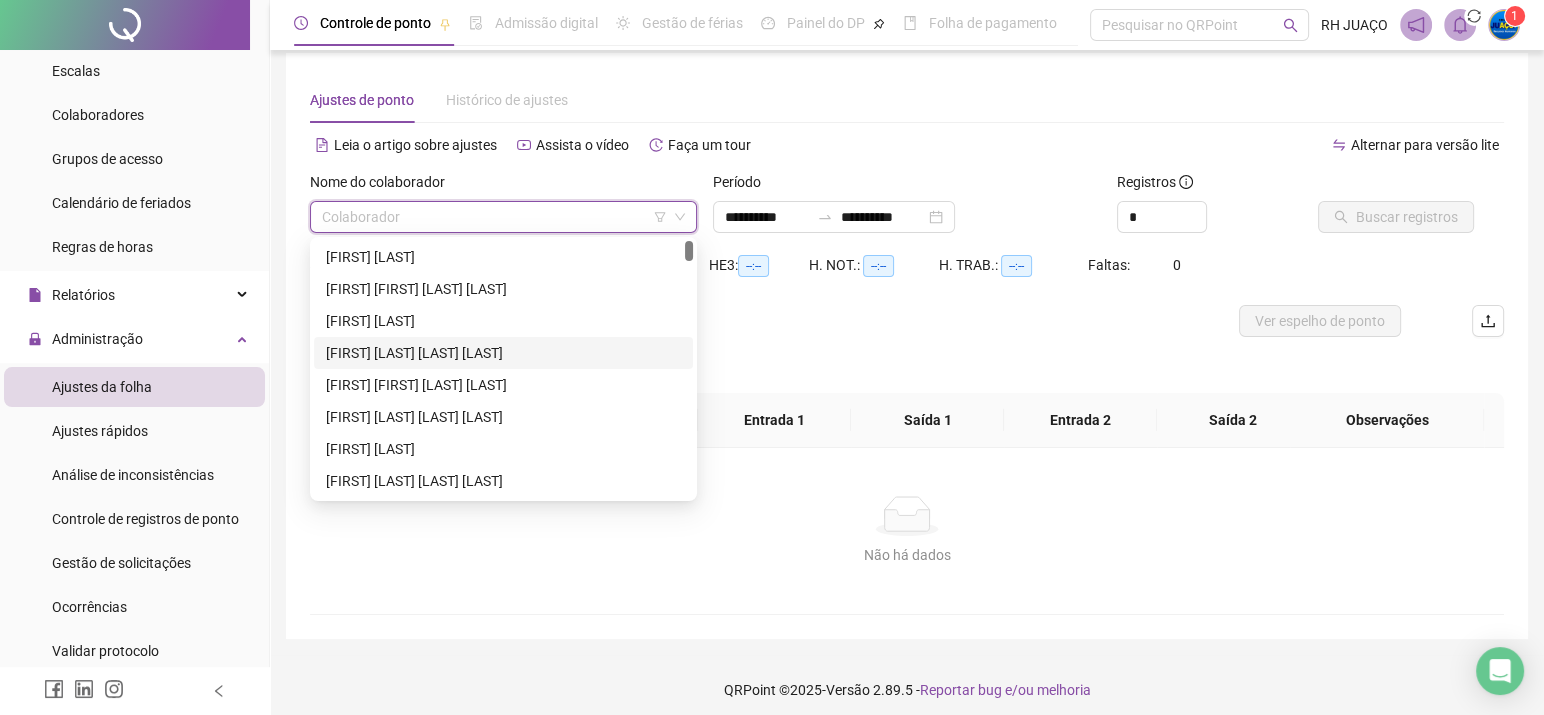 scroll, scrollTop: 0, scrollLeft: 0, axis: both 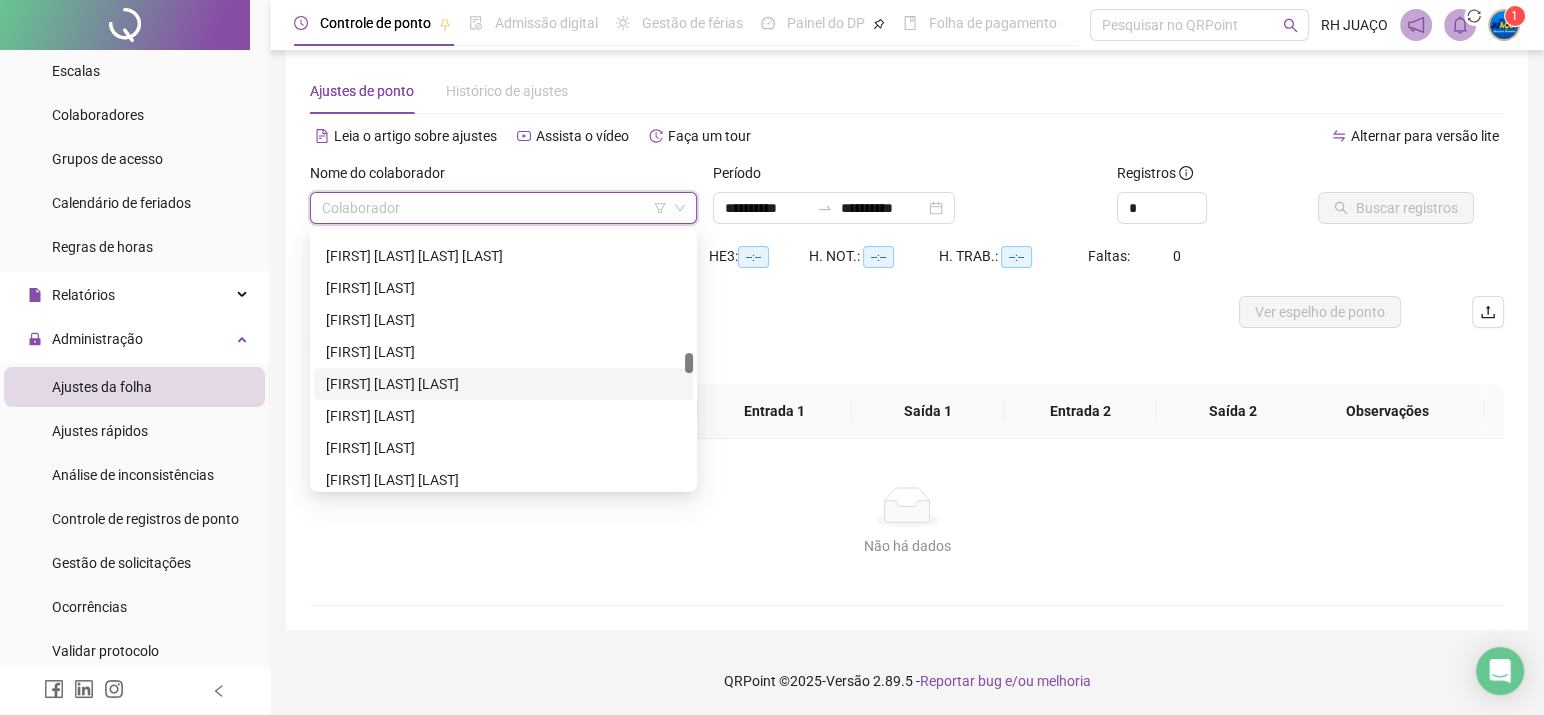 click on "[FIRST] [LAST] [LAST]" at bounding box center (503, 384) 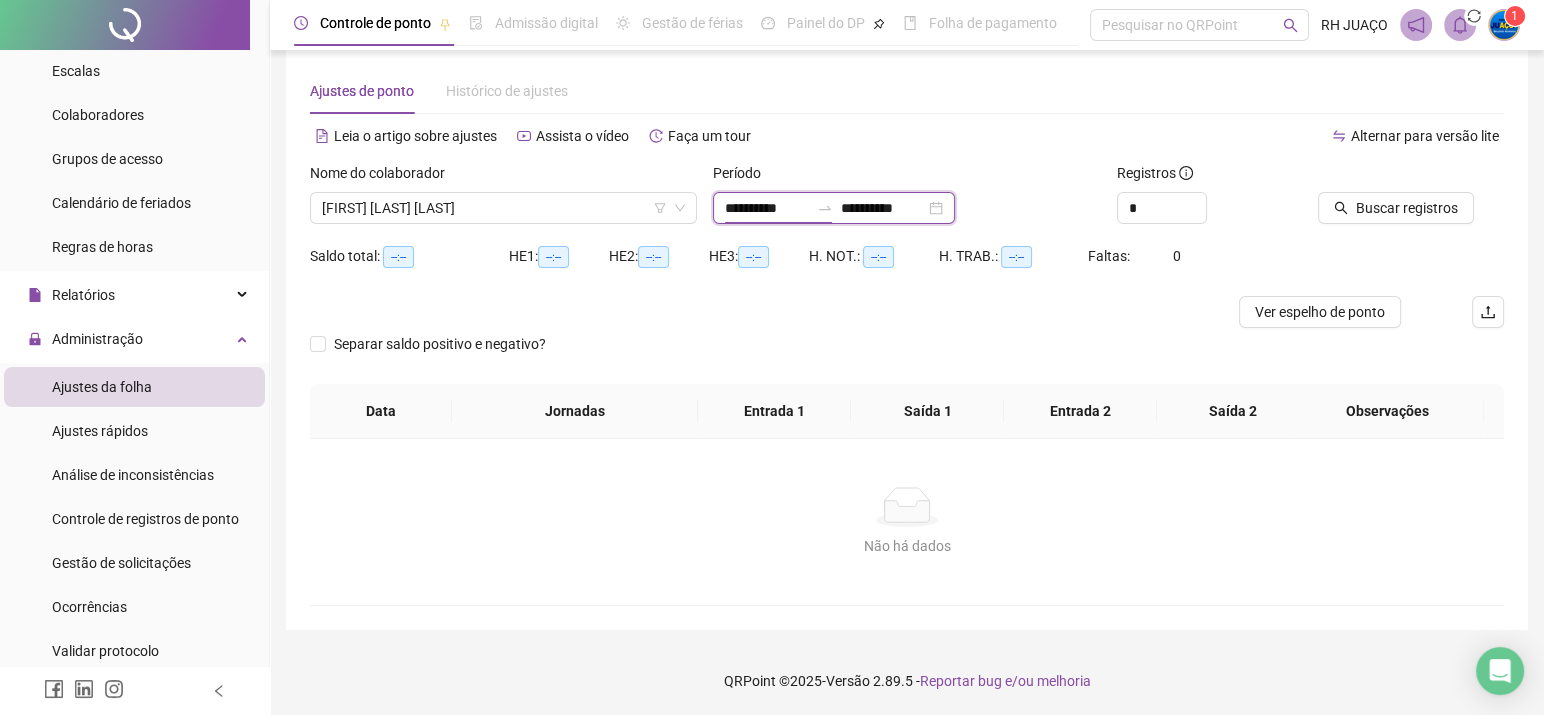 click on "**********" at bounding box center [767, 208] 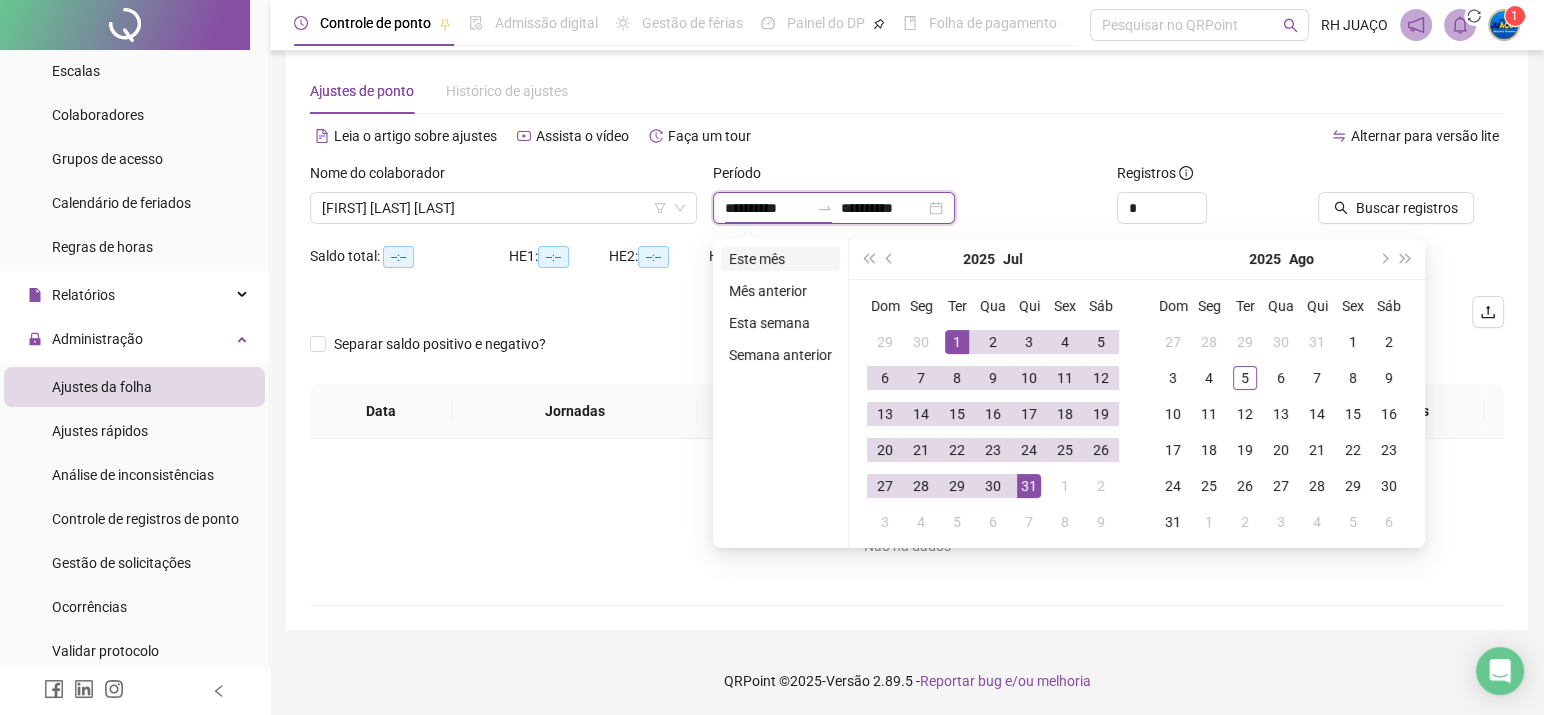 type on "**********" 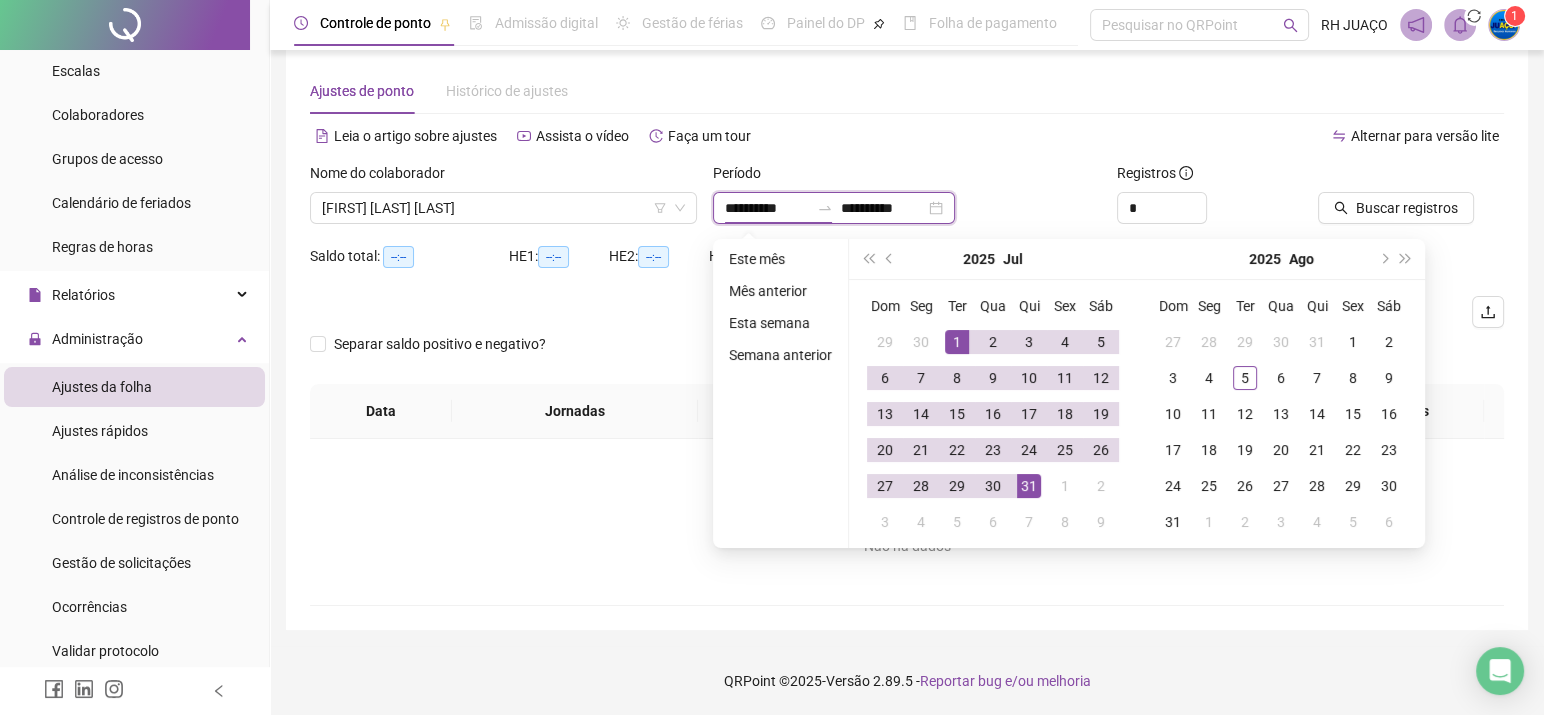 type on "**********" 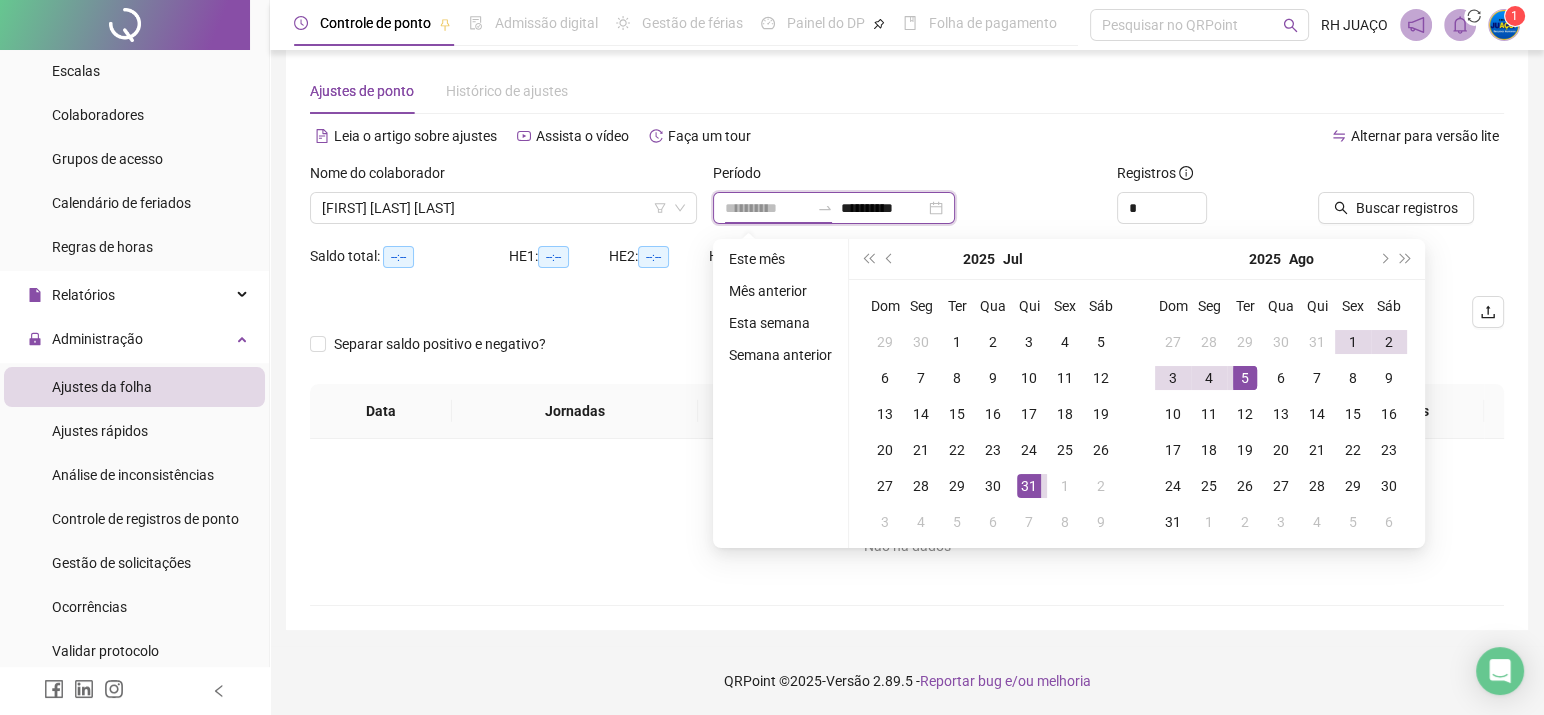 type on "**********" 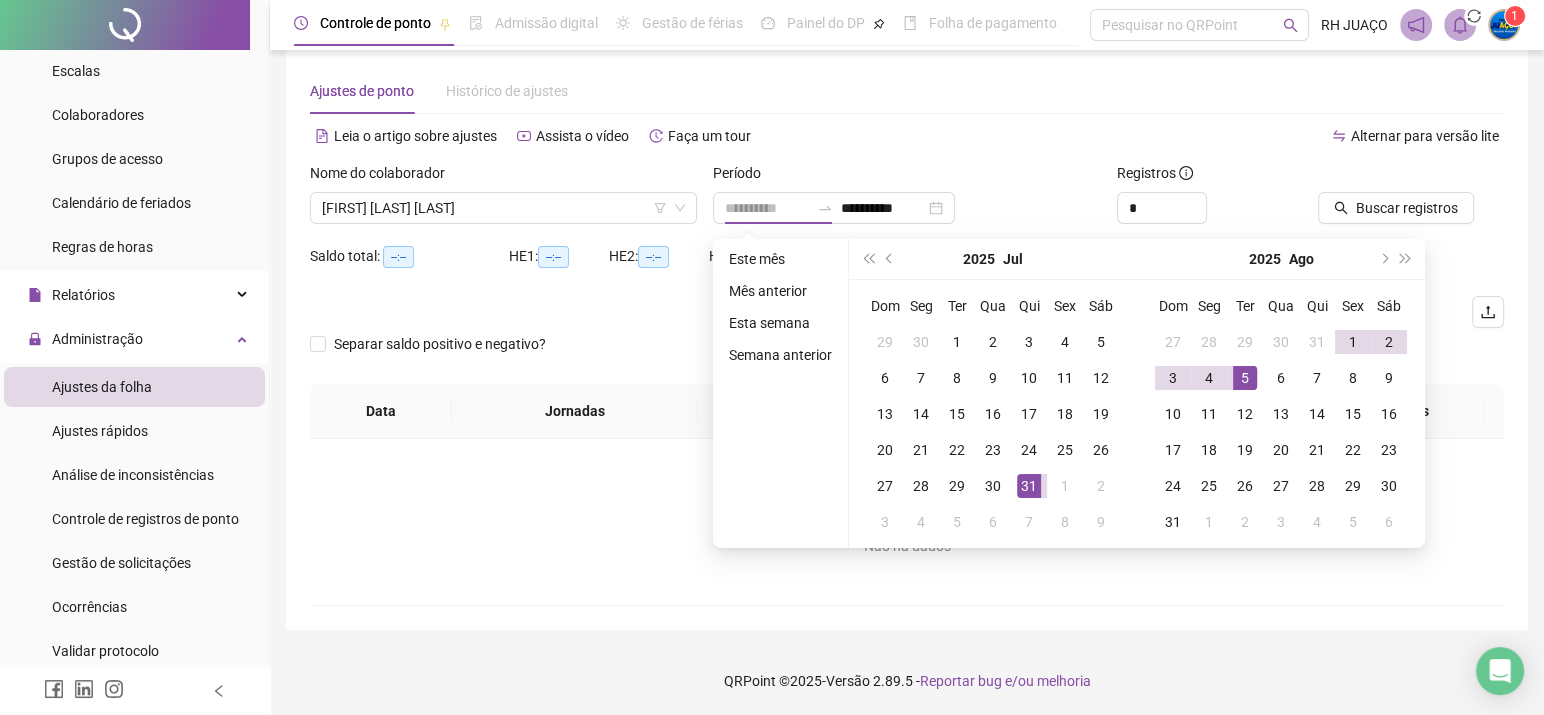 click on "5" at bounding box center [1245, 378] 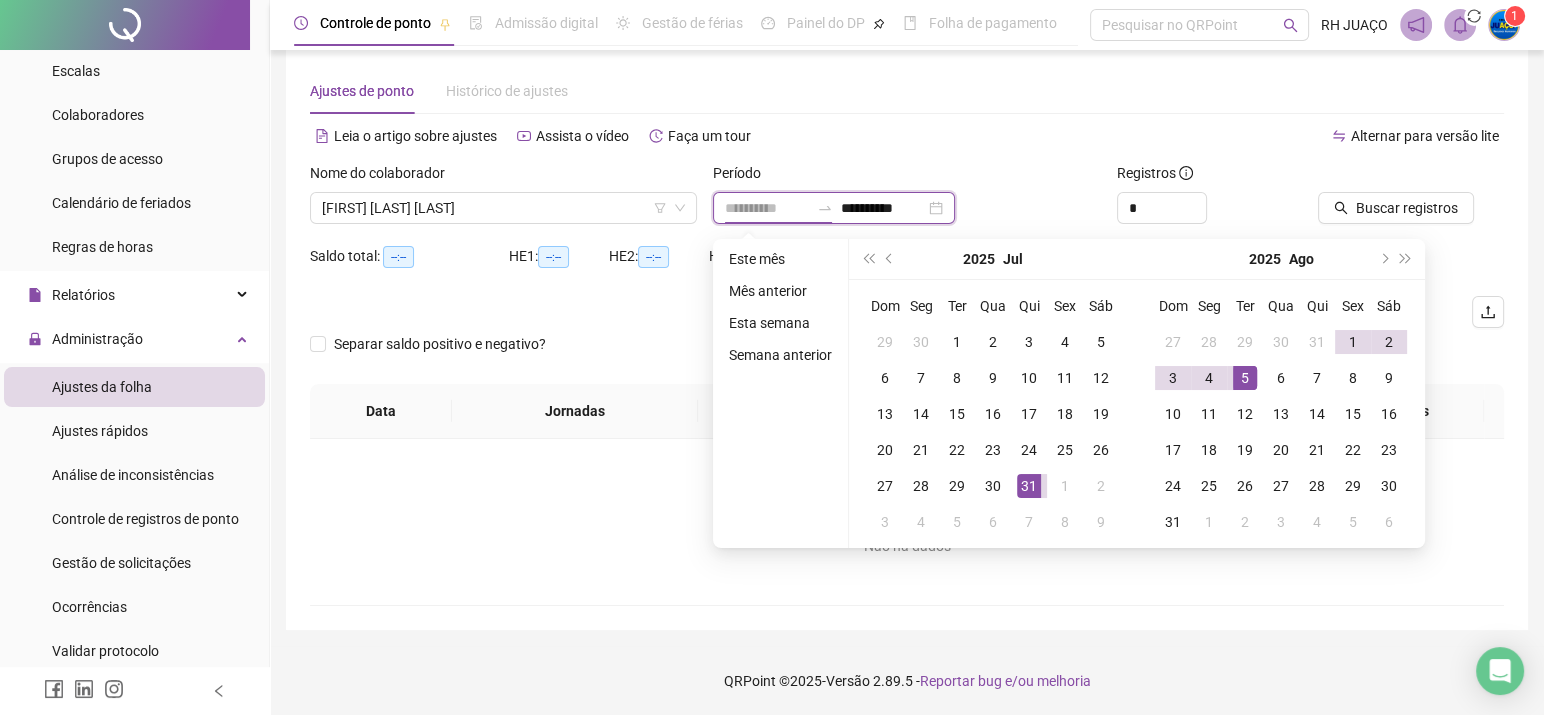 type on "**********" 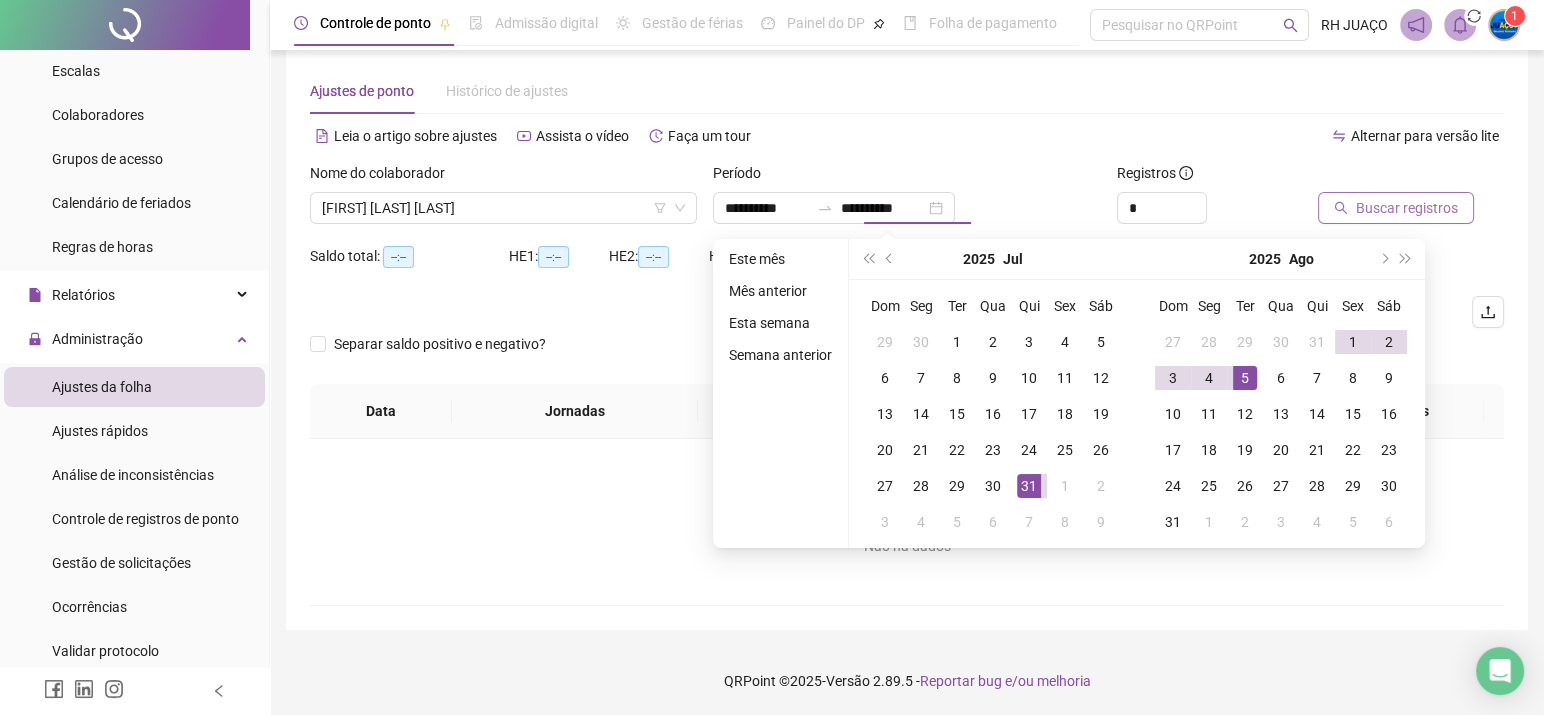 type on "**********" 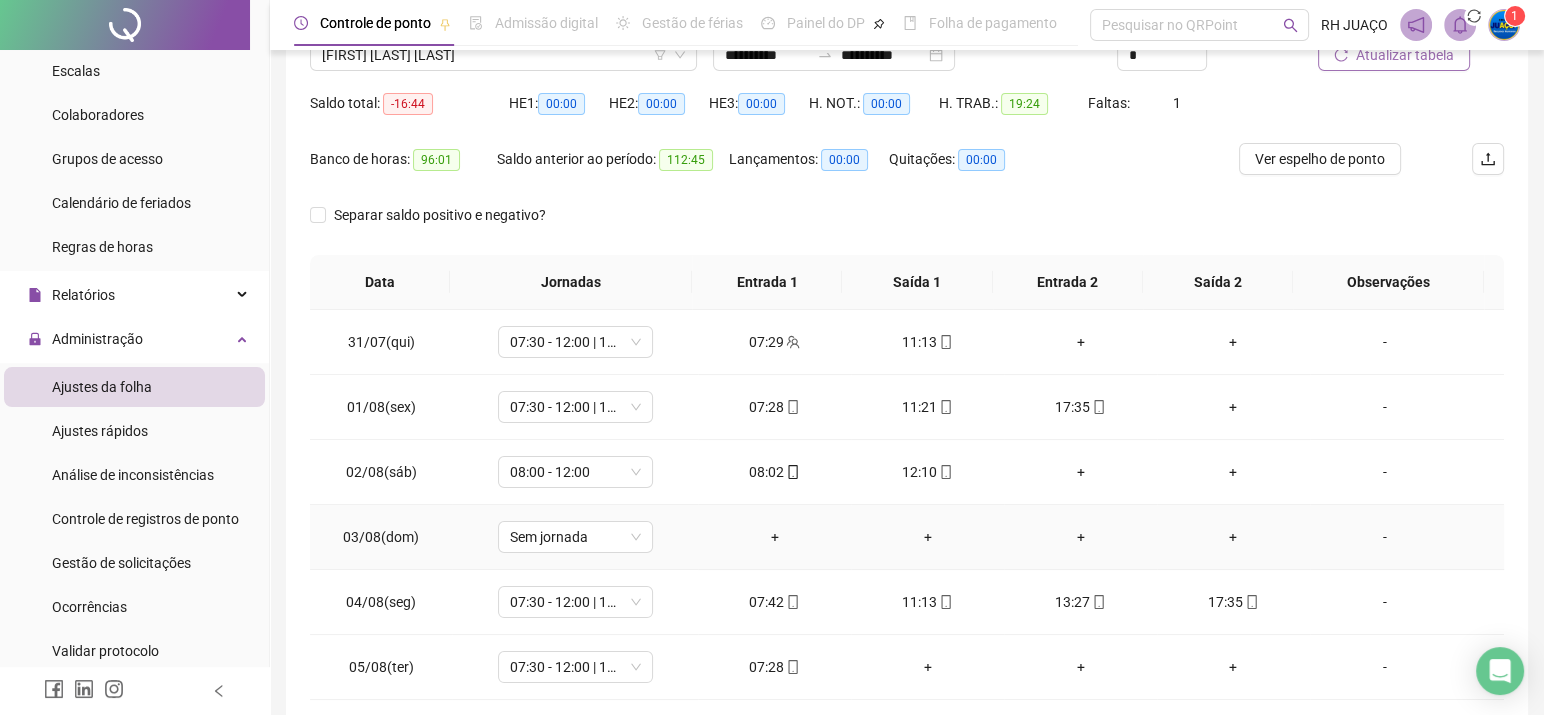 scroll, scrollTop: 135, scrollLeft: 0, axis: vertical 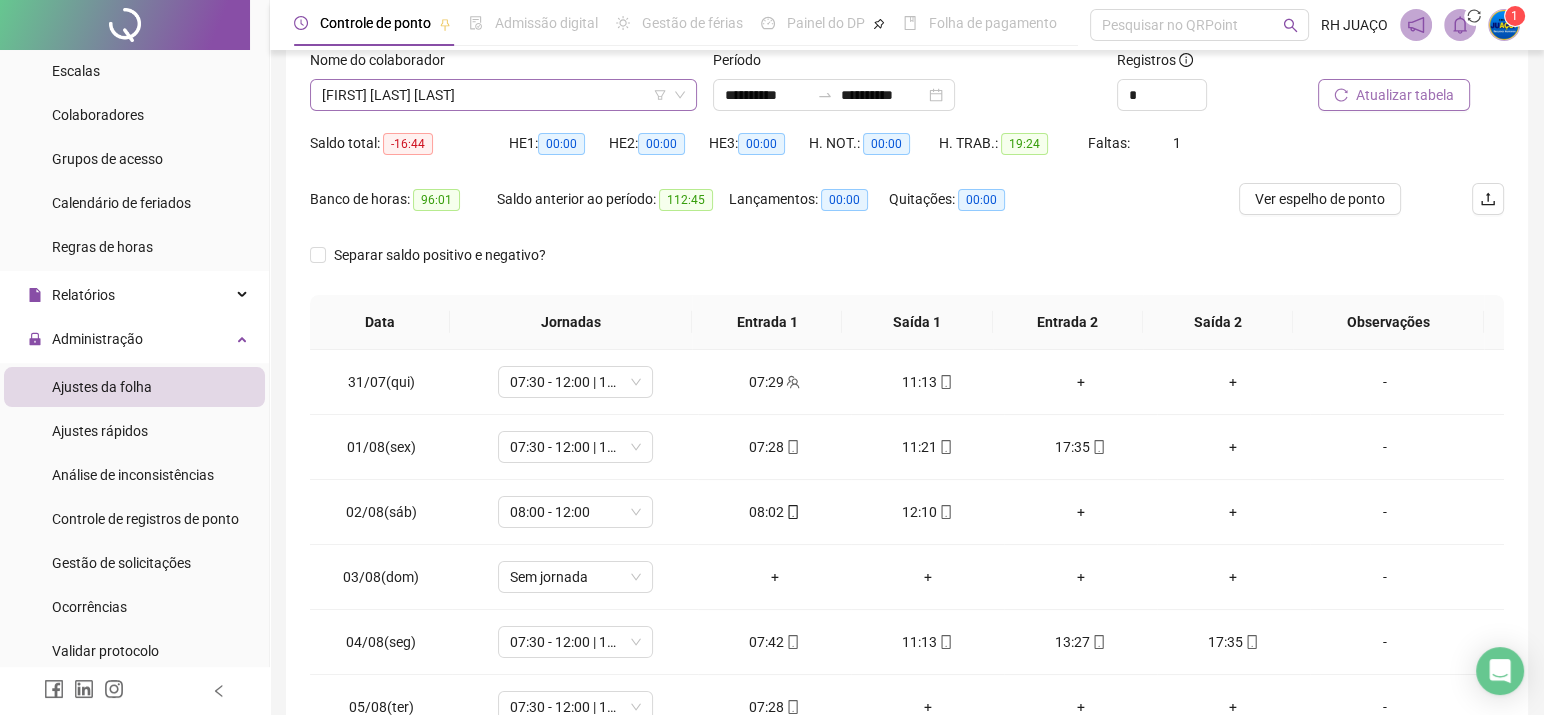 click 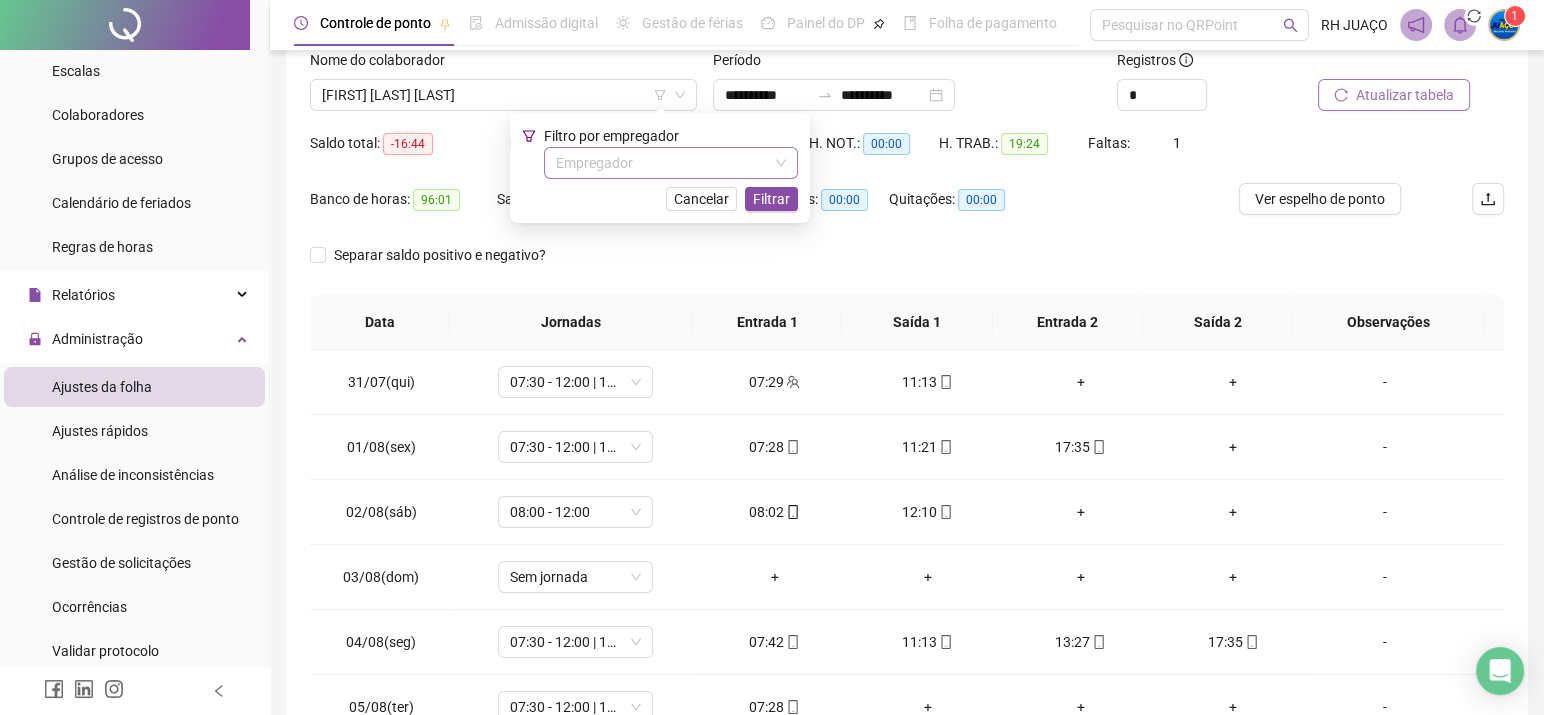 click at bounding box center [662, 163] 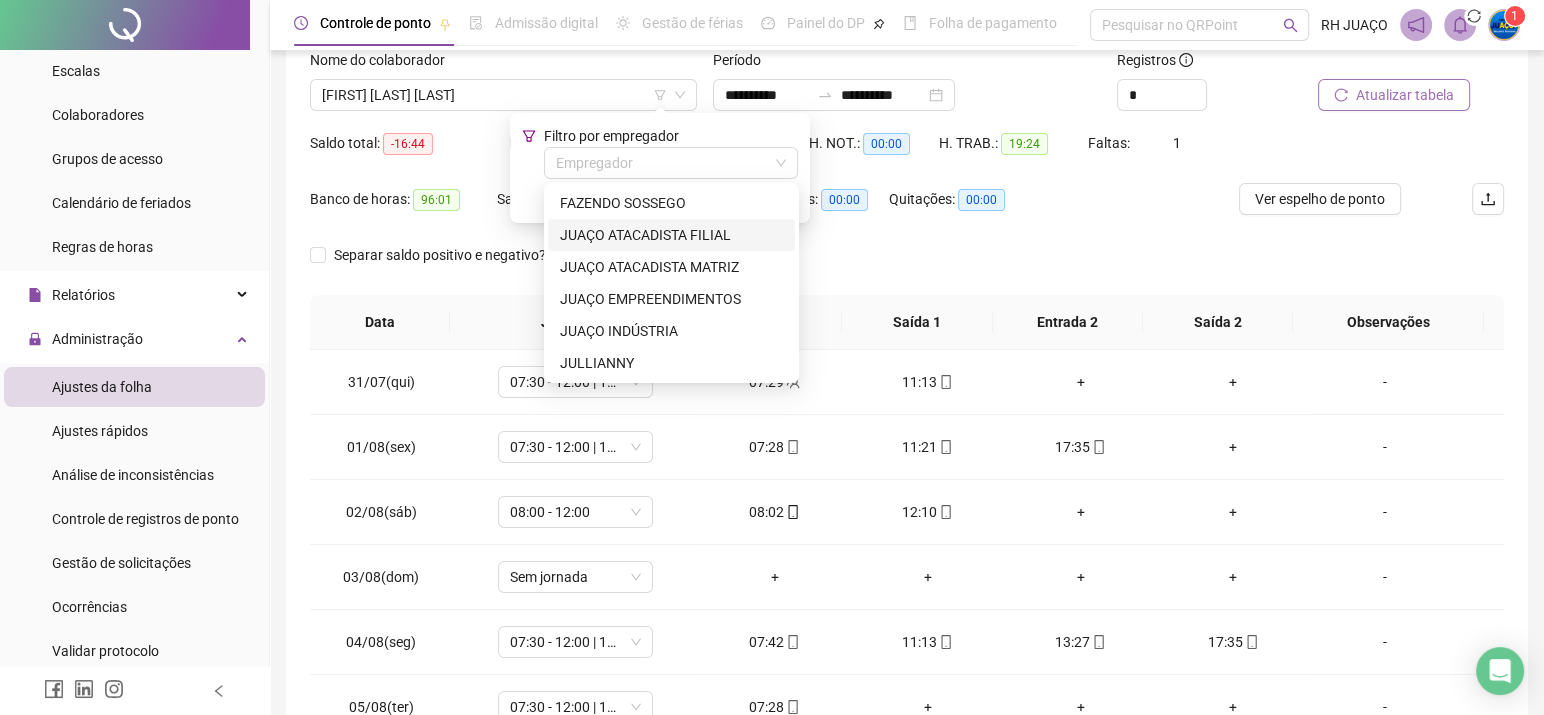 click on "JUAÇO ATACADISTA FILIAL" at bounding box center (671, 235) 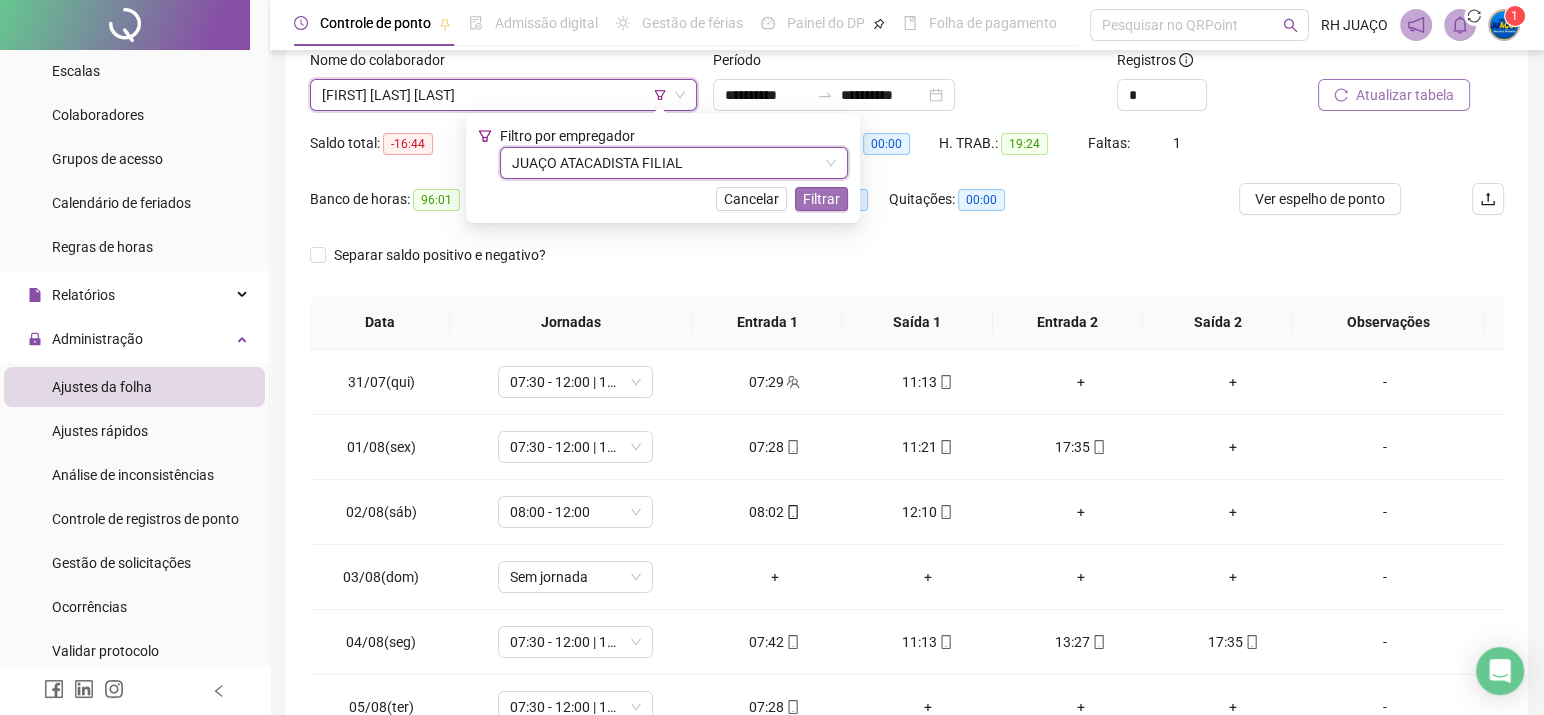 click on "Filtrar" at bounding box center [821, 199] 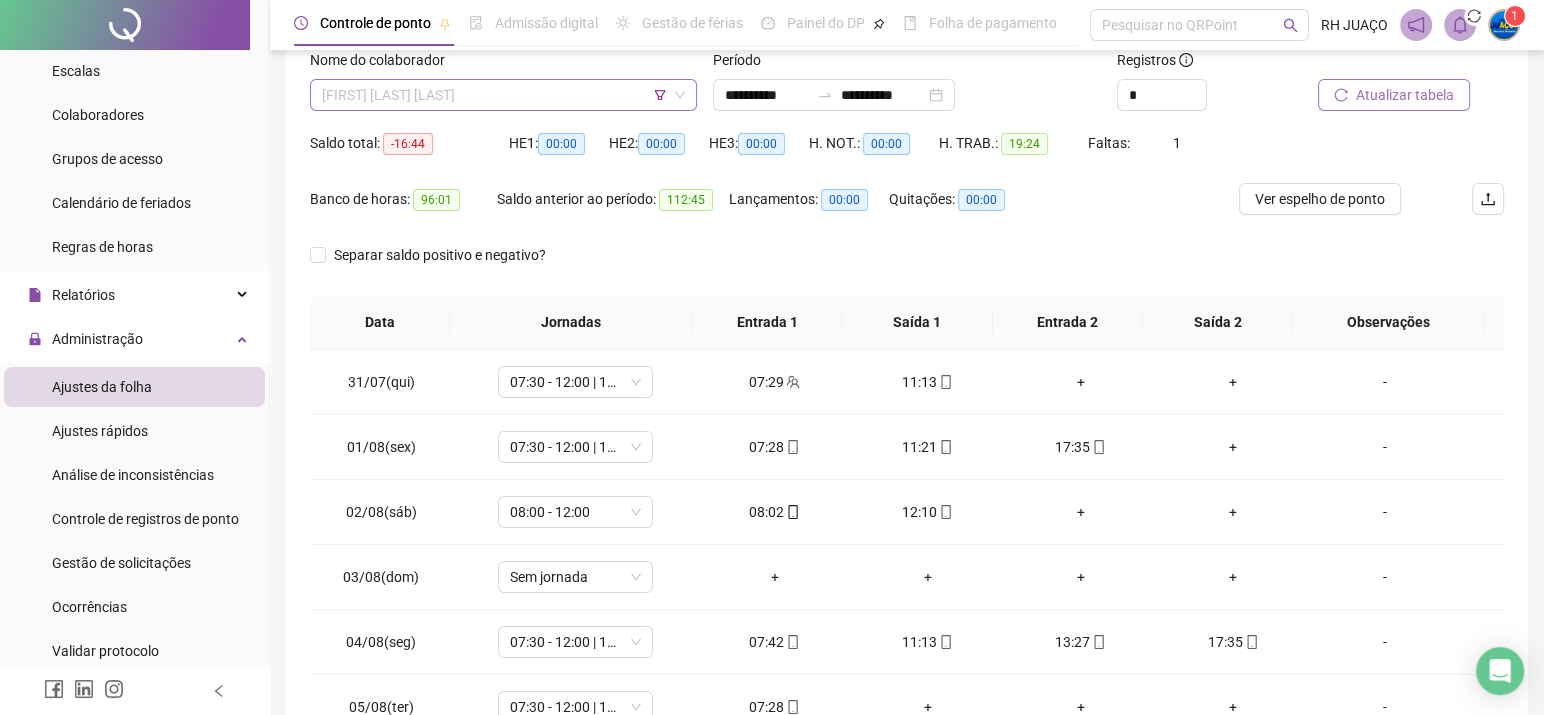 click on "[FIRST] [LAST] [LAST]" at bounding box center [503, 95] 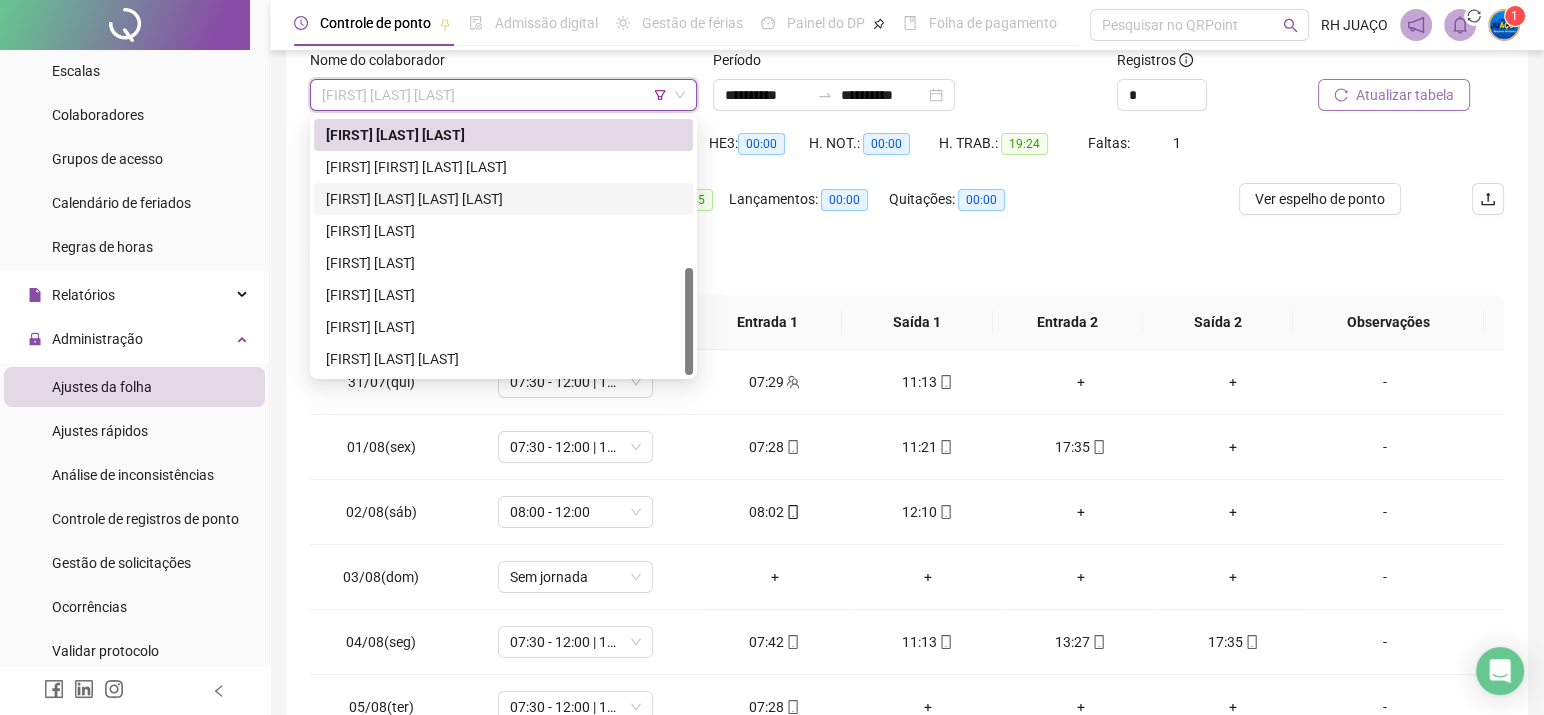 scroll, scrollTop: 351, scrollLeft: 0, axis: vertical 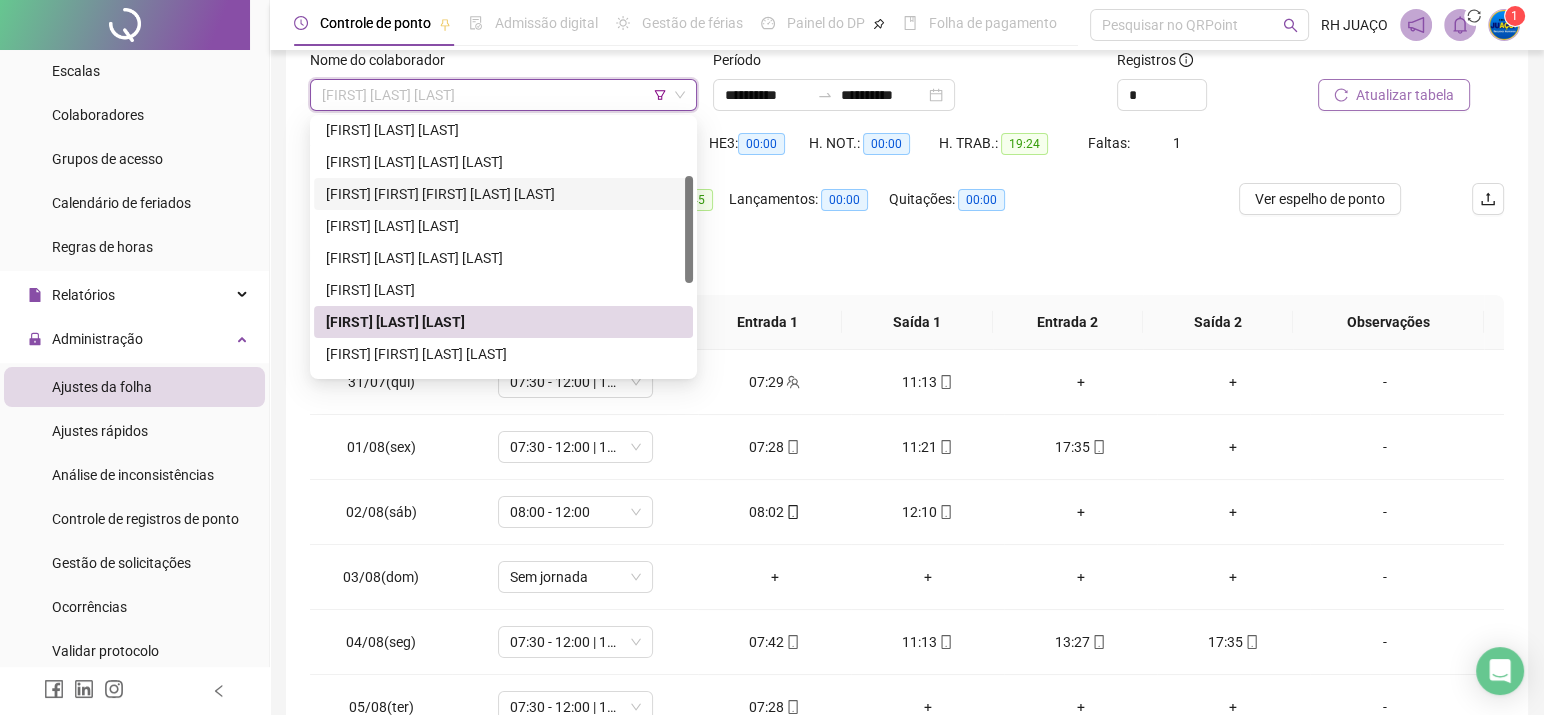 click on "Banco de horas:   96:01 Saldo anterior ao período:   112:45 Lançamentos:   00:00 Quitações:   00:00" at bounding box center (758, 211) 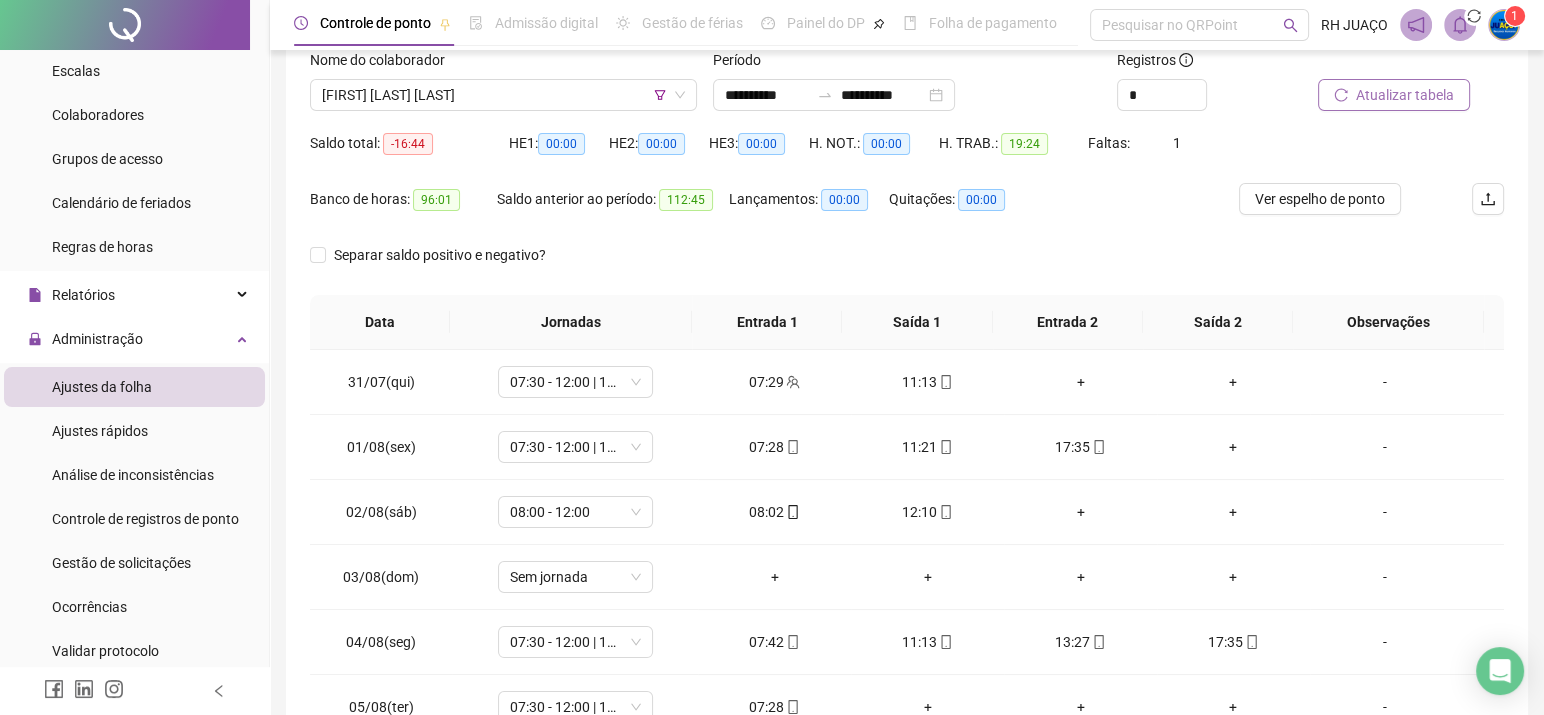 click on "Atualizar tabela" at bounding box center [1394, 95] 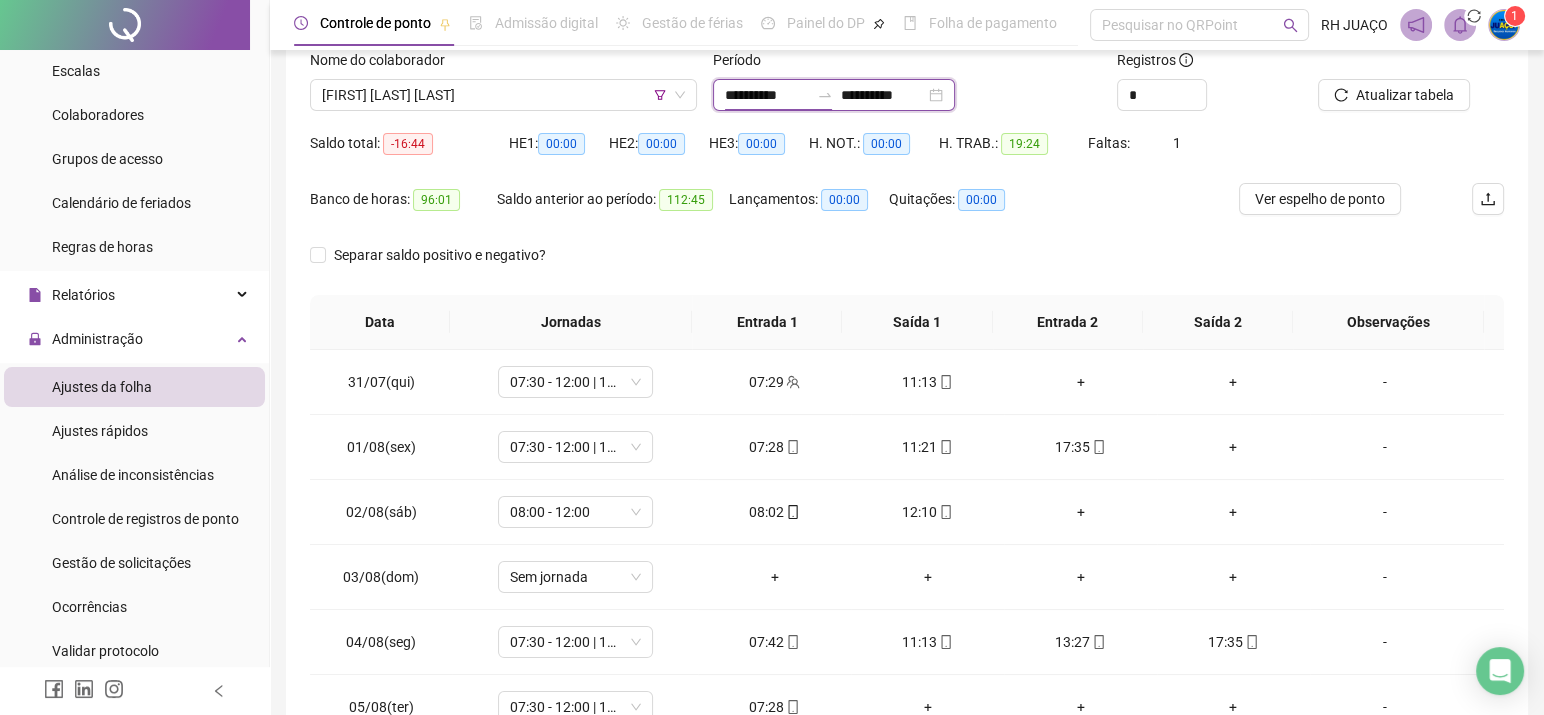 click on "**********" at bounding box center [767, 95] 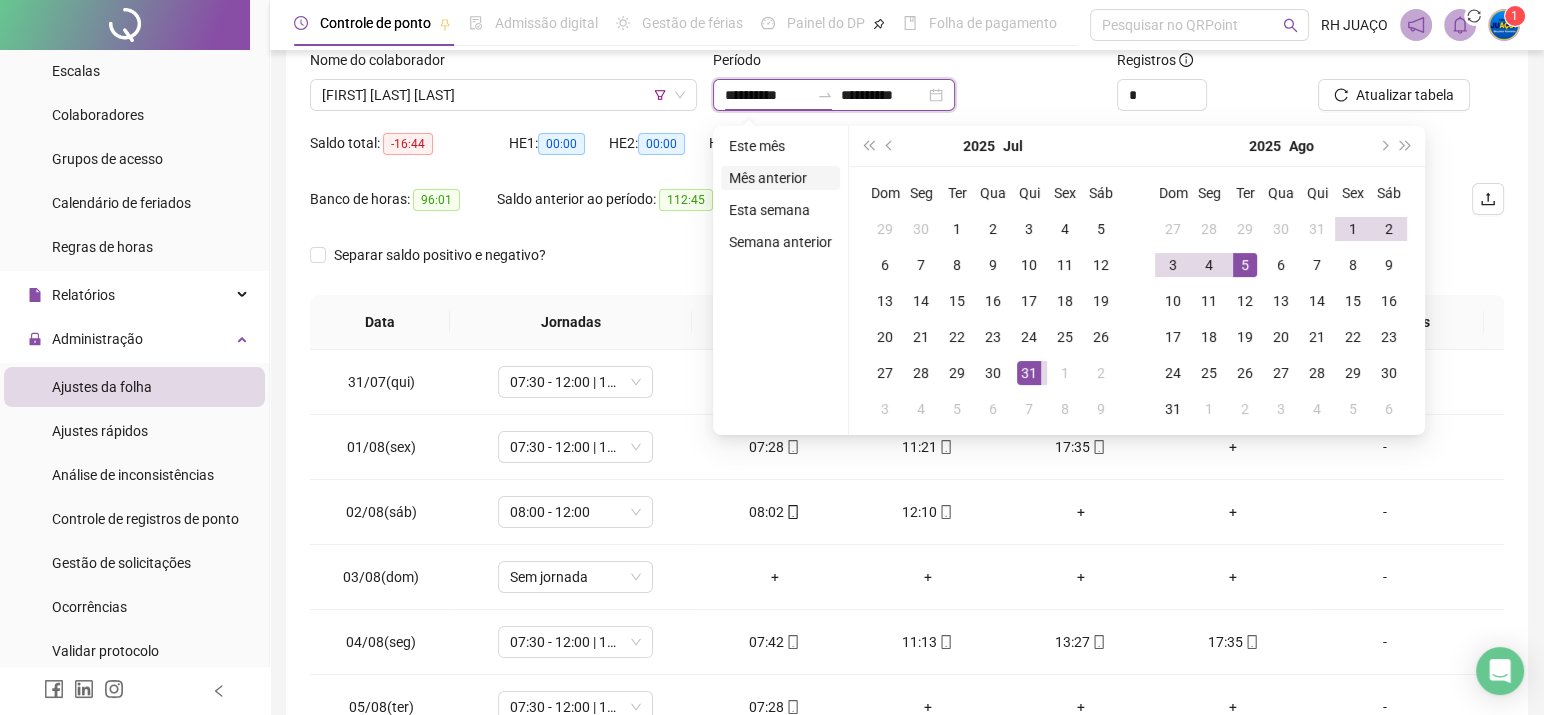 type on "**********" 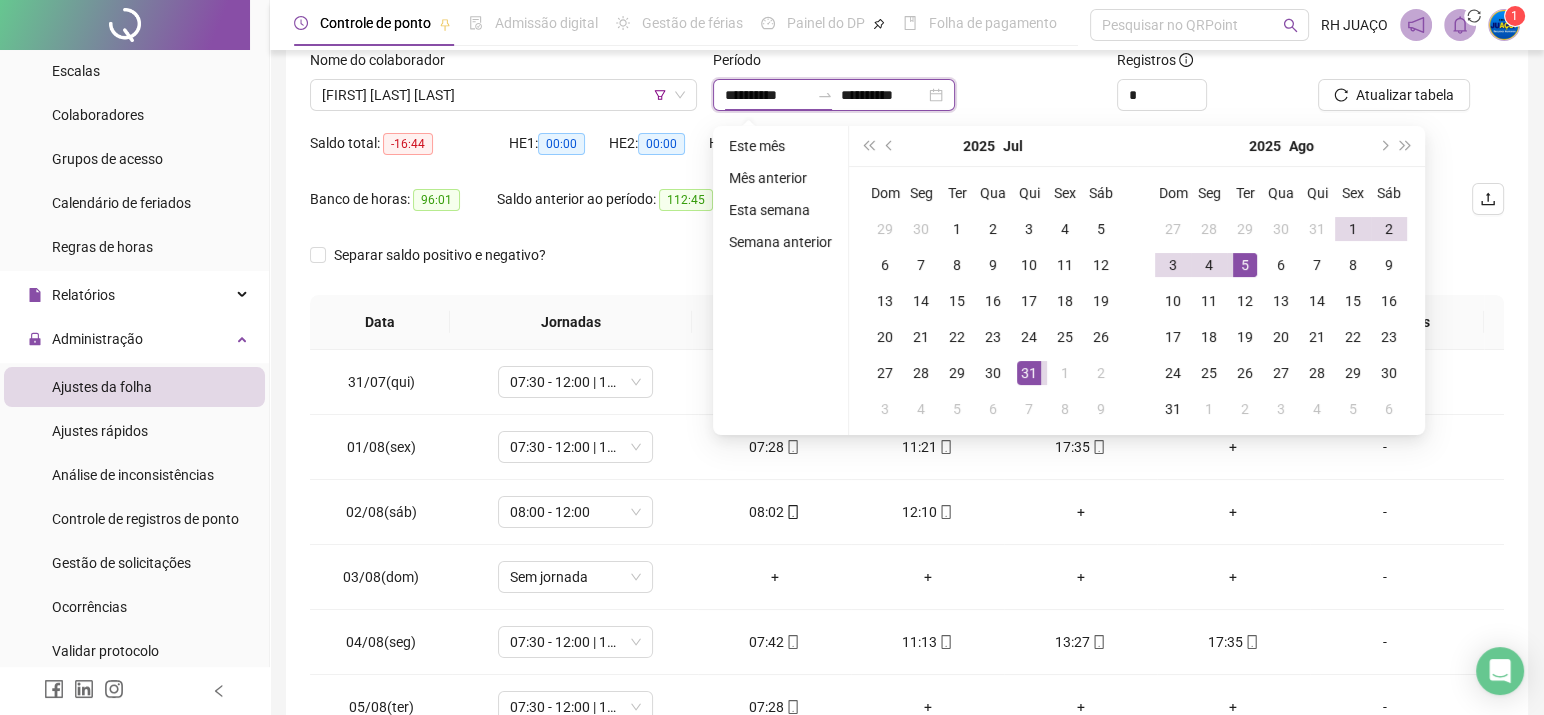 type on "**********" 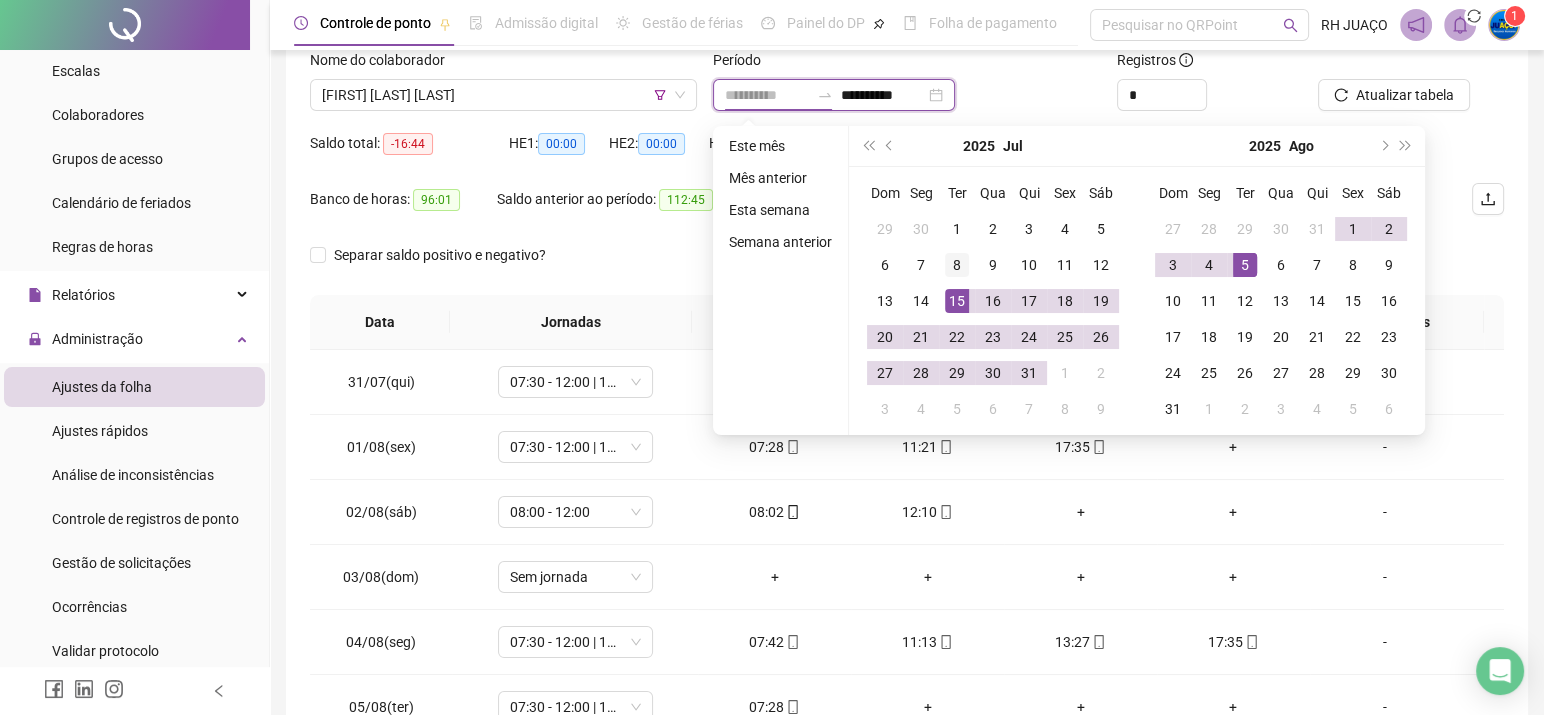 type on "**********" 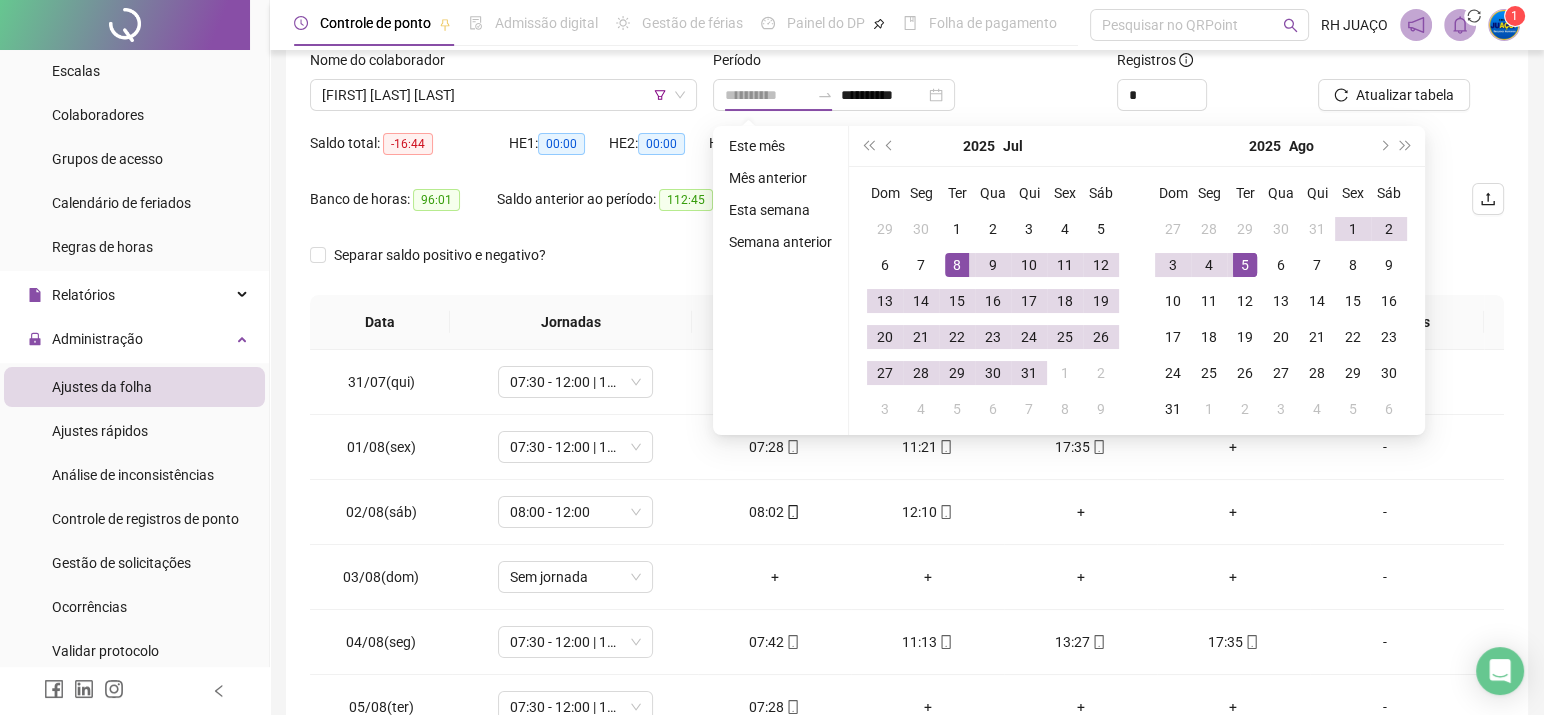 click on "8" at bounding box center [957, 265] 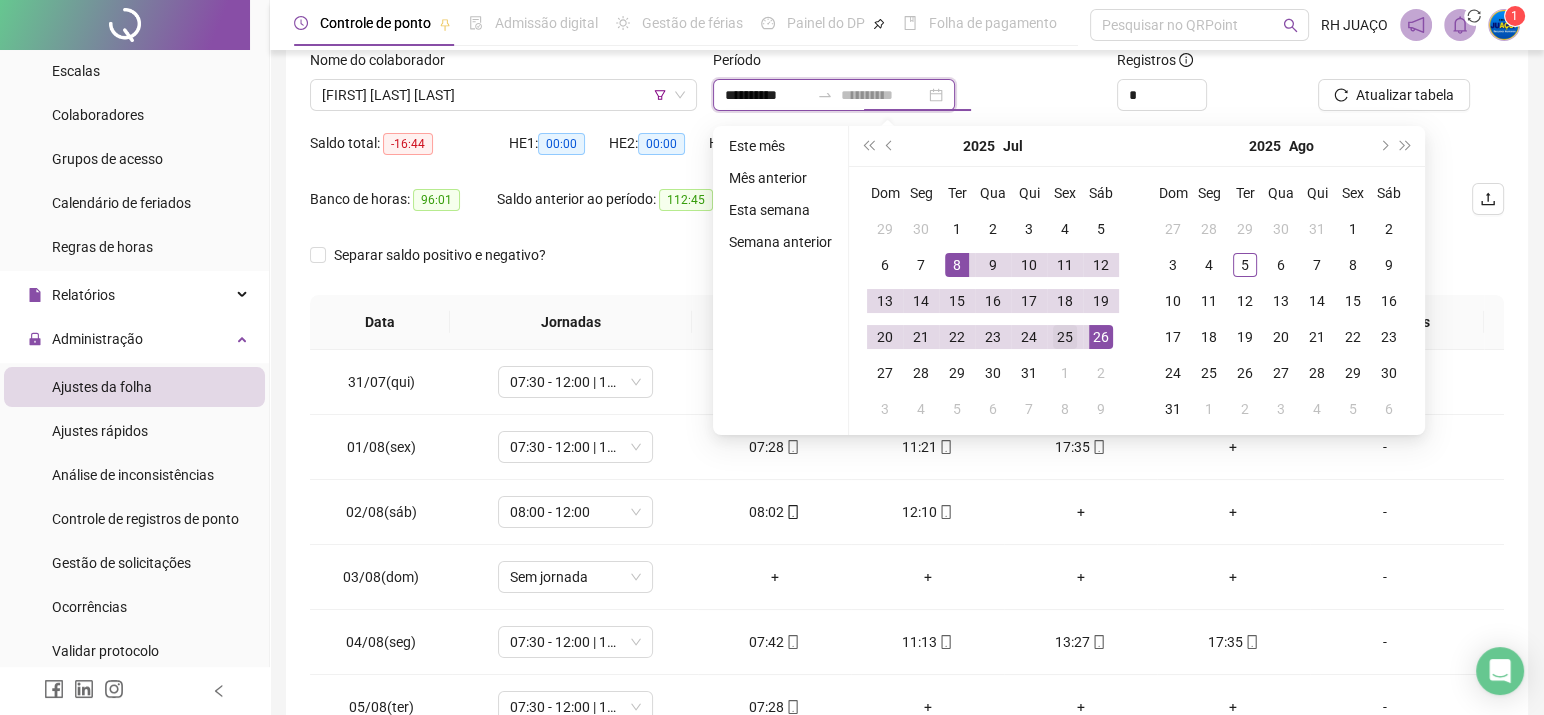 type on "**********" 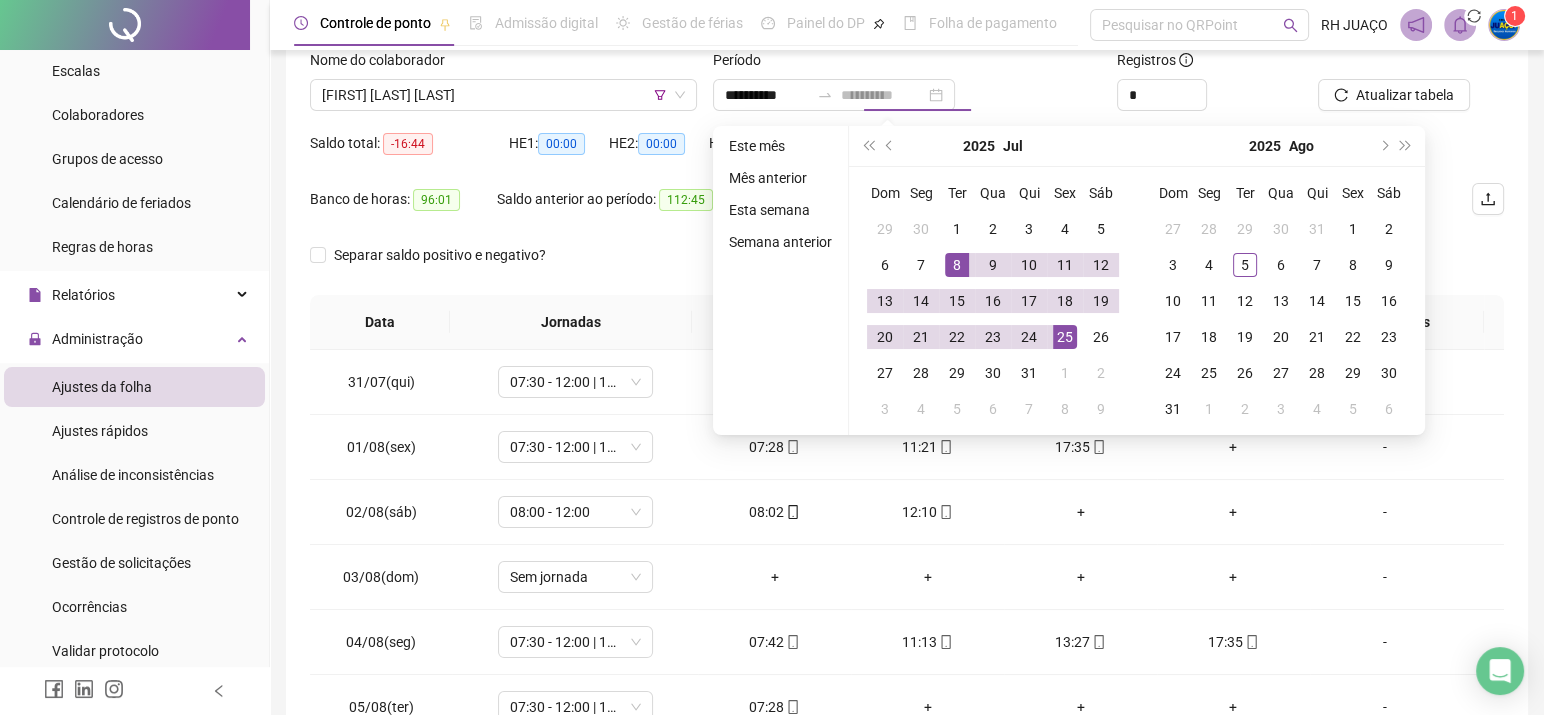 click on "25" at bounding box center (1065, 337) 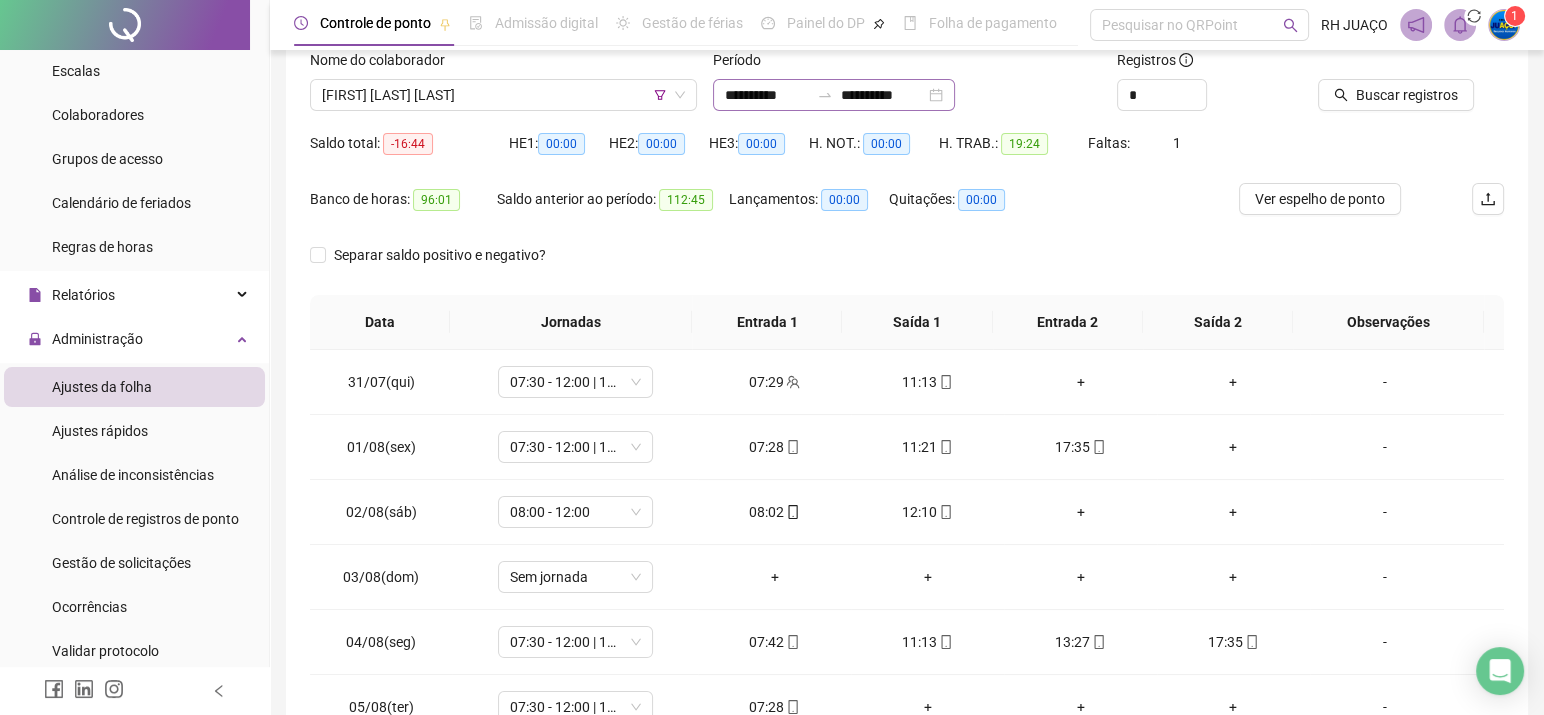 click on "**********" at bounding box center [834, 95] 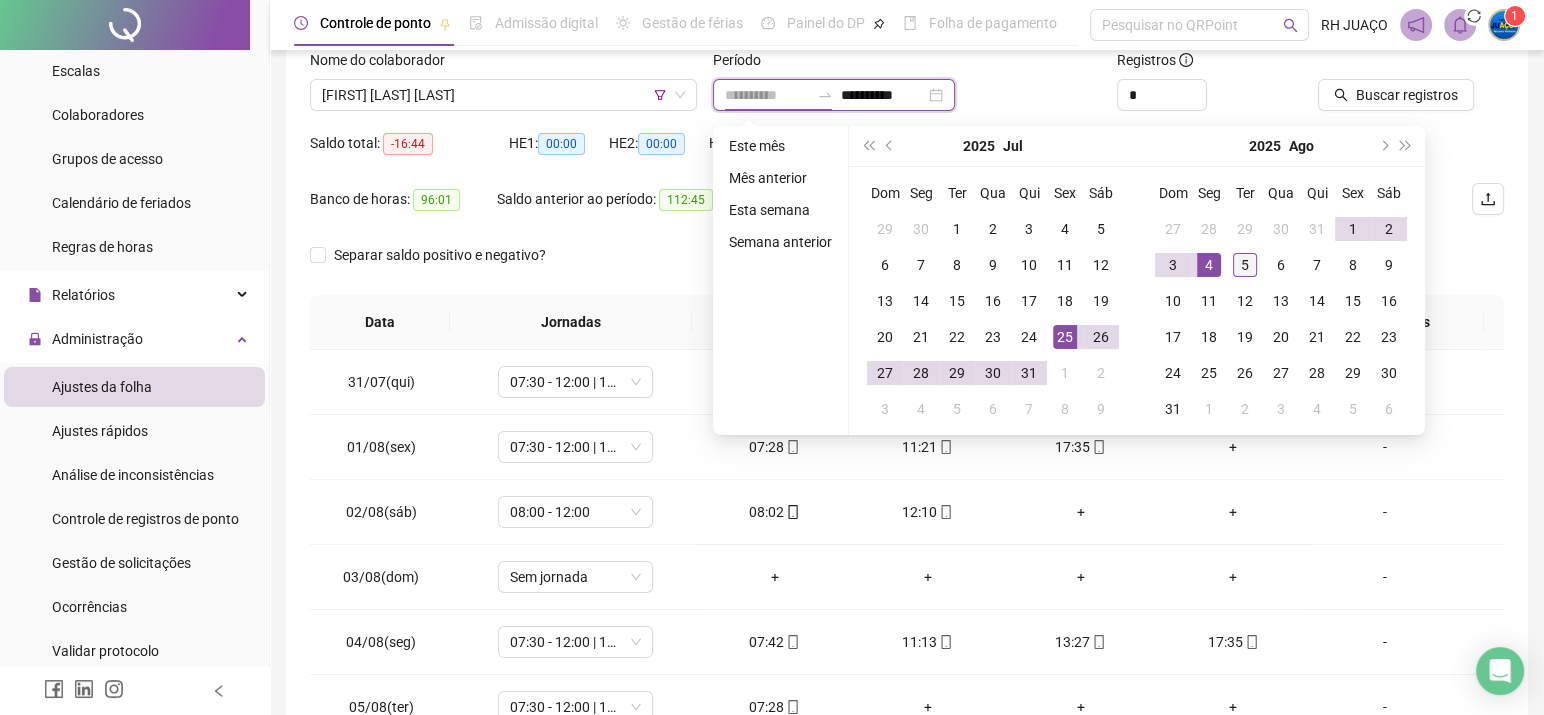 type on "**********" 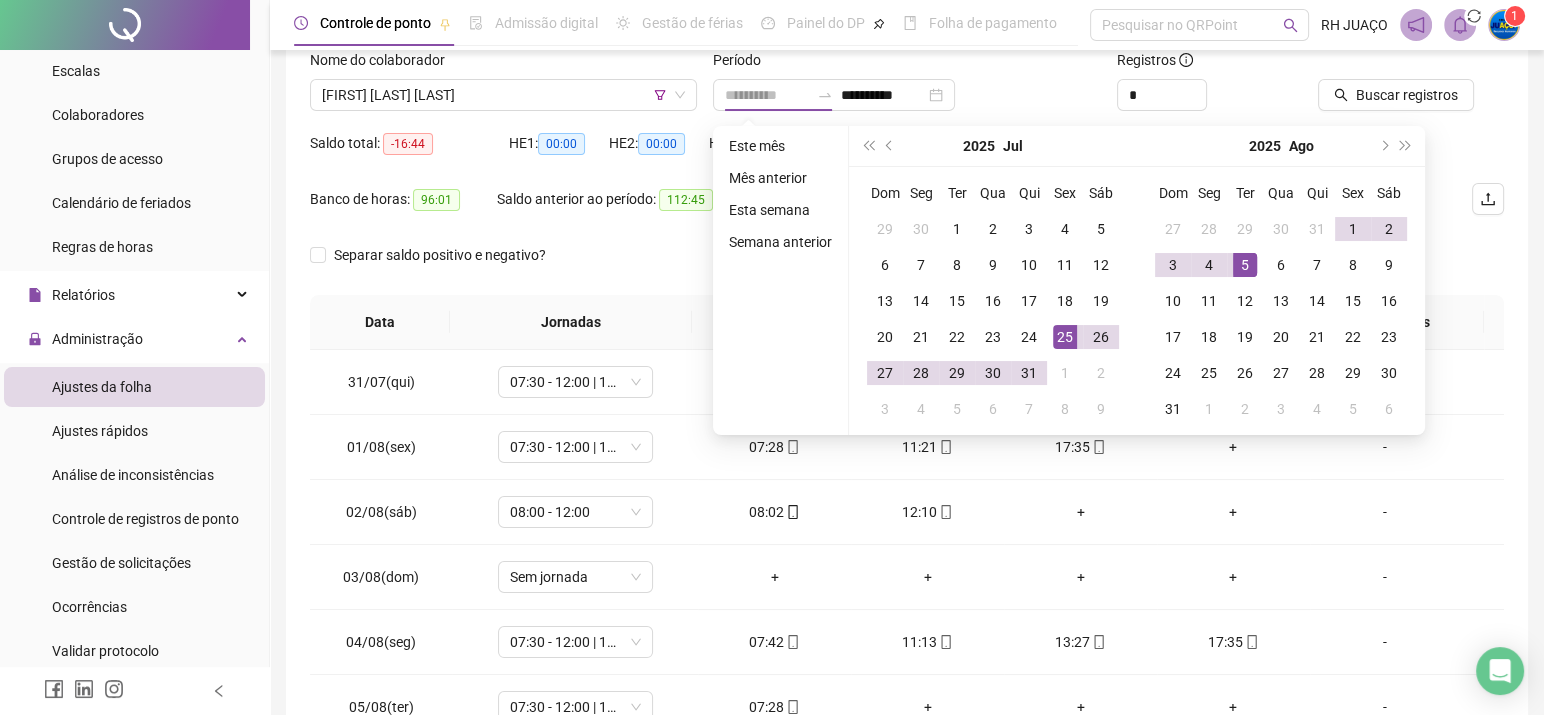 click on "5" at bounding box center [1245, 265] 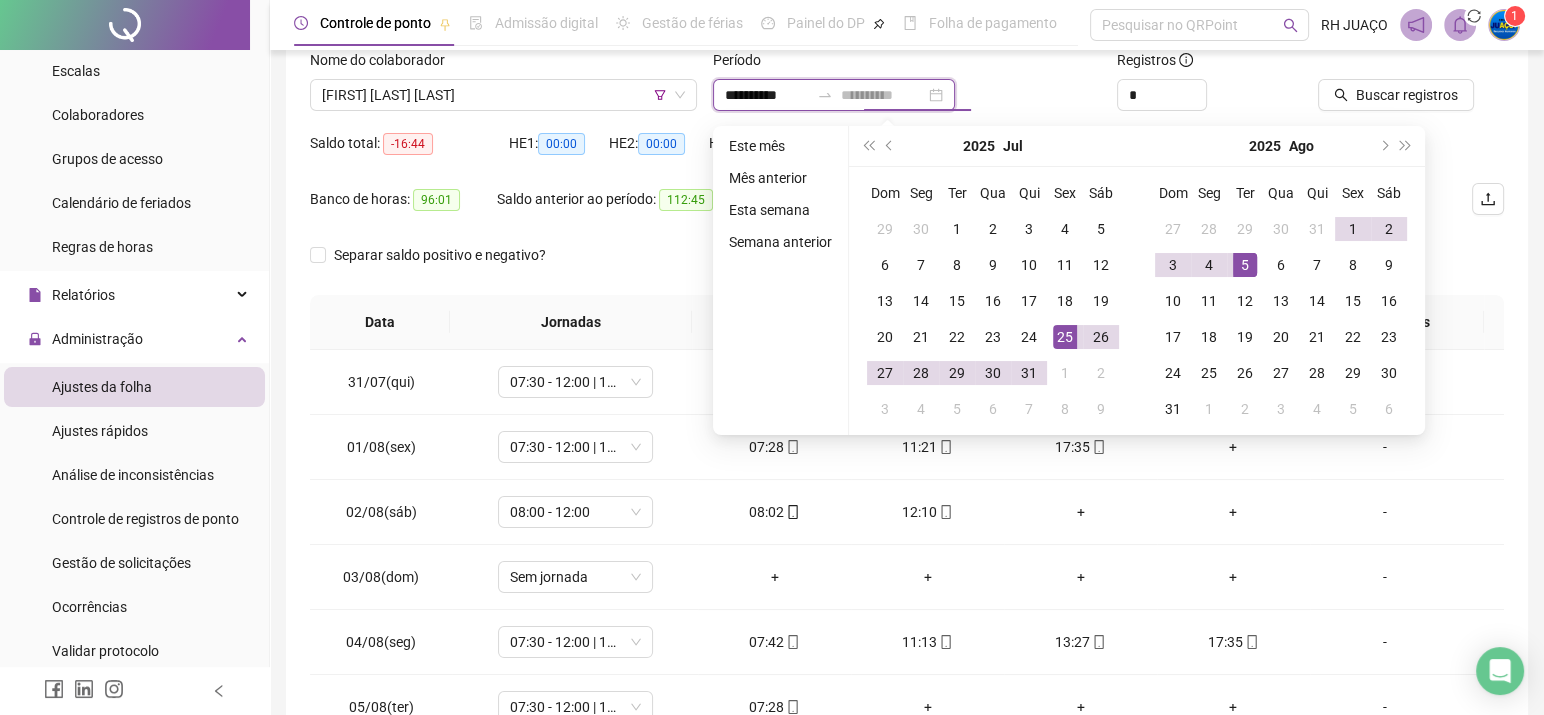 type on "**********" 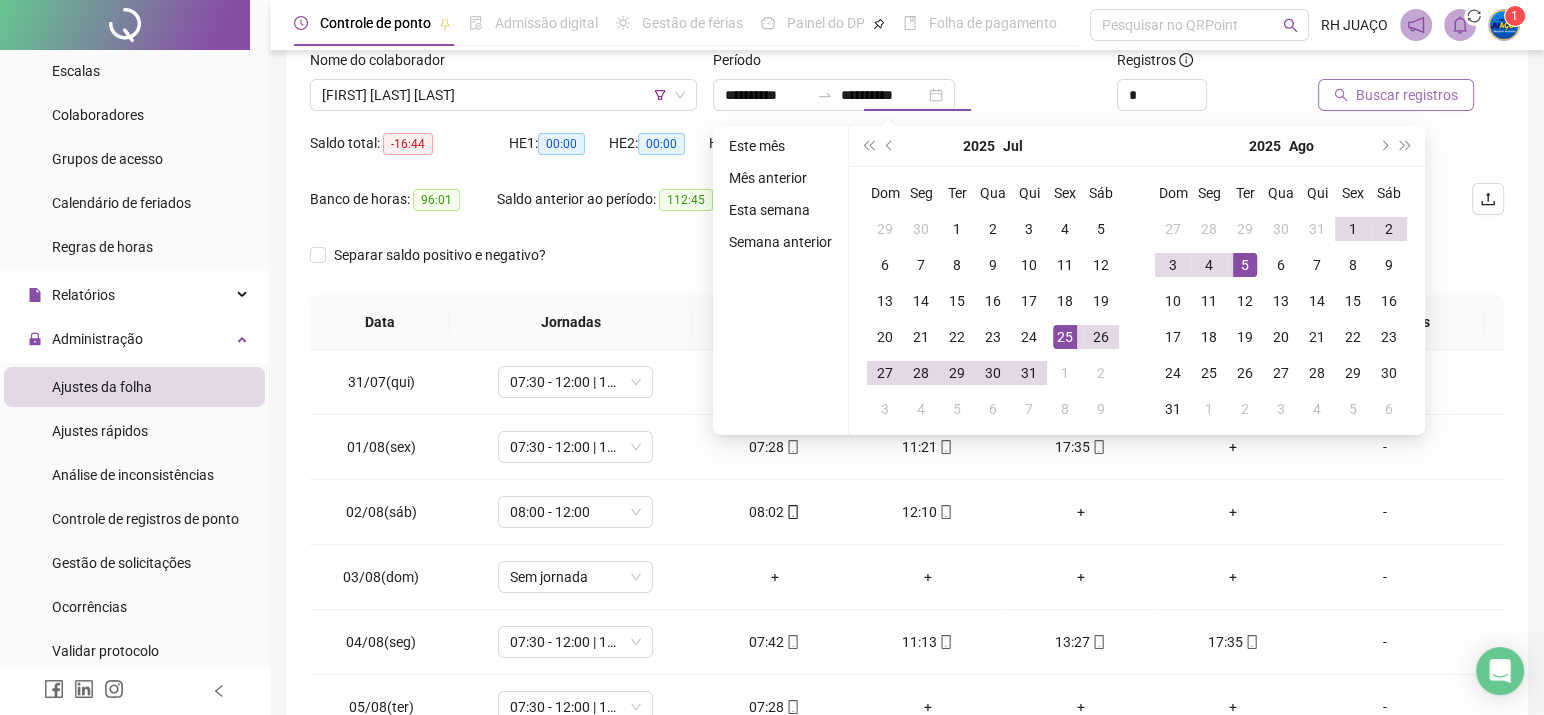 type on "**********" 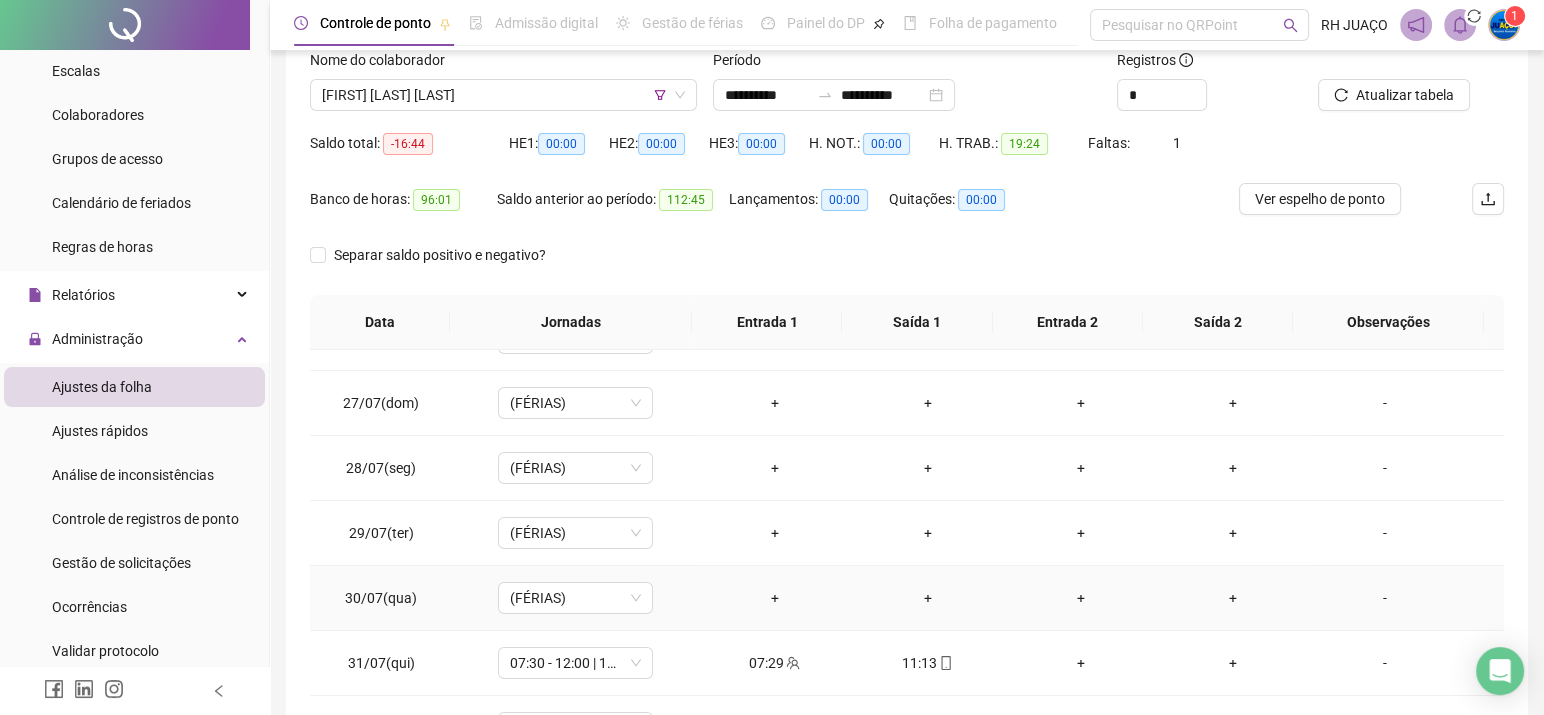 scroll, scrollTop: 350, scrollLeft: 0, axis: vertical 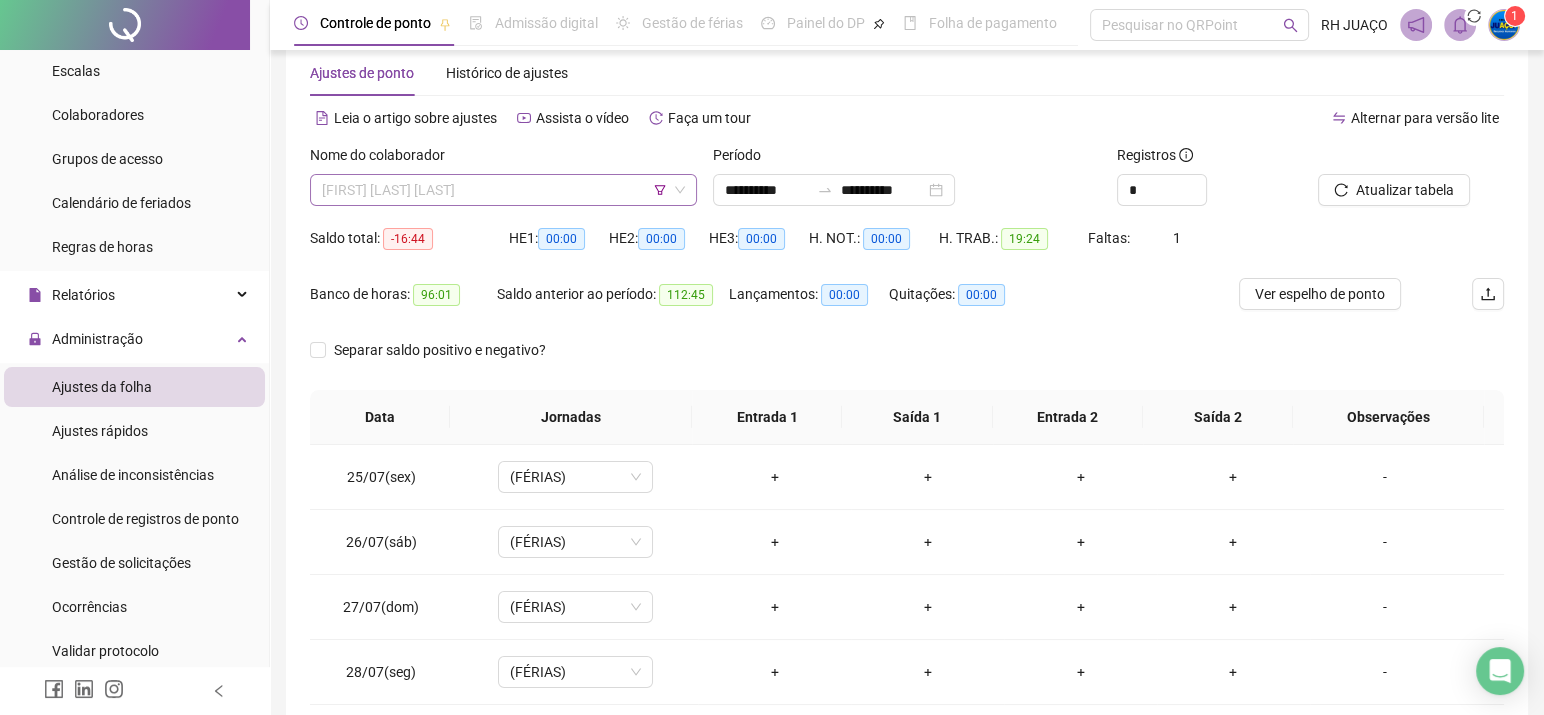 click on "[FIRST] [LAST] [LAST]" at bounding box center [503, 190] 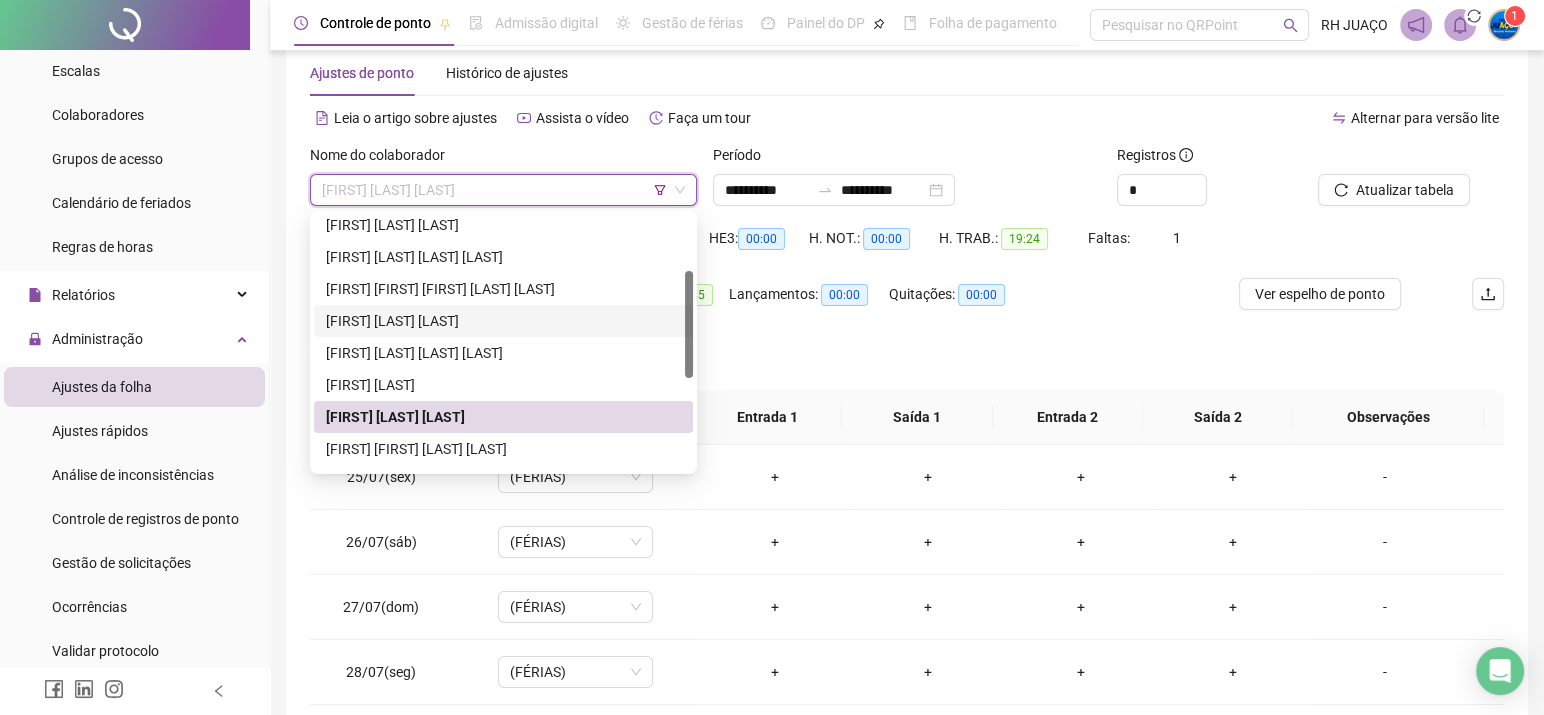 scroll, scrollTop: 267, scrollLeft: 0, axis: vertical 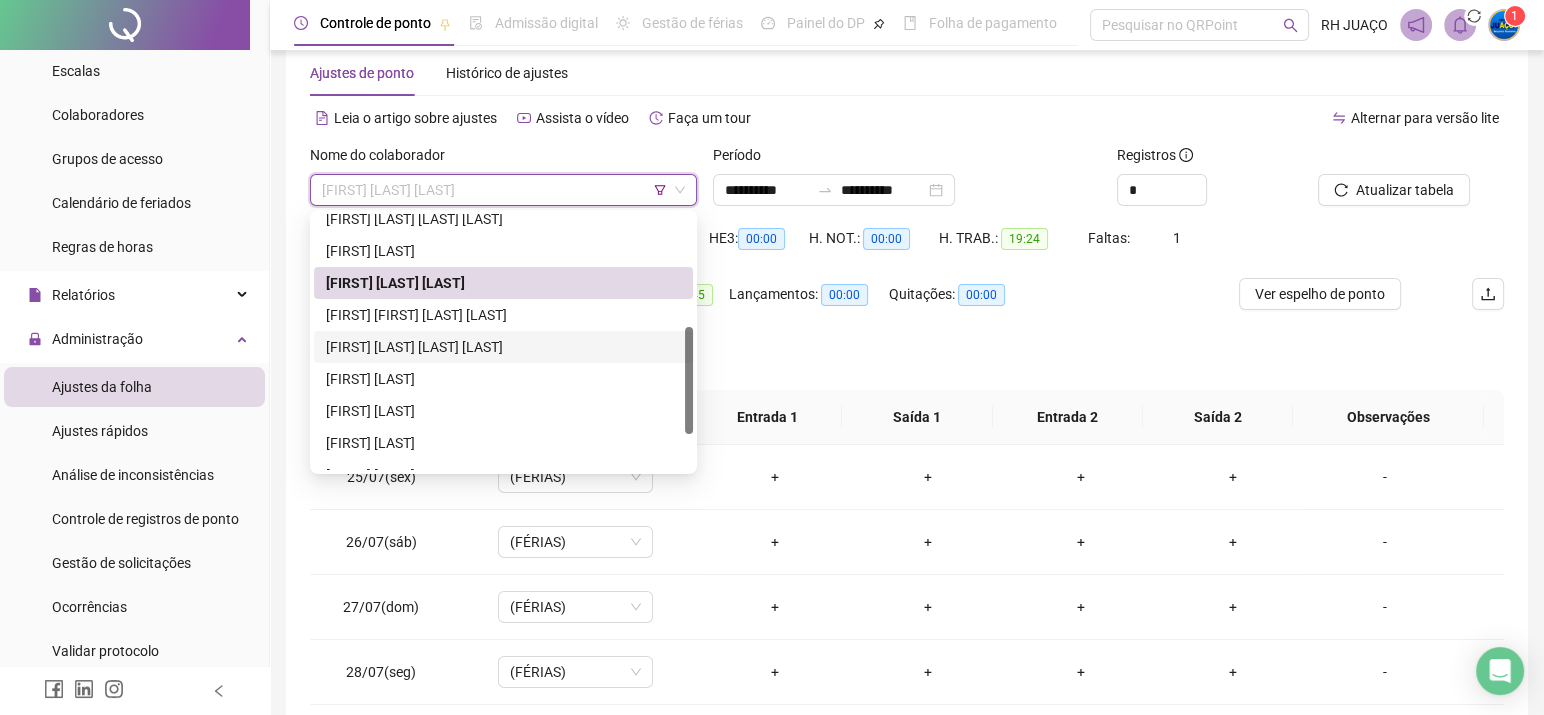 click on "[FIRST] [LAST] [LAST] [LAST]" at bounding box center (503, 347) 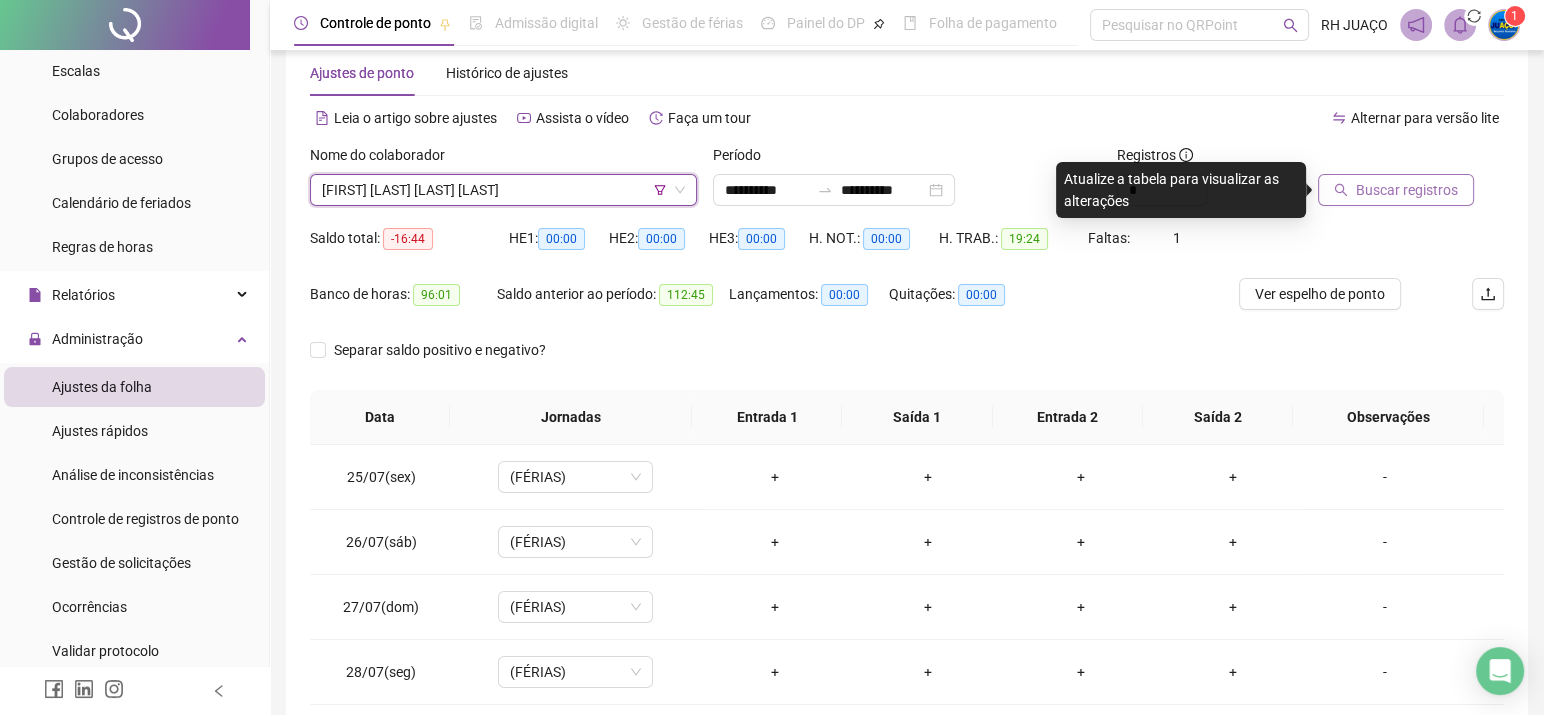 click on "Buscar registros" at bounding box center (1396, 190) 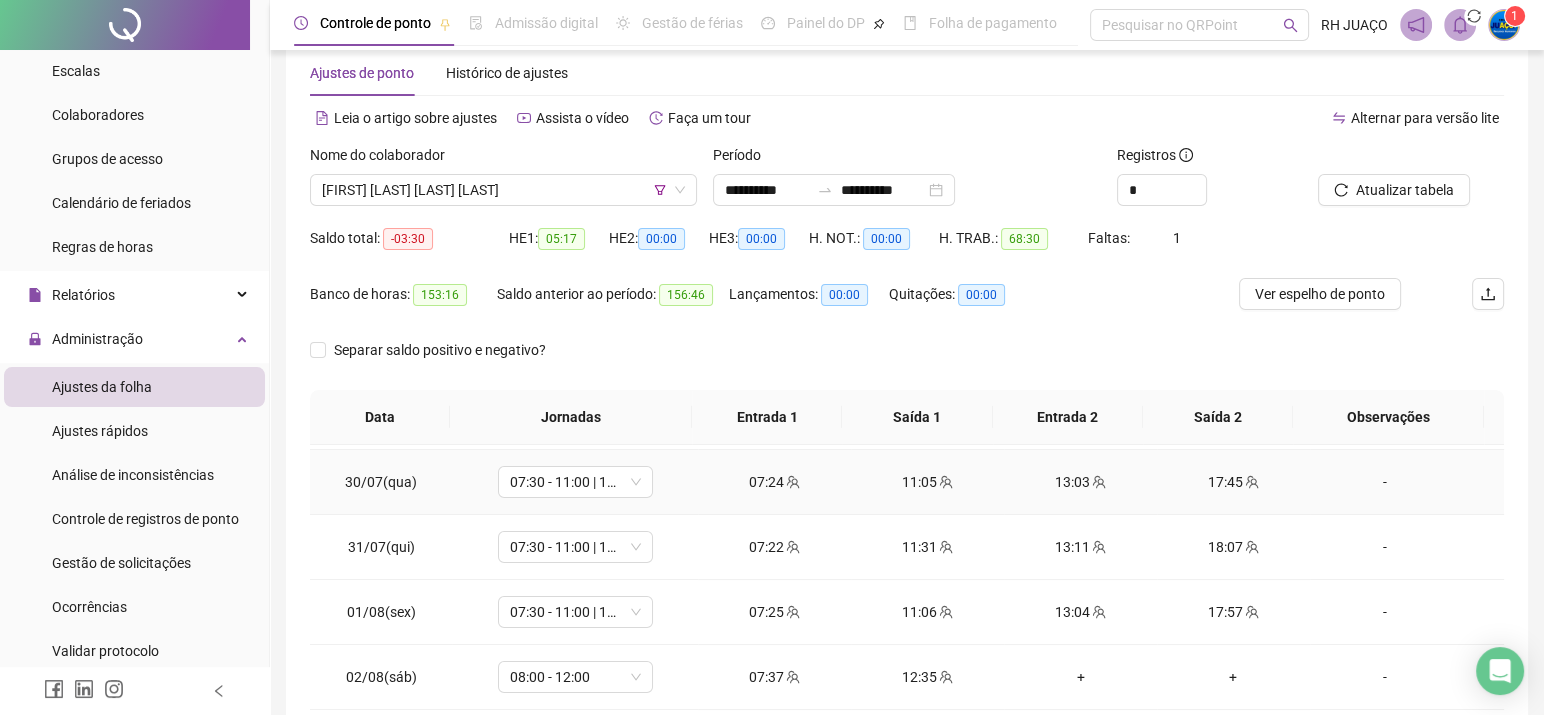 scroll, scrollTop: 350, scrollLeft: 0, axis: vertical 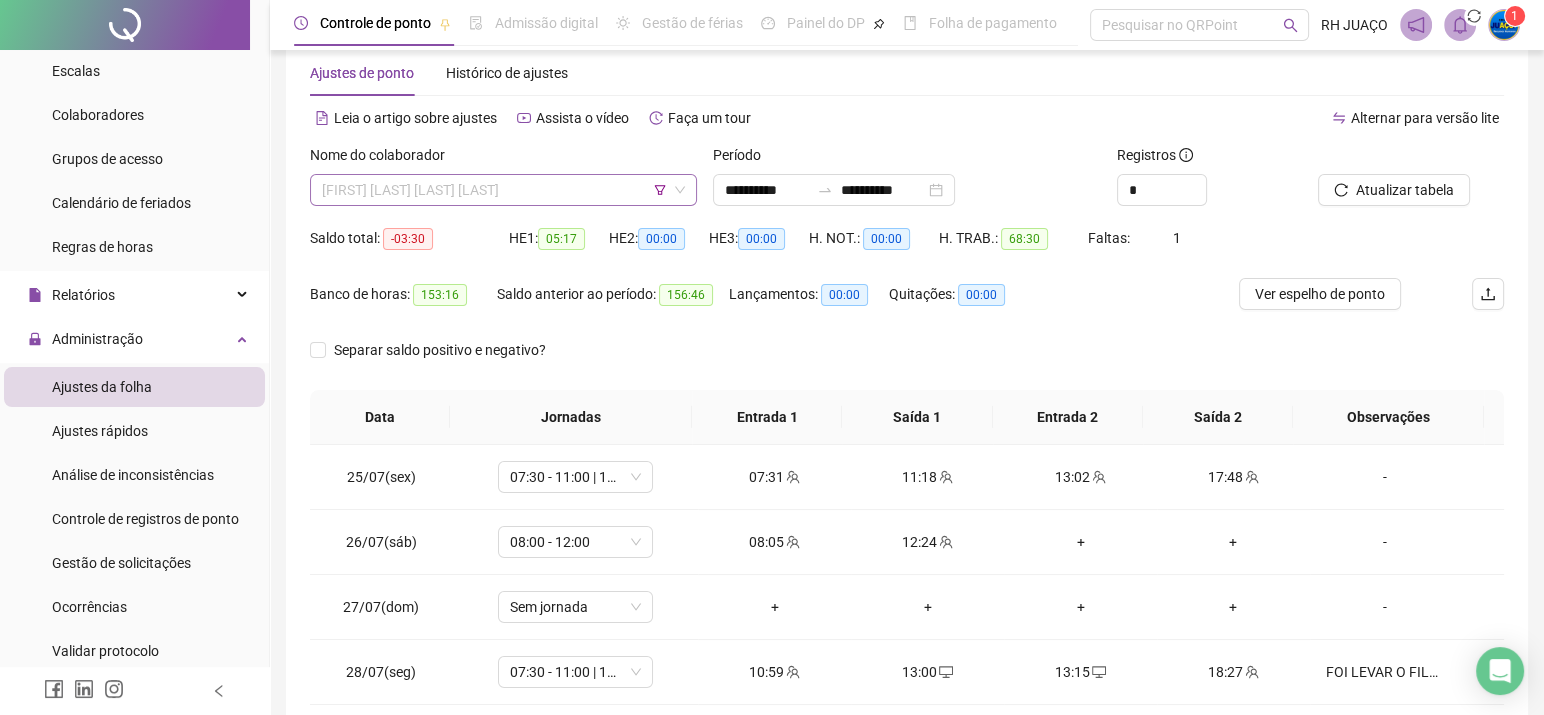 click on "[FIRST] [LAST] [LAST] [LAST]" at bounding box center (503, 190) 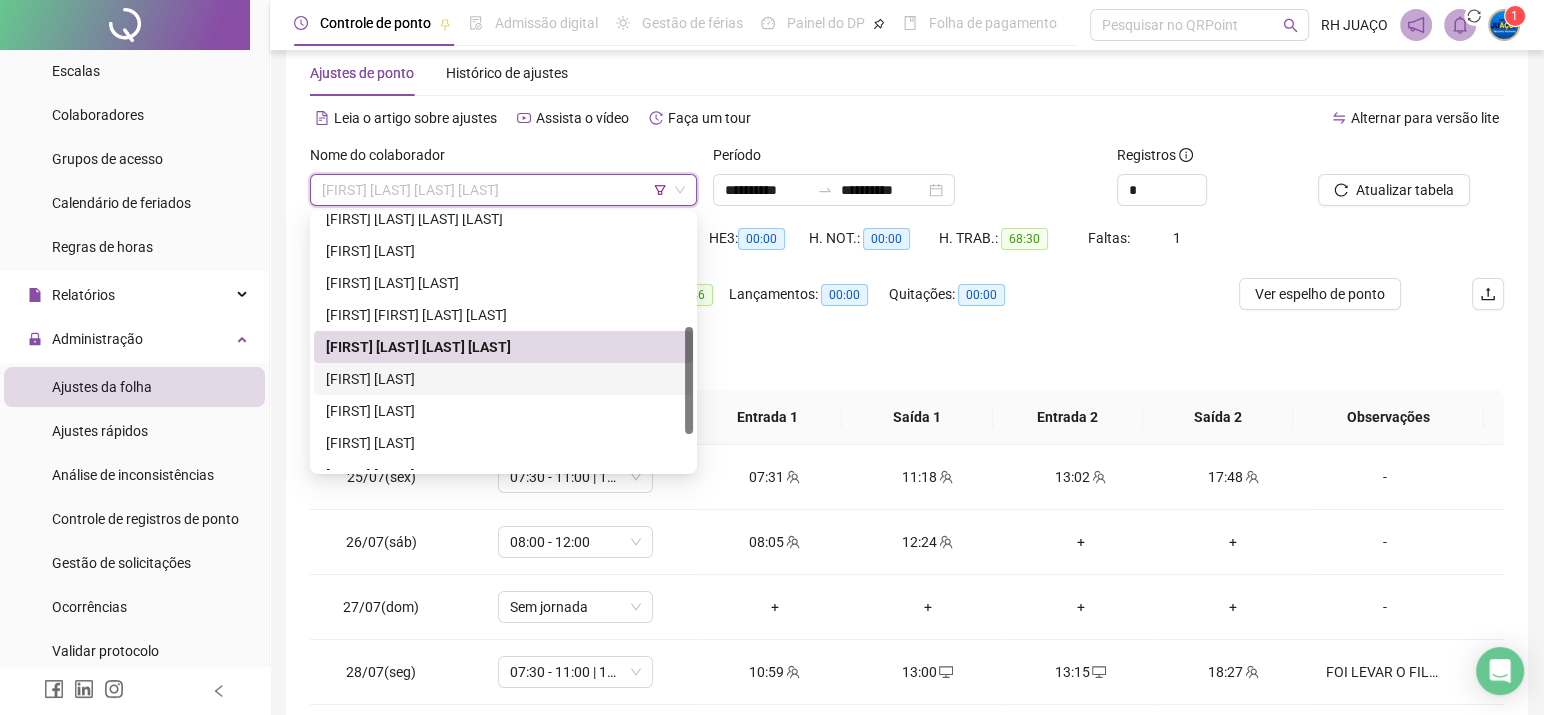 click on "[FIRST] [LAST]" at bounding box center (503, 379) 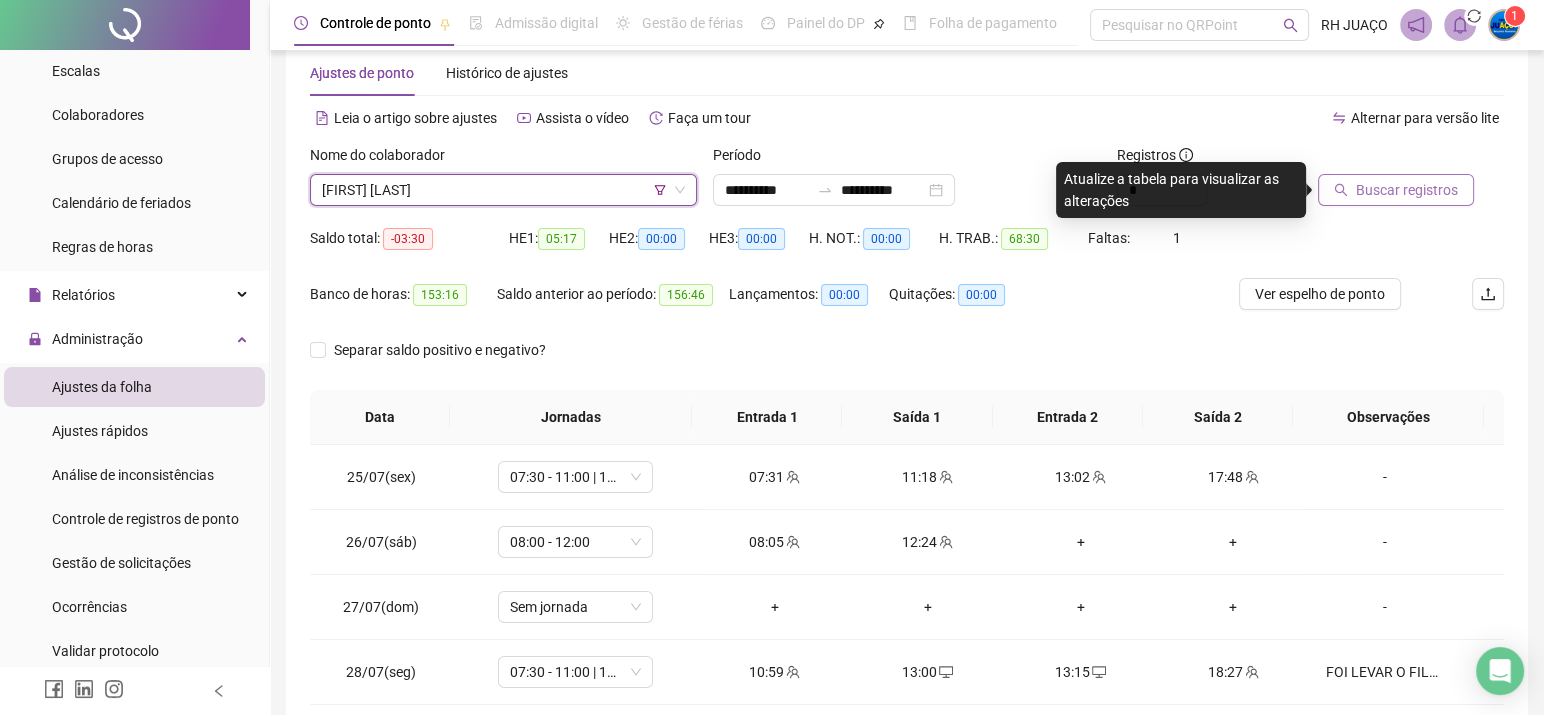 click on "Buscar registros" at bounding box center (1407, 190) 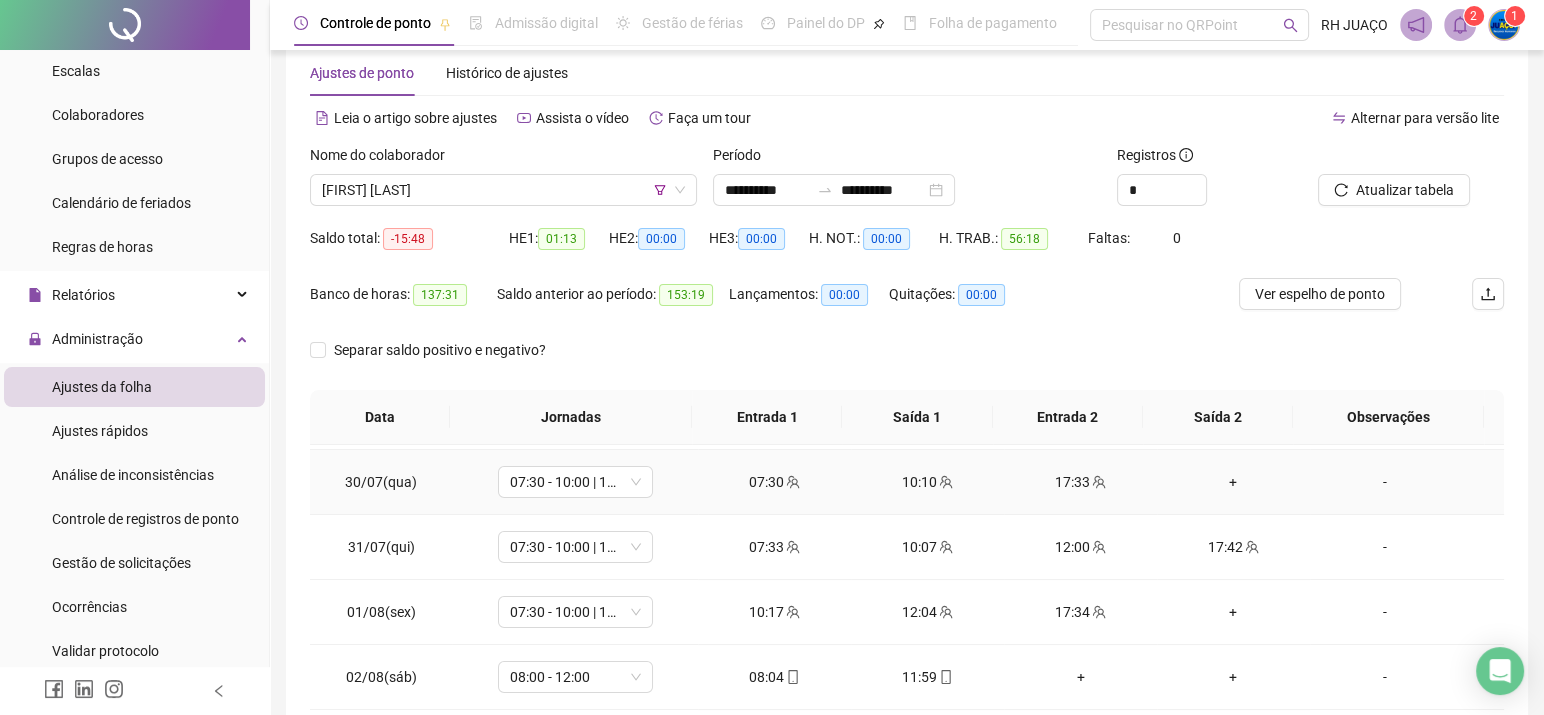 scroll, scrollTop: 350, scrollLeft: 0, axis: vertical 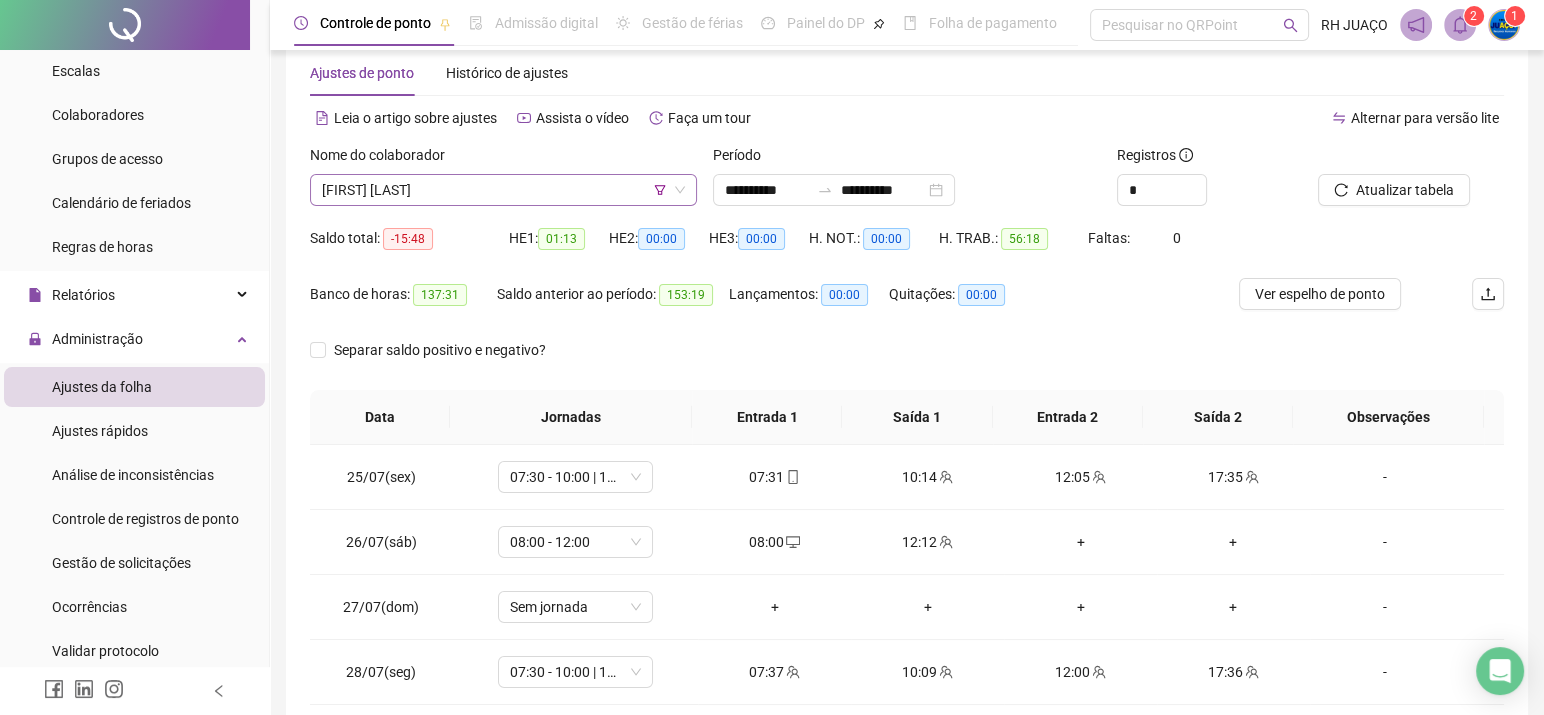 click on "[FIRST] [LAST]" at bounding box center (503, 190) 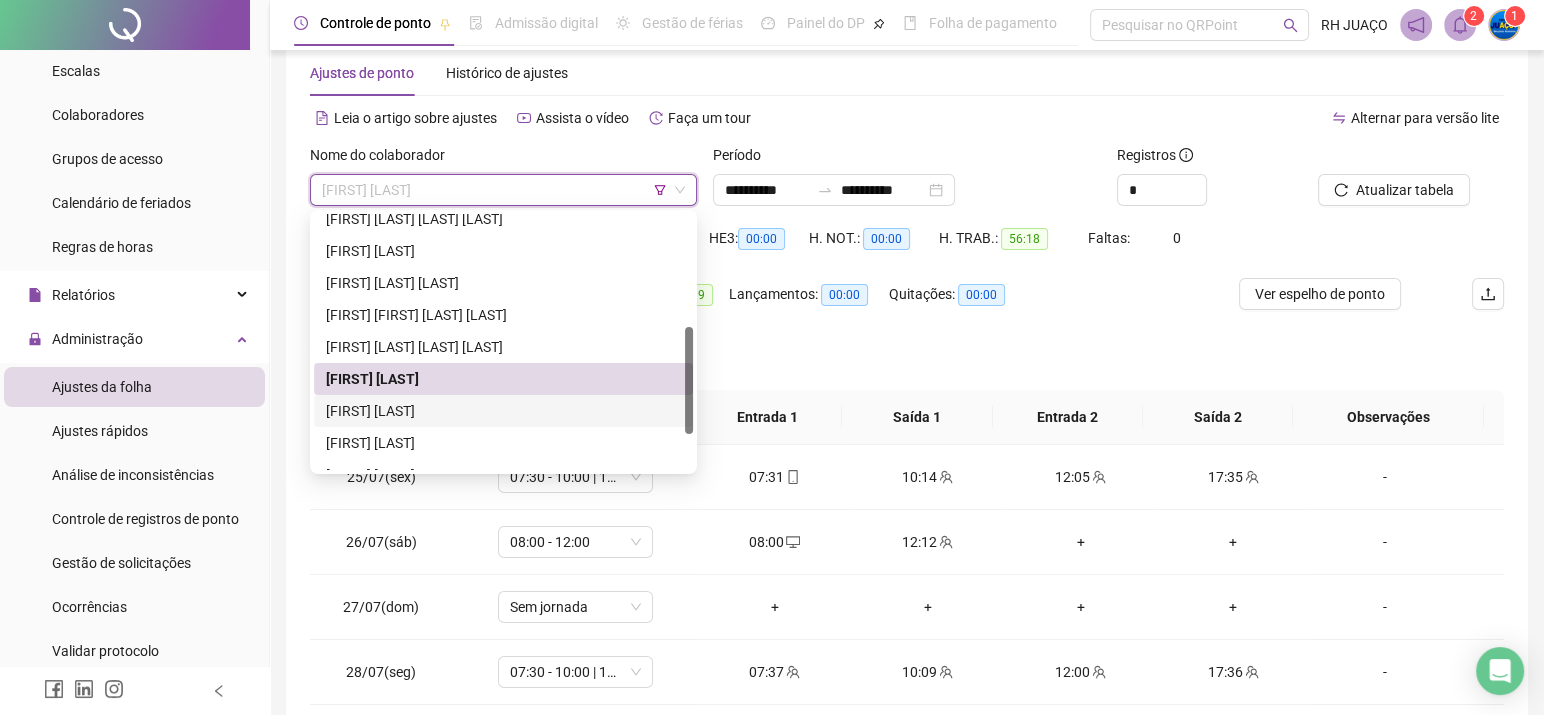 click on "[FIRST] [LAST]" at bounding box center (503, 411) 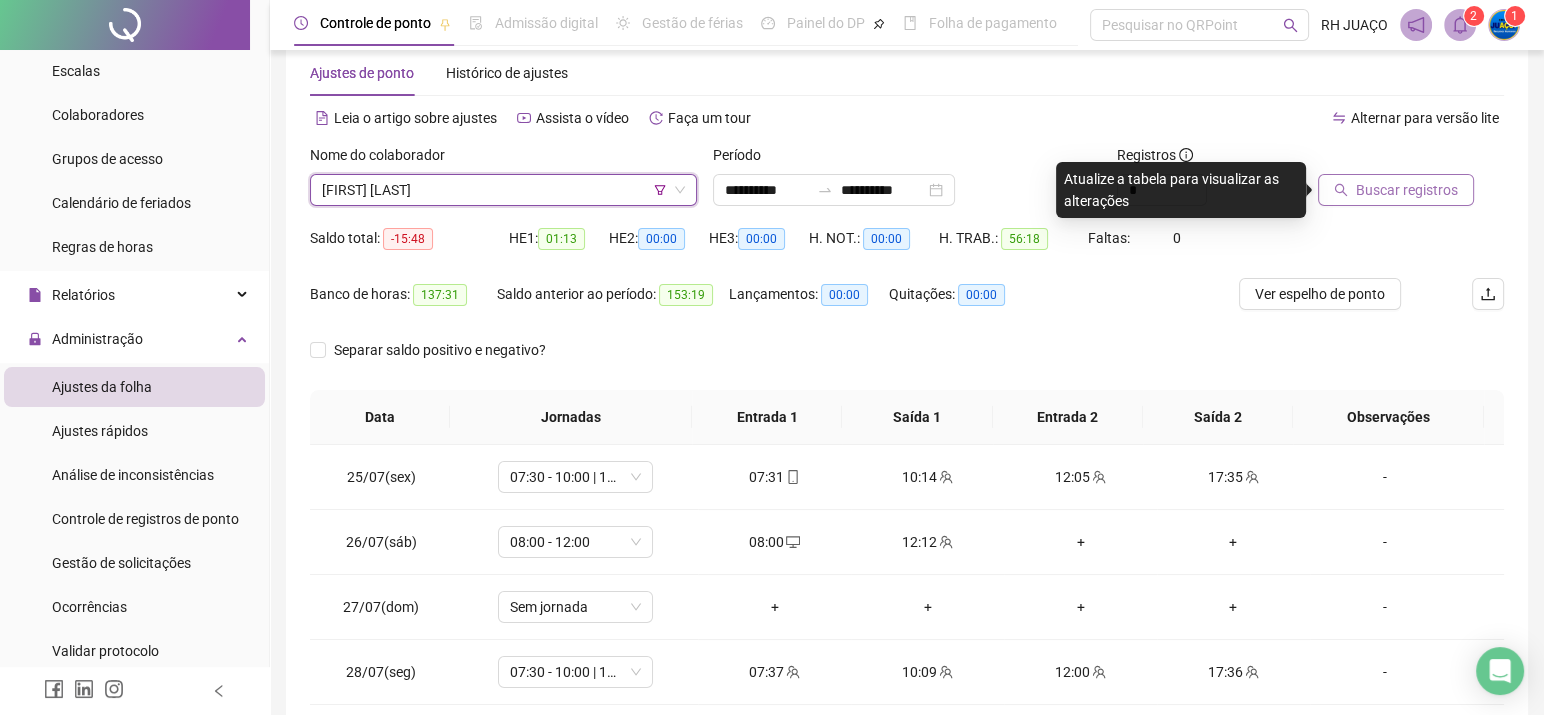 click 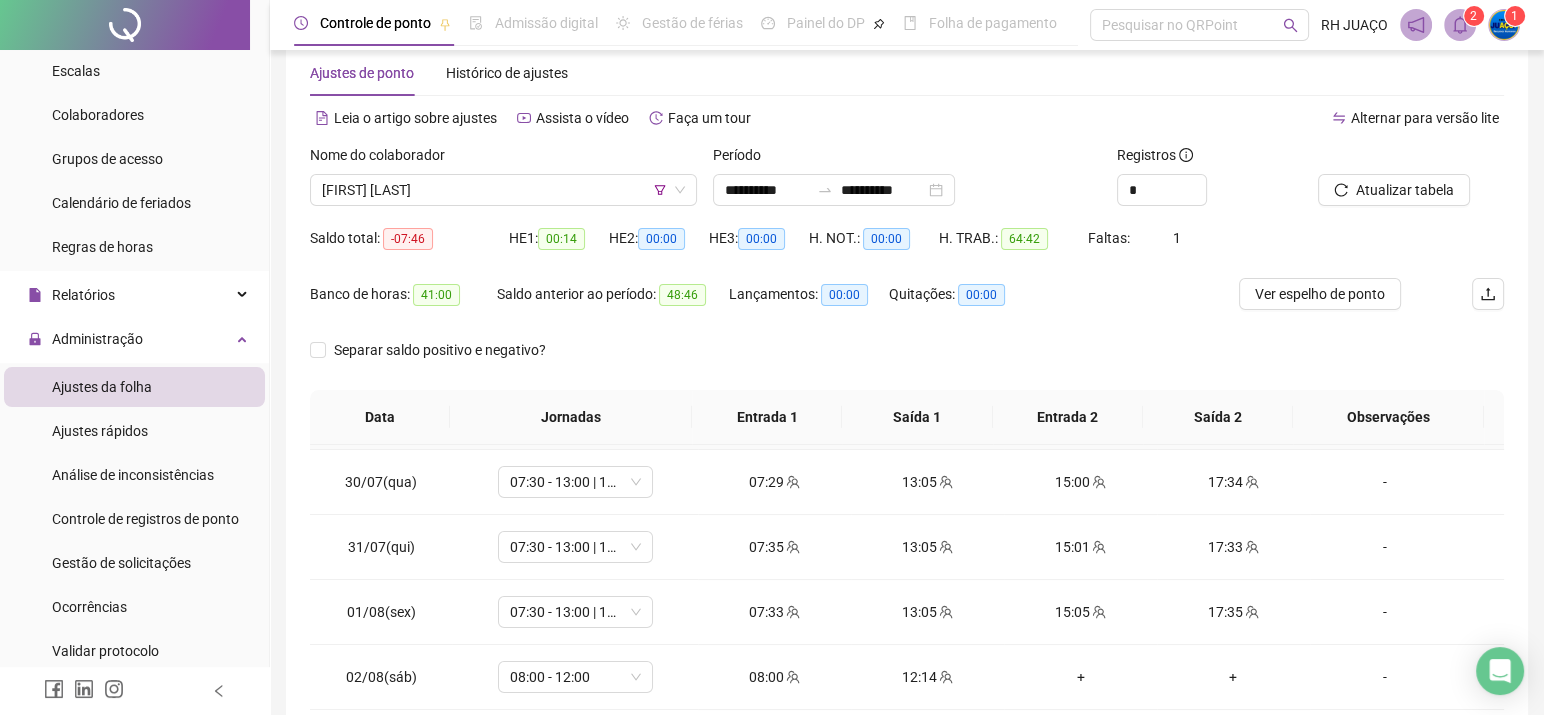 scroll, scrollTop: 350, scrollLeft: 0, axis: vertical 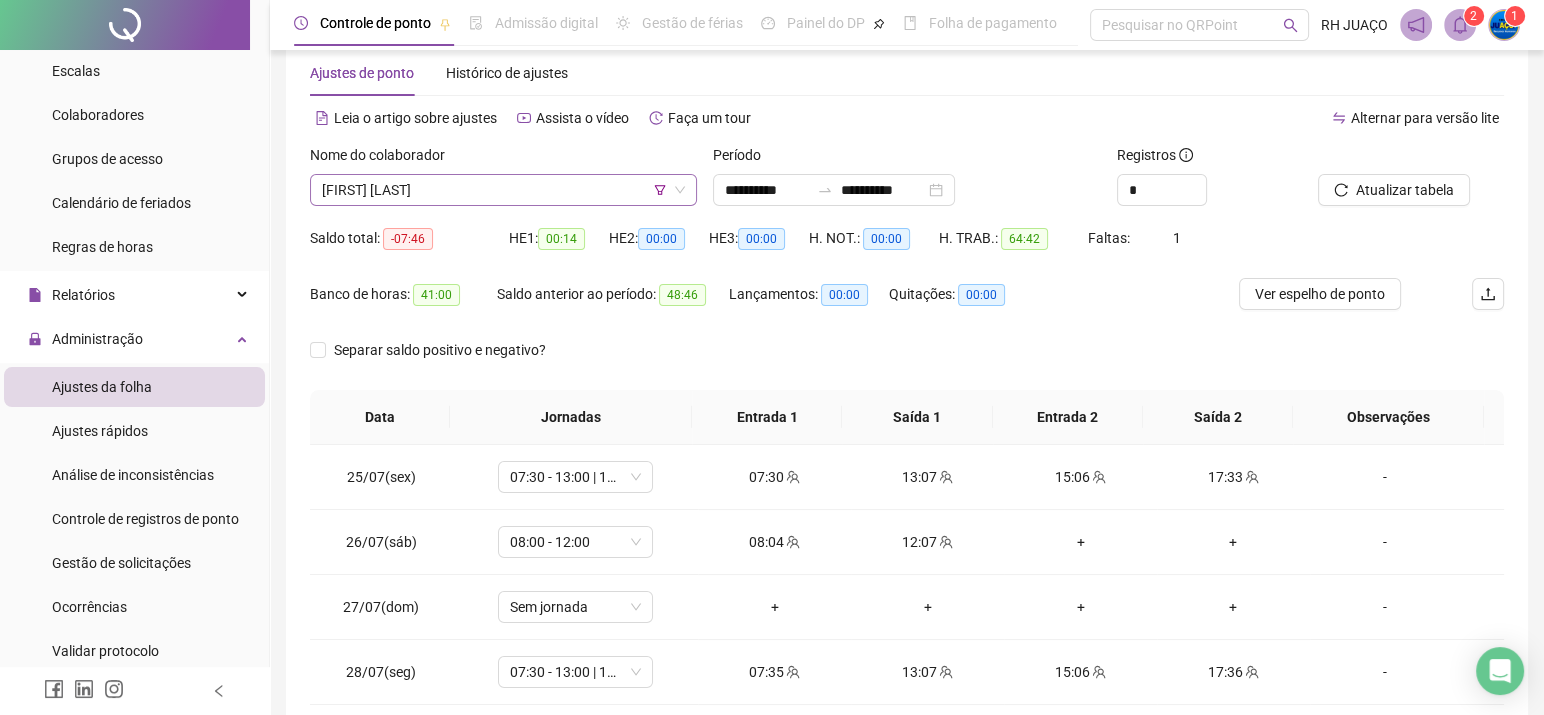 click on "[FIRST] [LAST]" at bounding box center [503, 190] 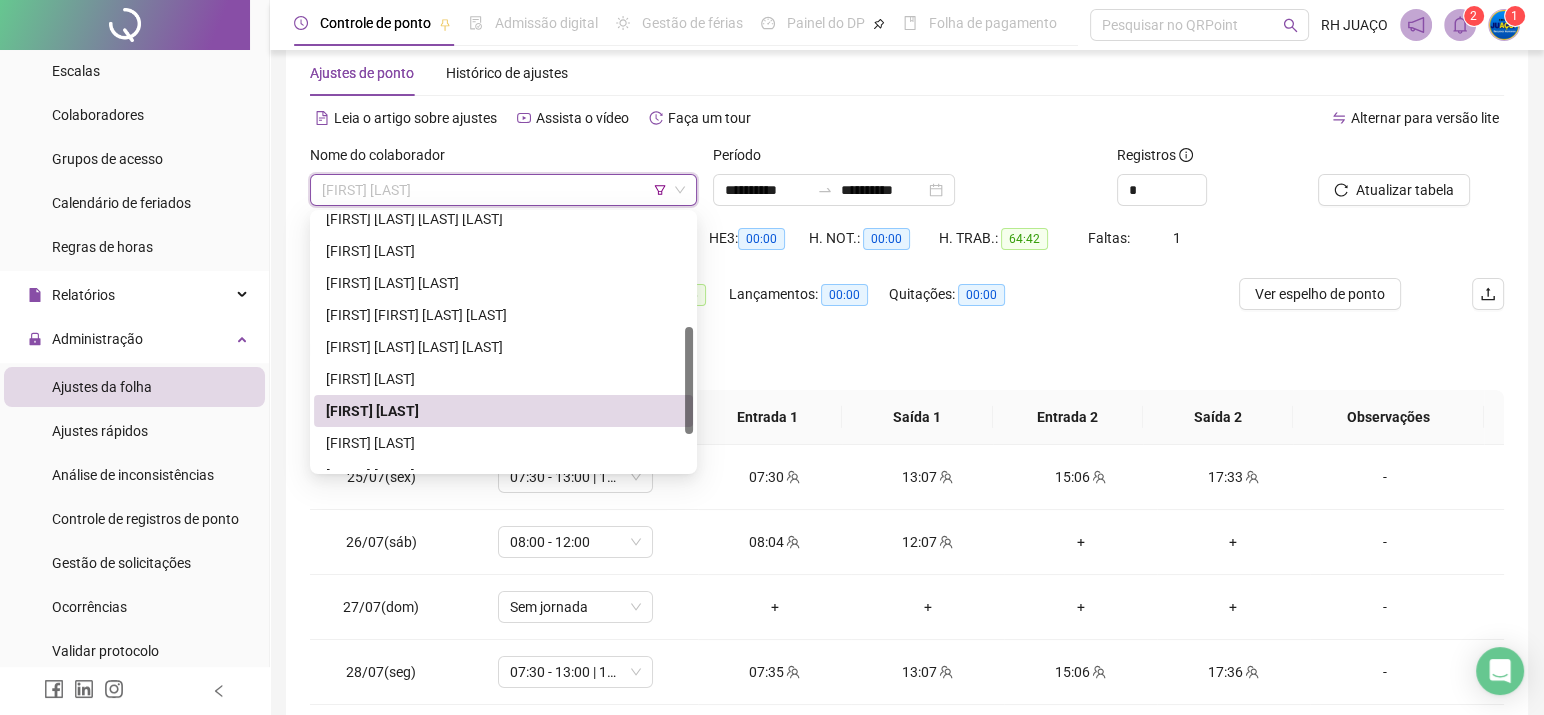 scroll, scrollTop: 351, scrollLeft: 0, axis: vertical 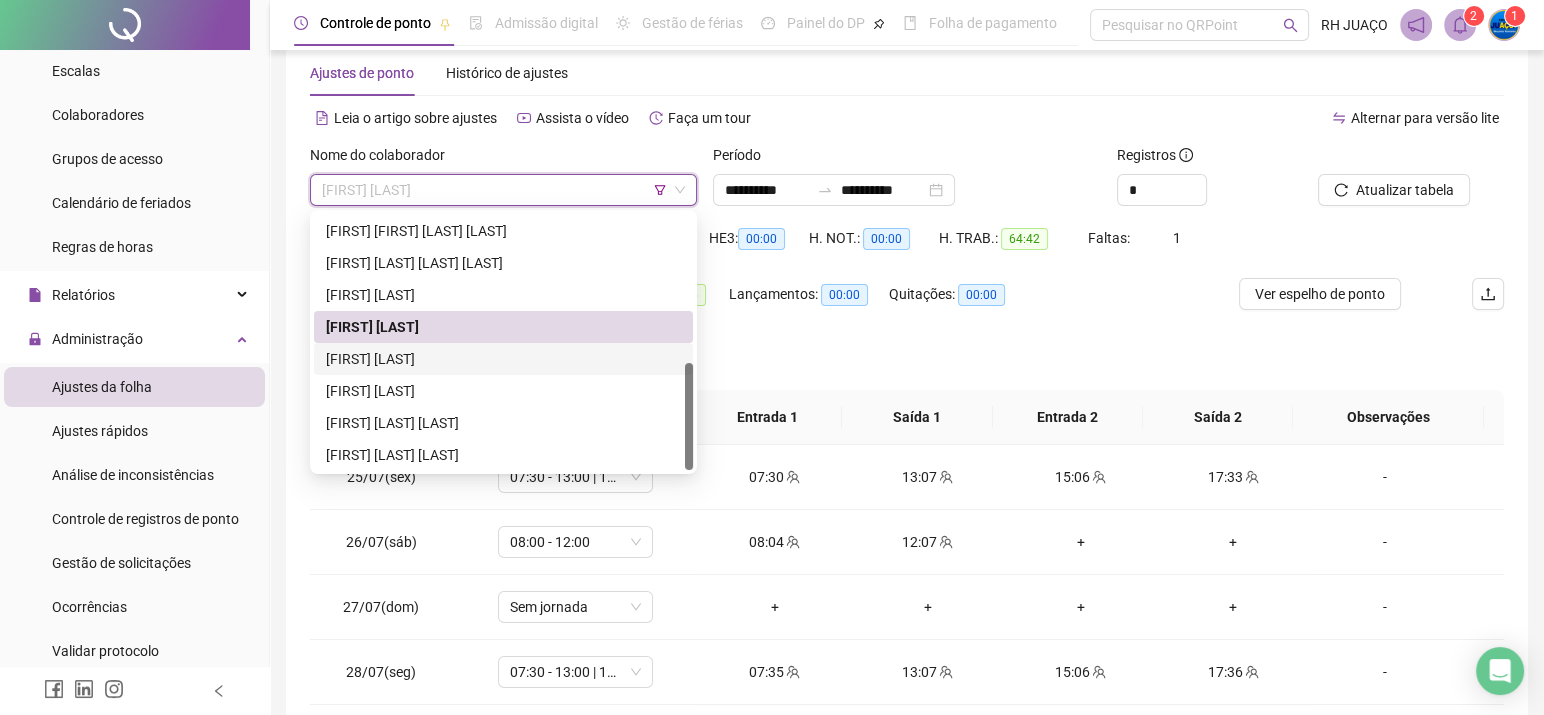 click on "[FIRST] [LAST]" at bounding box center (503, 359) 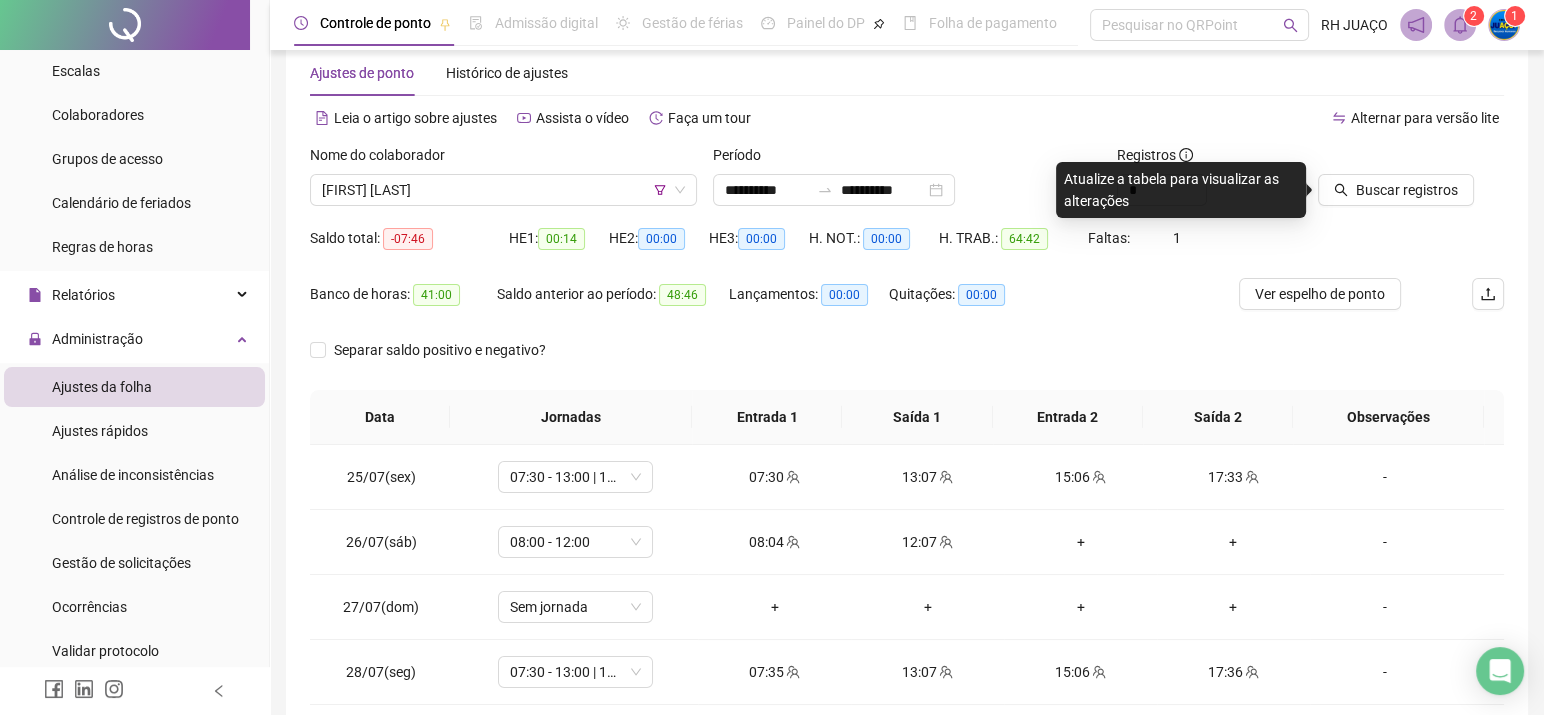 click on "Buscar registros" at bounding box center (1411, 183) 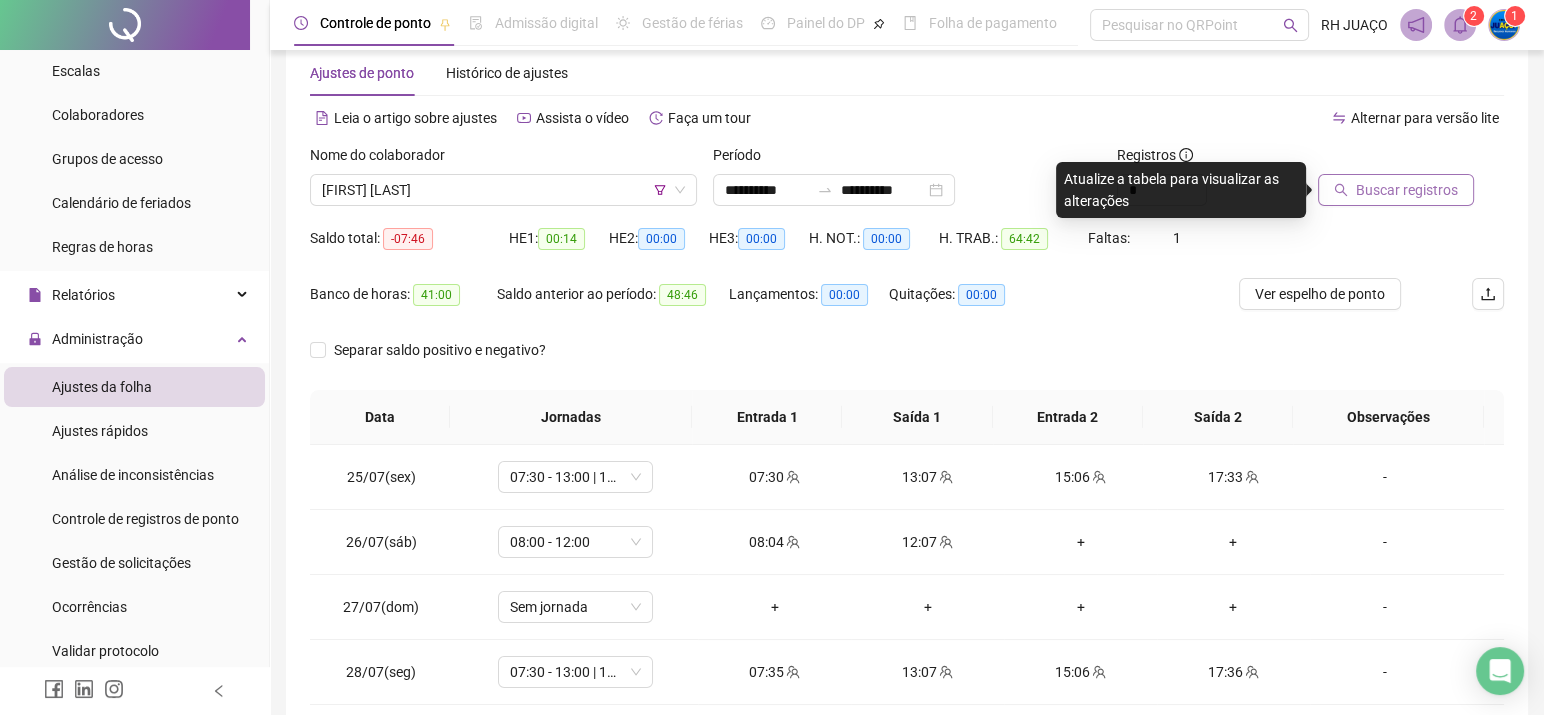 click on "Buscar registros" at bounding box center (1407, 190) 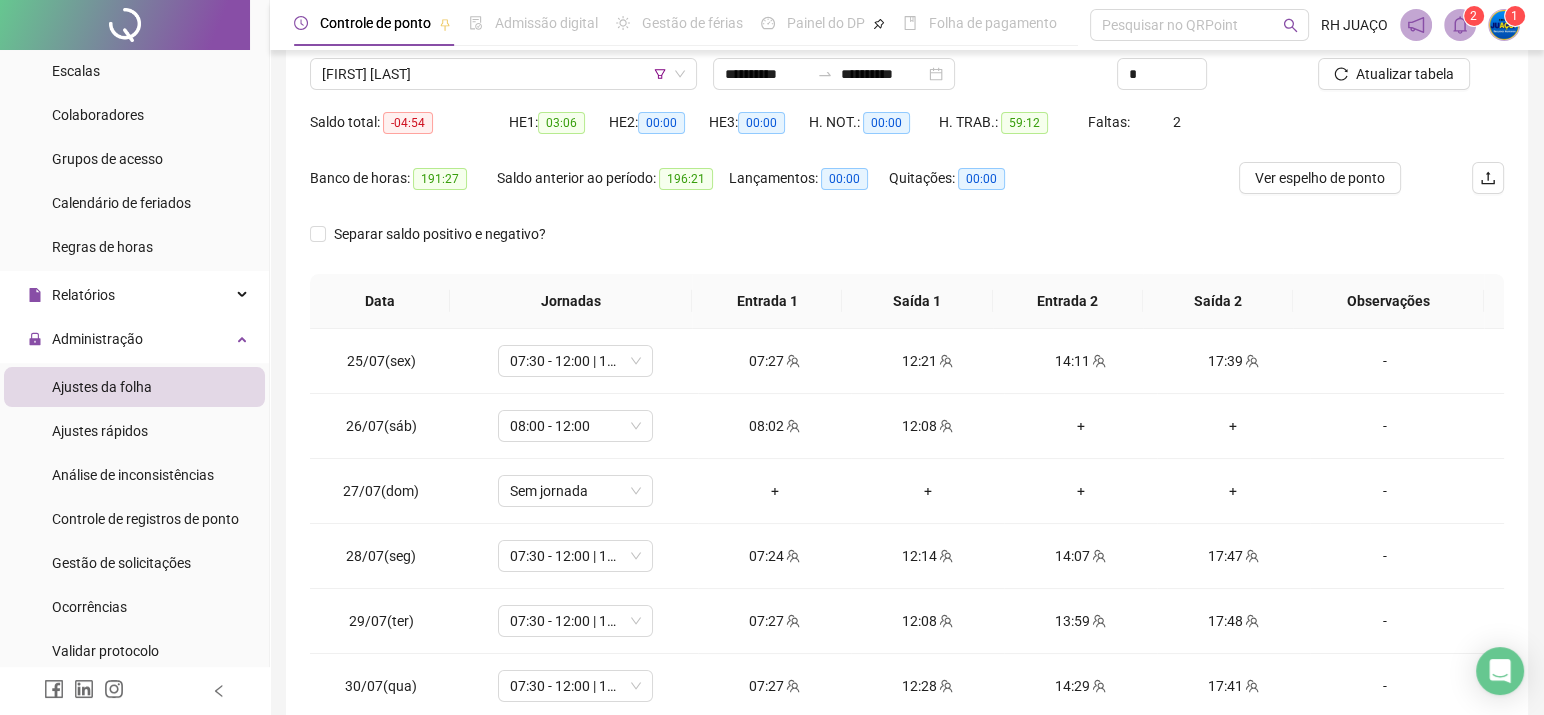 scroll, scrollTop: 306, scrollLeft: 0, axis: vertical 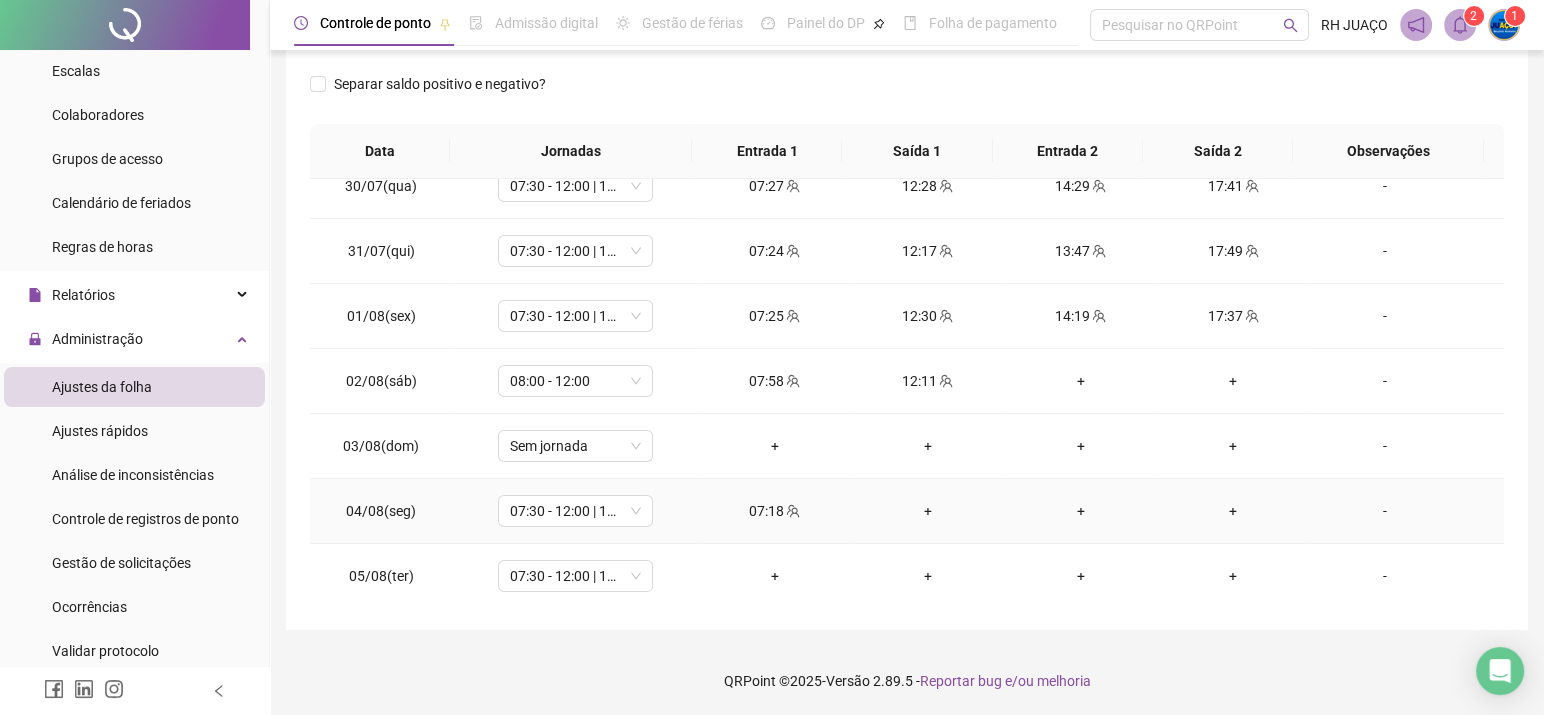 click on "07:18" at bounding box center (774, 511) 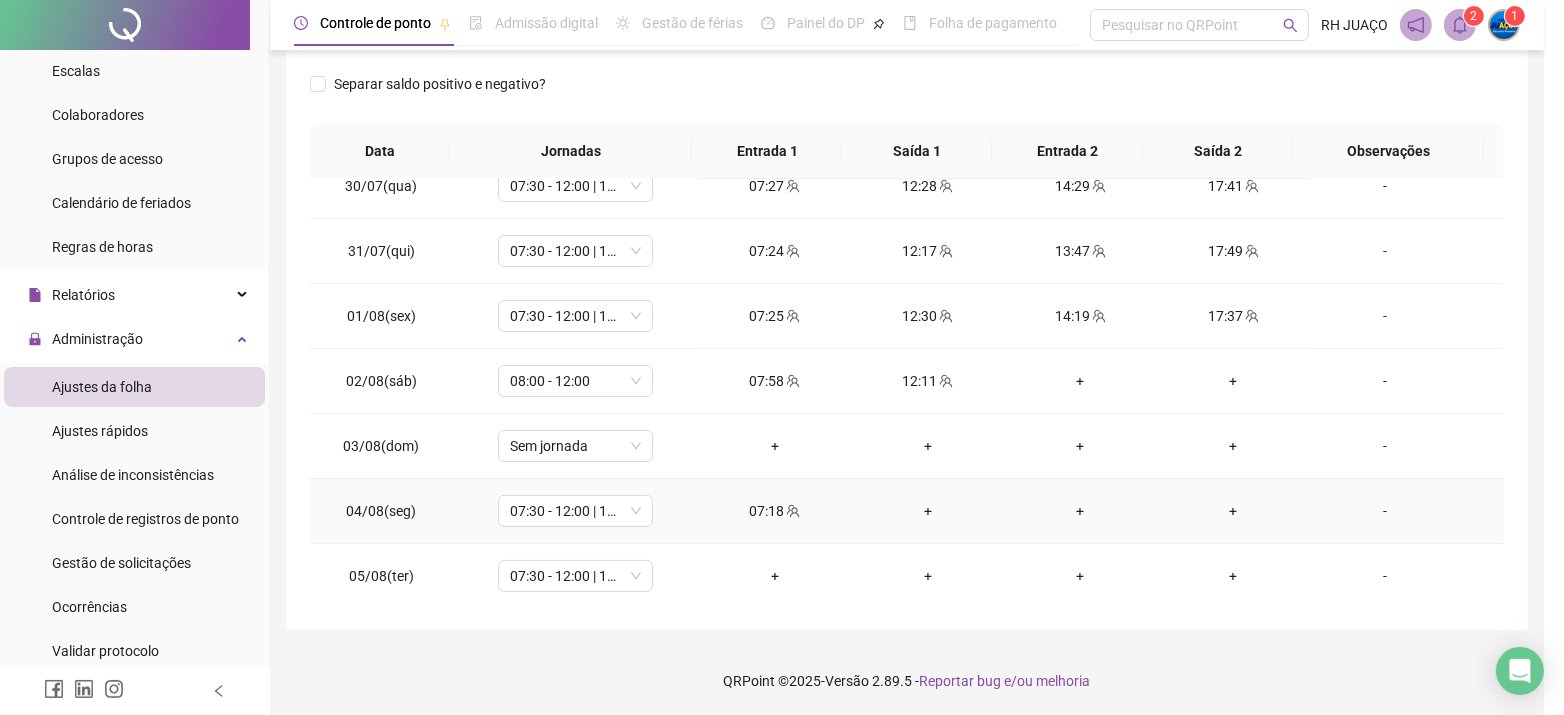 type on "**********" 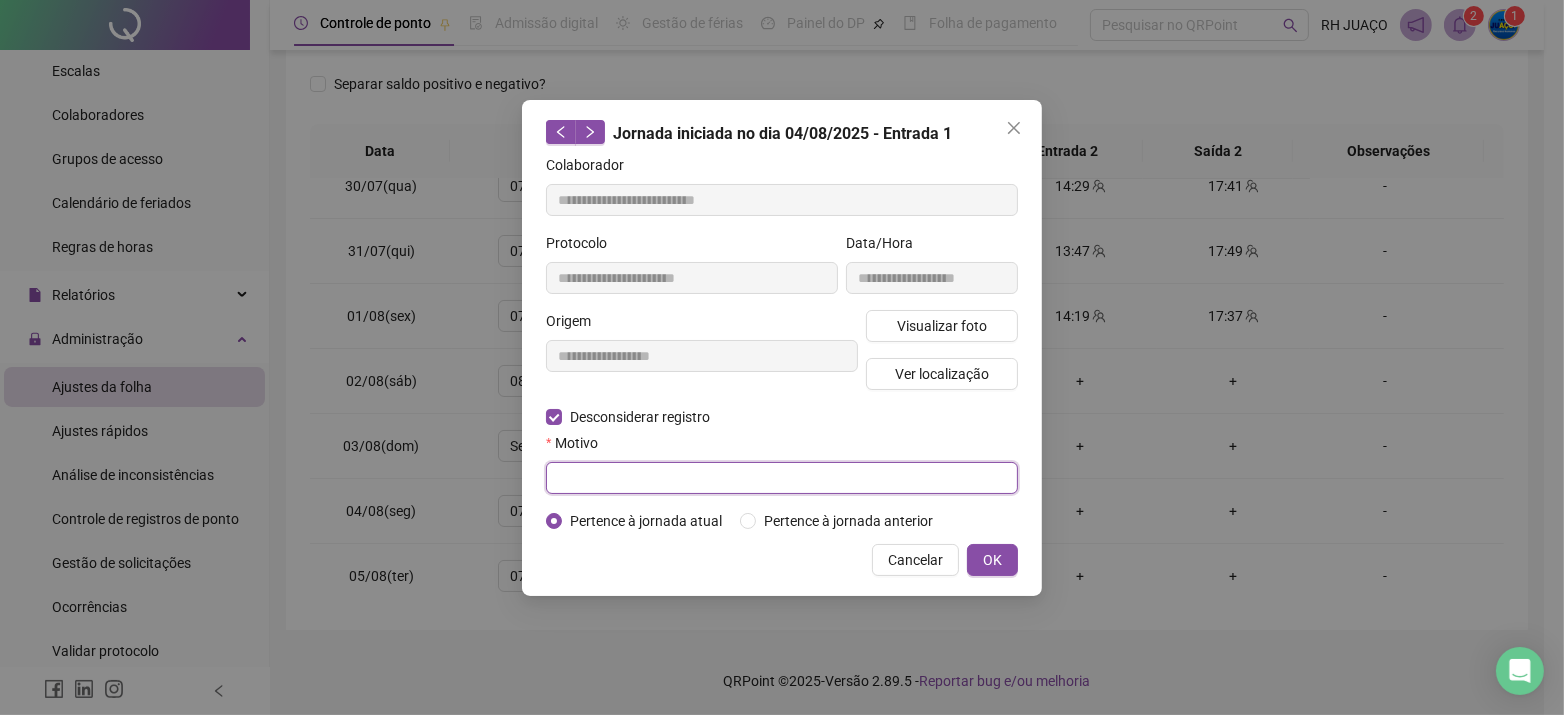 drag, startPoint x: 600, startPoint y: 477, endPoint x: 591, endPoint y: 467, distance: 13.453624 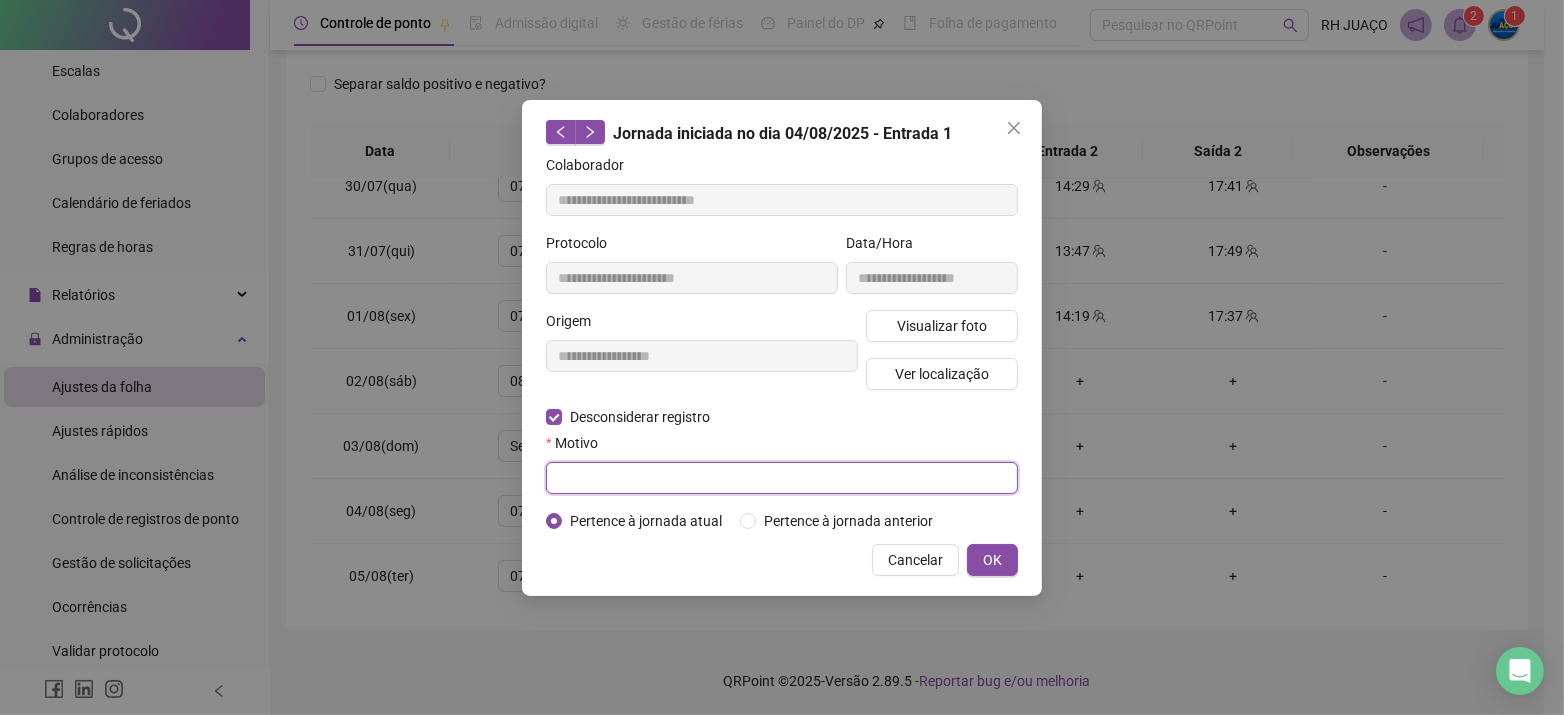 type on "*" 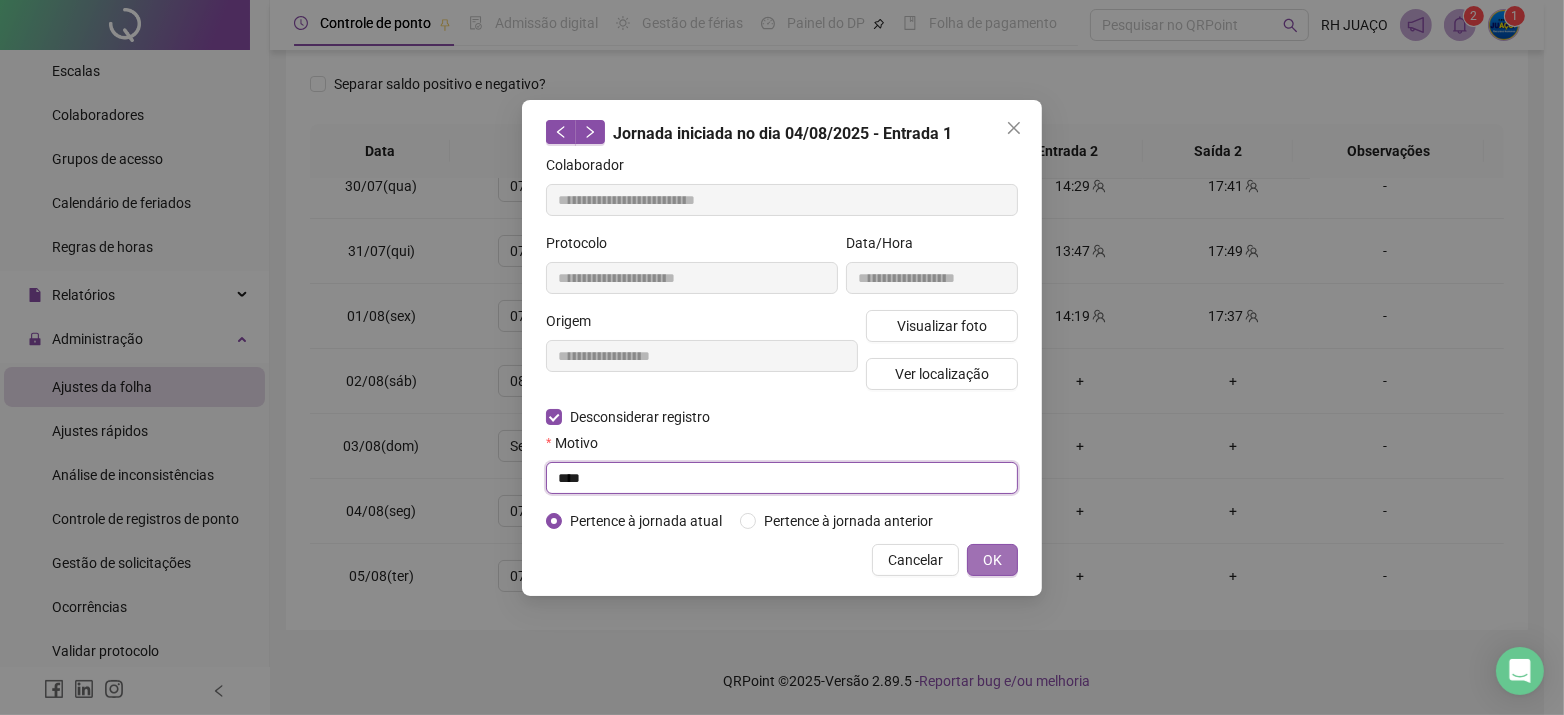 type on "****" 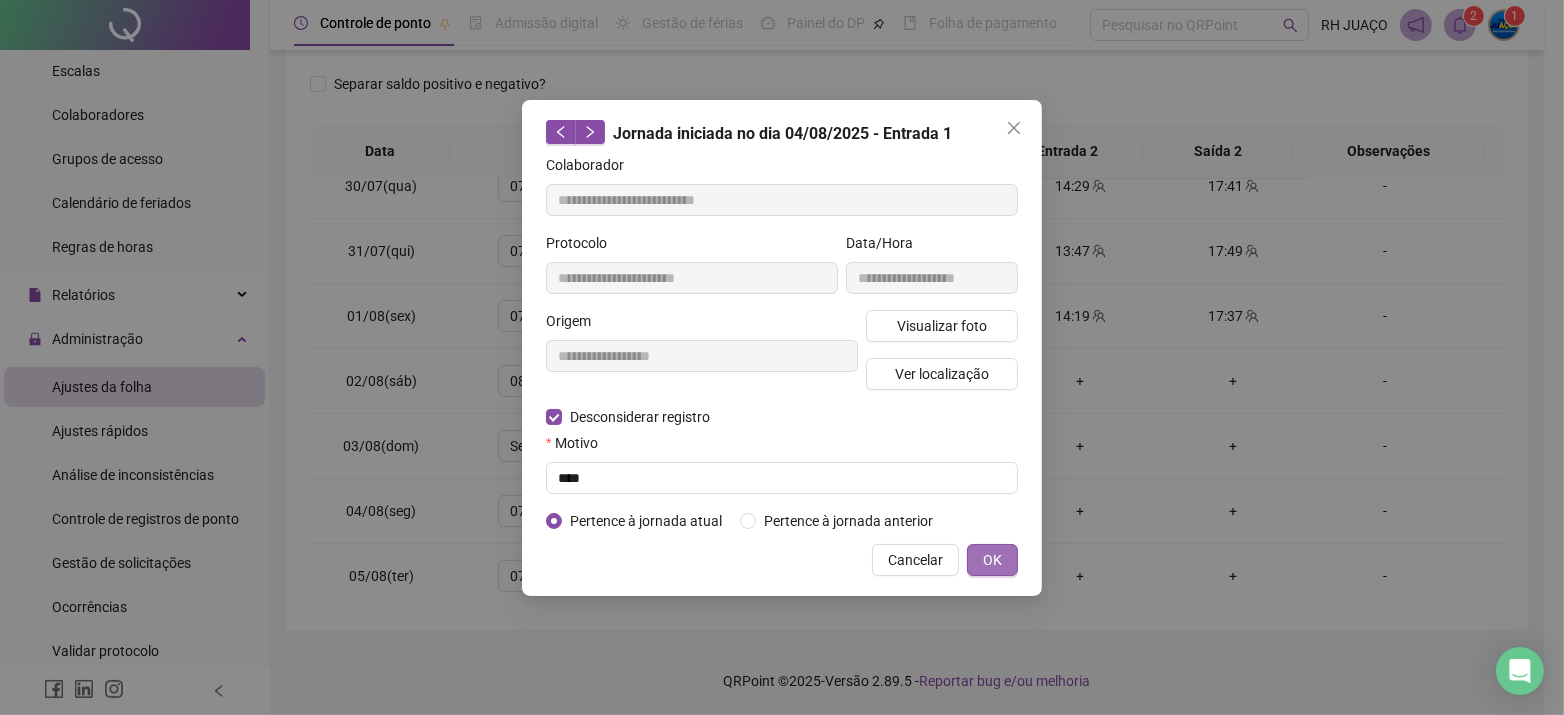 click on "OK" at bounding box center (992, 560) 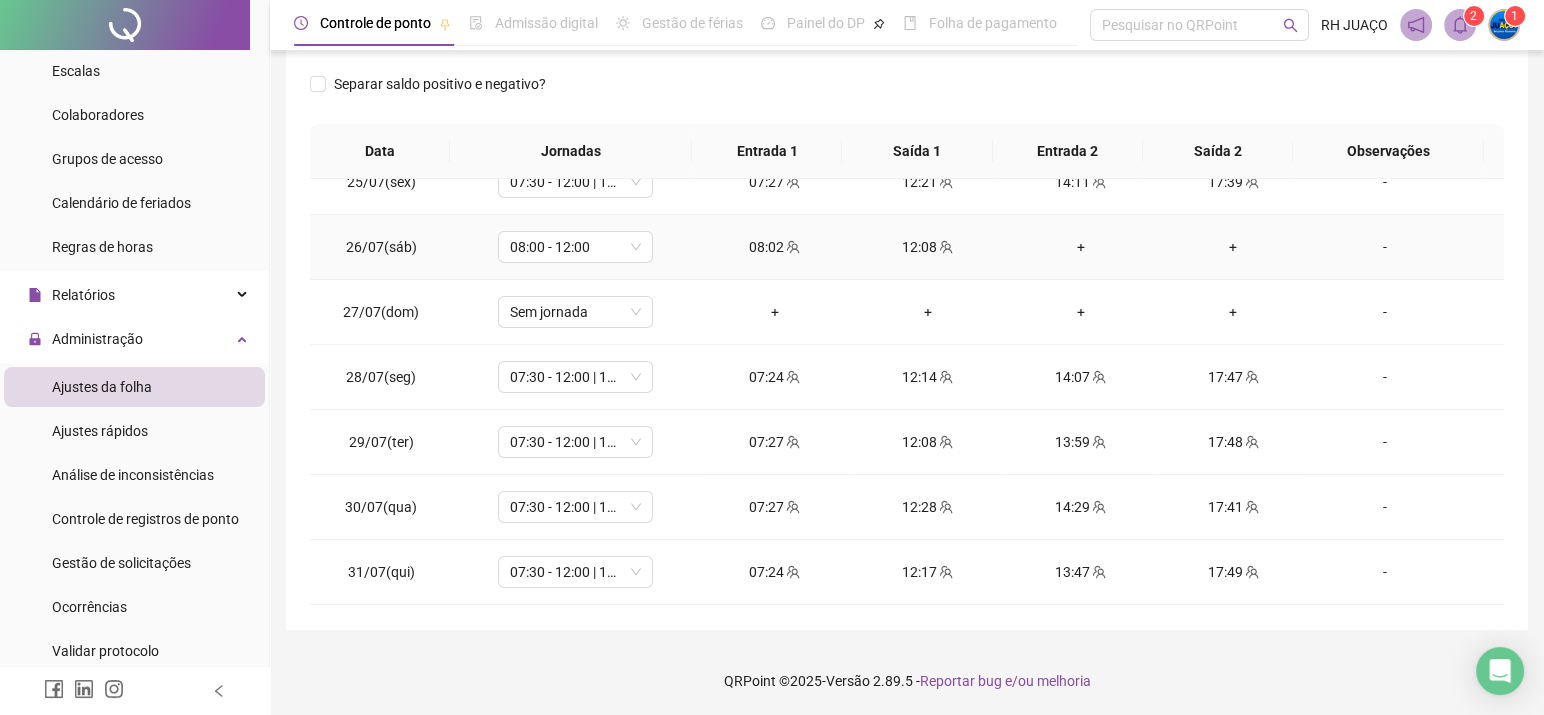 scroll, scrollTop: 0, scrollLeft: 0, axis: both 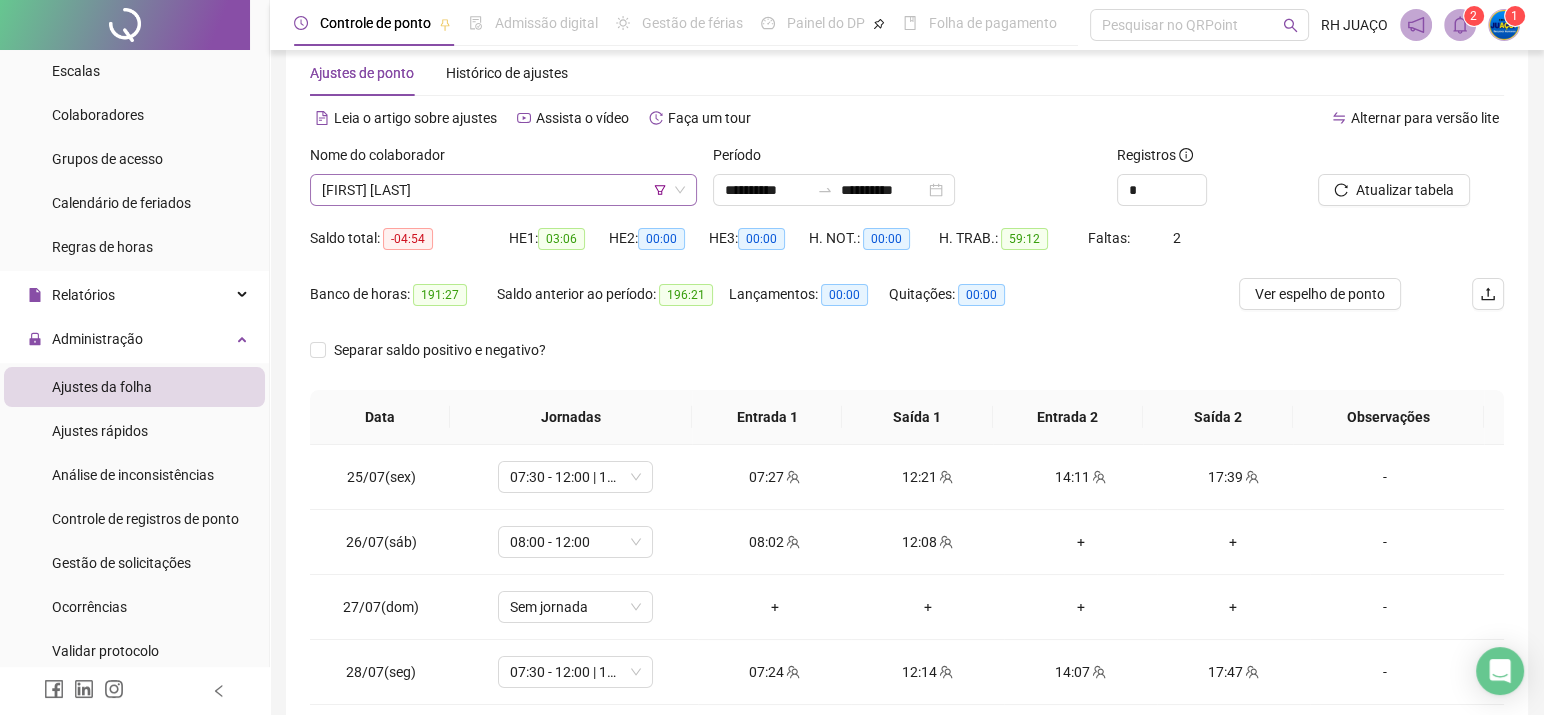 click on "[FIRST] [LAST]" at bounding box center [503, 190] 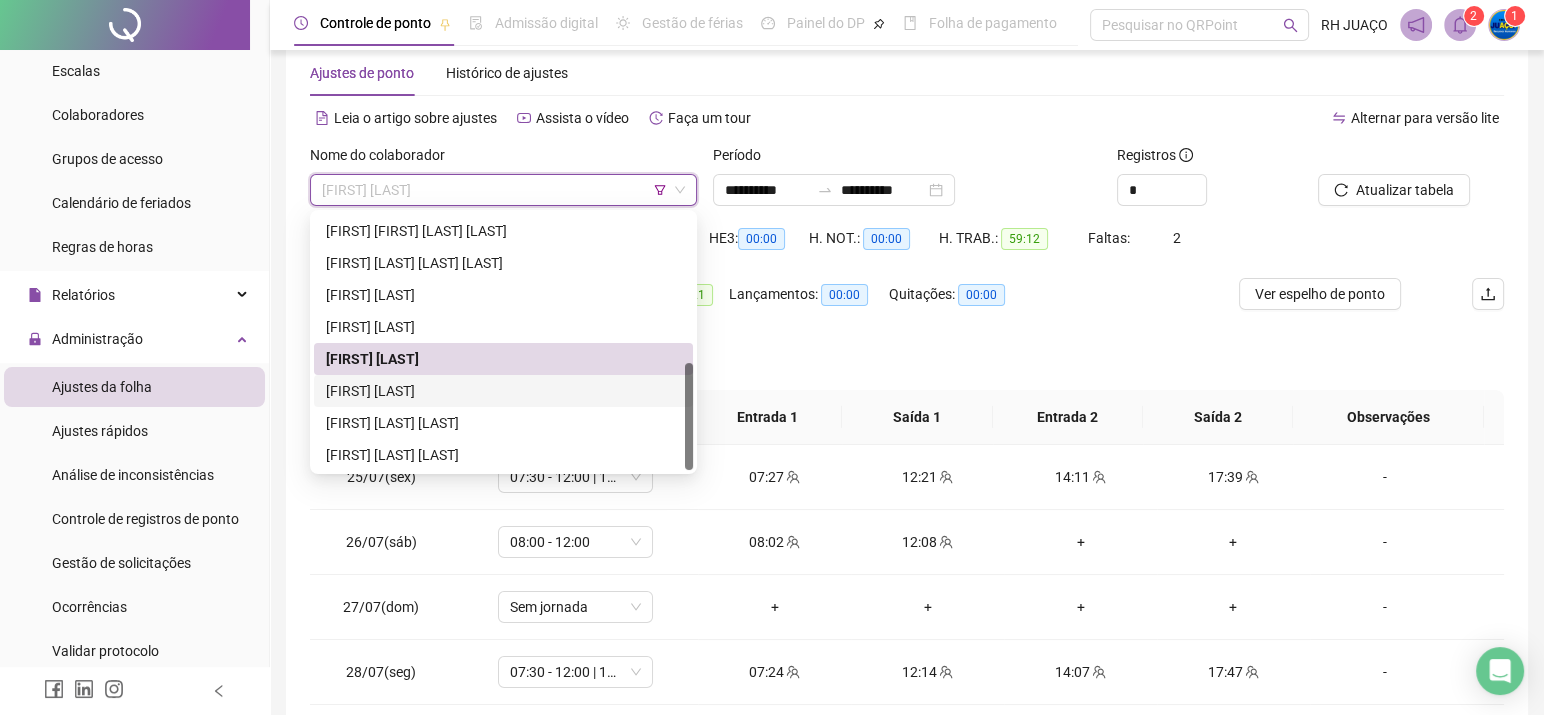 click on "[FIRST] [LAST]" at bounding box center (503, 391) 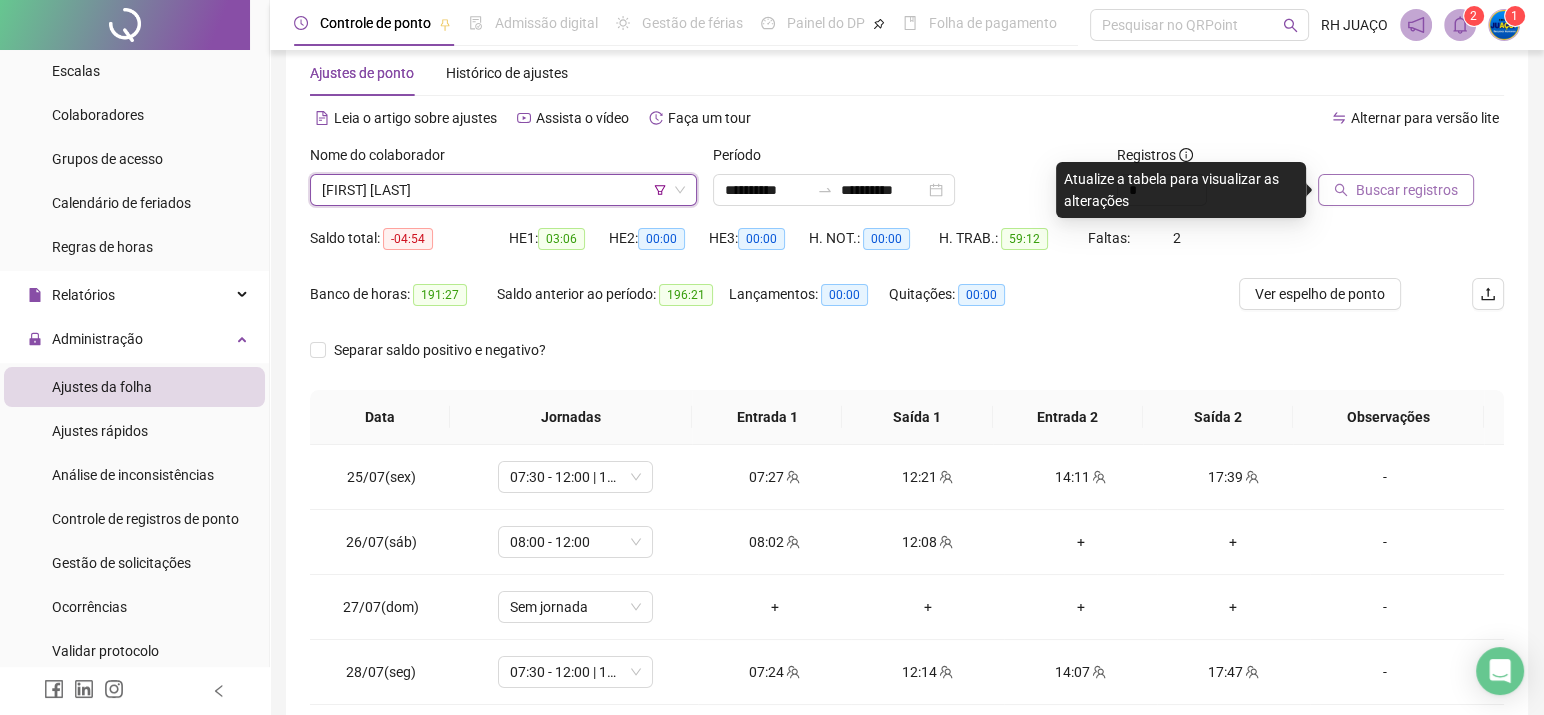 click on "Buscar registros" at bounding box center (1407, 190) 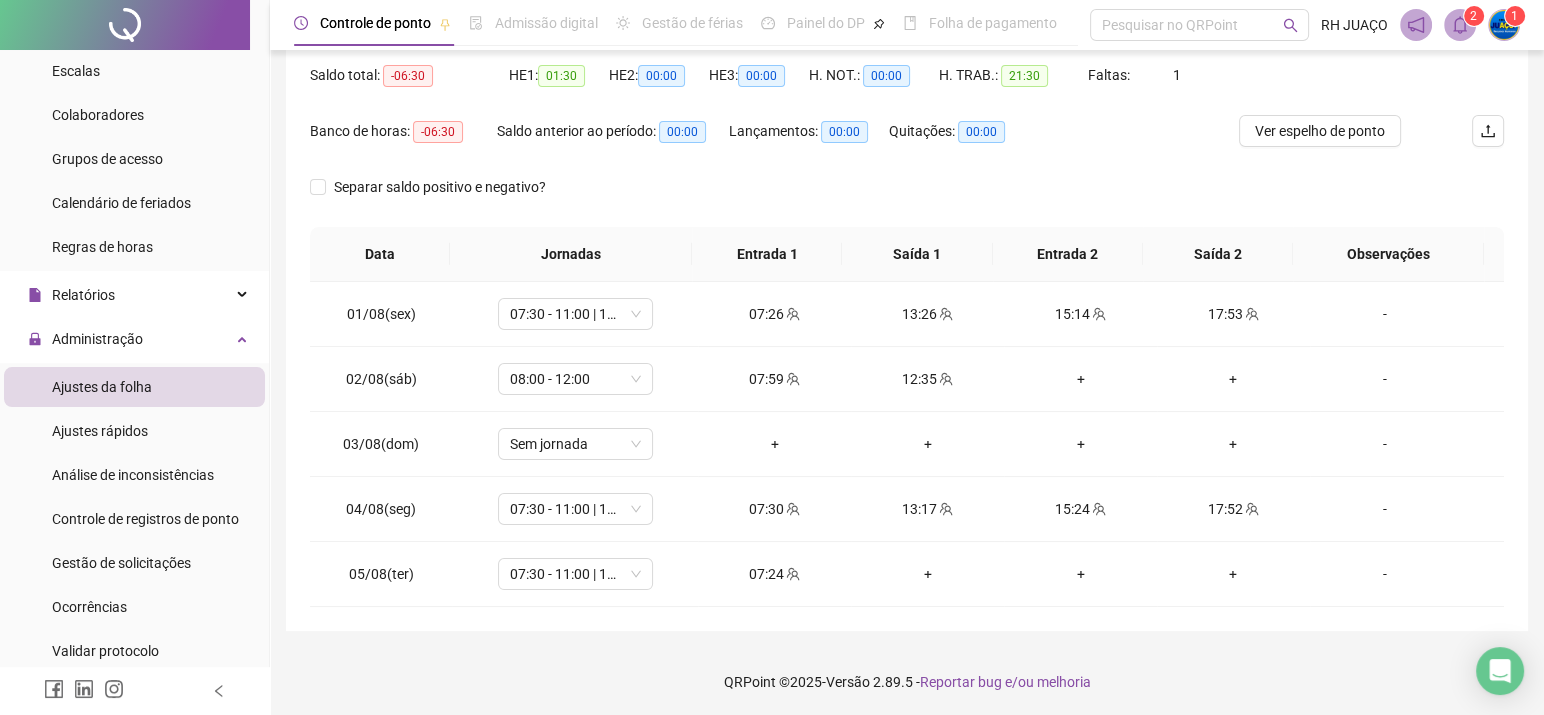 scroll, scrollTop: 70, scrollLeft: 0, axis: vertical 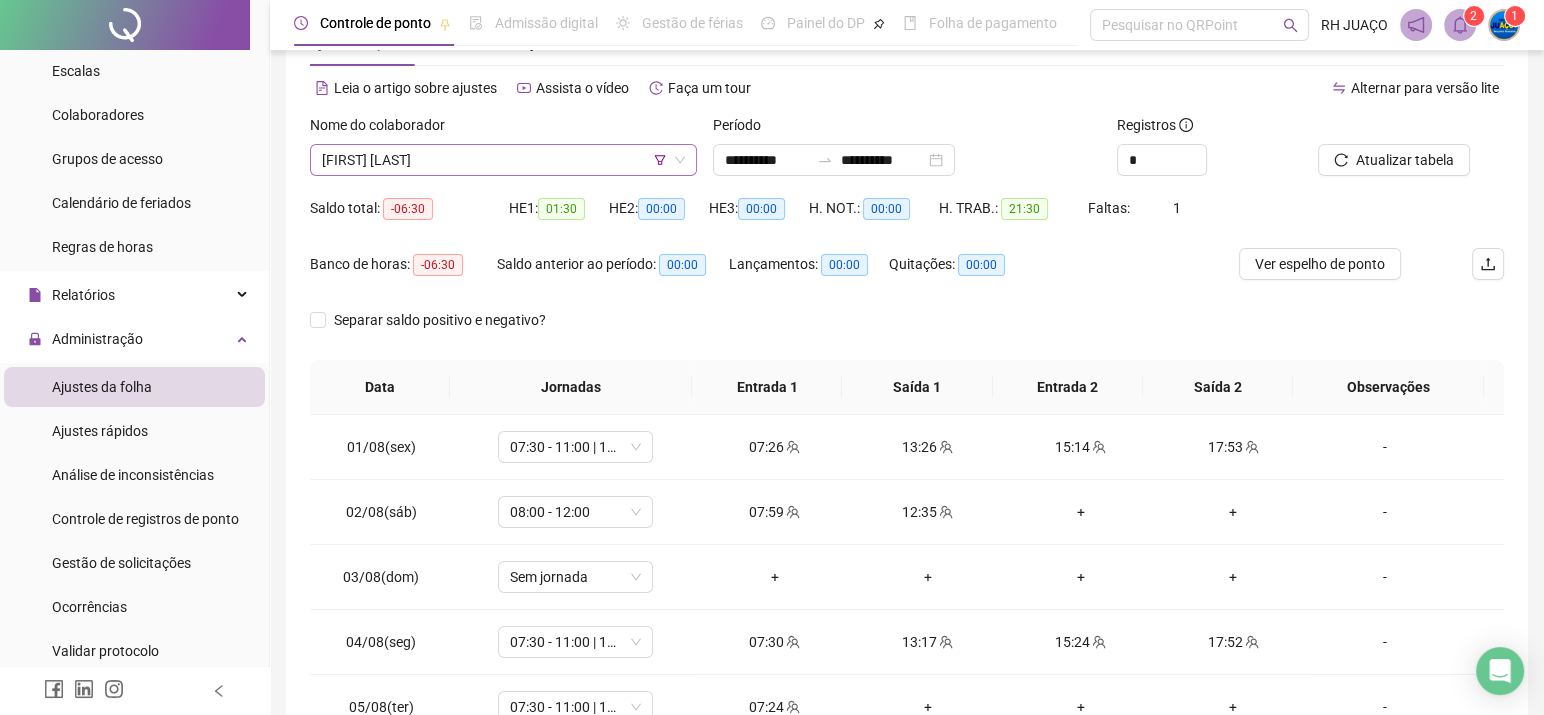 click on "[FIRST] [LAST]" at bounding box center (503, 160) 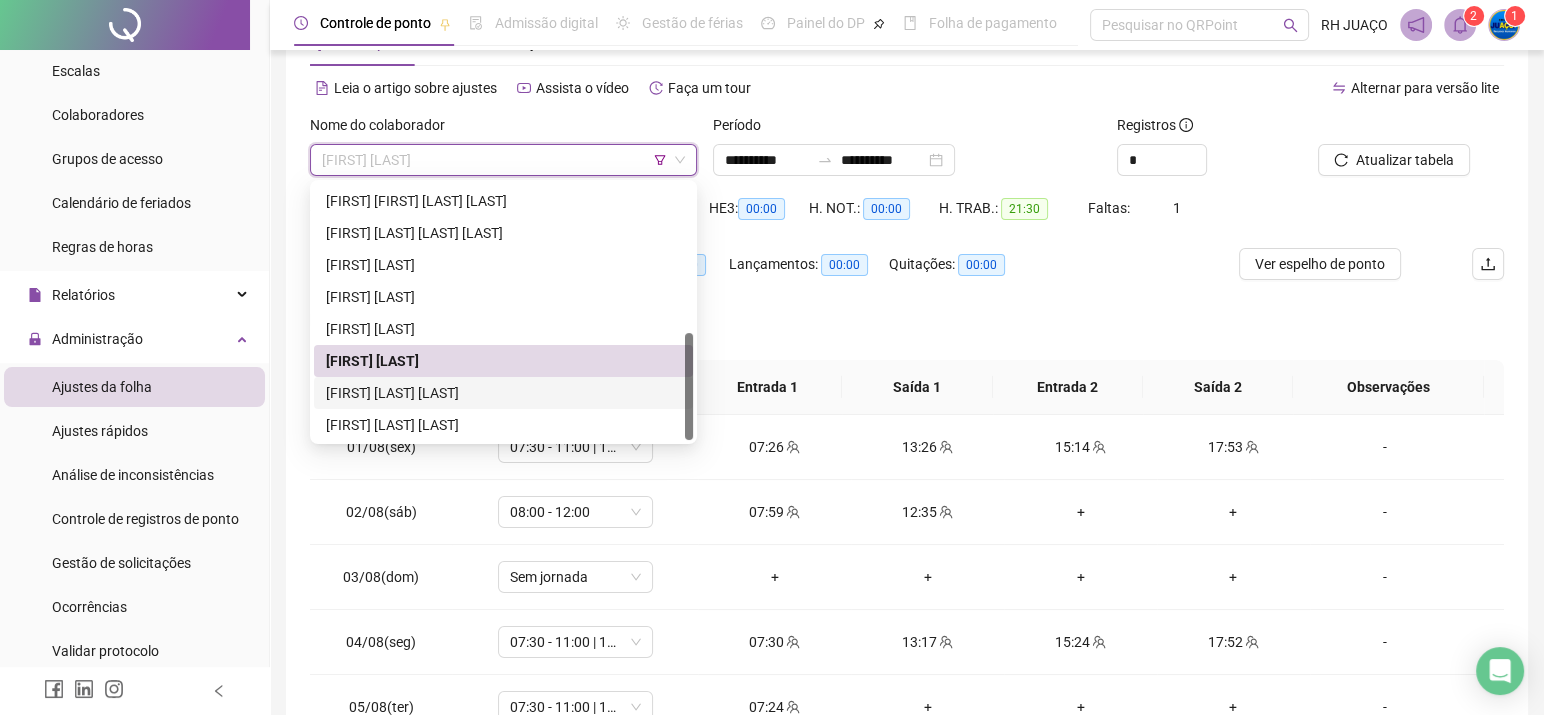 click on "[FIRST] [LAST] [LAST]" at bounding box center (503, 393) 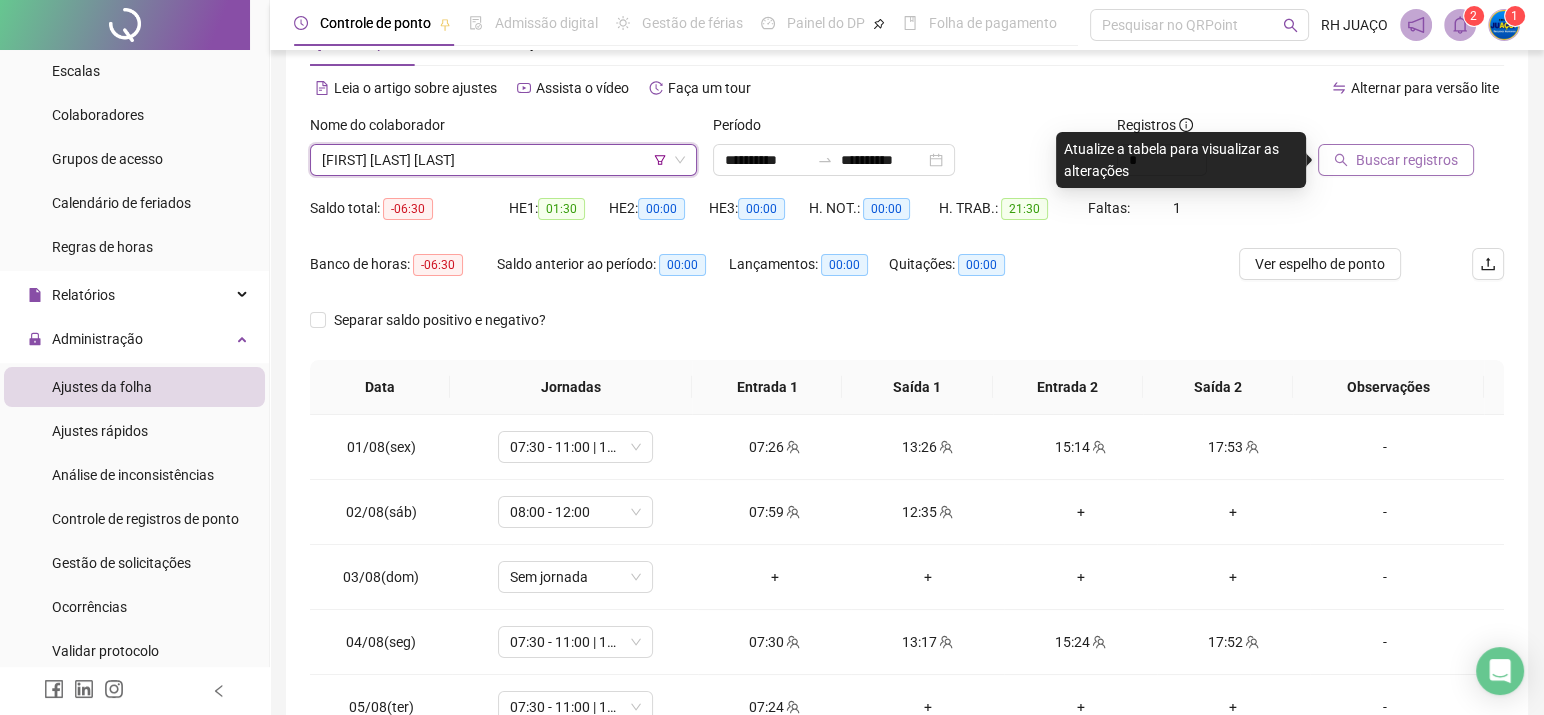 click on "Buscar registros" at bounding box center (1407, 160) 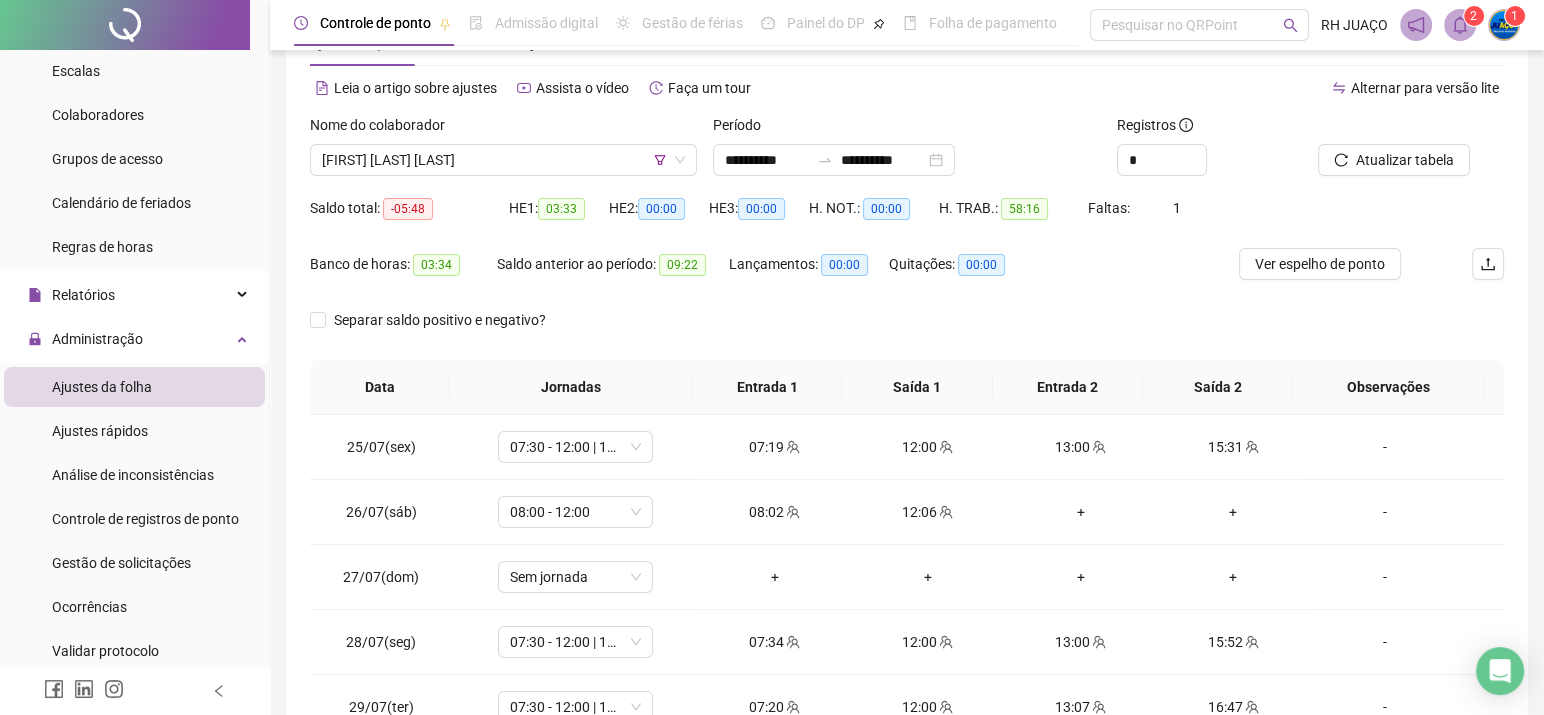 scroll, scrollTop: 203, scrollLeft: 0, axis: vertical 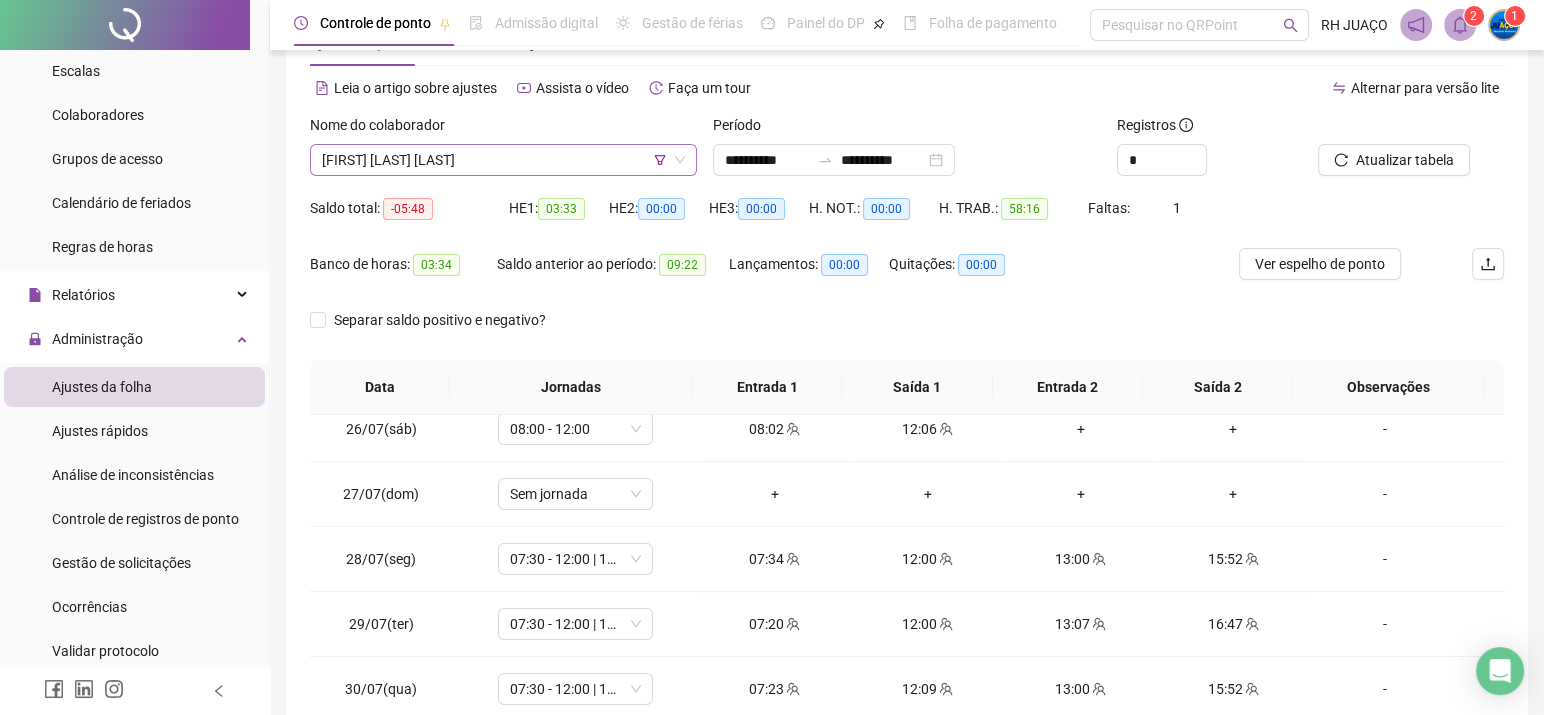 click on "[FIRST] [LAST] [LAST]" at bounding box center (503, 160) 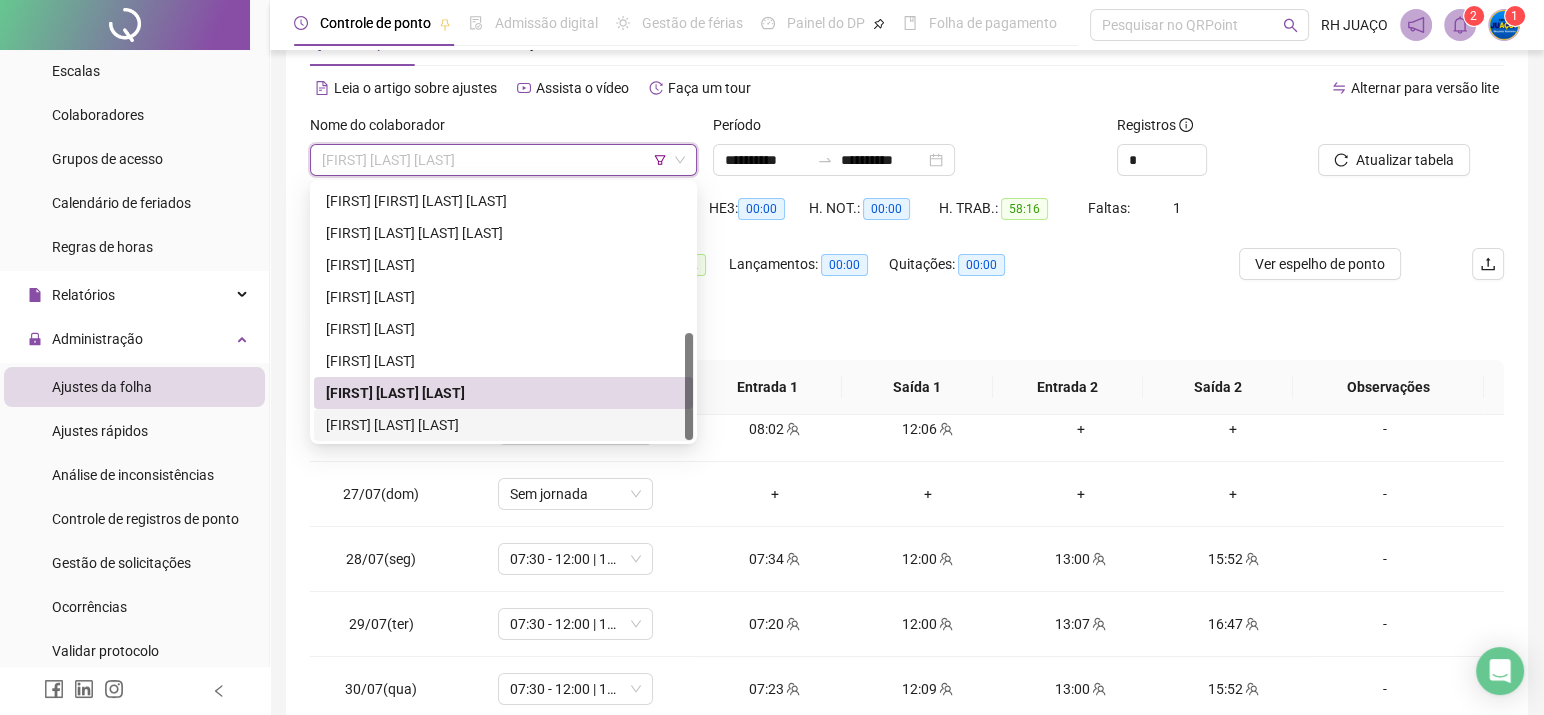 click on "[FIRST] [LAST] [LAST]" at bounding box center [503, 425] 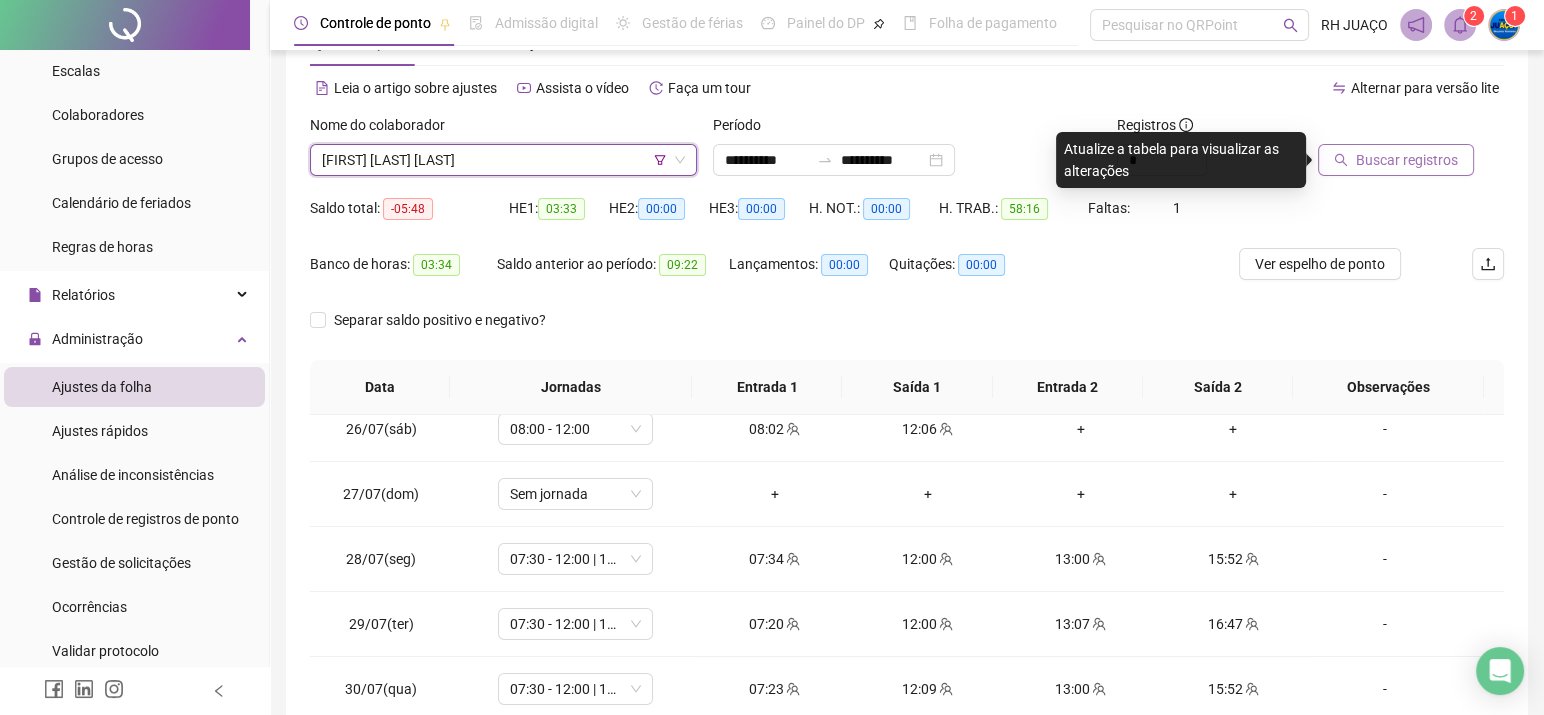click on "Buscar registros" at bounding box center [1407, 160] 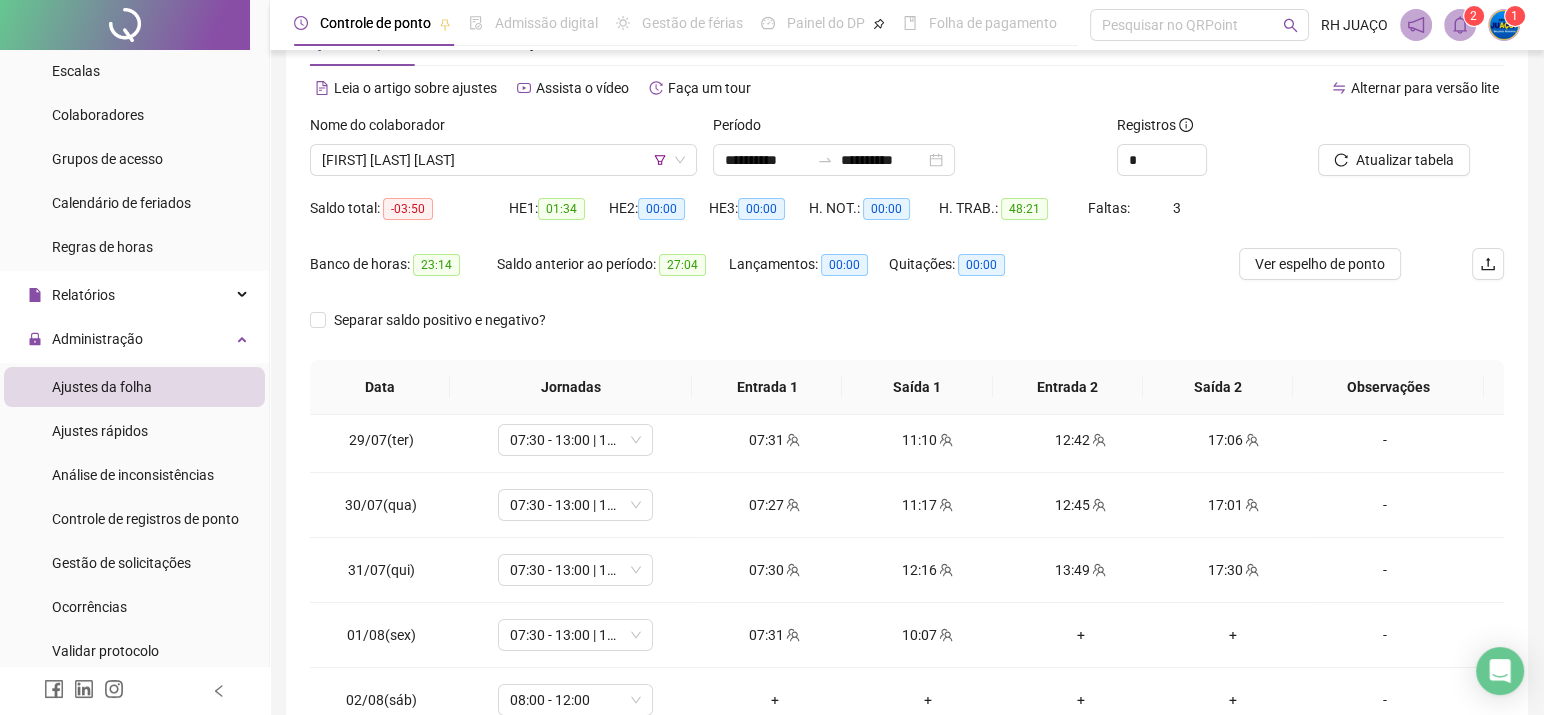 scroll, scrollTop: 350, scrollLeft: 0, axis: vertical 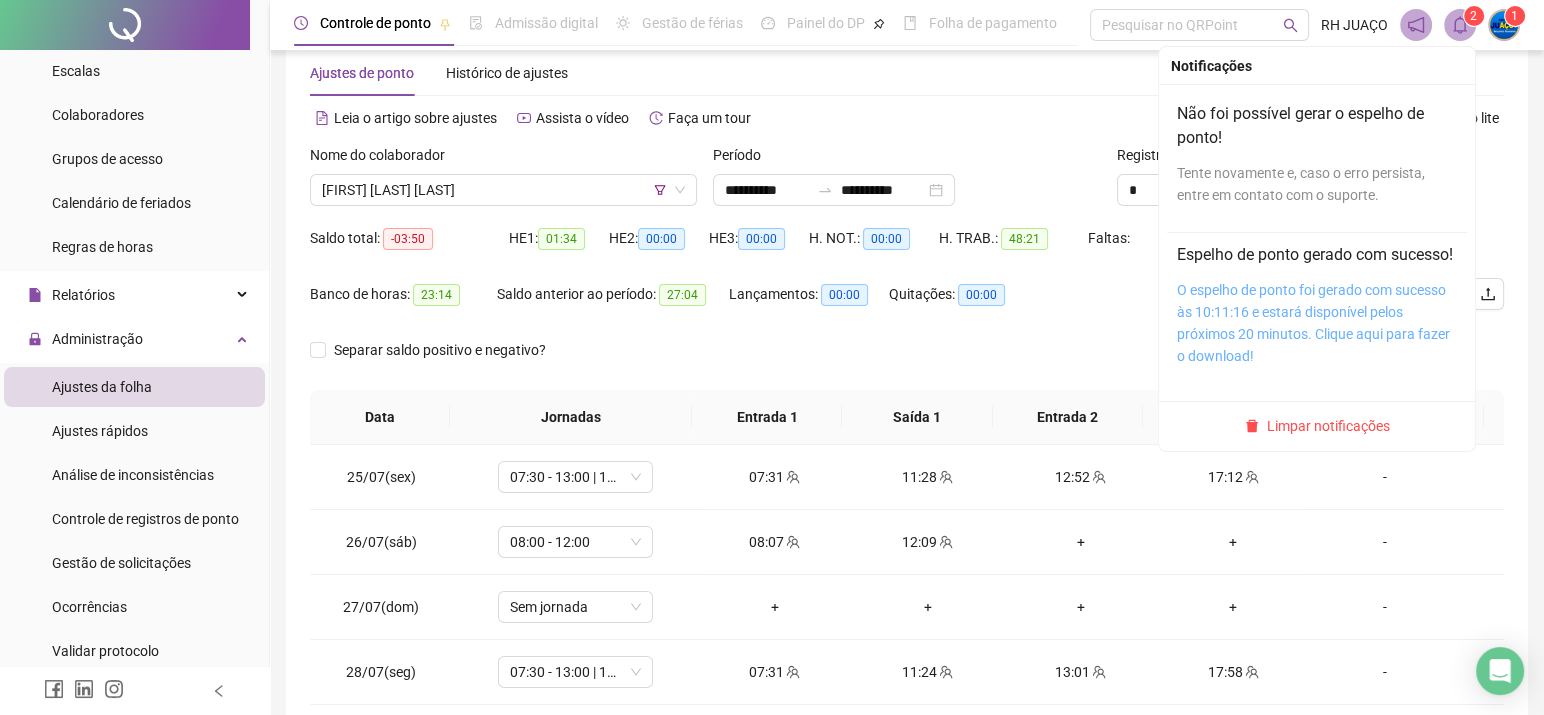 click on "O espelho de ponto foi gerado com sucesso às 10:11:16 e estará disponível pelos próximos 20 minutos.
Clique aqui para fazer o download!" at bounding box center [1313, 323] 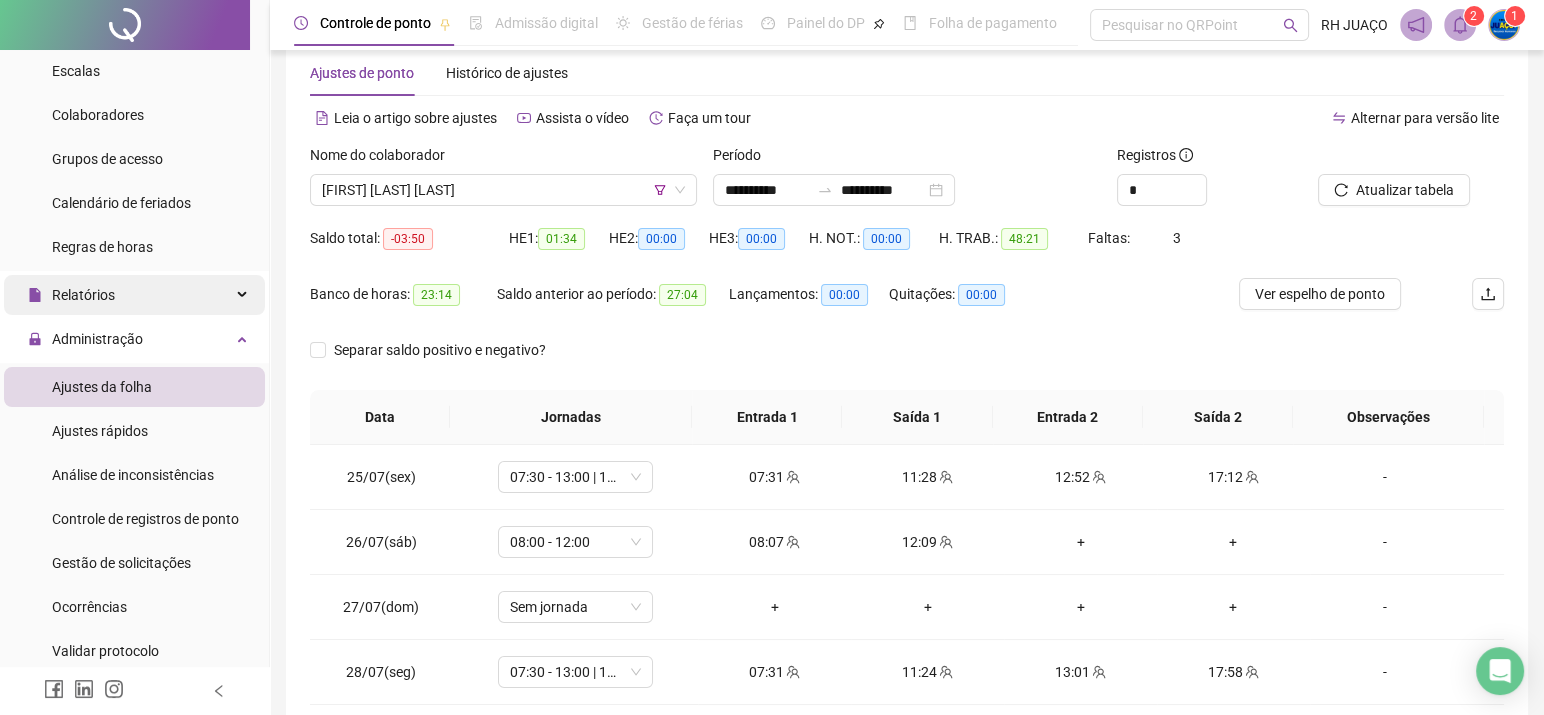 click on "Relatórios" at bounding box center [134, 295] 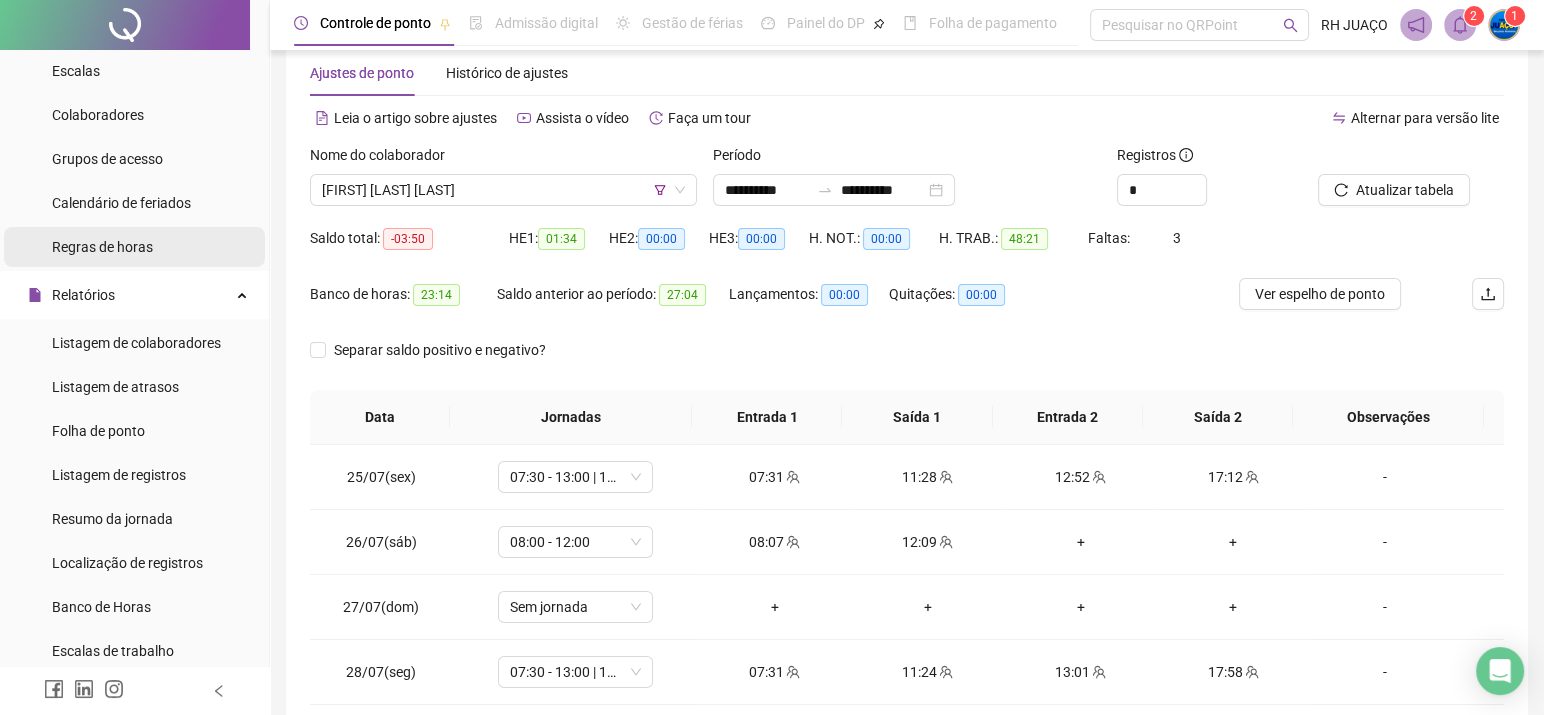 click on "Regras de horas" at bounding box center [134, 247] 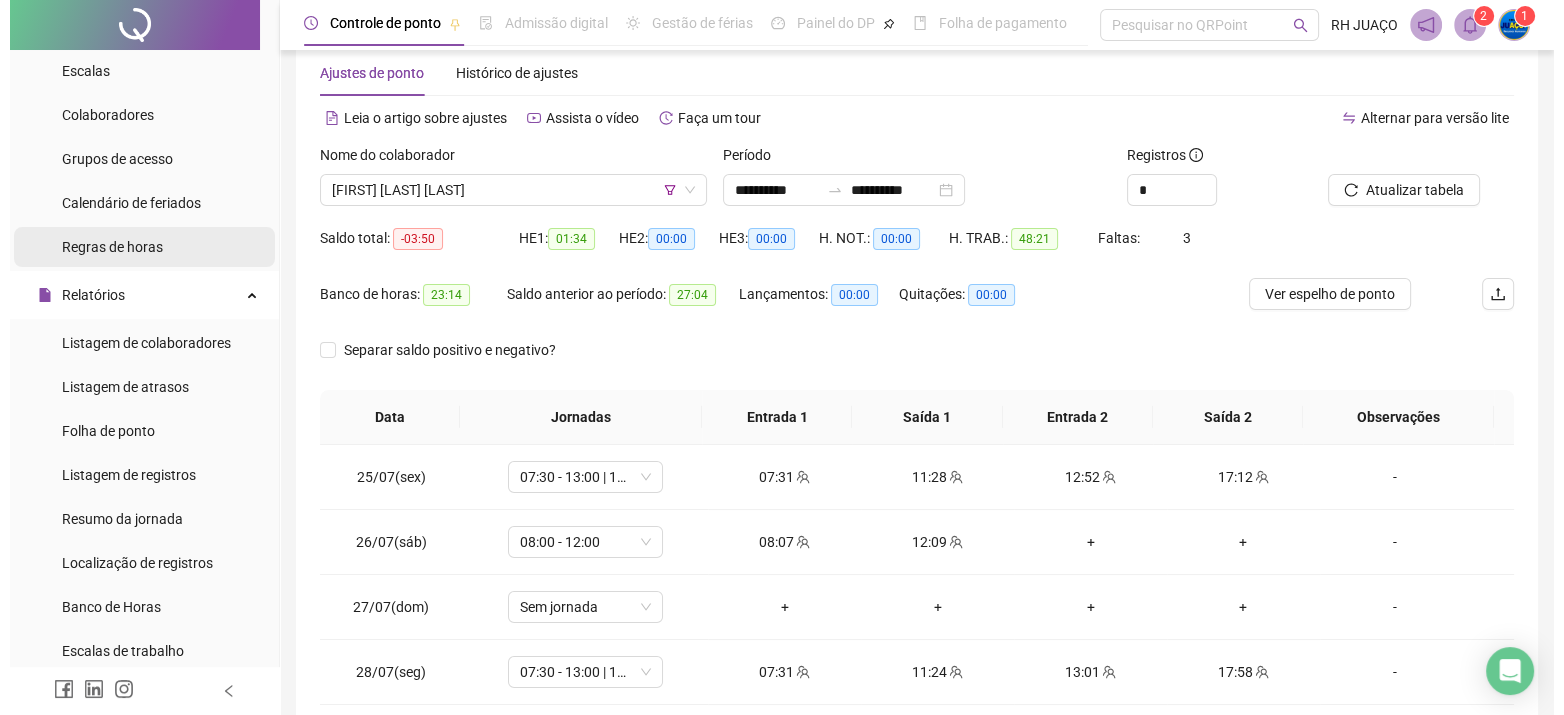 scroll, scrollTop: 0, scrollLeft: 0, axis: both 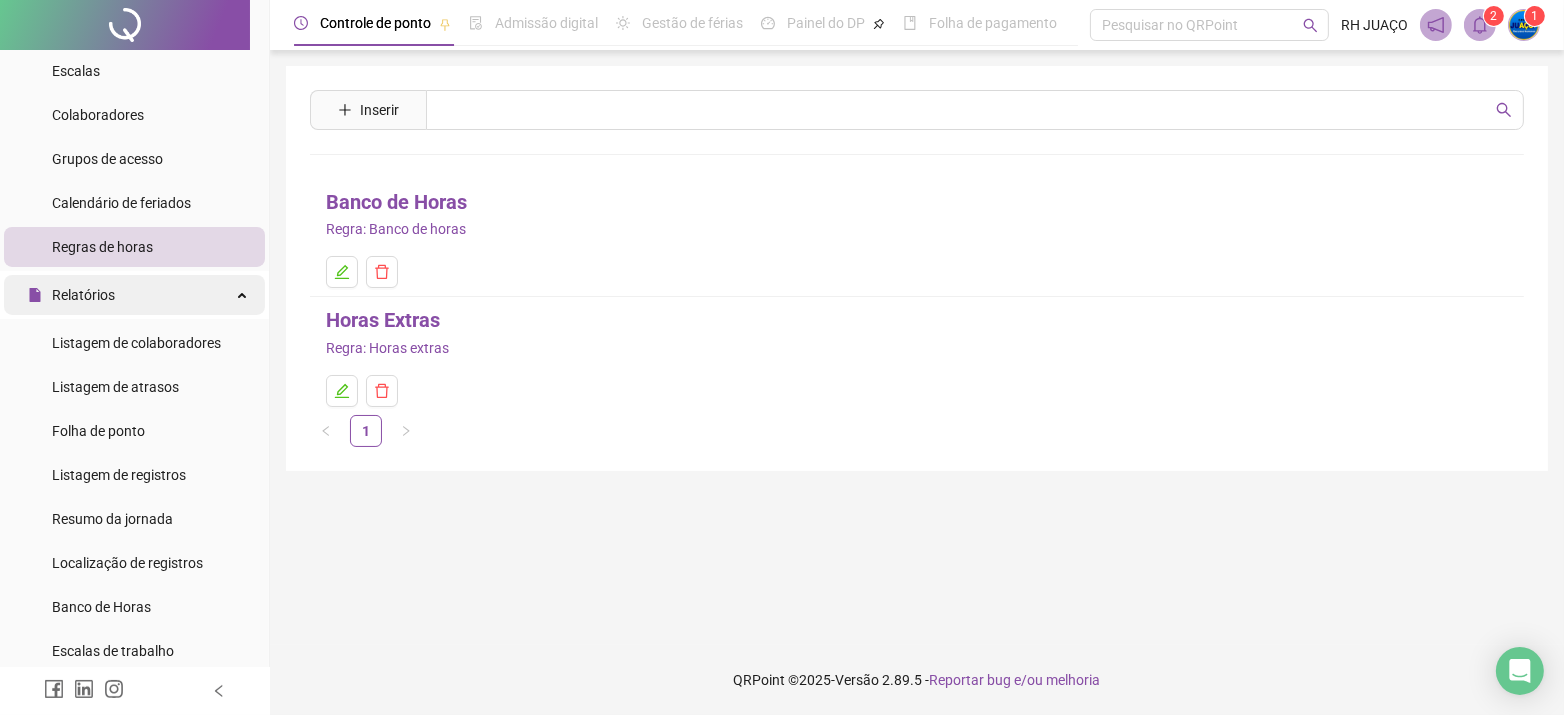 click on "Relatórios" at bounding box center (134, 295) 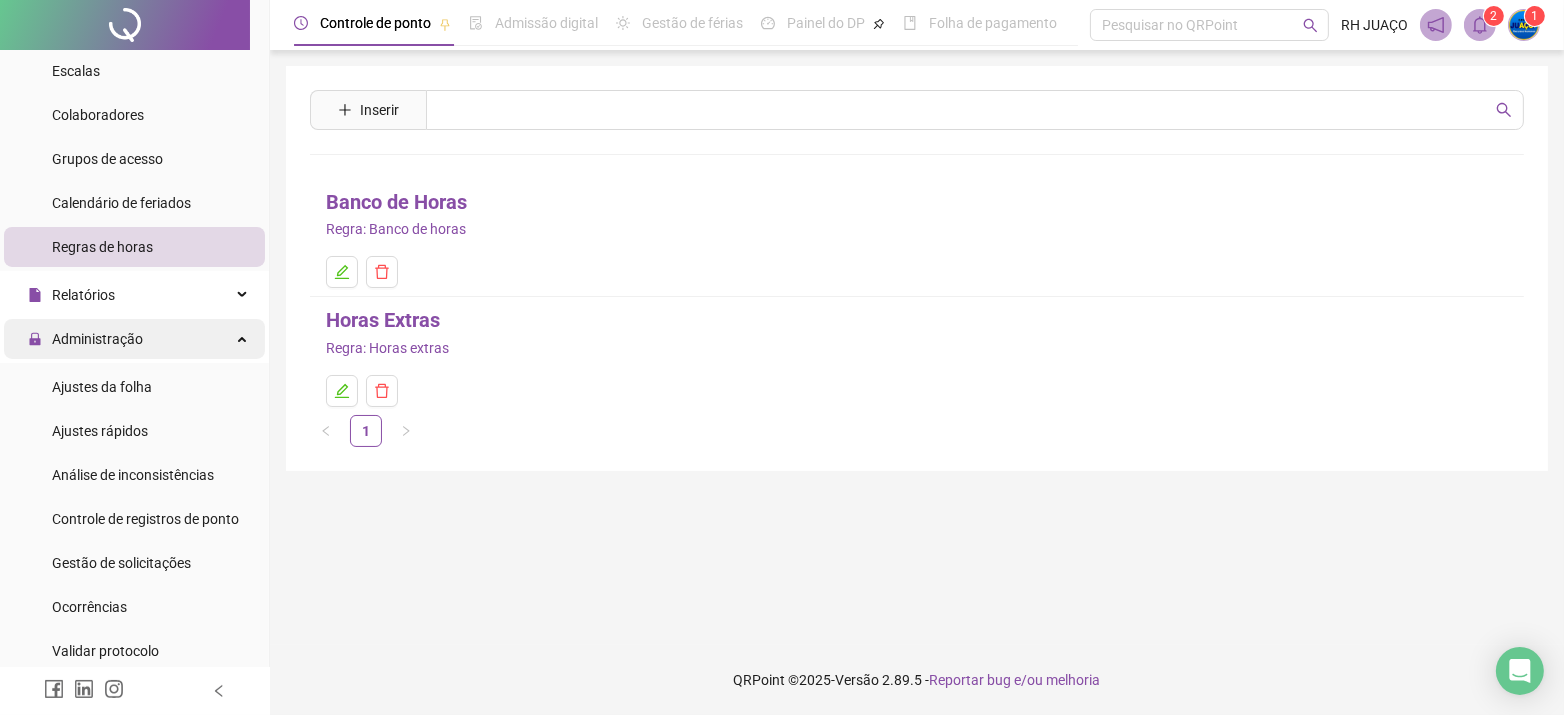 click on "Administração" at bounding box center (134, 339) 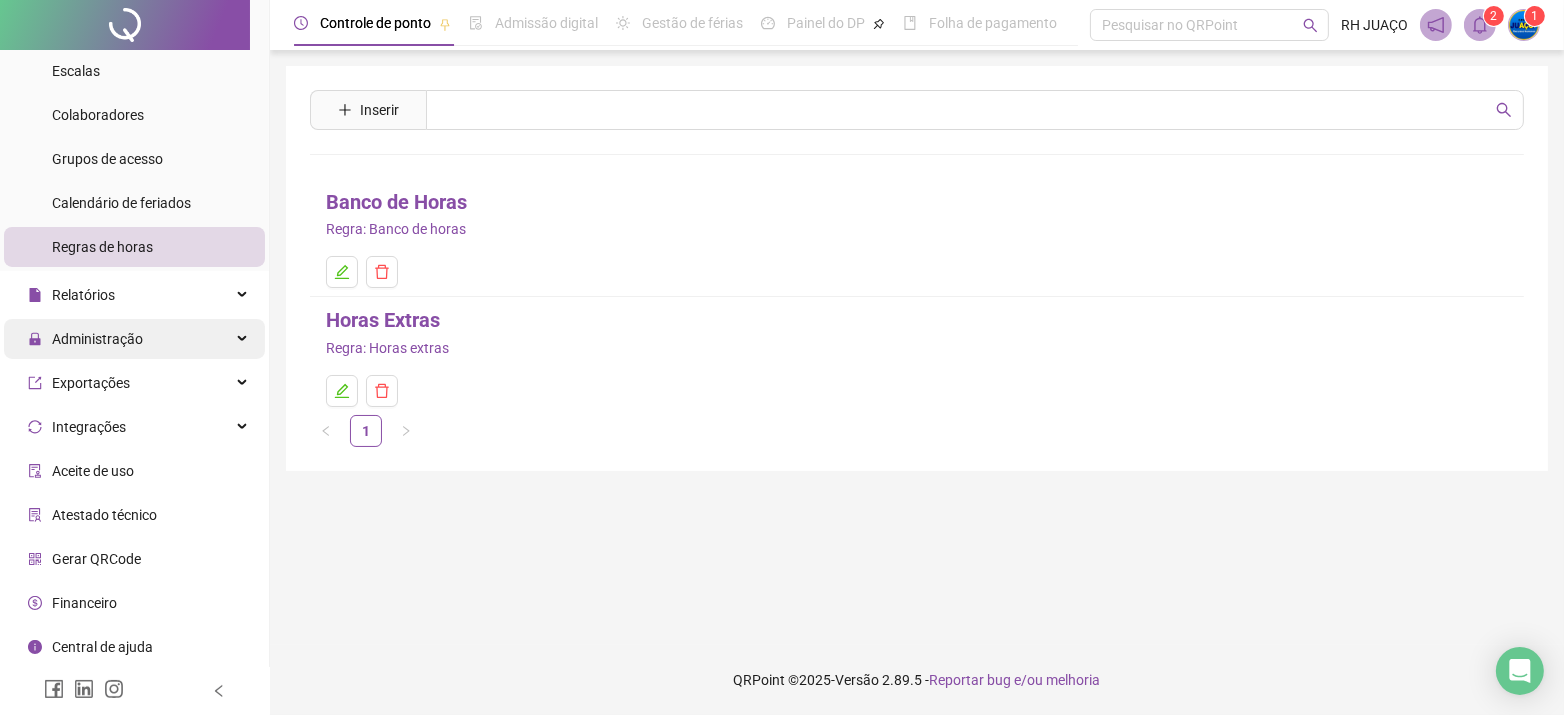 click on "Administração" at bounding box center (134, 339) 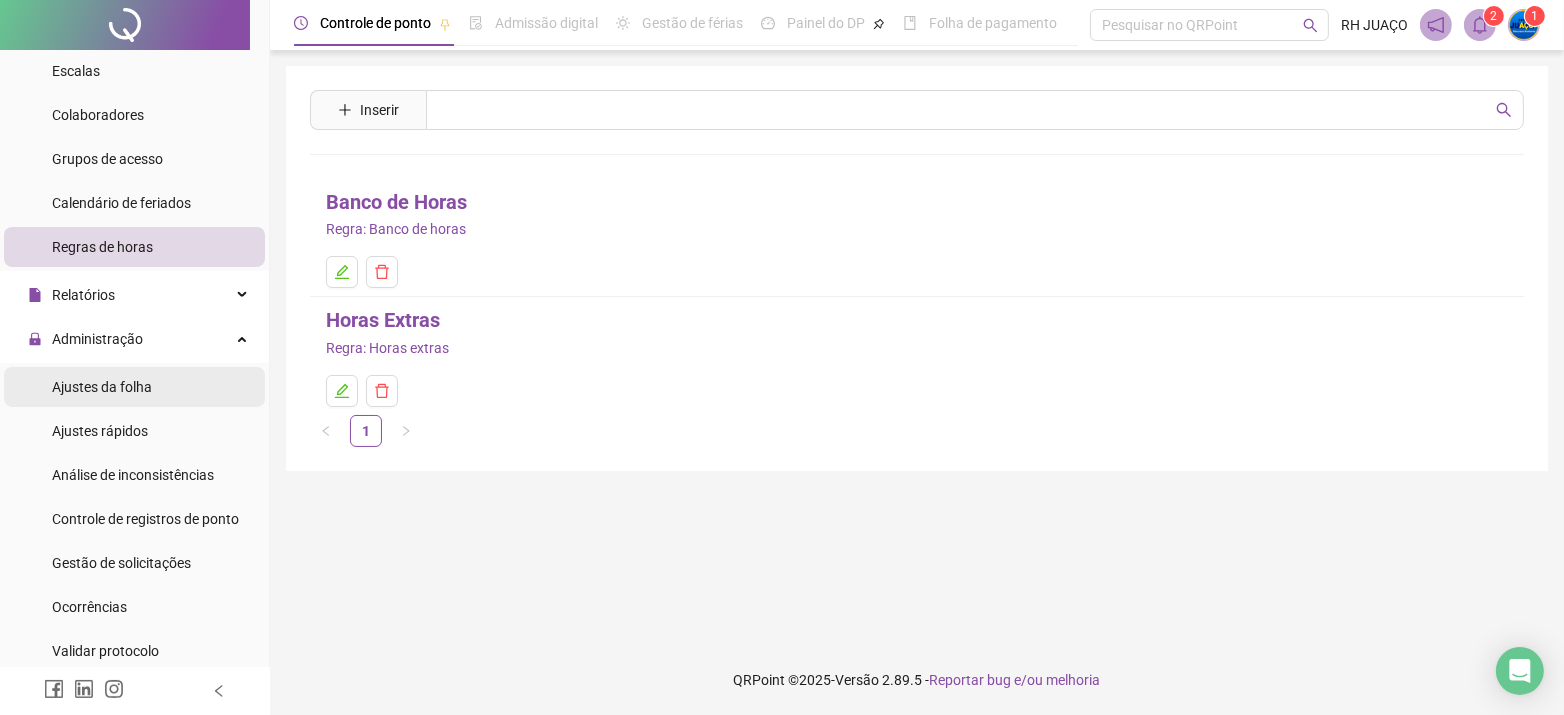 drag, startPoint x: 153, startPoint y: 402, endPoint x: 140, endPoint y: 385, distance: 21.400934 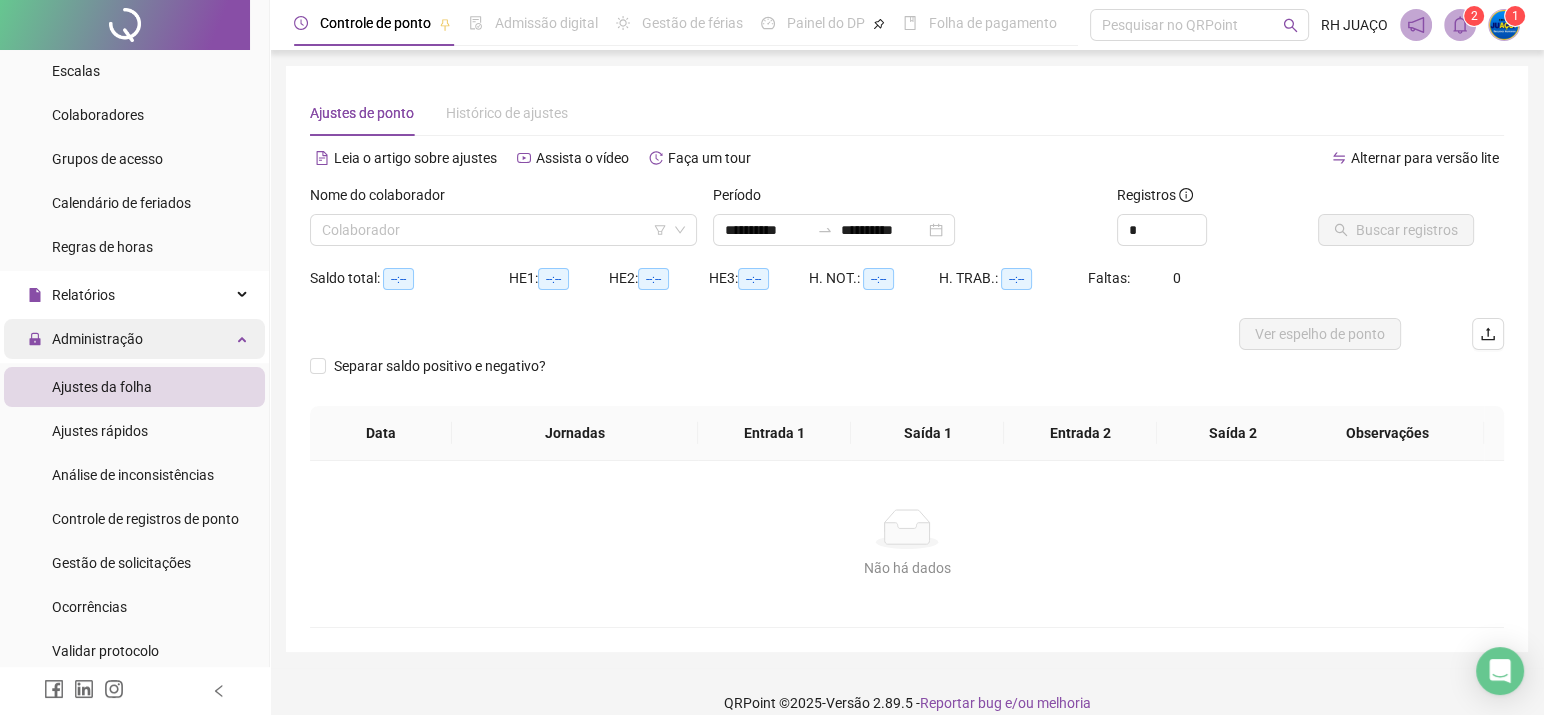click on "Administração" at bounding box center [134, 339] 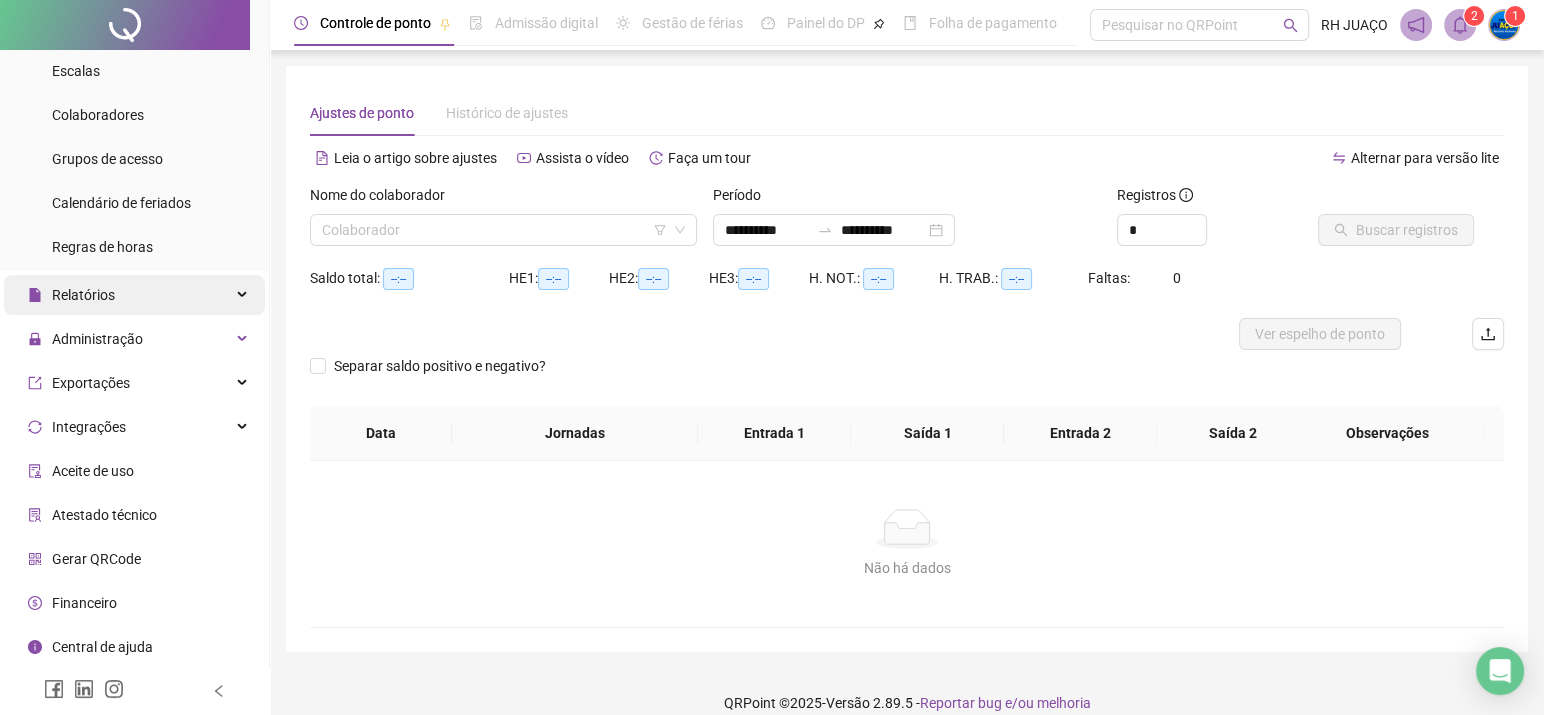 click on "Relatórios" at bounding box center (134, 295) 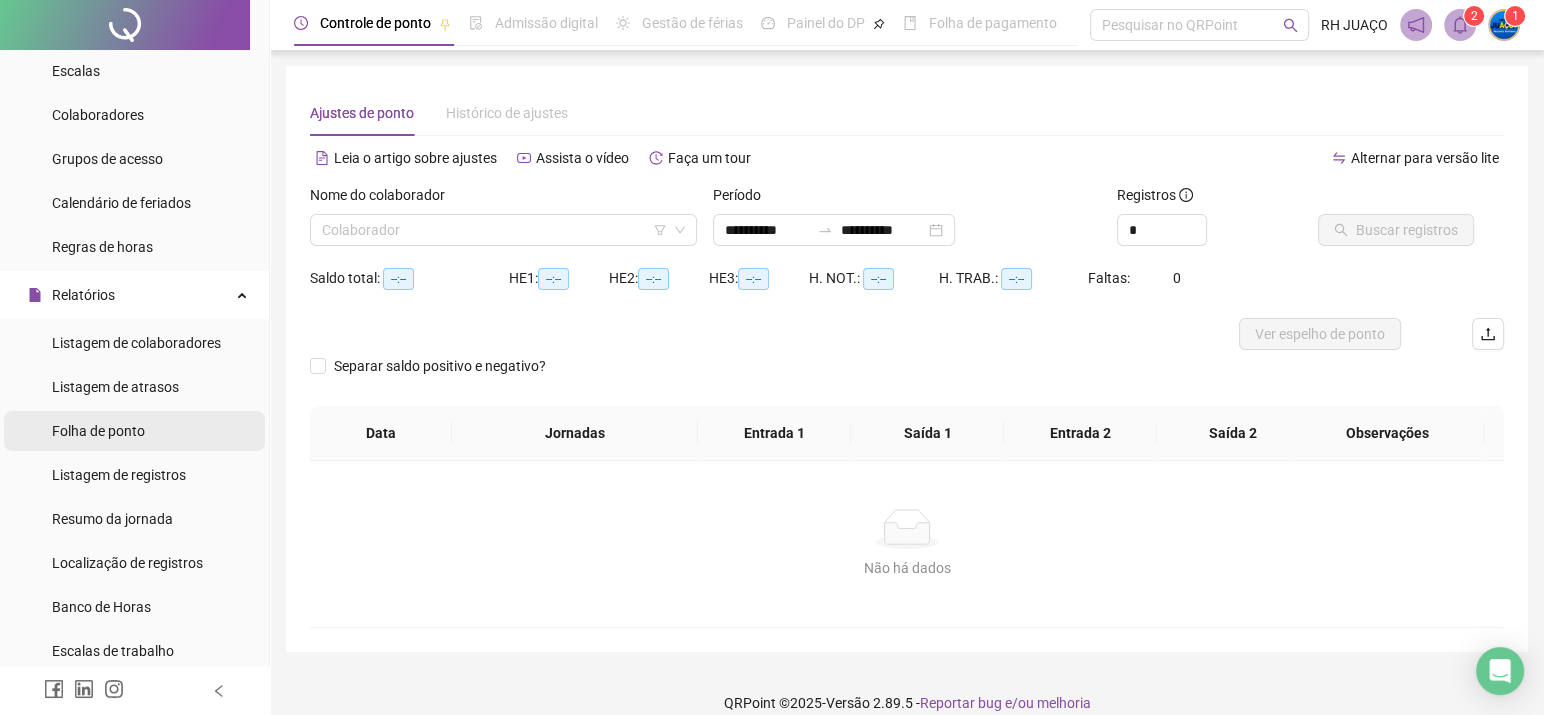 click on "Folha de ponto" at bounding box center (98, 431) 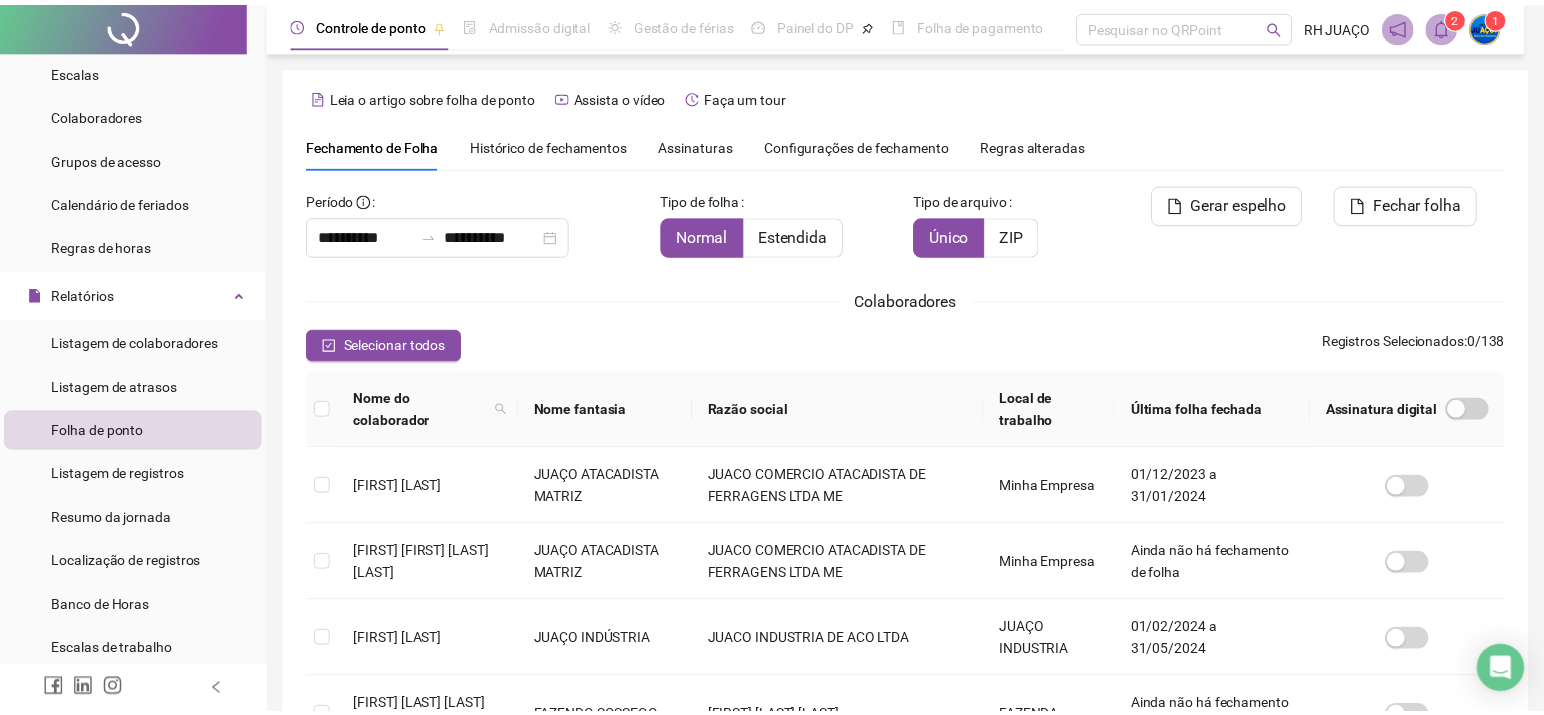 scroll, scrollTop: 52, scrollLeft: 0, axis: vertical 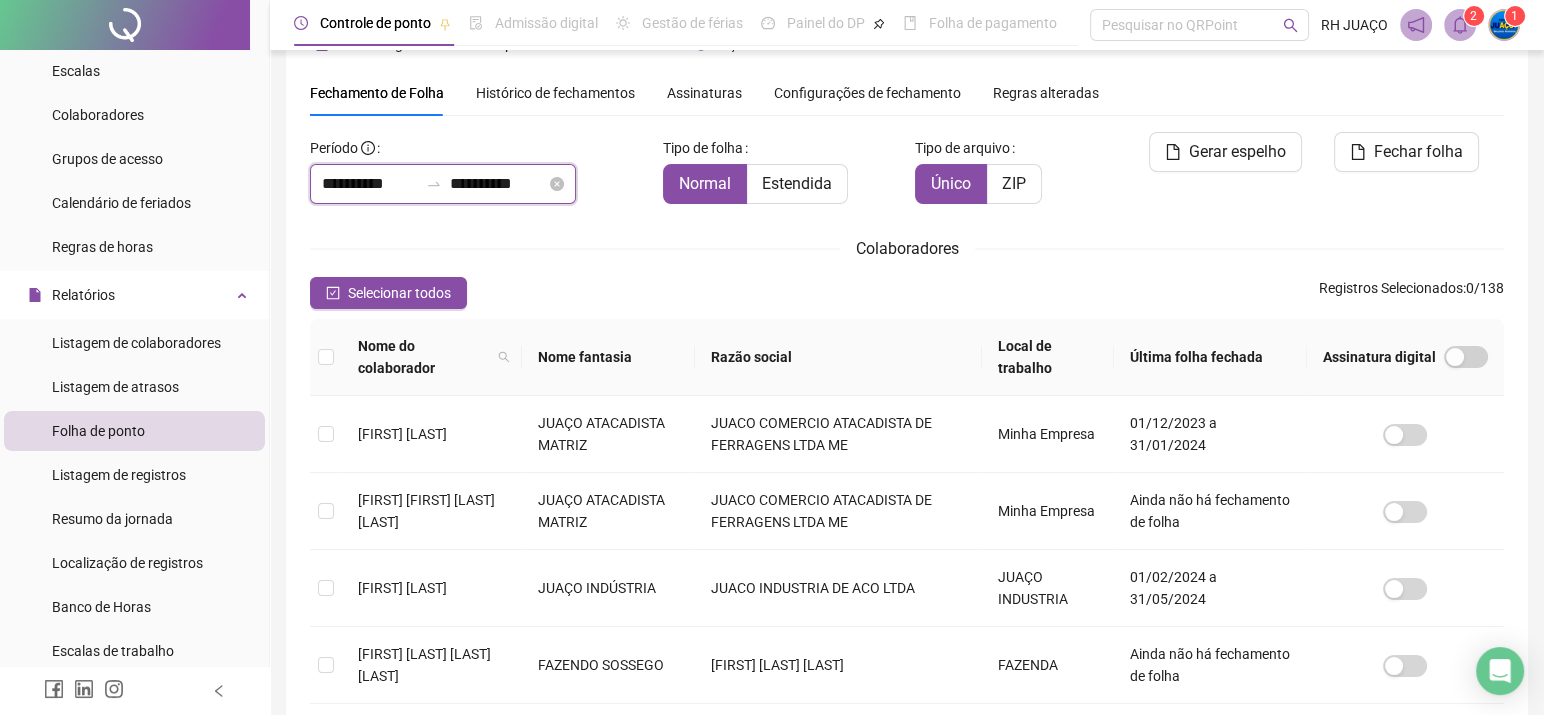 click on "**********" at bounding box center (498, 184) 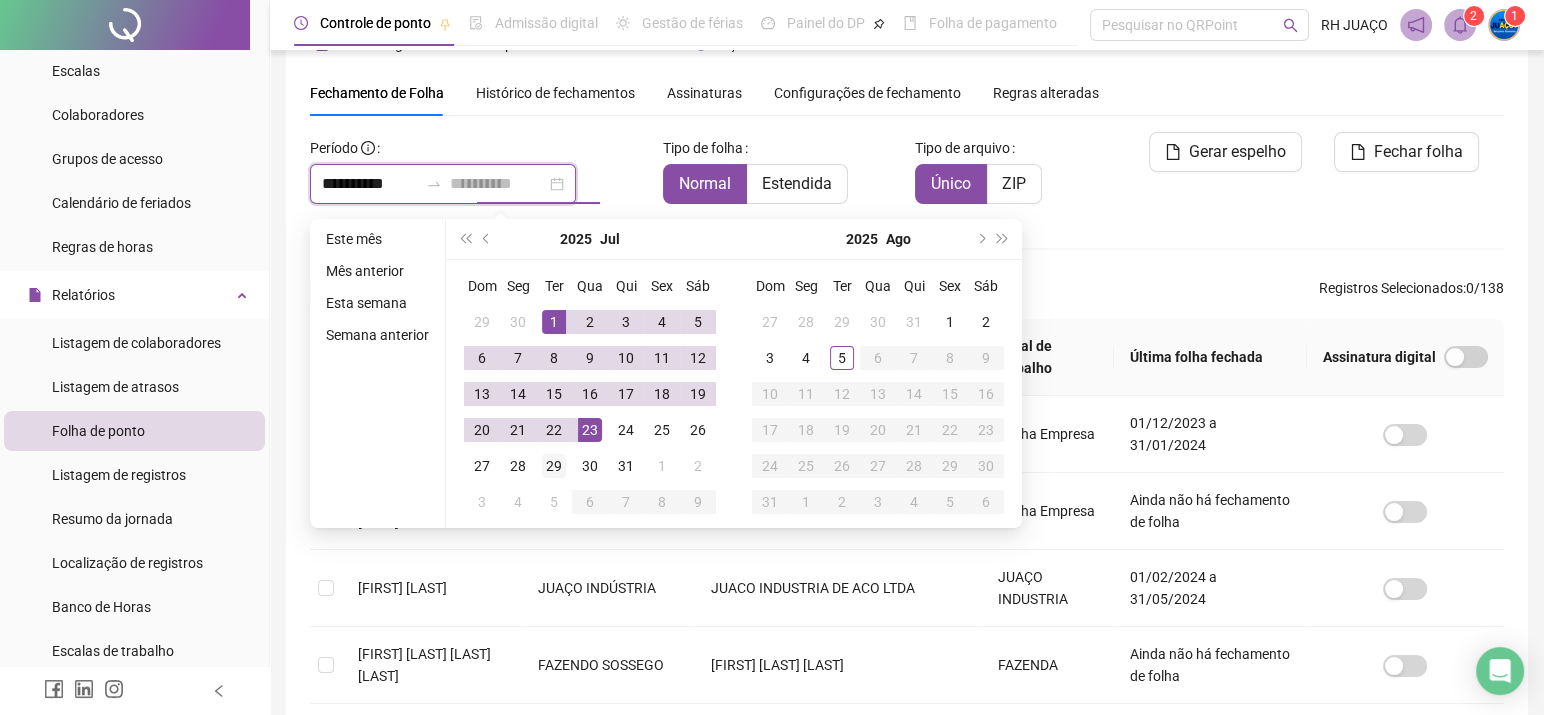 type on "**********" 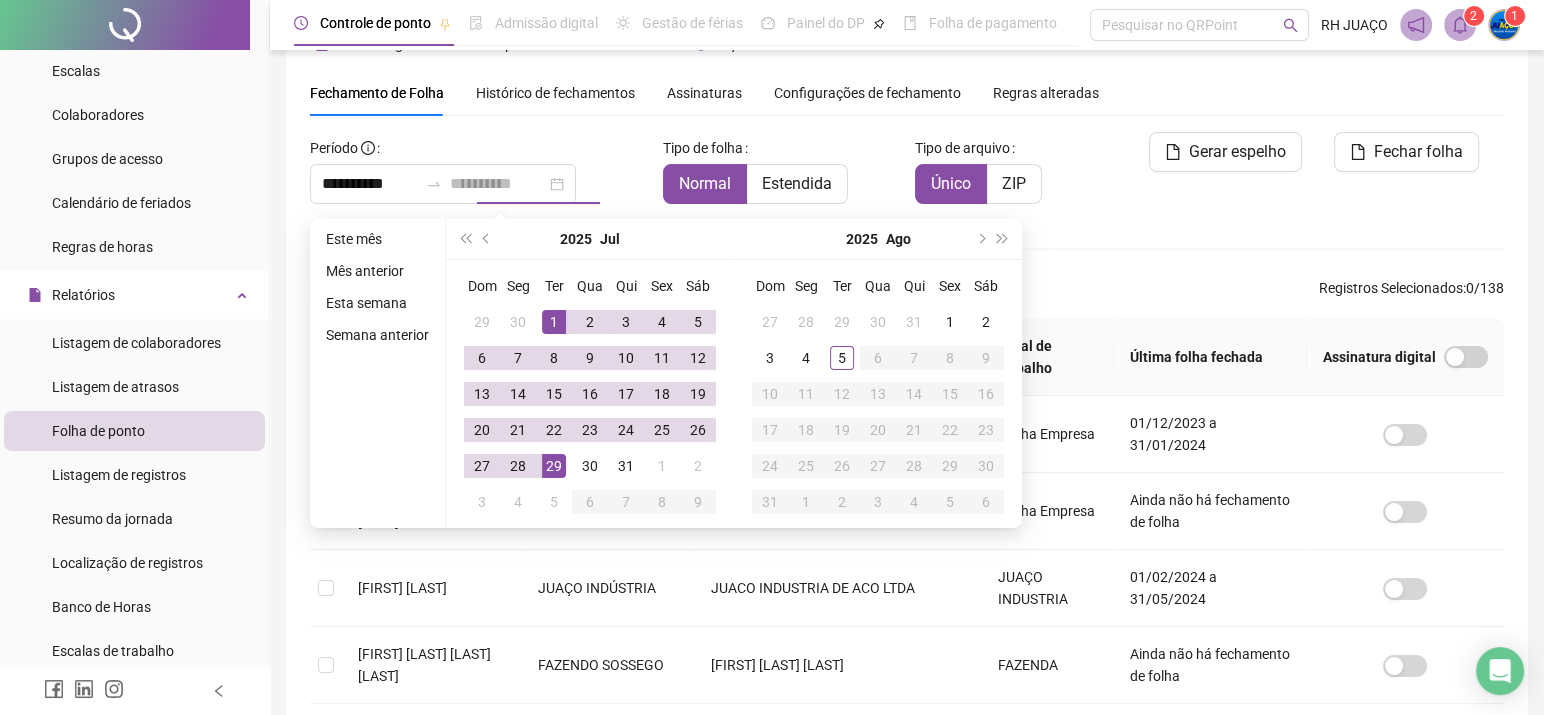 click on "29" at bounding box center [554, 466] 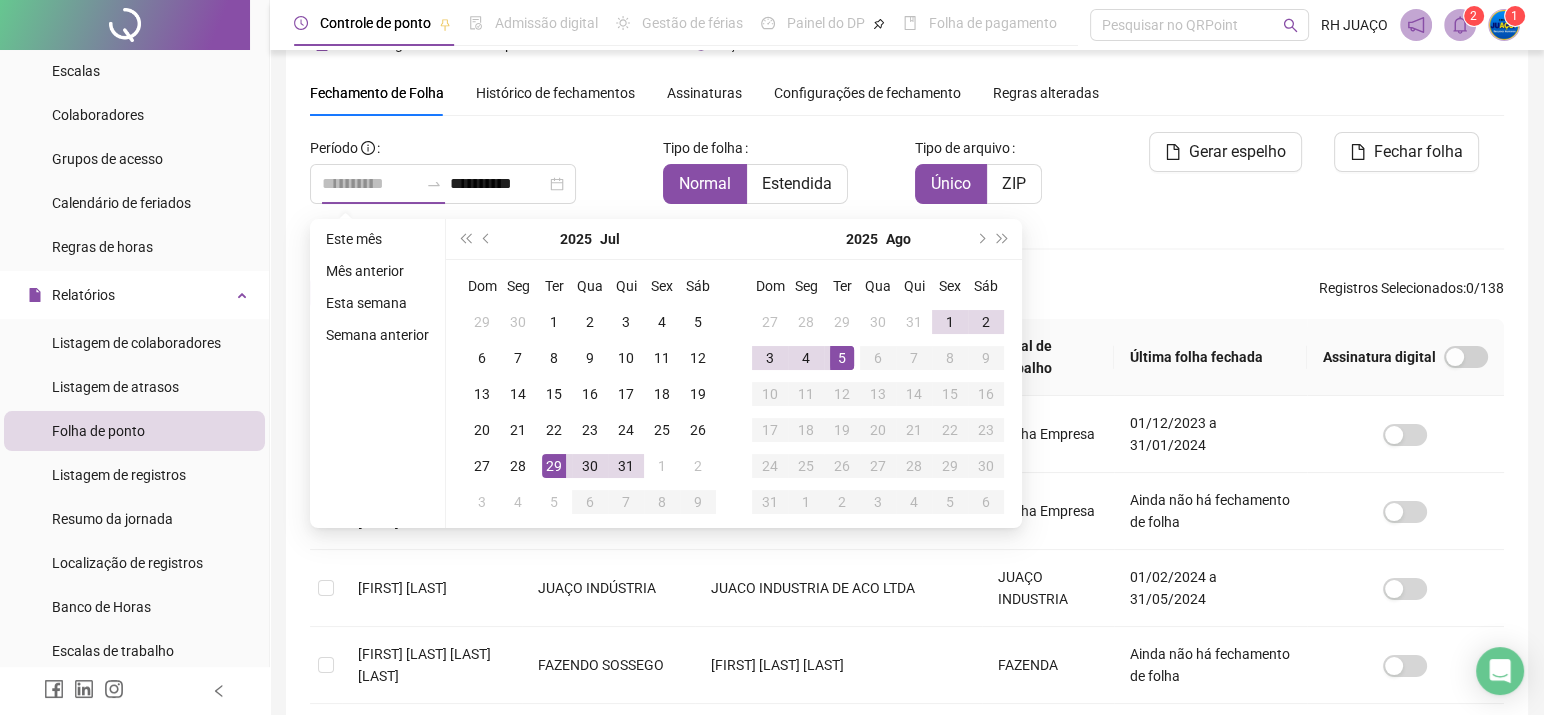 click on "5" at bounding box center (842, 358) 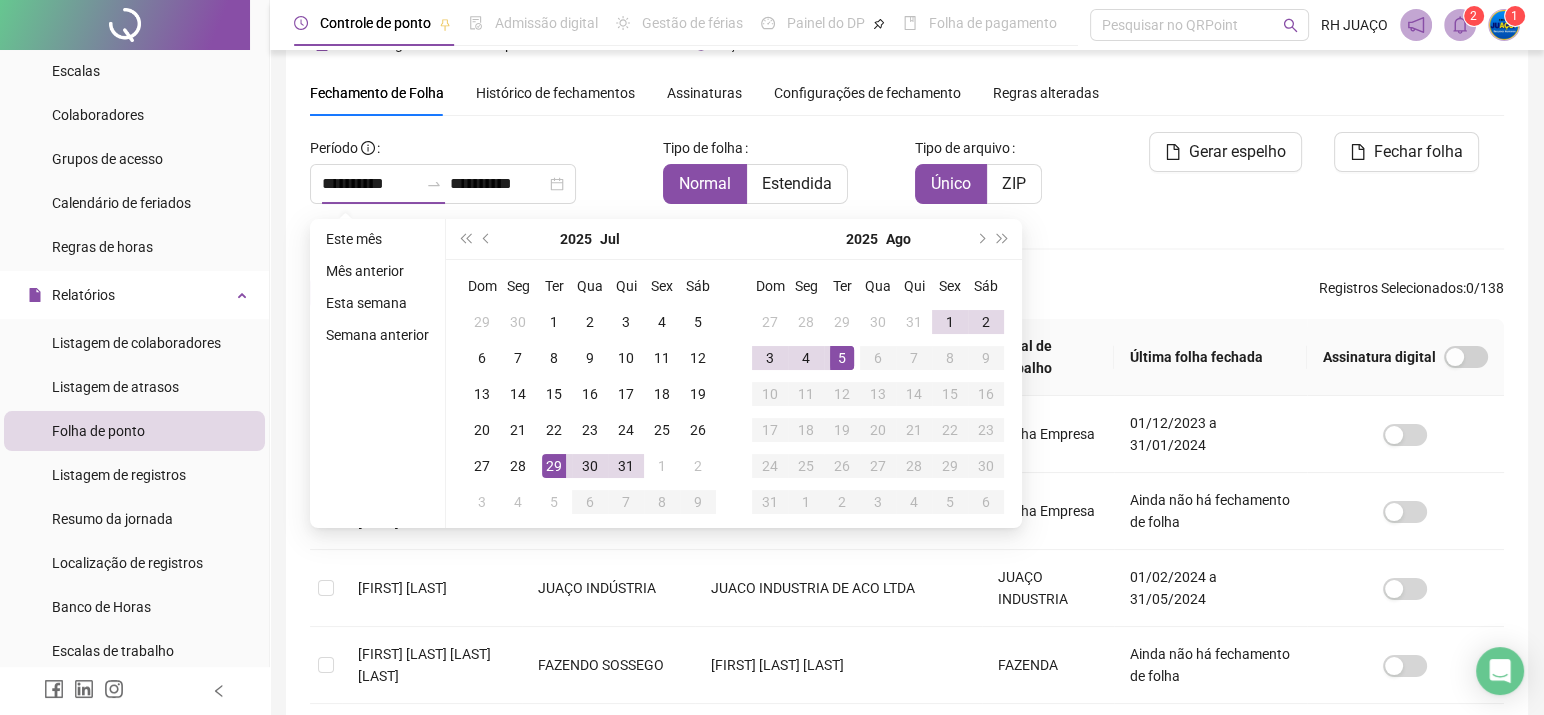 type on "**********" 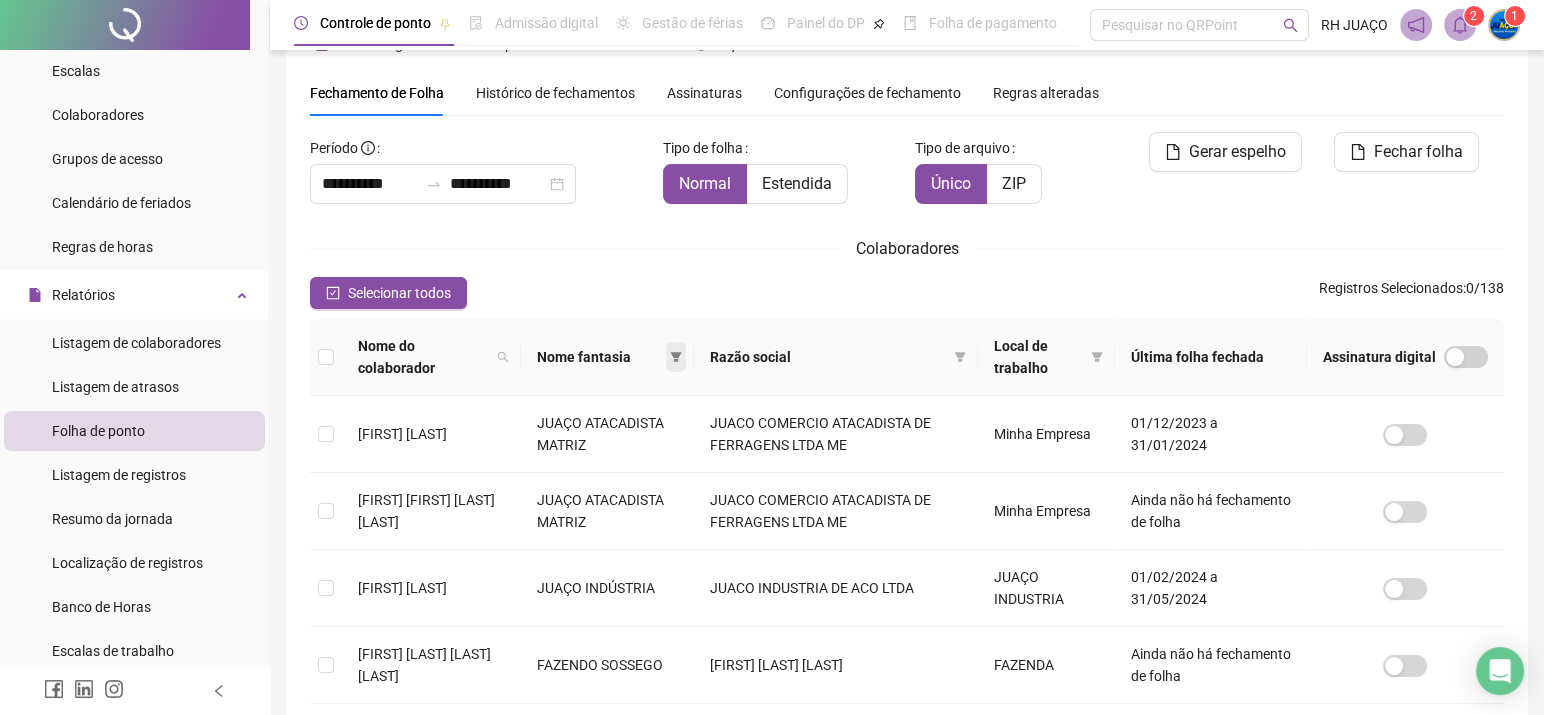 click 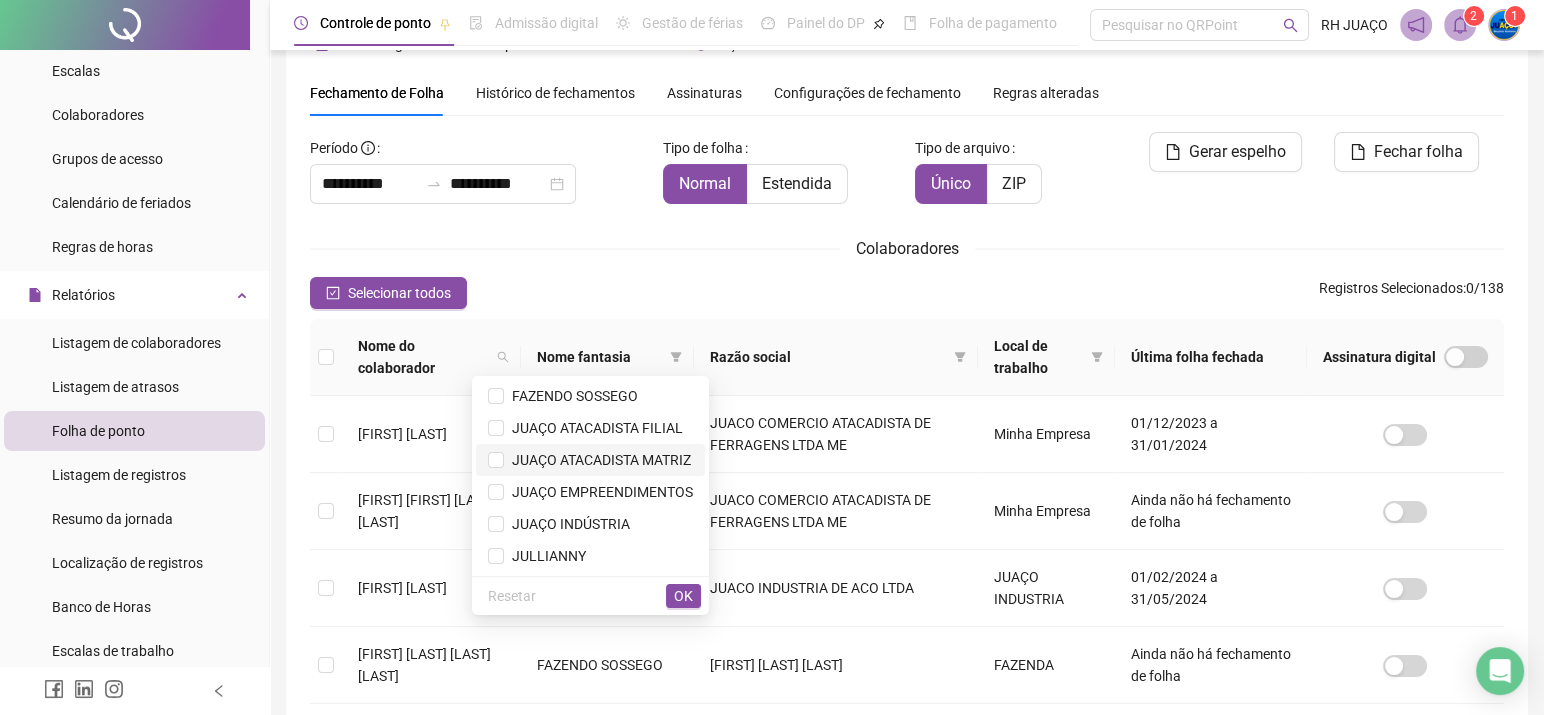 click on "JUAÇO ATACADISTA MATRIZ" at bounding box center (597, 460) 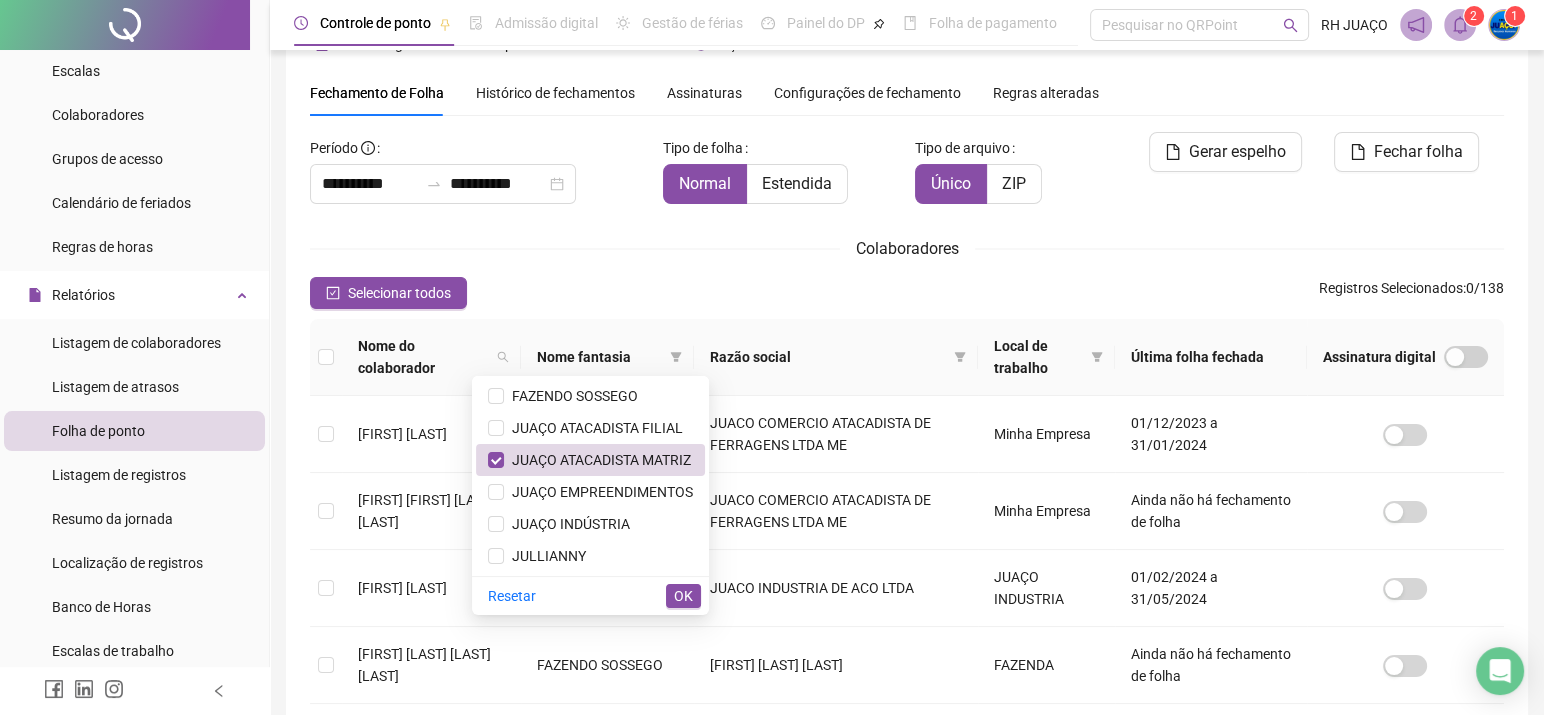 click on "OK" at bounding box center (683, 596) 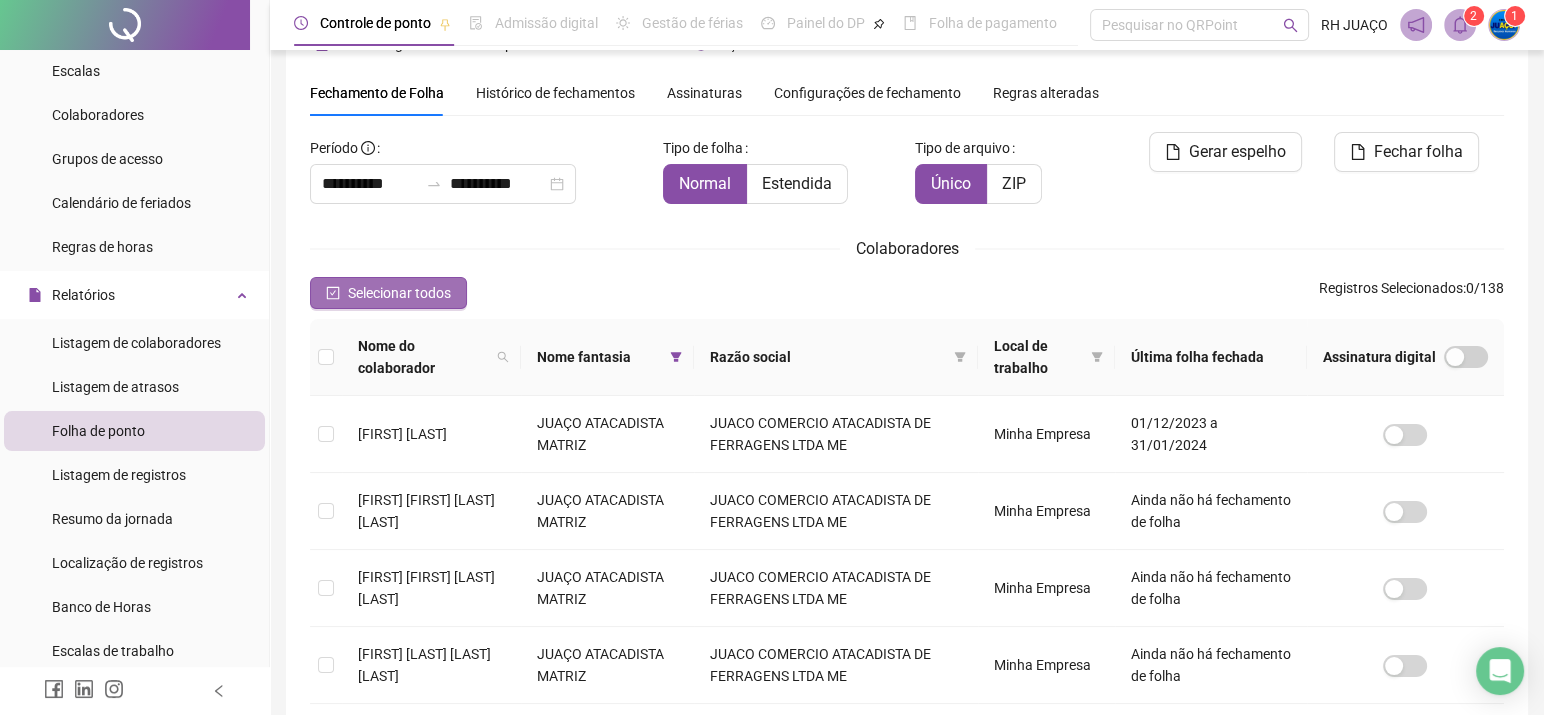 click on "Selecionar todos" at bounding box center (388, 293) 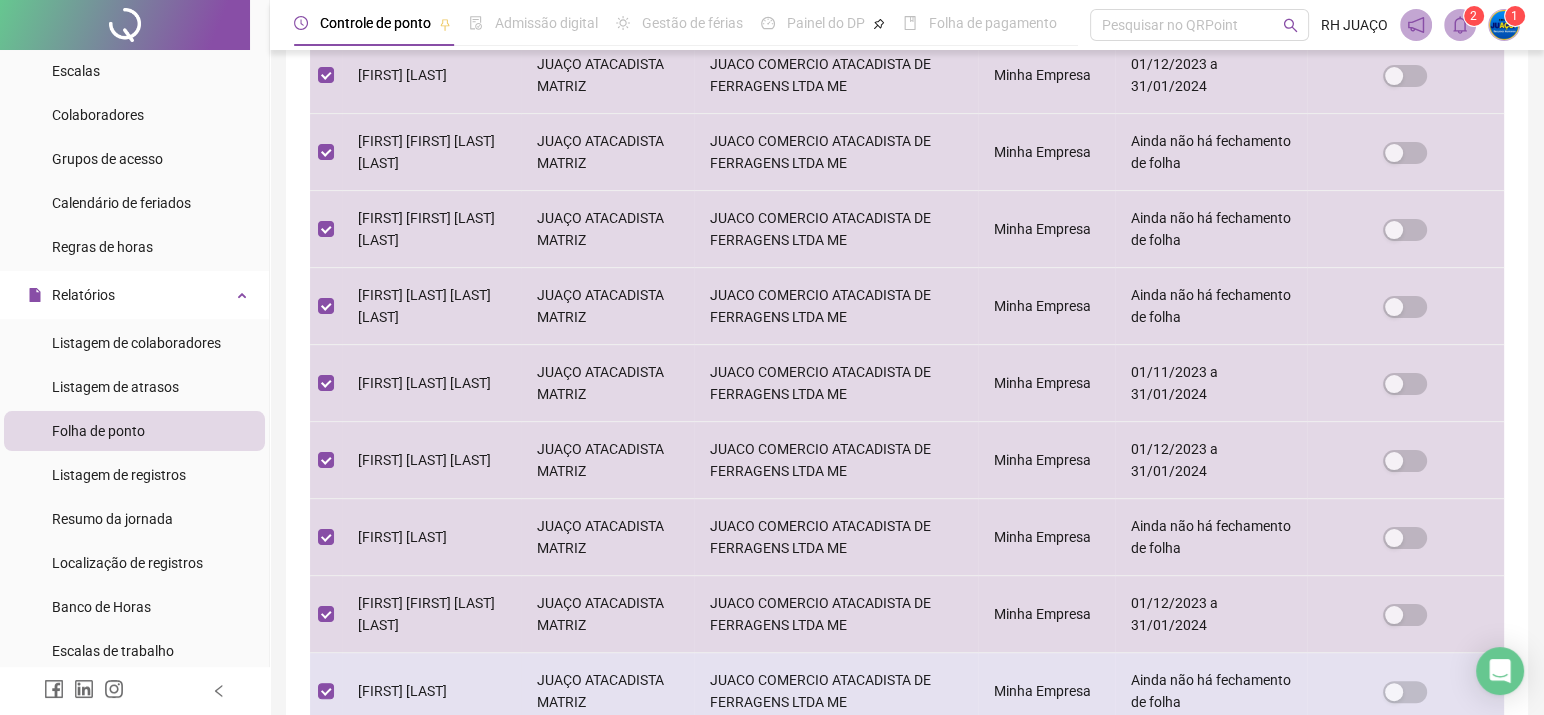 scroll, scrollTop: 674, scrollLeft: 0, axis: vertical 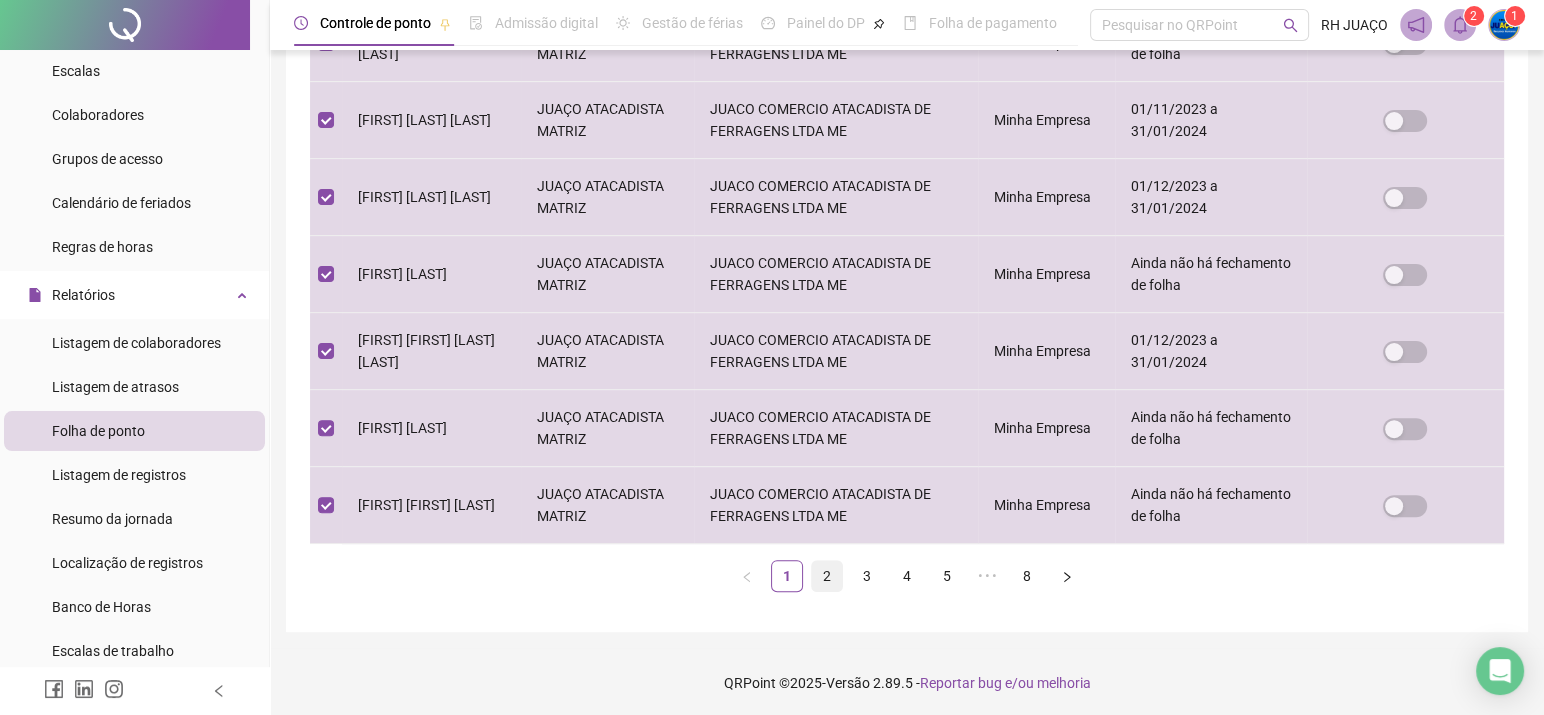 click on "2" at bounding box center [827, 576] 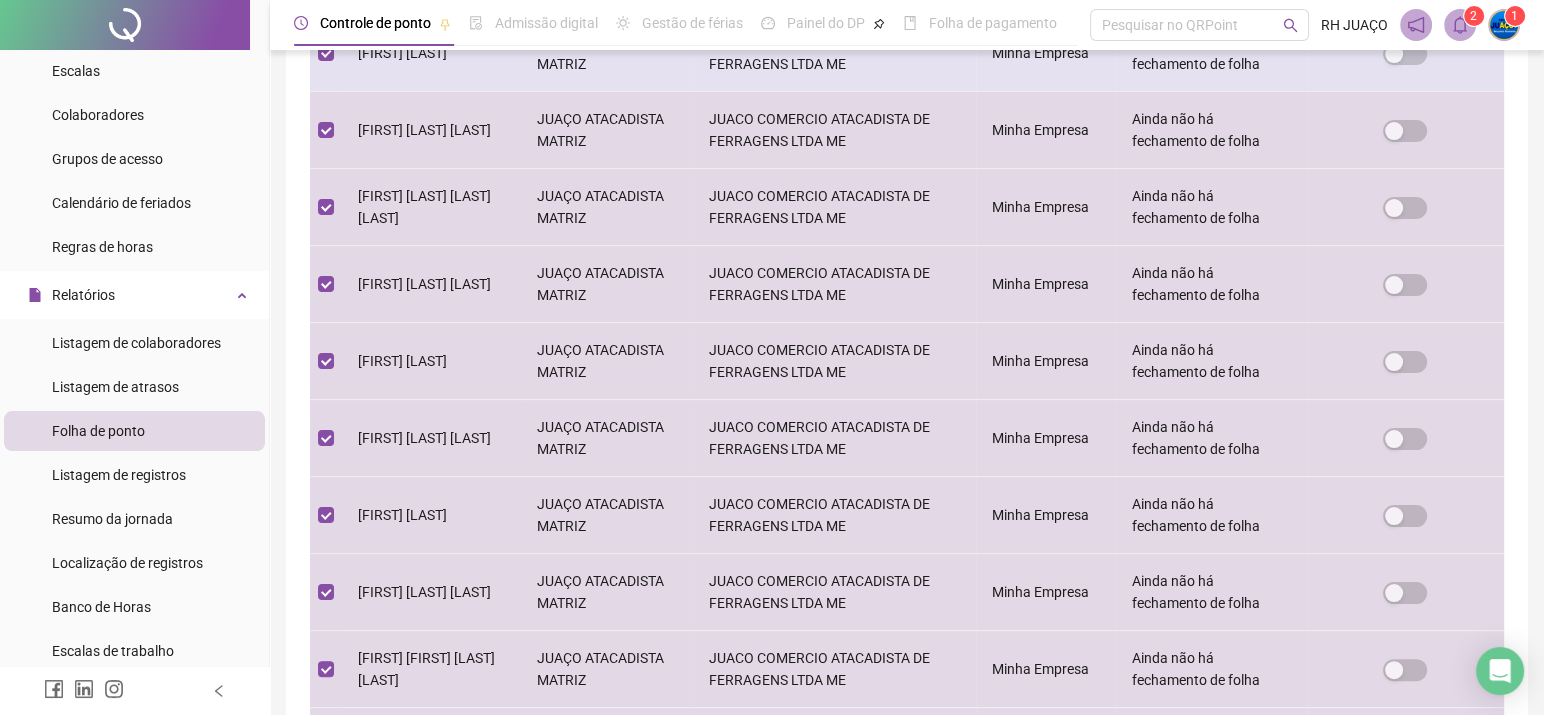 scroll, scrollTop: 585, scrollLeft: 0, axis: vertical 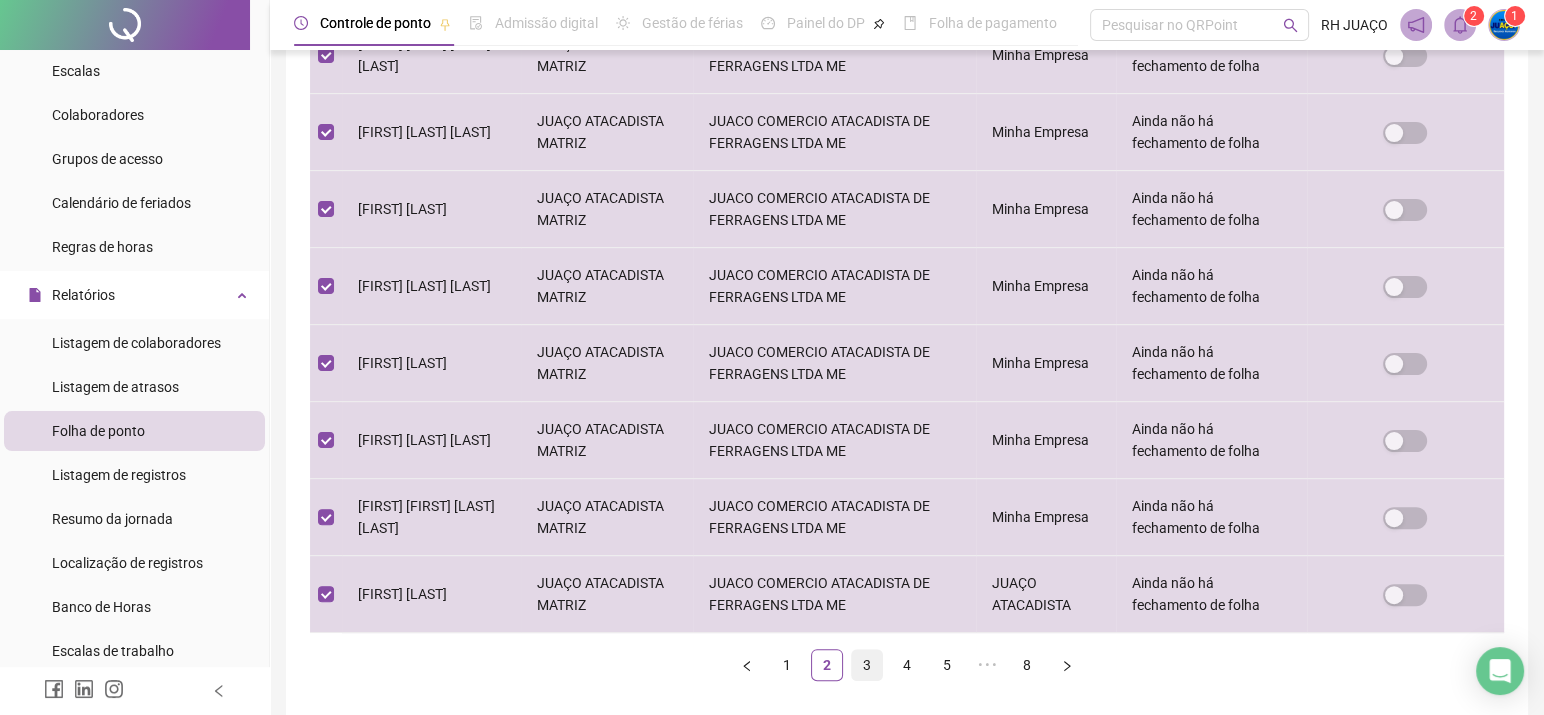 click on "3" at bounding box center [867, 665] 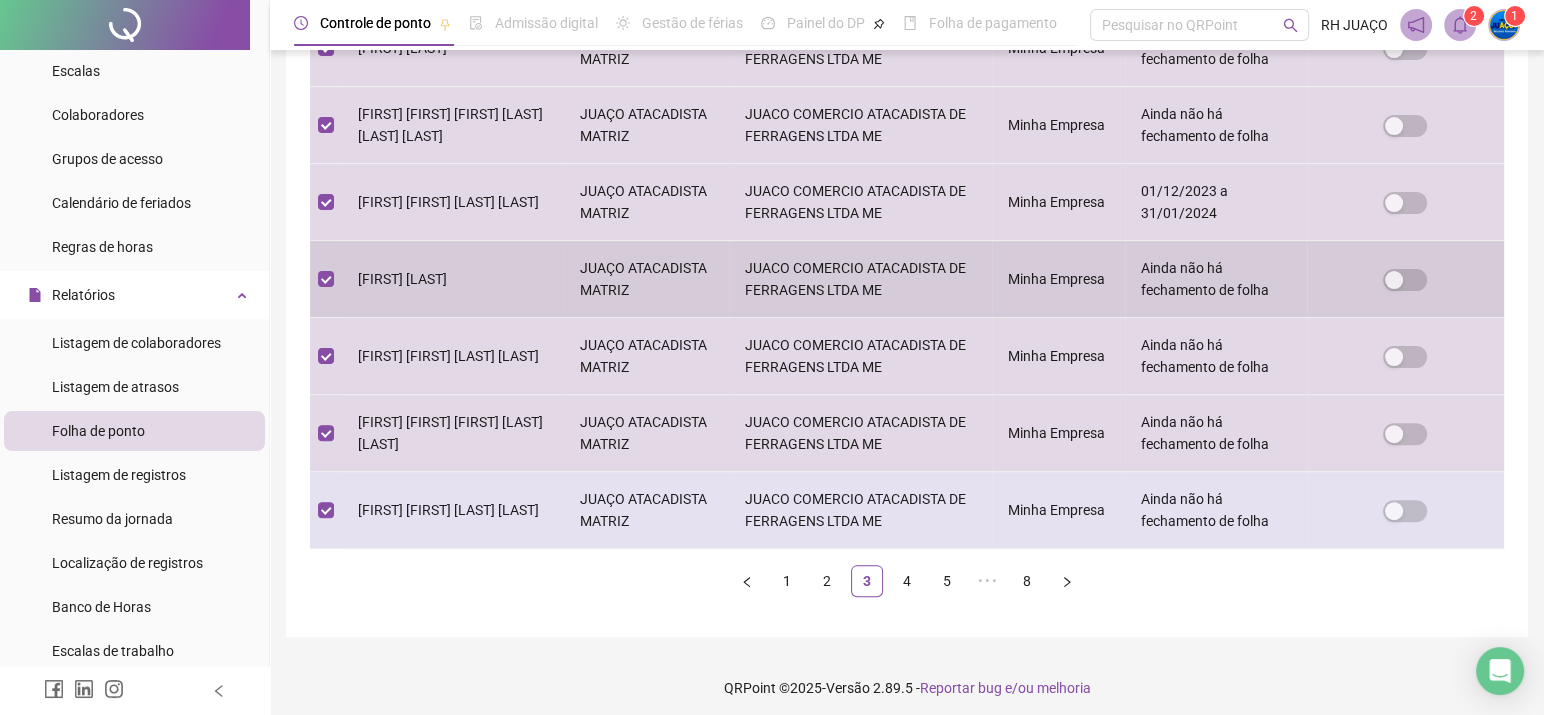 scroll, scrollTop: 674, scrollLeft: 0, axis: vertical 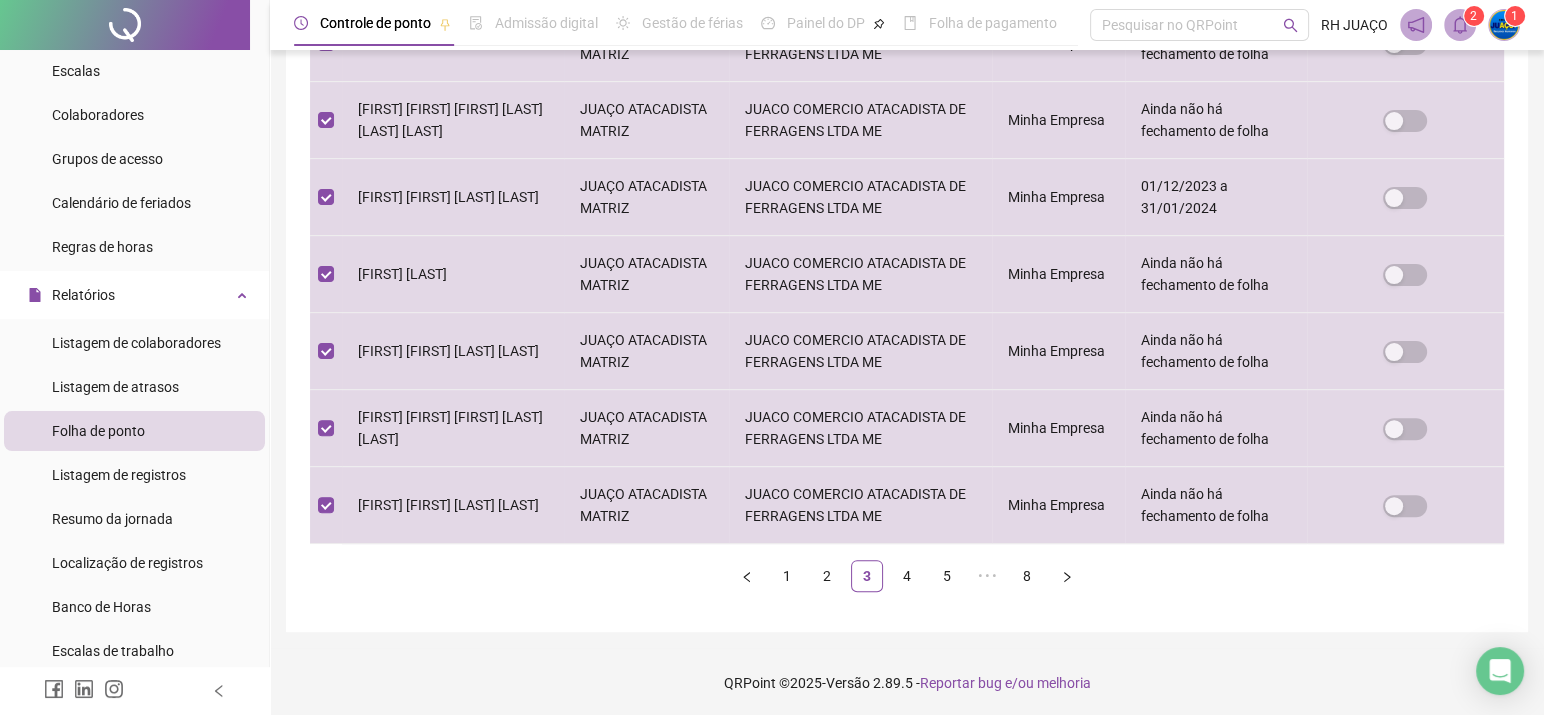 click on "1 2 3 4 5 ••• 8" at bounding box center (907, 576) 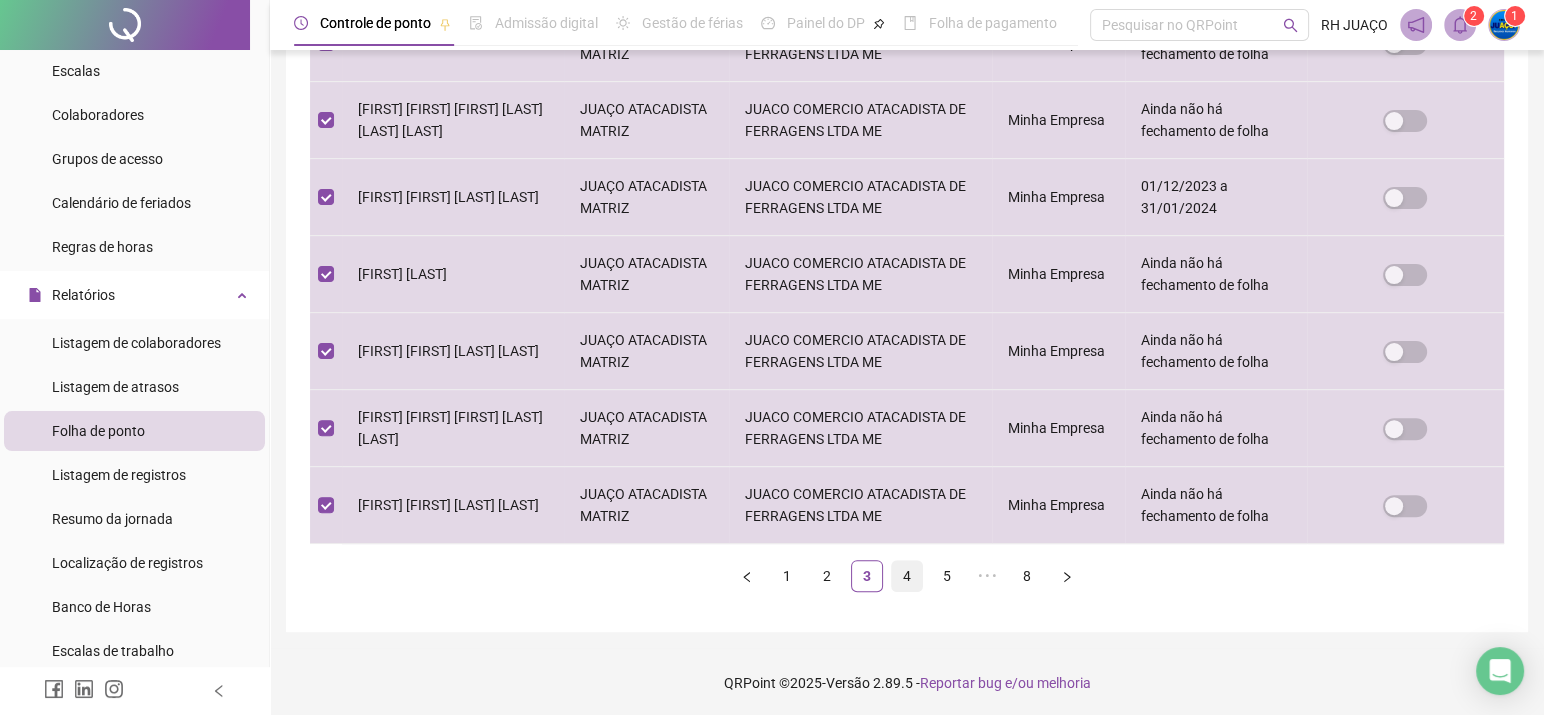click on "4" at bounding box center (907, 576) 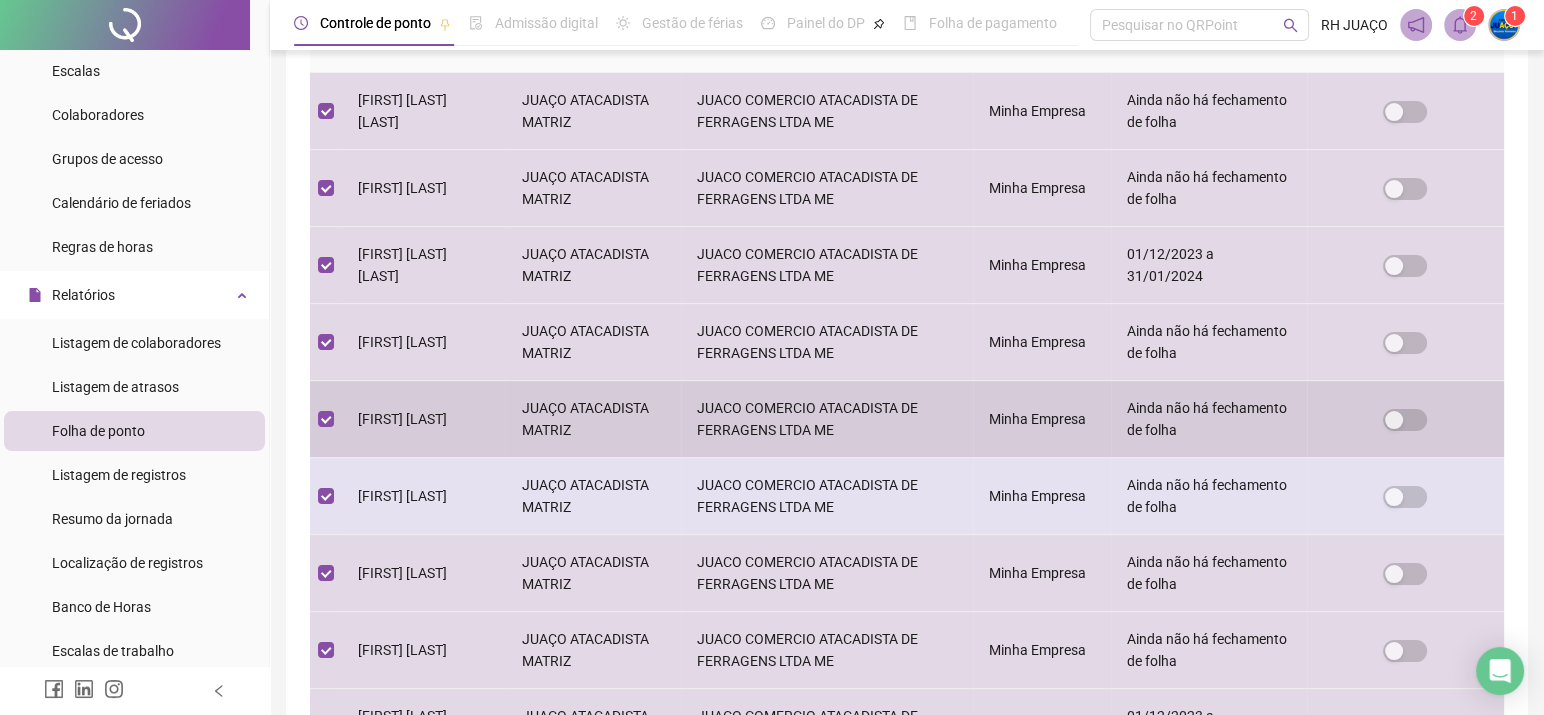 scroll, scrollTop: 585, scrollLeft: 0, axis: vertical 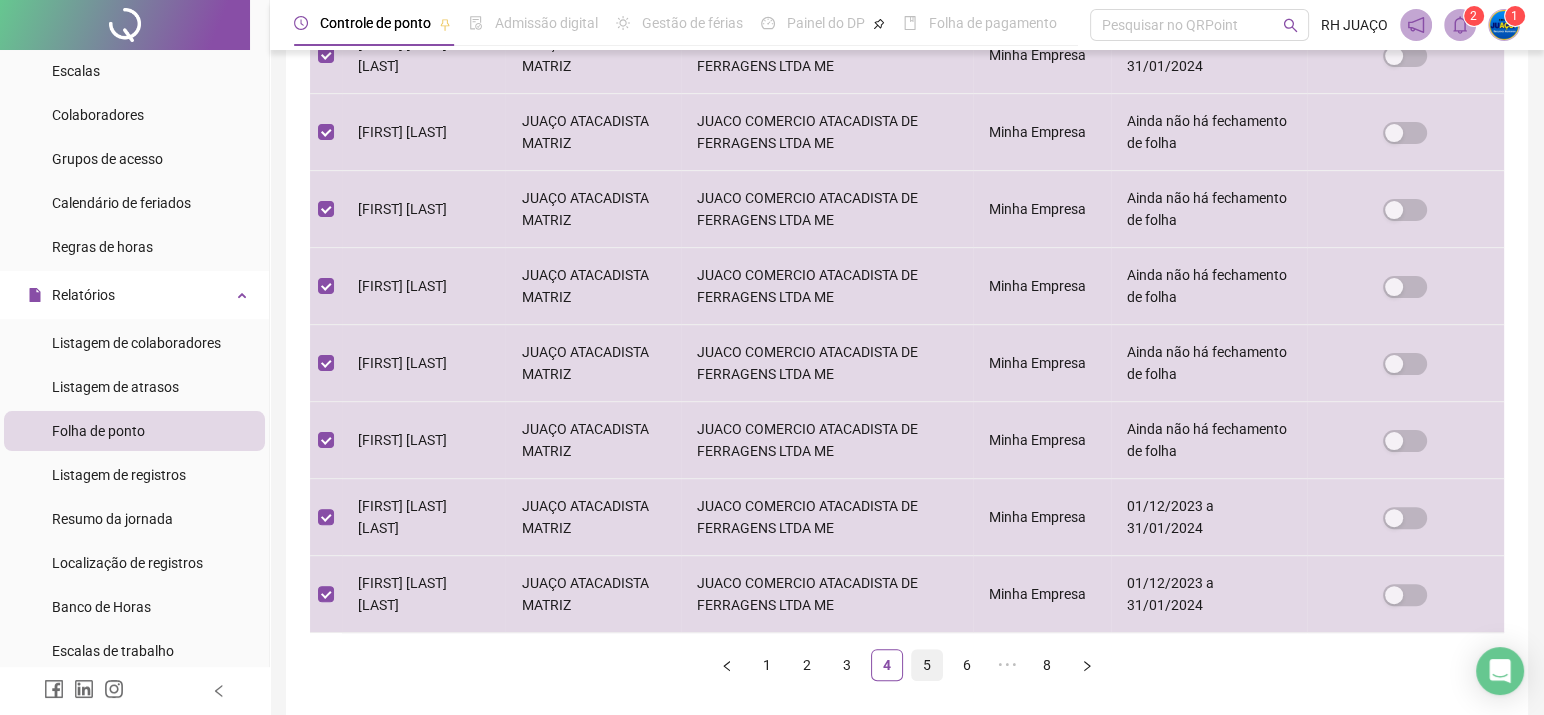 click on "5" at bounding box center (927, 665) 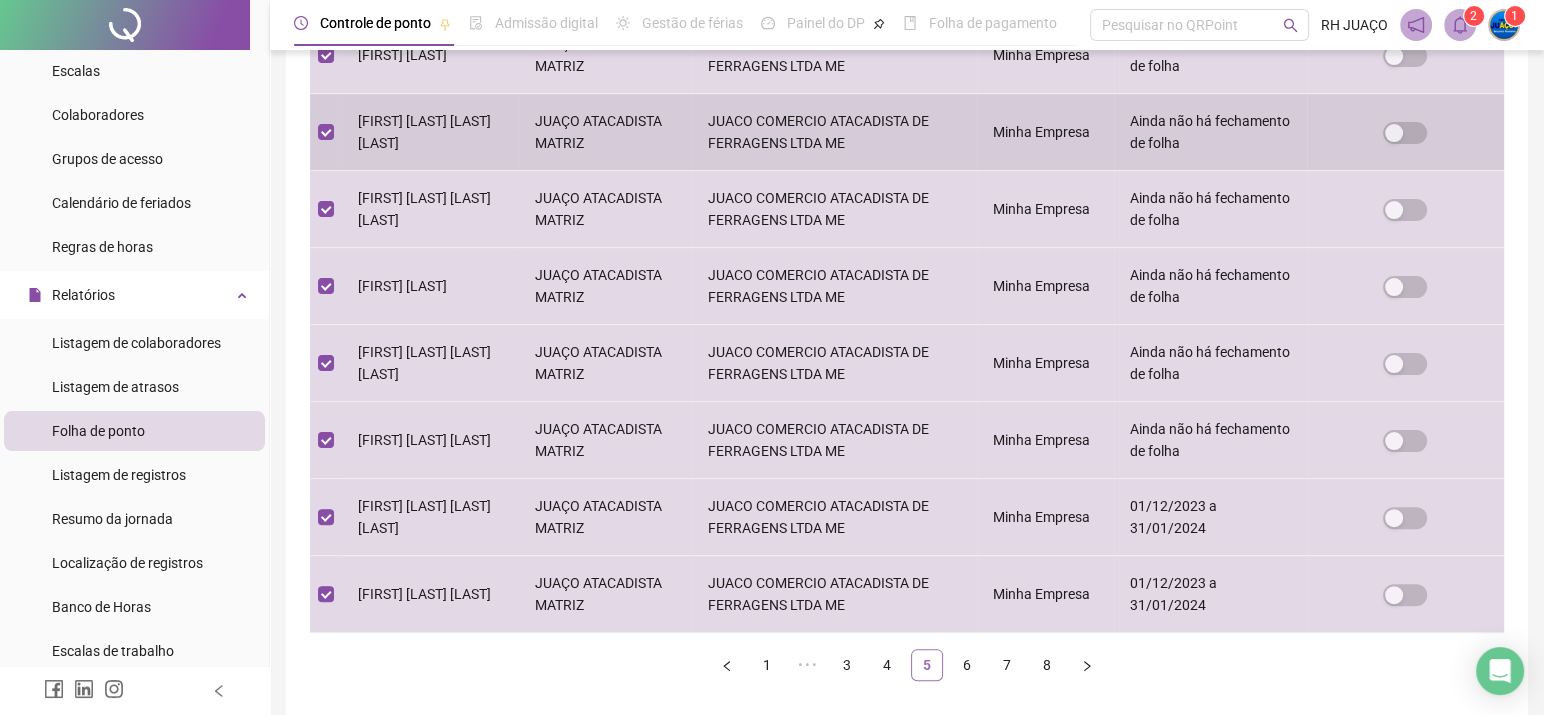 scroll, scrollTop: 52, scrollLeft: 0, axis: vertical 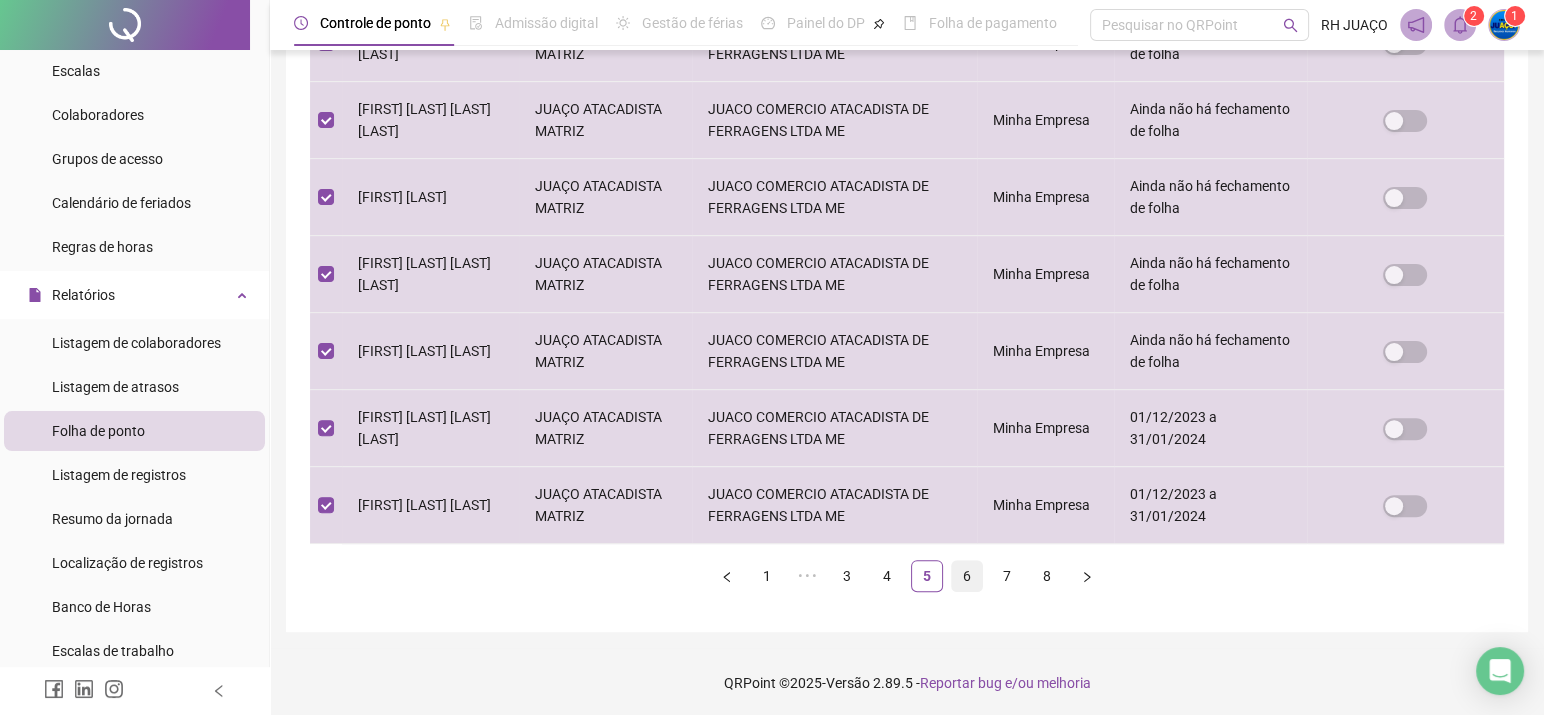 click on "6" at bounding box center (967, 576) 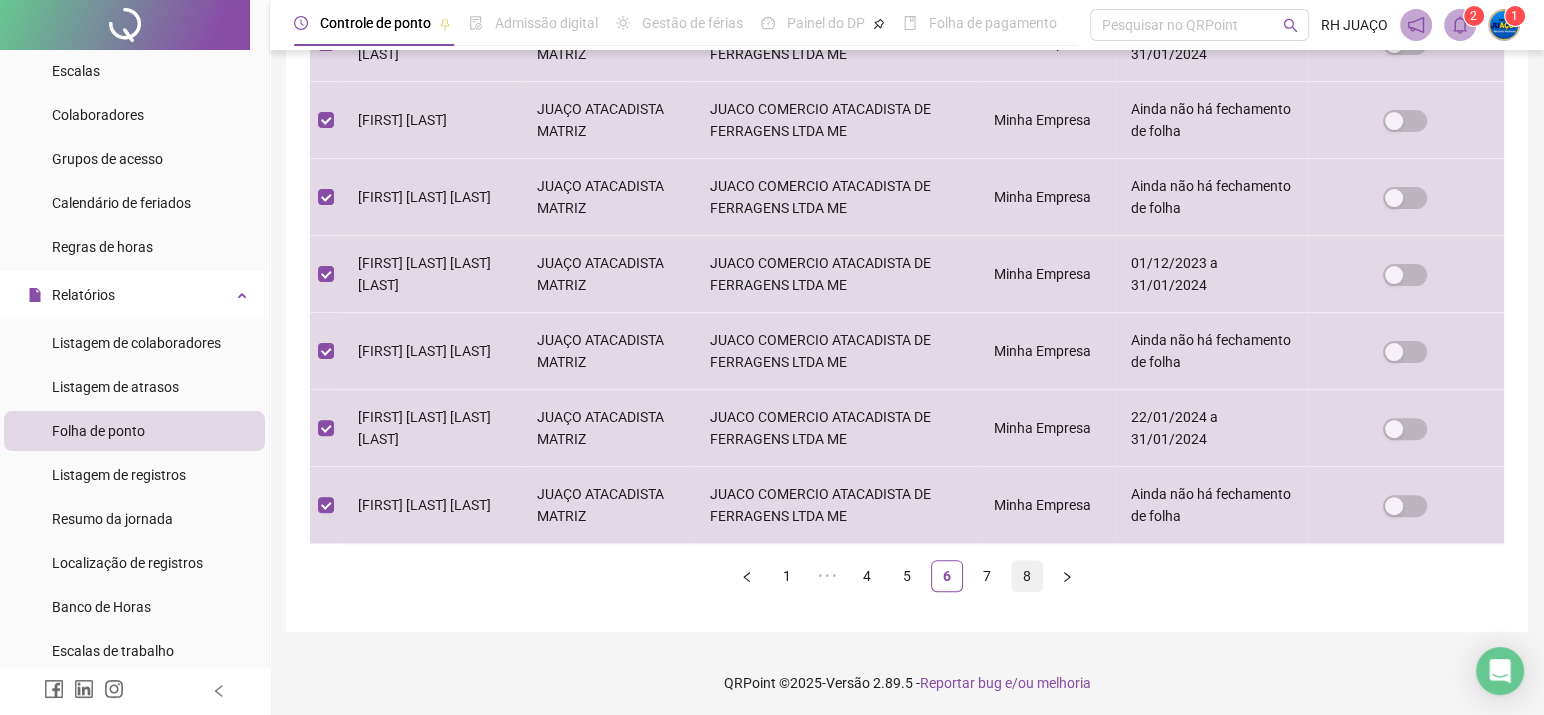 click on "8" at bounding box center (1027, 576) 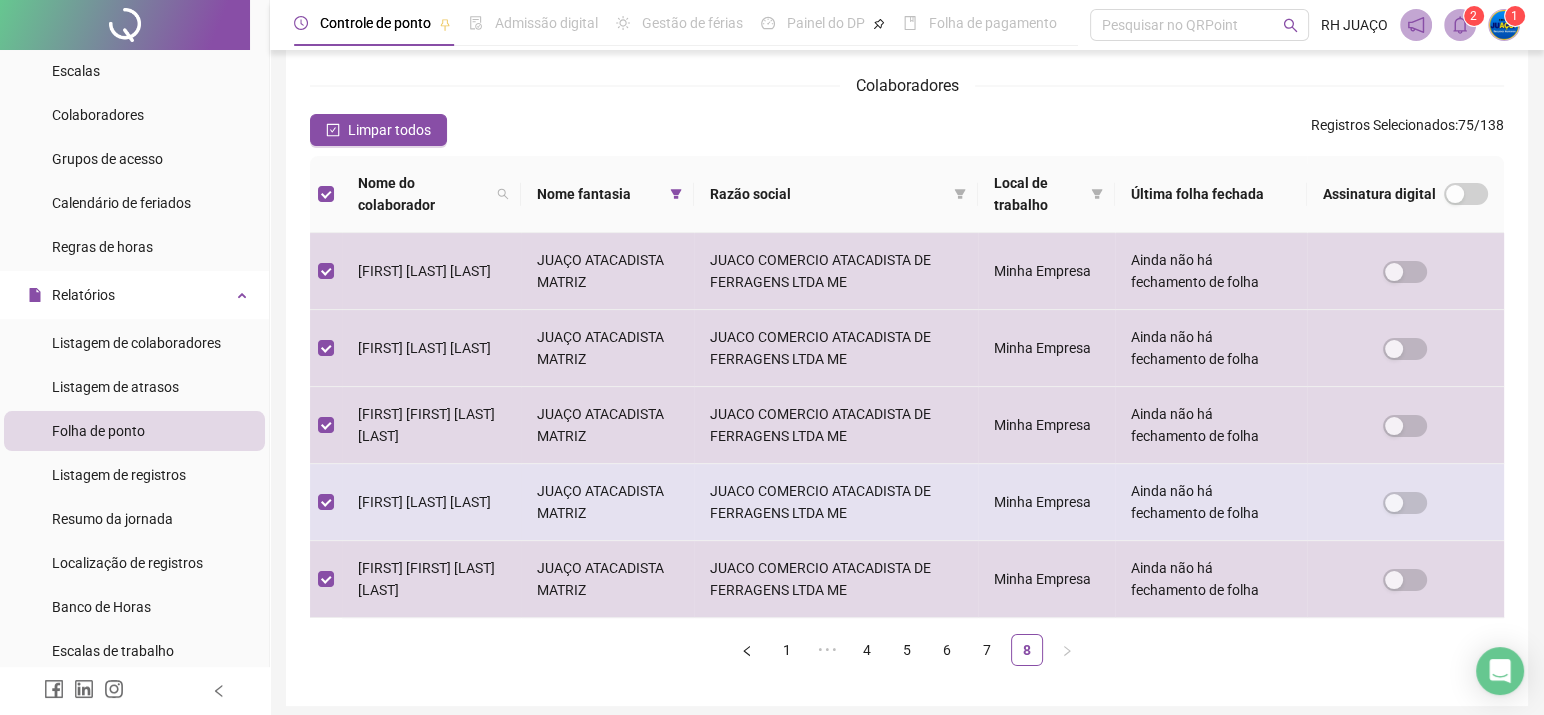 scroll, scrollTop: 290, scrollLeft: 0, axis: vertical 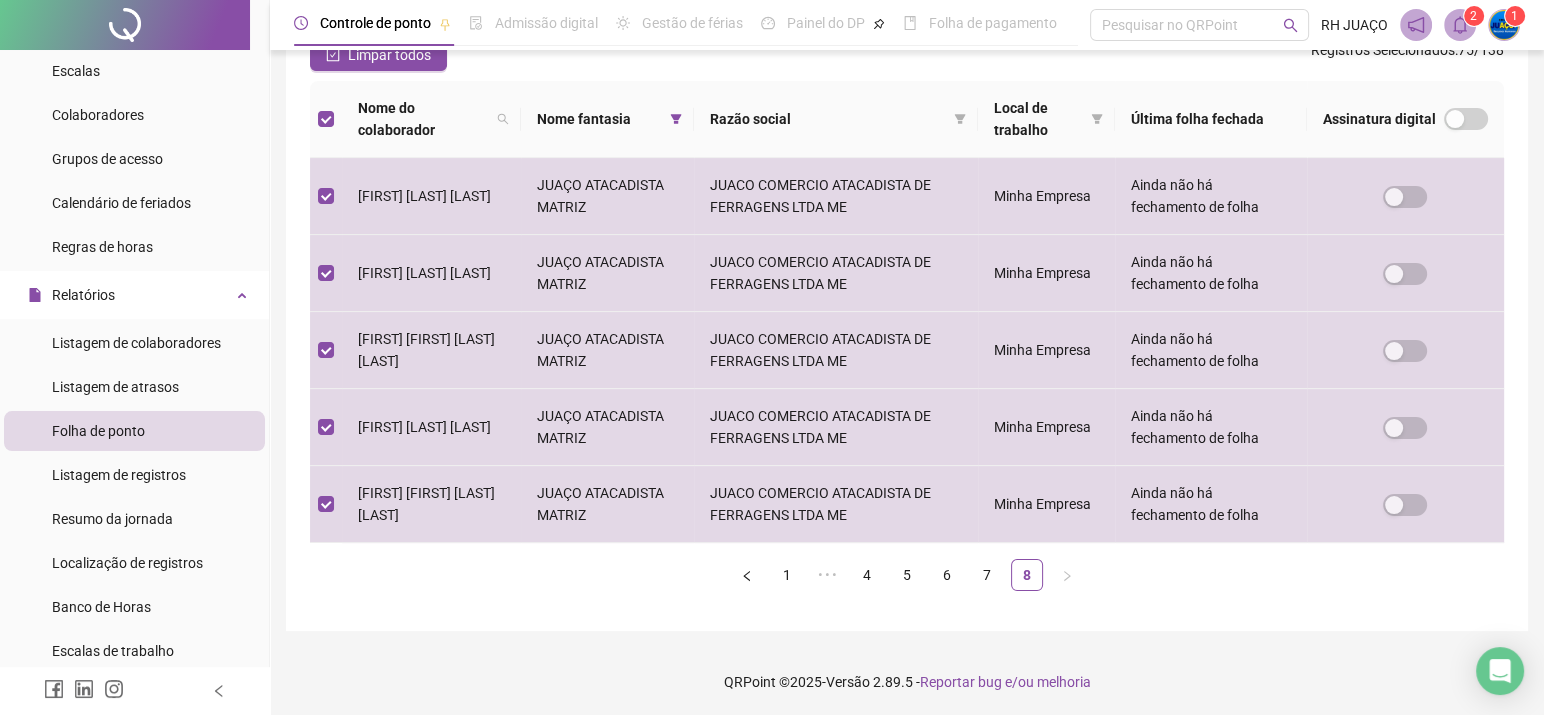 click on "1 ••• 4 5 6 7 8" at bounding box center (907, 575) 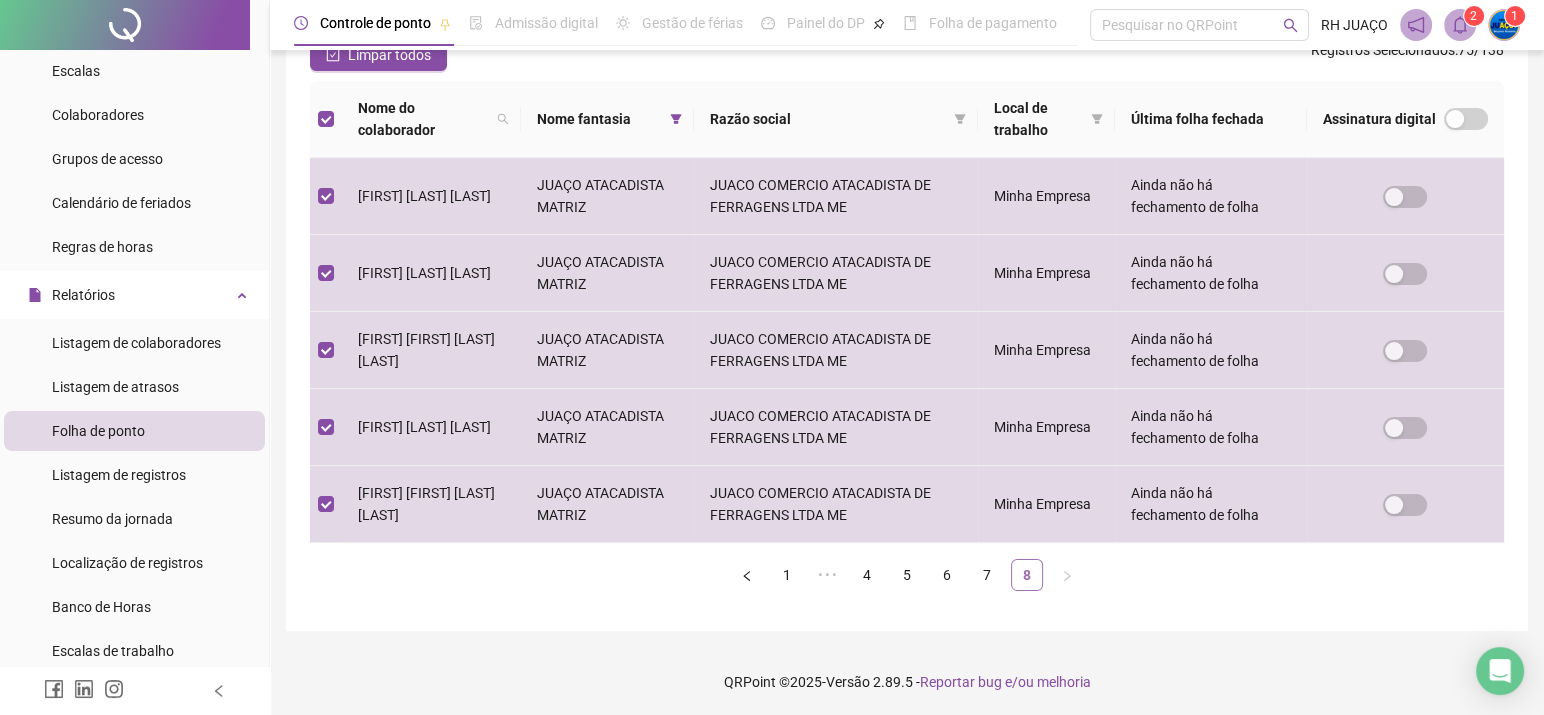 click on "8" at bounding box center [1027, 575] 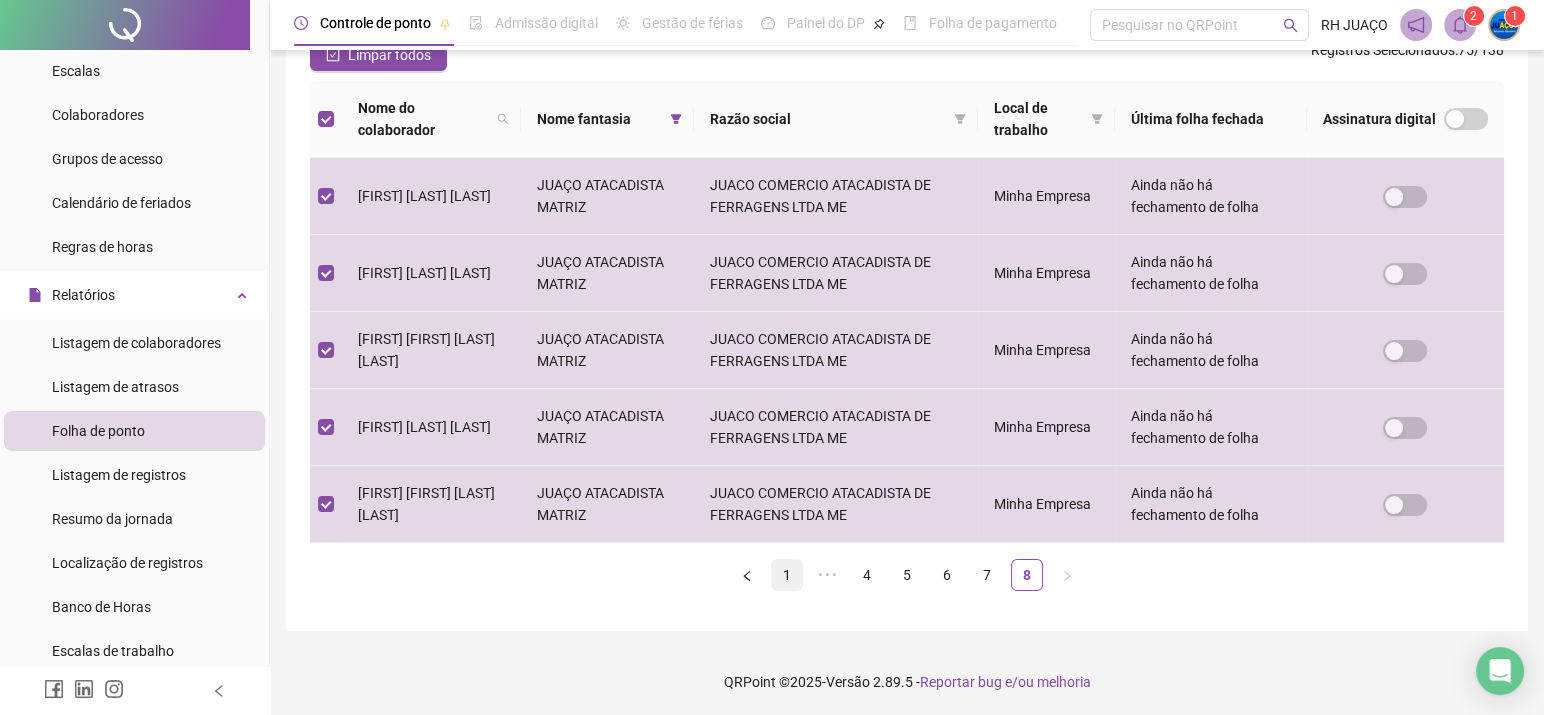 click on "1" at bounding box center [787, 575] 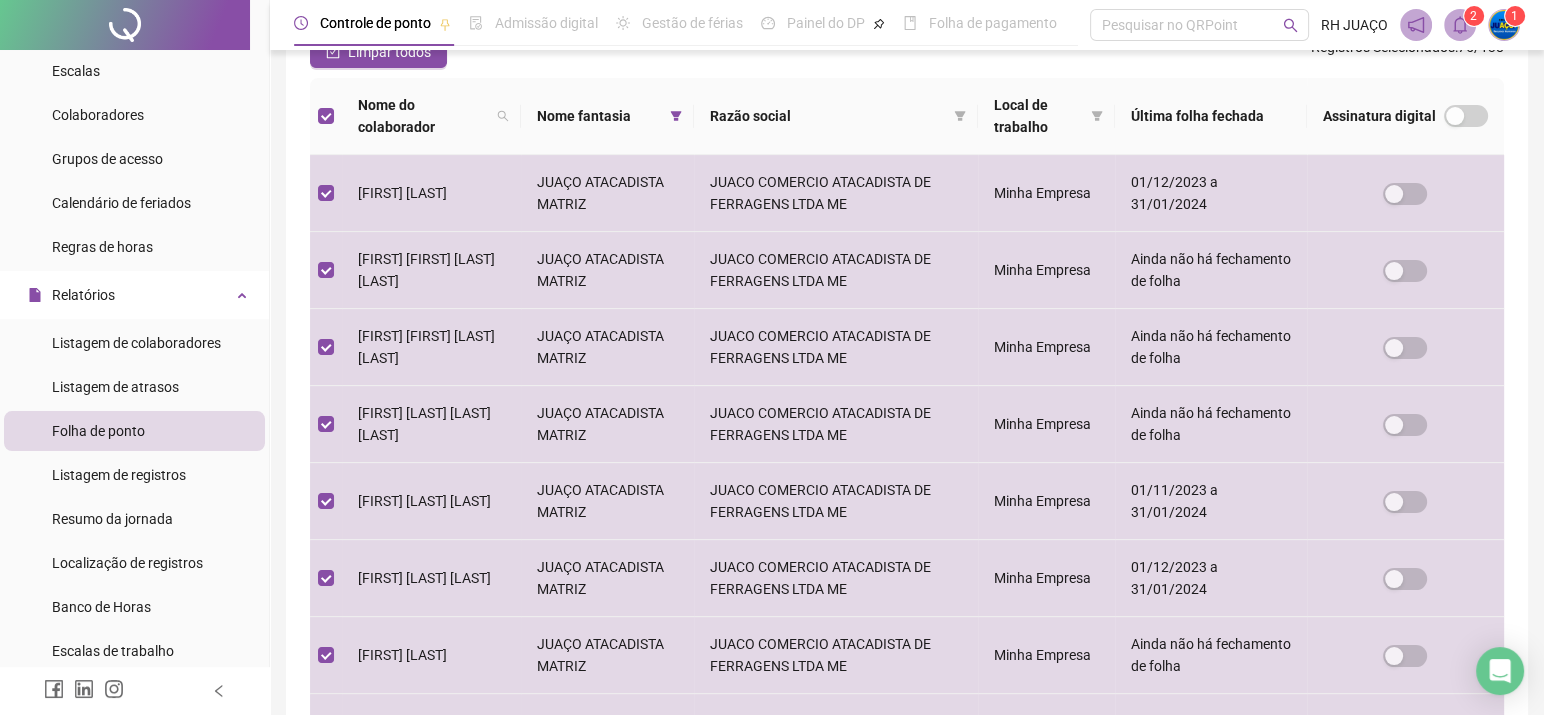 scroll, scrollTop: 0, scrollLeft: 0, axis: both 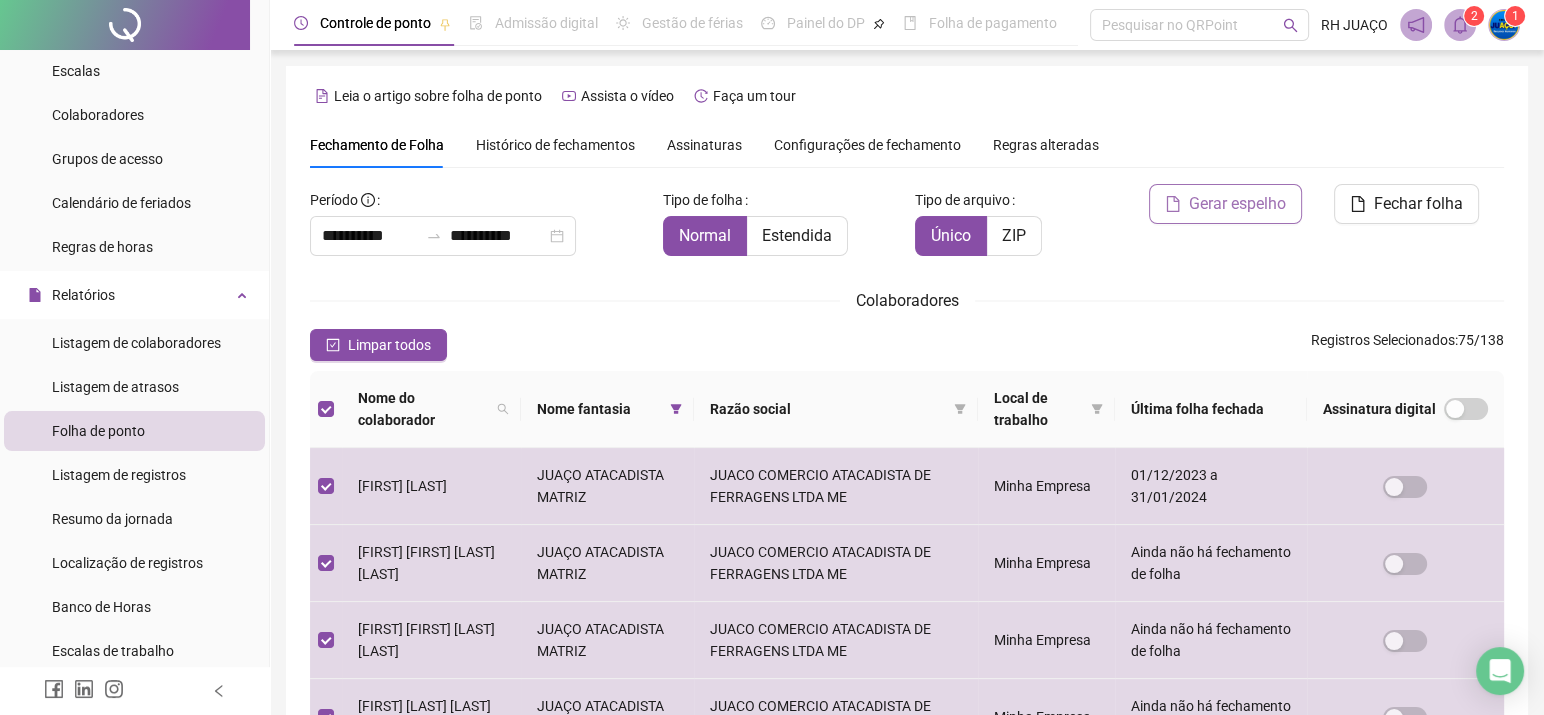 click on "Gerar espelho" at bounding box center [1237, 204] 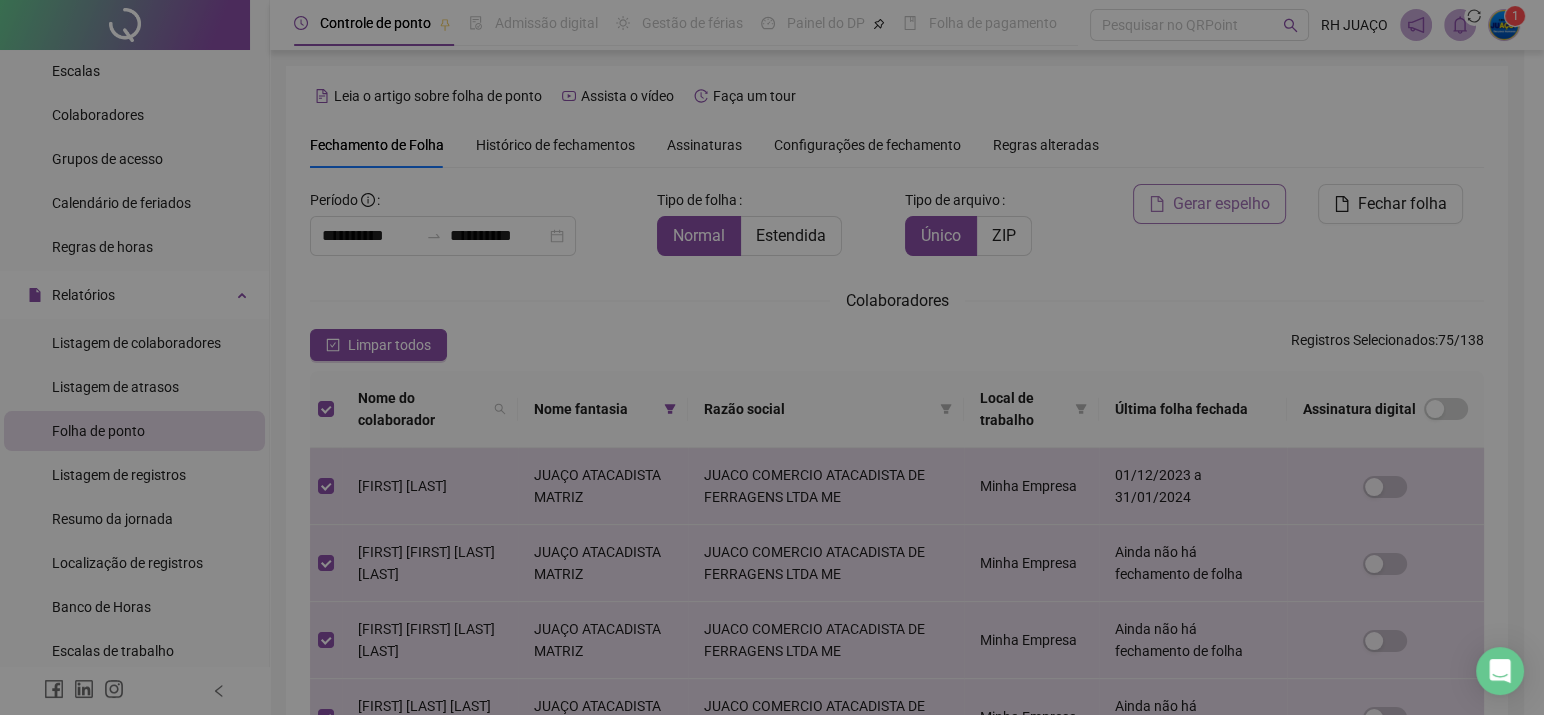 scroll, scrollTop: 52, scrollLeft: 0, axis: vertical 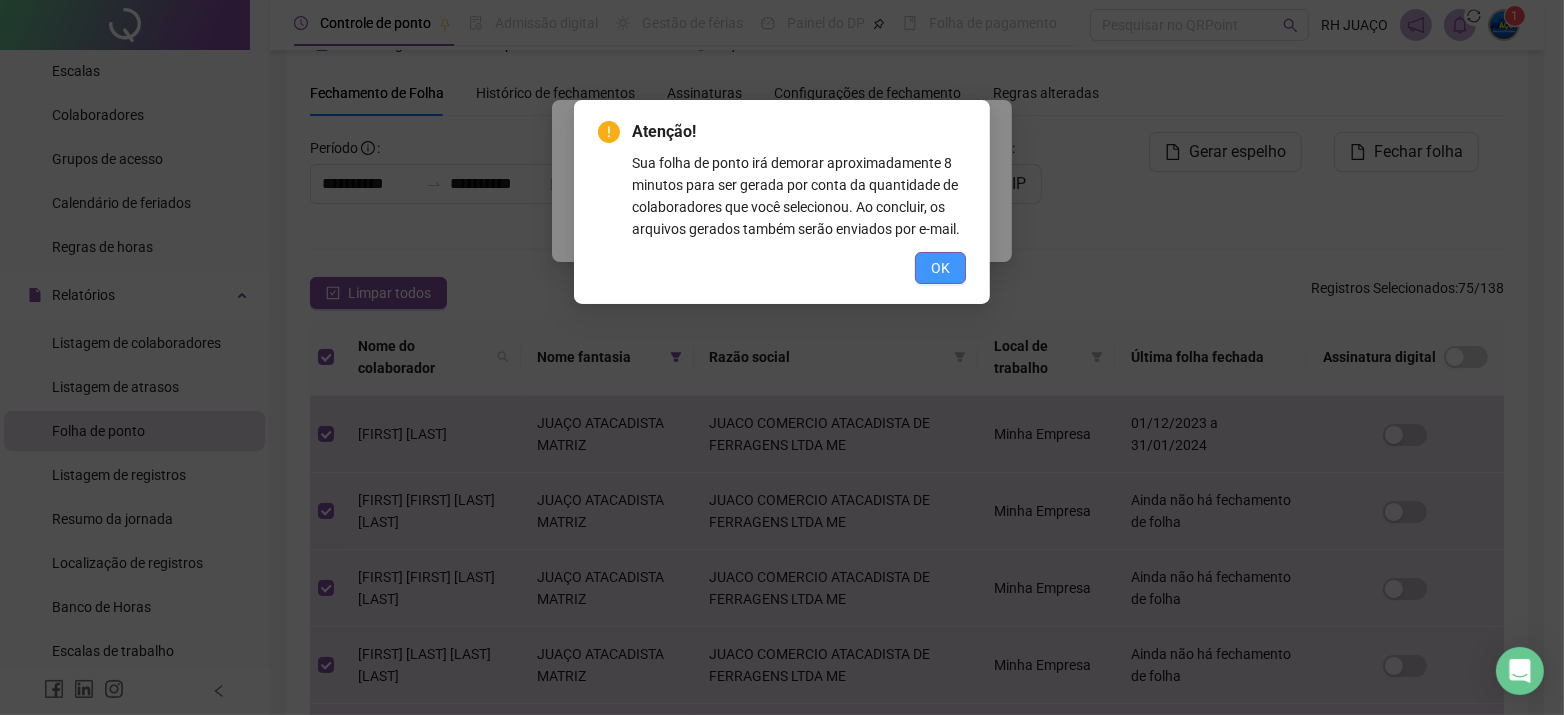 click on "OK" at bounding box center (940, 268) 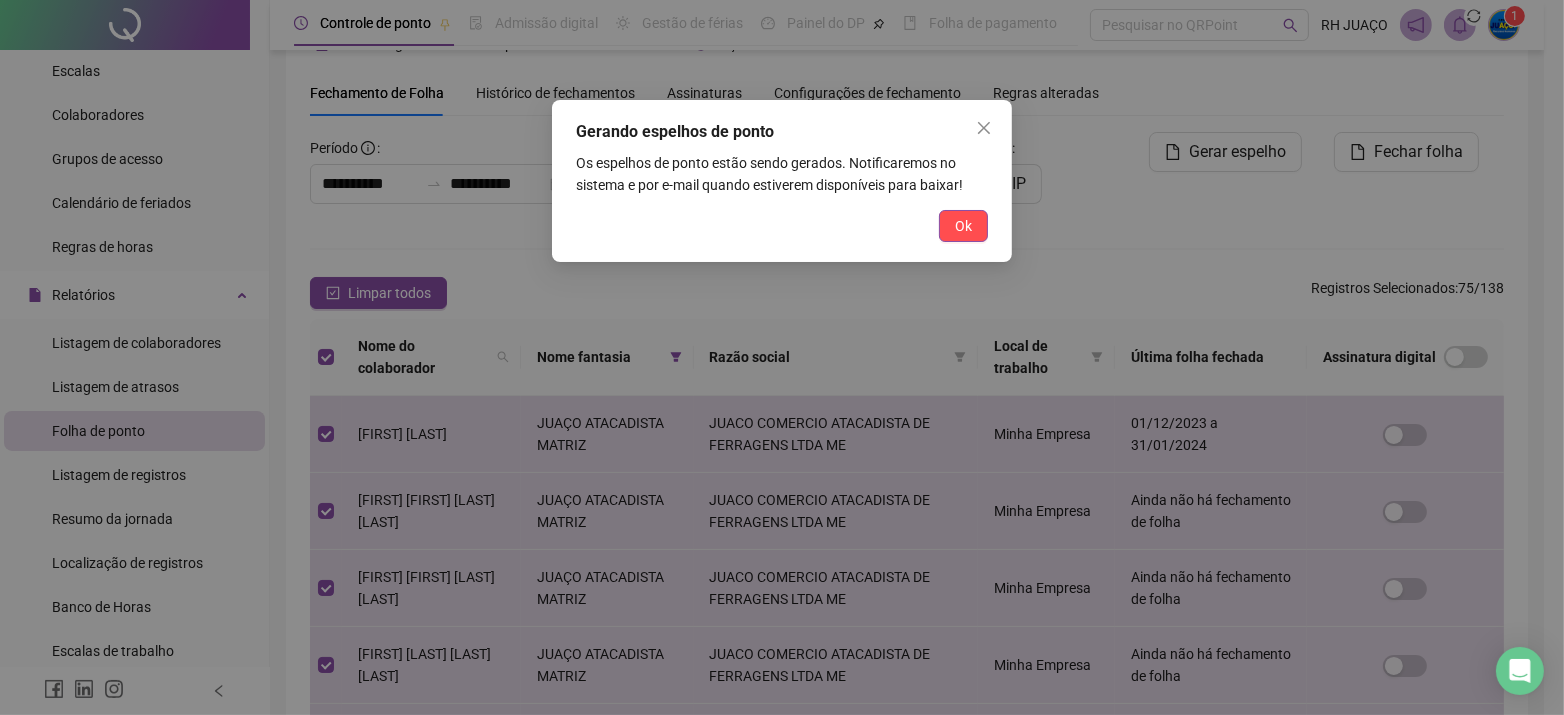 click on "Ok" at bounding box center [963, 226] 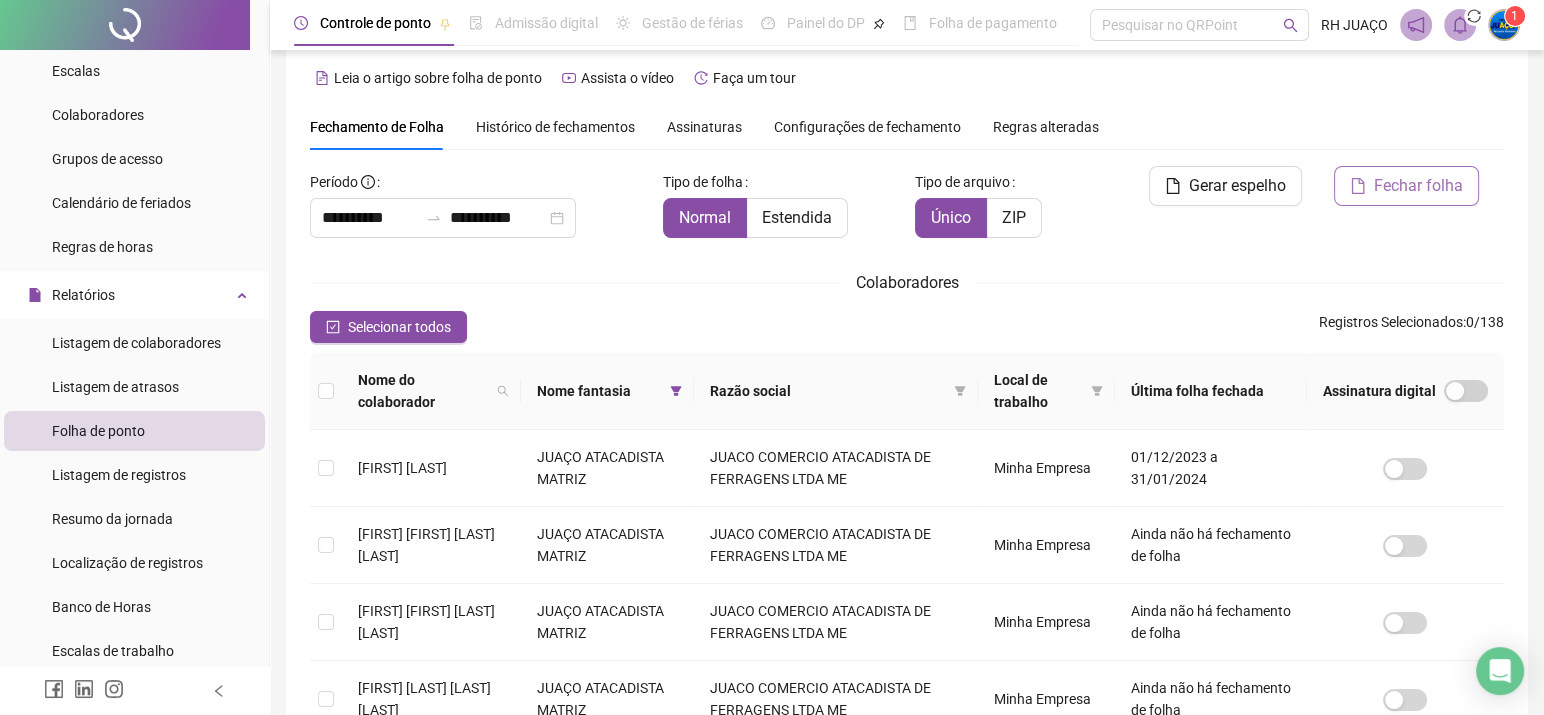 scroll, scrollTop: 0, scrollLeft: 0, axis: both 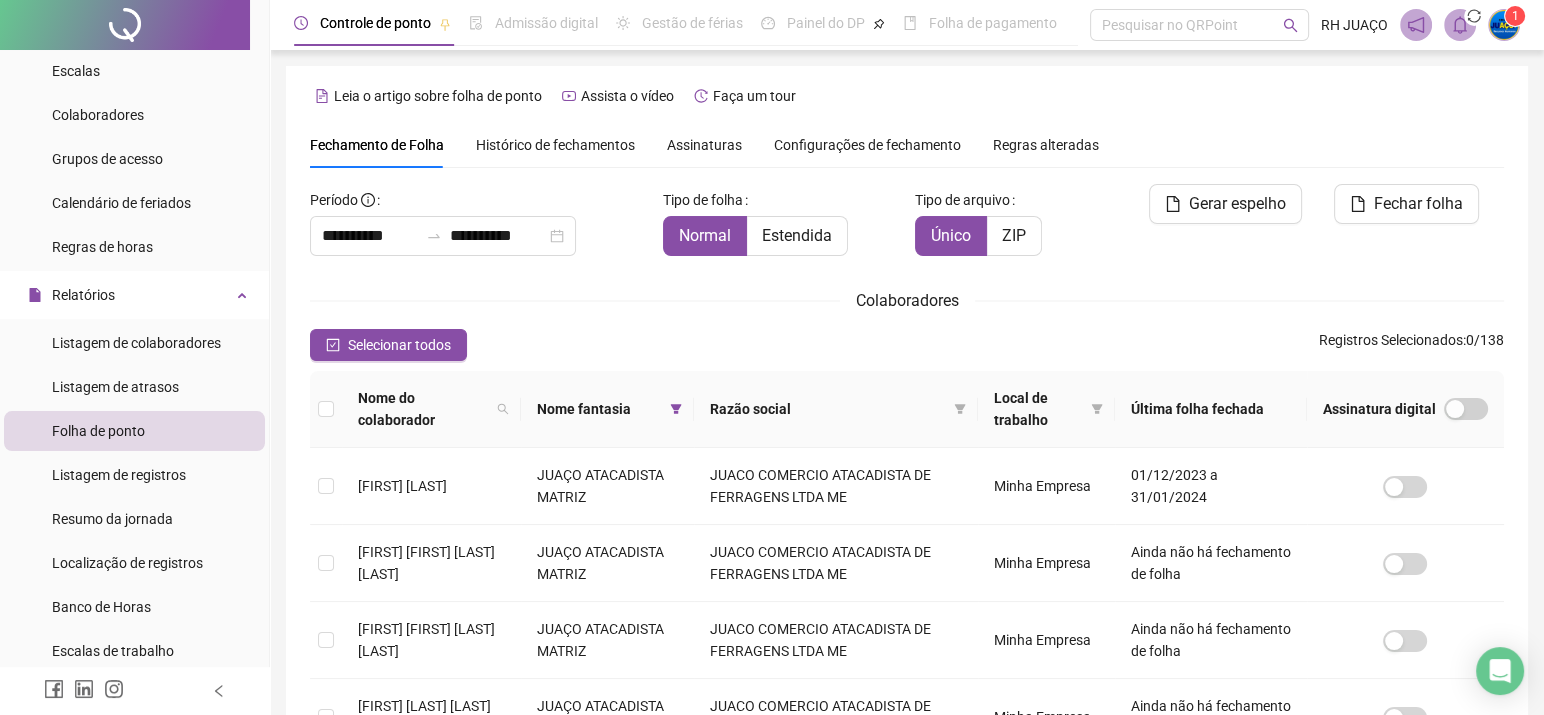 type 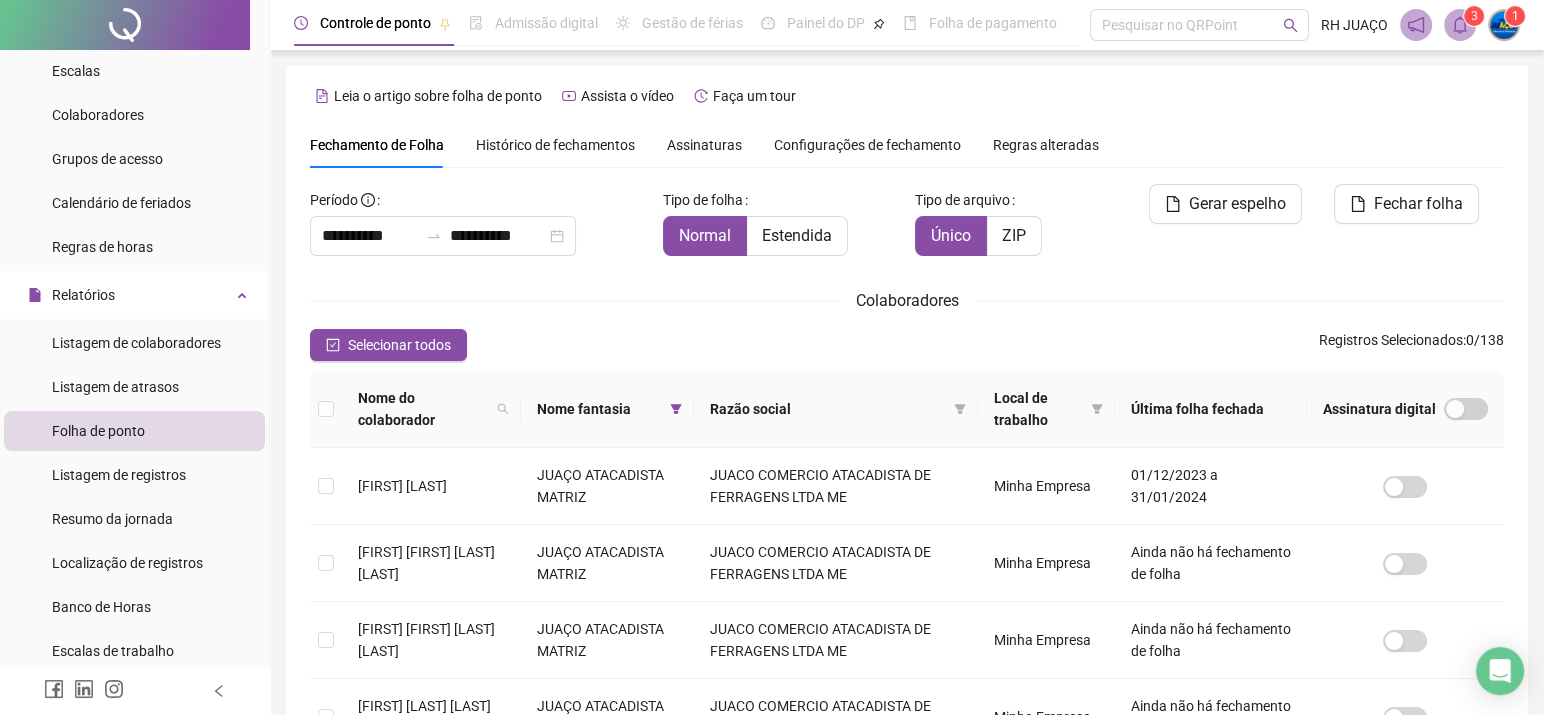 scroll, scrollTop: 52, scrollLeft: 0, axis: vertical 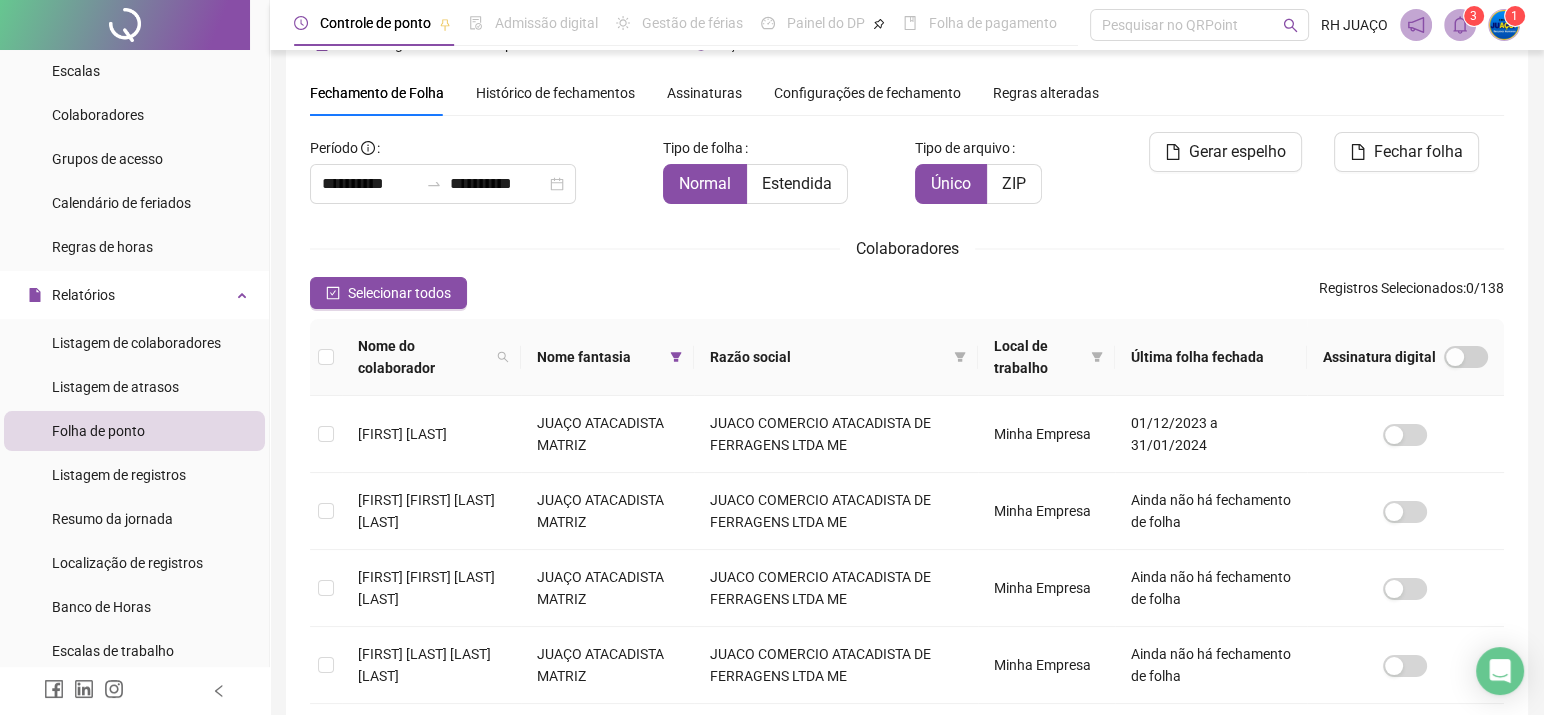 click 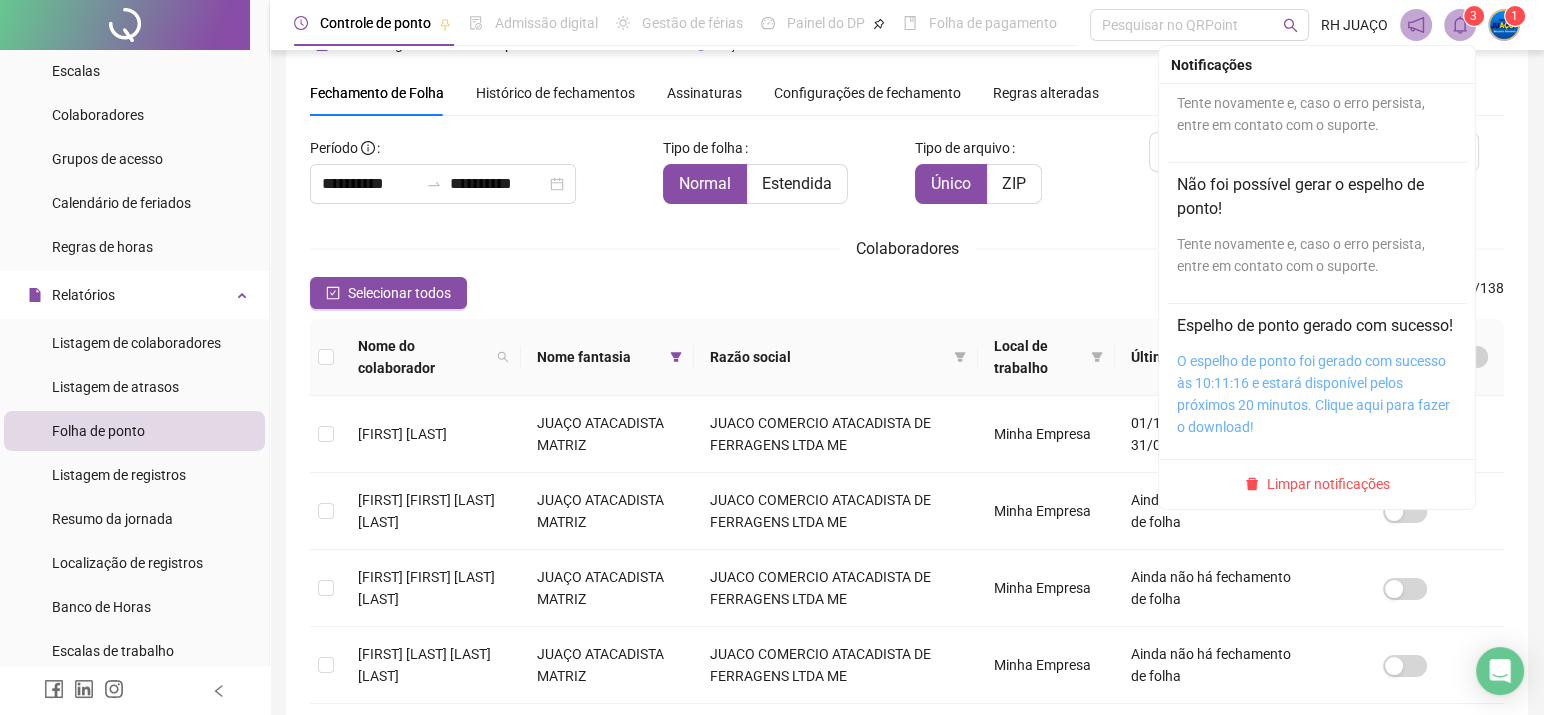 scroll, scrollTop: 105, scrollLeft: 0, axis: vertical 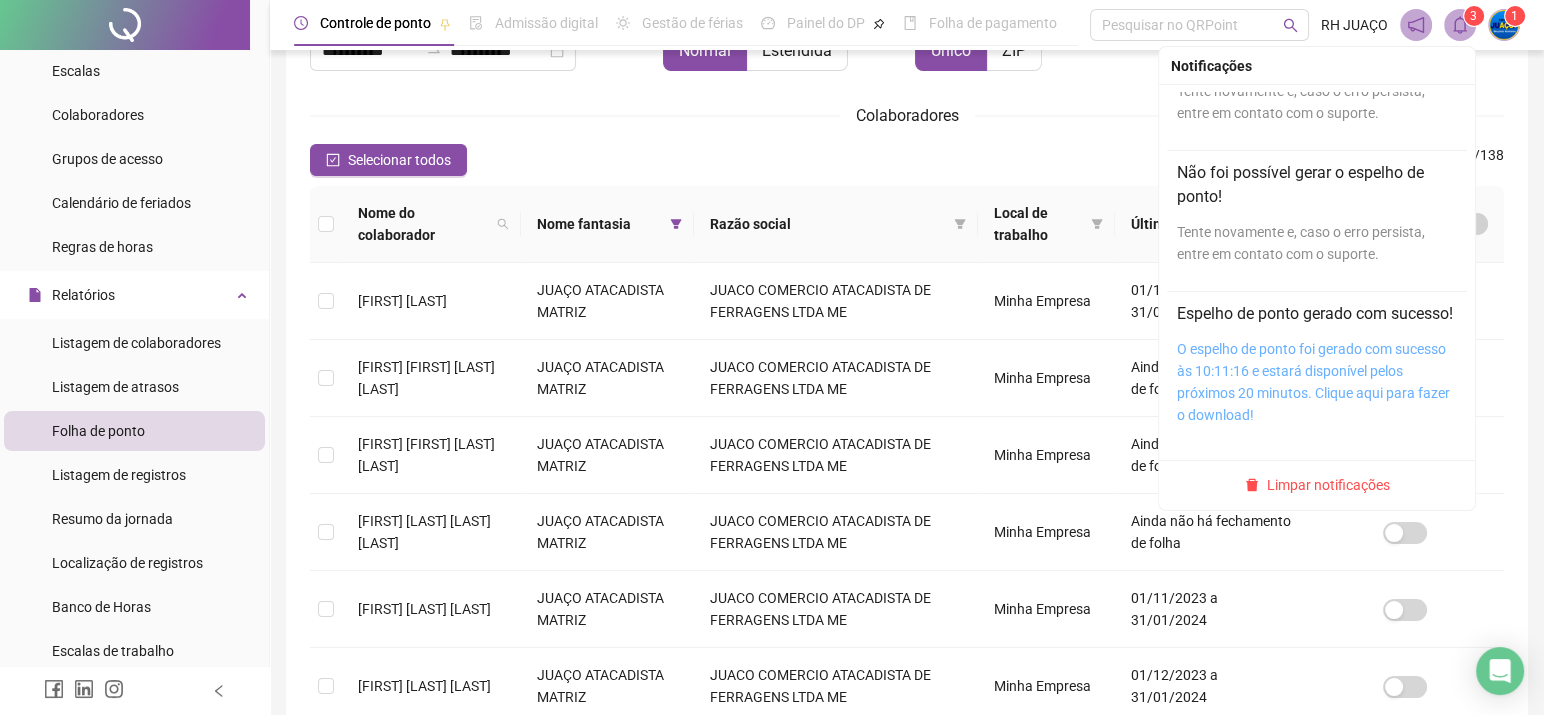 click on "O espelho de ponto foi gerado com sucesso às 10:11:16 e estará disponível pelos próximos 20 minutos.
Clique aqui para fazer o download!" at bounding box center [1313, 382] 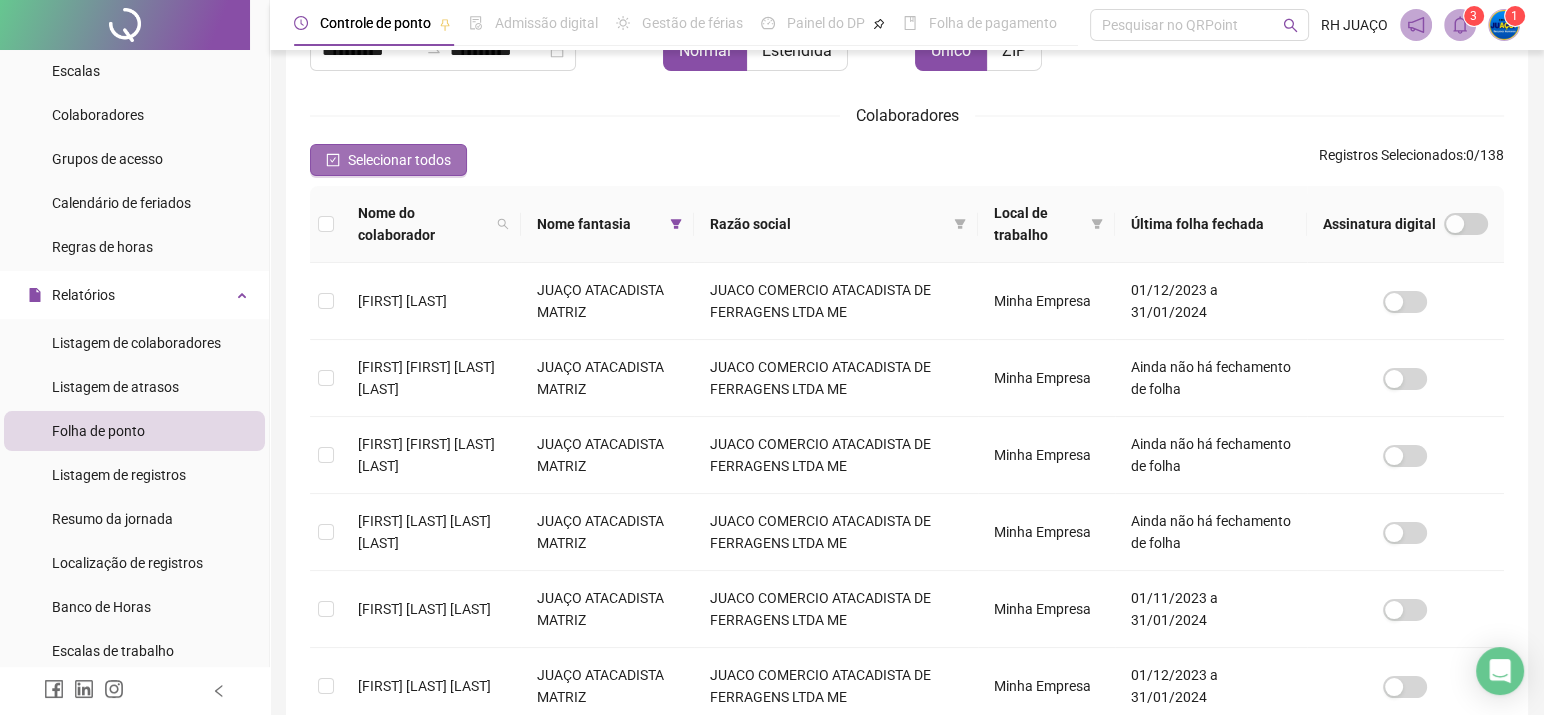 click on "Selecionar todos" at bounding box center [399, 160] 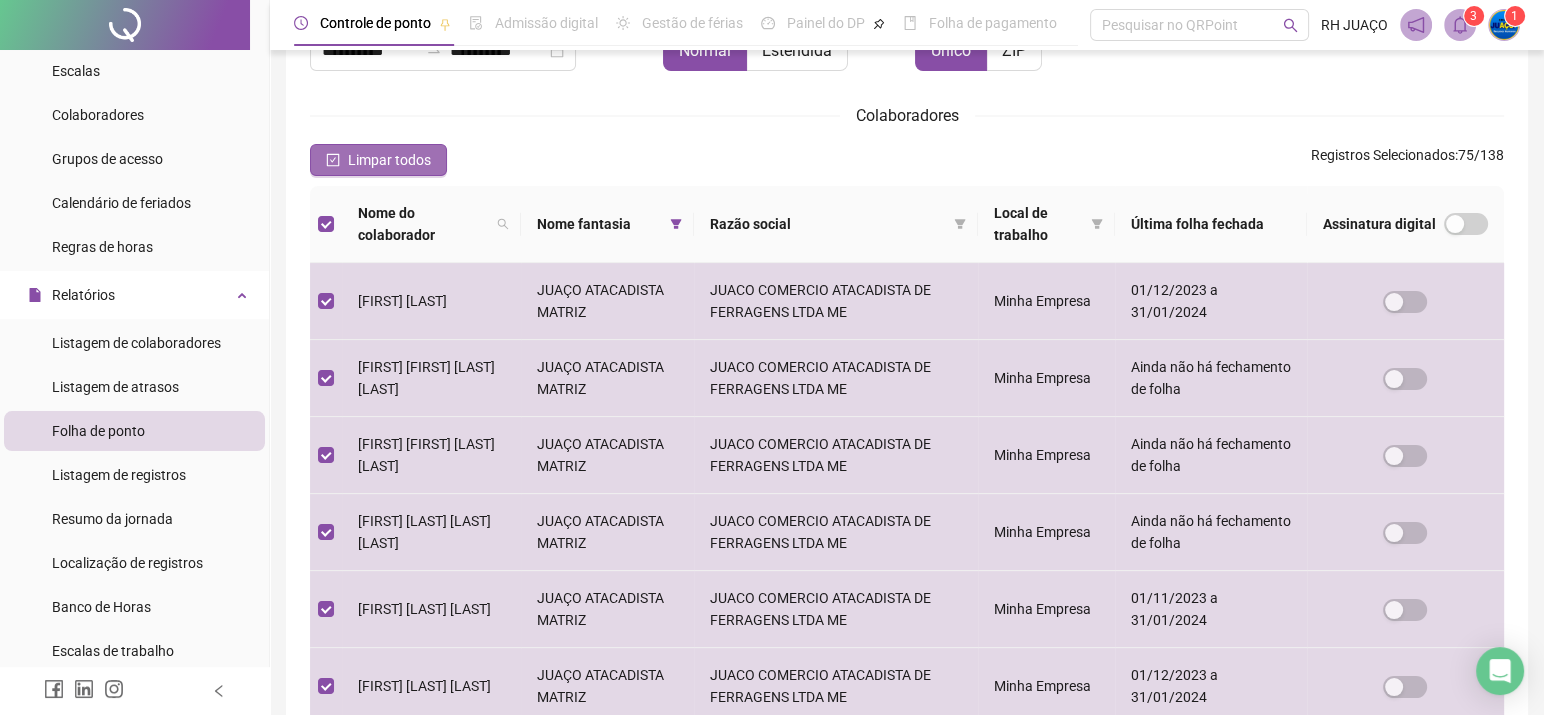 scroll, scrollTop: 52, scrollLeft: 0, axis: vertical 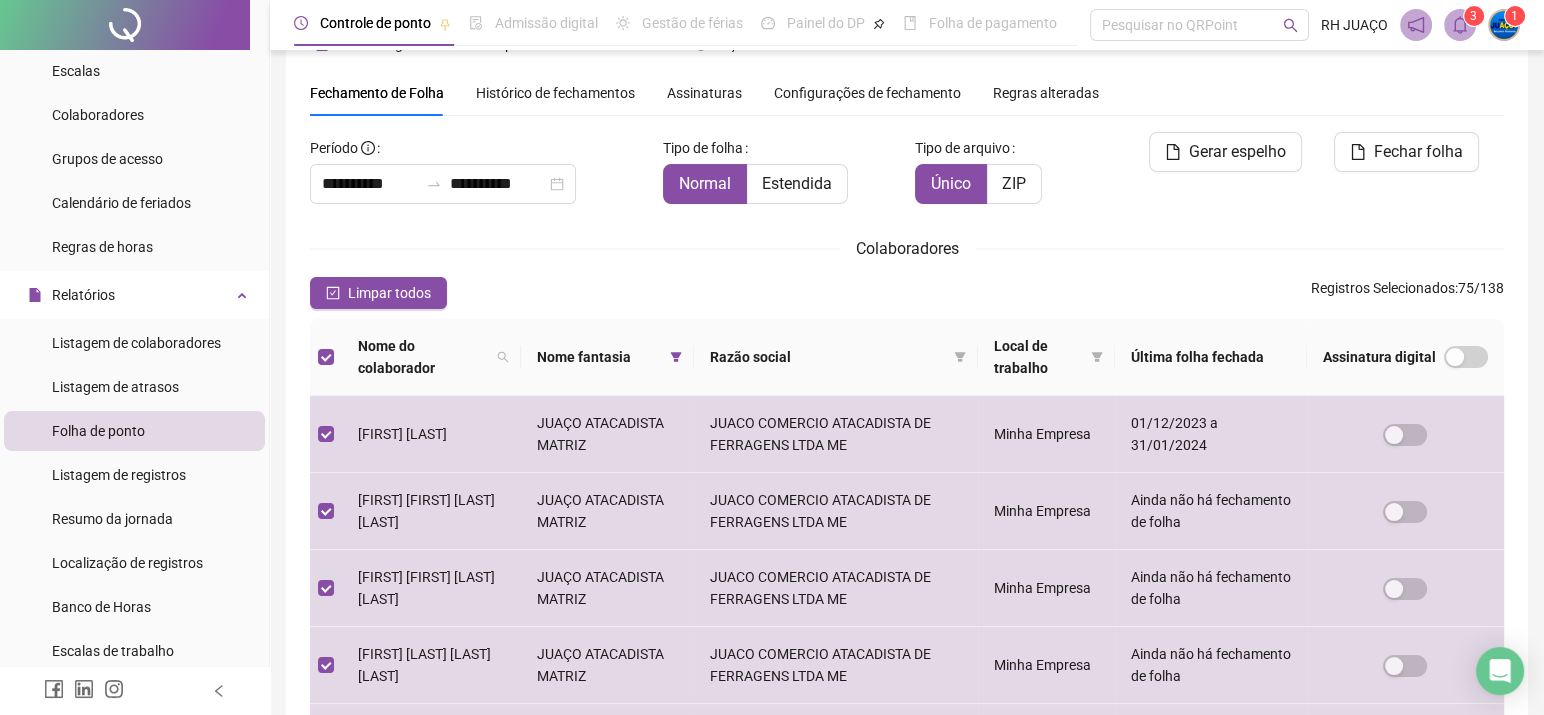 click at bounding box center [326, 357] 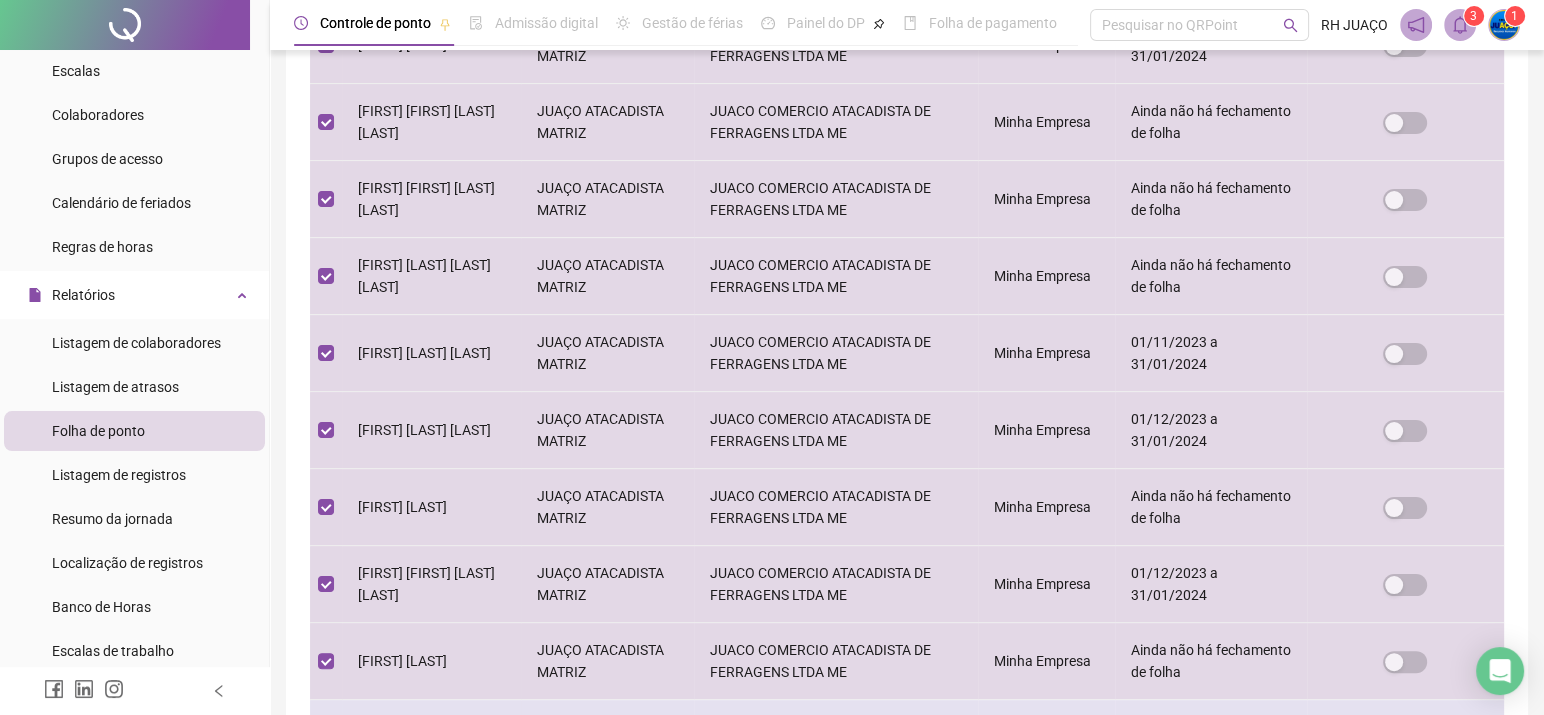scroll, scrollTop: 674, scrollLeft: 0, axis: vertical 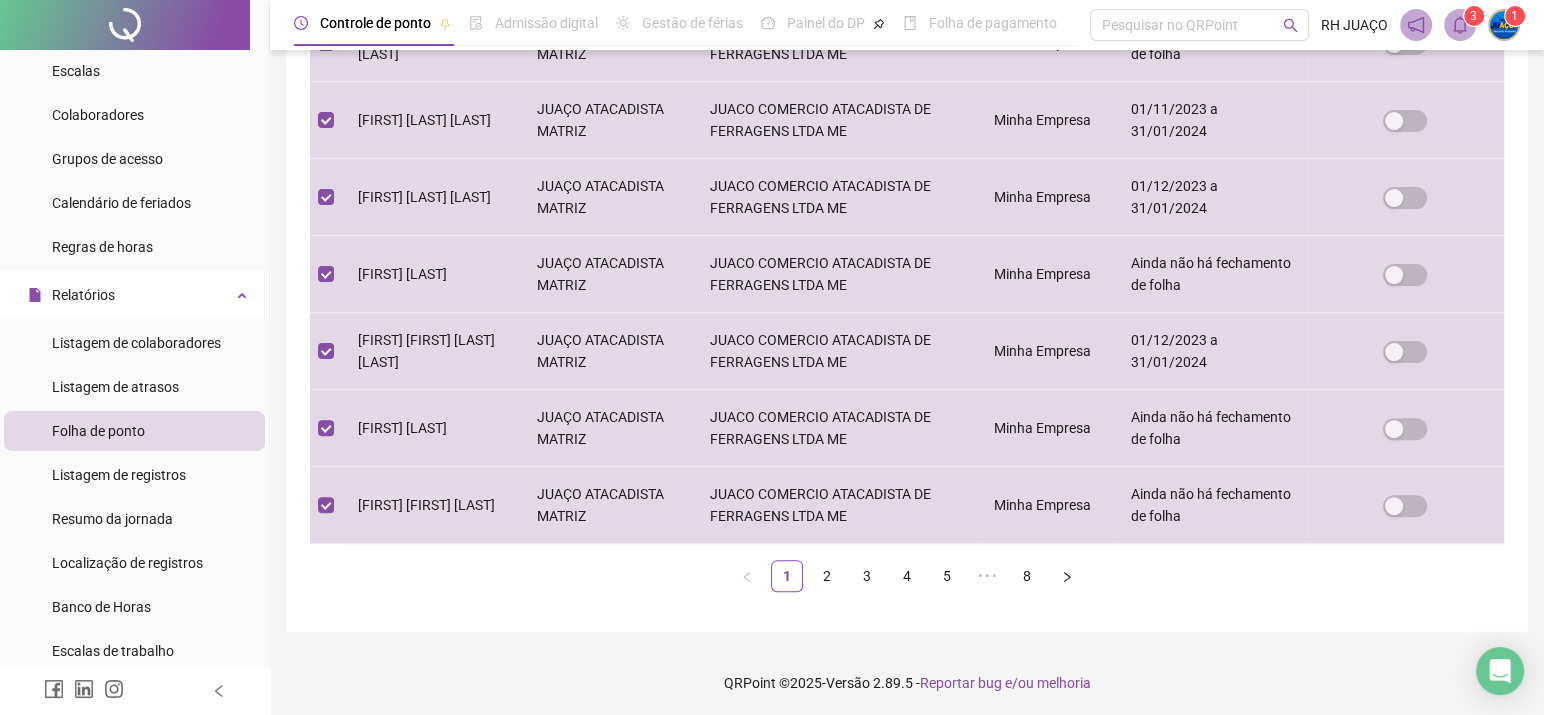 click on "1 2 3 4 5 ••• 8" at bounding box center [907, 576] 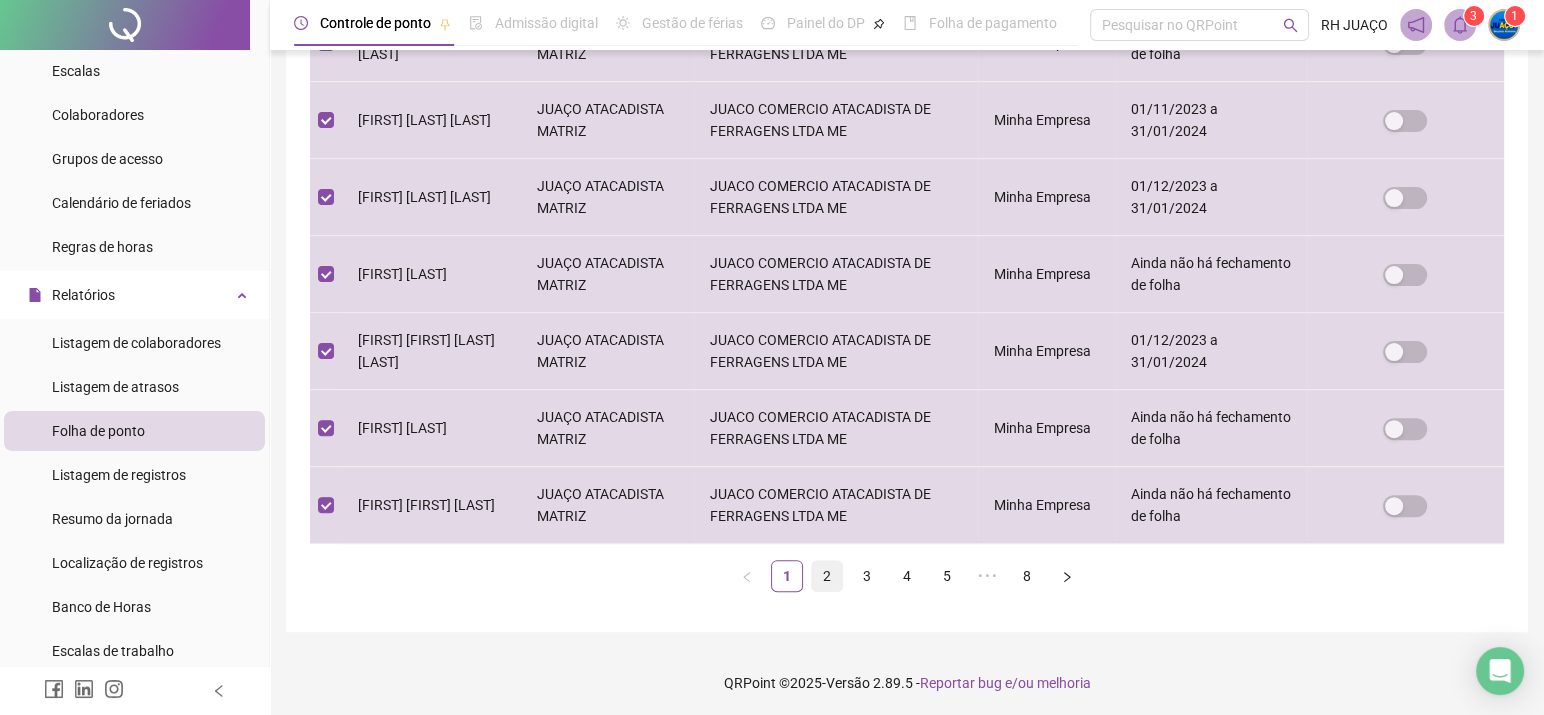 click on "2" at bounding box center [827, 576] 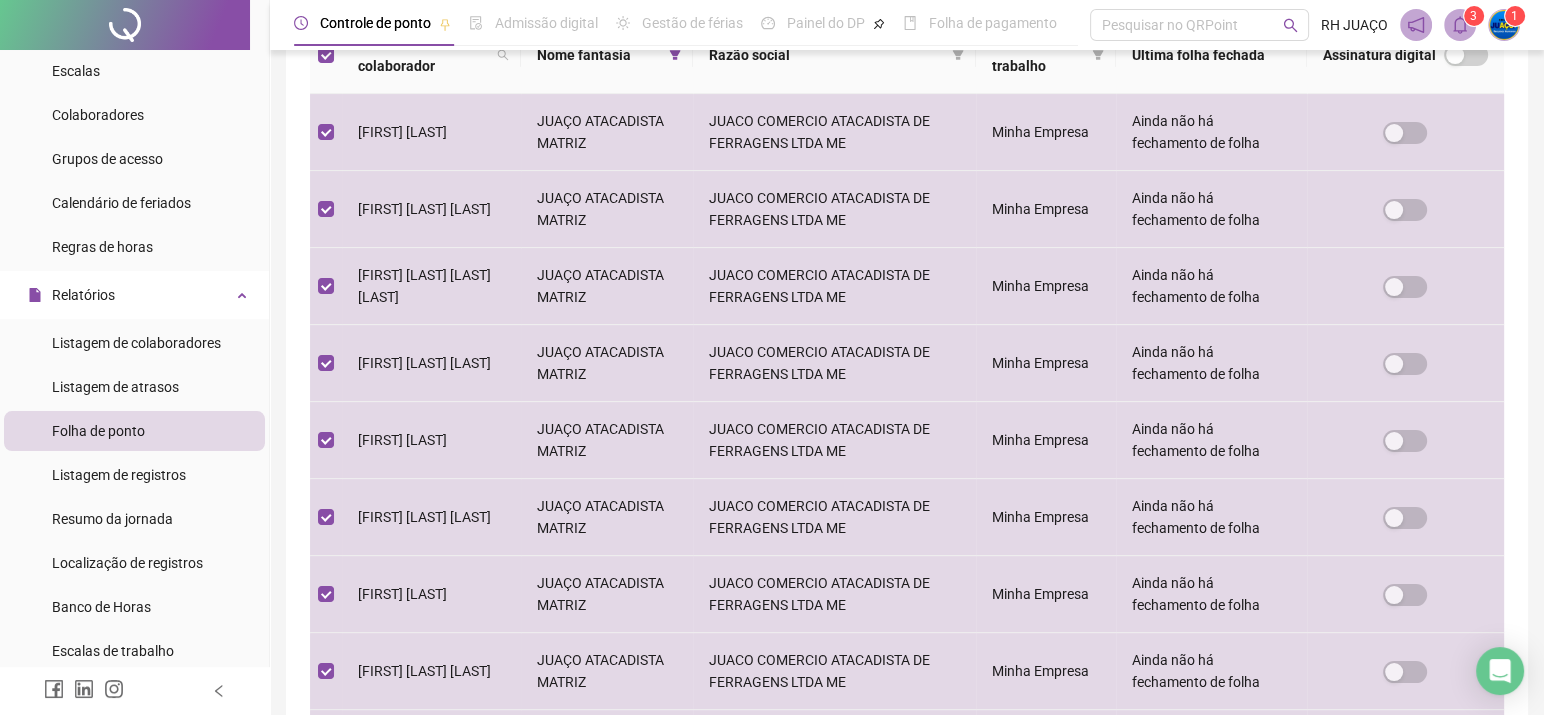scroll, scrollTop: 674, scrollLeft: 0, axis: vertical 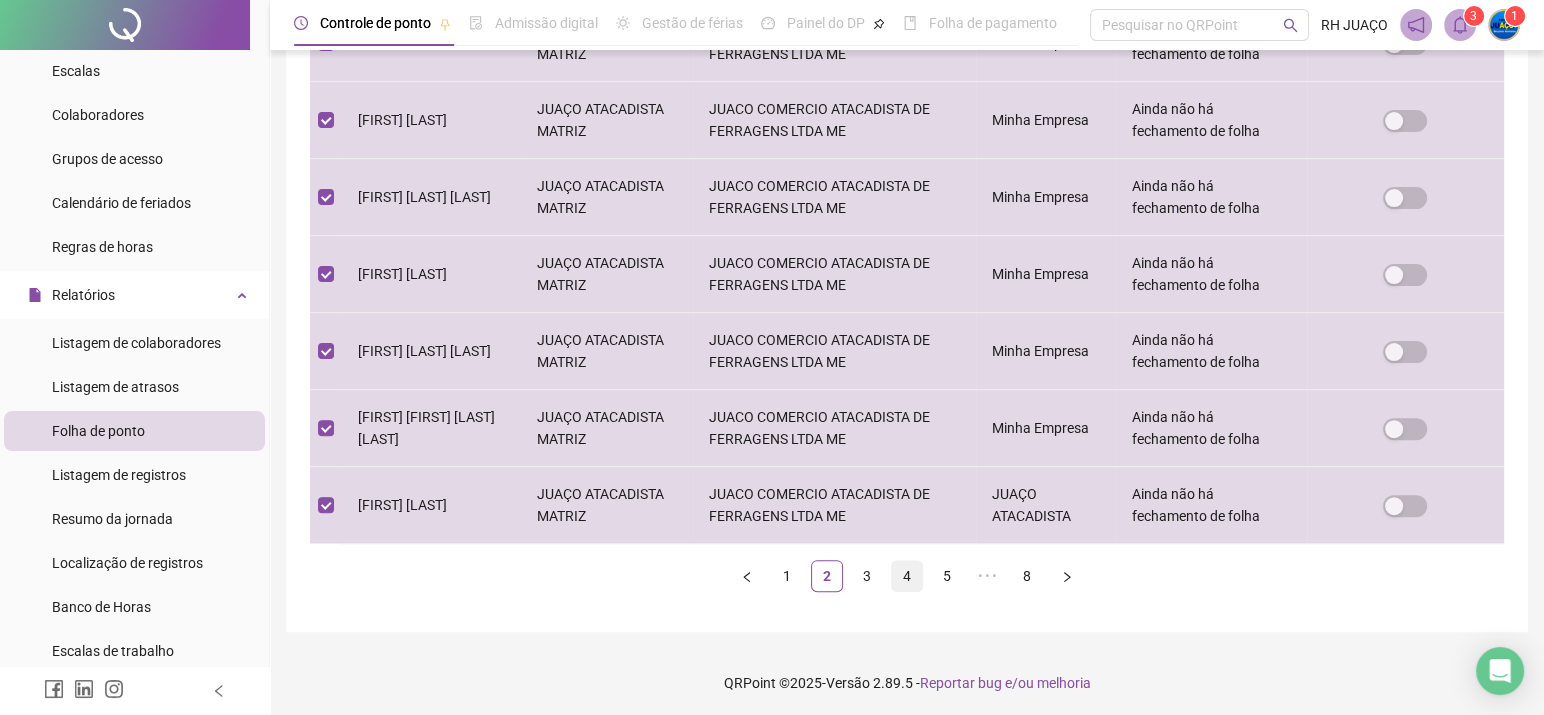 click on "4" at bounding box center [907, 576] 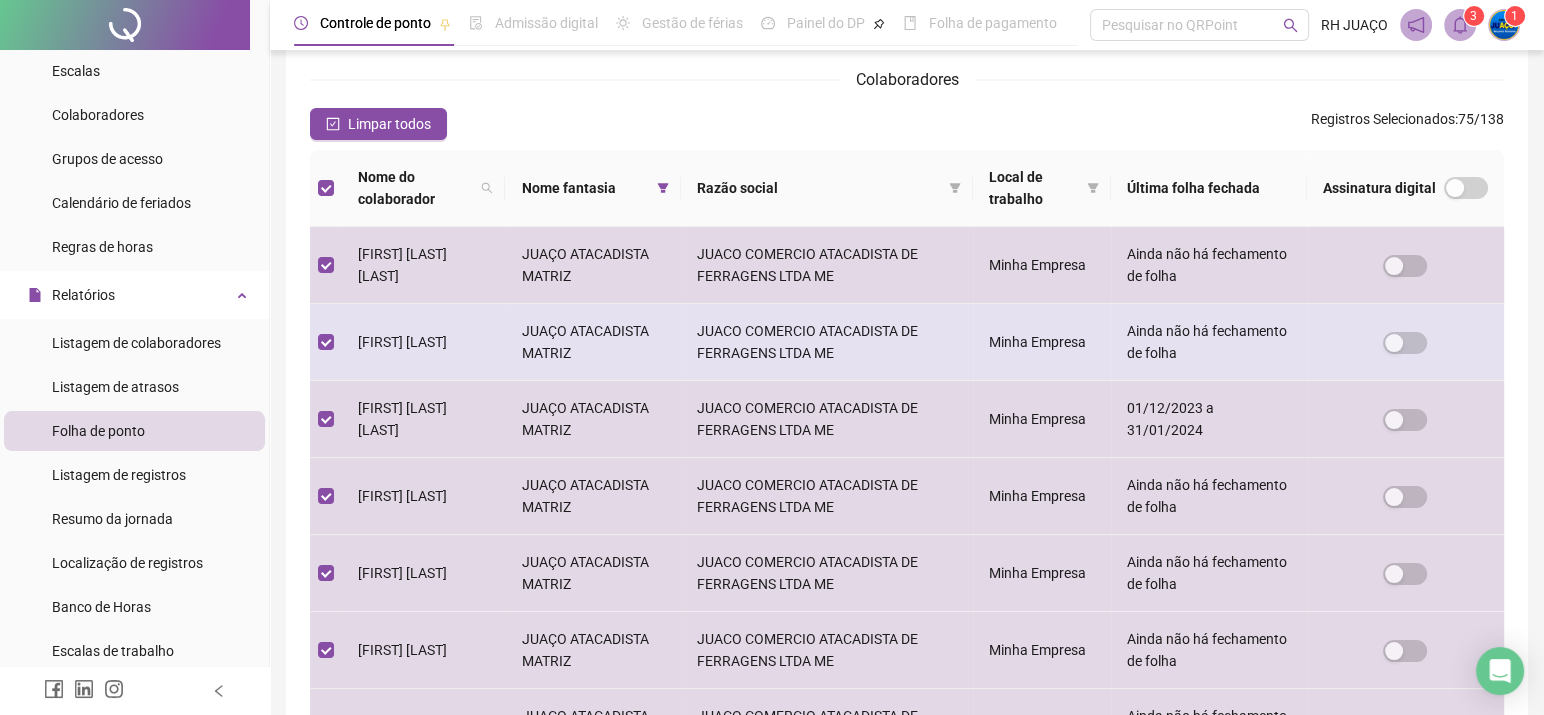 scroll, scrollTop: 674, scrollLeft: 0, axis: vertical 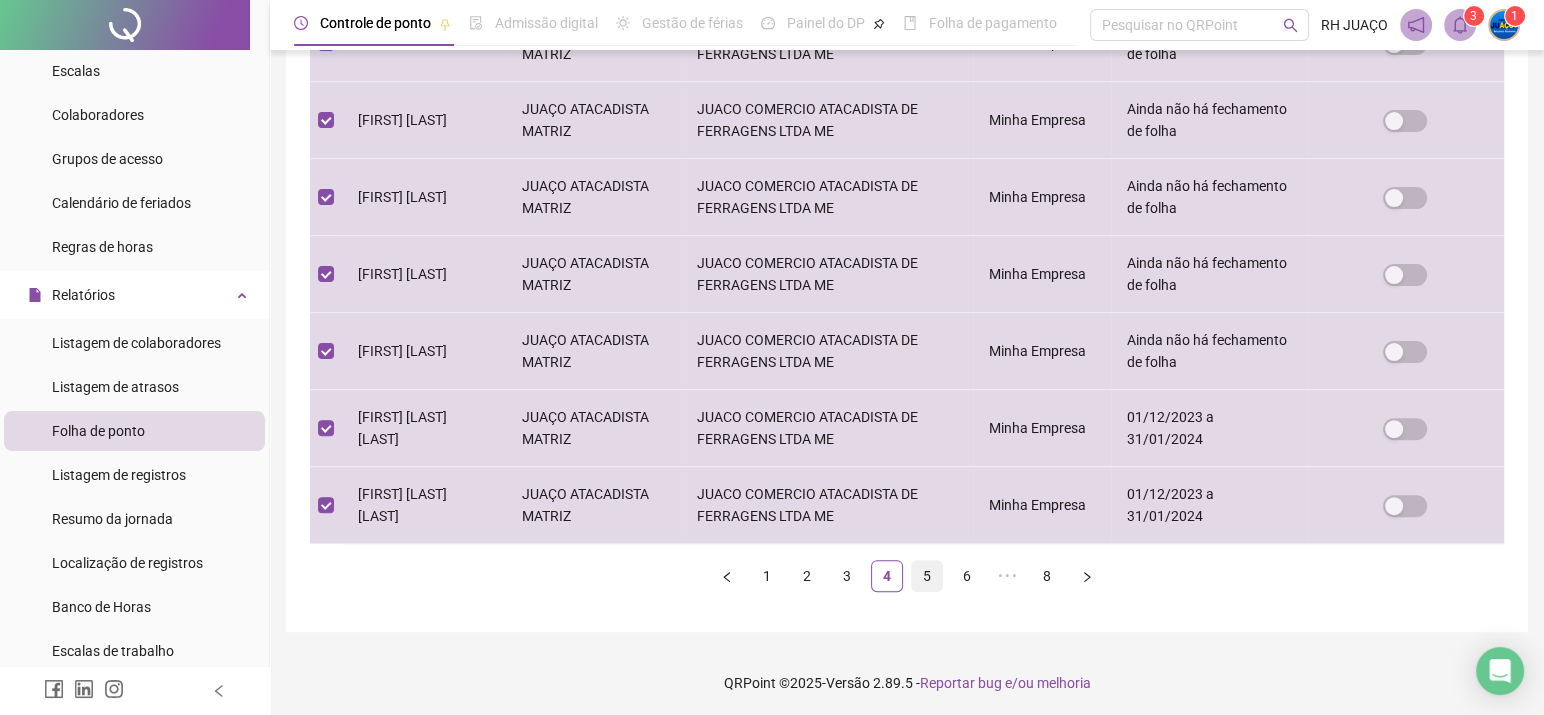 click on "5" at bounding box center [927, 576] 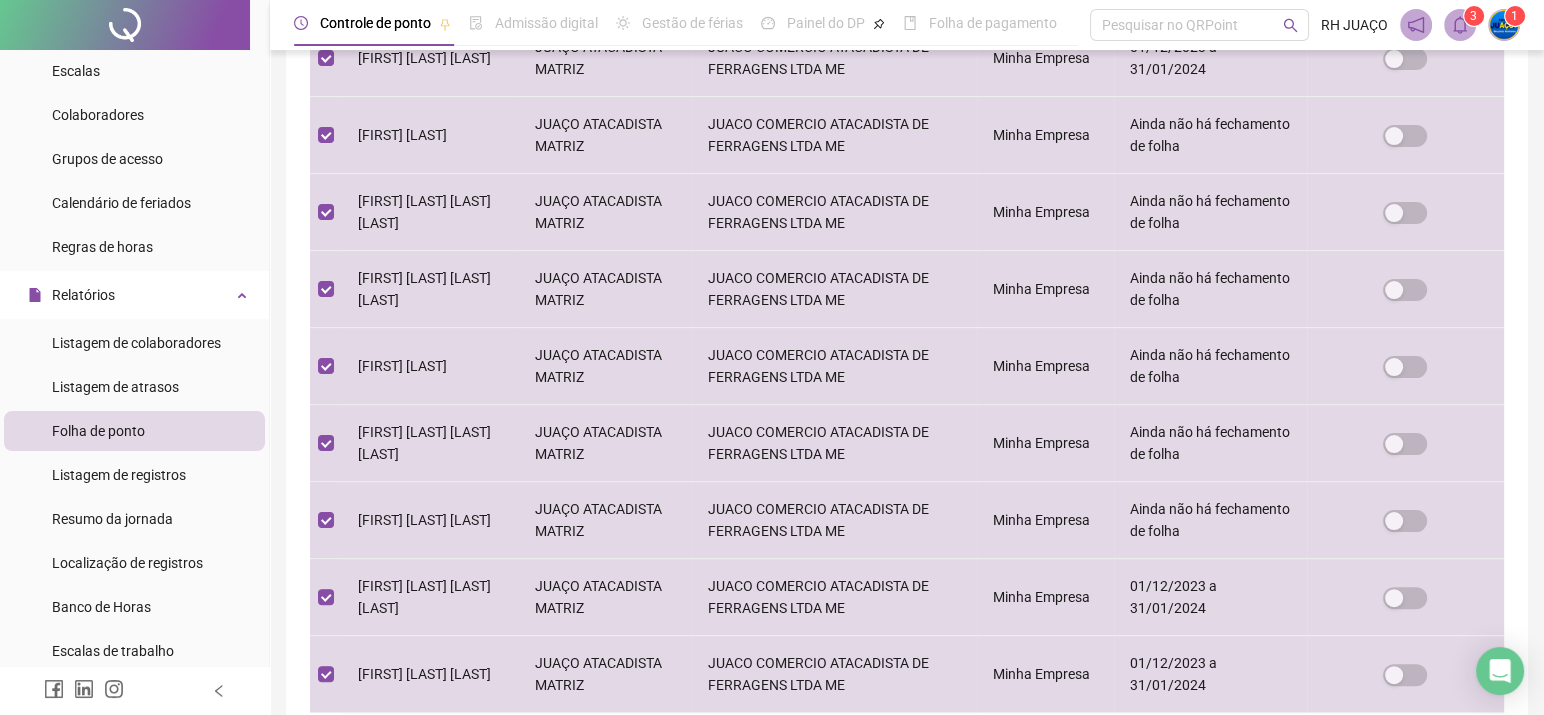 scroll, scrollTop: 674, scrollLeft: 0, axis: vertical 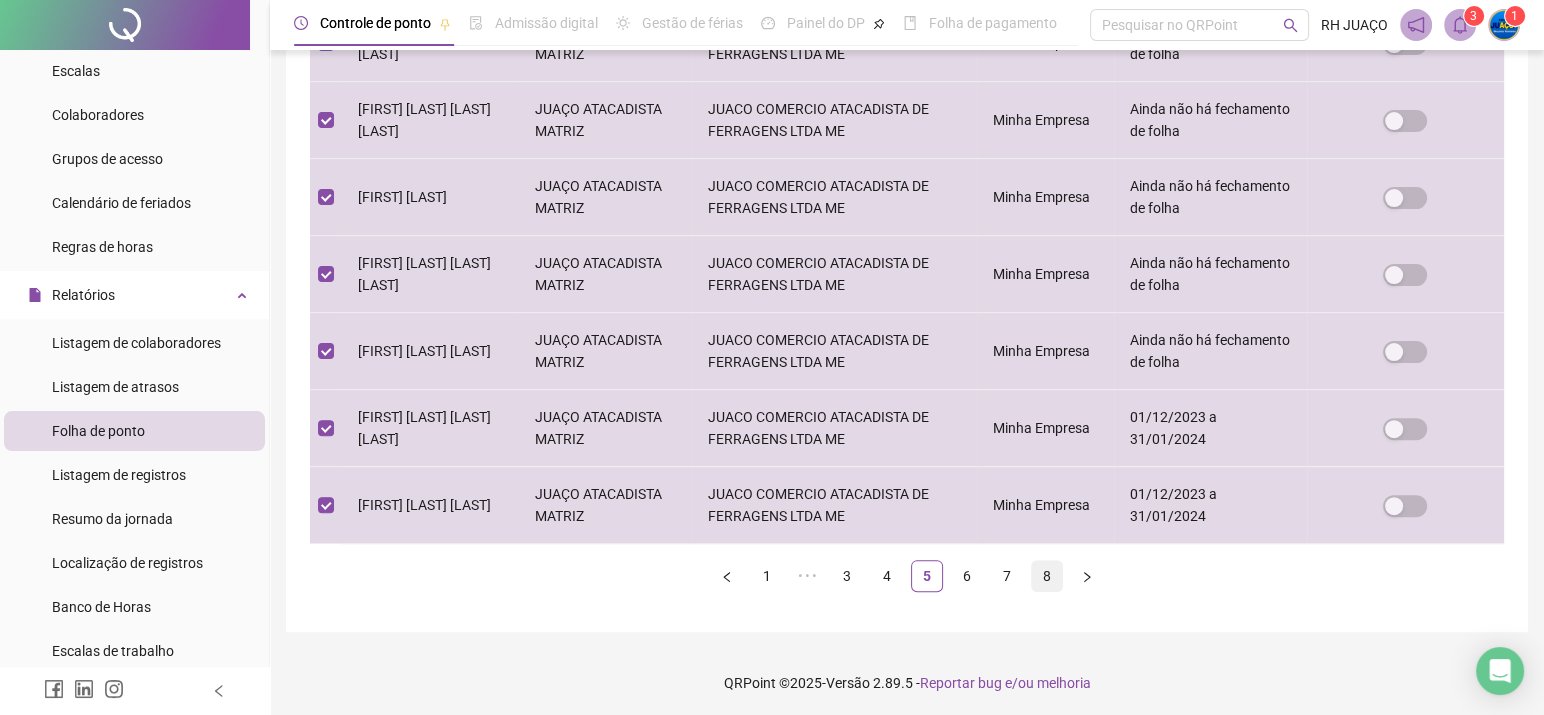 click on "8" at bounding box center [1047, 576] 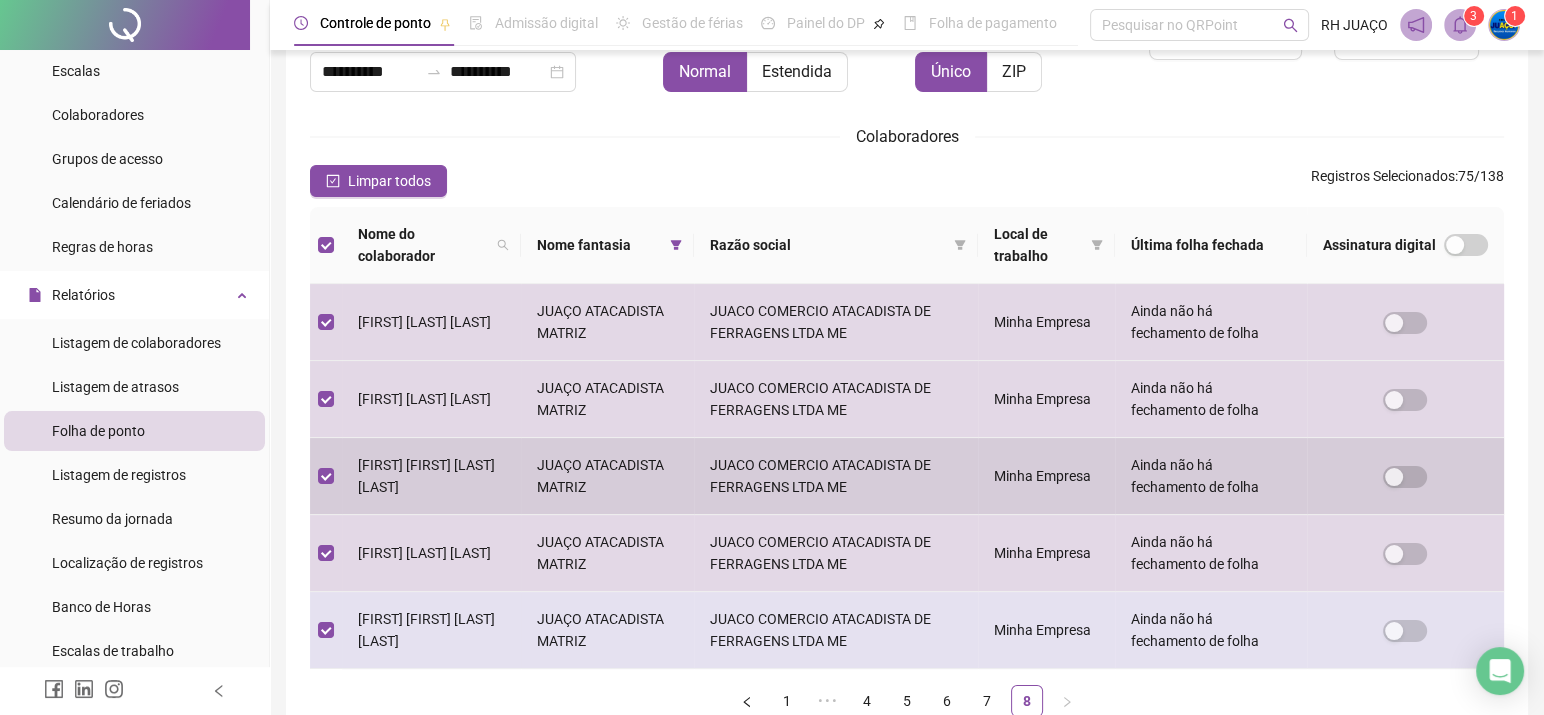 scroll, scrollTop: 290, scrollLeft: 0, axis: vertical 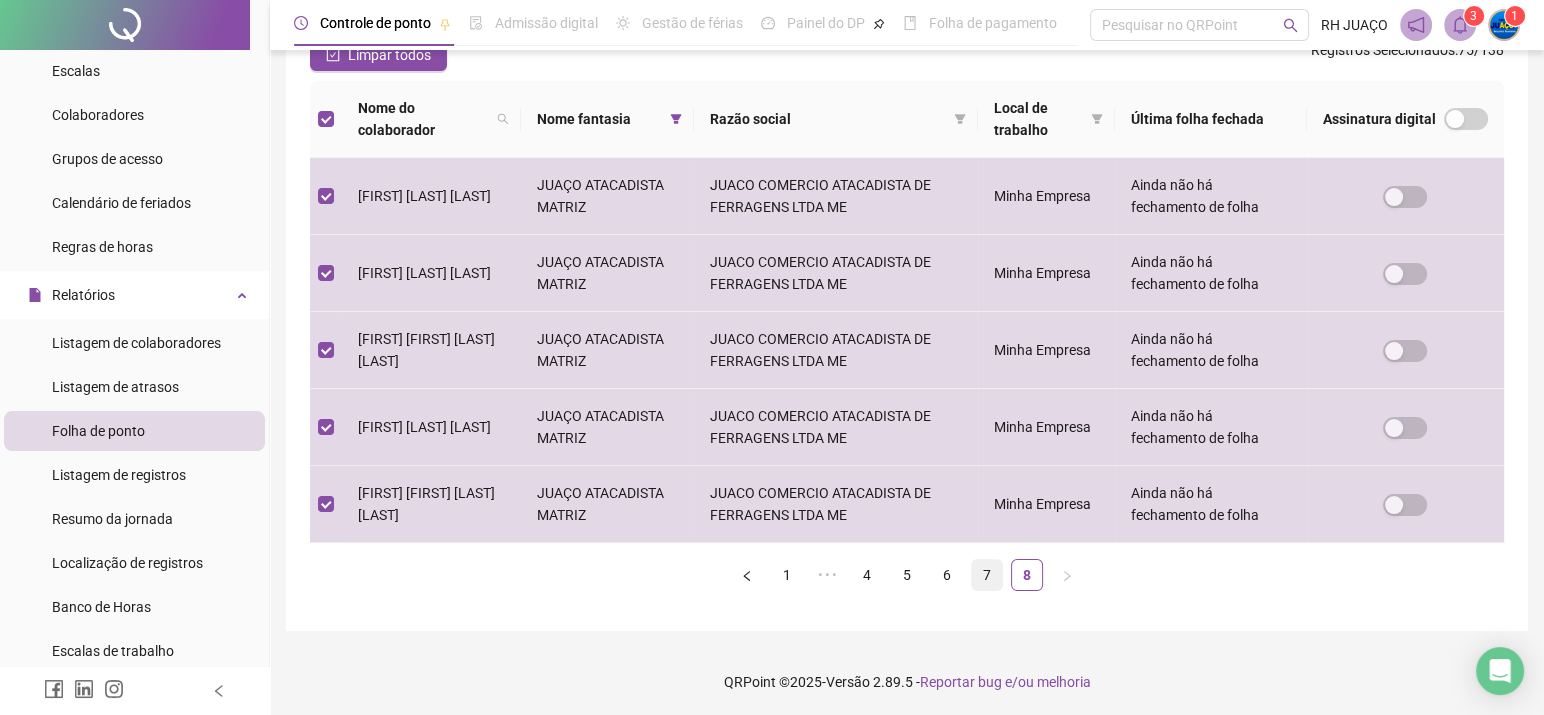 click on "7" at bounding box center (987, 575) 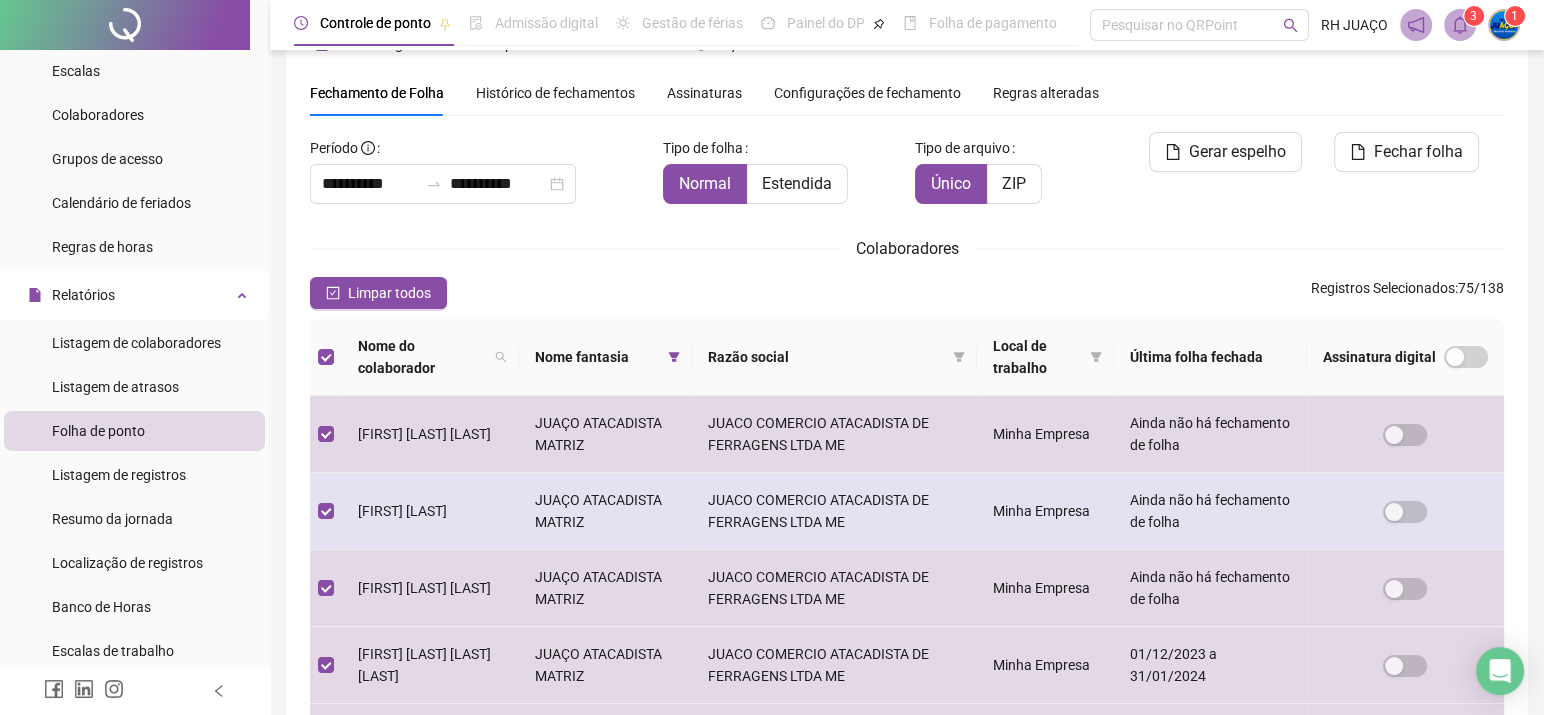 scroll, scrollTop: 585, scrollLeft: 0, axis: vertical 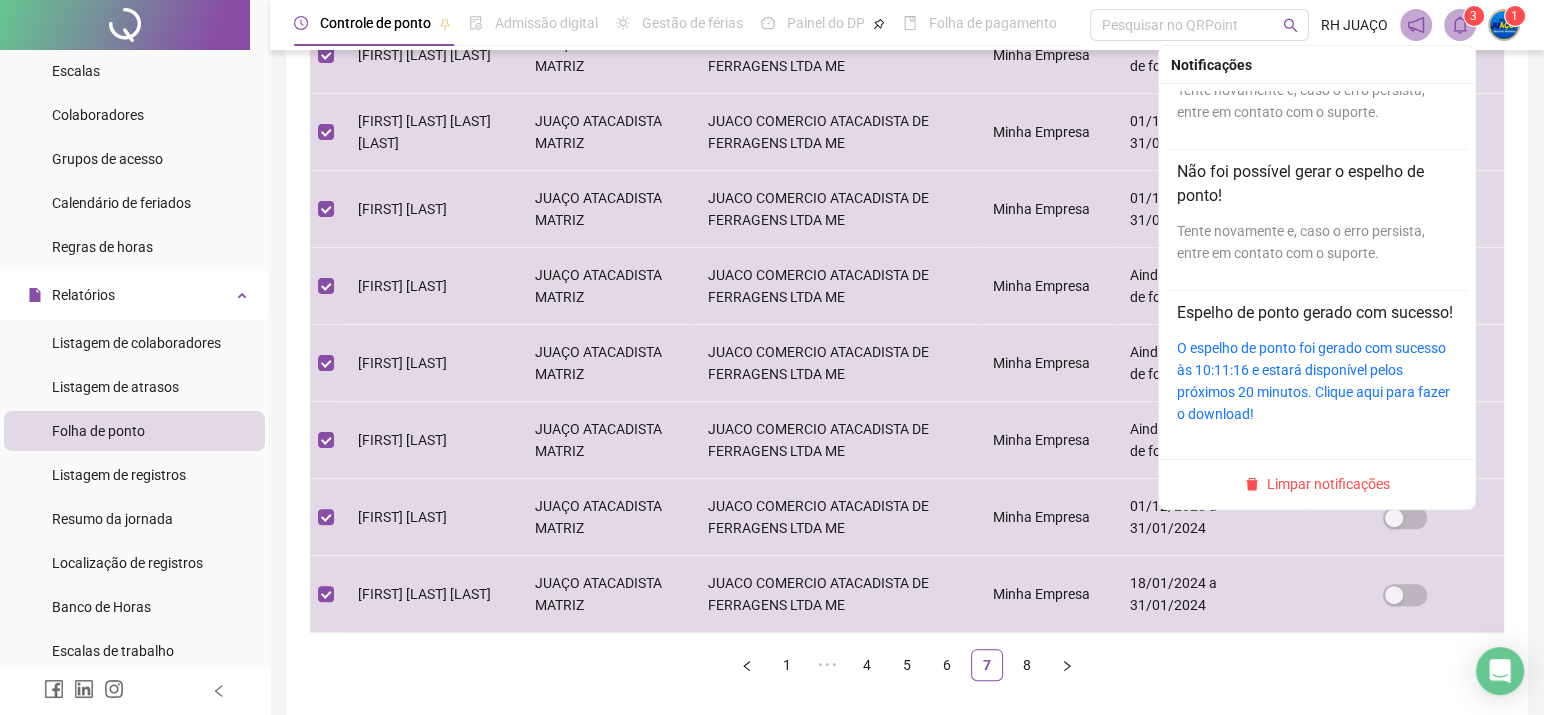 click at bounding box center (1460, 25) 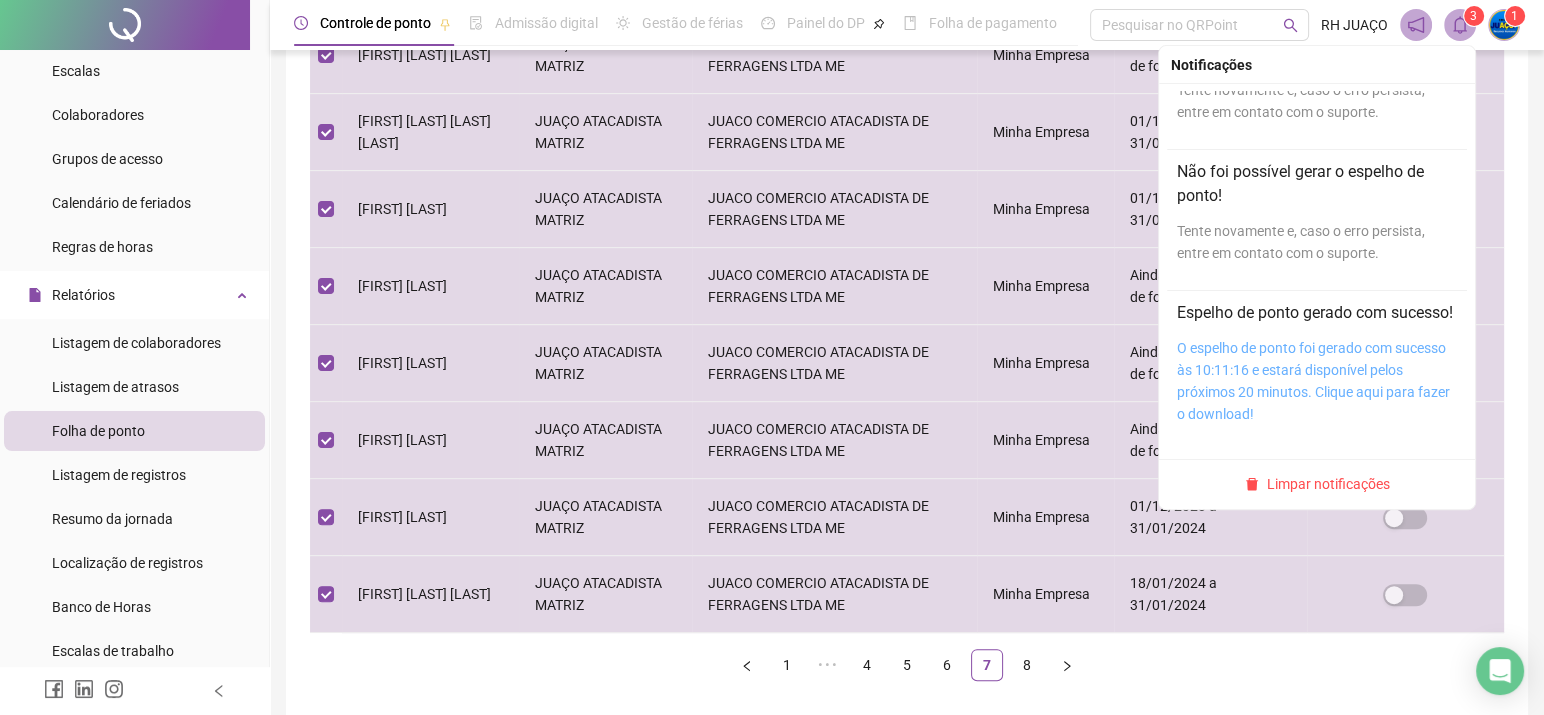 click on "O espelho de ponto foi gerado com sucesso às 10:11:16 e estará disponível pelos próximos 20 minutos.
Clique aqui para fazer o download!" at bounding box center (1313, 381) 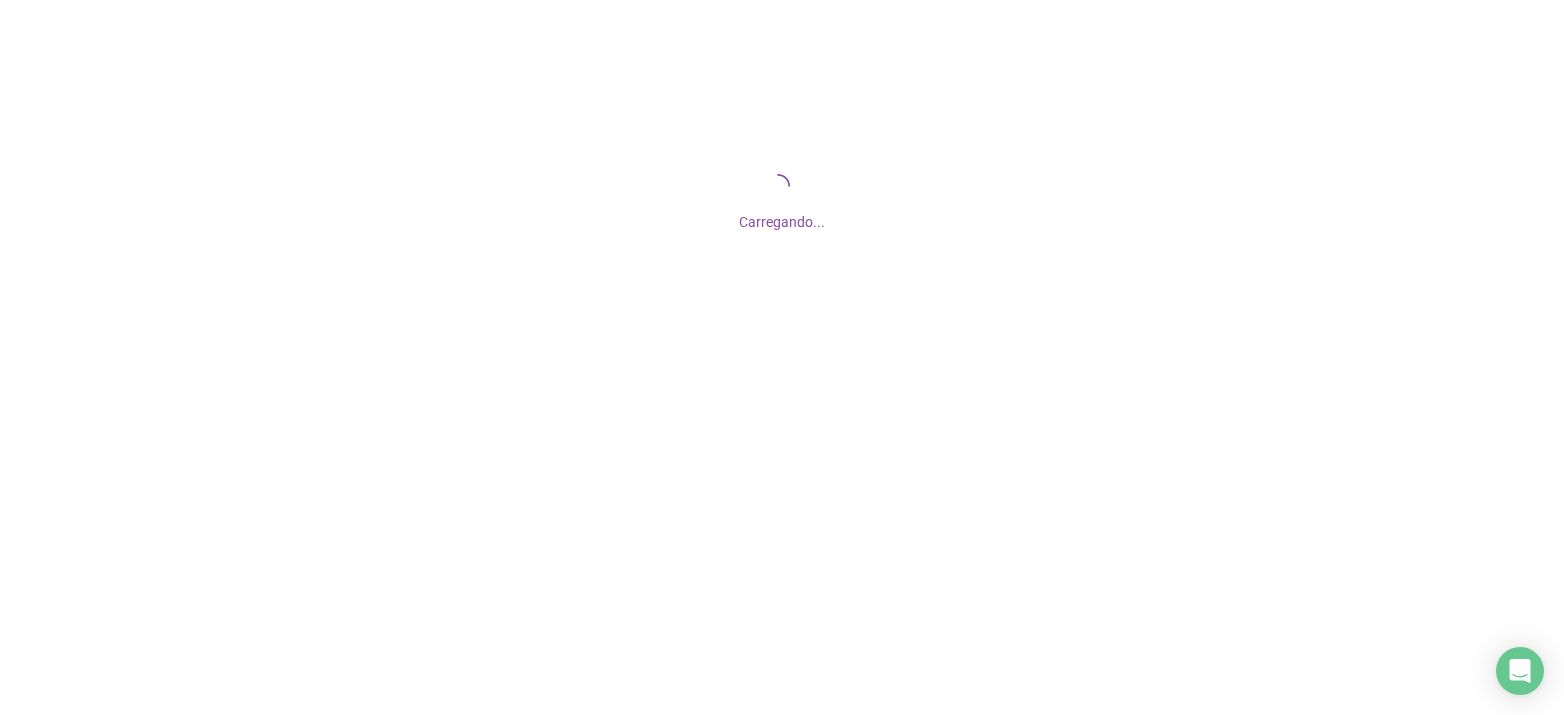 scroll, scrollTop: 0, scrollLeft: 0, axis: both 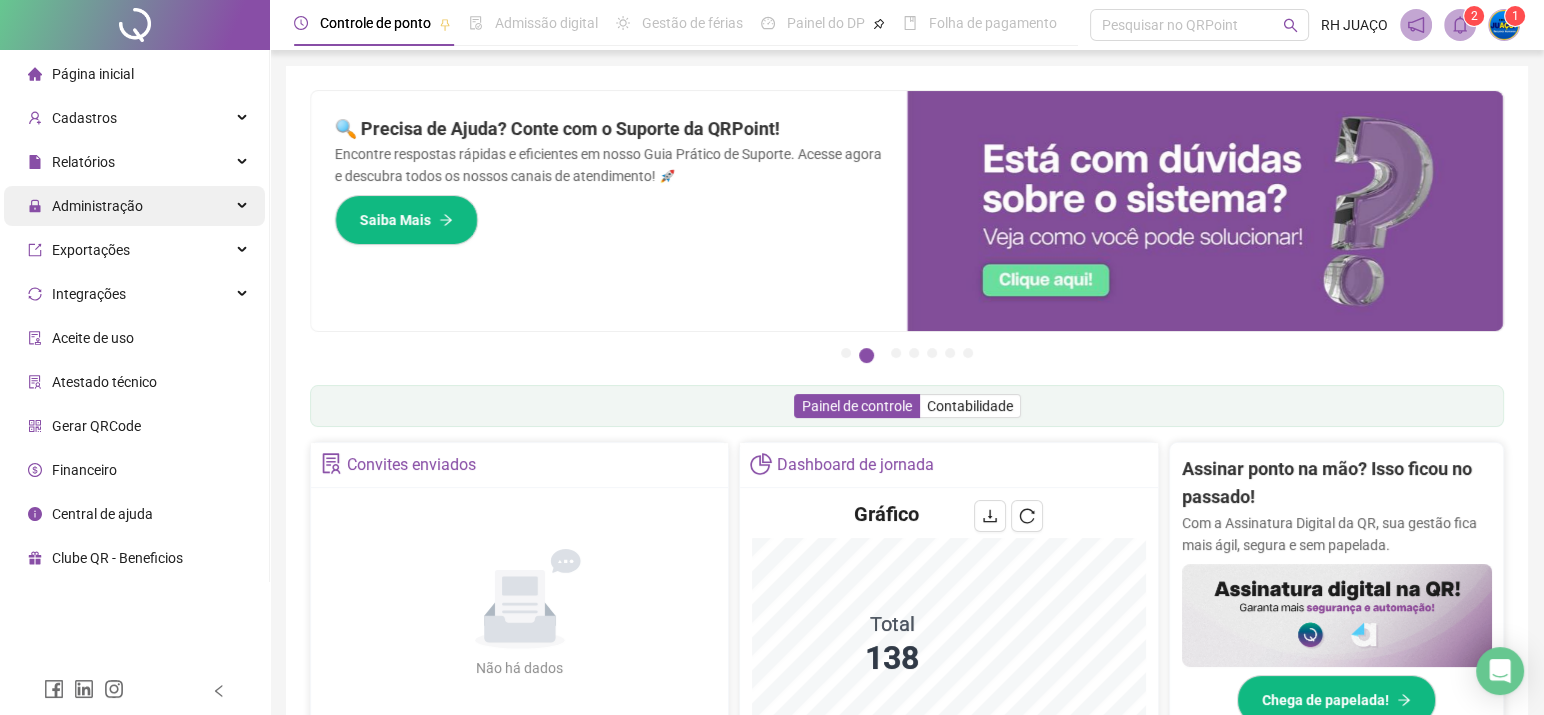 click on "Administração" at bounding box center [85, 206] 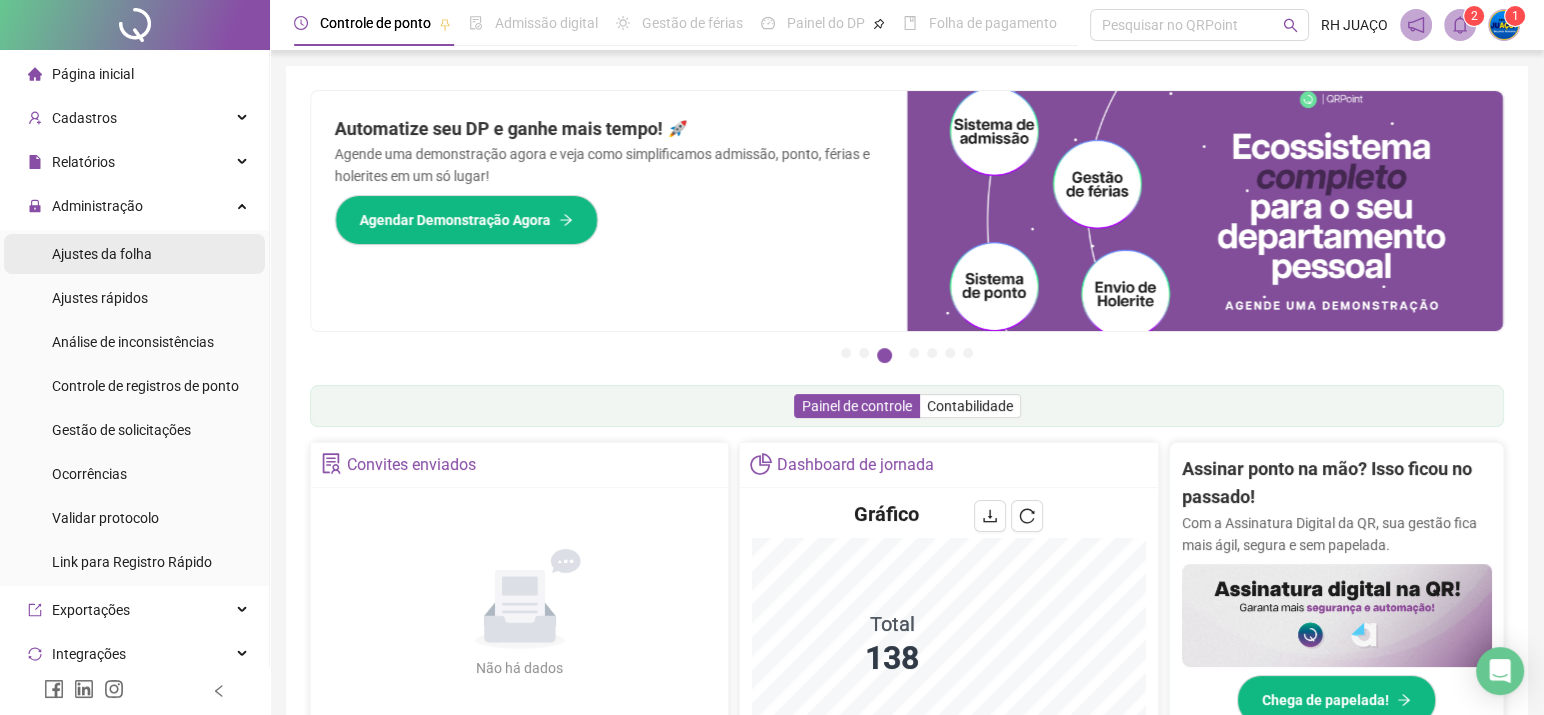 click on "Ajustes da folha" at bounding box center [102, 254] 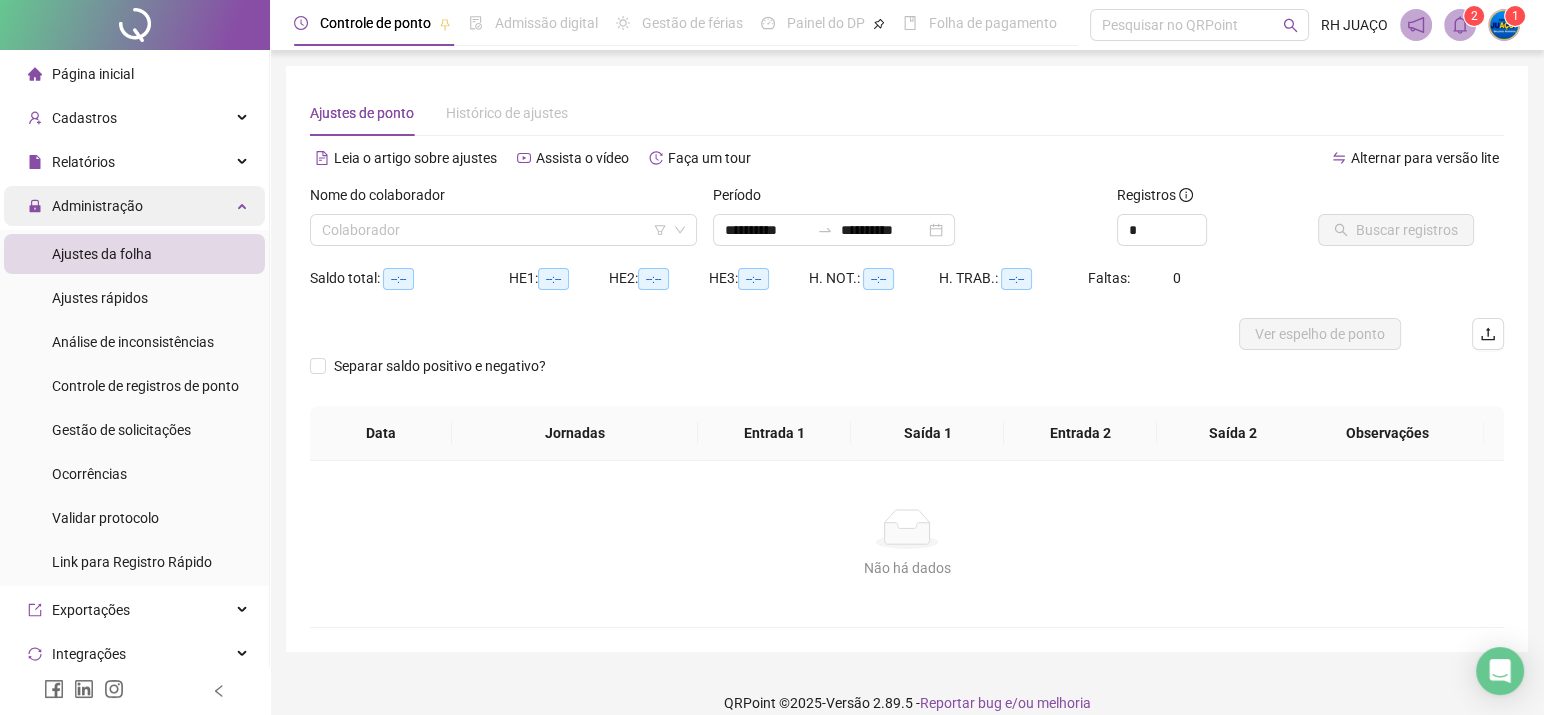 click on "Administração" at bounding box center [97, 206] 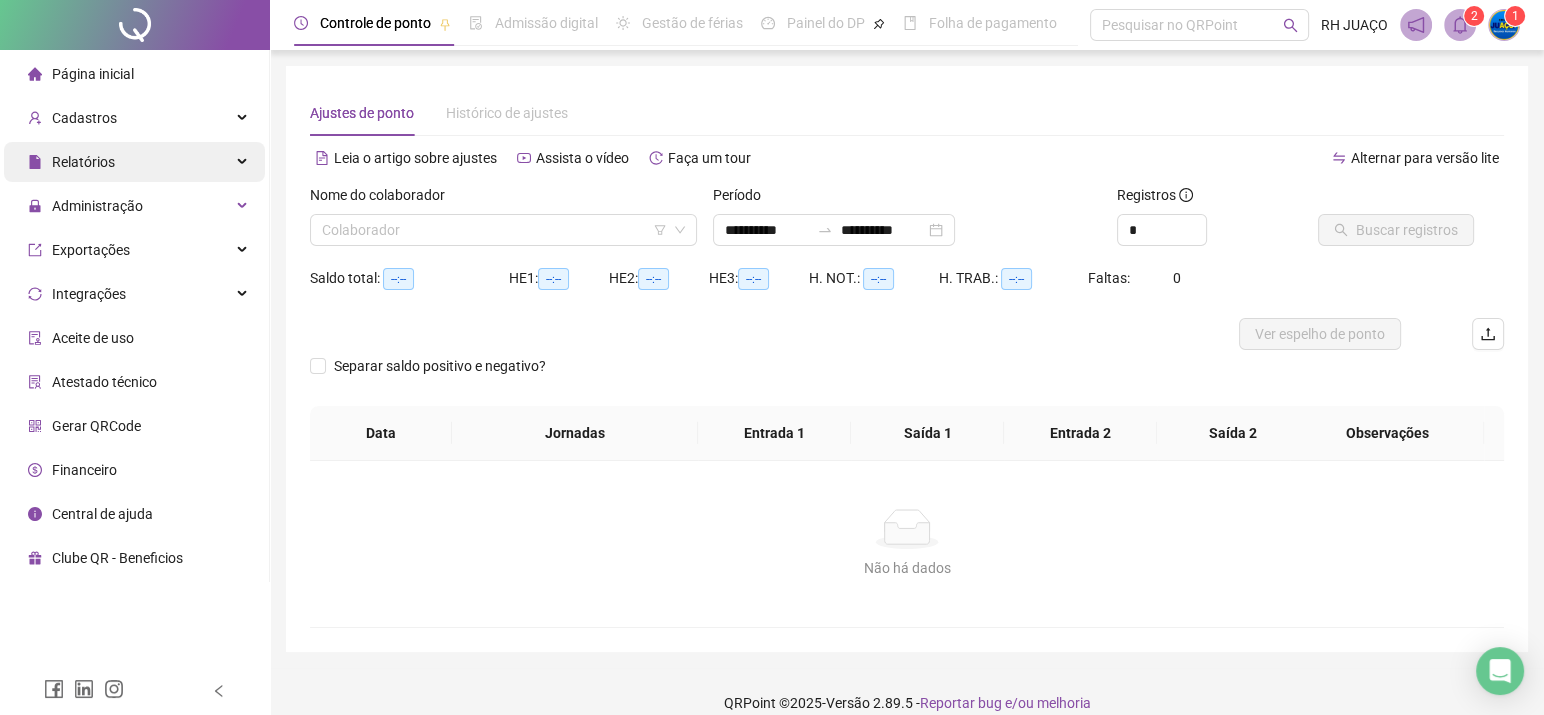 click on "Relatórios" at bounding box center [134, 162] 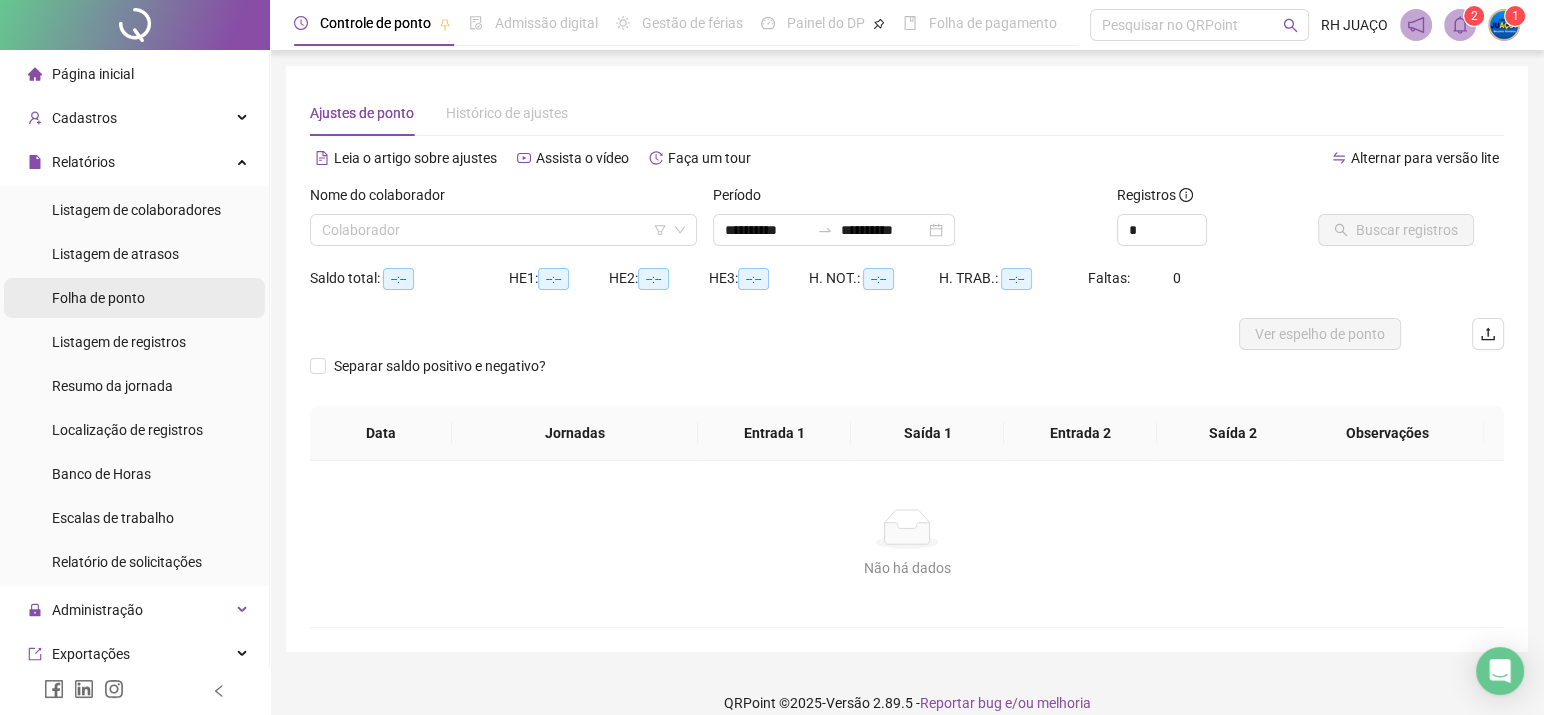 click on "Folha de ponto" at bounding box center [98, 298] 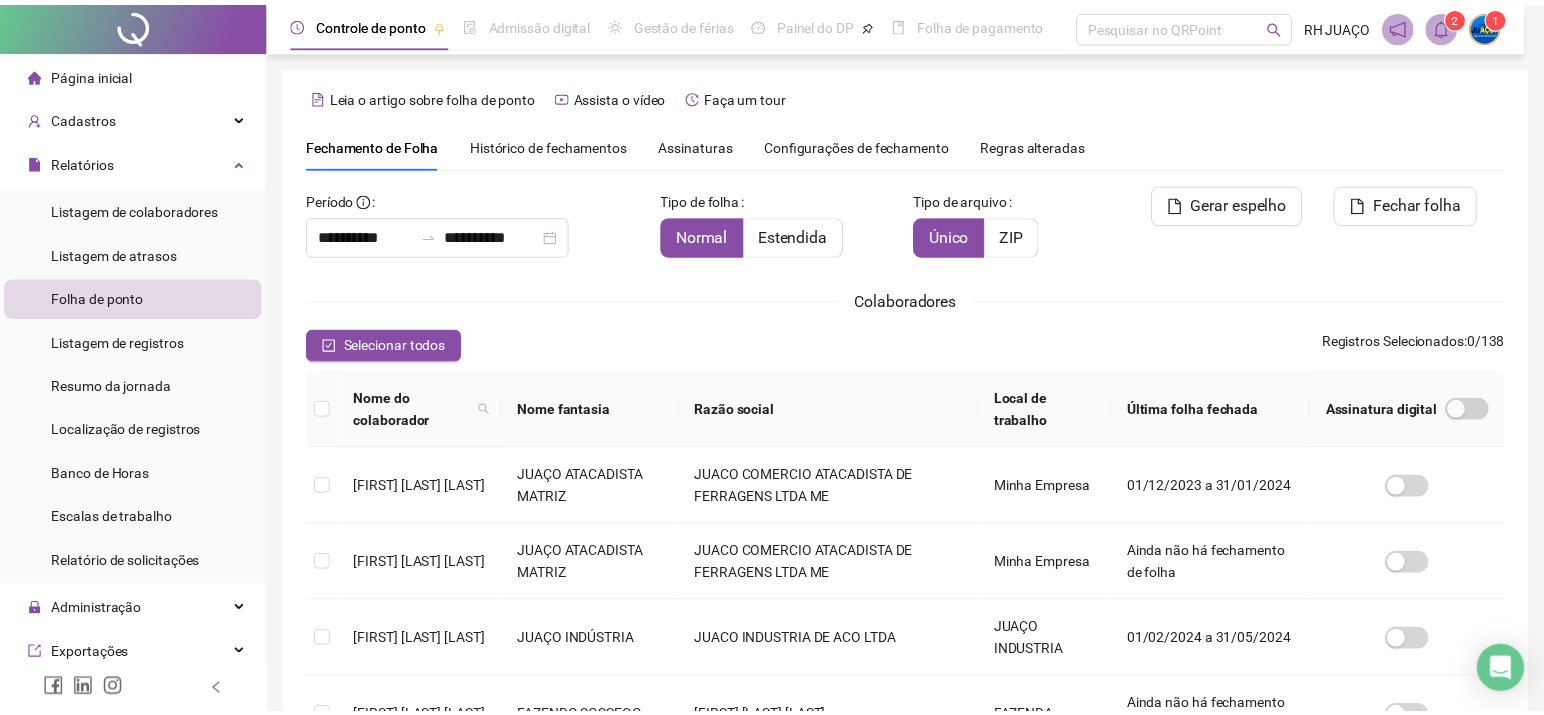 scroll, scrollTop: 52, scrollLeft: 0, axis: vertical 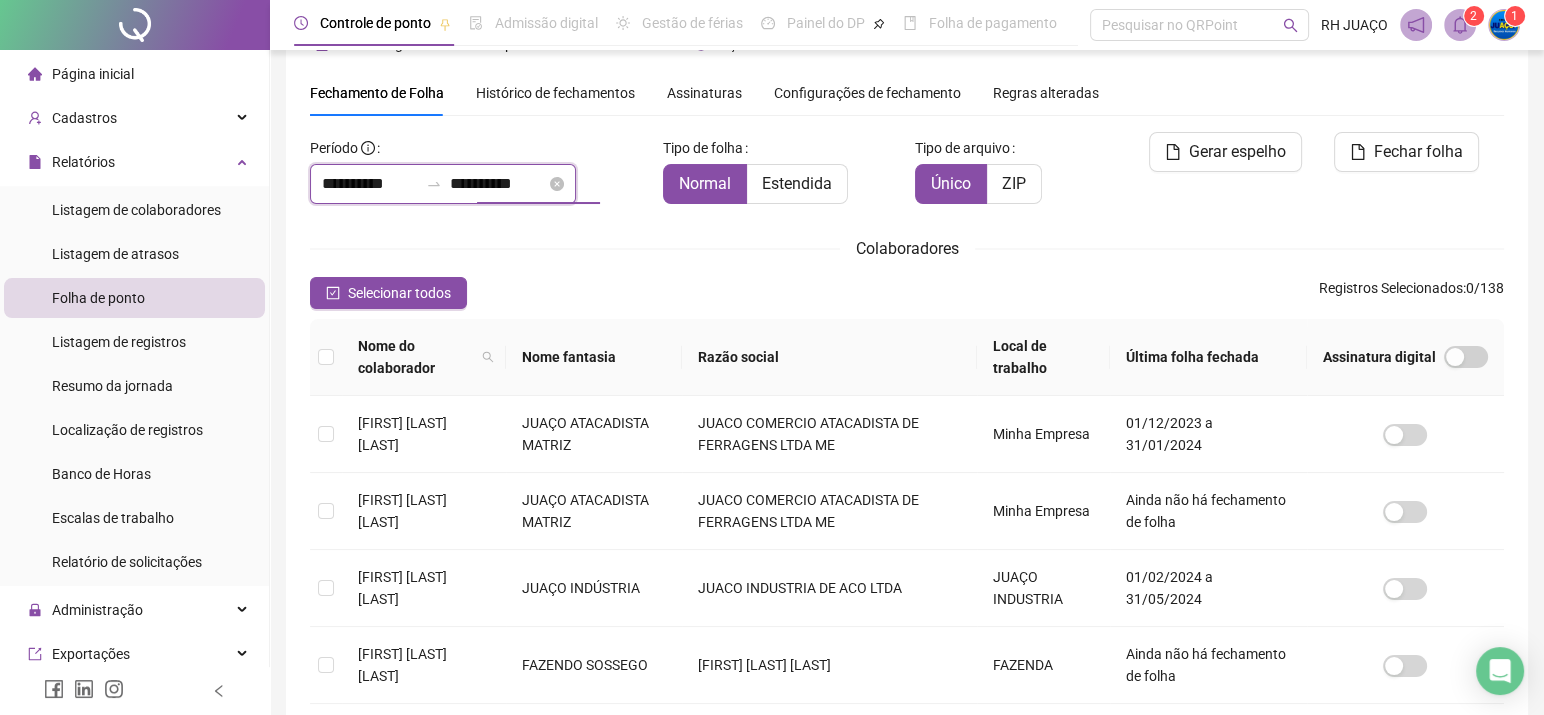 click on "**********" at bounding box center (498, 184) 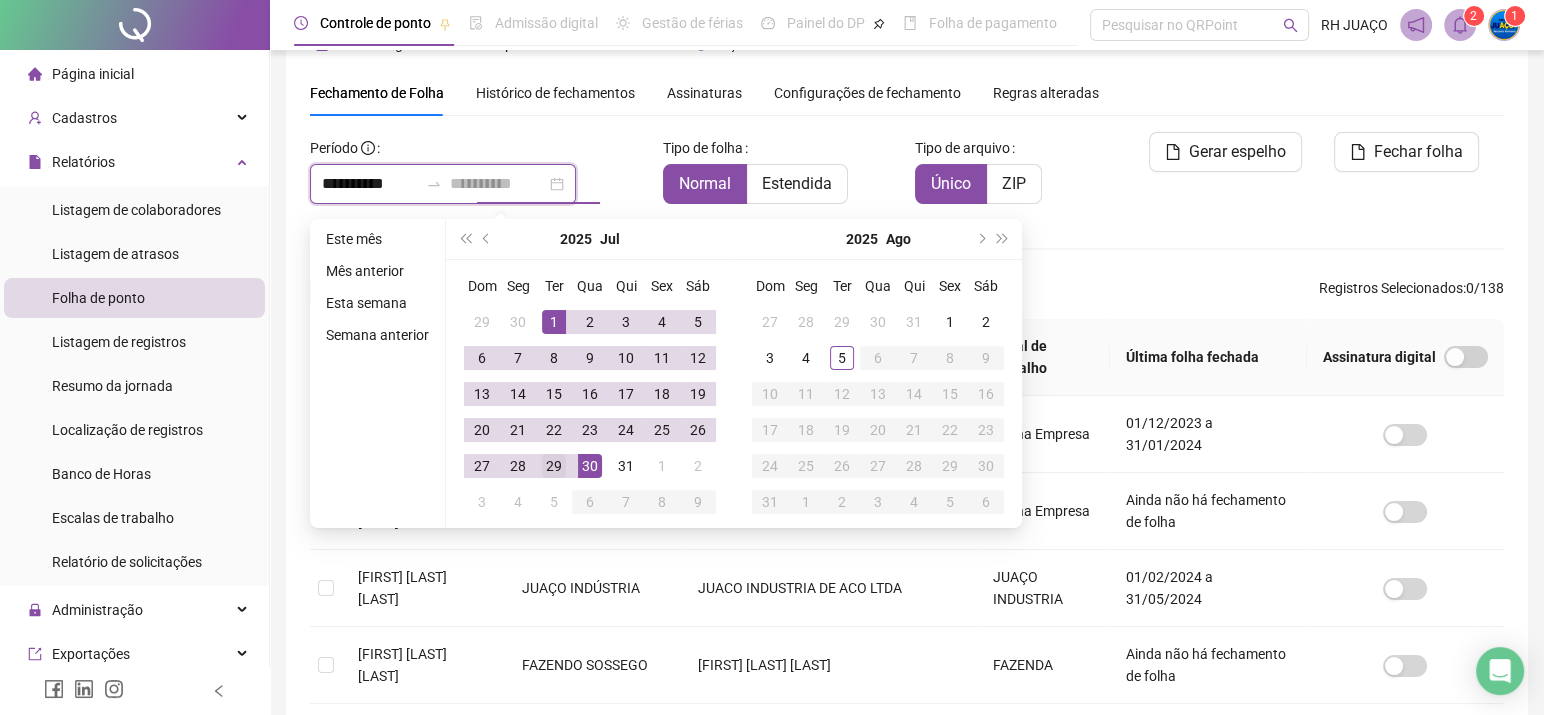 type on "**********" 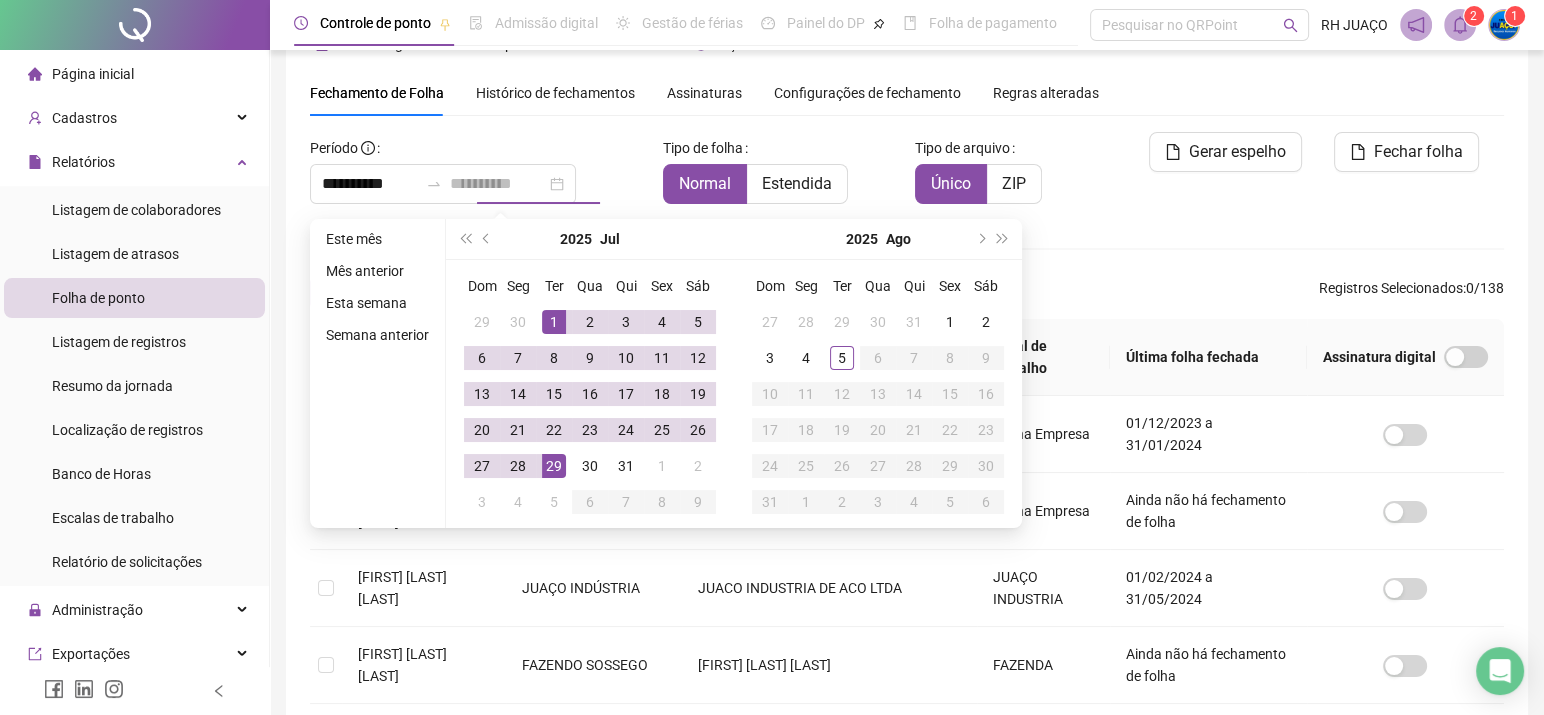 click on "29" at bounding box center [554, 466] 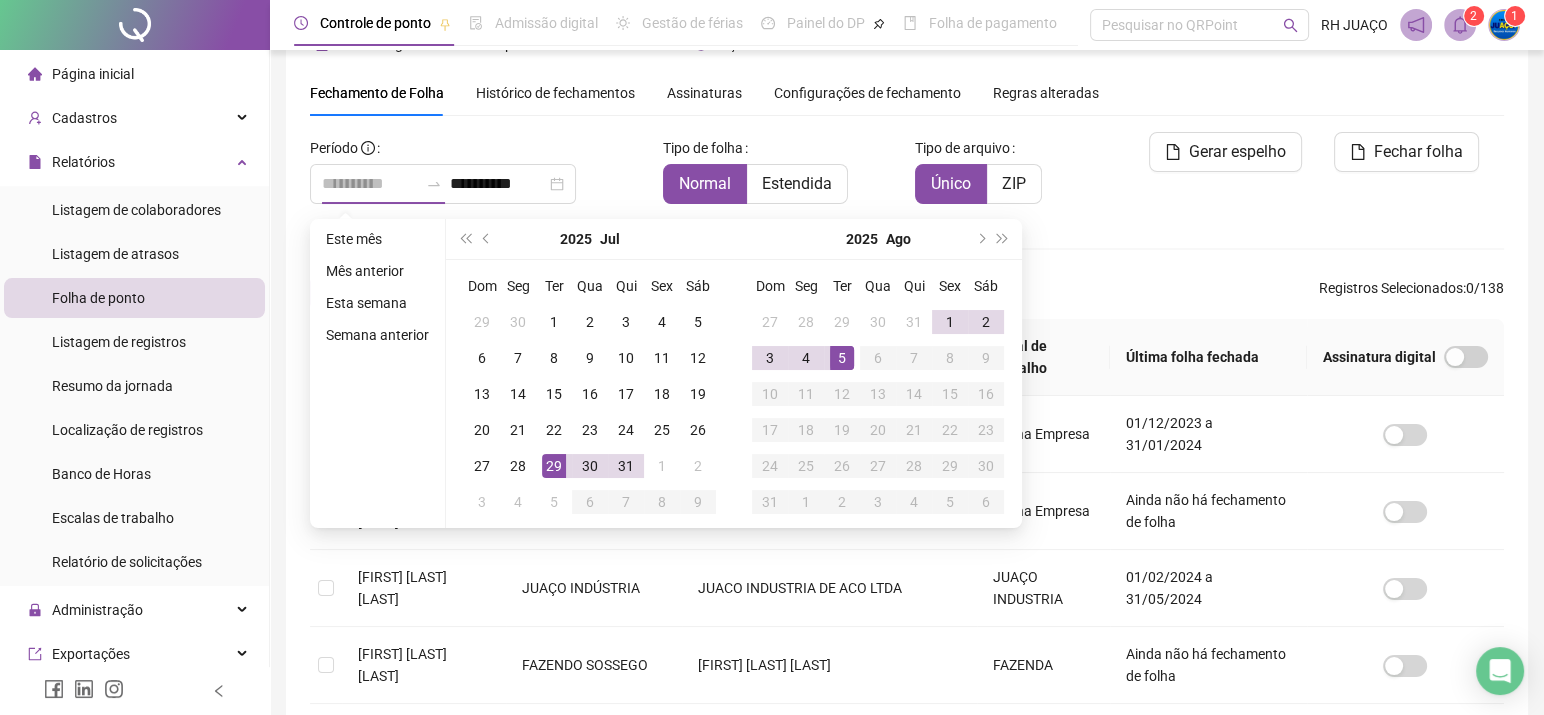 click on "5" at bounding box center [842, 358] 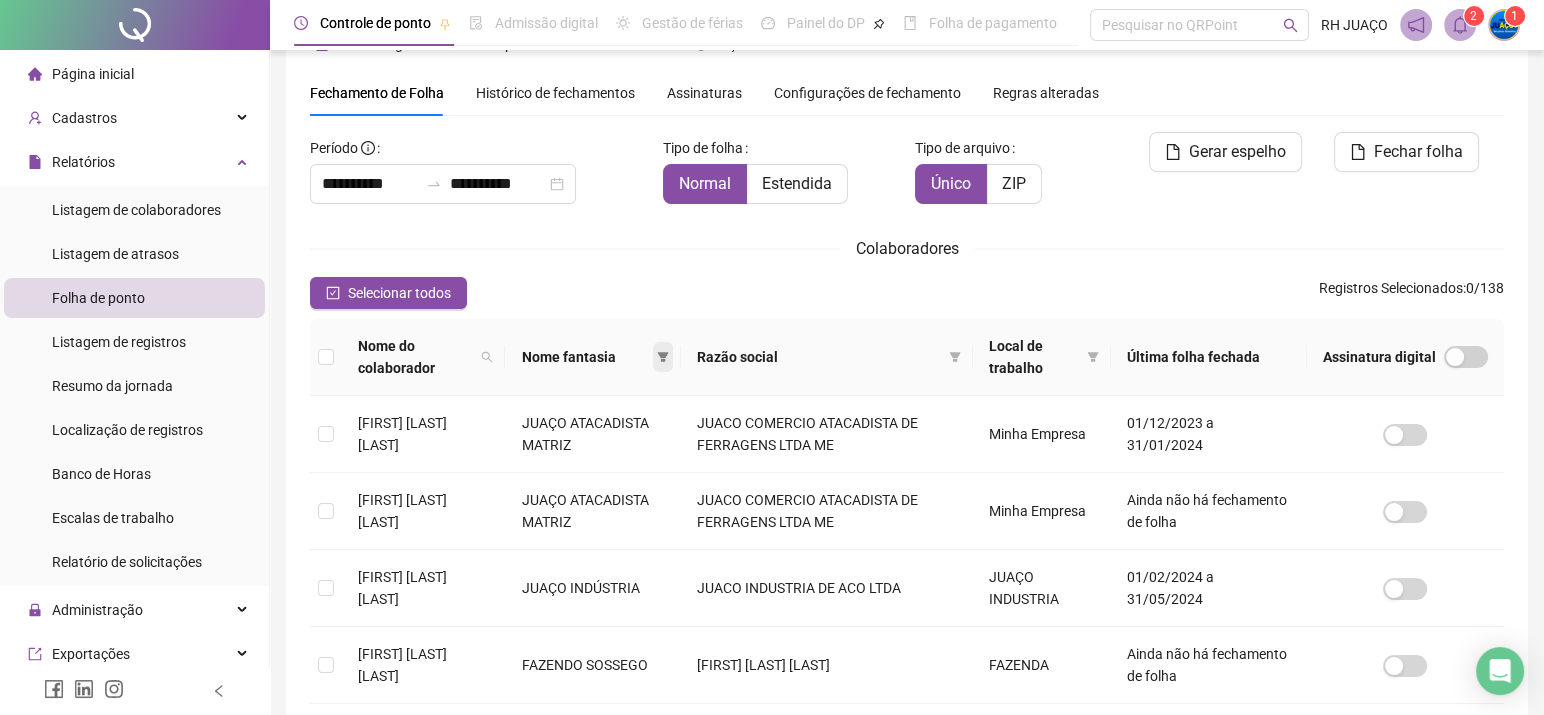 click 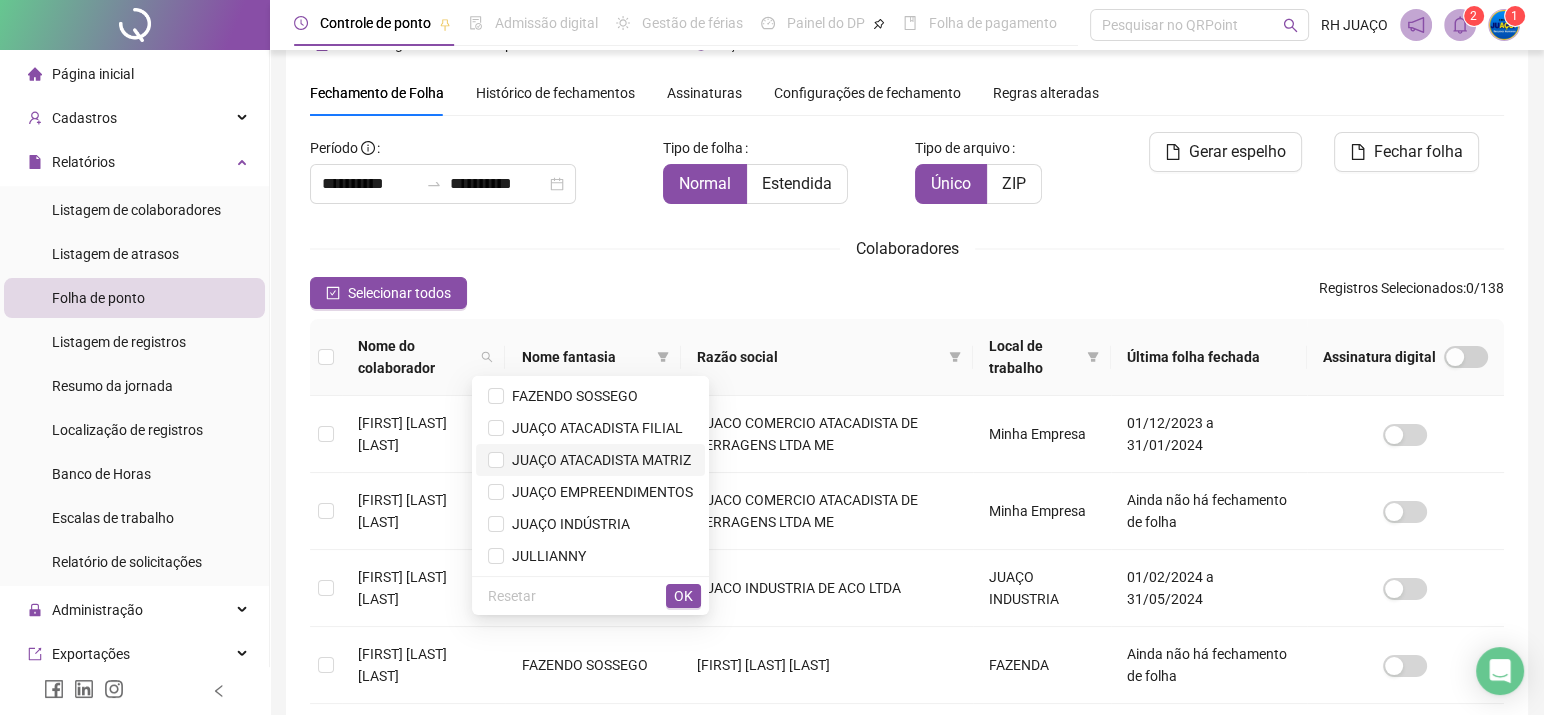 click on "JUAÇO ATACADISTA MATRIZ" at bounding box center (597, 460) 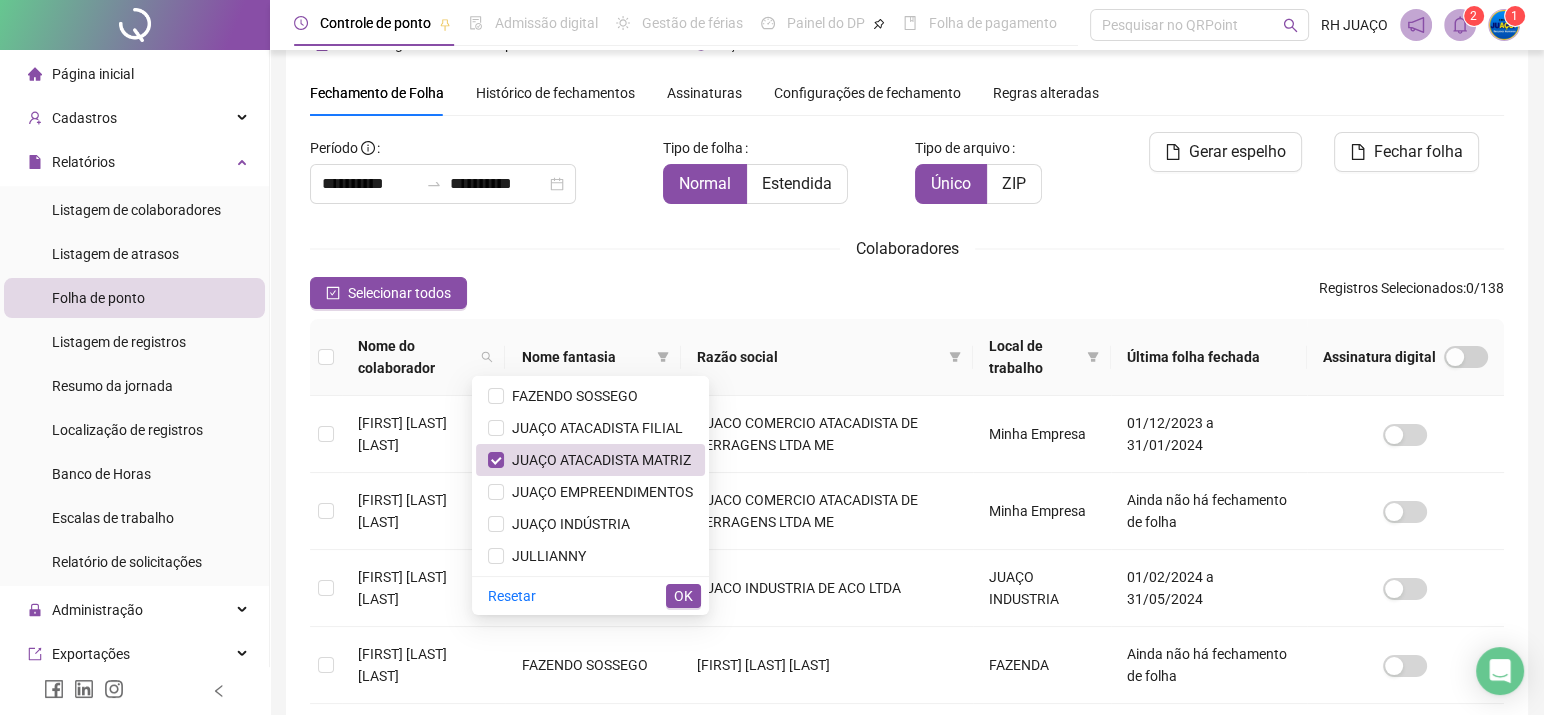 click on "OK" at bounding box center [683, 596] 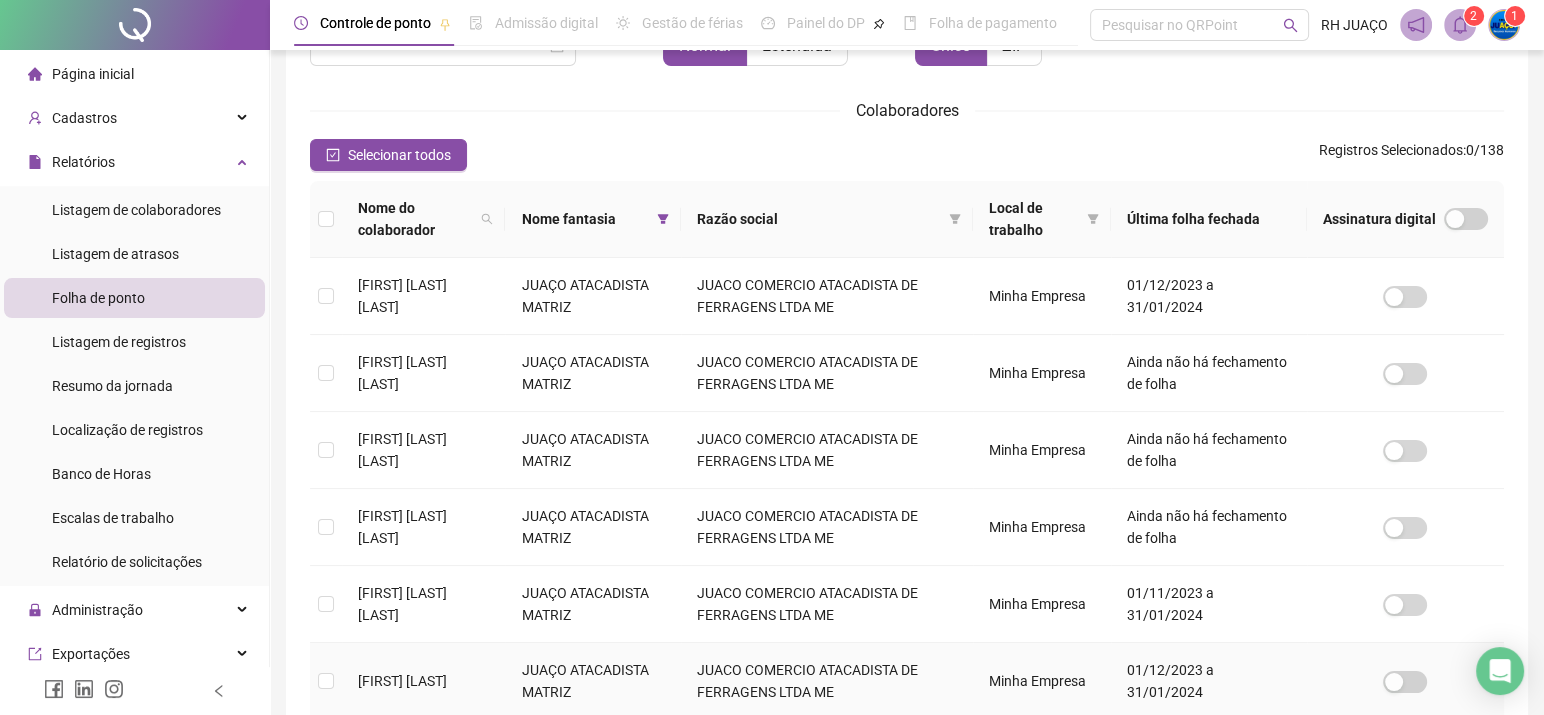scroll, scrollTop: 185, scrollLeft: 0, axis: vertical 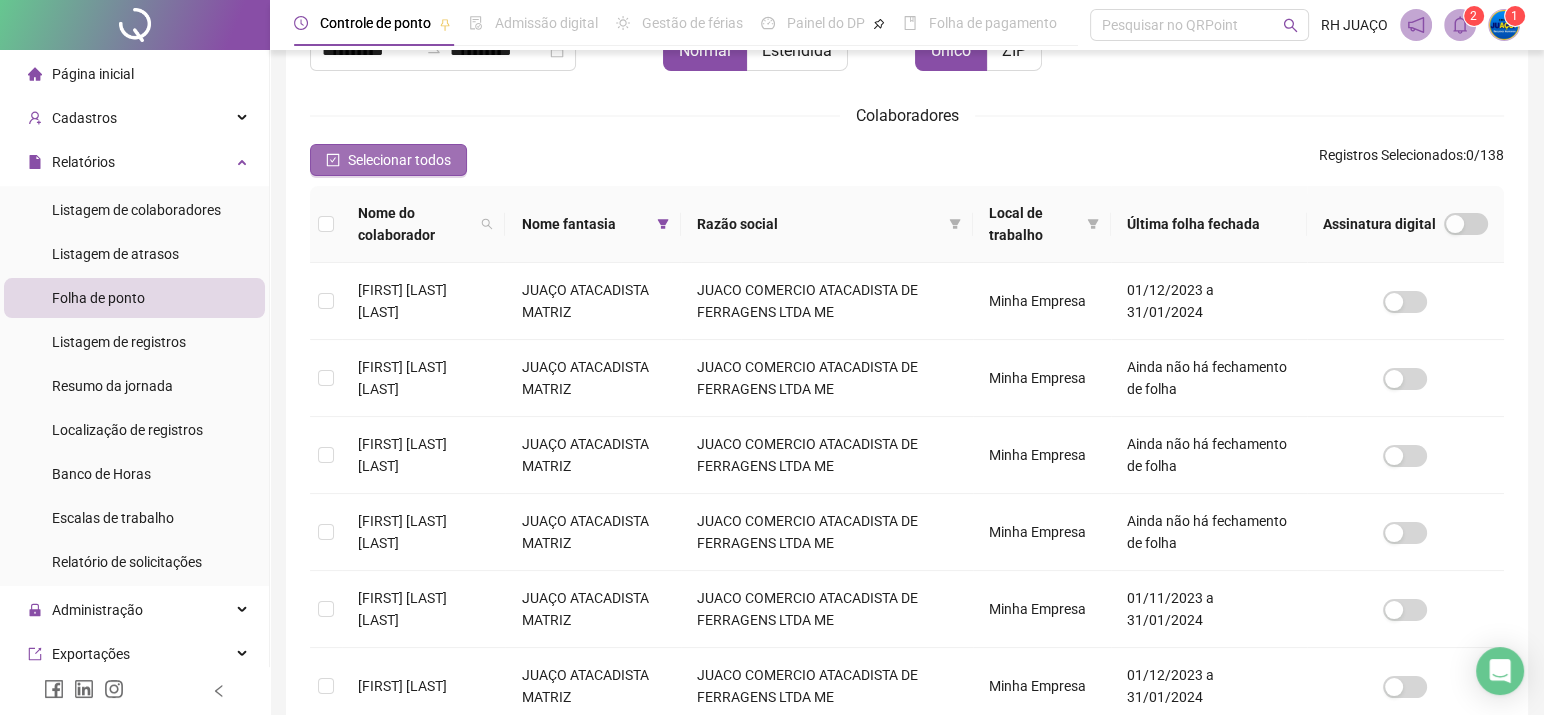 click on "Selecionar todos" at bounding box center [388, 160] 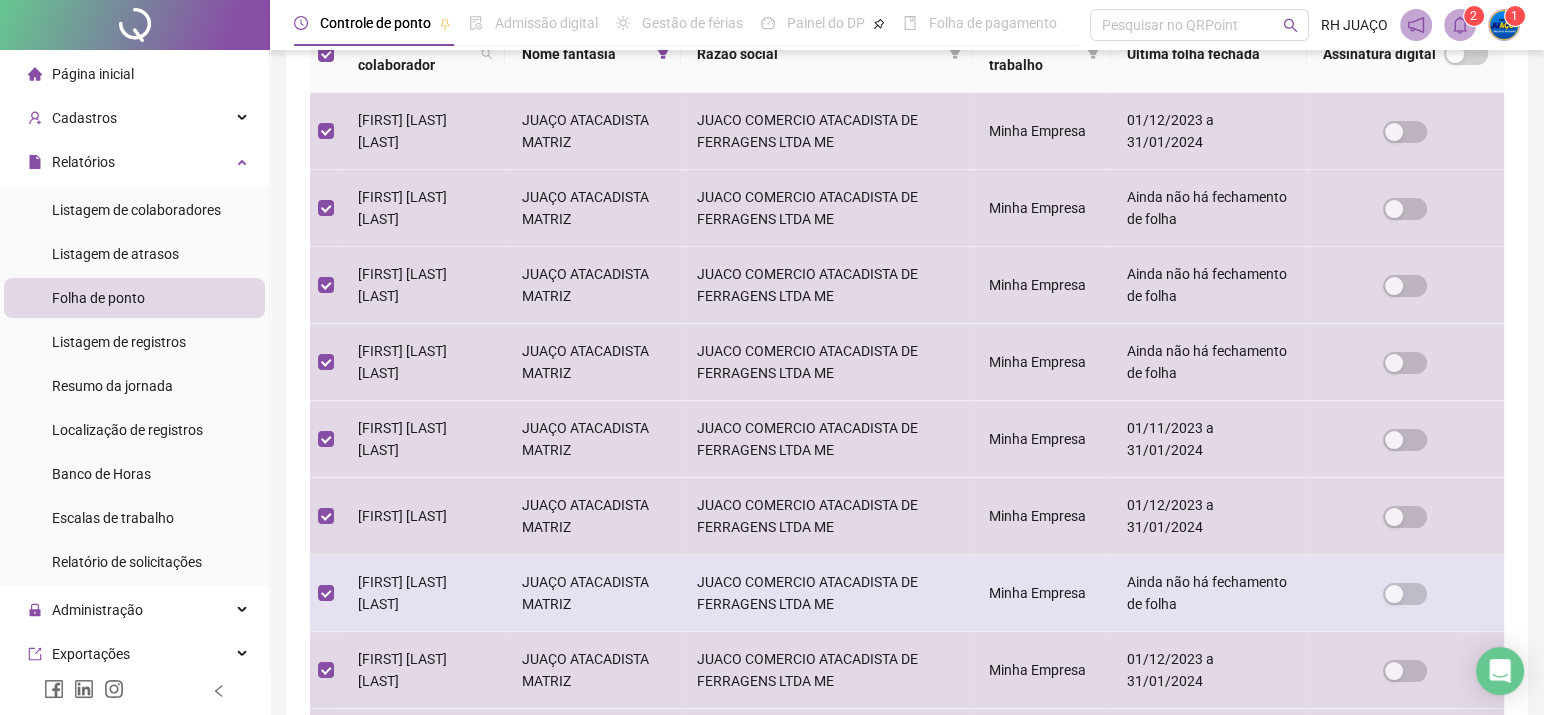 scroll, scrollTop: 185, scrollLeft: 0, axis: vertical 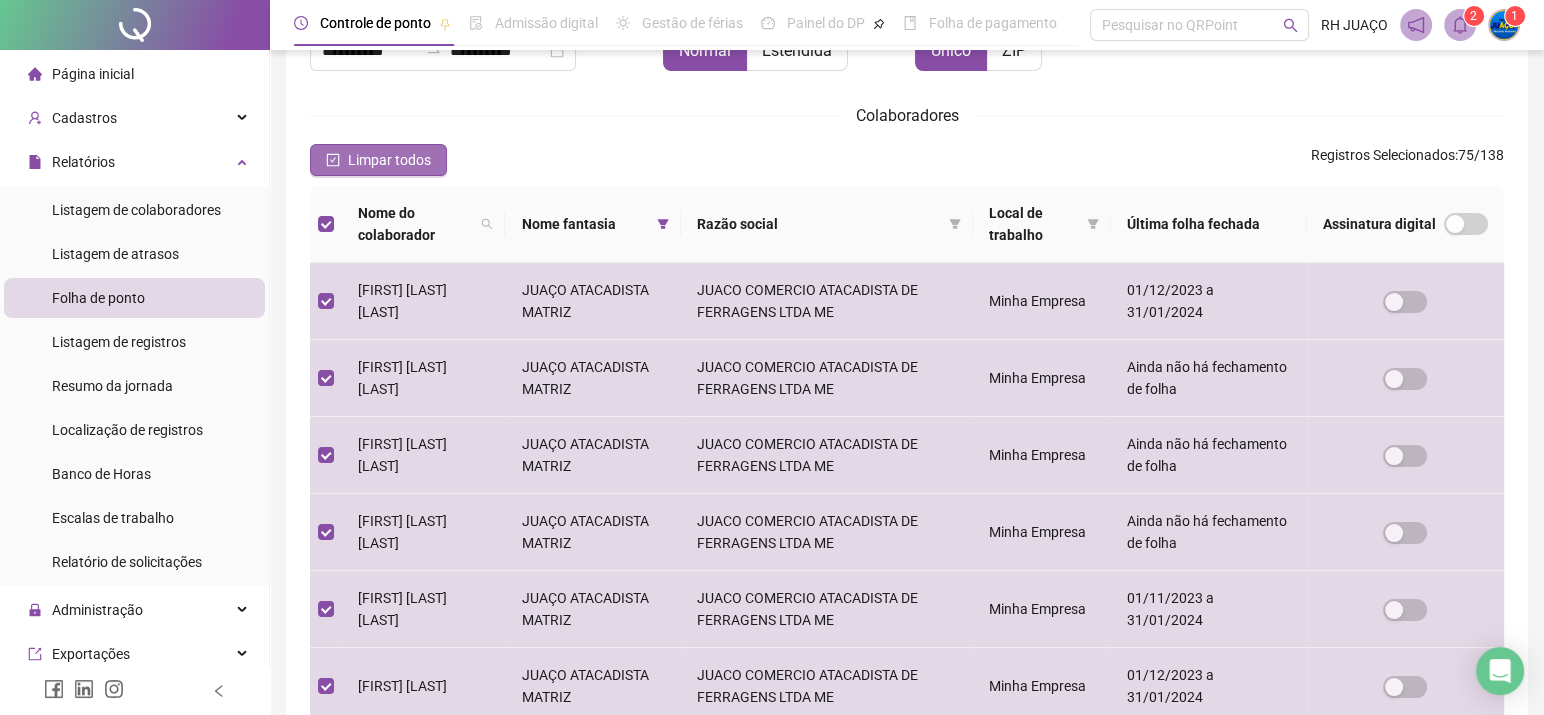 click on "Limpar todos" at bounding box center [378, 160] 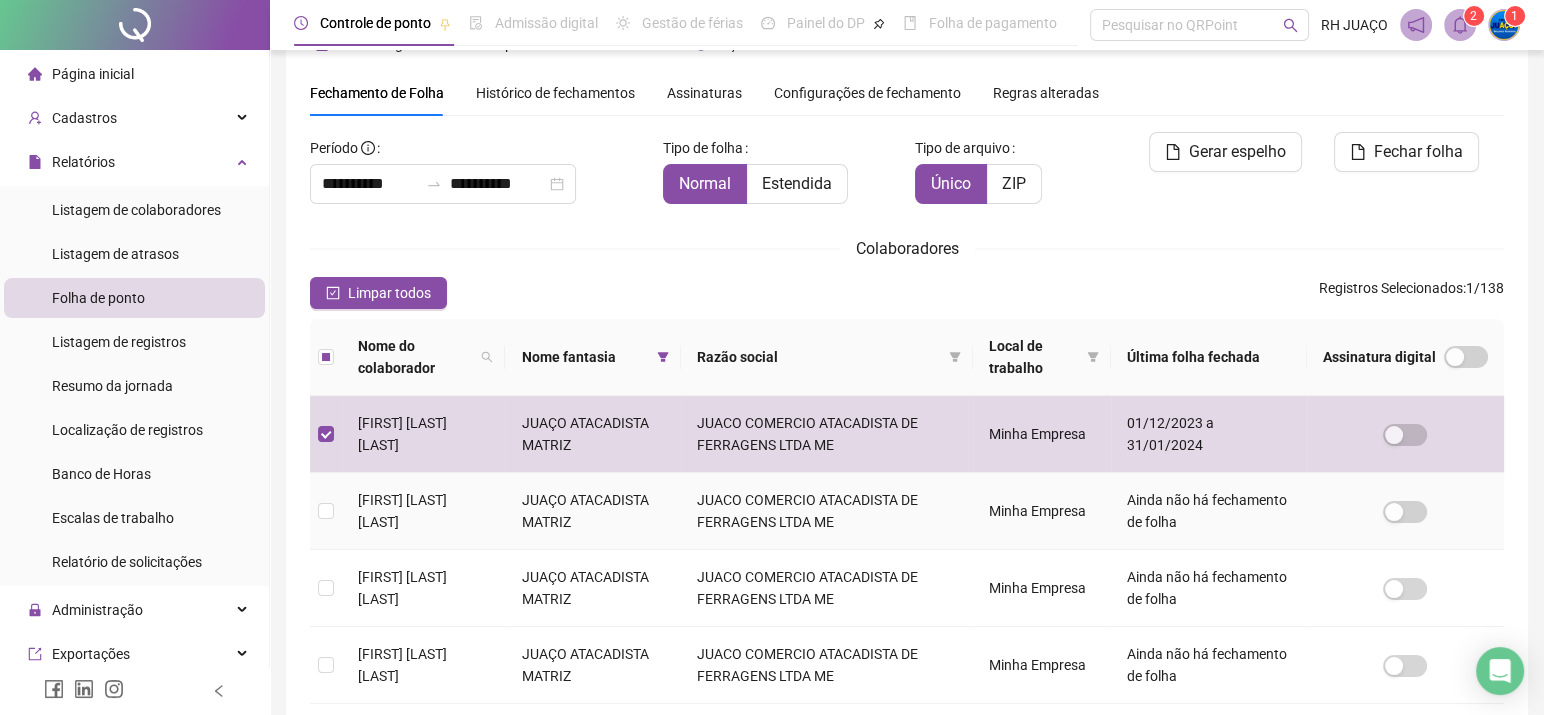 click at bounding box center (326, 511) 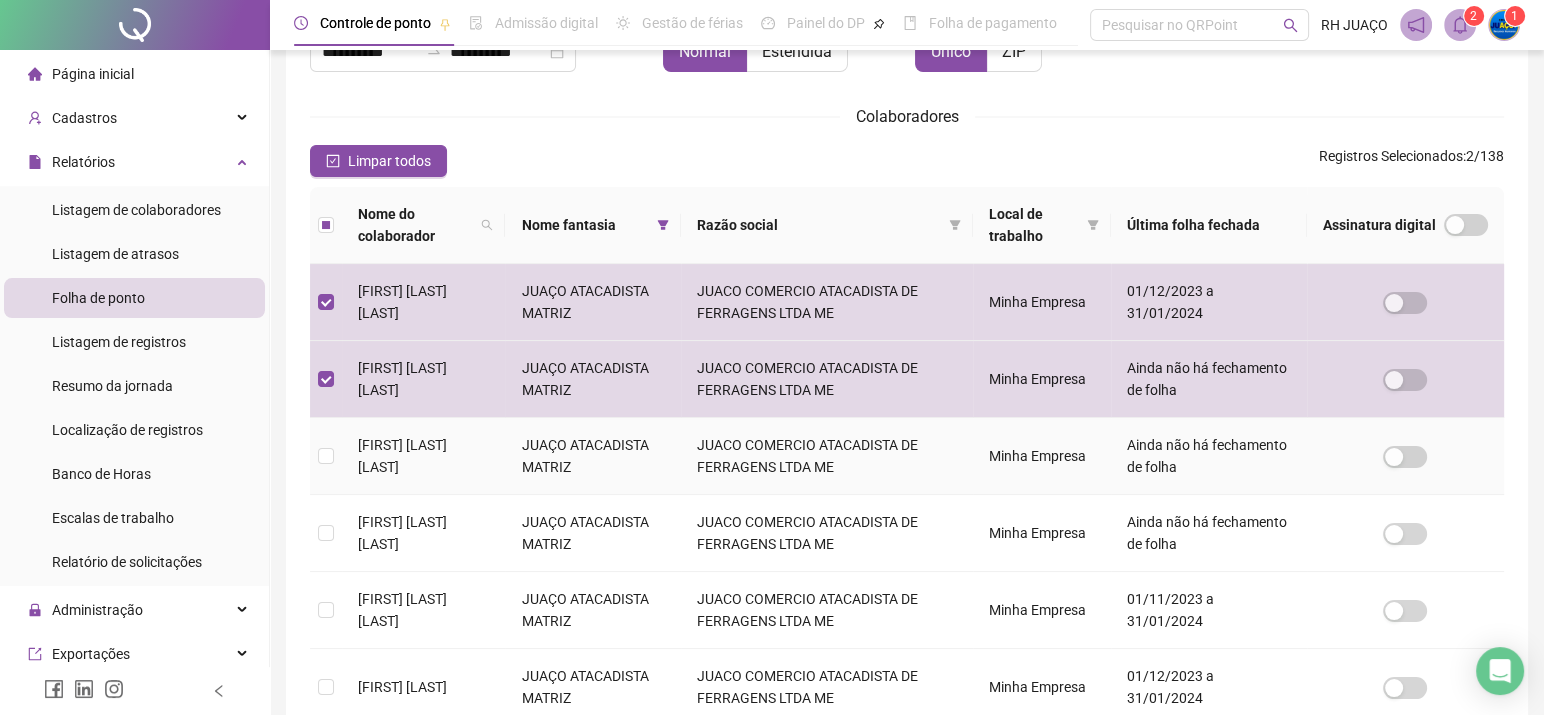 click on "[FIRST] [FIRST] [LAST] [LAST]" at bounding box center [402, 456] 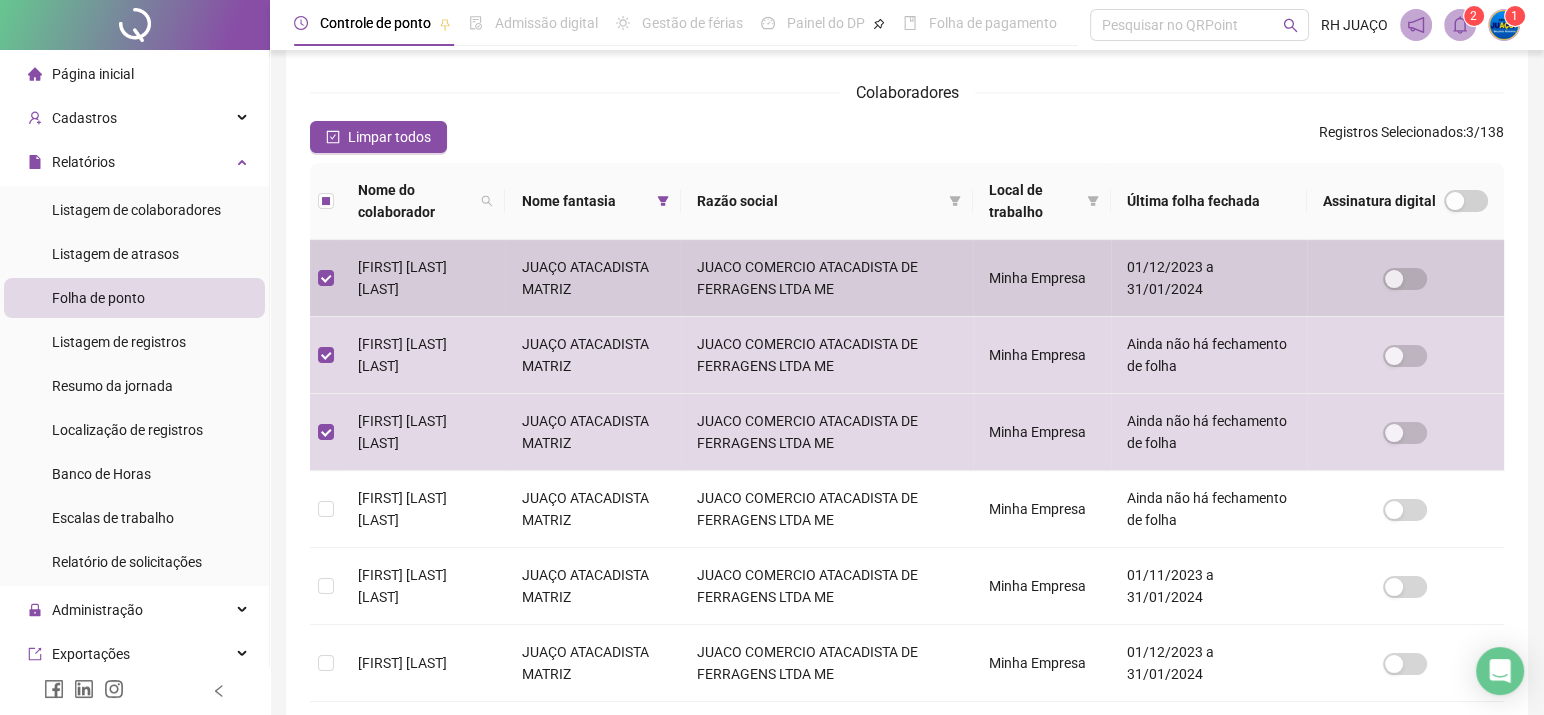 scroll, scrollTop: 319, scrollLeft: 0, axis: vertical 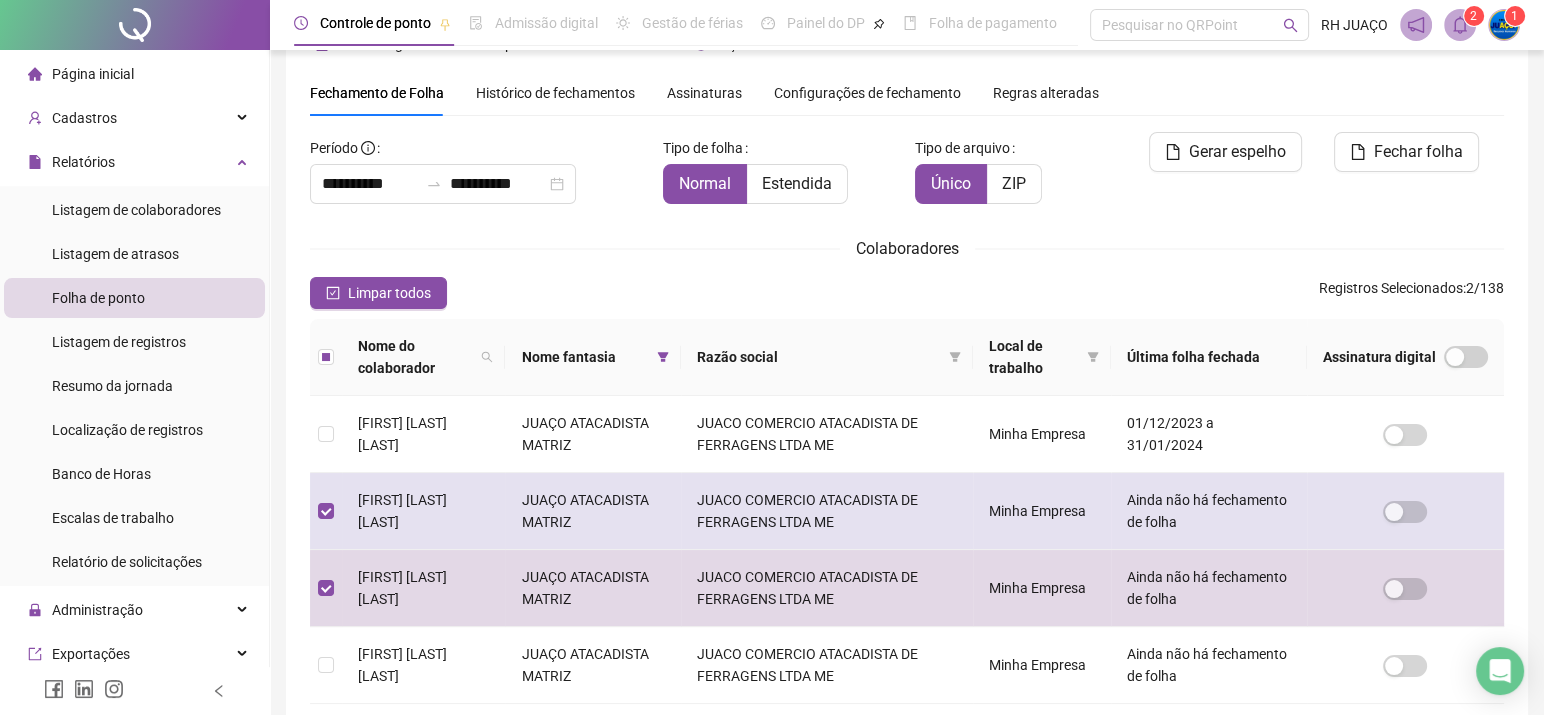 click at bounding box center [326, 511] 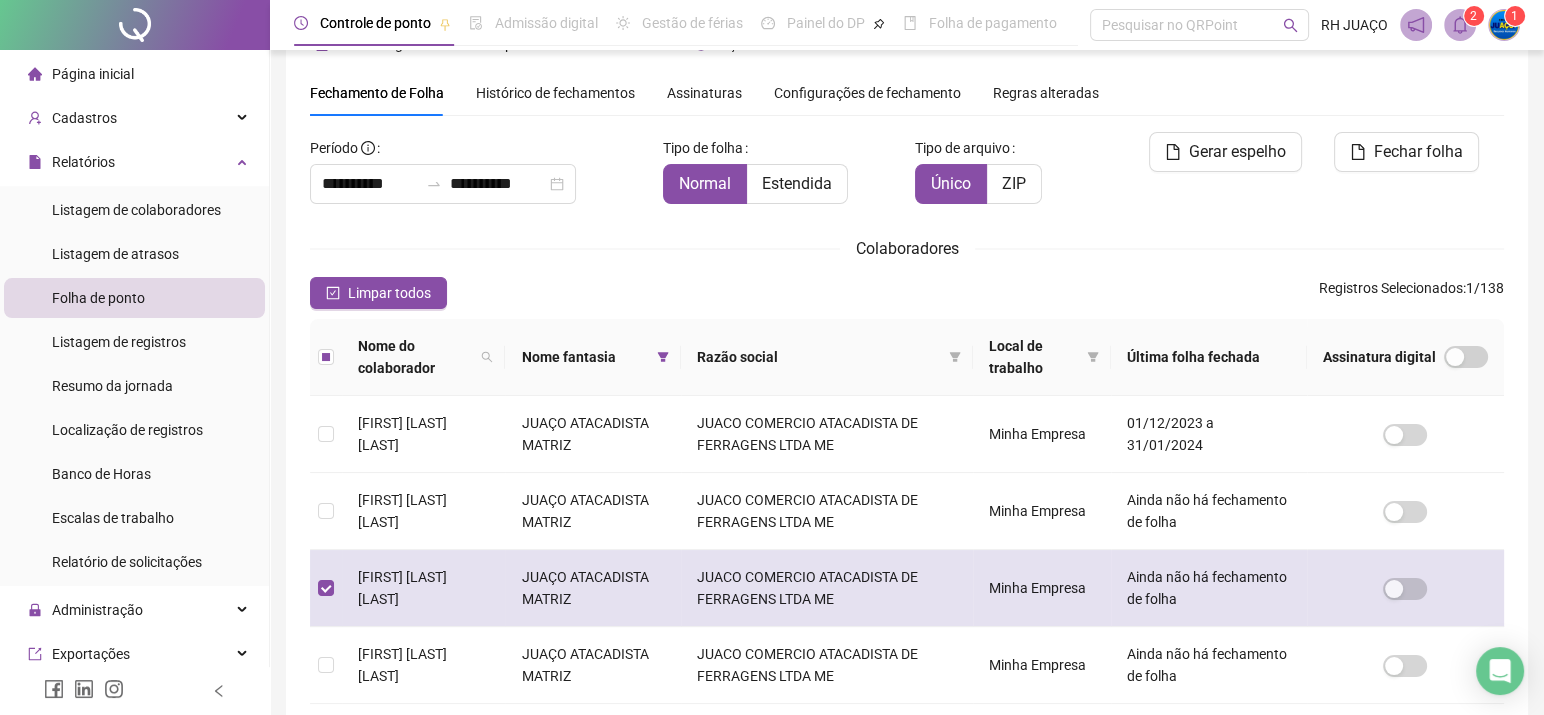 click at bounding box center (326, 588) 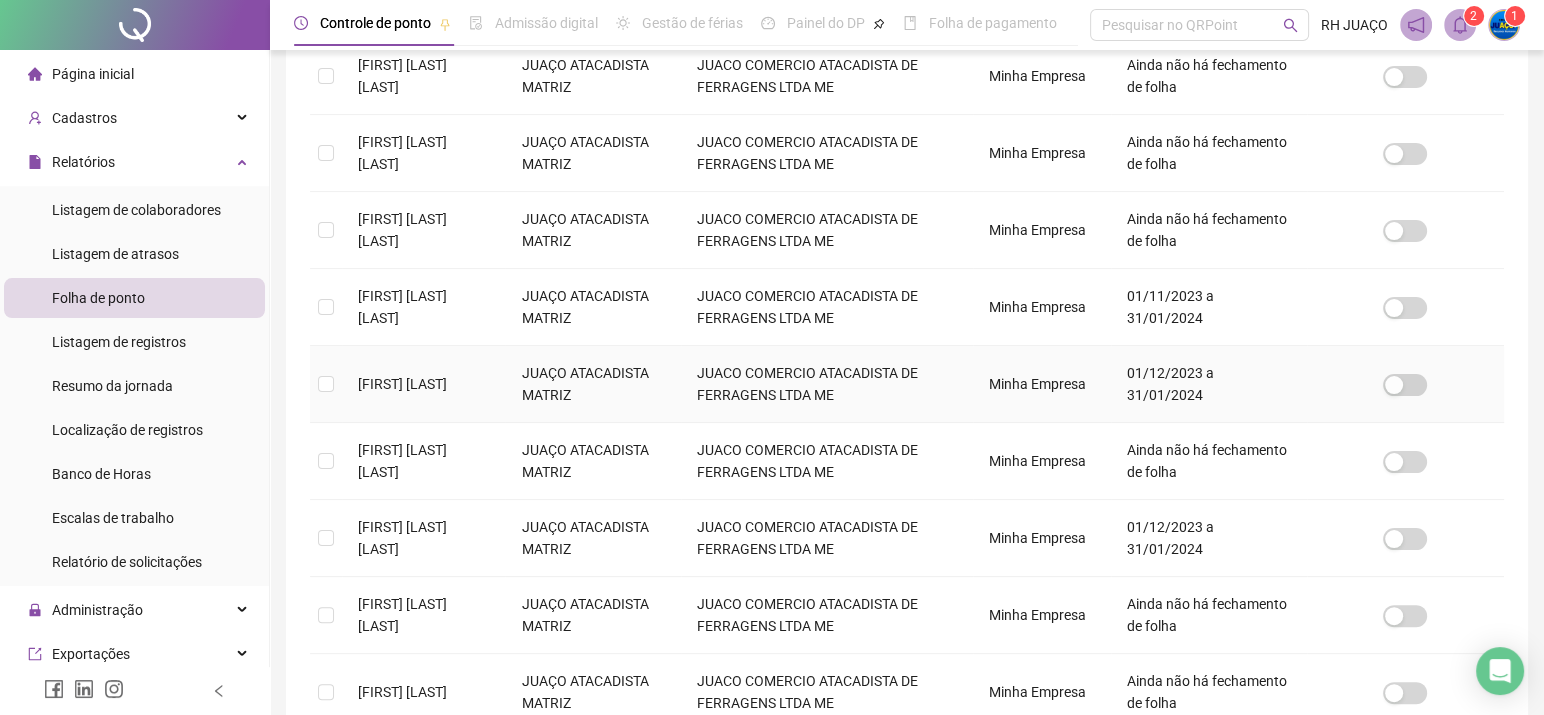 scroll, scrollTop: 674, scrollLeft: 0, axis: vertical 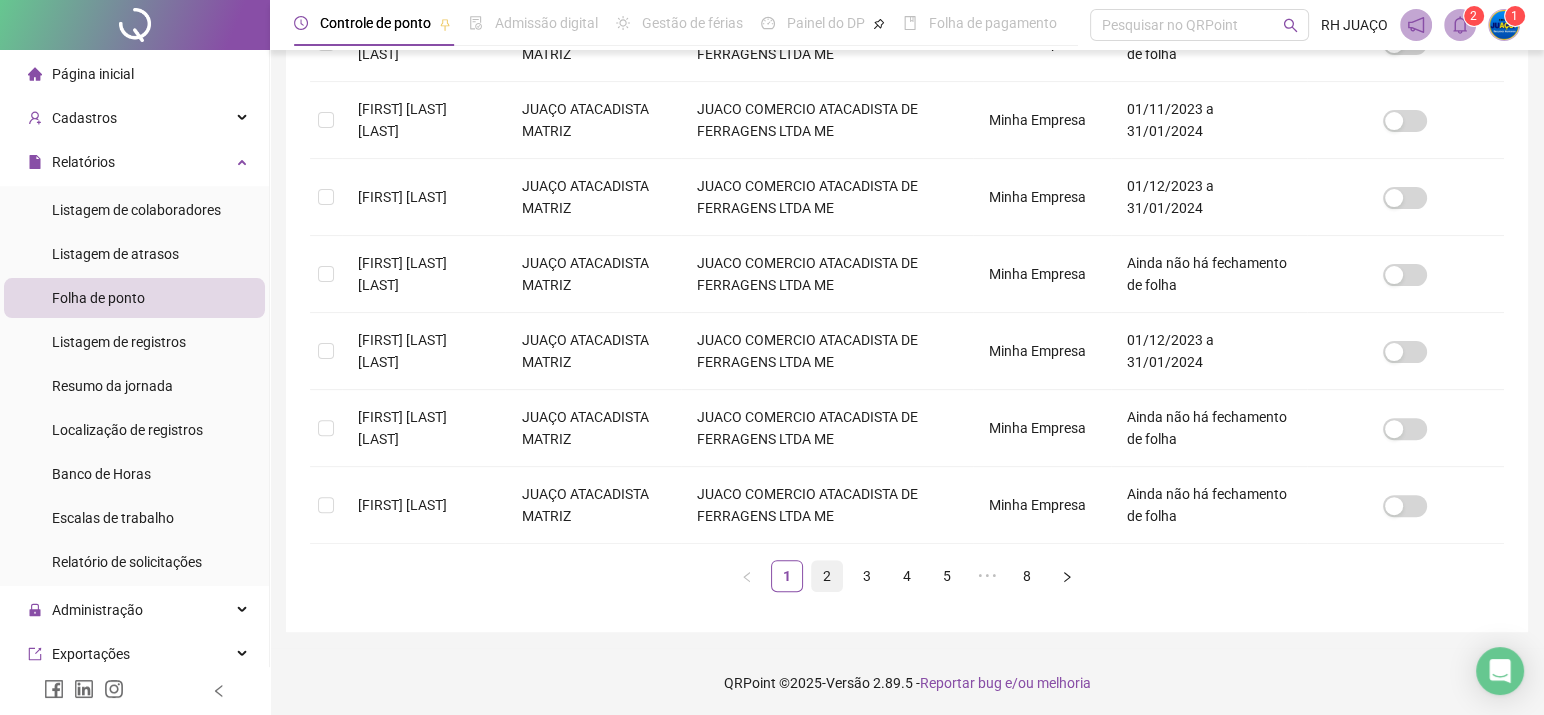 click on "2" at bounding box center [827, 576] 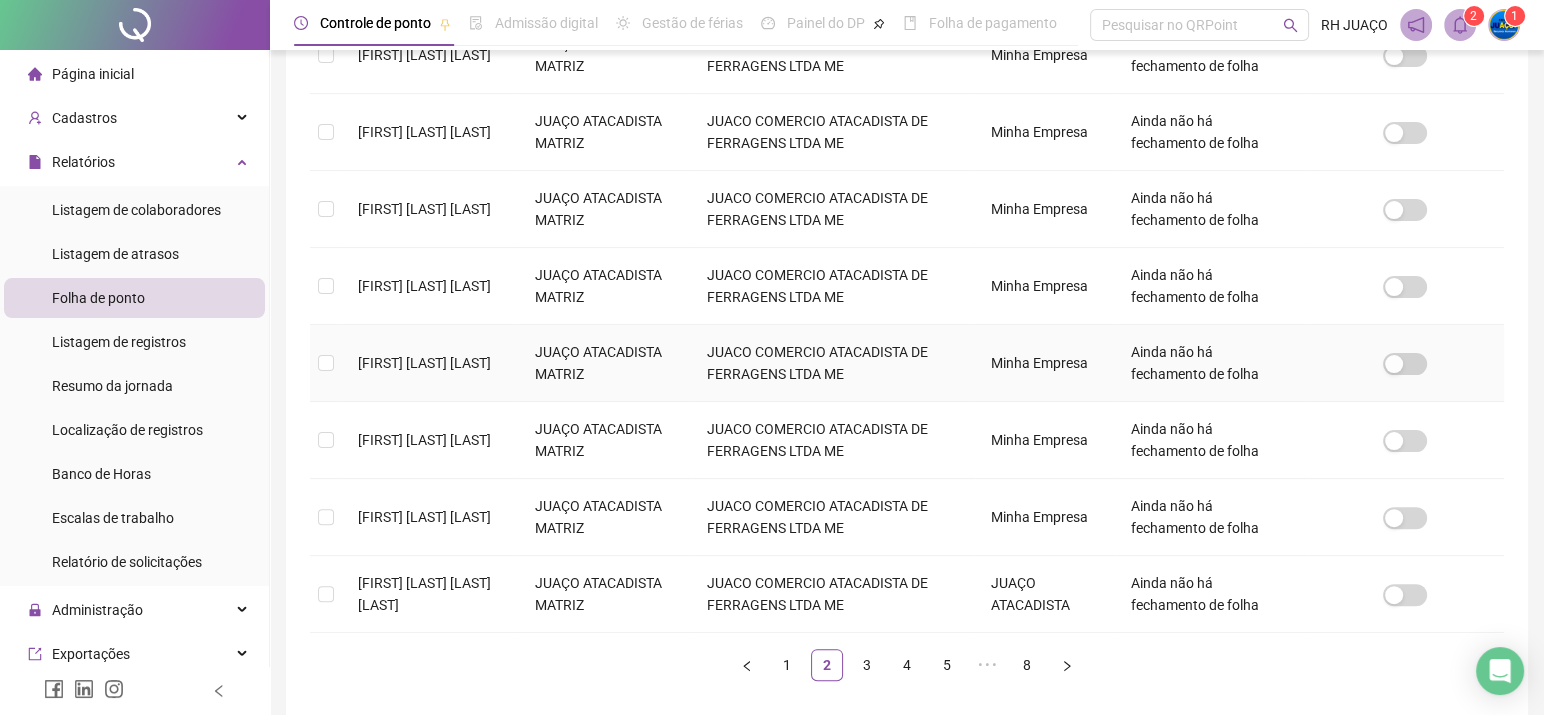 scroll, scrollTop: 674, scrollLeft: 0, axis: vertical 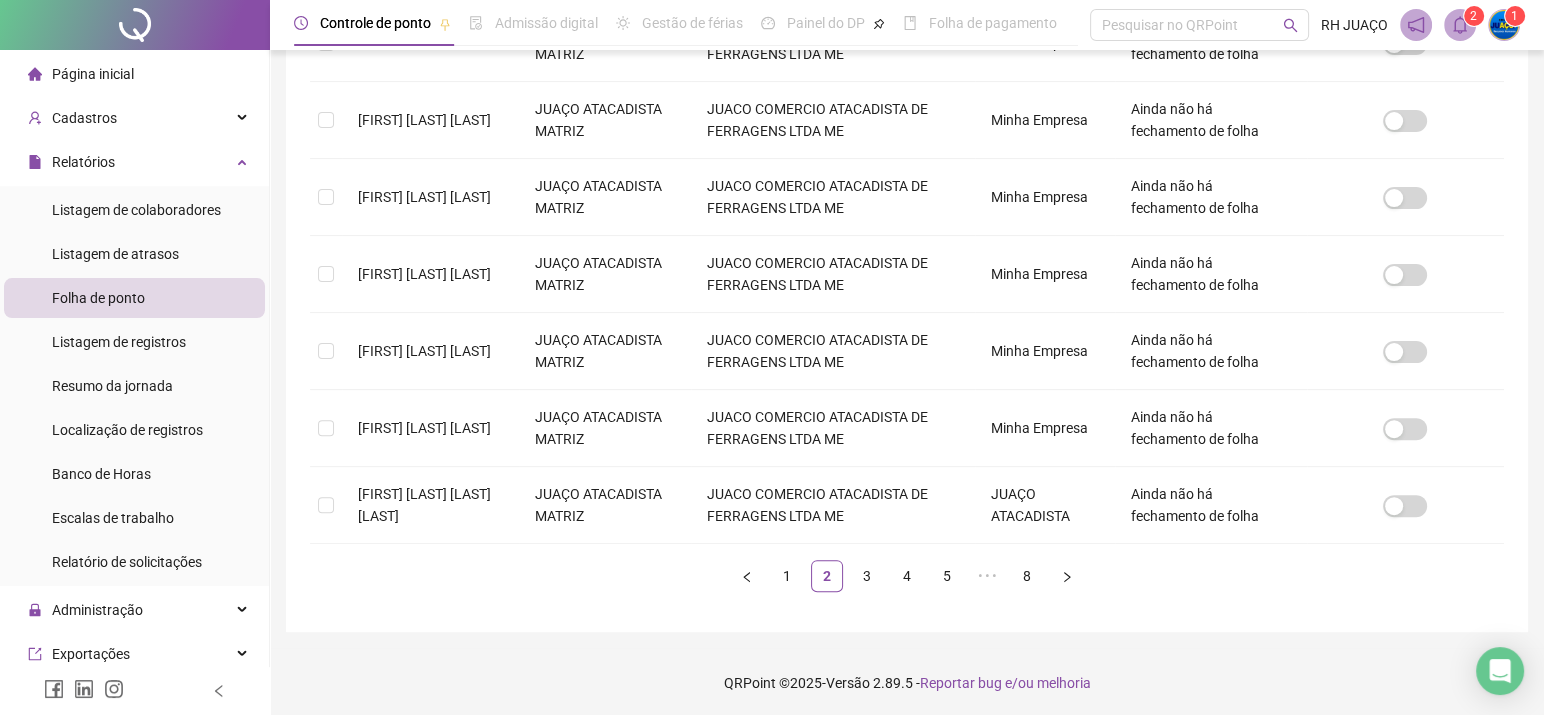 click on "1 2 3 4 5 ••• 8" at bounding box center (907, 576) 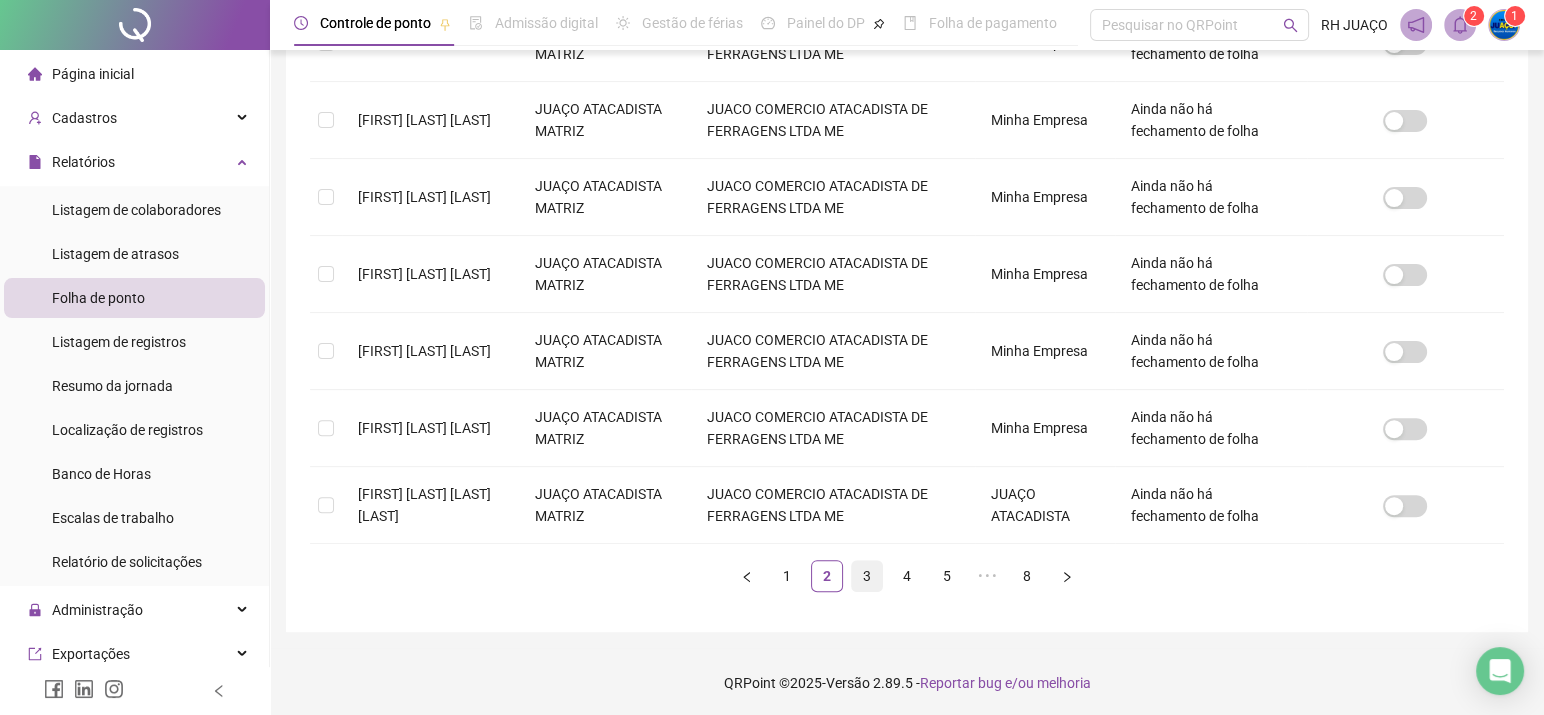 click on "3" at bounding box center (867, 576) 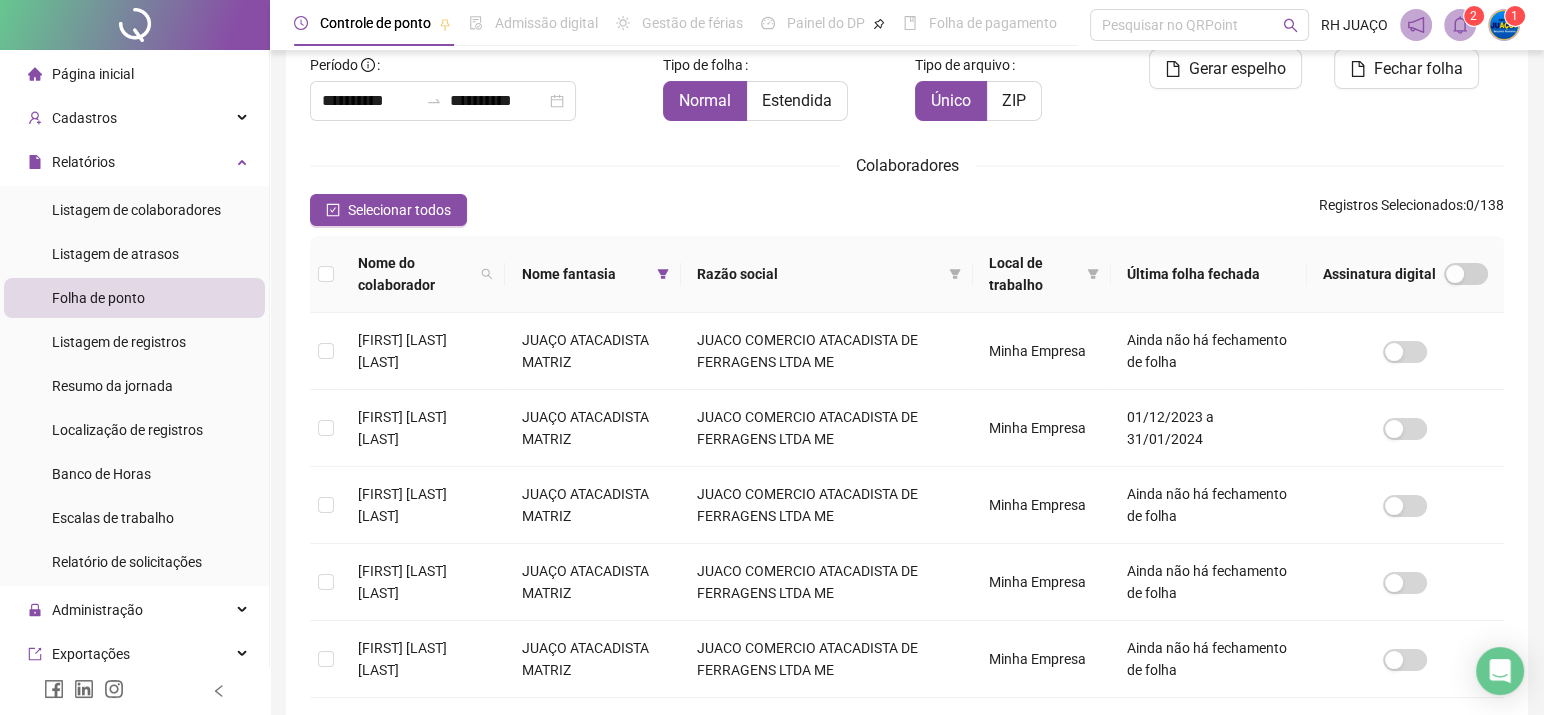 scroll, scrollTop: 674, scrollLeft: 0, axis: vertical 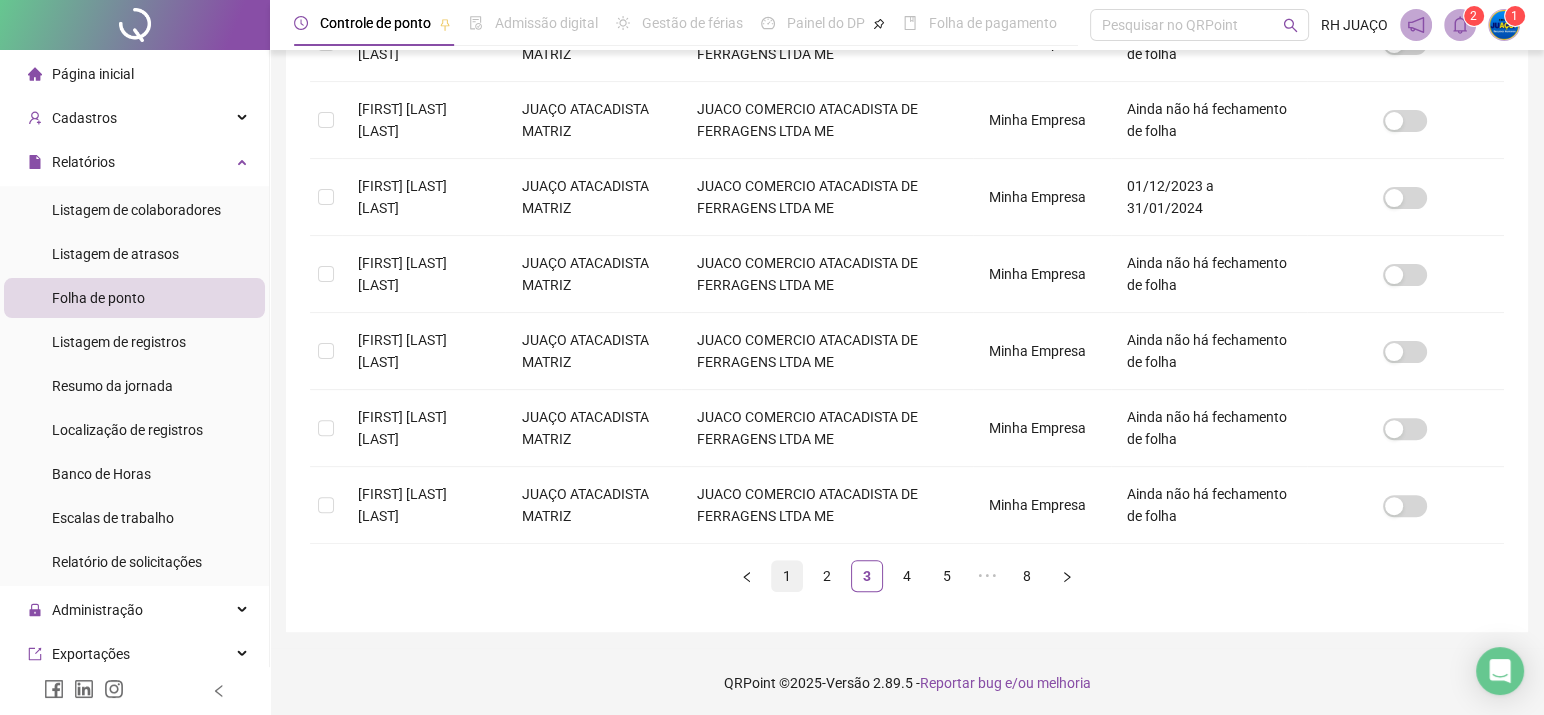 click on "1" at bounding box center [787, 576] 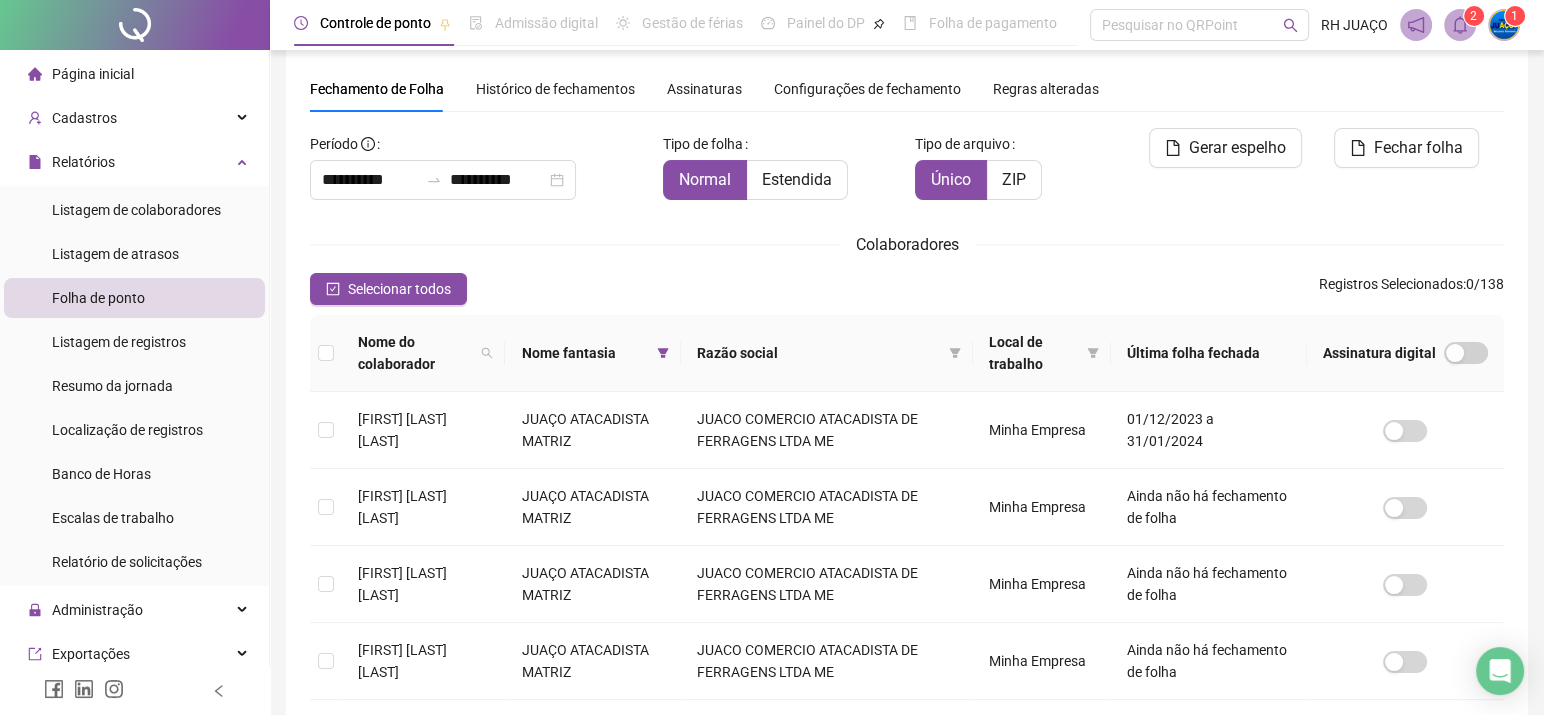 scroll, scrollTop: 52, scrollLeft: 0, axis: vertical 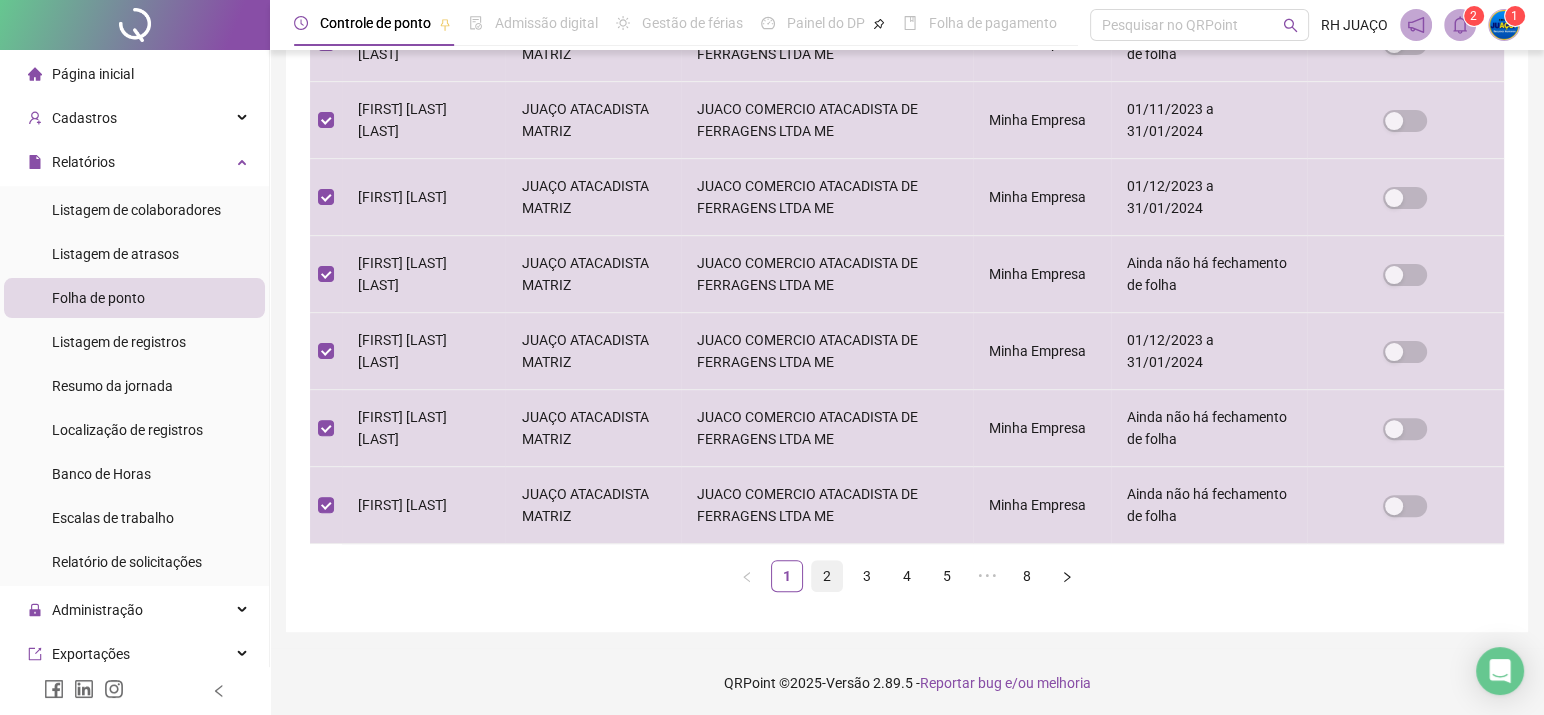 click on "2" at bounding box center [827, 576] 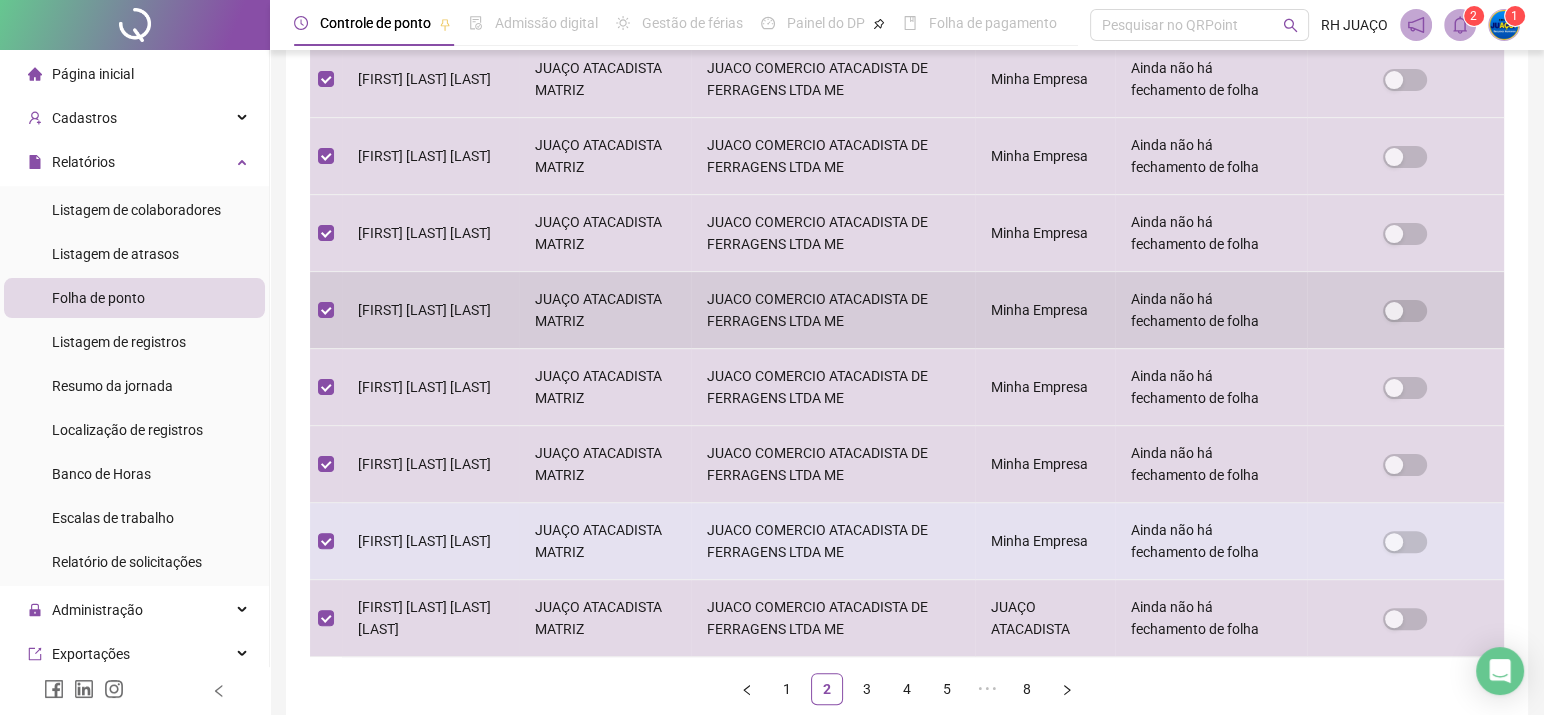 scroll, scrollTop: 674, scrollLeft: 0, axis: vertical 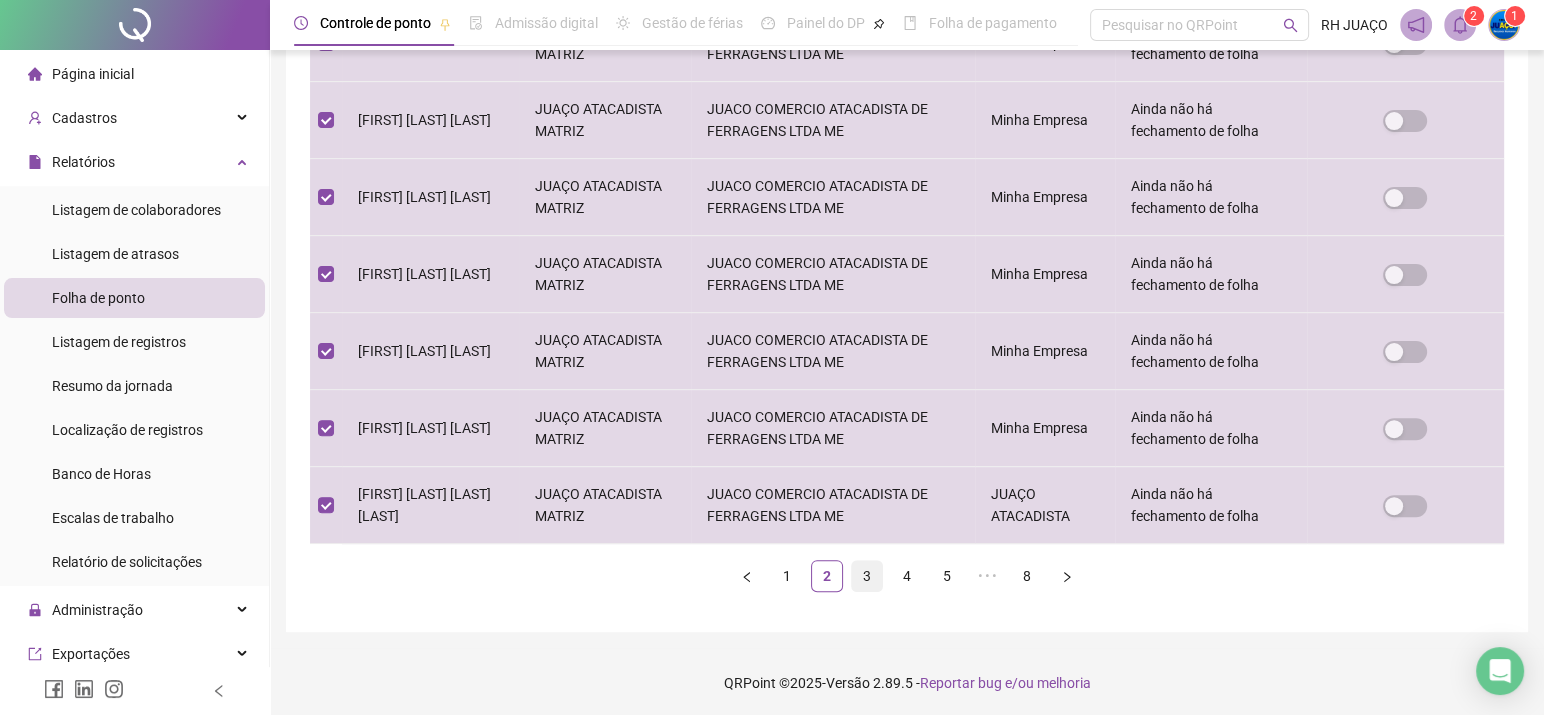 click on "3" at bounding box center [867, 576] 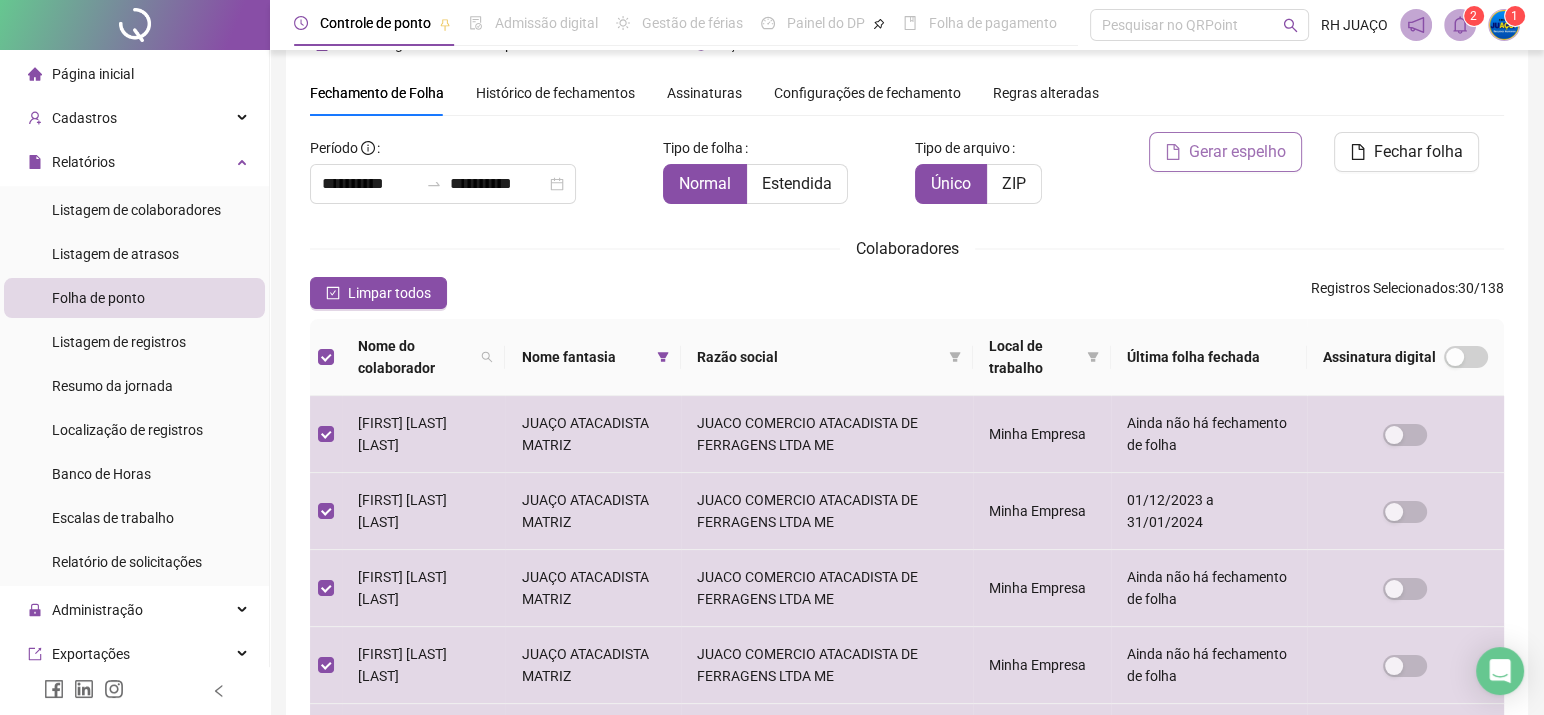 click on "Gerar espelho" at bounding box center [1237, 152] 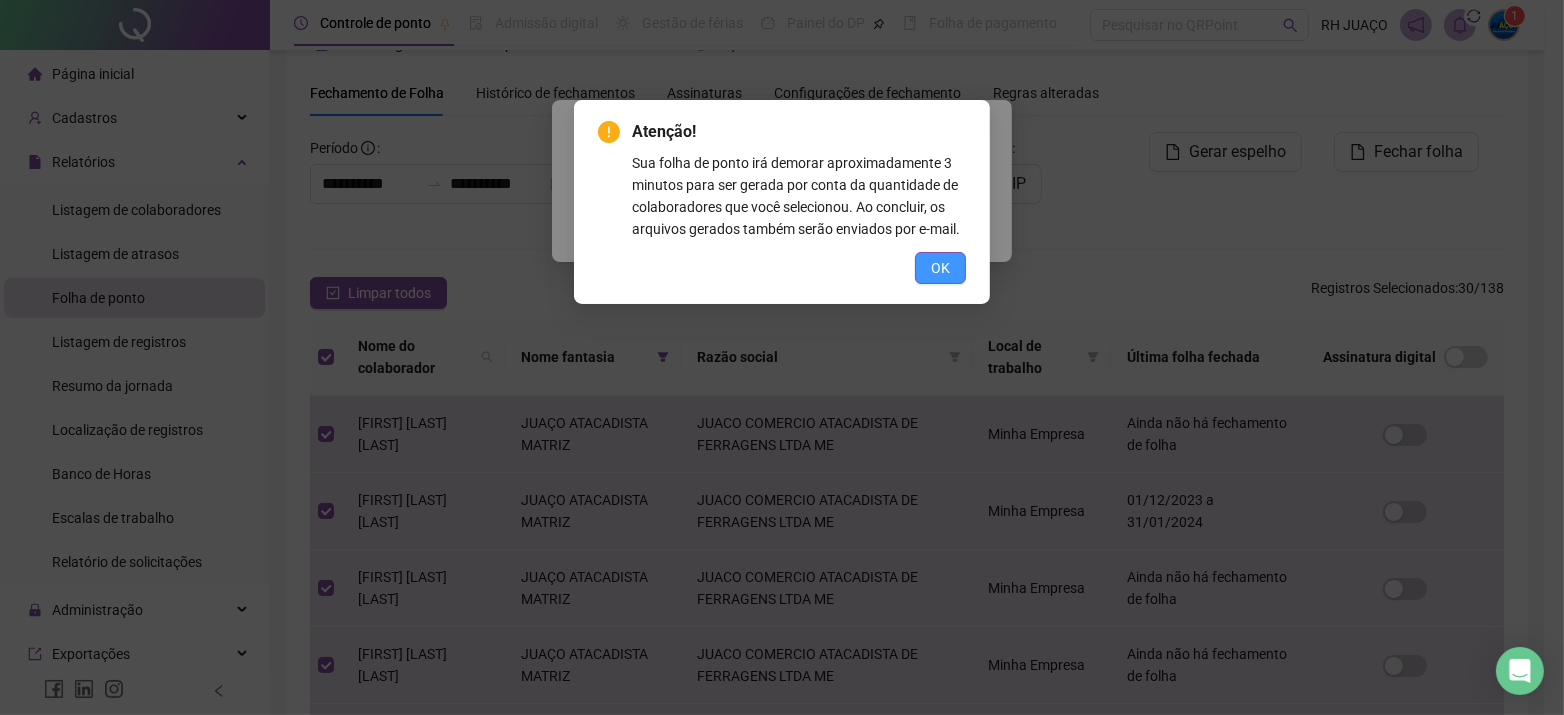 click on "OK" at bounding box center [940, 268] 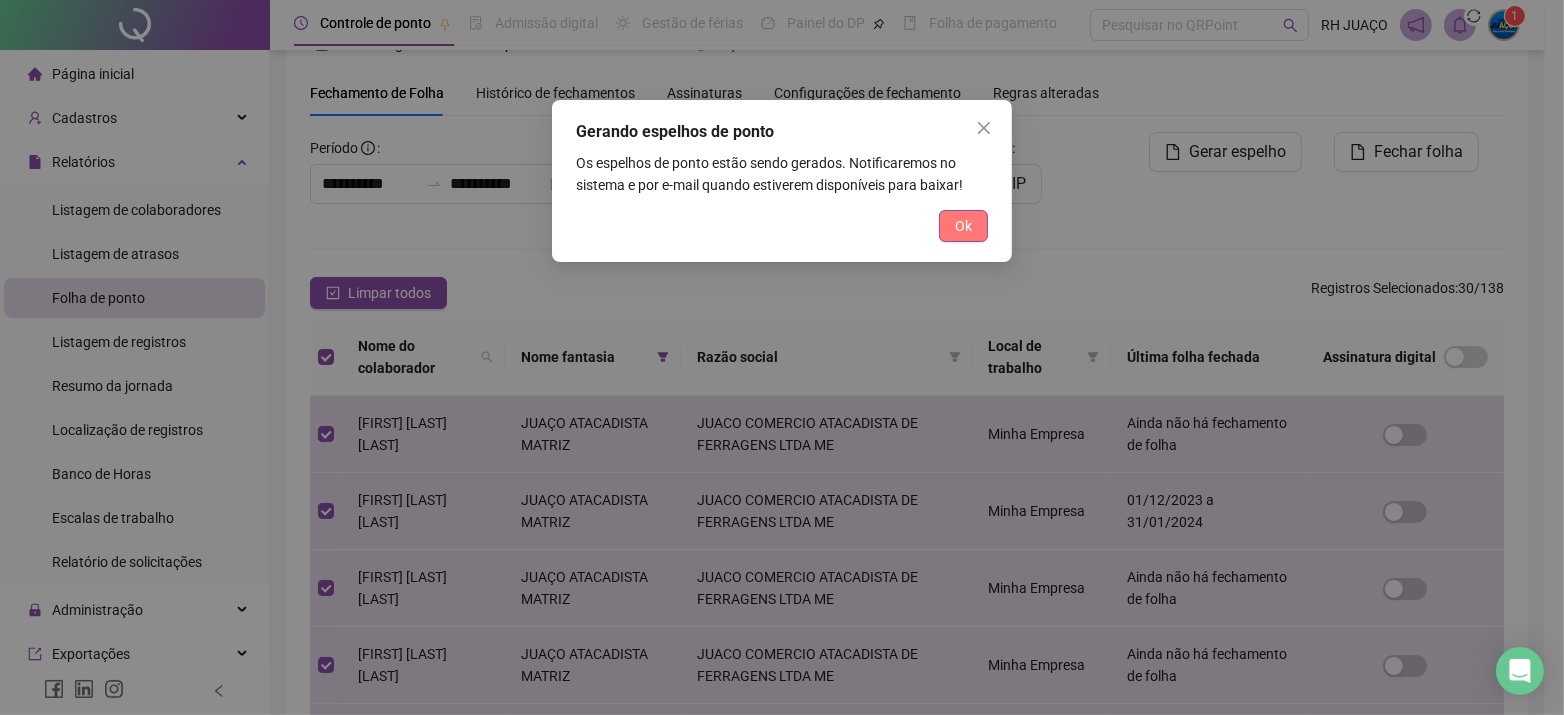 click on "Ok" at bounding box center (963, 226) 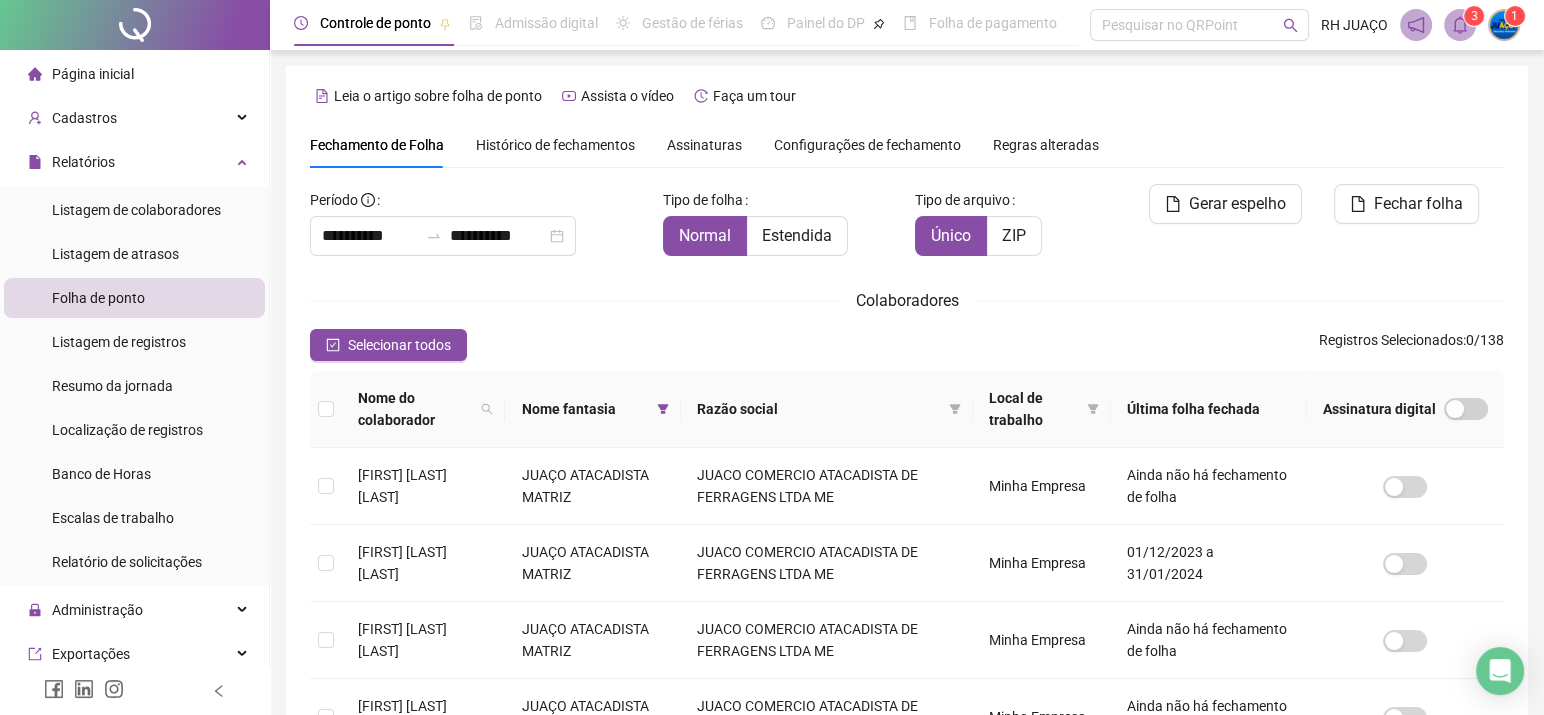scroll, scrollTop: 52, scrollLeft: 0, axis: vertical 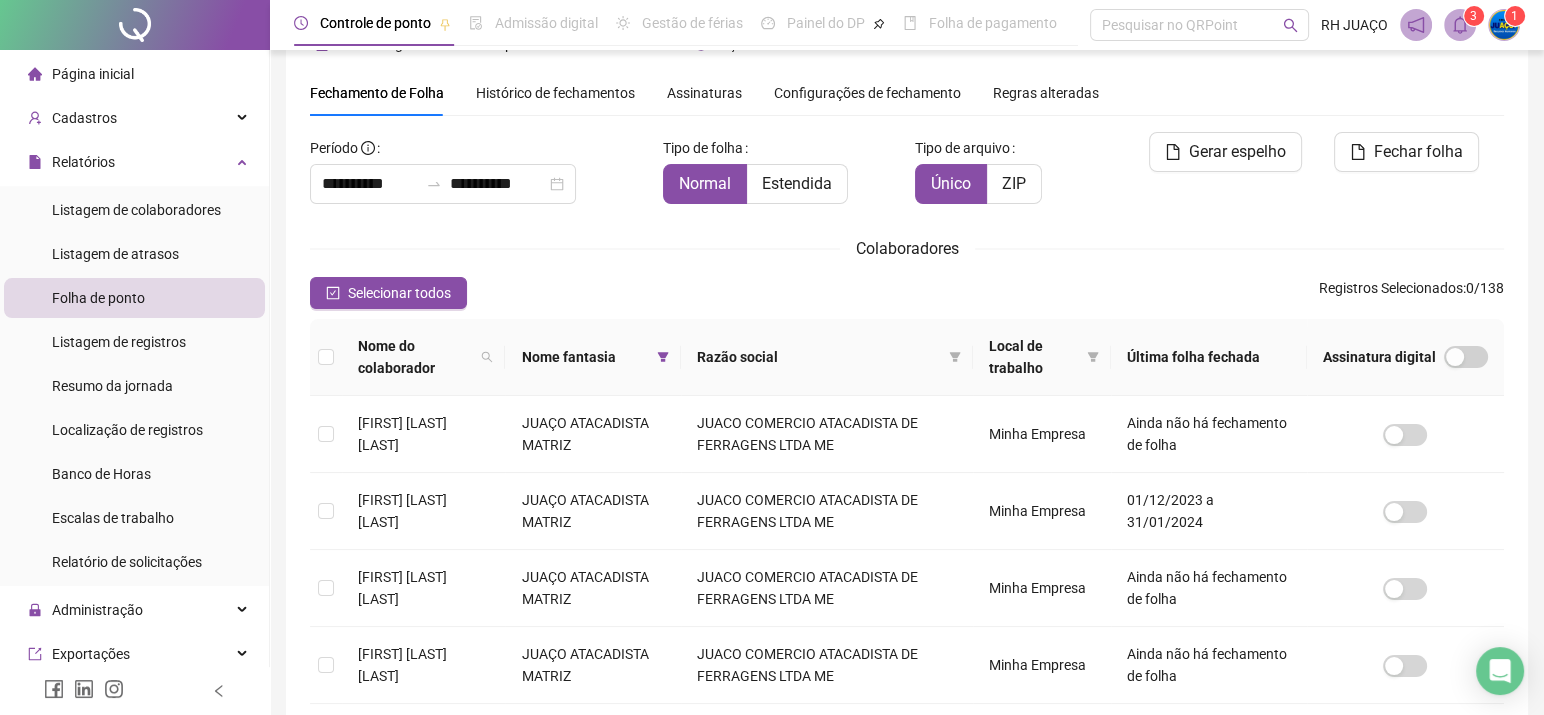 click 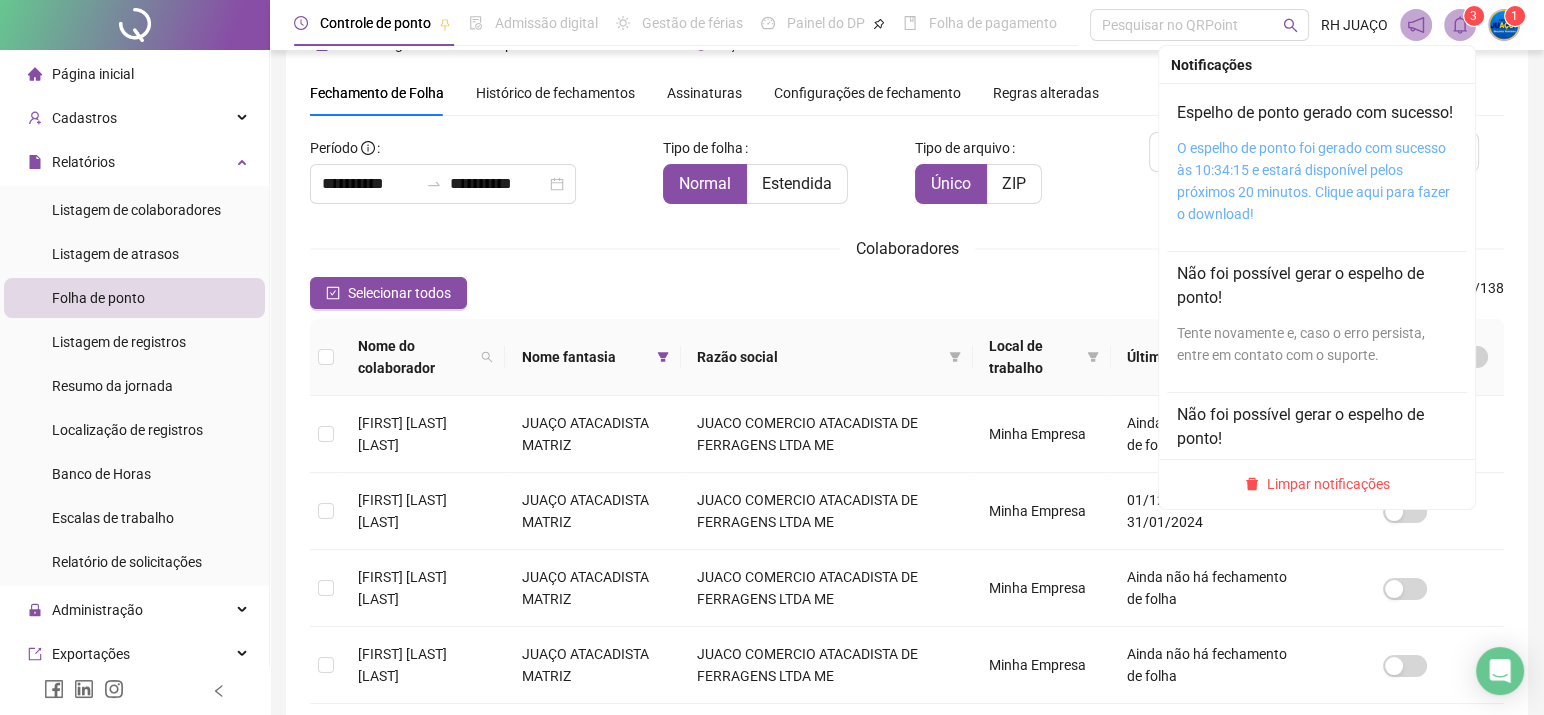 click on "O espelho de ponto foi gerado com sucesso às 10:34:15 e estará disponível pelos próximos 20 minutos.
Clique aqui para fazer o download!" at bounding box center (1313, 181) 